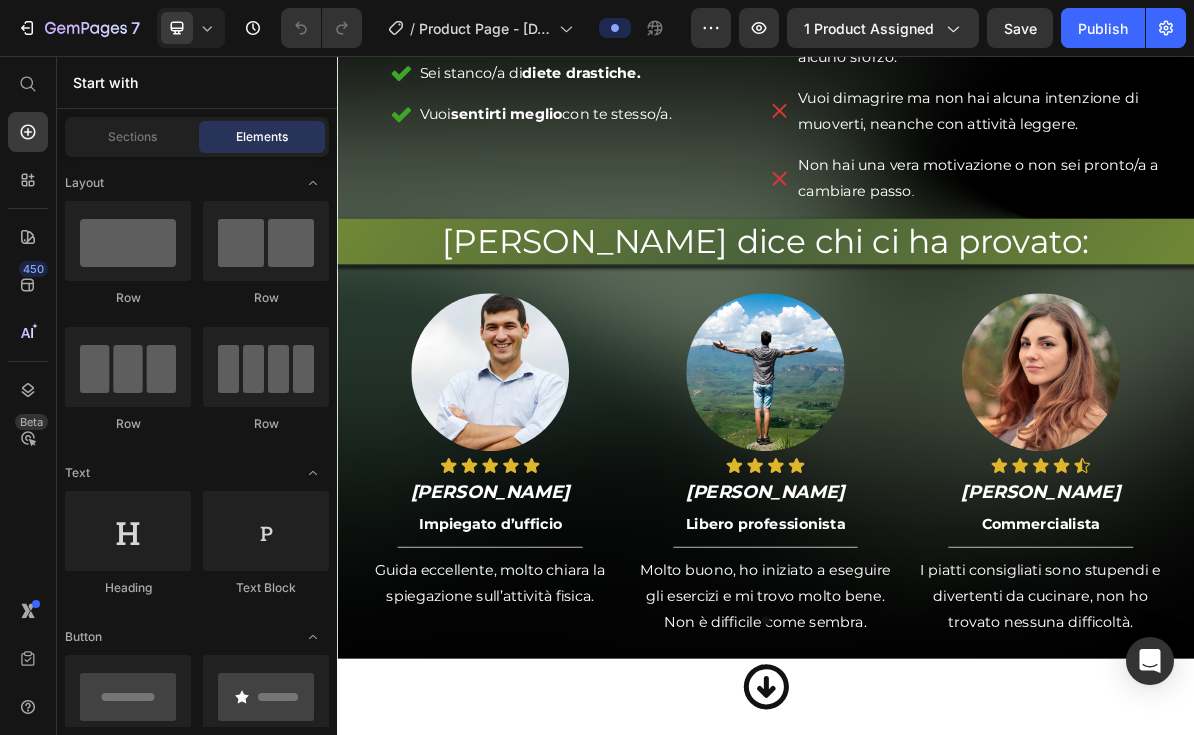 scroll, scrollTop: 2585, scrollLeft: 0, axis: vertical 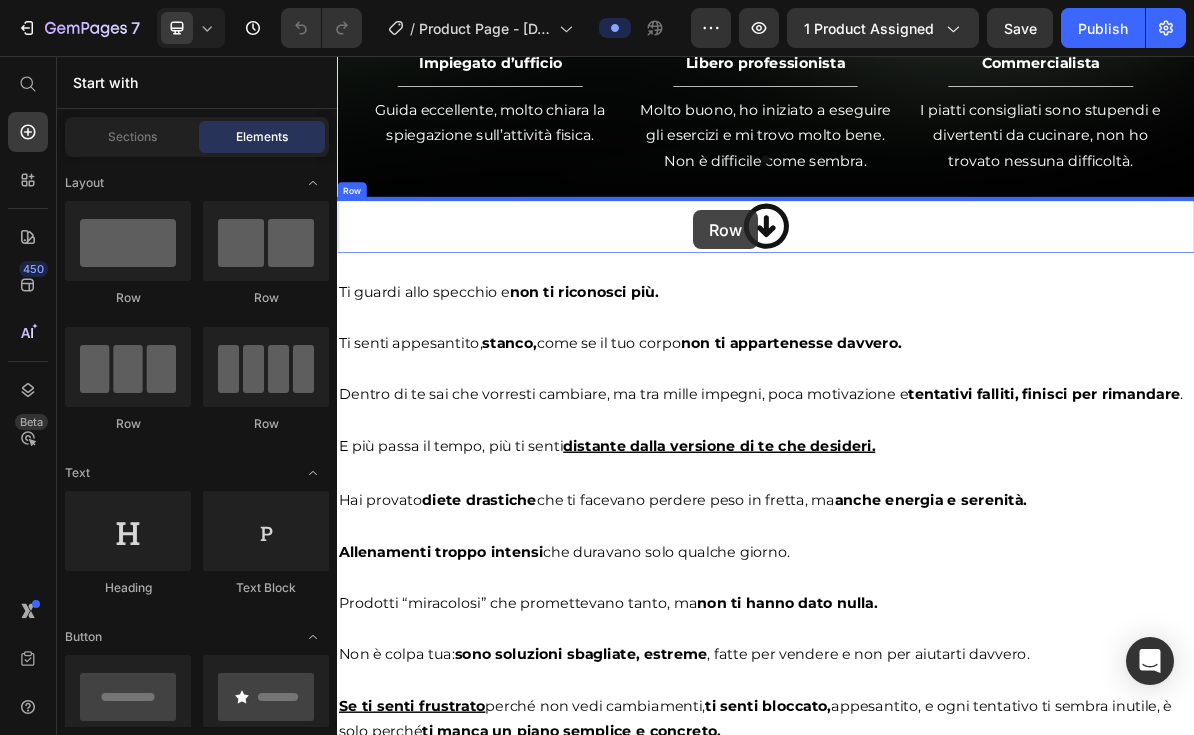 drag, startPoint x: 469, startPoint y: 279, endPoint x: 837, endPoint y: 270, distance: 368.11005 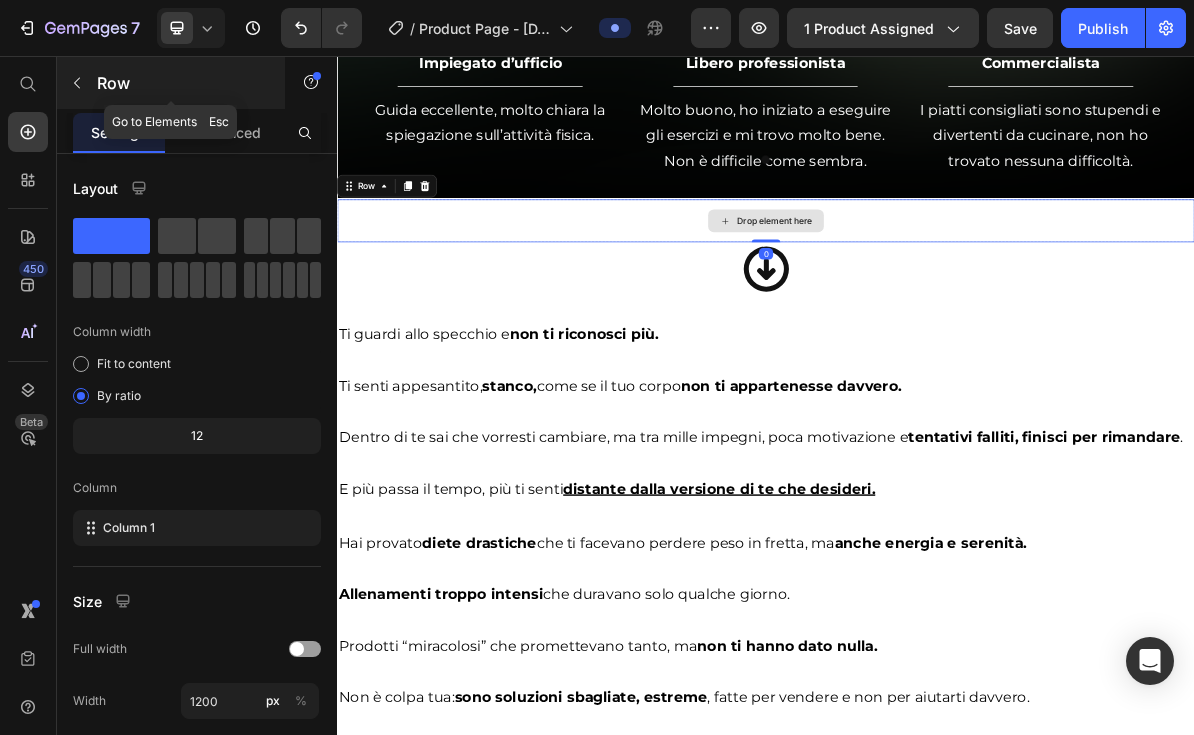 click 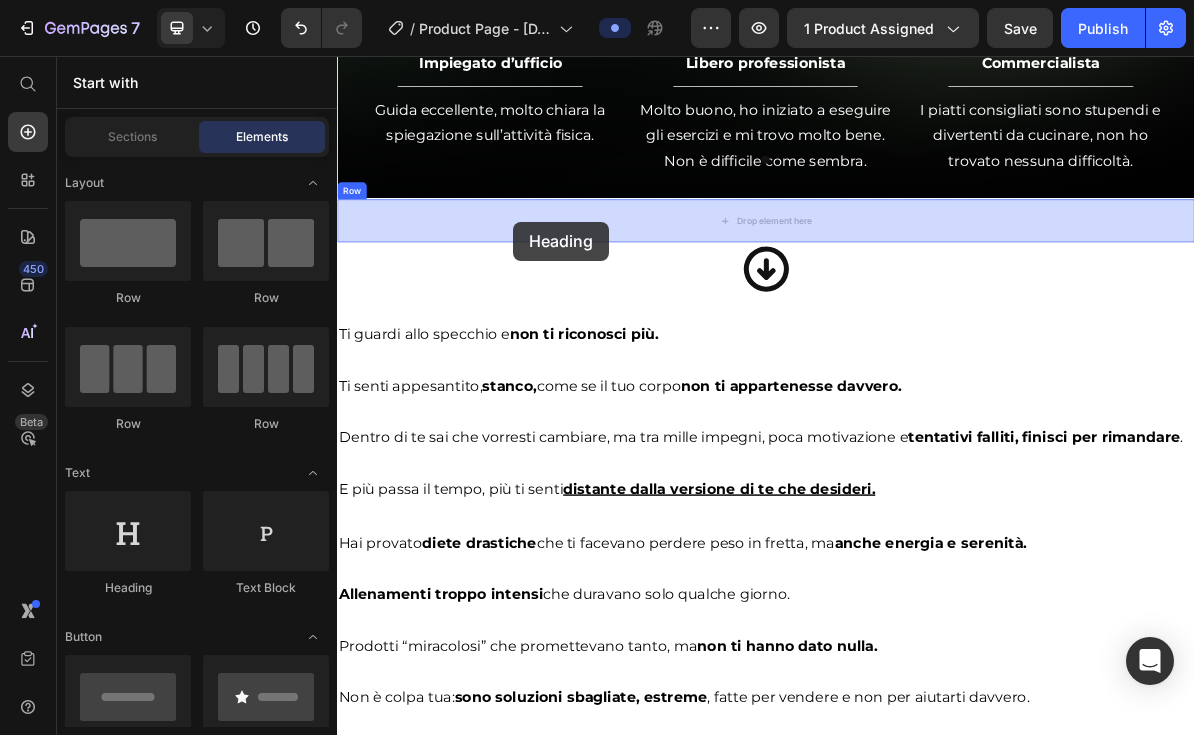 drag, startPoint x: 483, startPoint y: 589, endPoint x: 585, endPoint y: 288, distance: 317.81284 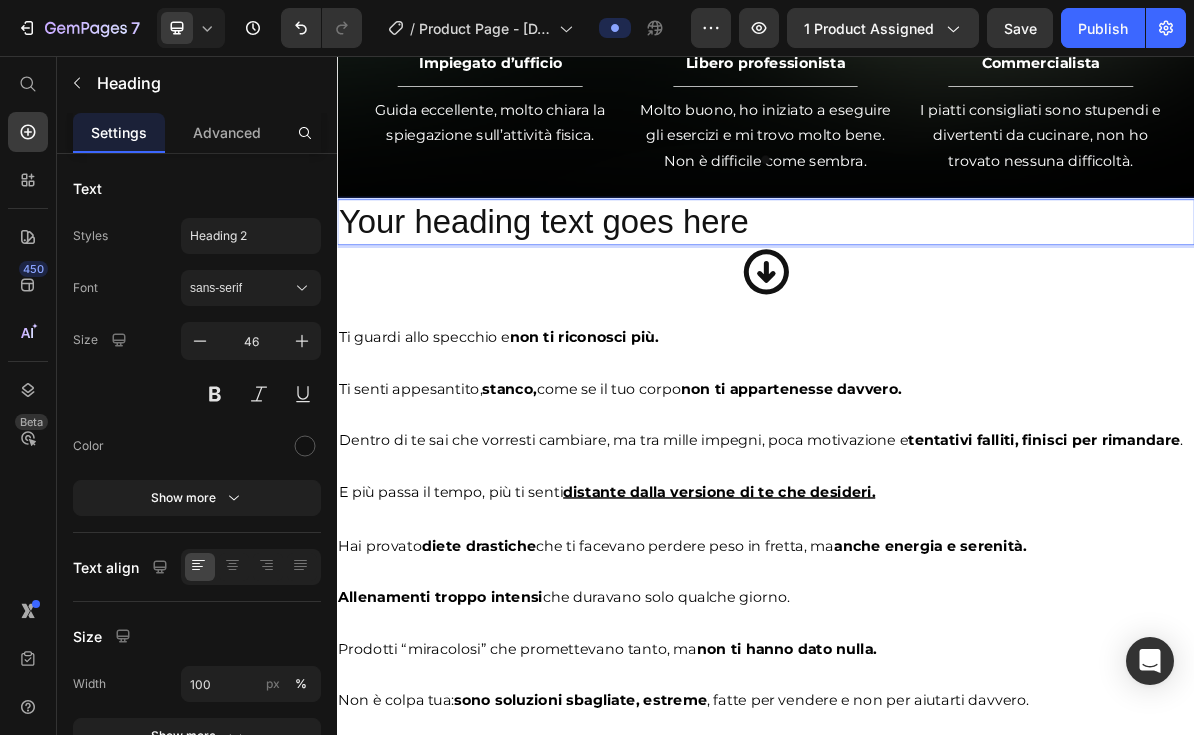 click on "Your heading text goes here" at bounding box center (937, 289) 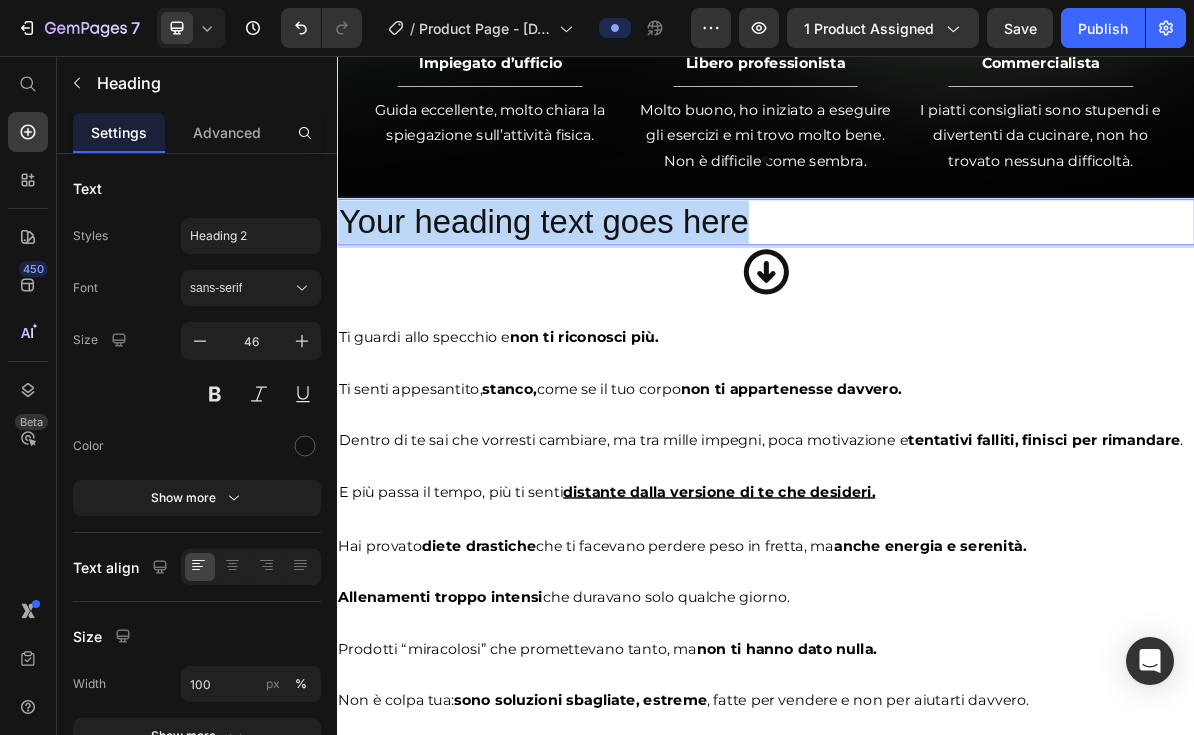drag, startPoint x: 970, startPoint y: 287, endPoint x: 340, endPoint y: 297, distance: 630.07935 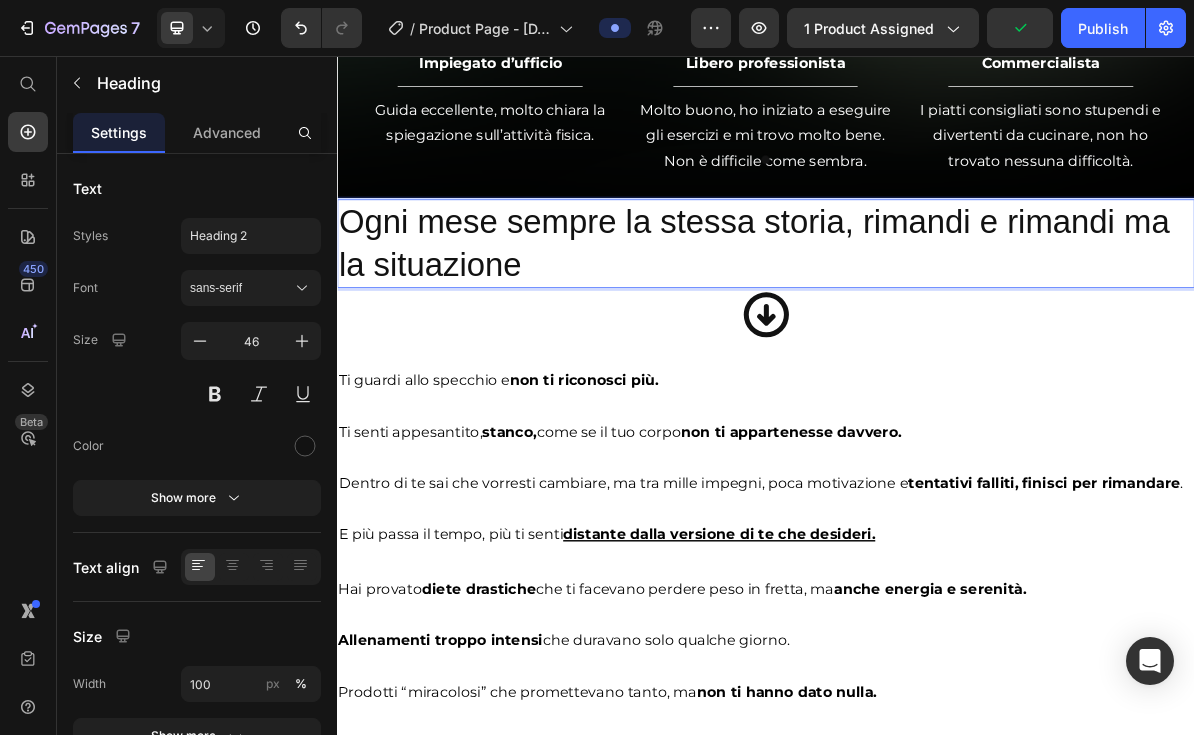 click on "Ogni mese sempre la stessa storia, rimandi e rimandi ma la situazione" at bounding box center (937, 319) 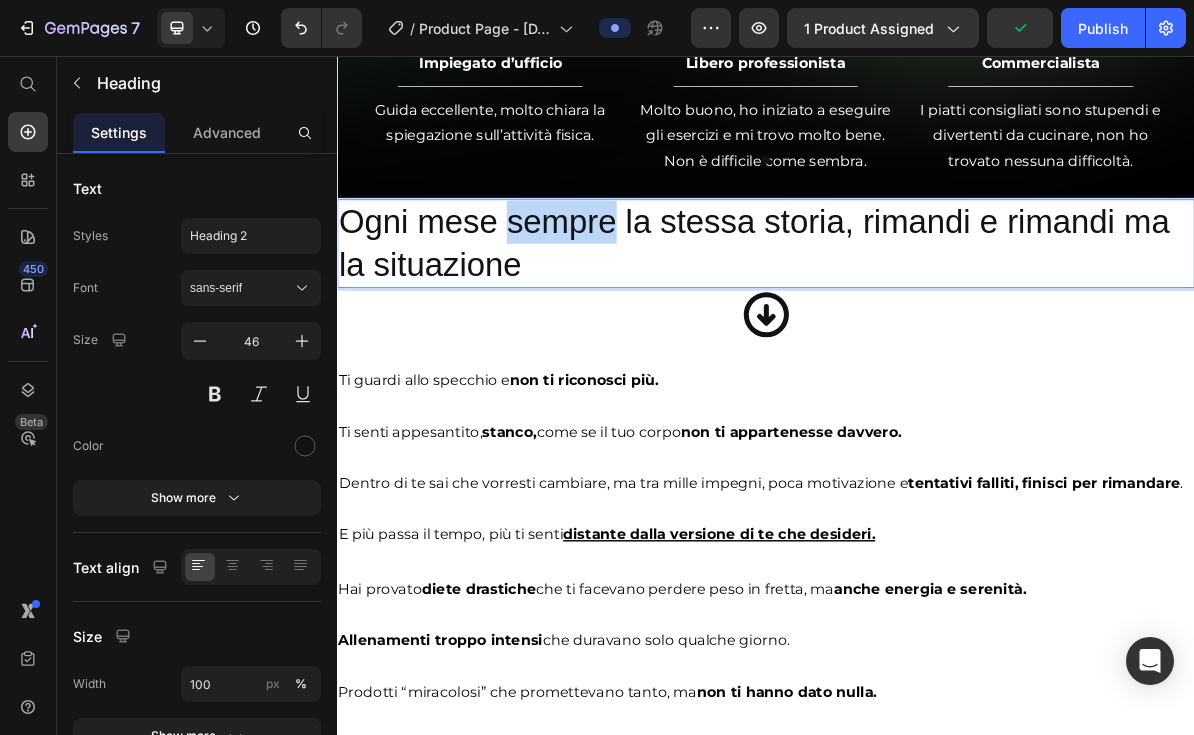 click on "Ogni mese sempre la stessa storia, rimandi e rimandi ma la situazione" at bounding box center [937, 319] 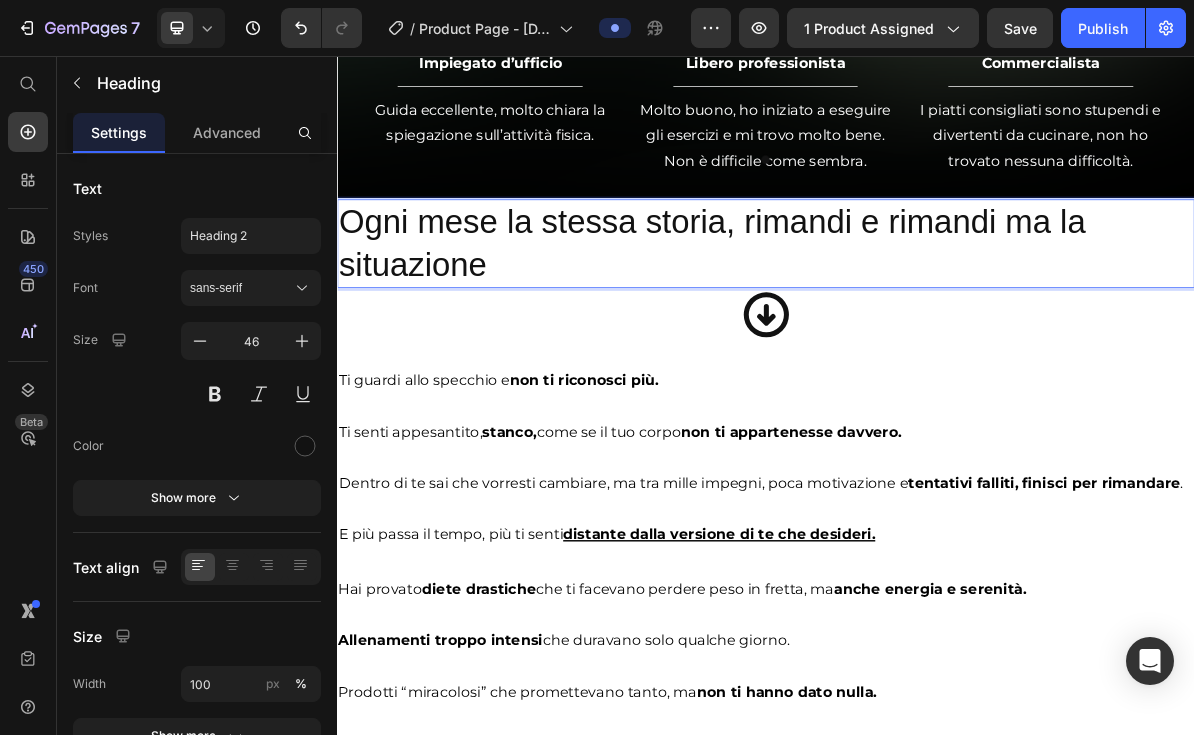 click on "Ogni mese la stessa storia, rimandi e rimandi ma la situazione" at bounding box center [937, 319] 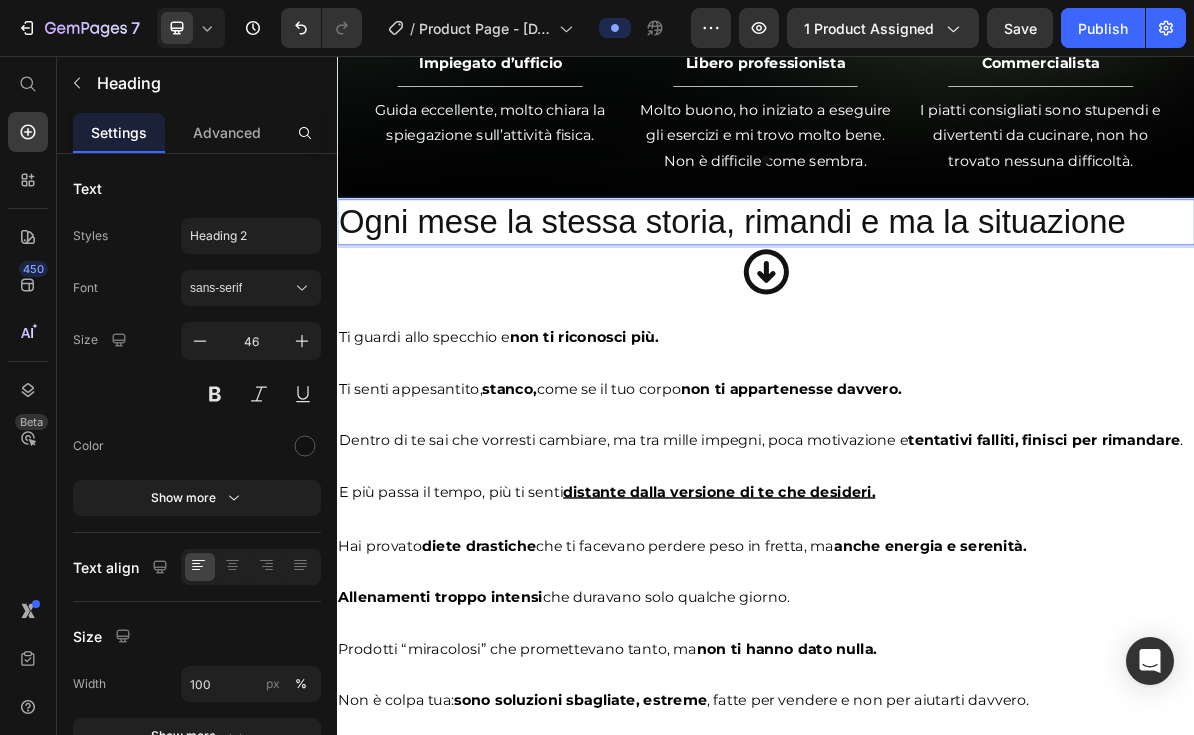 click on "Ogni mese la stessa storia, rimandi e ma la situazione" at bounding box center (937, 289) 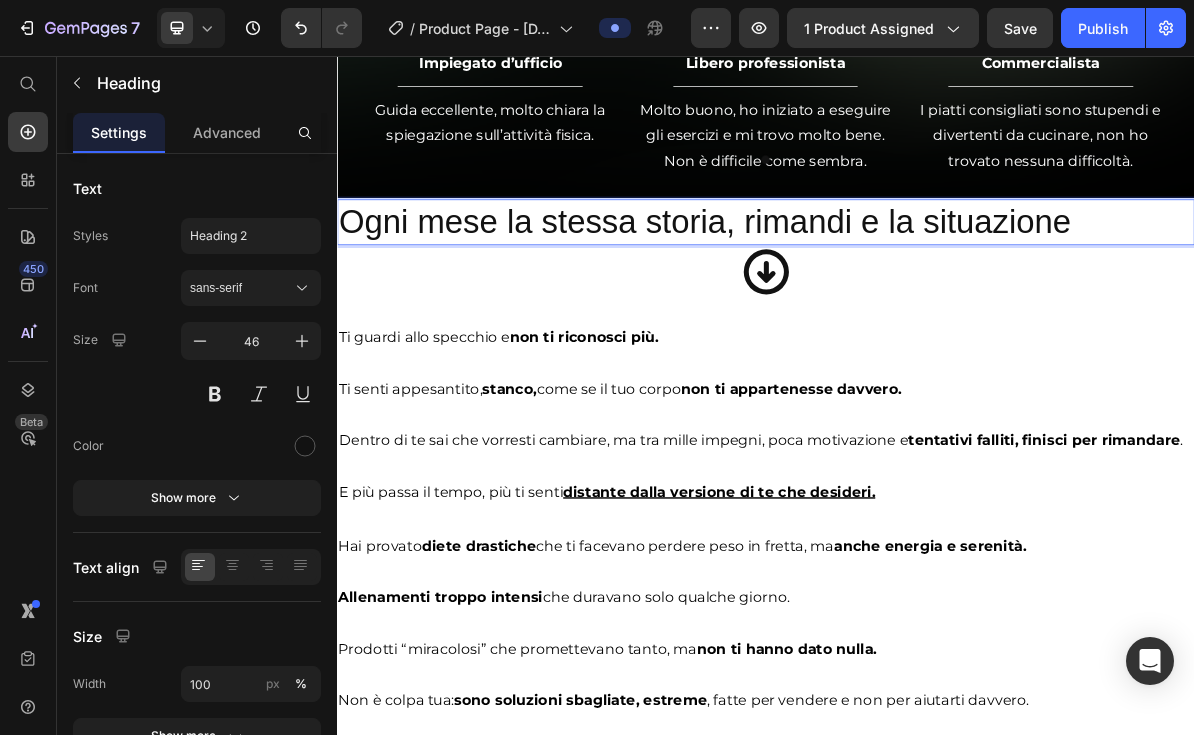 click on "7   /  Product Page - [DATE] 09:17:13 Preview 1 product assigned  Save   Publish  450 Beta Start with Sections Elements Hero Section Product Detail Brands Trusted Badges Guarantee Product Breakdown How to use Testimonials Compare Bundle FAQs Social Proof Brand Story Product List Collection Blog List Contact Sticky Add to Cart Custom Footer Browse Library 450 Layout
Row
Row
Row
Row Text
Heading
Text Block Button
Button
Button
Sticky Back to top Media
Image Image" at bounding box center (597, 0) 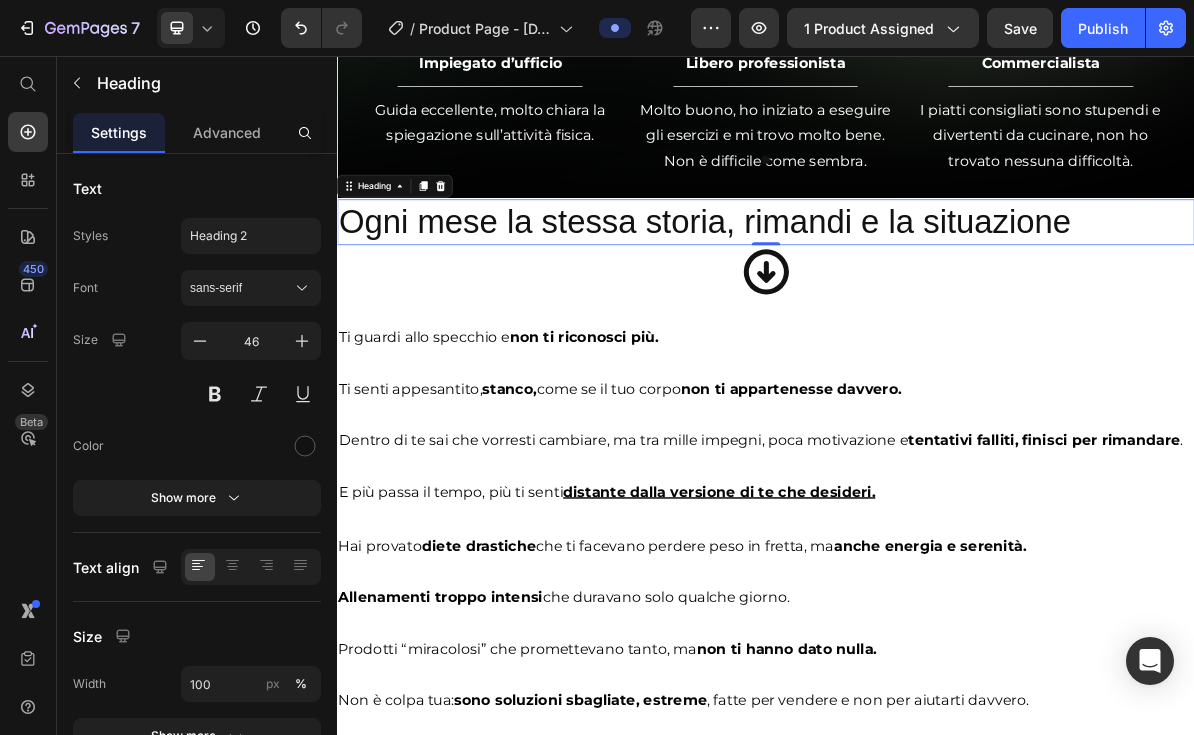 click on "7   /  Product Page - [DATE] 09:17:13 Preview 1 product assigned  Save   Publish  450 Beta Start with Sections Elements Hero Section Product Detail Brands Trusted Badges Guarantee Product Breakdown How to use Testimonials Compare Bundle FAQs Social Proof Brand Story Product List Collection Blog List Contact Sticky Add to Cart Custom Footer Browse Library 450 Layout
Row
Row
Row
Row Text
Heading
Text Block Button
Button
Button
Sticky Back to top Media
Image Image" at bounding box center (597, 0) 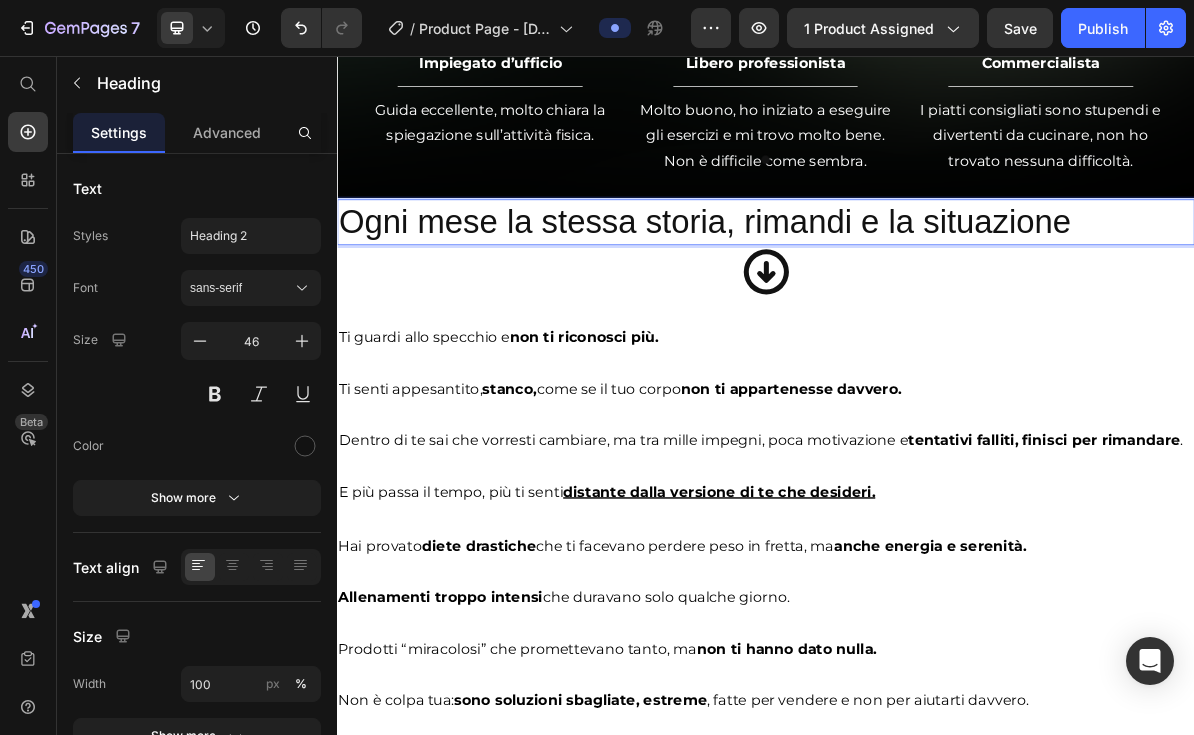 click on "Ogni mese la stessa storia, rimandi e la situazione" at bounding box center [937, 289] 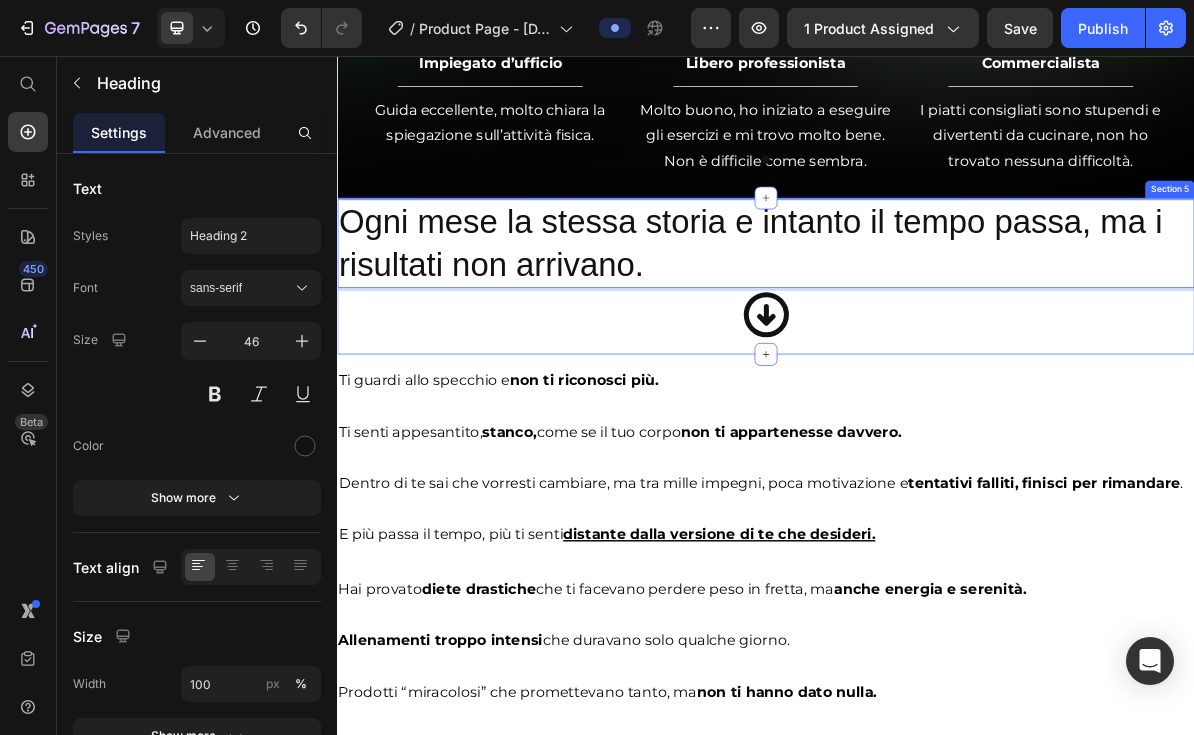 click on "Ogni mese la stessa storia e intanto il tempo passa, ma i risultati non arrivano.  Heading   0 Row
Icon
Icon Row" at bounding box center (937, 364) 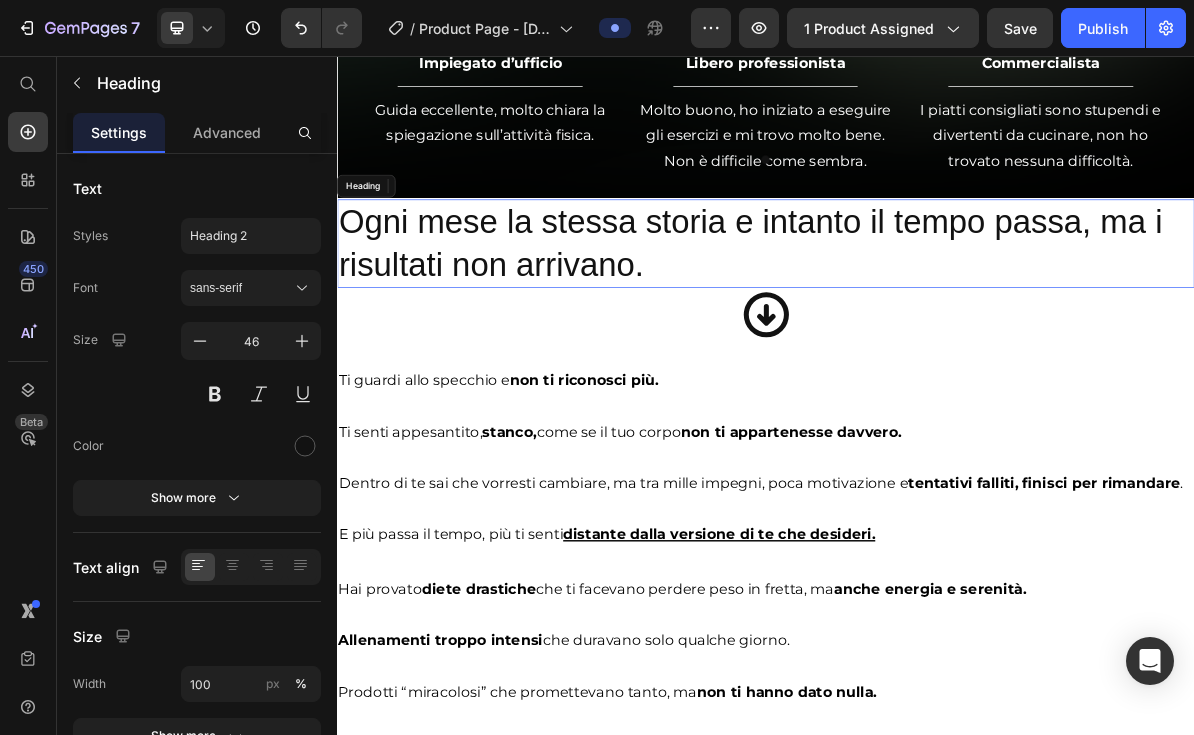 click on "Ogni mese la stessa storia e intanto il tempo passa, ma i risultati non arrivano." at bounding box center [937, 319] 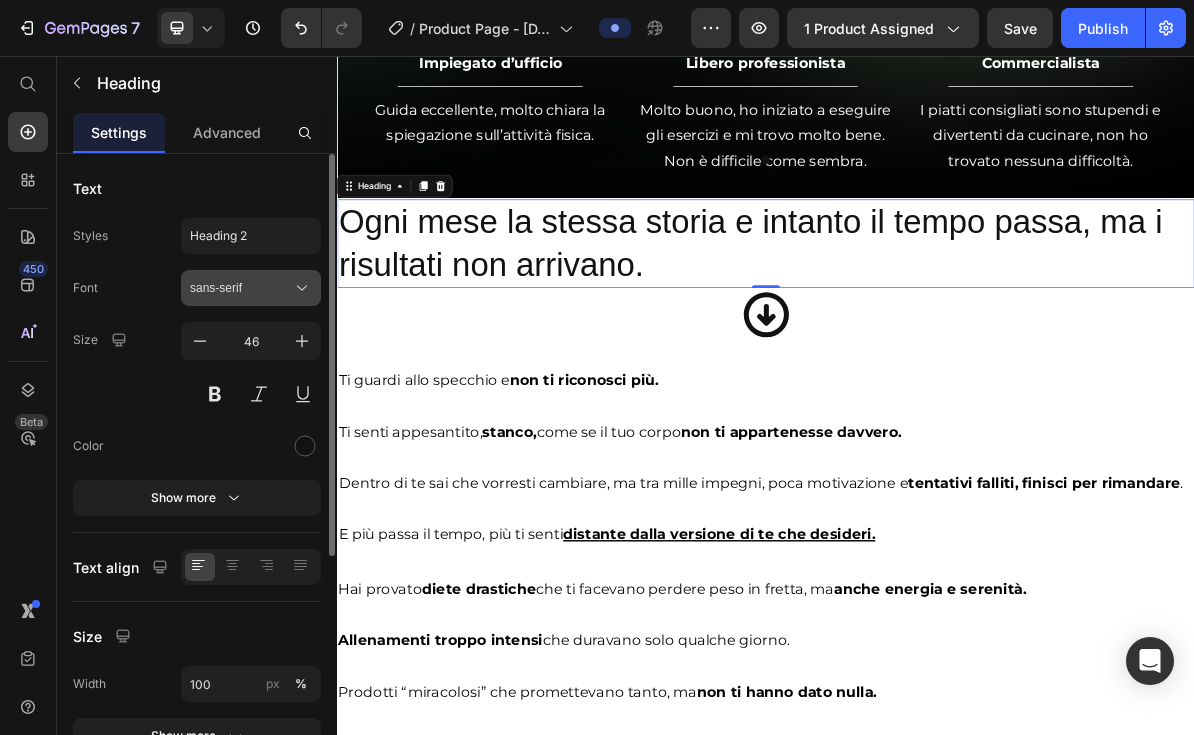 click on "sans-serif" at bounding box center (241, 288) 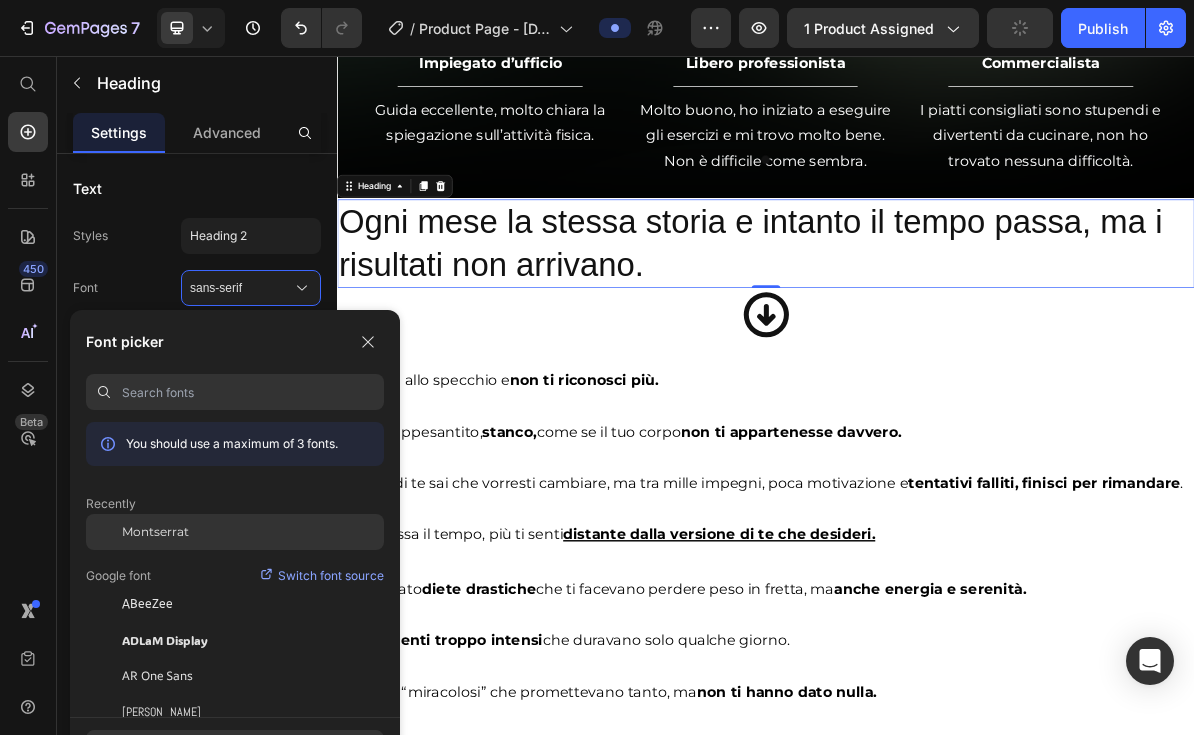 click on "Montserrat" 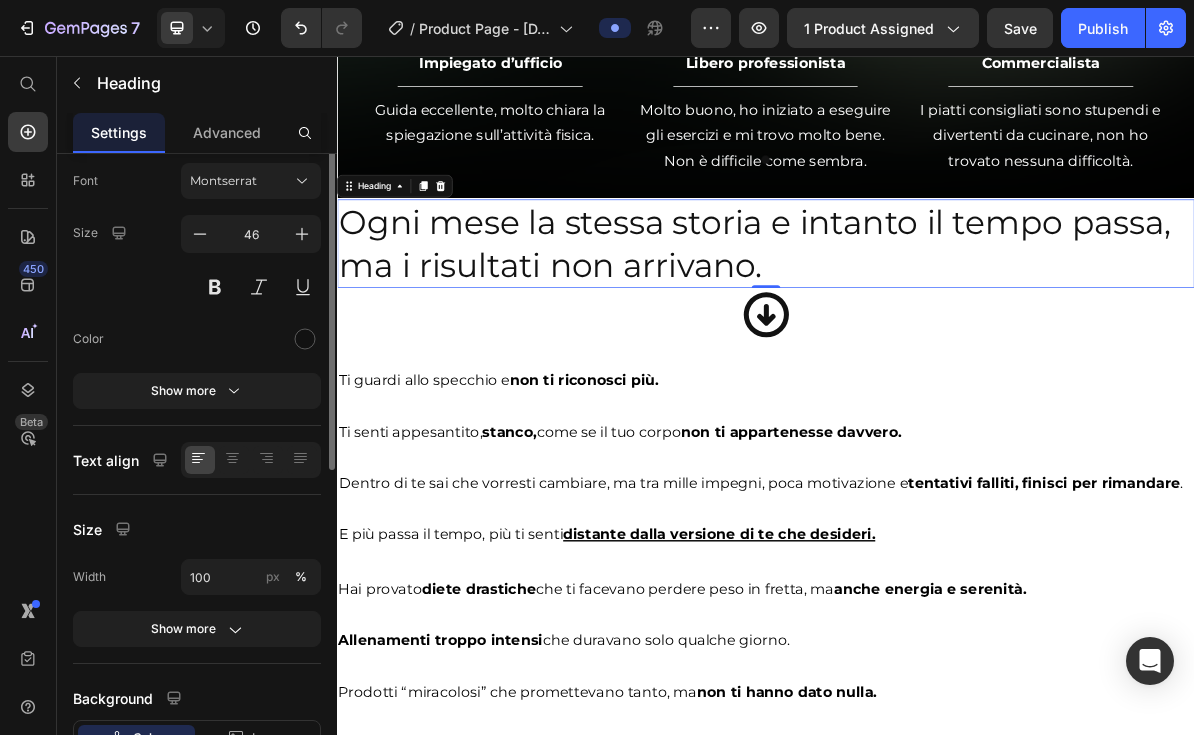 scroll, scrollTop: 167, scrollLeft: 0, axis: vertical 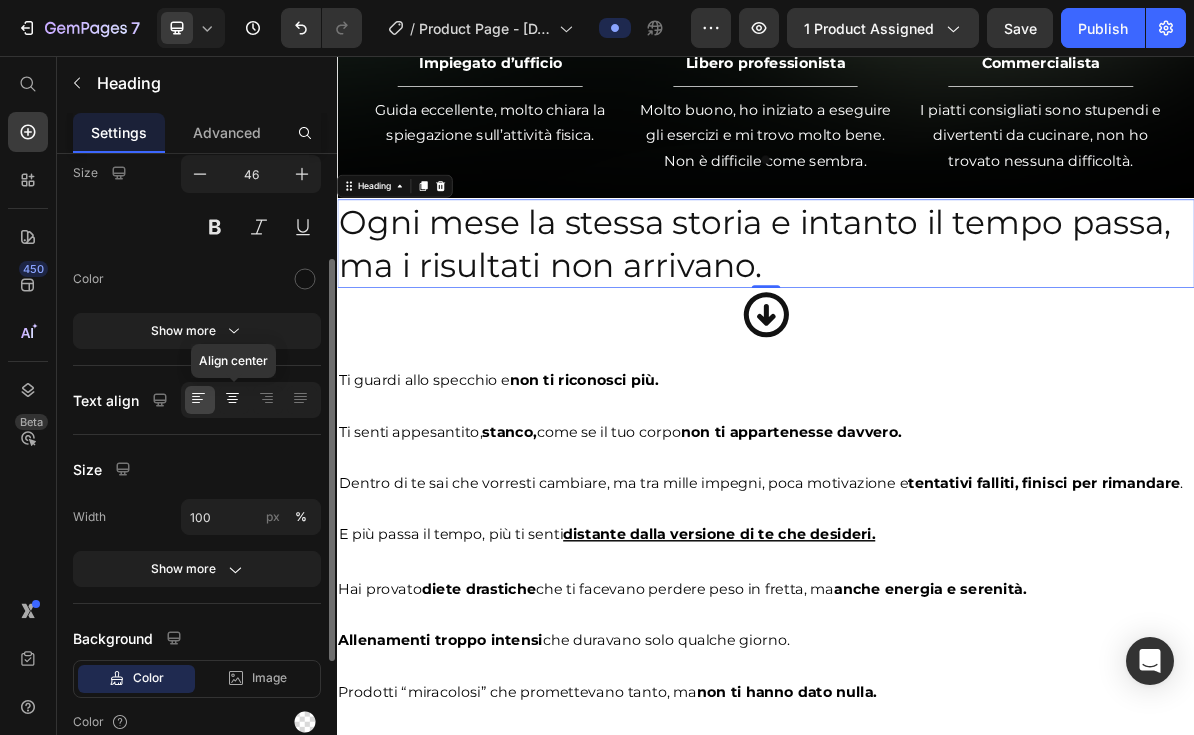 click 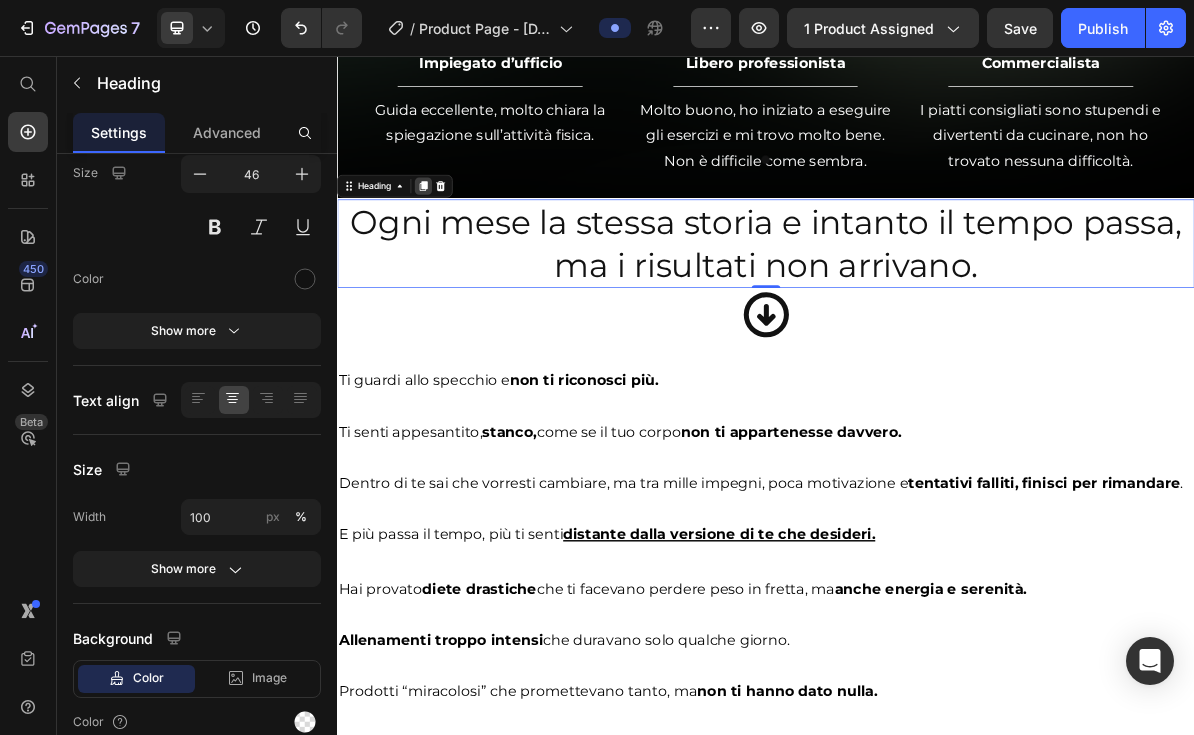 click 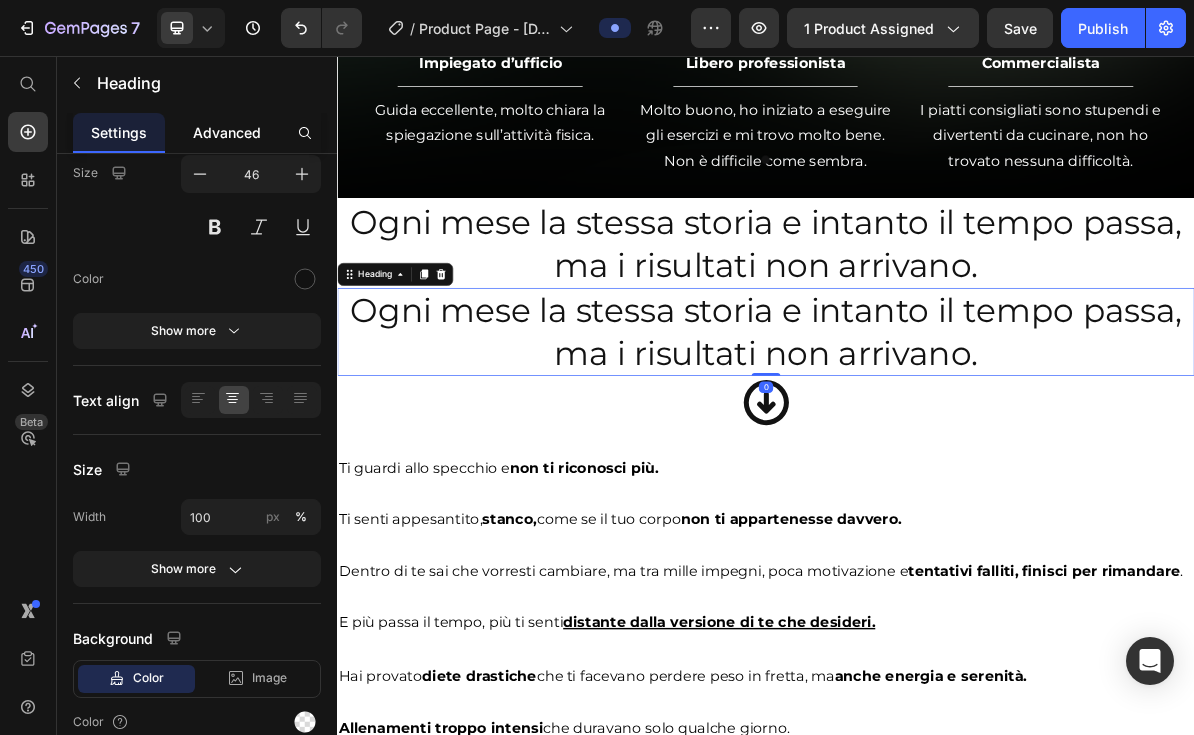 click on "Advanced" at bounding box center (227, 132) 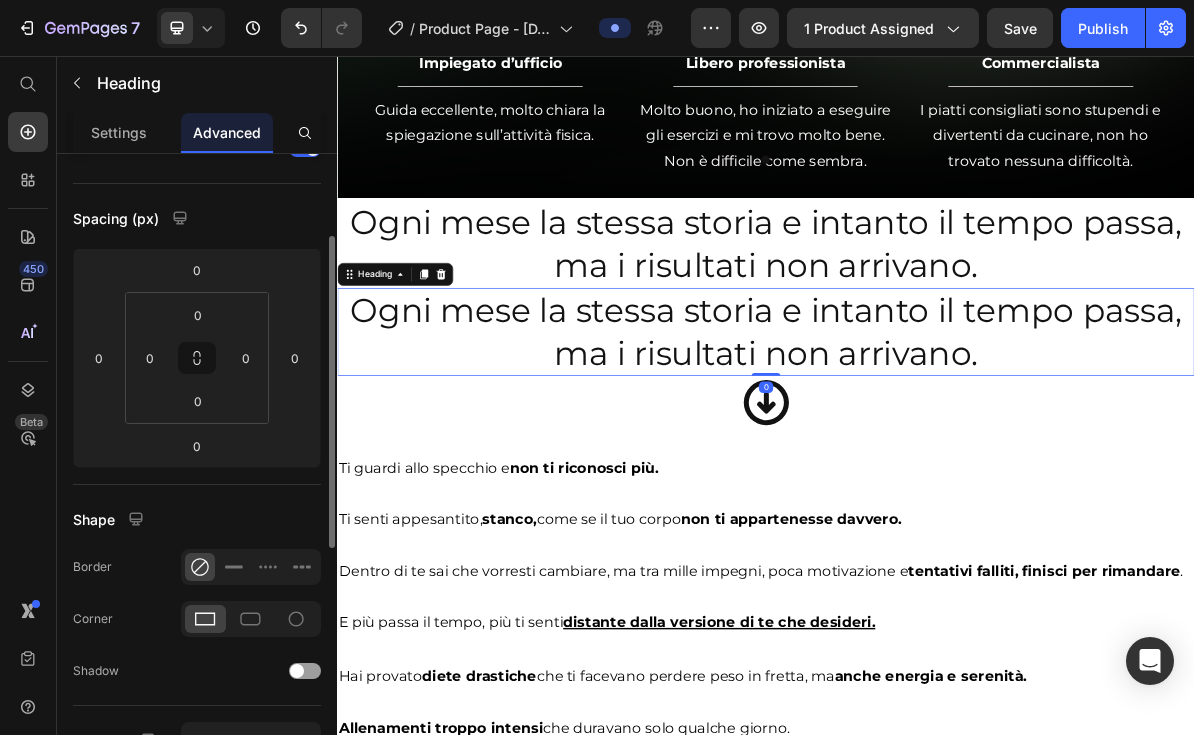 scroll, scrollTop: 0, scrollLeft: 0, axis: both 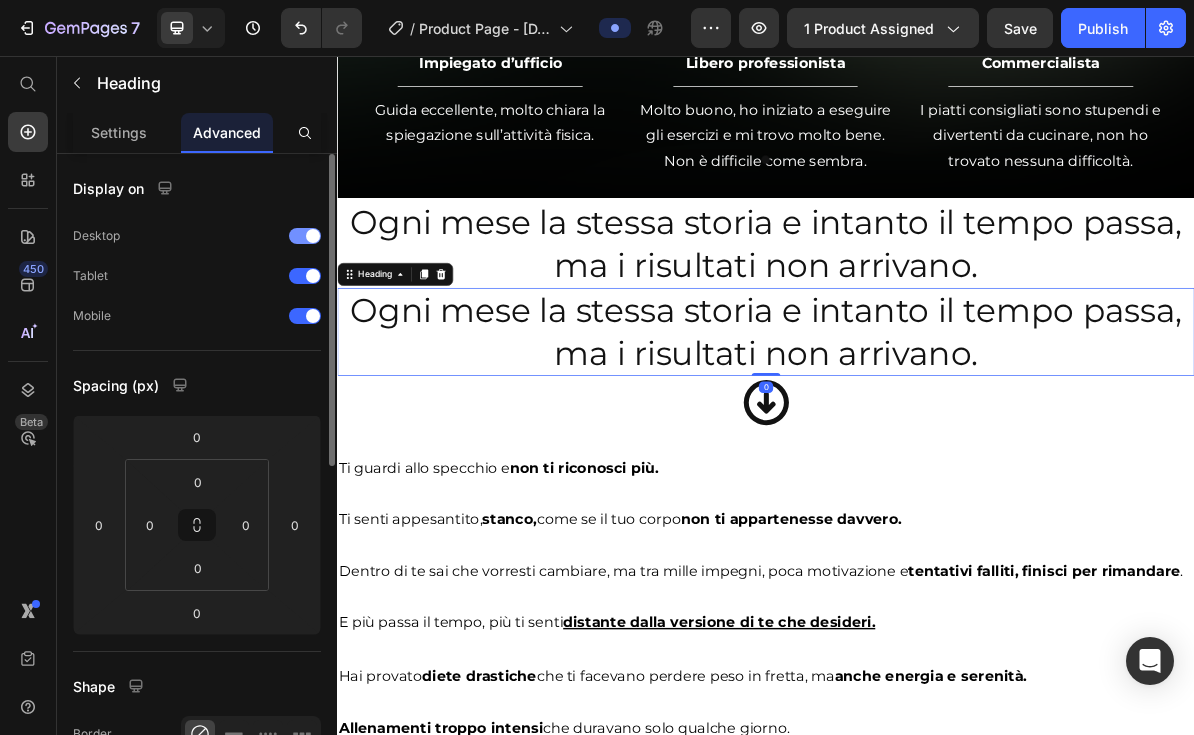 click on "Desktop" at bounding box center (197, 236) 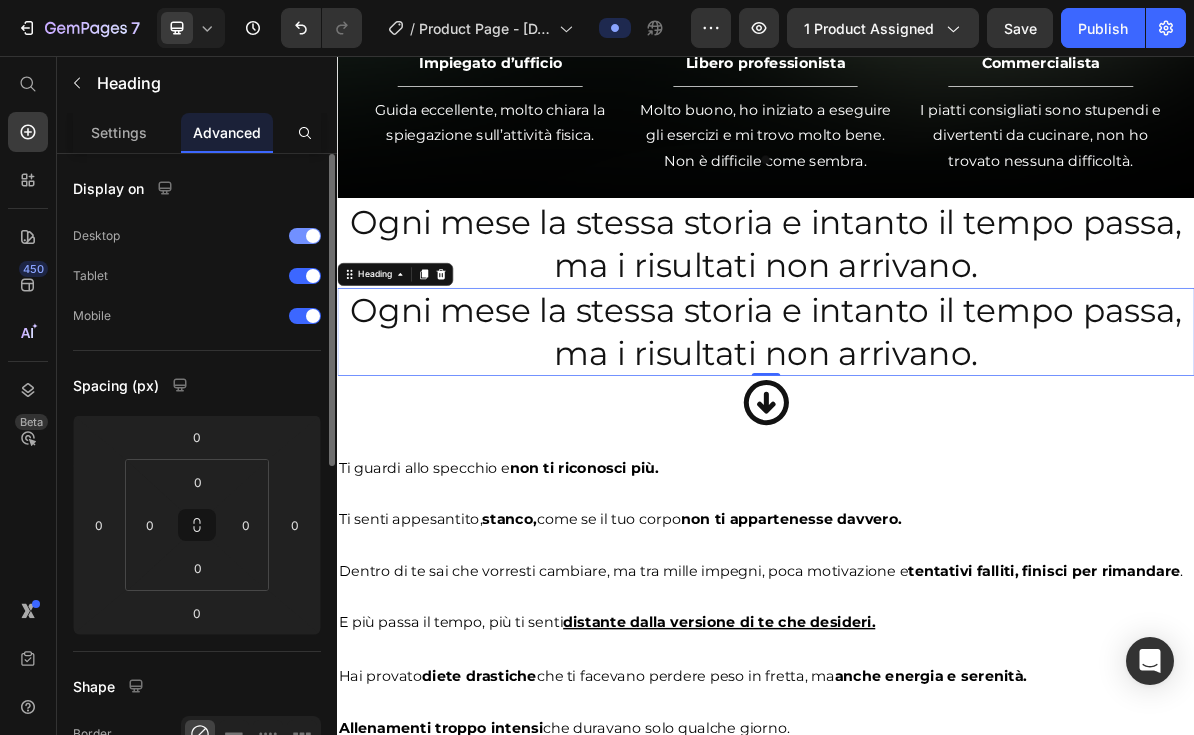 click at bounding box center [305, 236] 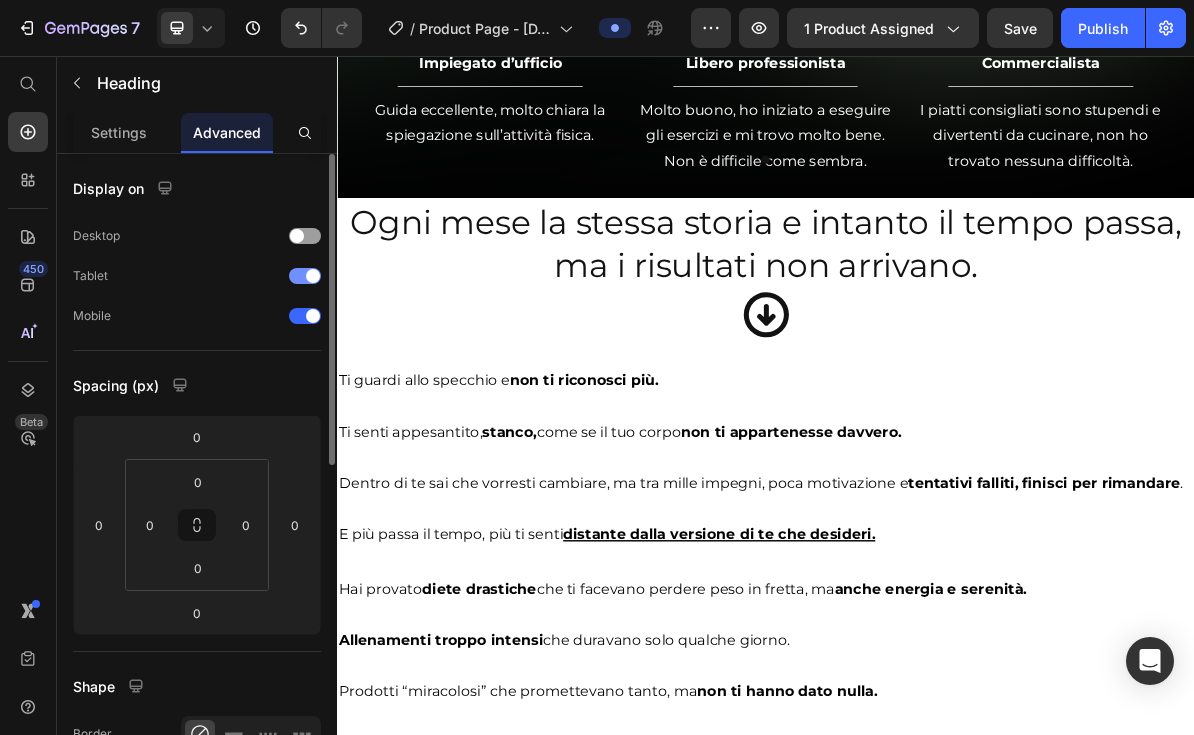 click on "Tablet" at bounding box center (197, 276) 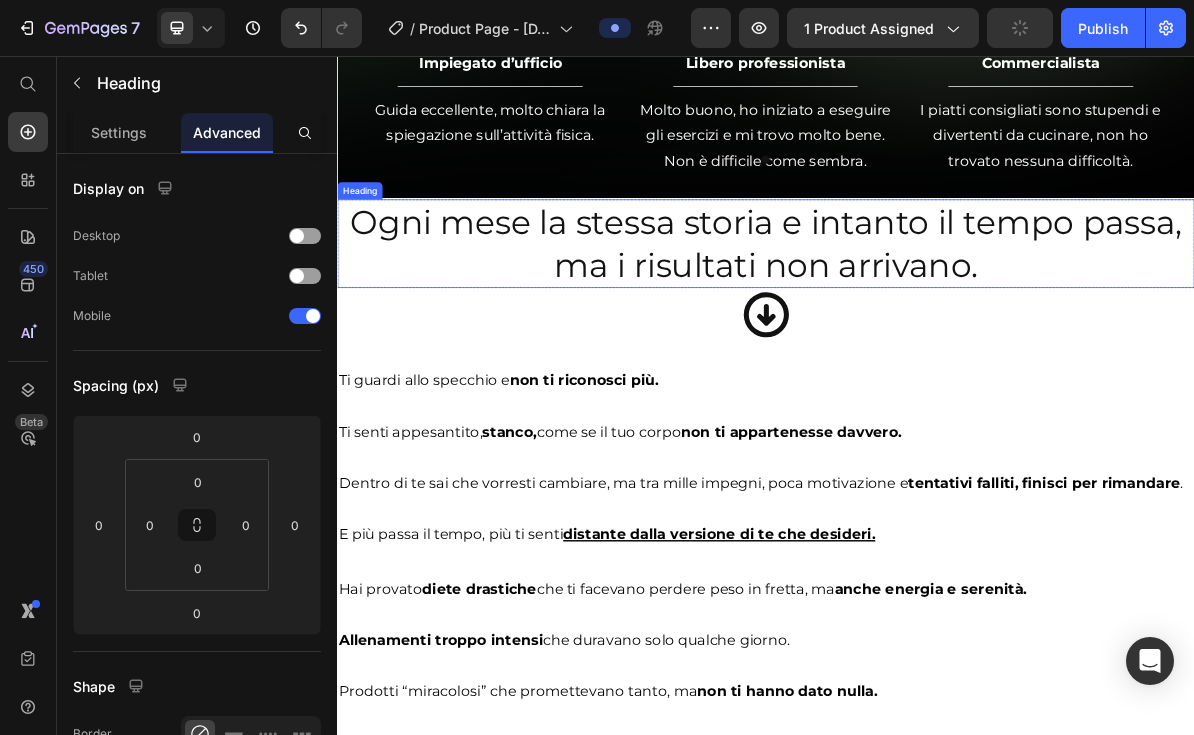 click on "Ogni mese la stessa storia e intanto il tempo passa, ma i risultati non arrivano." at bounding box center (937, 319) 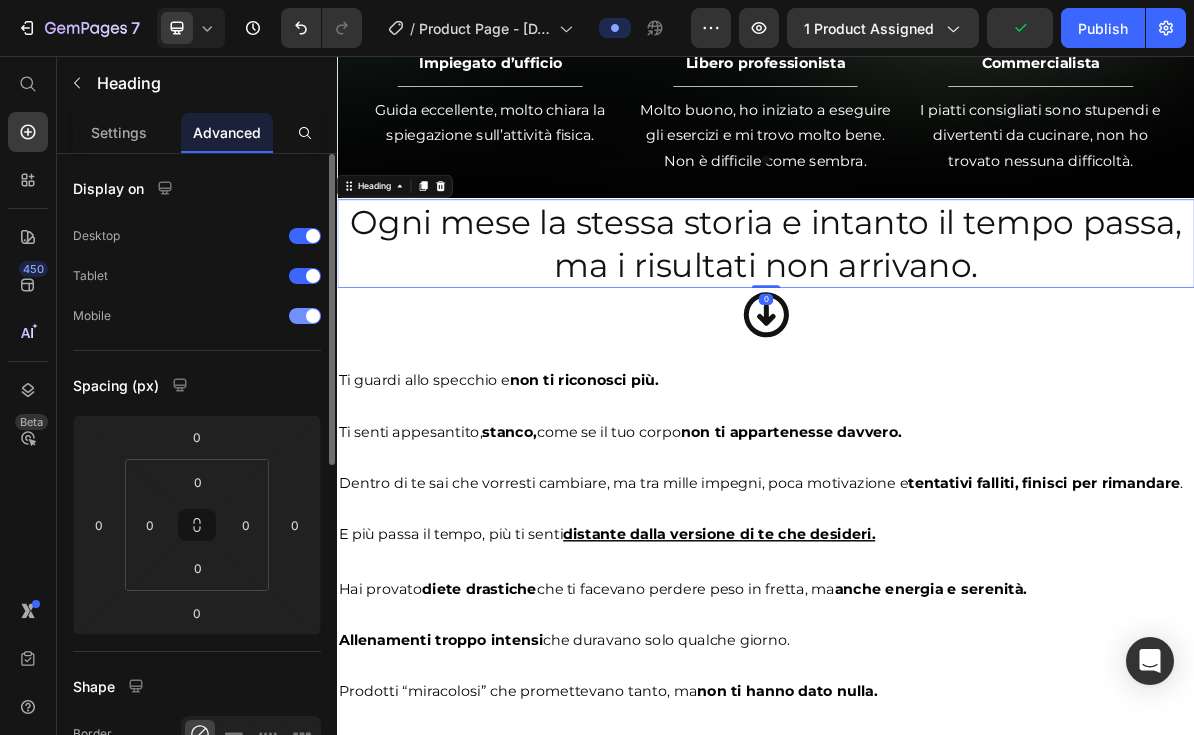 click at bounding box center [313, 316] 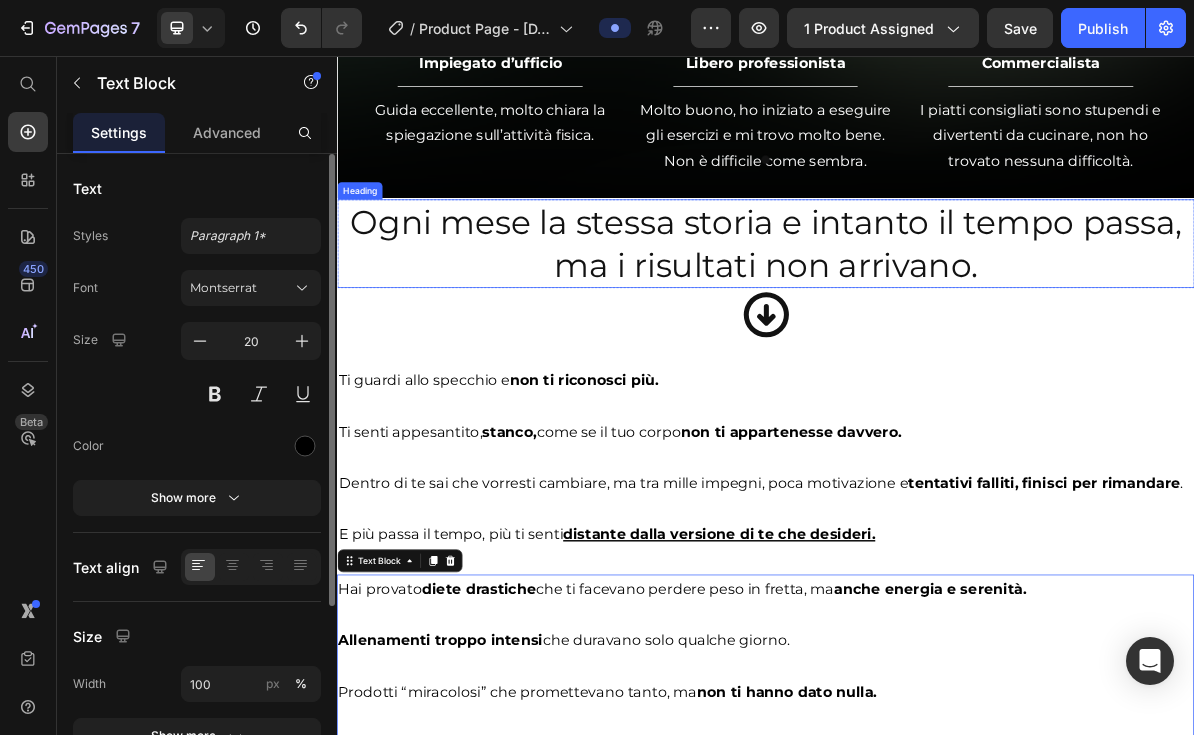 click on "Ogni mese la stessa storia e intanto il tempo passa, ma i risultati non arrivano." at bounding box center [937, 319] 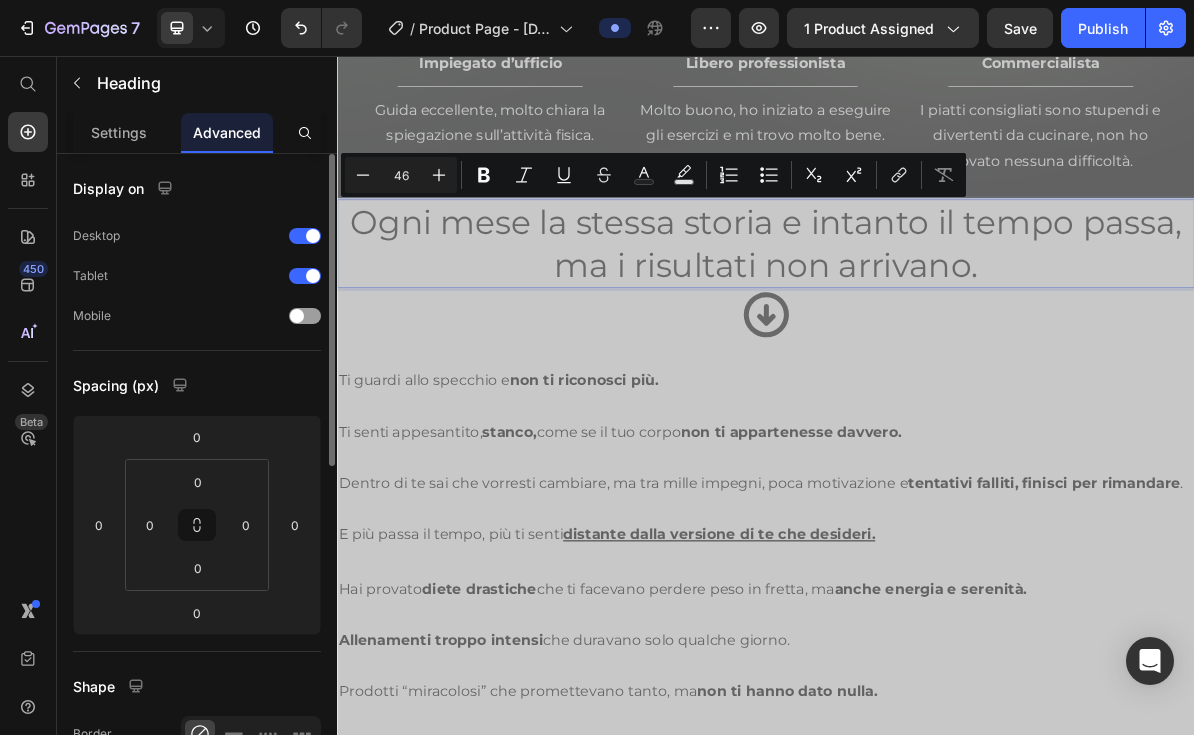click on "Ogni mese la stessa storia e intanto il tempo passa, ma i risultati non arrivano." at bounding box center [937, 319] 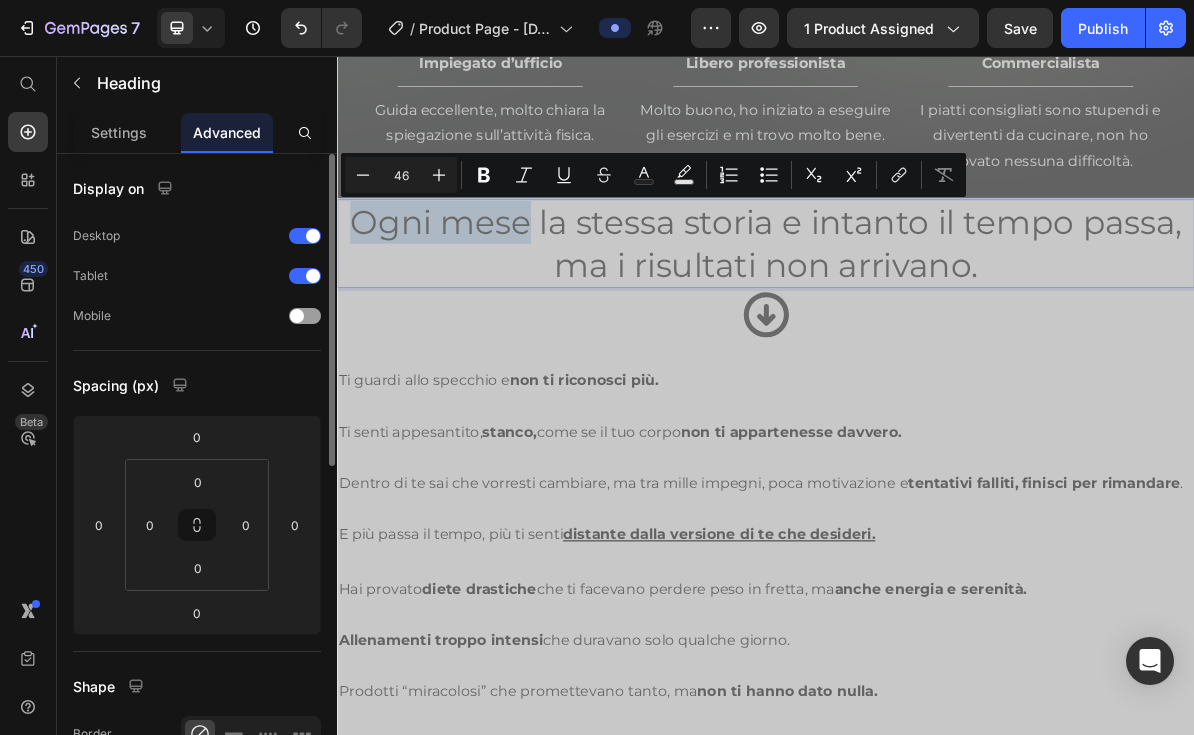 drag, startPoint x: 599, startPoint y: 297, endPoint x: 364, endPoint y: 288, distance: 235.17227 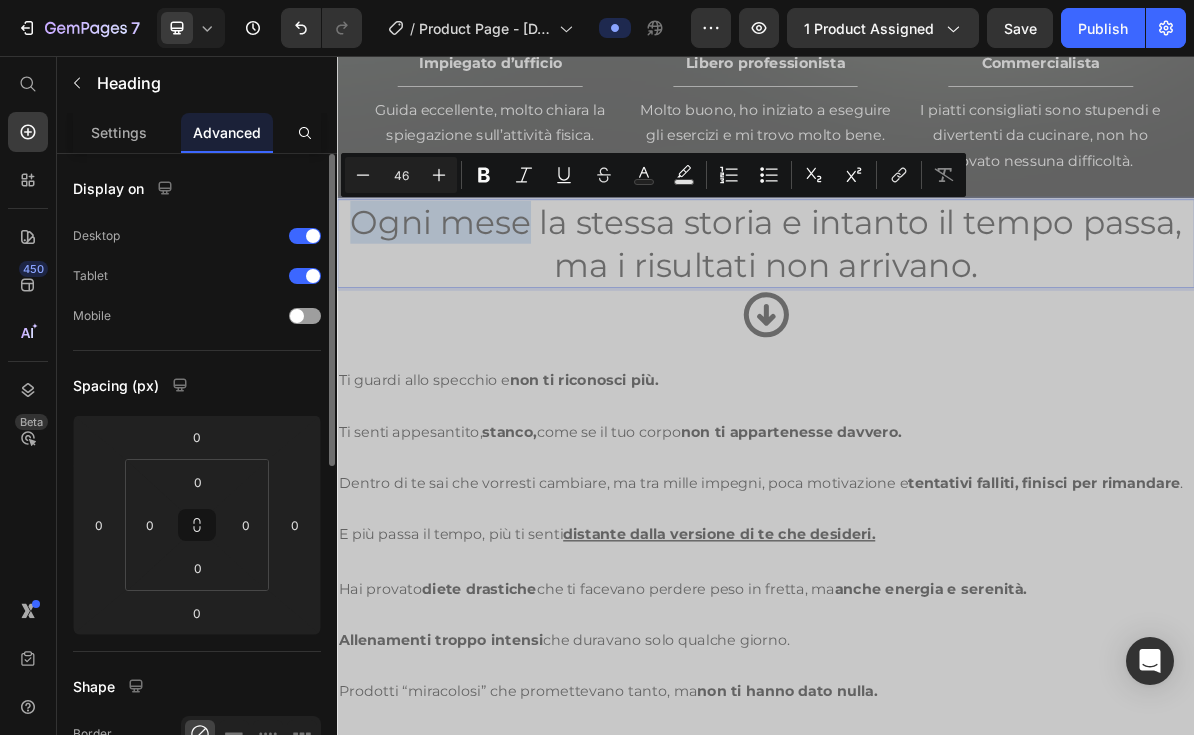 click on "Ogni mese la stessa storia e intanto il tempo passa, ma i risultati non arrivano." at bounding box center [937, 319] 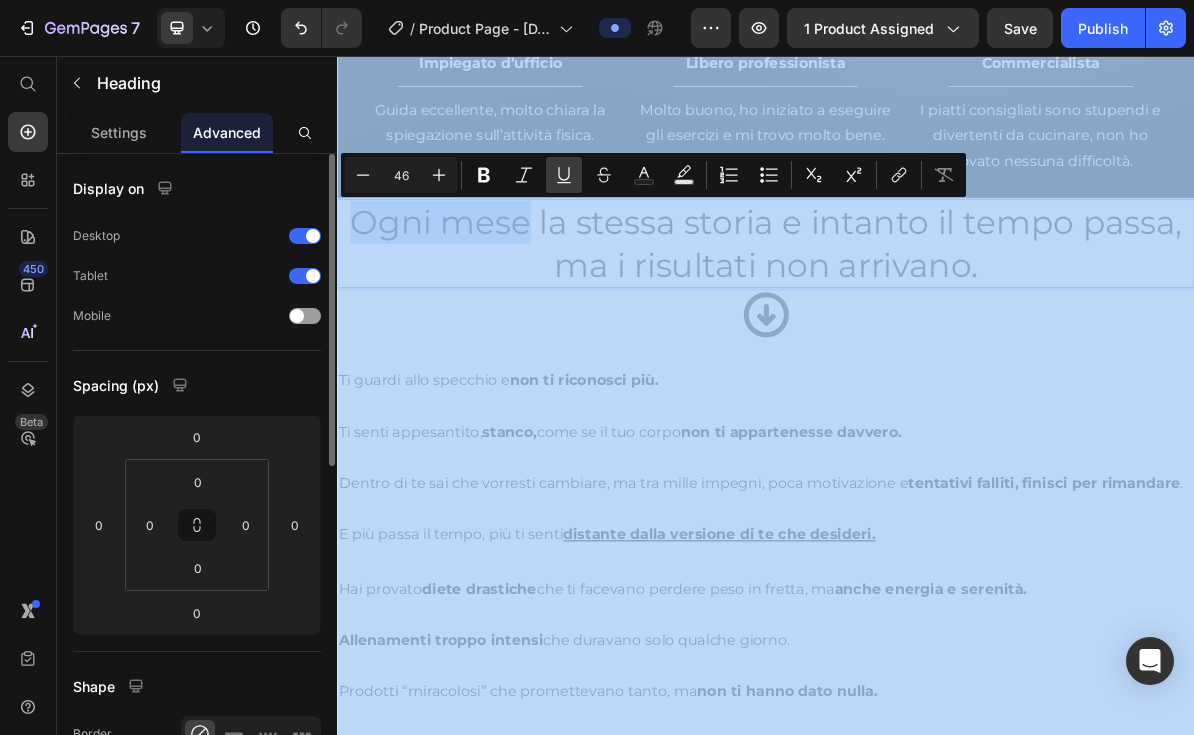 click on "Underline" at bounding box center [564, 175] 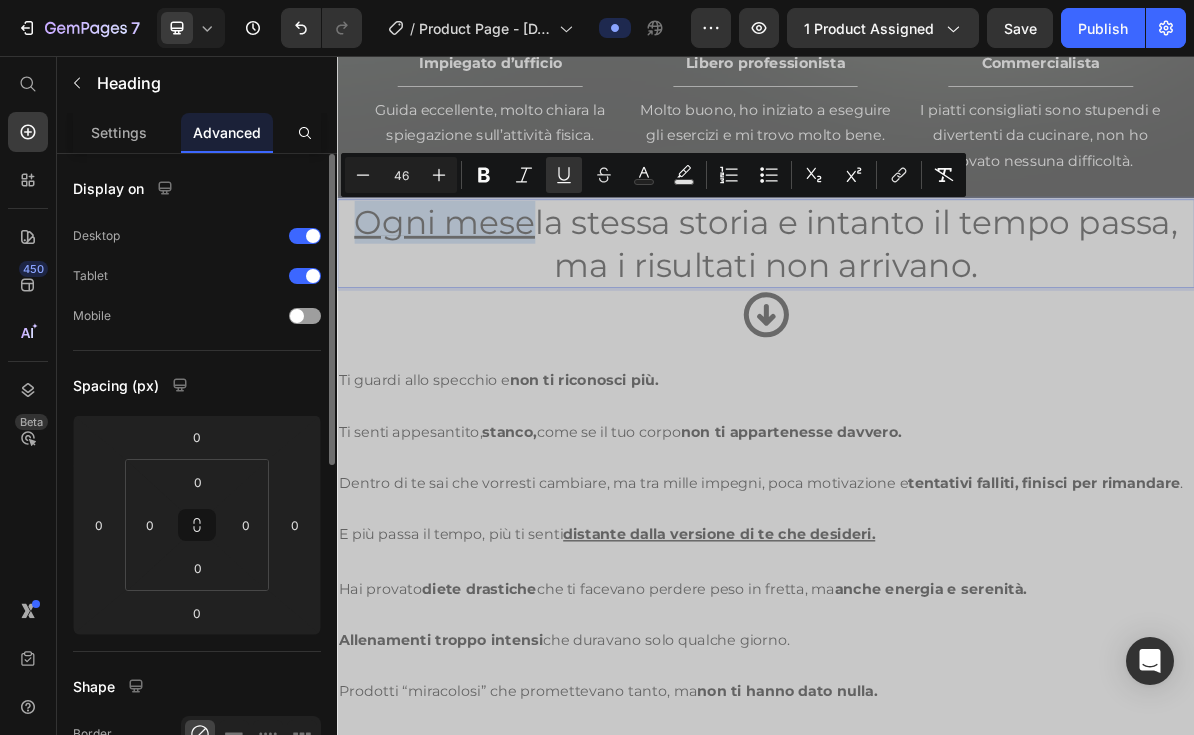click on "Ogni mese  la stessa storia e intanto il tempo passa, ma i risultati non arrivano." at bounding box center (937, 319) 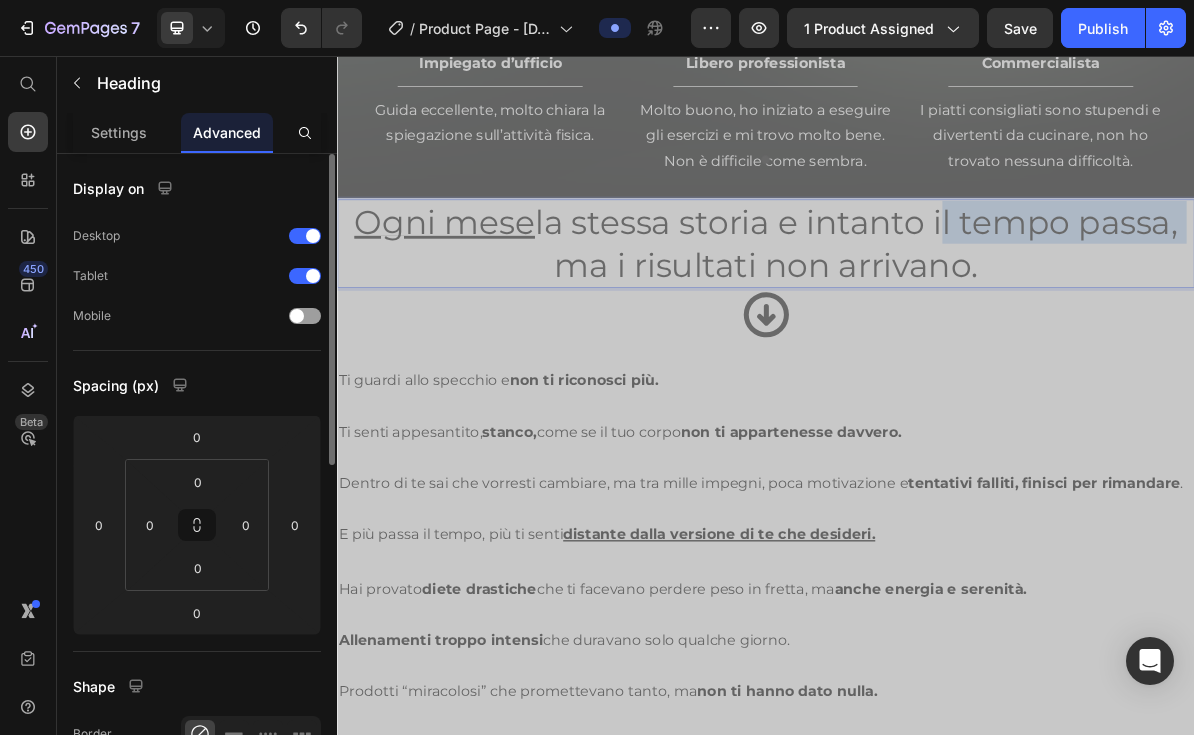 drag, startPoint x: 1177, startPoint y: 295, endPoint x: 1510, endPoint y: 305, distance: 333.15012 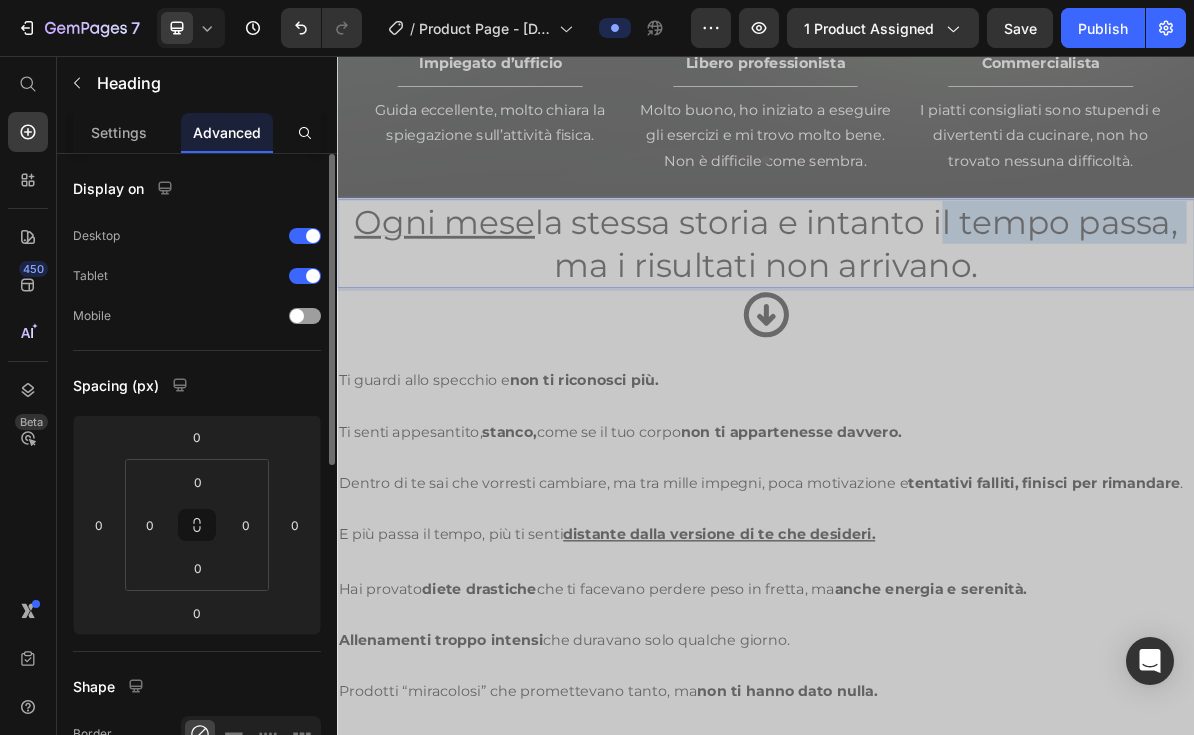 click on "Ogni mese  la stessa storia e intanto il tempo passa, ma i risultati non arrivano." at bounding box center (937, 319) 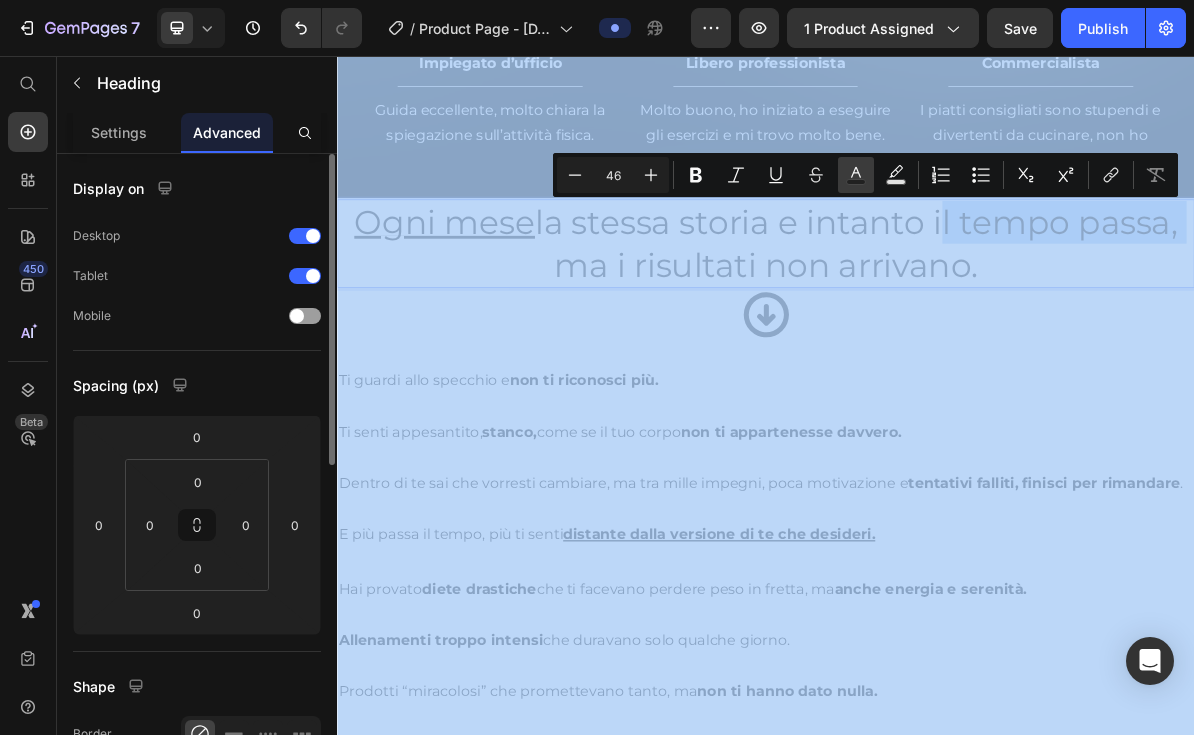 click on "Text Color" at bounding box center (856, 175) 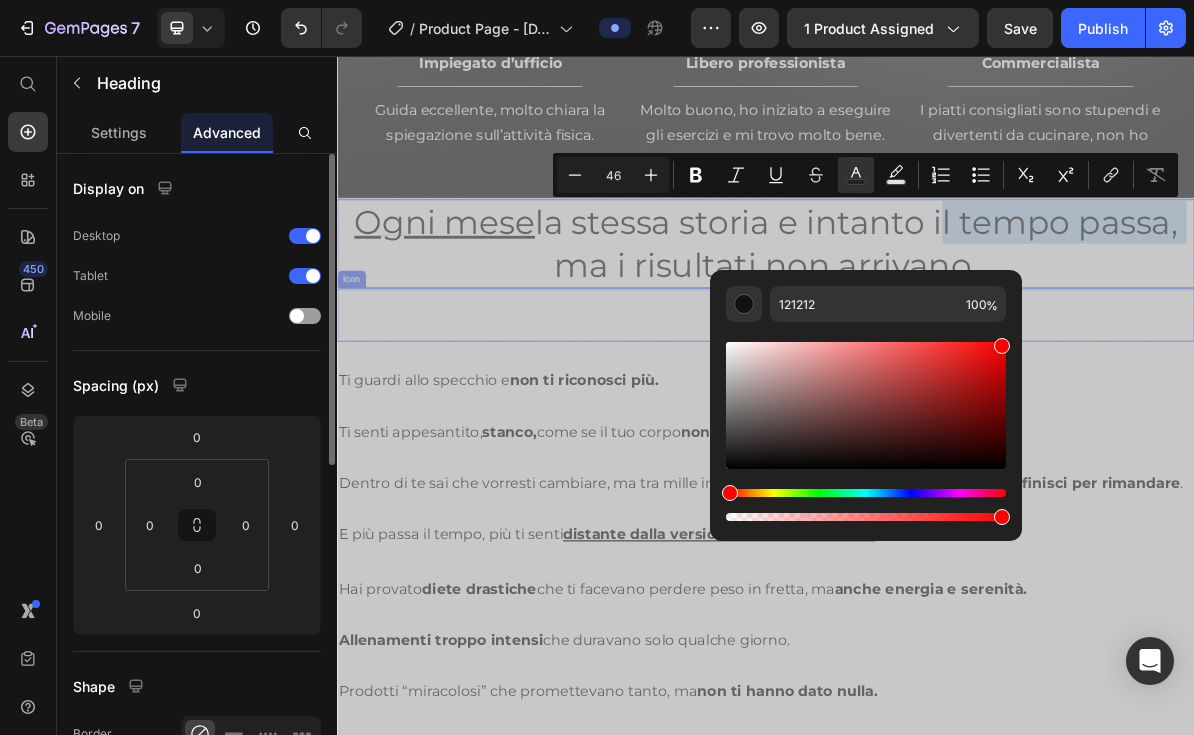 type on "FF0000" 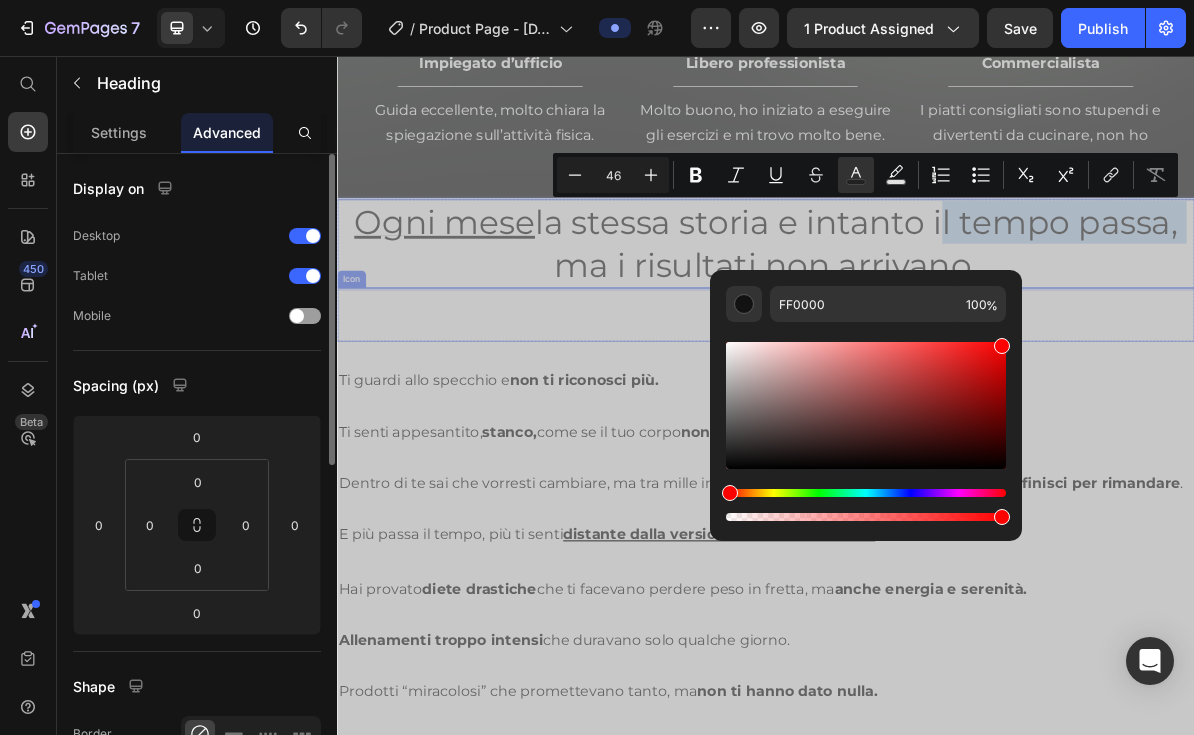 drag, startPoint x: 1315, startPoint y: 445, endPoint x: 1328, endPoint y: 400, distance: 46.840153 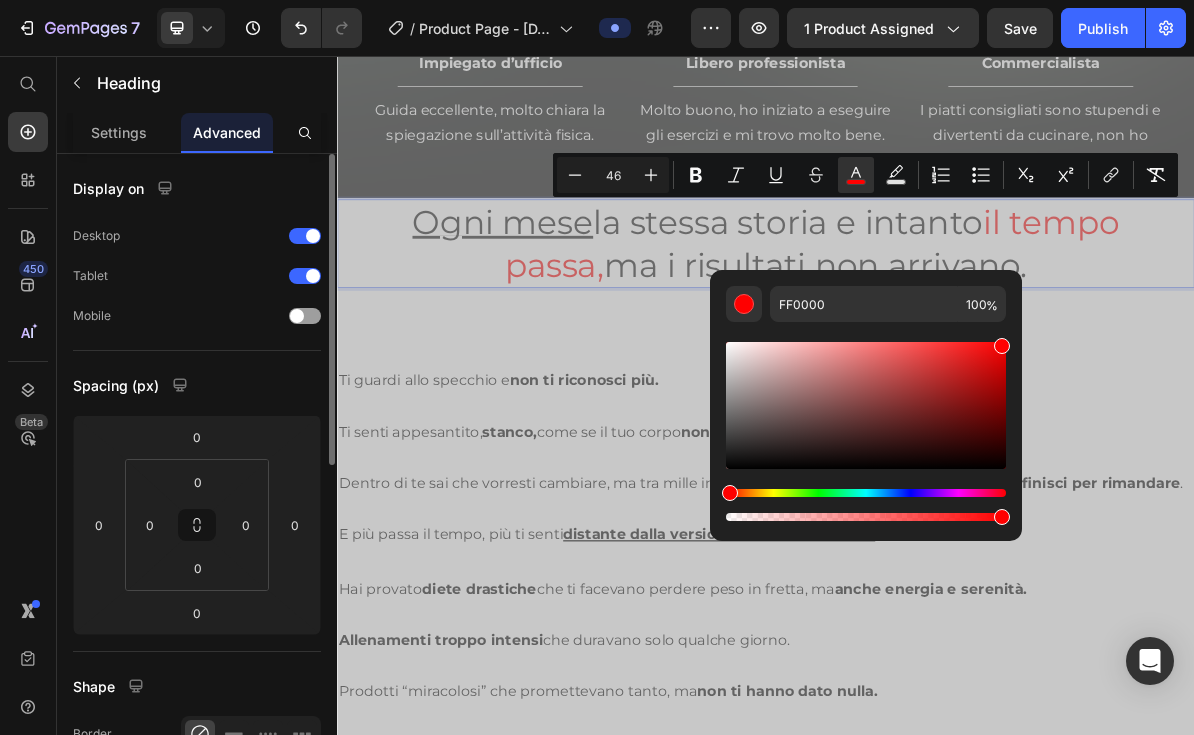 click on "Ogni mese  la stessa storia e intanto  il tempo passa,  ma i risultati non arrivano." at bounding box center (937, 319) 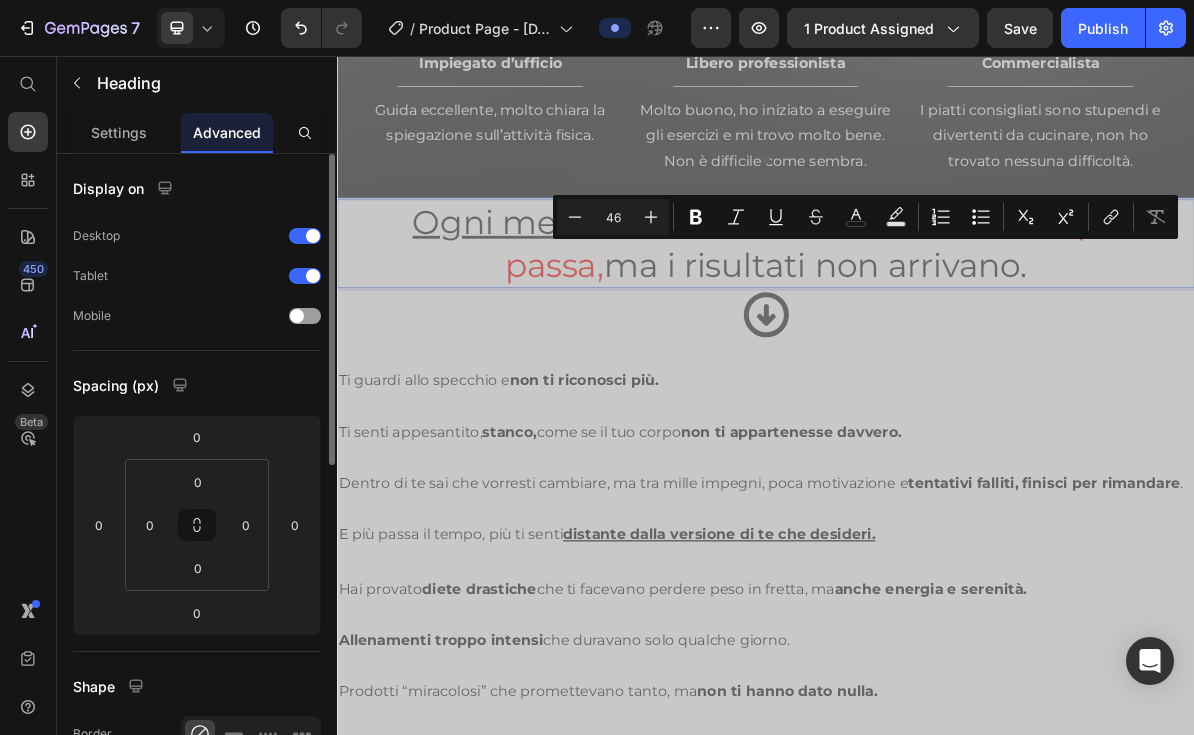 drag, startPoint x: 1251, startPoint y: 353, endPoint x: 719, endPoint y: 351, distance: 532.0038 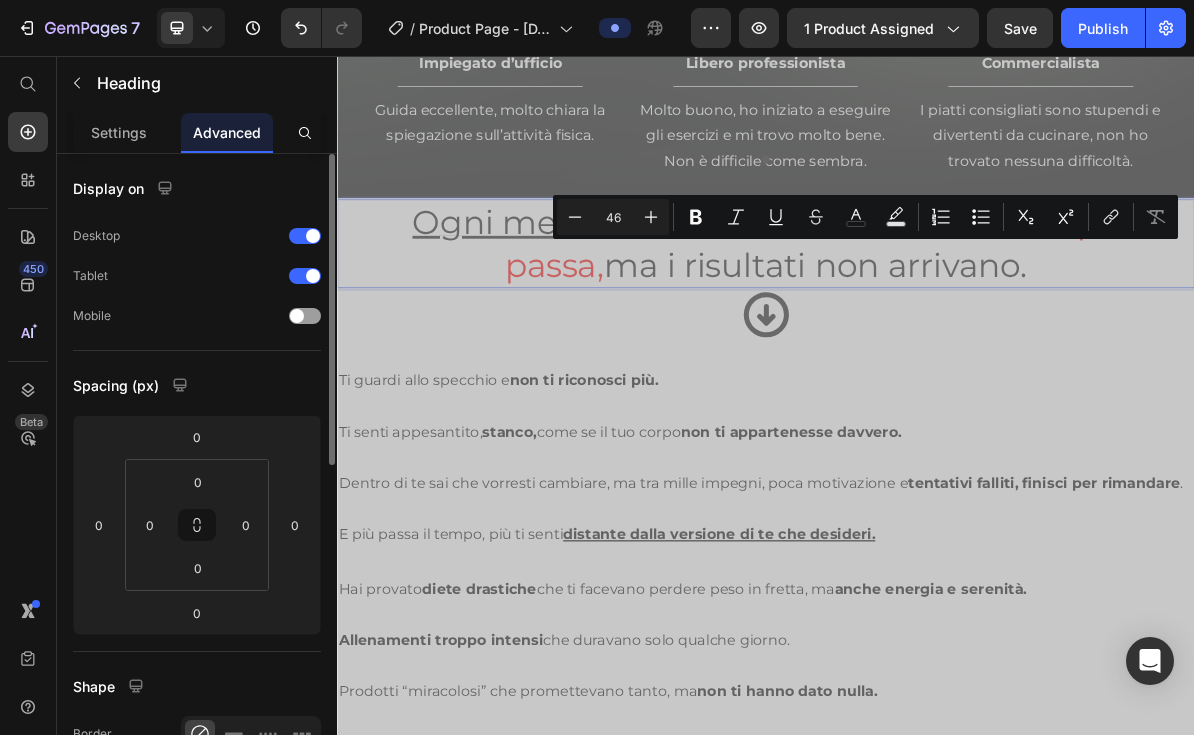 click on "Ogni mese  la stessa storia e intanto  il tempo passa,  ma i risultati non arrivano." at bounding box center [937, 319] 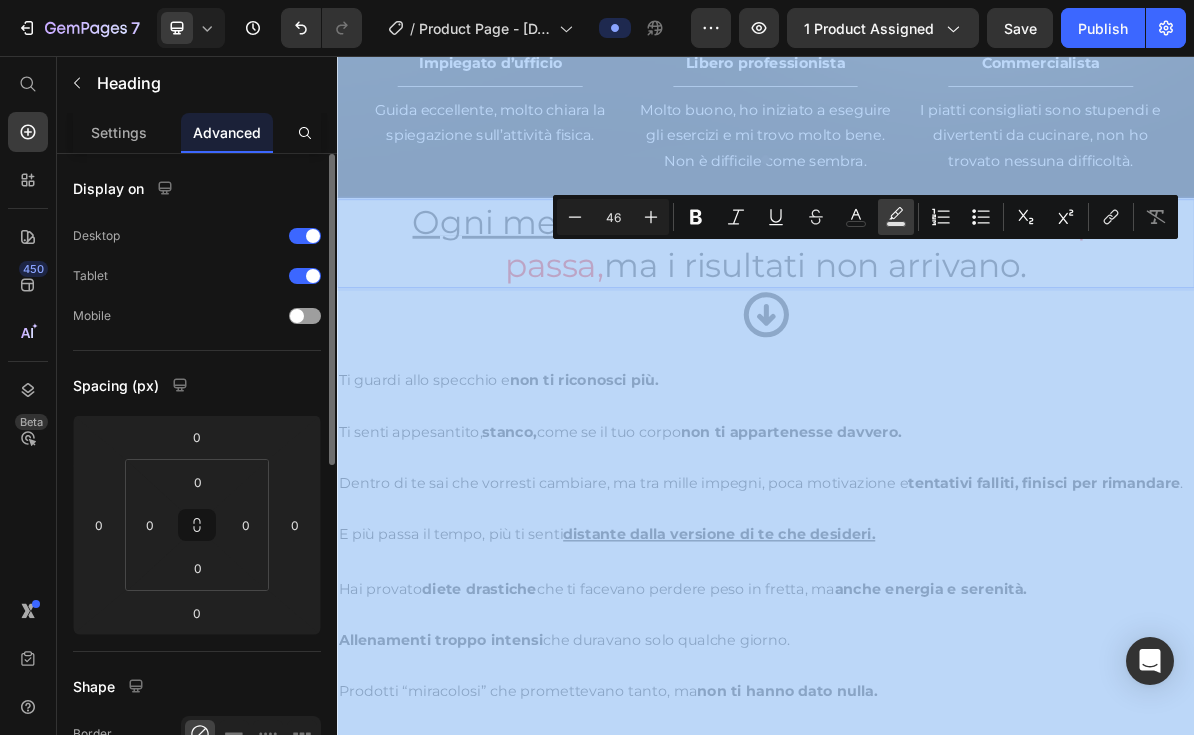 click on "Text Background Color" at bounding box center [896, 217] 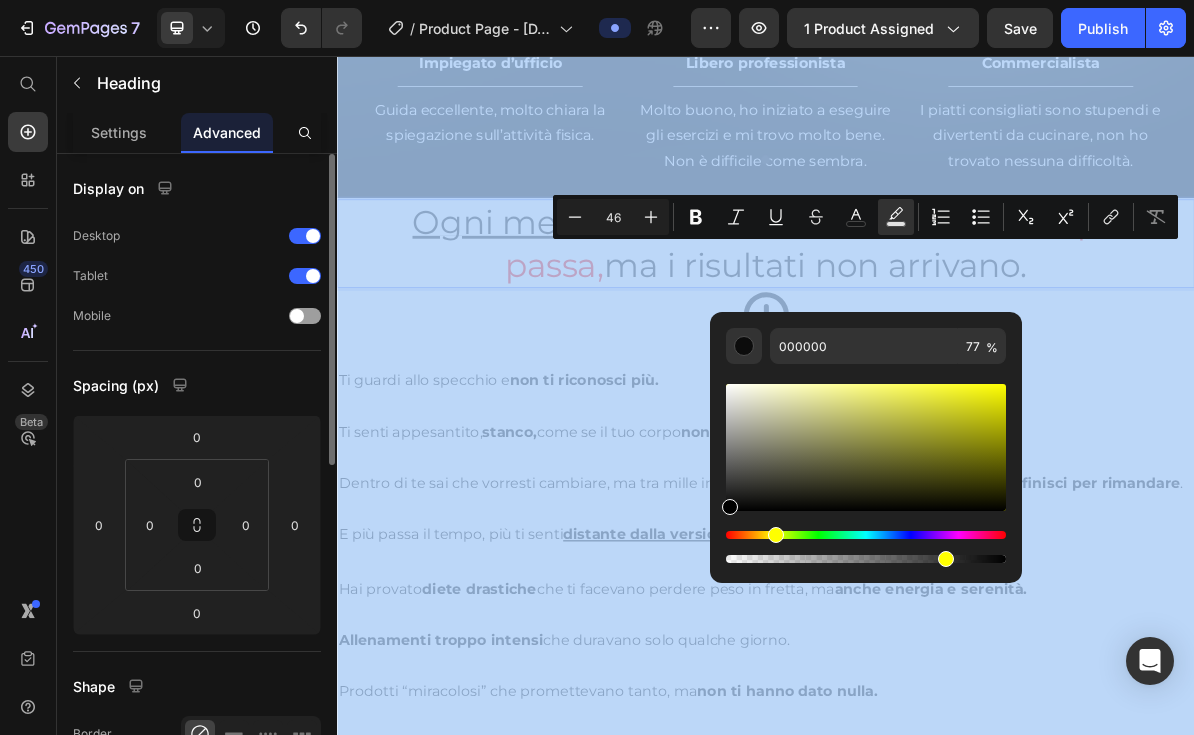 click at bounding box center (866, 535) 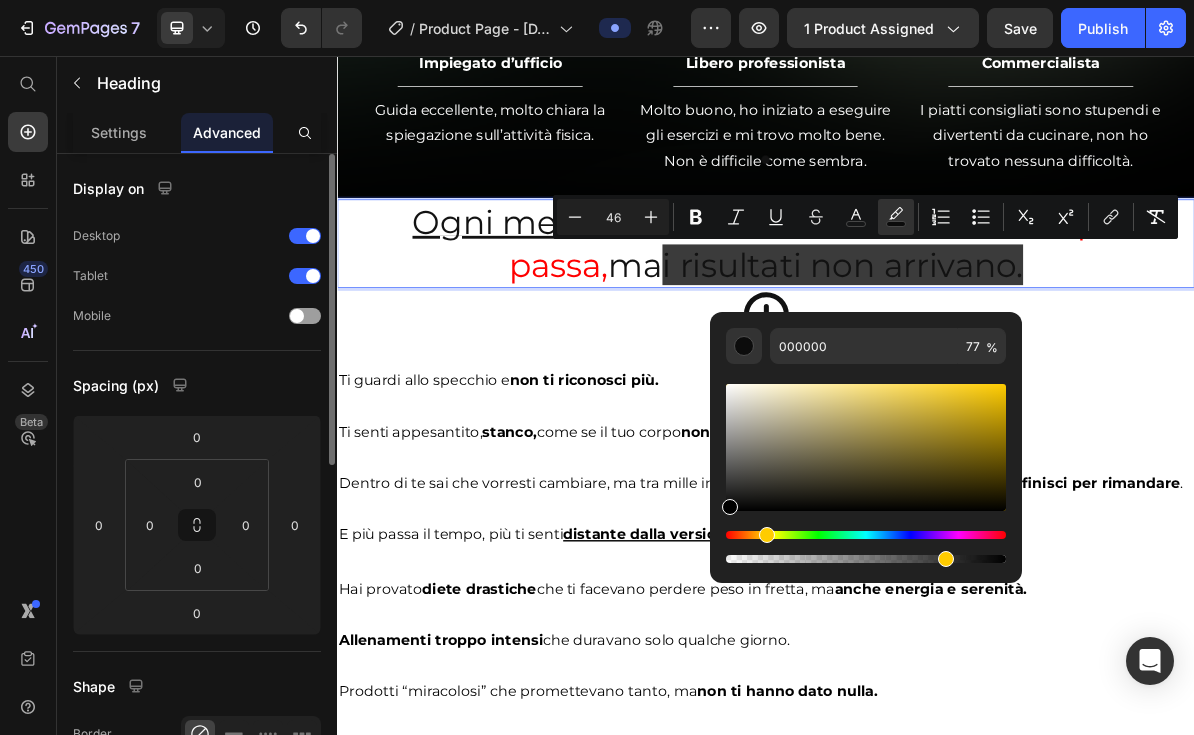 click at bounding box center [866, 535] 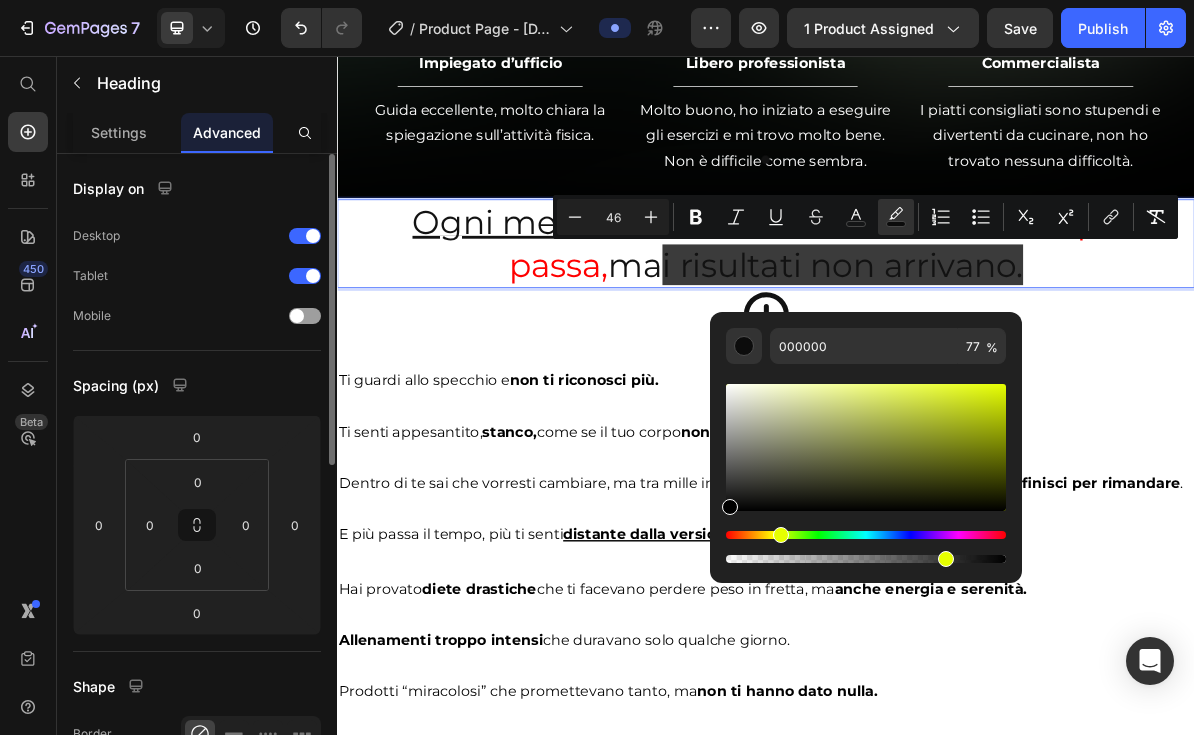 click at bounding box center [781, 535] 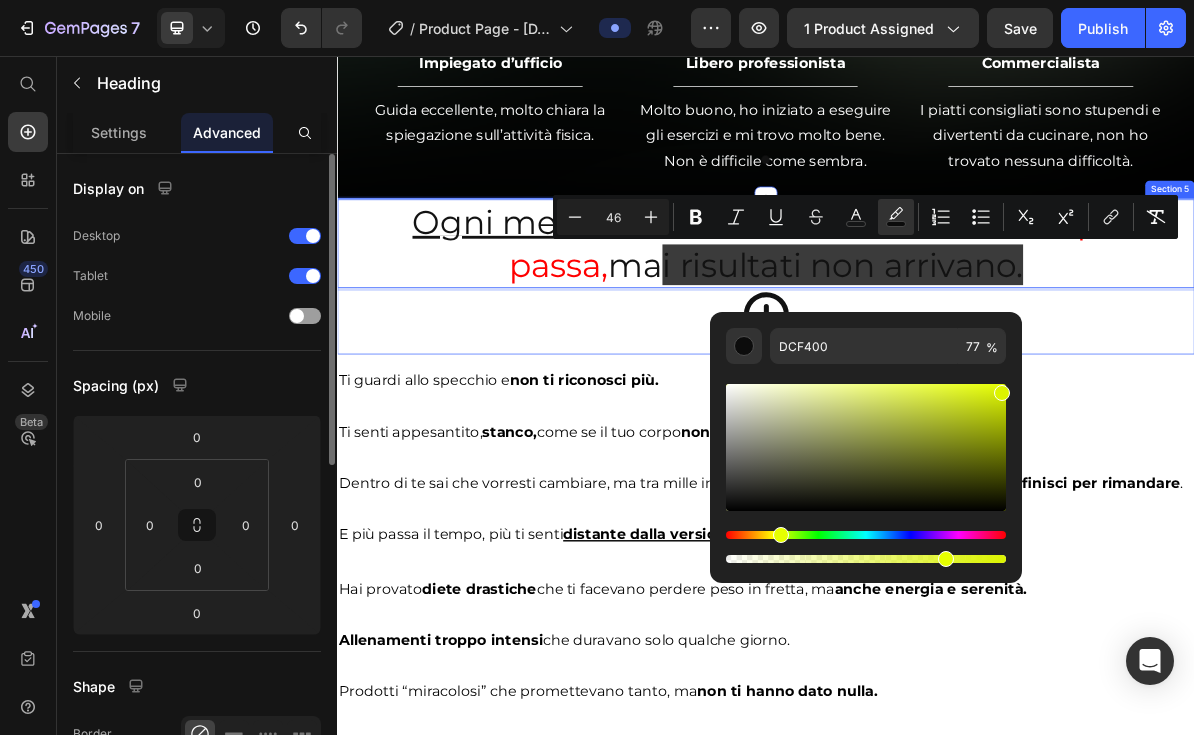 drag, startPoint x: 1252, startPoint y: 491, endPoint x: 1407, endPoint y: 454, distance: 159.35495 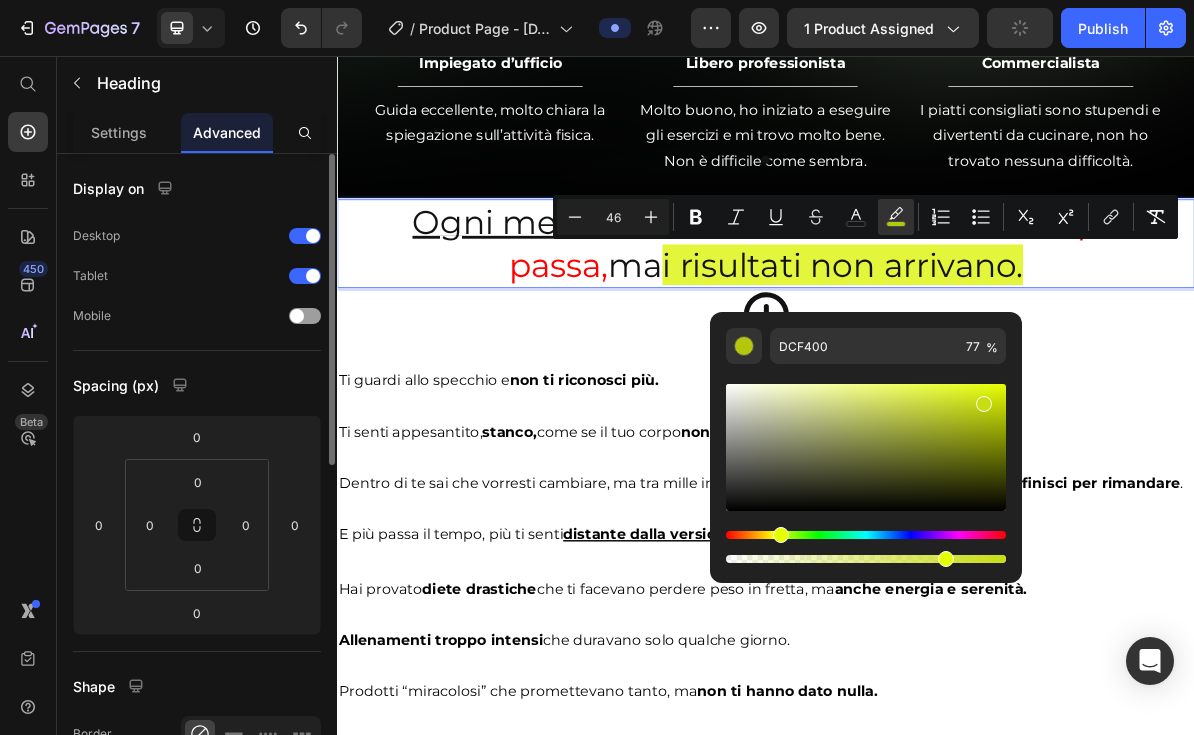 drag, startPoint x: 1312, startPoint y: 466, endPoint x: 1298, endPoint y: 447, distance: 23.600847 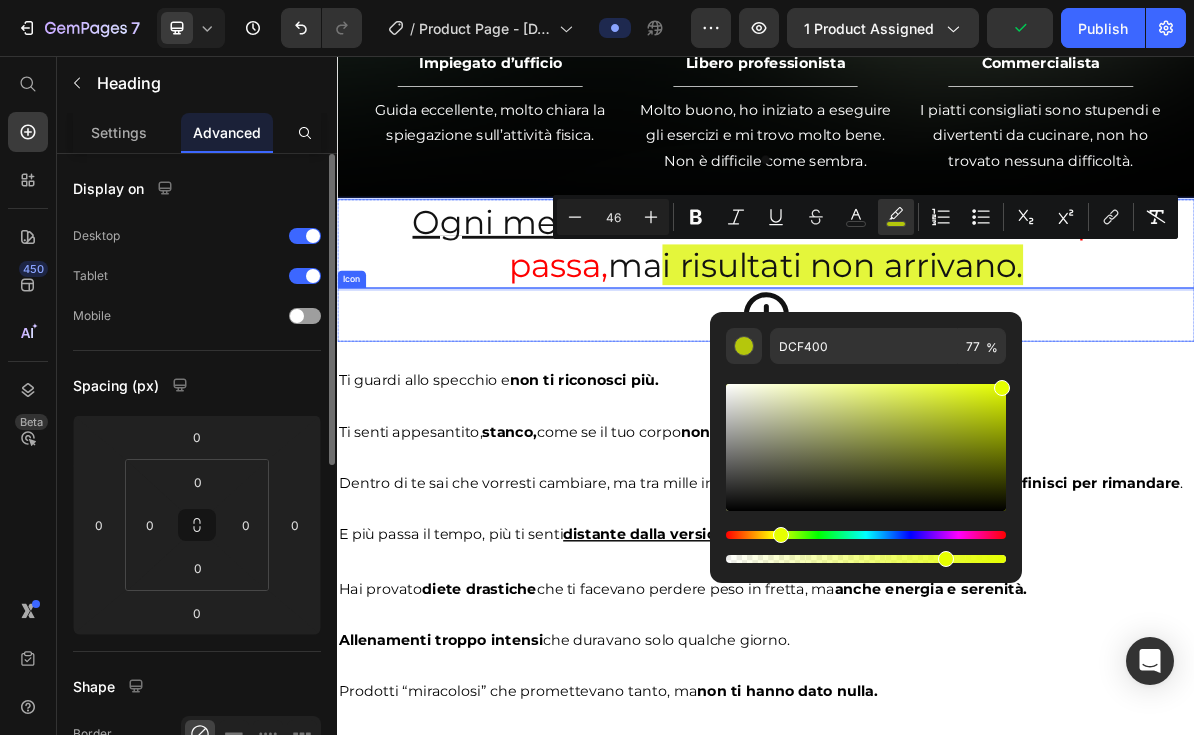 type on "E5FF00" 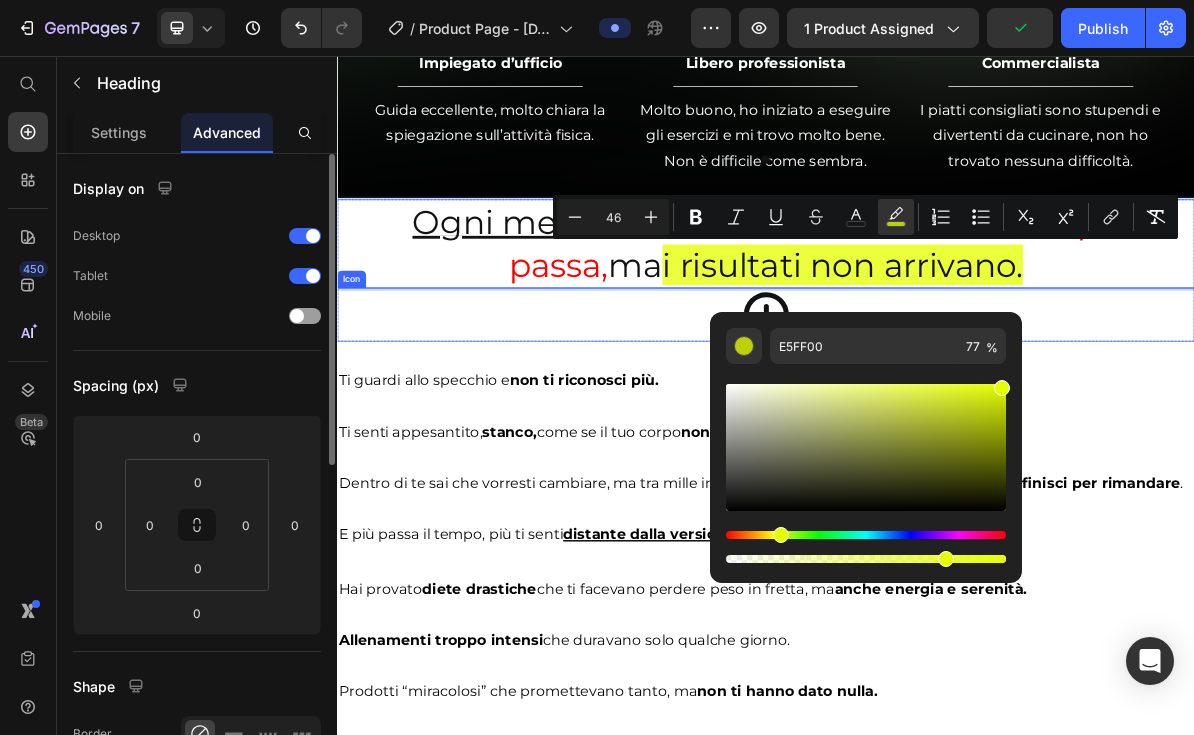 click on "Icon" at bounding box center [937, 418] 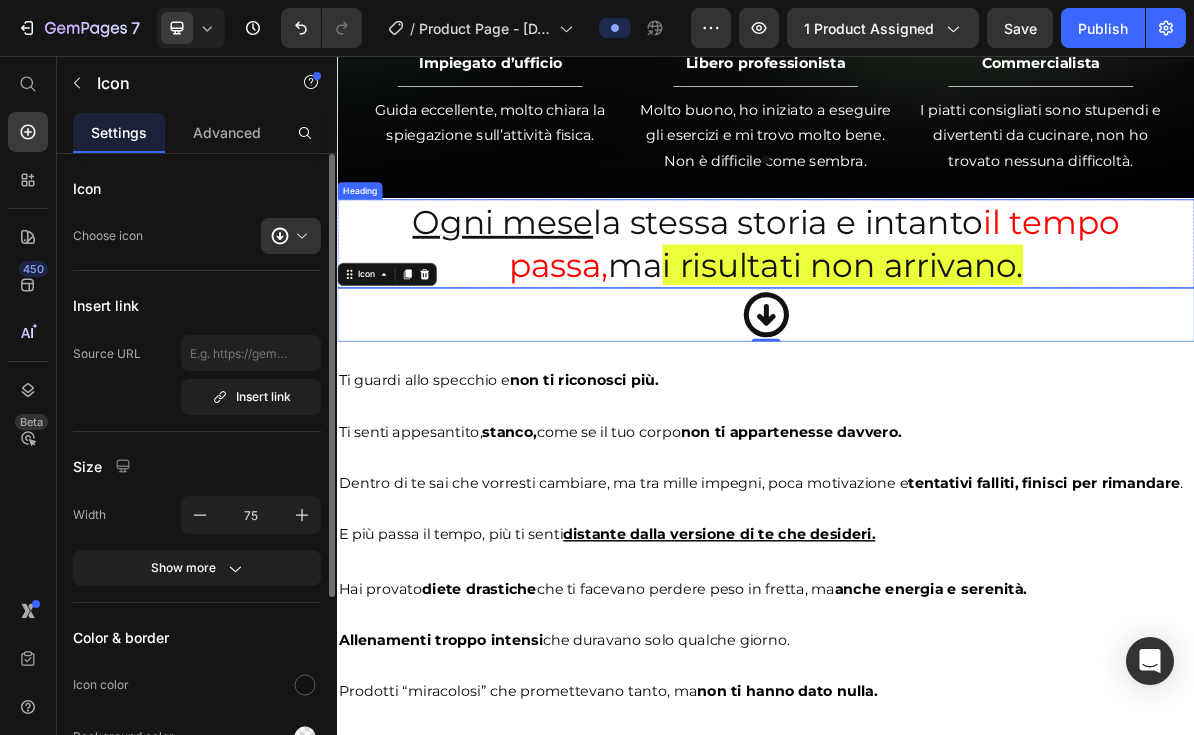 click on "⁠⁠⁠⁠⁠⁠⁠ Ogni mese  la stessa storia e intanto  il tempo passa,  ma  i risultati non arrivano." at bounding box center [937, 319] 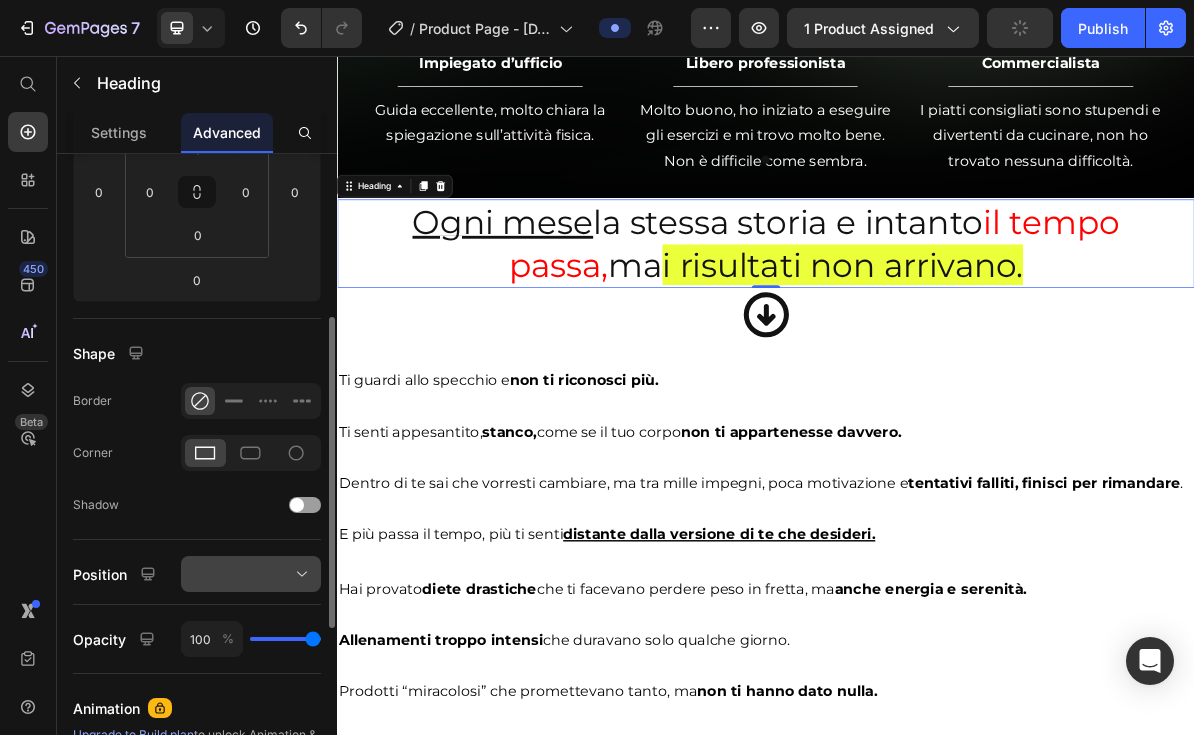 scroll, scrollTop: 235, scrollLeft: 0, axis: vertical 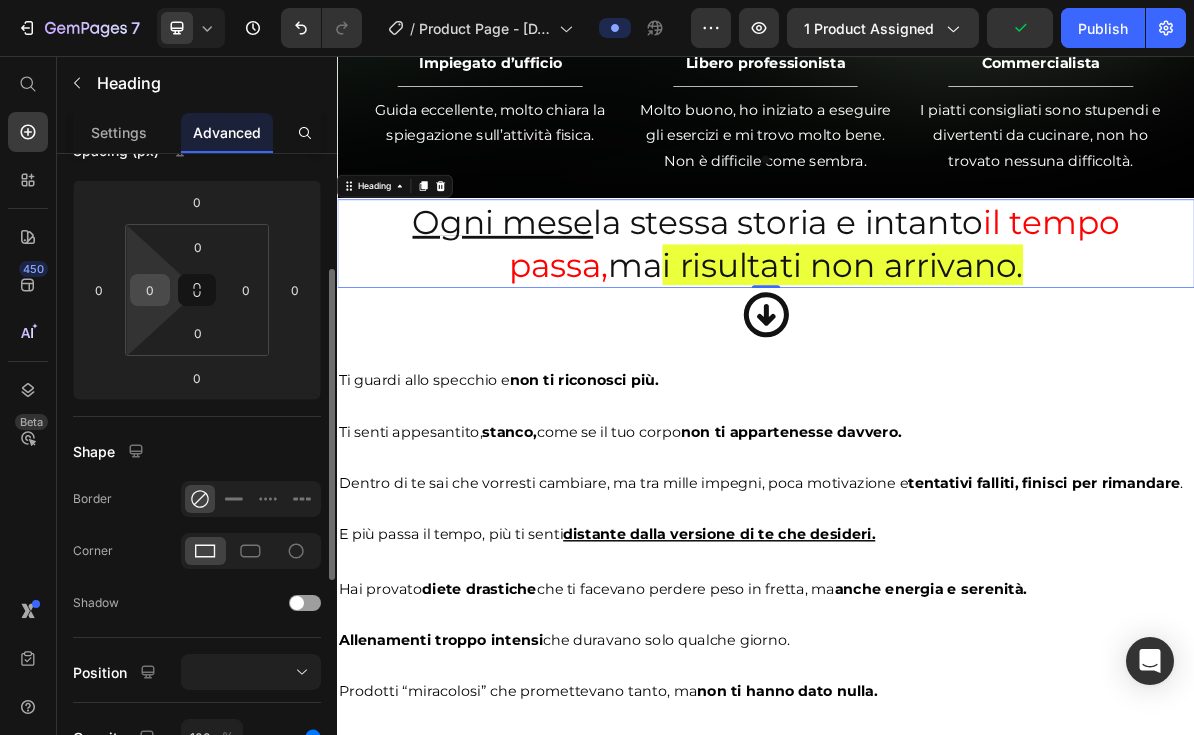 click on "0" at bounding box center (150, 290) 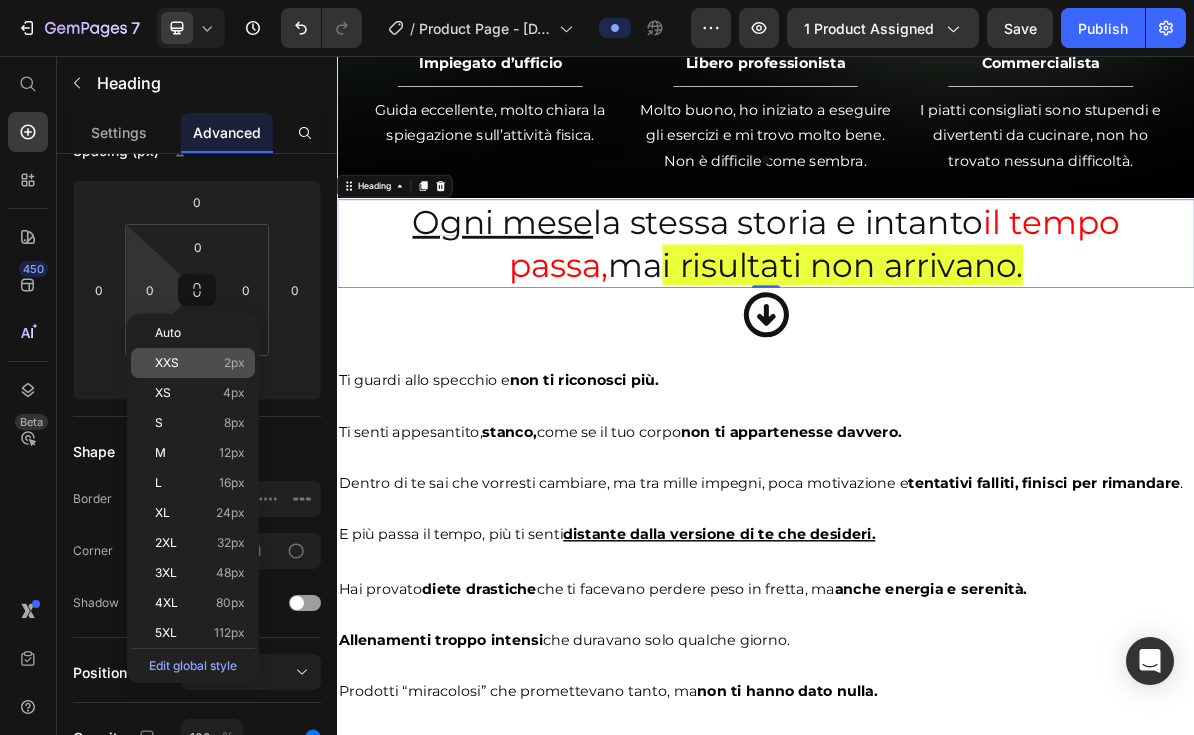 click on "XXS" at bounding box center (167, 363) 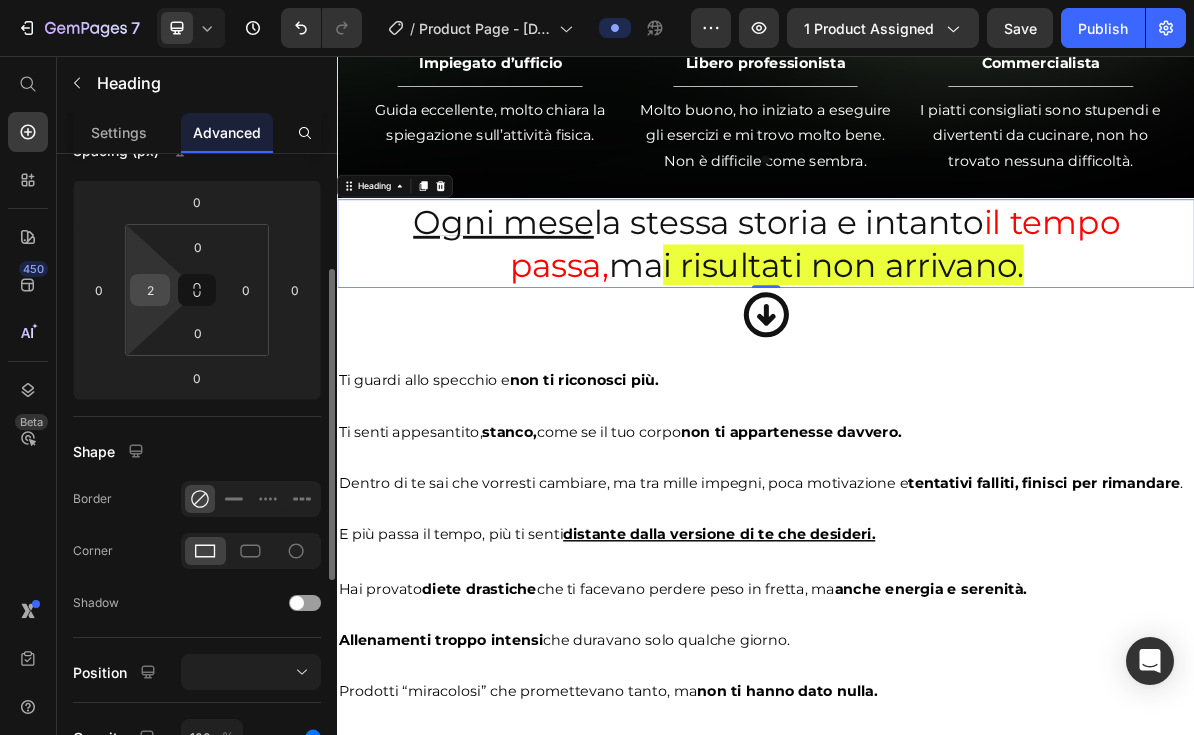 click on "2" at bounding box center (150, 290) 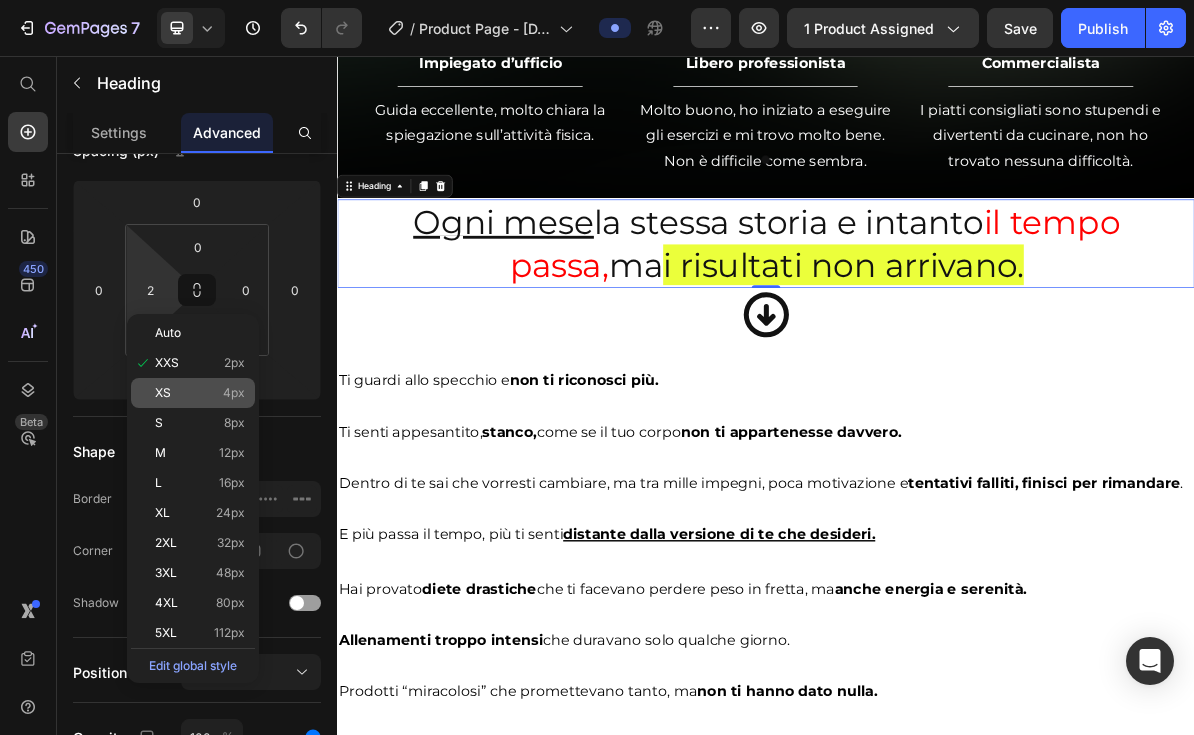 click on "XS 4px" 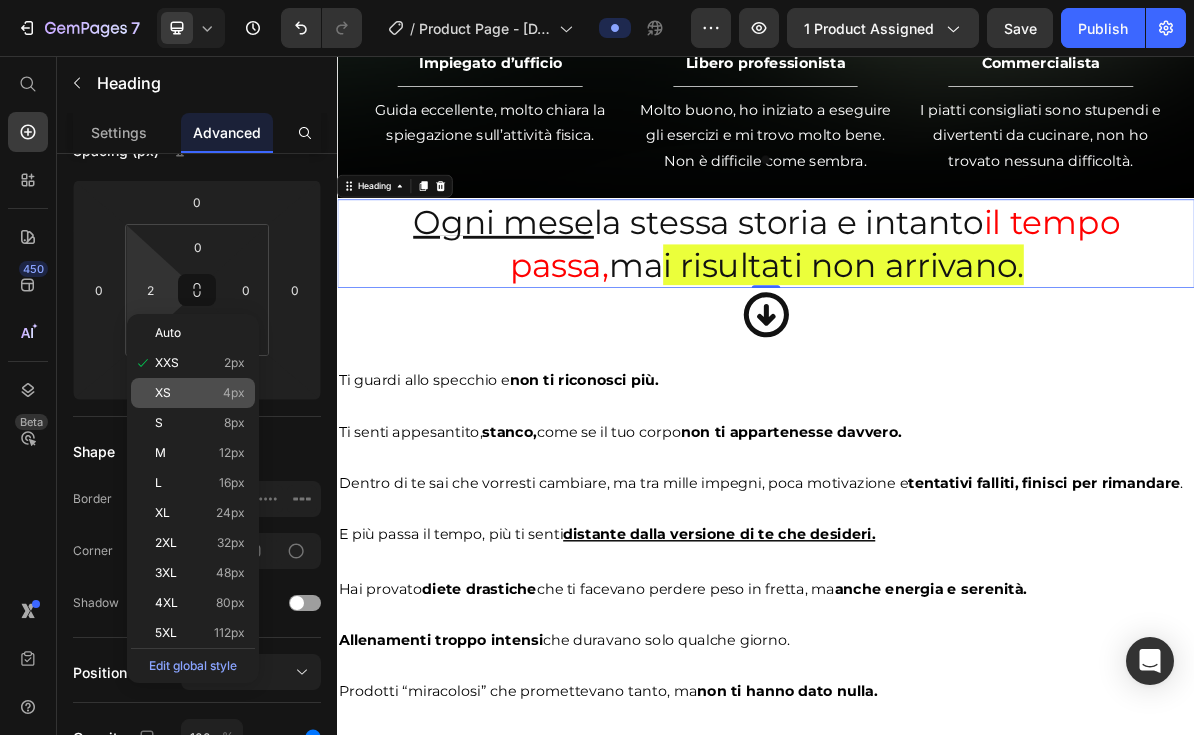 type on "4" 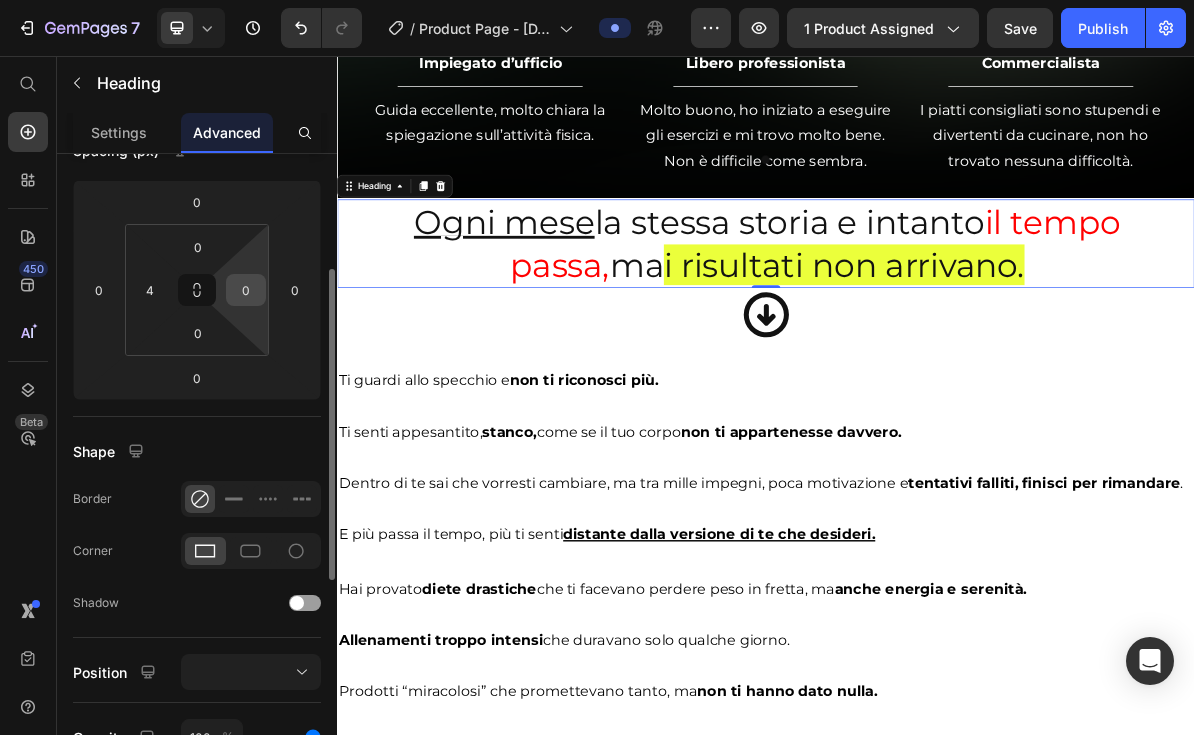 click on "0" at bounding box center (246, 290) 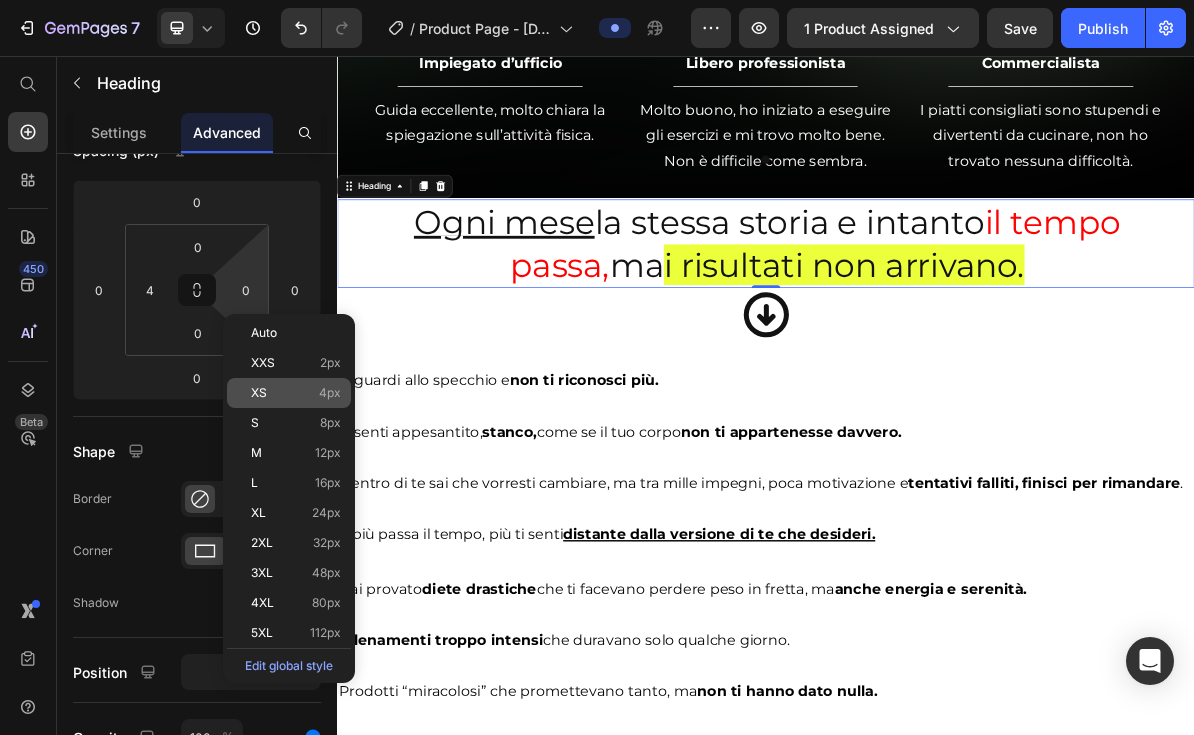 click on "XS 4px" at bounding box center (296, 393) 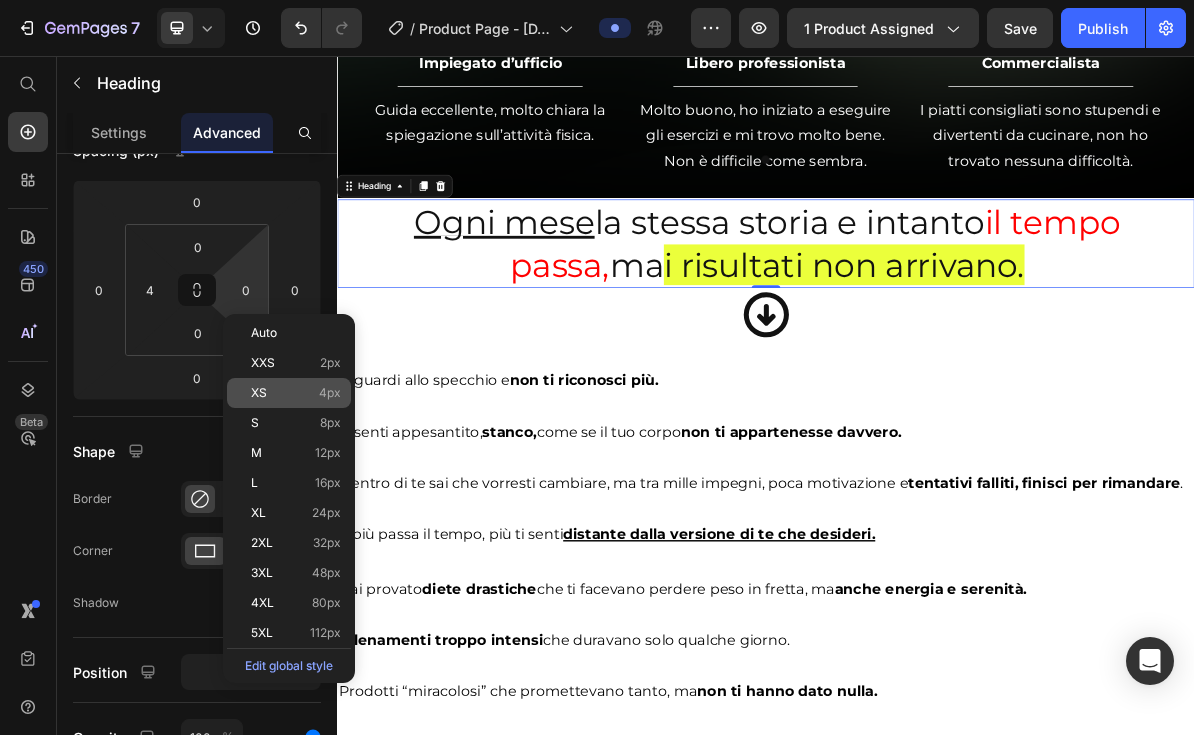 type on "4" 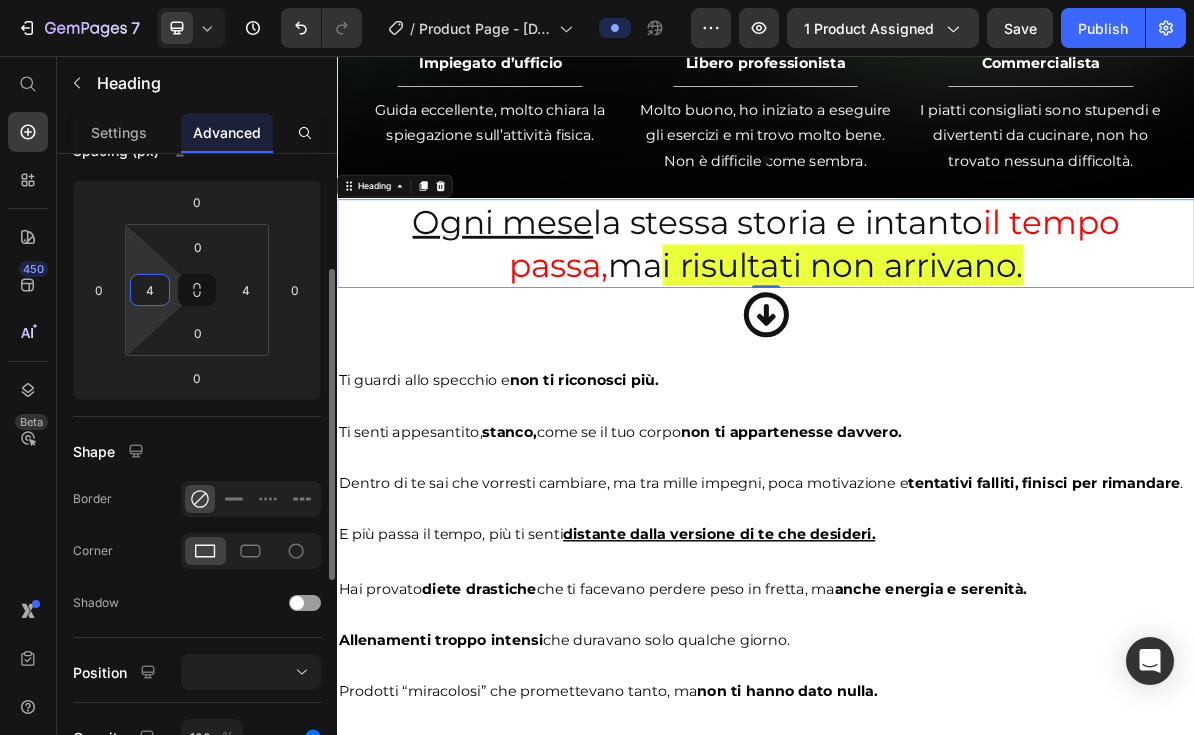 click on "4" at bounding box center (150, 290) 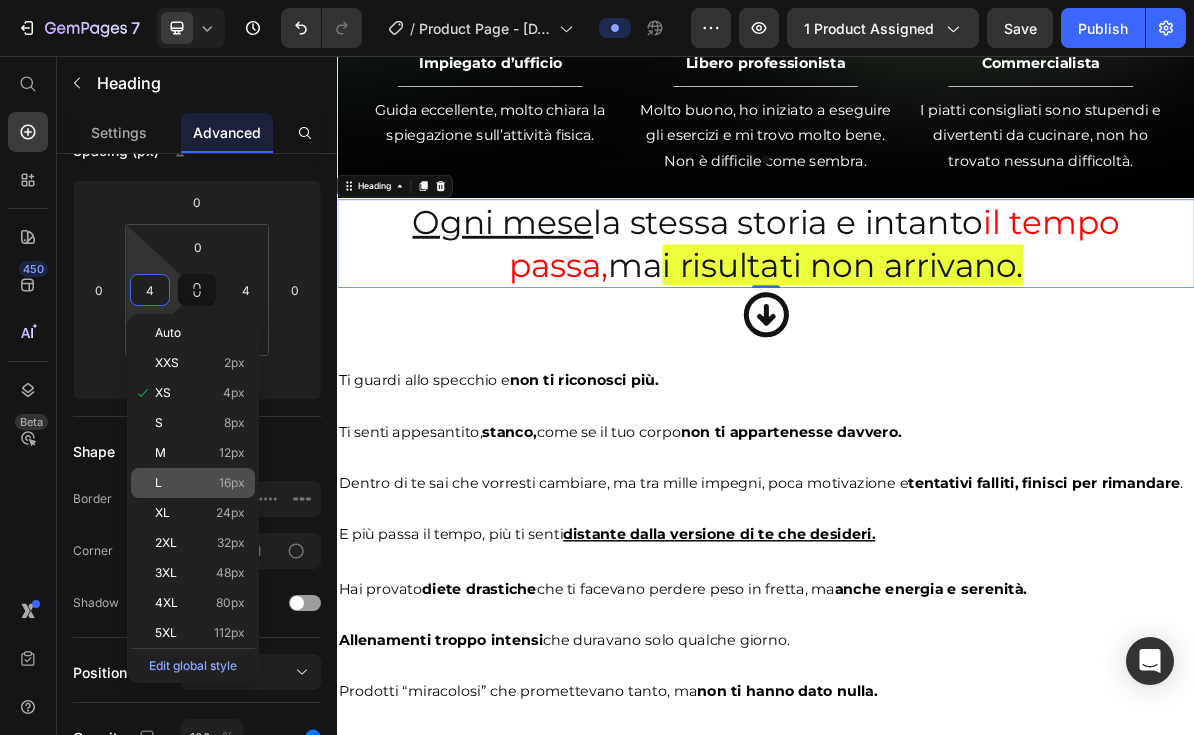 click on "L 16px" at bounding box center [200, 483] 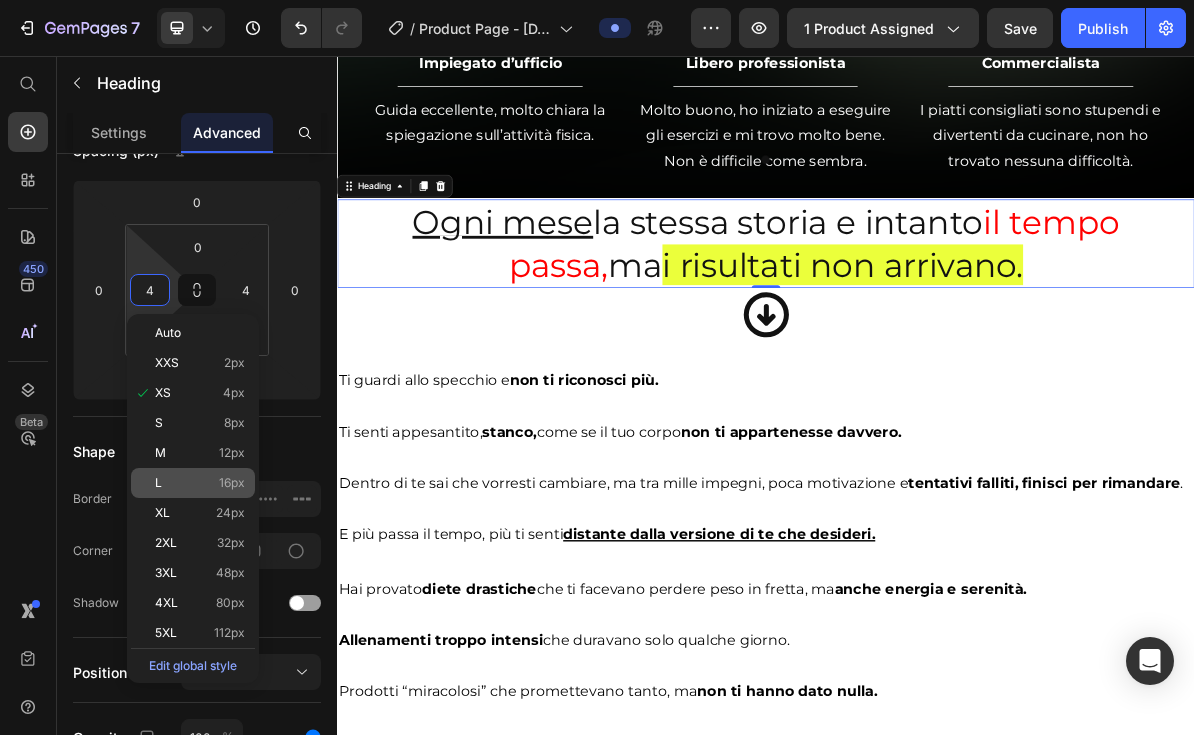 type on "16" 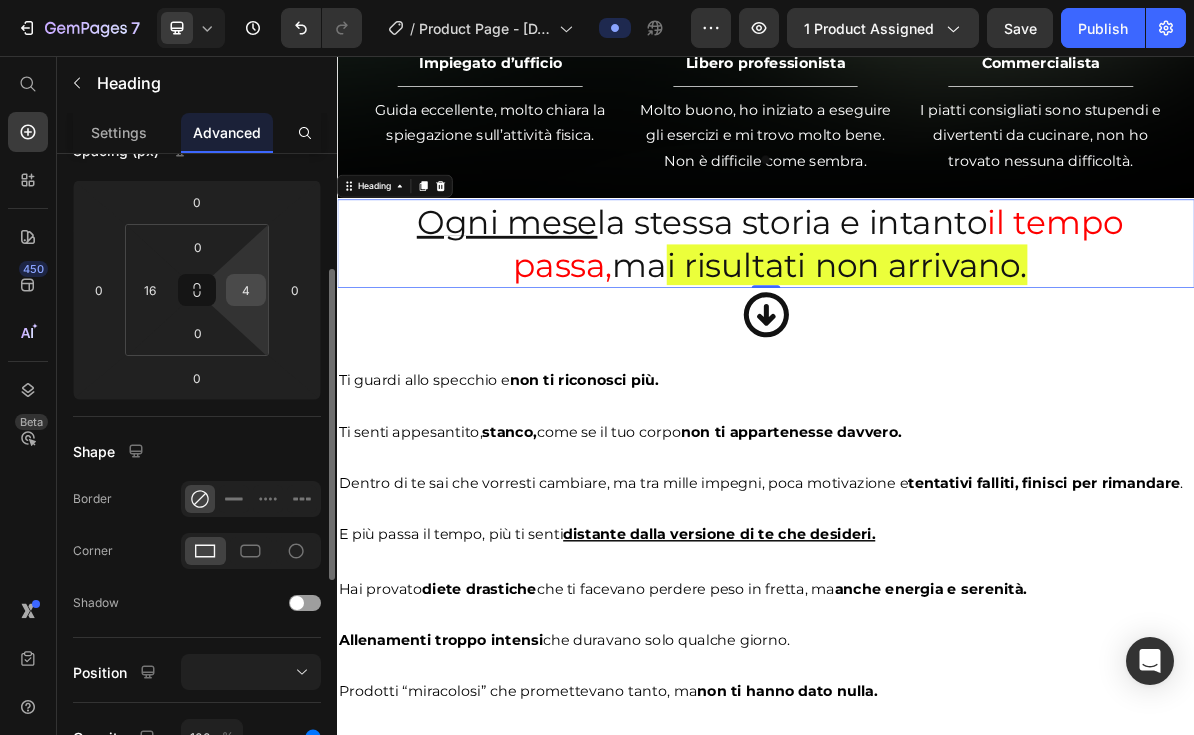 click on "4" at bounding box center [246, 290] 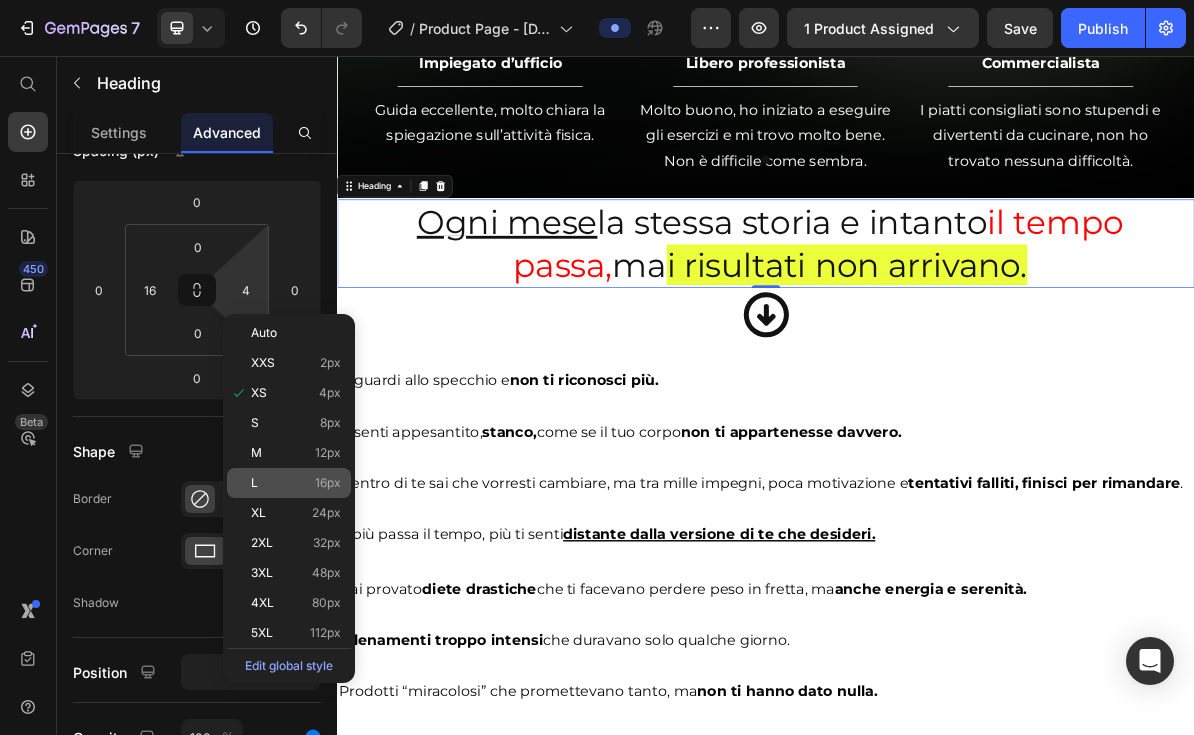 click on "L 16px" 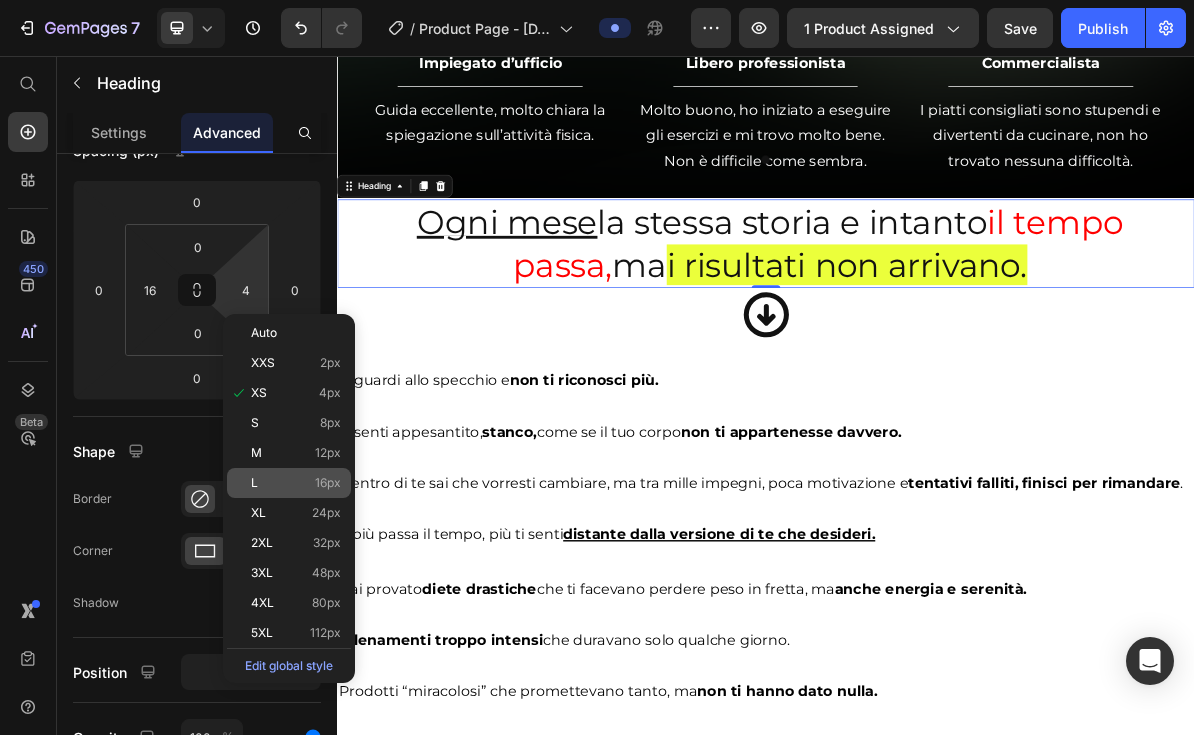 type on "16" 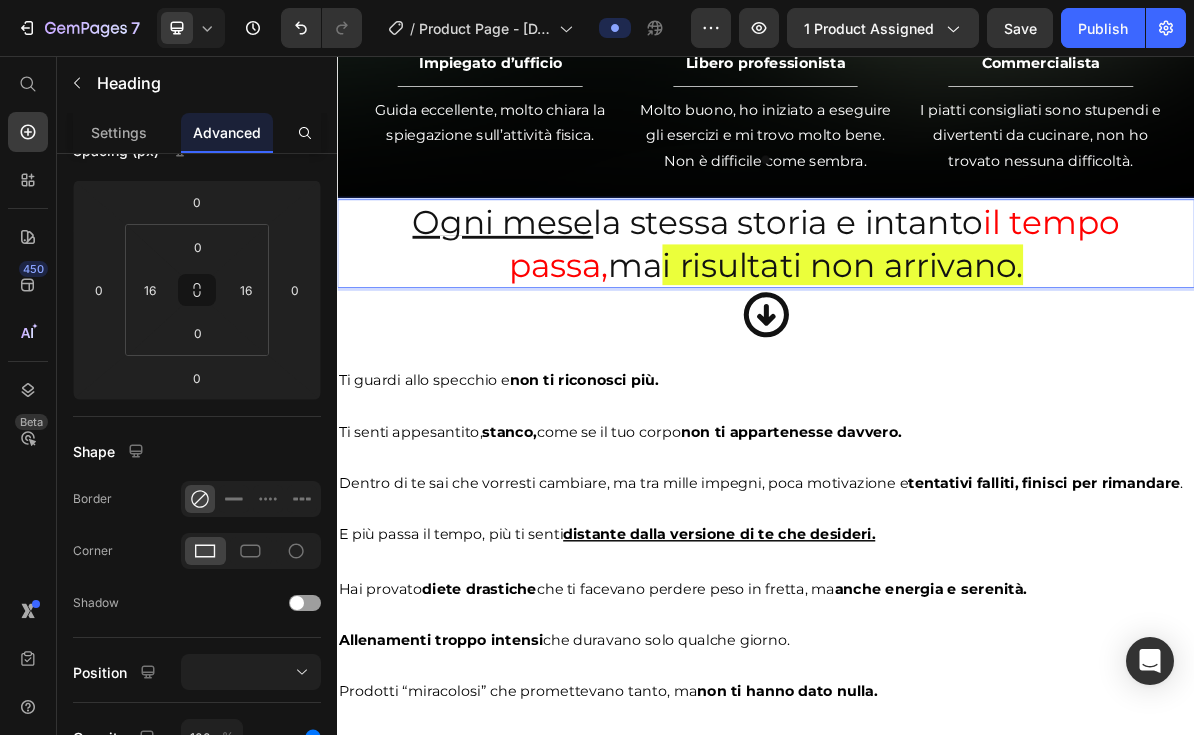 click on "il tempo passa," at bounding box center (1004, 318) 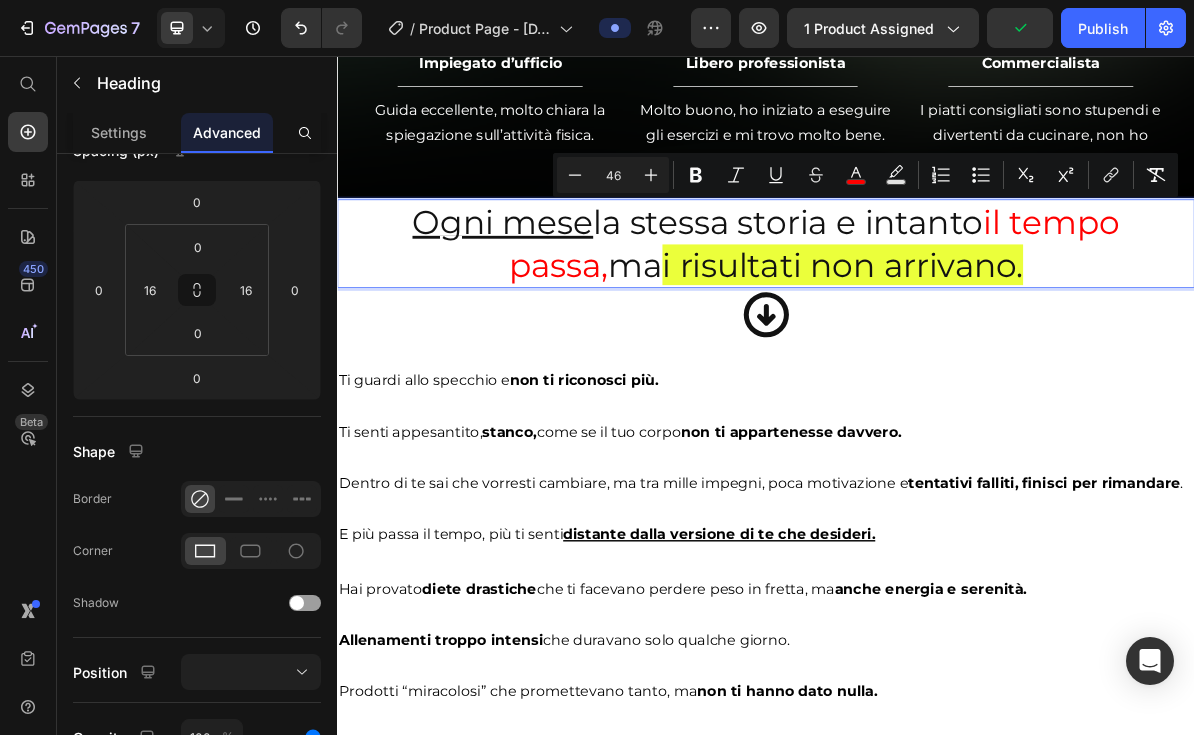 drag, startPoint x: 694, startPoint y: 344, endPoint x: 1247, endPoint y: 300, distance: 554.7477 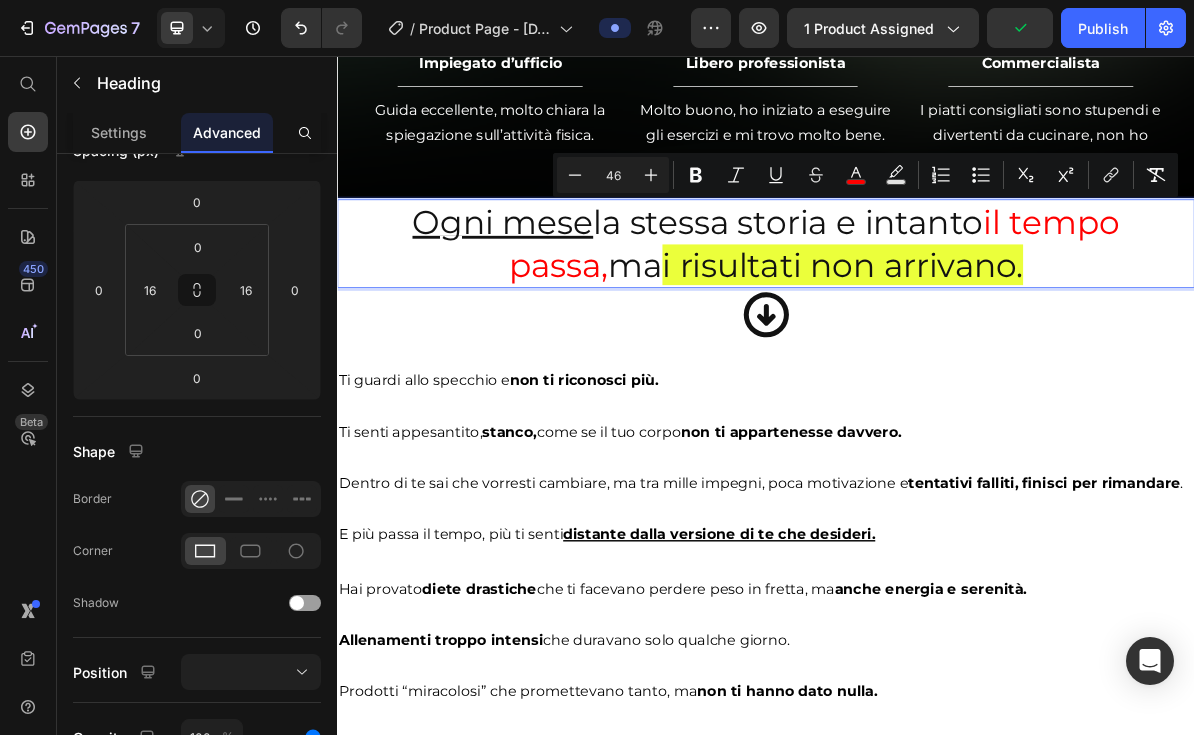 click on "il tempo passa," at bounding box center (1004, 318) 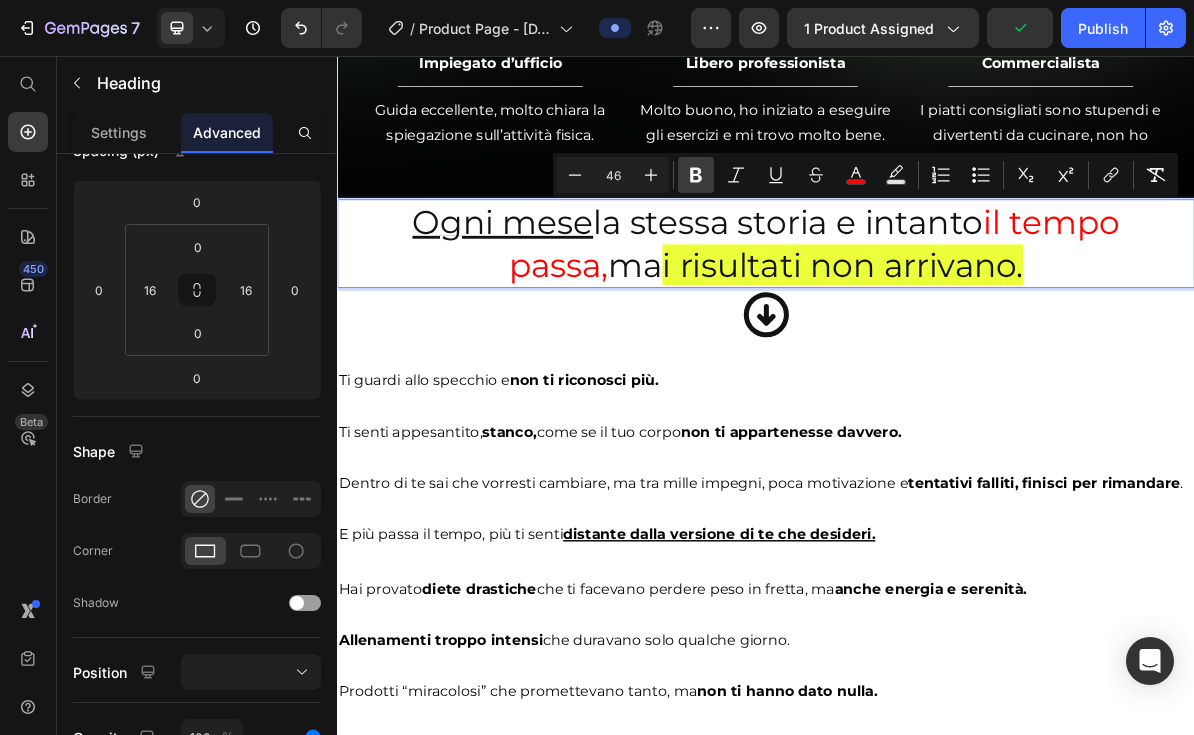 click on "Bold" at bounding box center [696, 175] 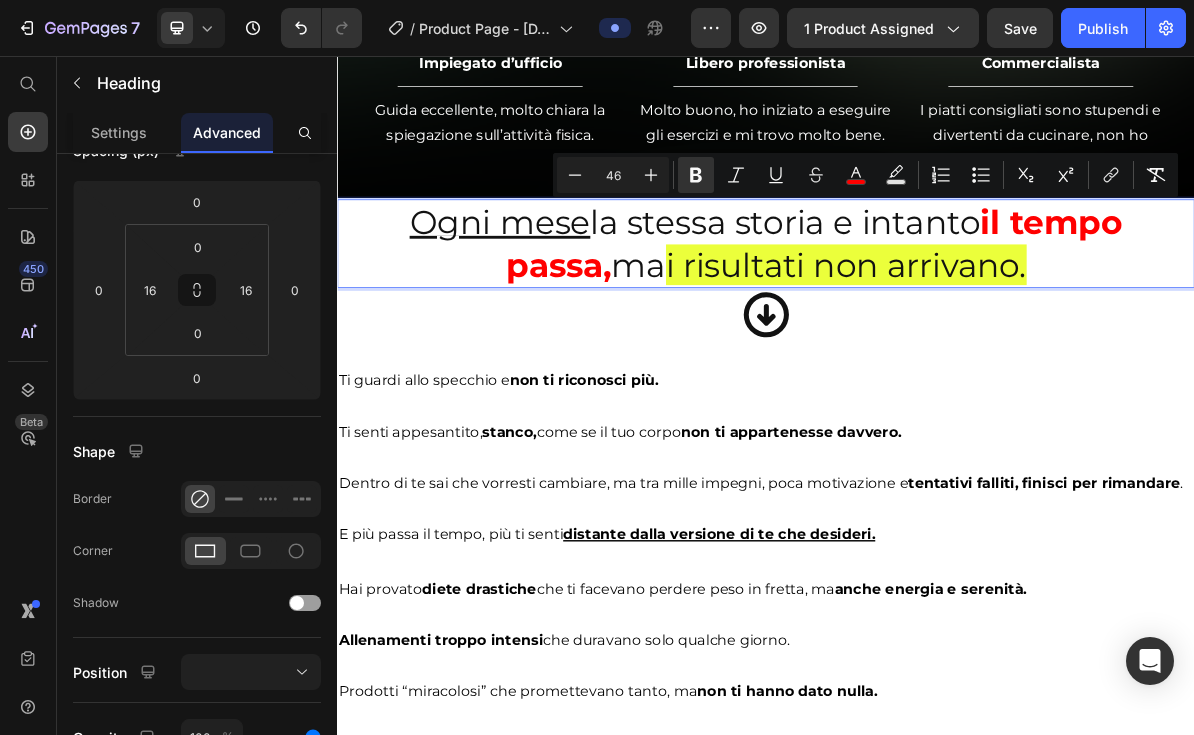 click on "i risultati non arrivano." at bounding box center [1049, 348] 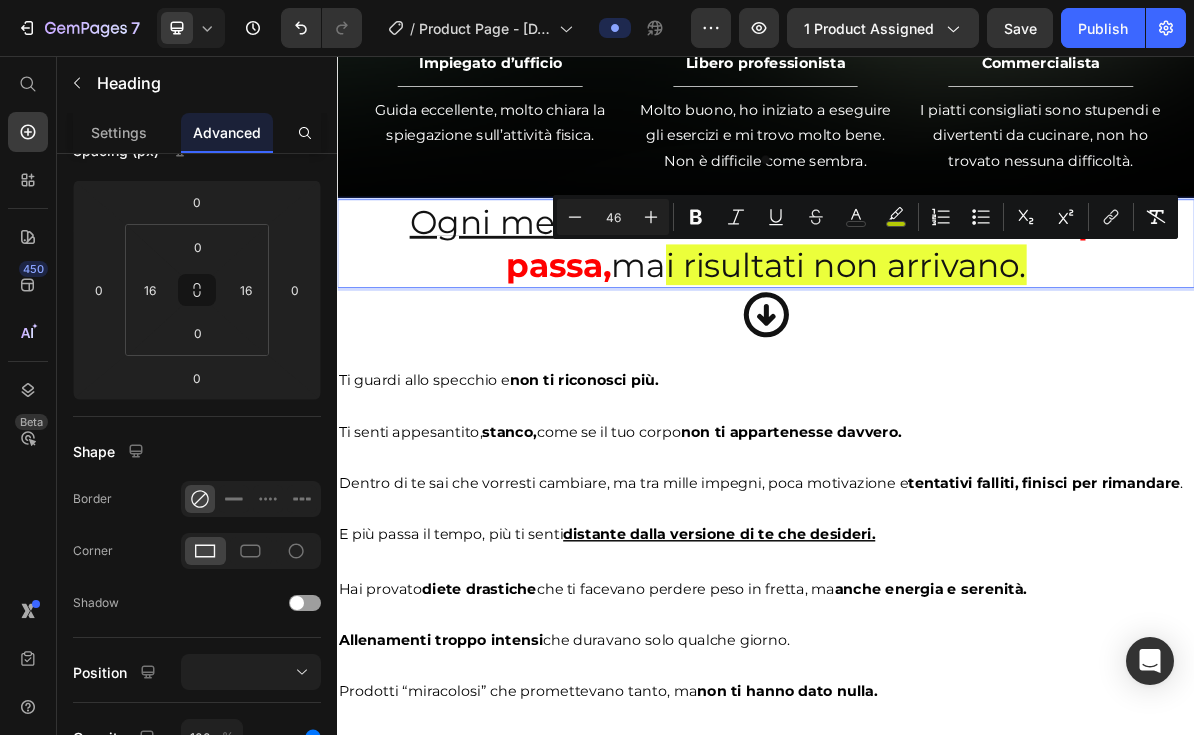drag, startPoint x: 1319, startPoint y: 347, endPoint x: 813, endPoint y: 342, distance: 506.0247 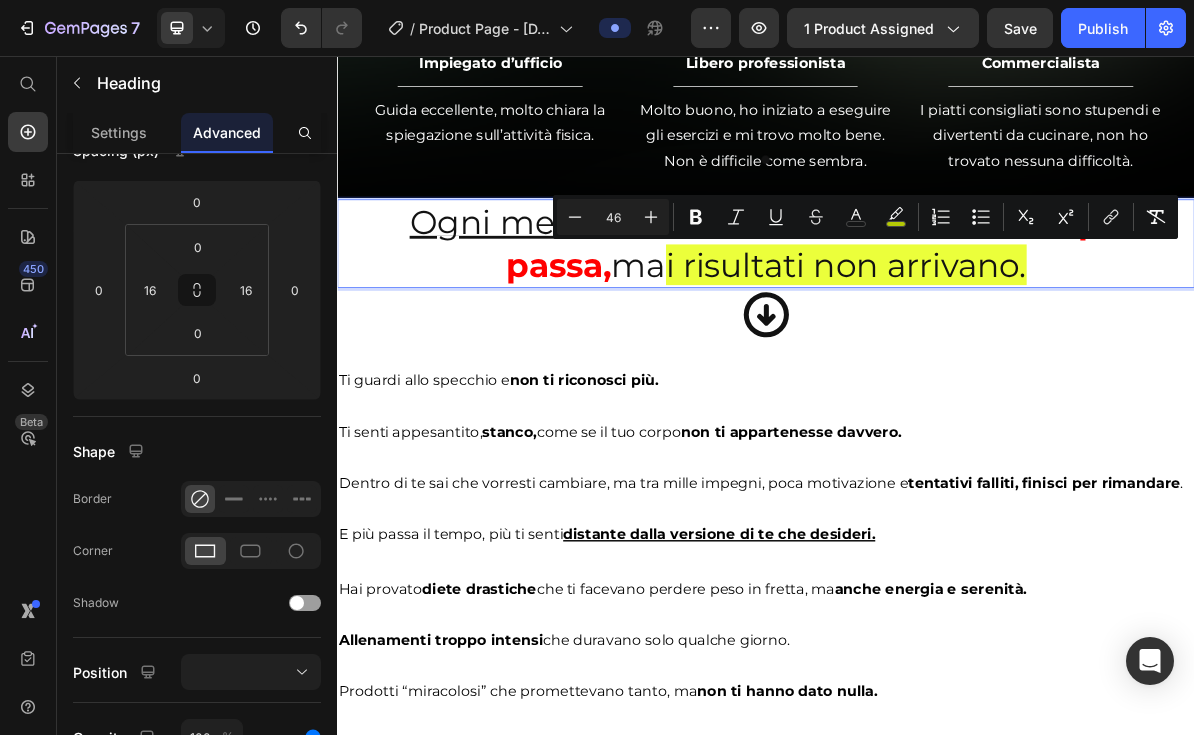 click on "i risultati non arrivano." at bounding box center [1049, 348] 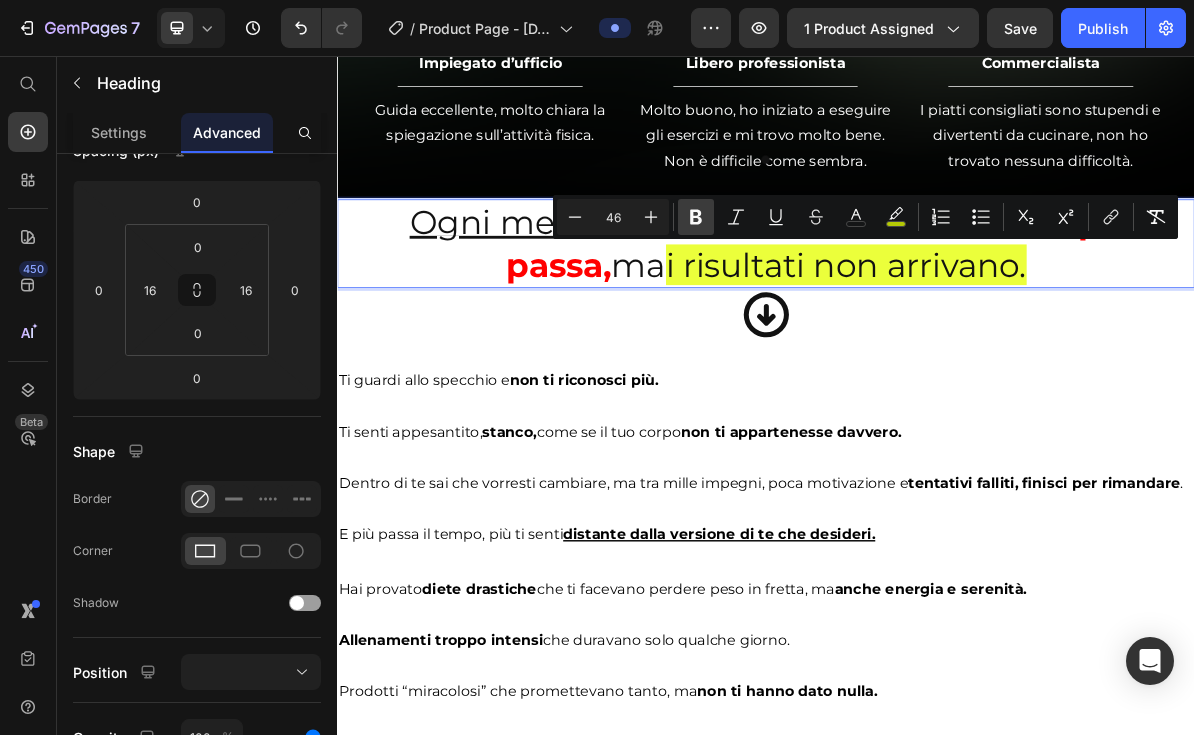 click 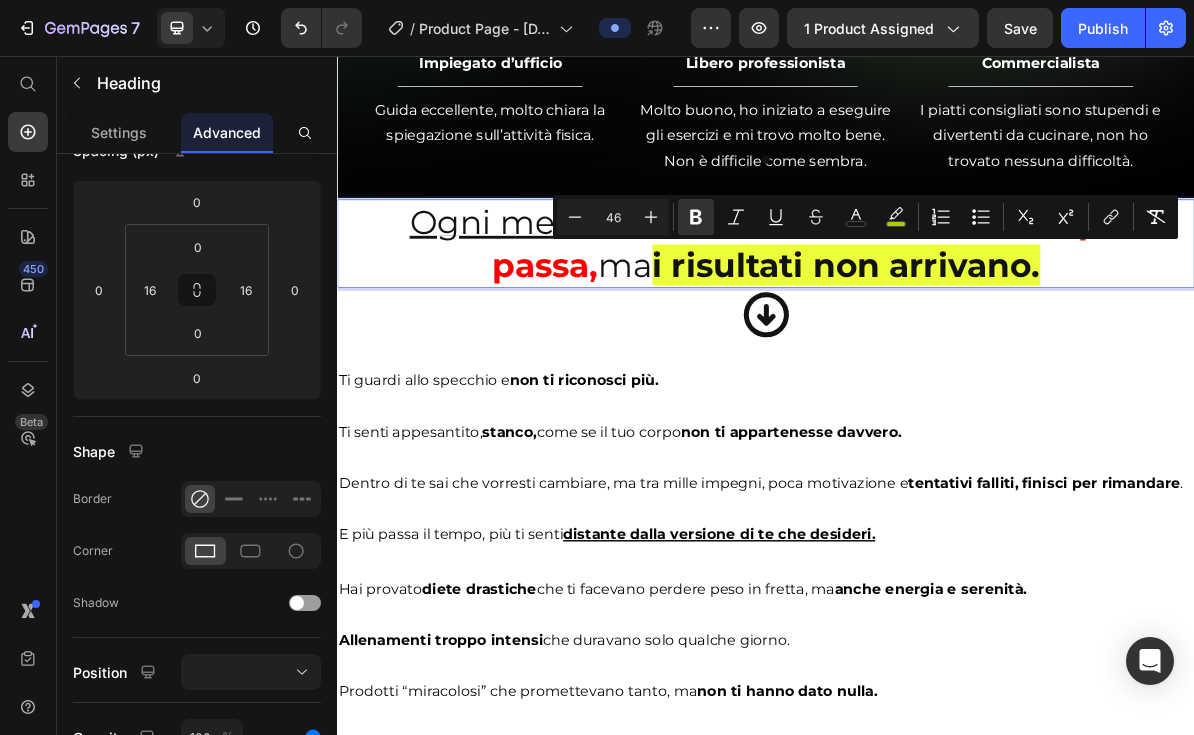 click on "Ogni mese  la stessa storia e intanto  il tempo passa,  ma  i risultati non arrivano." at bounding box center (937, 319) 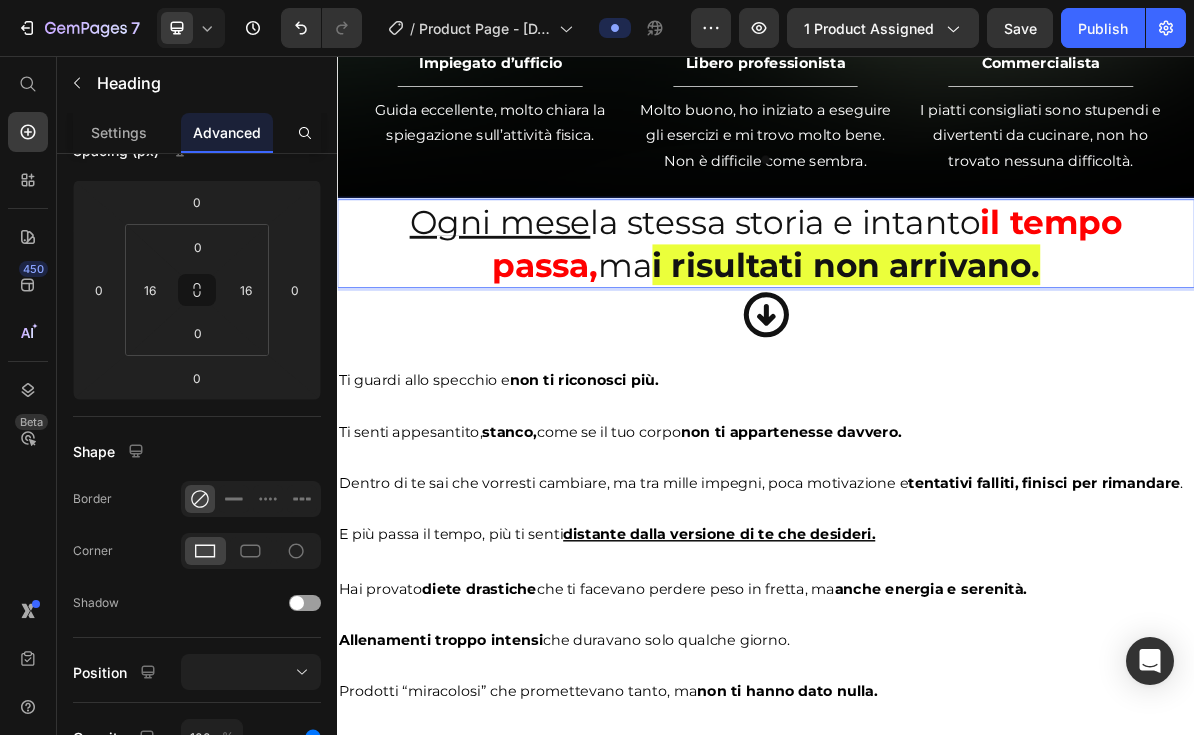 click on "Ogni mese  la stessa storia e intanto  il tempo passa,  ma  i risultati non arrivano." at bounding box center [937, 319] 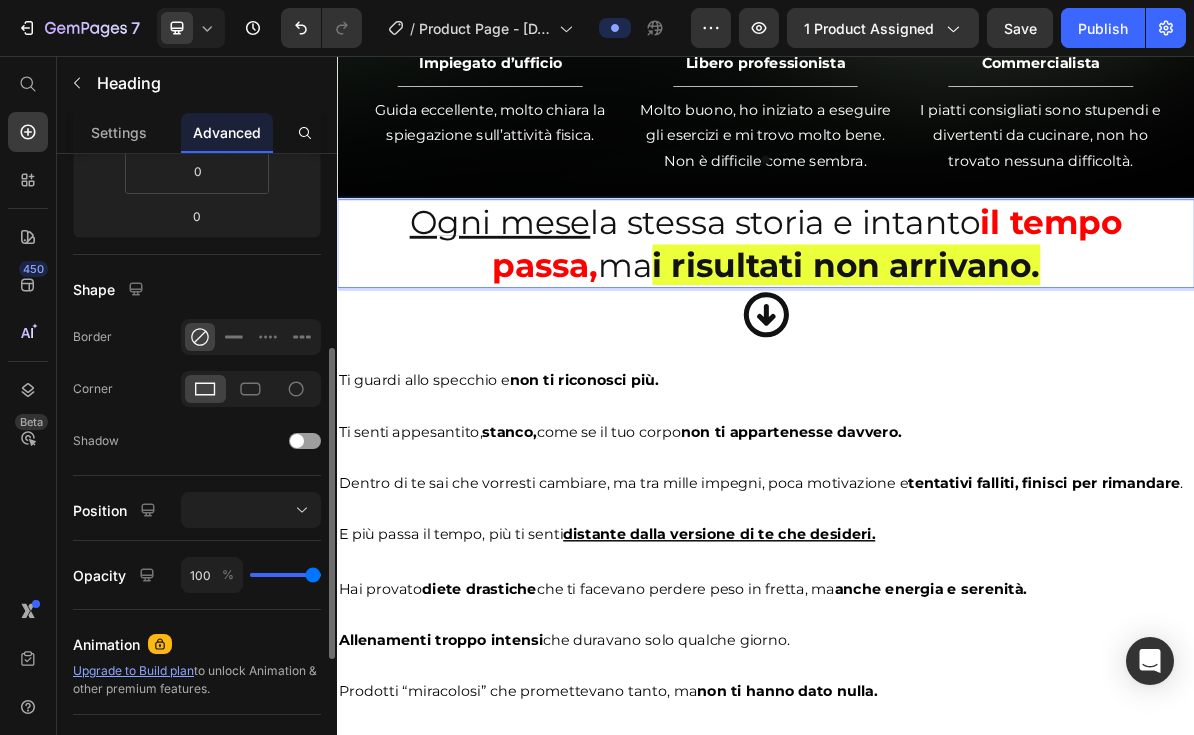 scroll, scrollTop: 540, scrollLeft: 0, axis: vertical 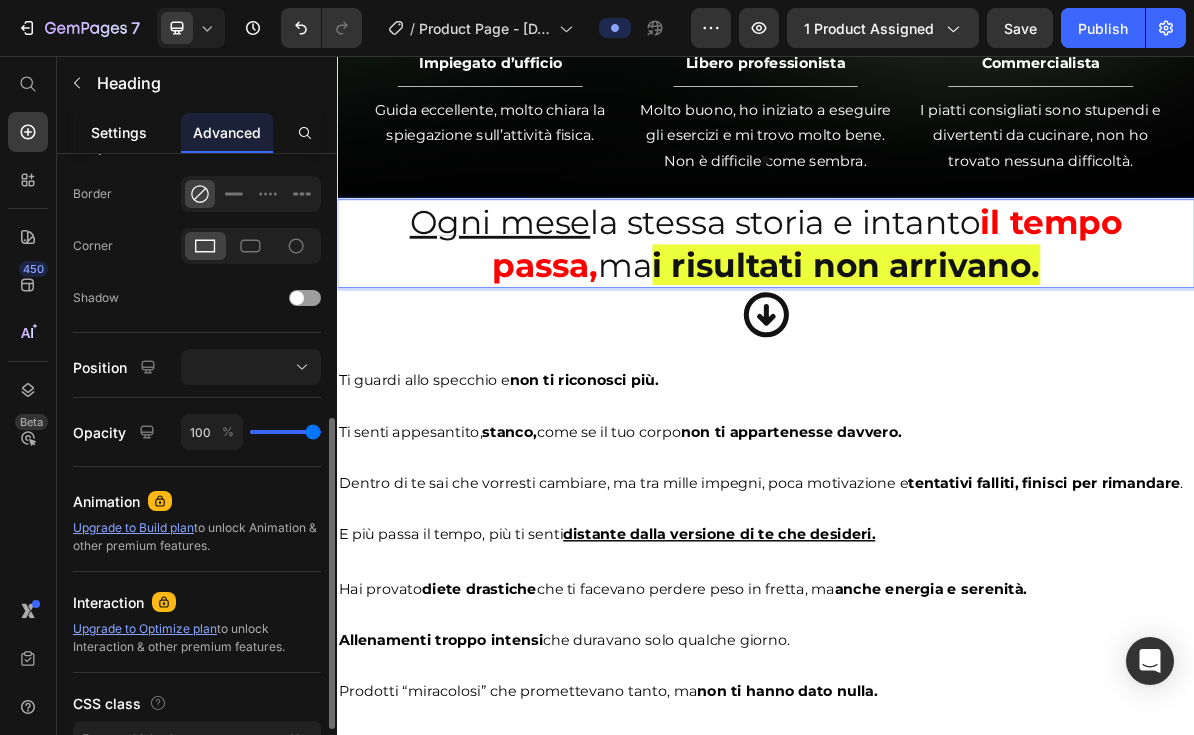 click on "Settings" at bounding box center [119, 132] 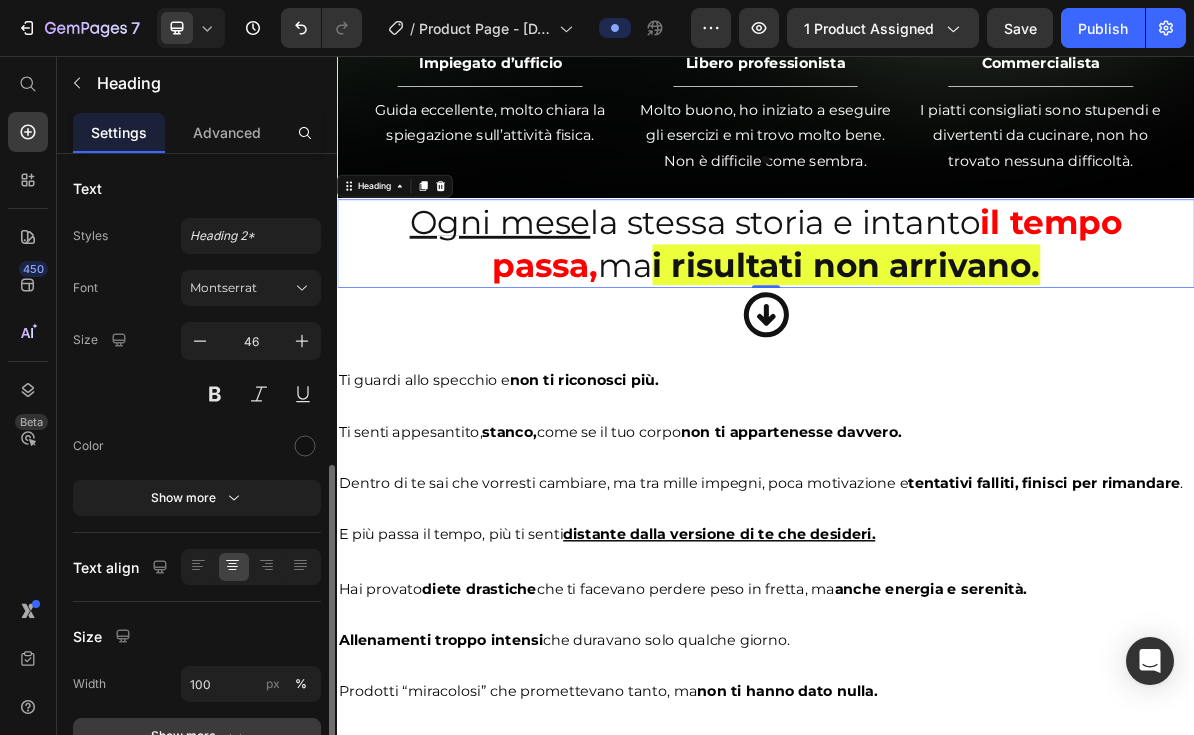 scroll, scrollTop: 267, scrollLeft: 0, axis: vertical 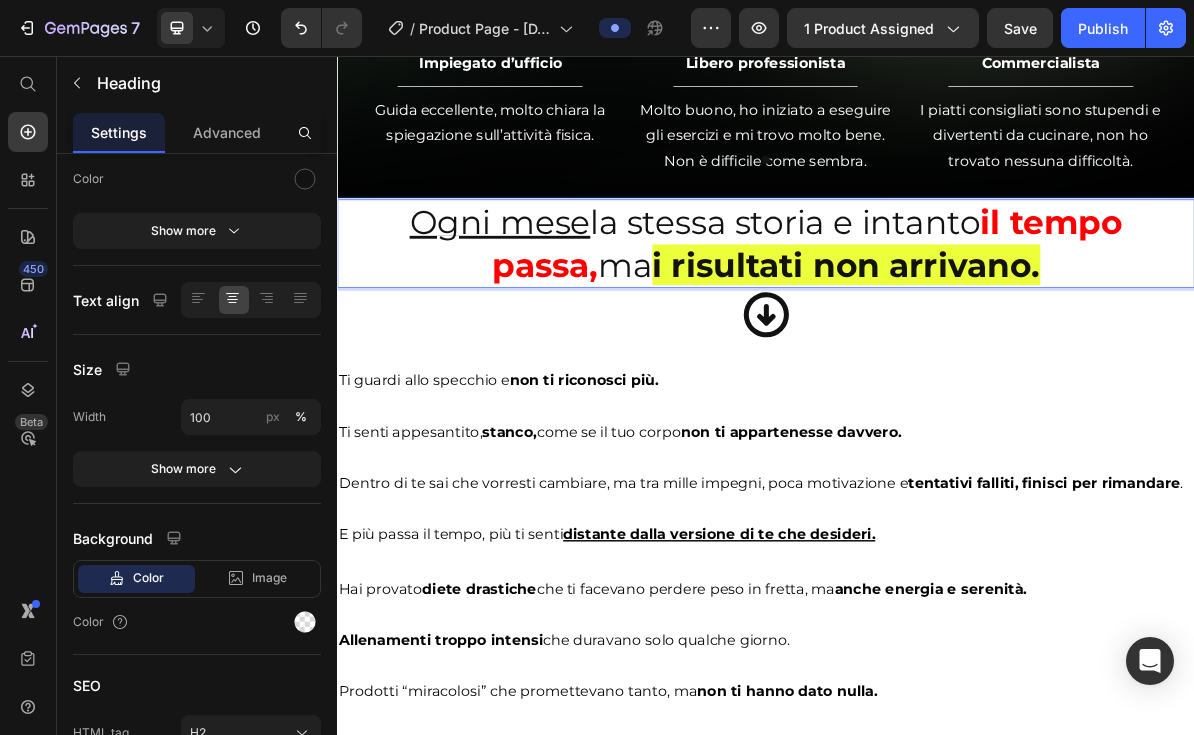 click on "i risultati non arrivano." at bounding box center (1049, 348) 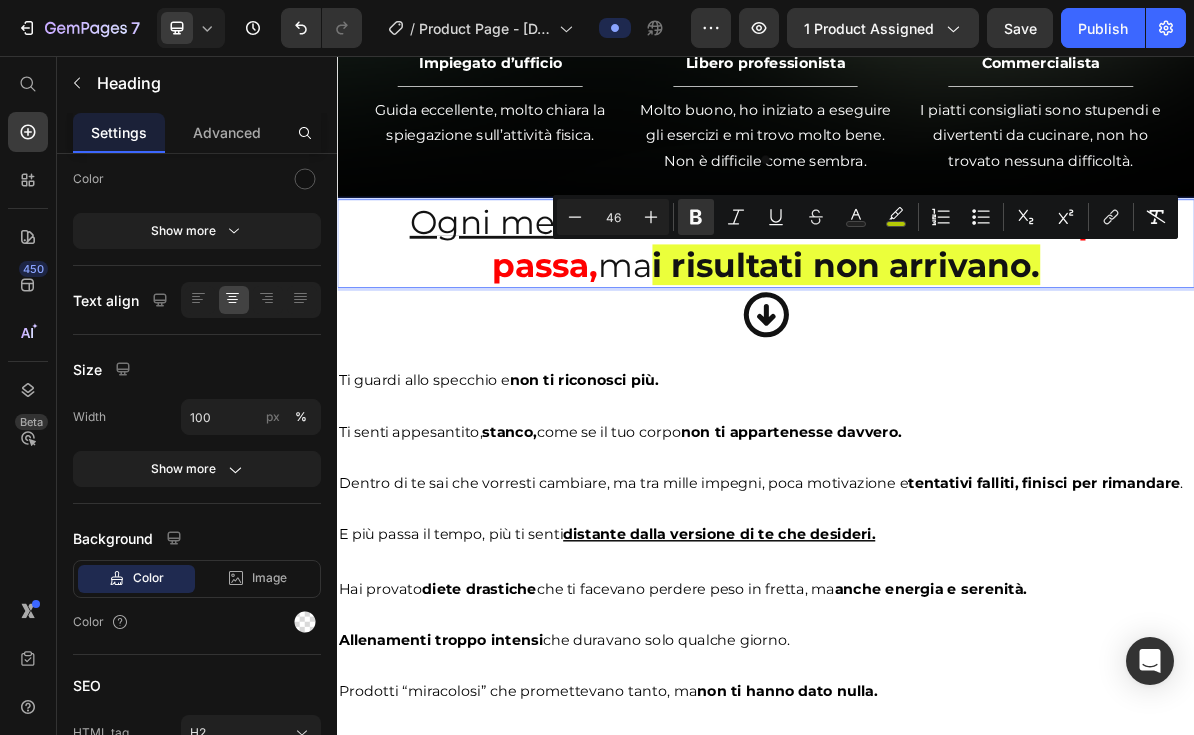 drag, startPoint x: 1334, startPoint y: 353, endPoint x: 1135, endPoint y: 337, distance: 199.64218 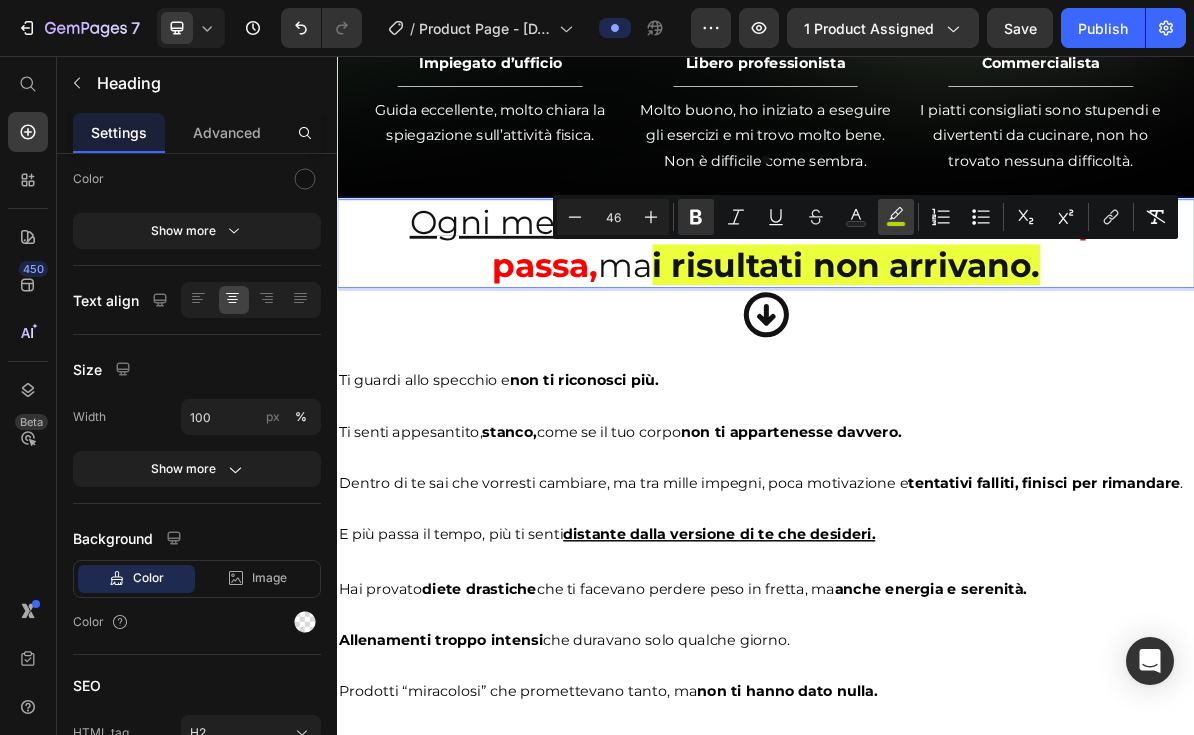 click on "color" at bounding box center (896, 217) 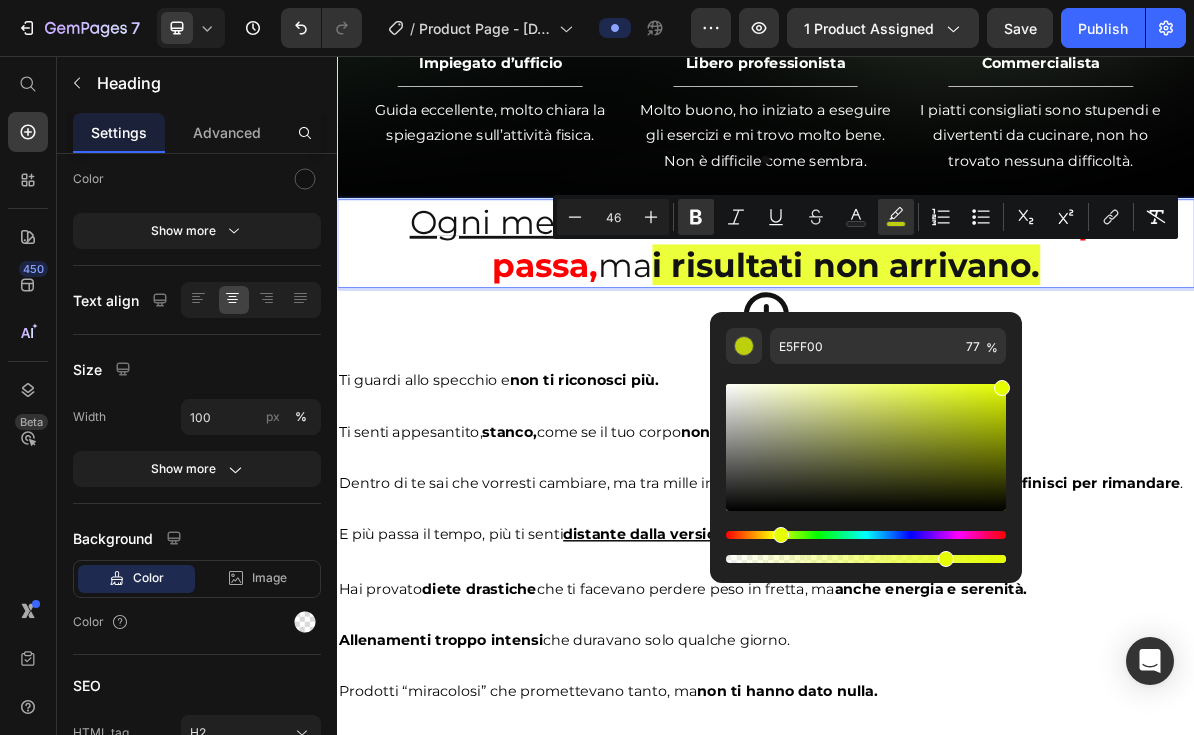 click on "il tempo passa," at bounding box center [995, 318] 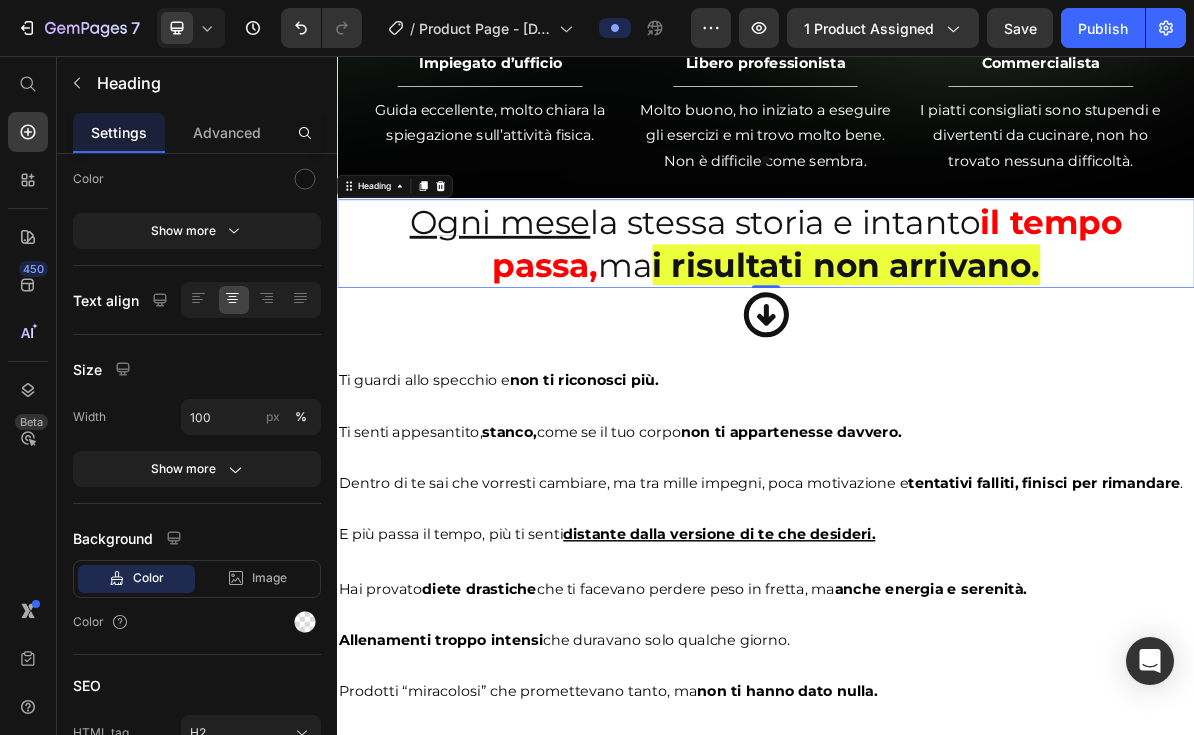 click on "il tempo passa," at bounding box center (995, 318) 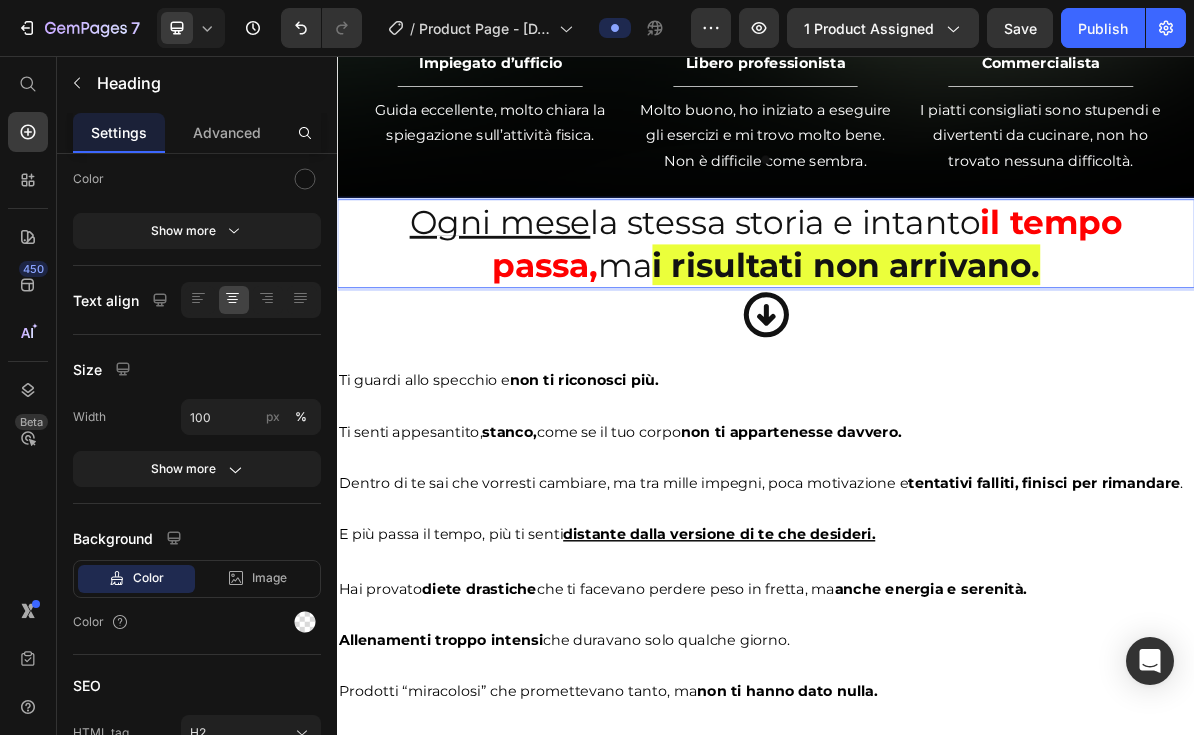 click on "il tempo passa," at bounding box center (995, 318) 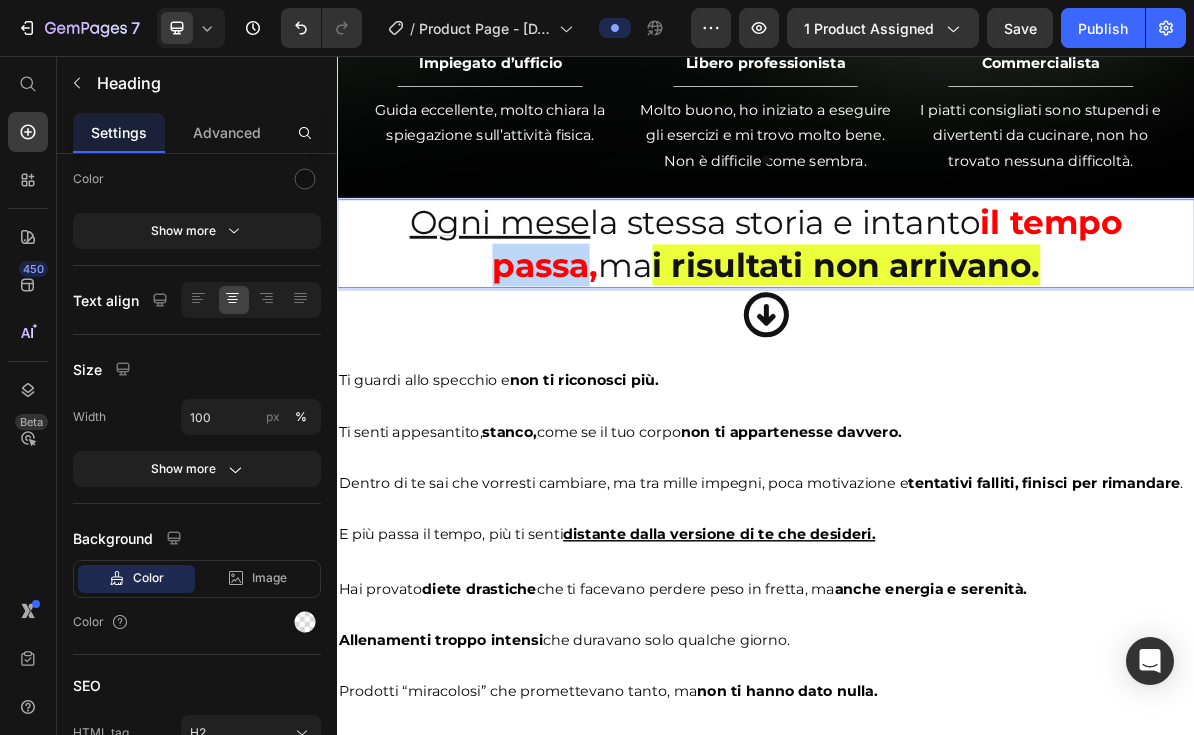 click on "il tempo passa," at bounding box center (995, 318) 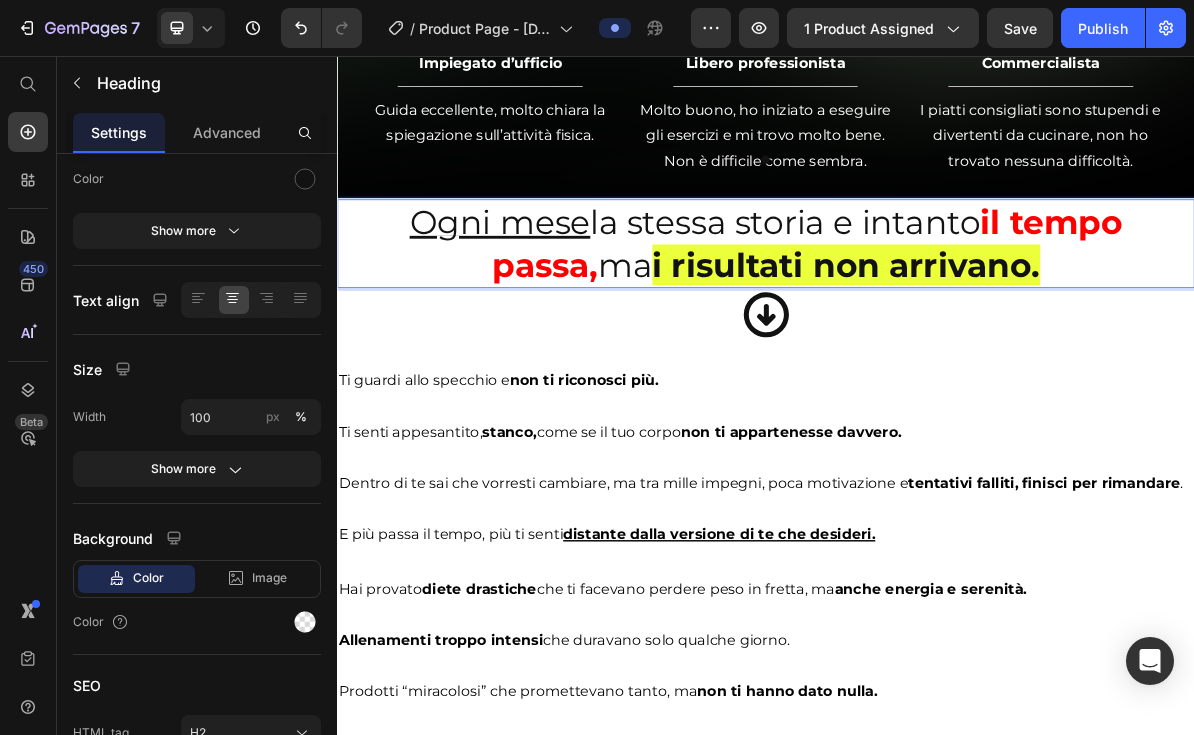 click on "il tempo passa," at bounding box center [995, 318] 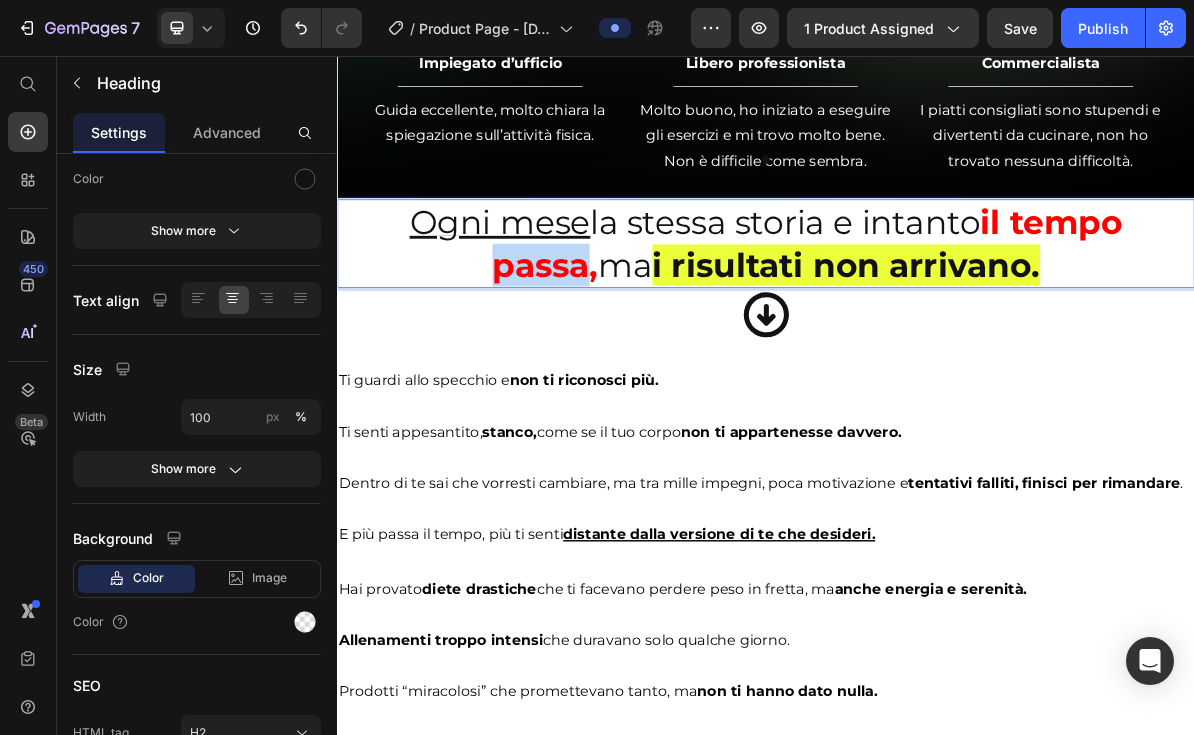 click on "il tempo passa," at bounding box center (995, 318) 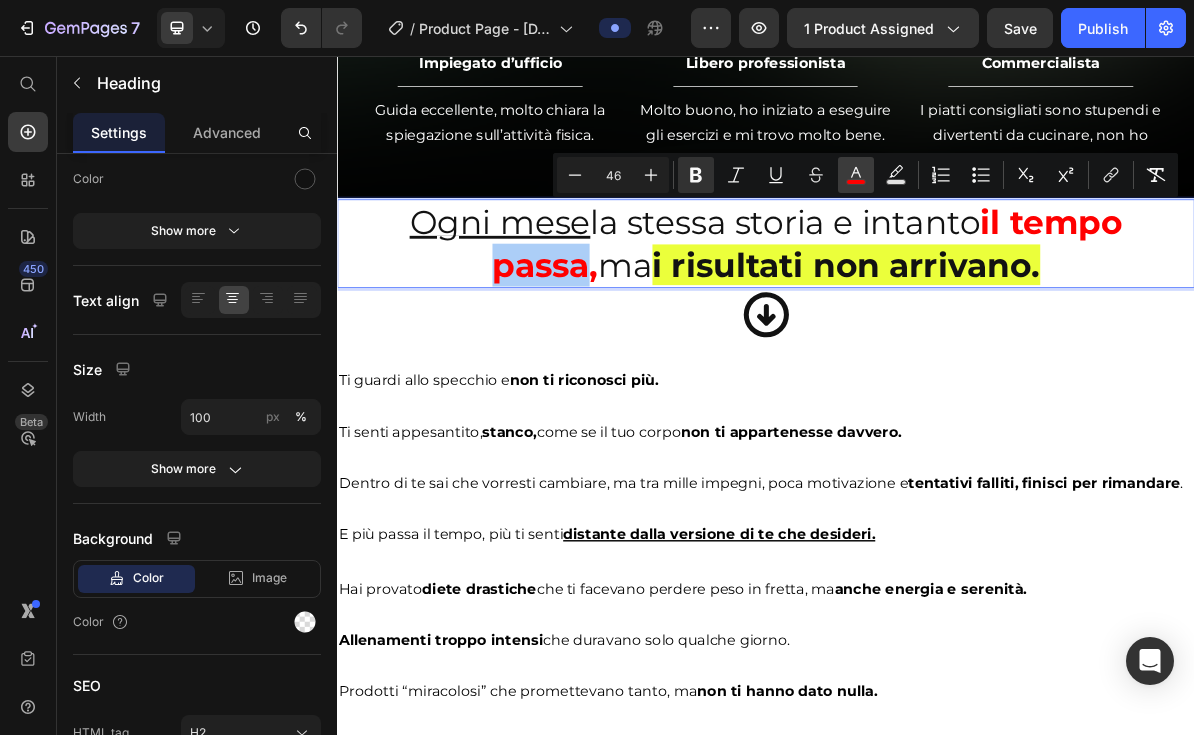 click 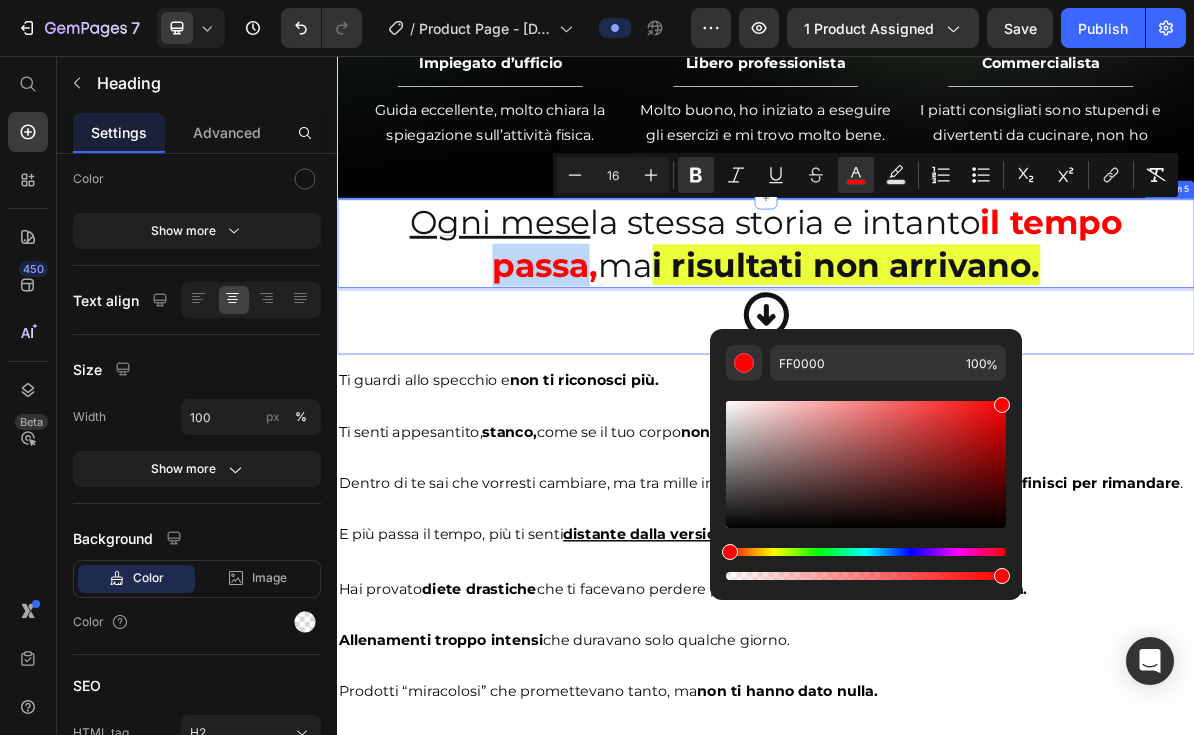 click on "Ogni mese  la stessa storia e intanto  il tempo passa,  ma  i risultati non arrivano.  Heading   0 Ogni mese la stessa storia e intanto il tempo passa, ma i risultati non arrivano.  Heading Row
Icon
Icon Row" at bounding box center [937, 364] 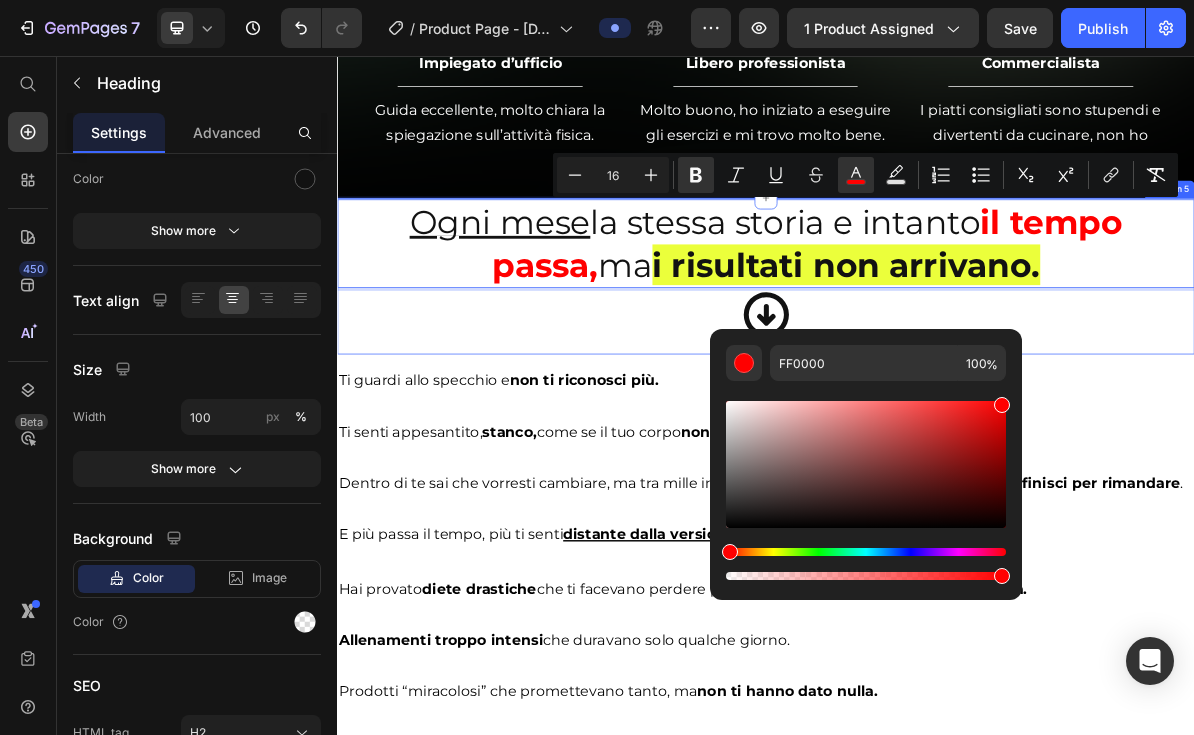 scroll, scrollTop: 0, scrollLeft: 0, axis: both 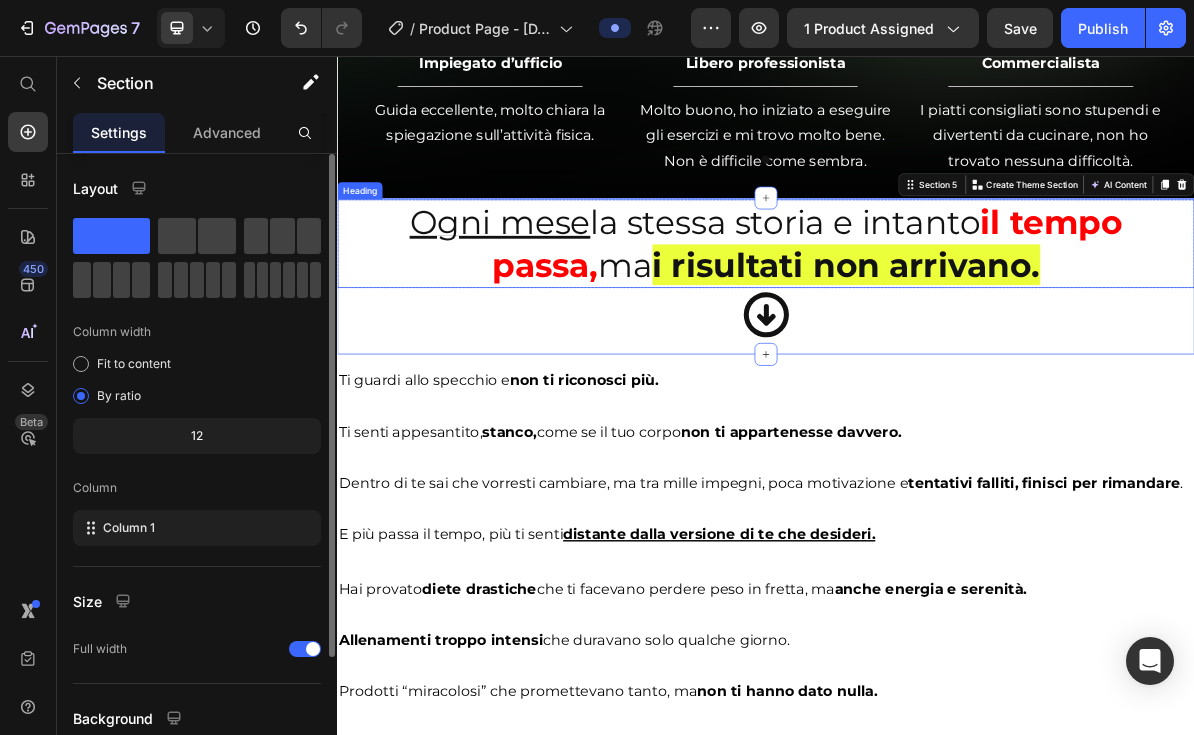 click on "⁠⁠⁠⁠⁠⁠⁠ Ogni mese  la stessa storia e intanto  il tempo passa,  ma  i risultati non arrivano." at bounding box center (937, 319) 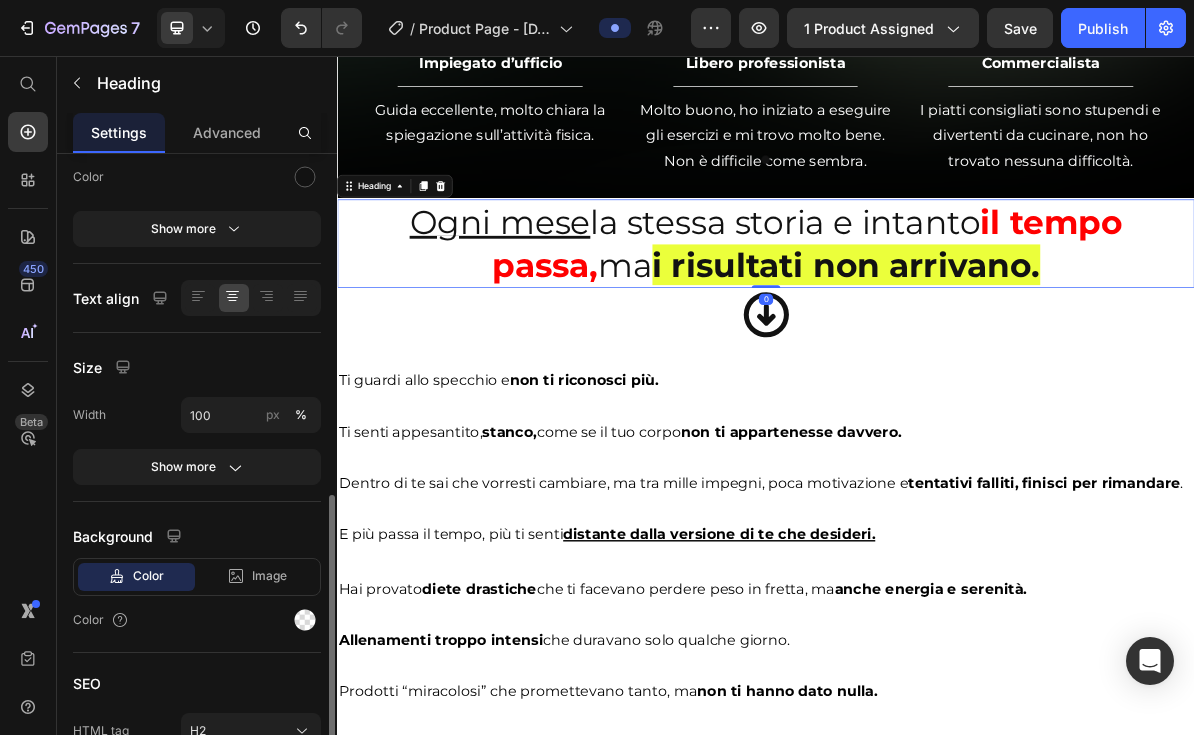 scroll, scrollTop: 374, scrollLeft: 0, axis: vertical 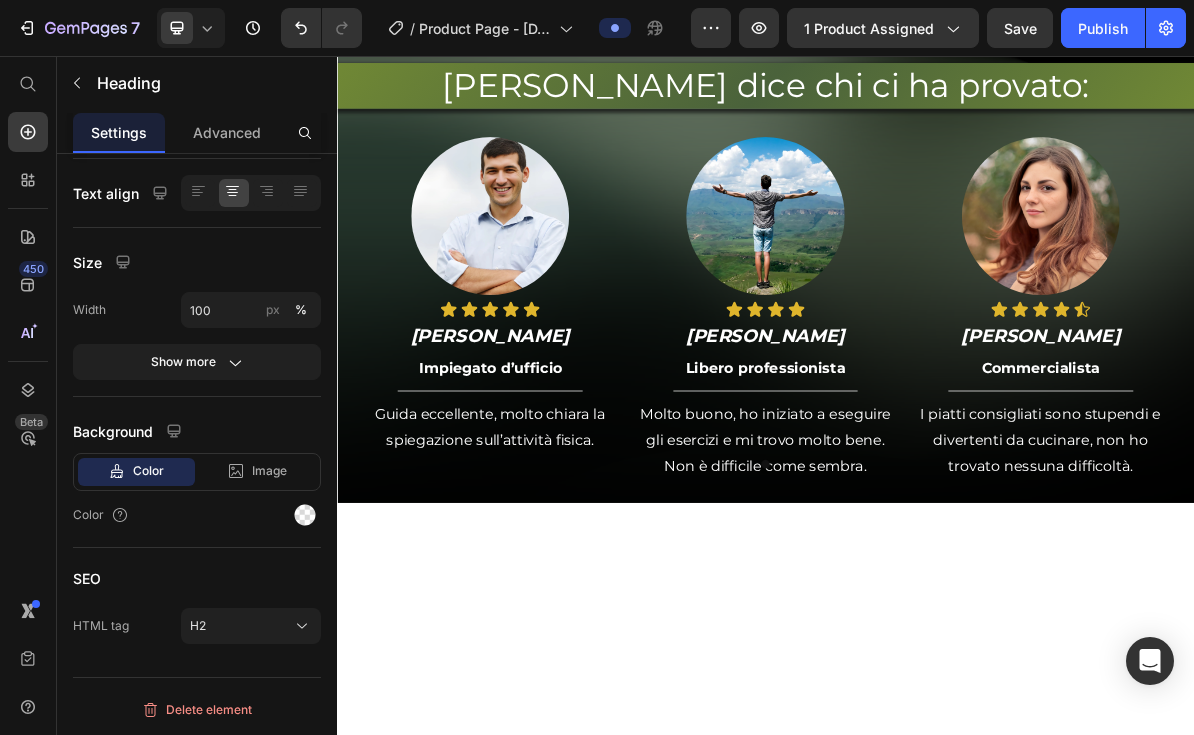 click on "ATTENZIONE:  AL TERMINE DELL’OFFERTA NON POTRAI PIÙ BENEFICIARE DEL NOSTRO SCONTO ESCLUSIVO  E DEI BONUS IN OMAGGIO" at bounding box center [937, -411] 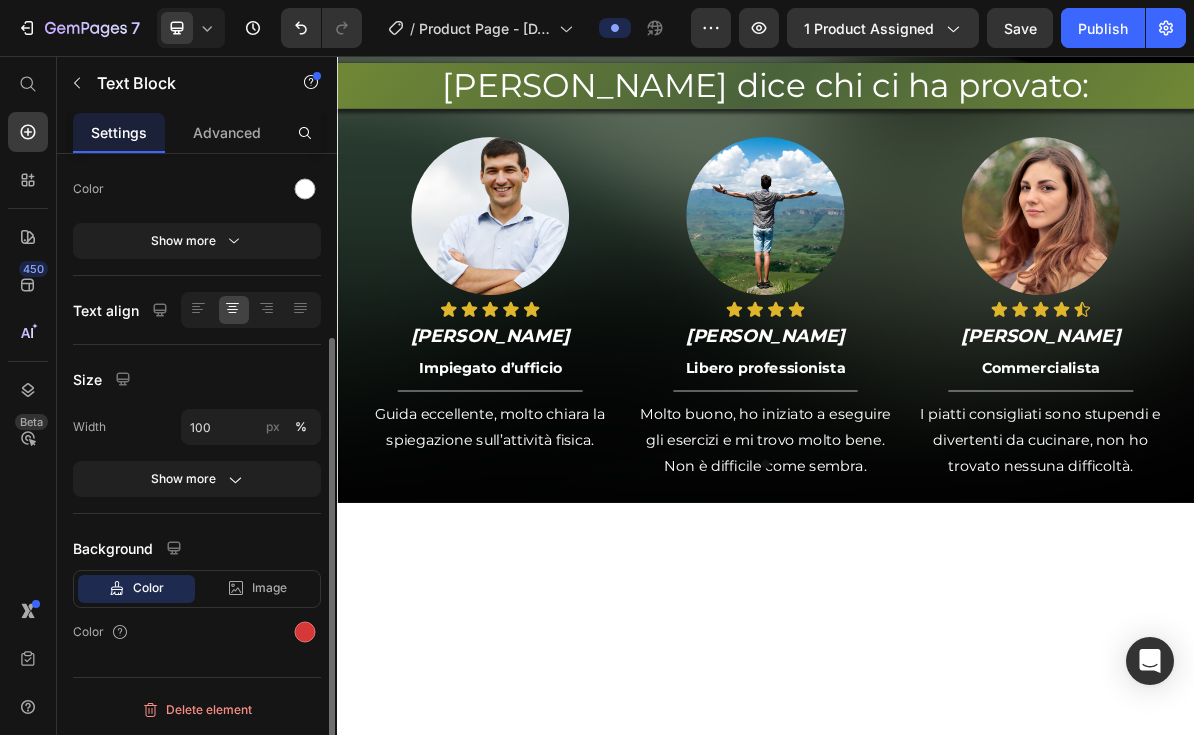 scroll, scrollTop: 0, scrollLeft: 0, axis: both 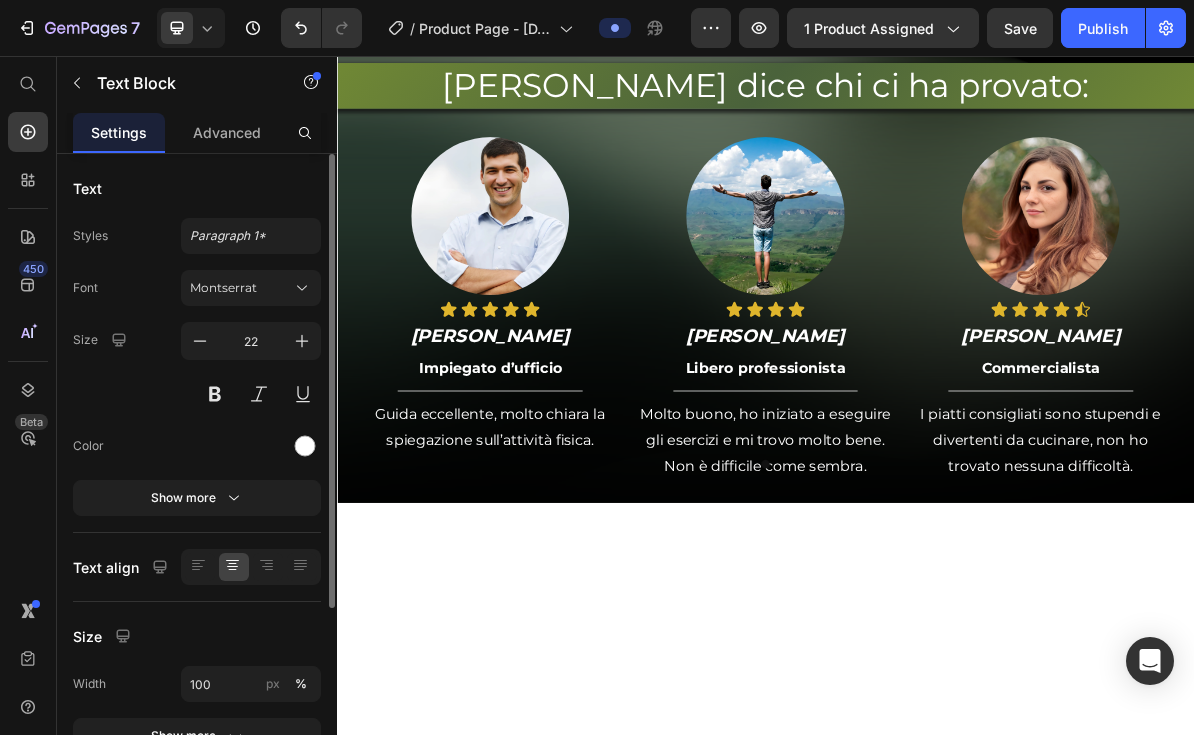 click on "ATTENZIONE:  AL TERMINE DELL’OFFERTA NON POTRAI PIÙ BENEFICIARE DEL NOSTRO SCONTO ESCLUSIVO  E DEI BONUS IN OMAGGIO" at bounding box center [937, -411] 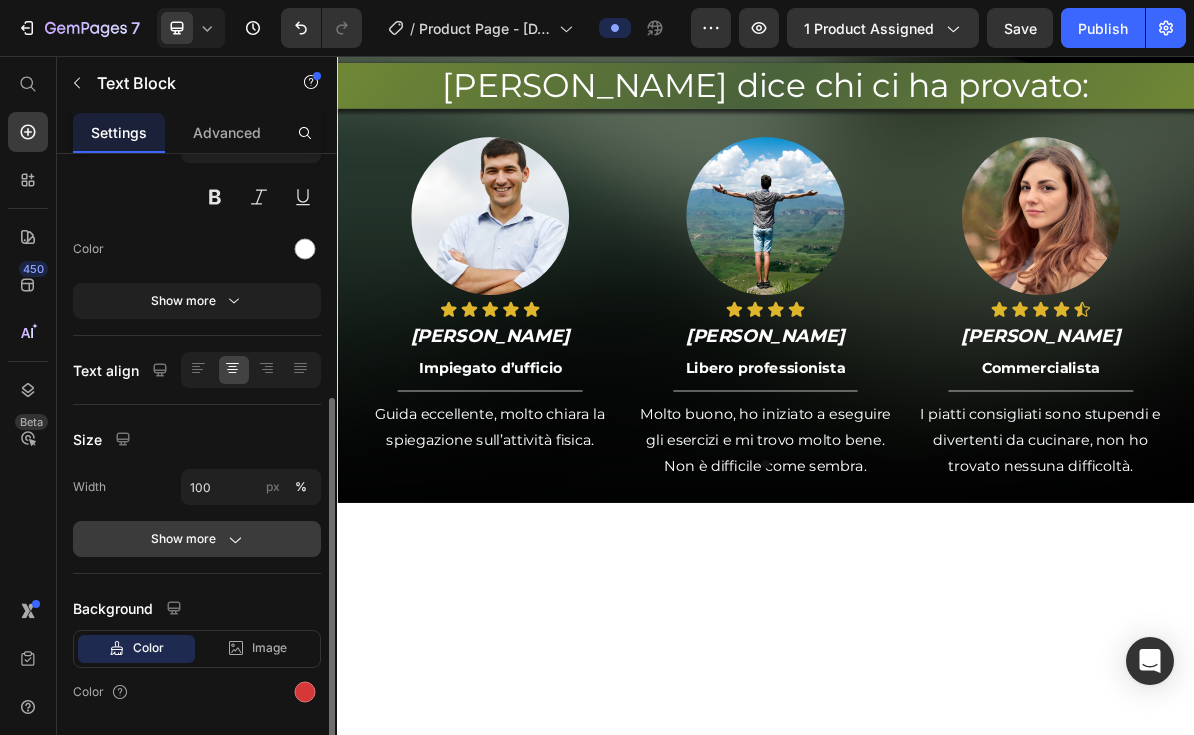 scroll, scrollTop: 257, scrollLeft: 0, axis: vertical 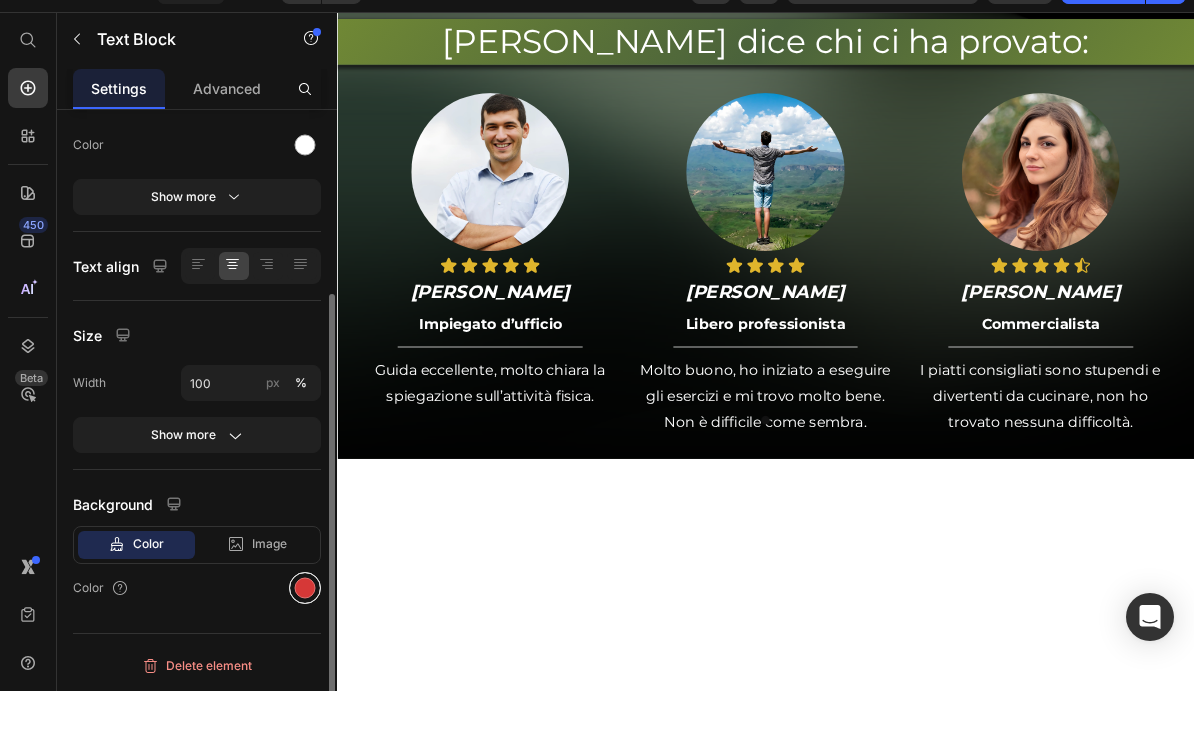 click at bounding box center [305, 632] 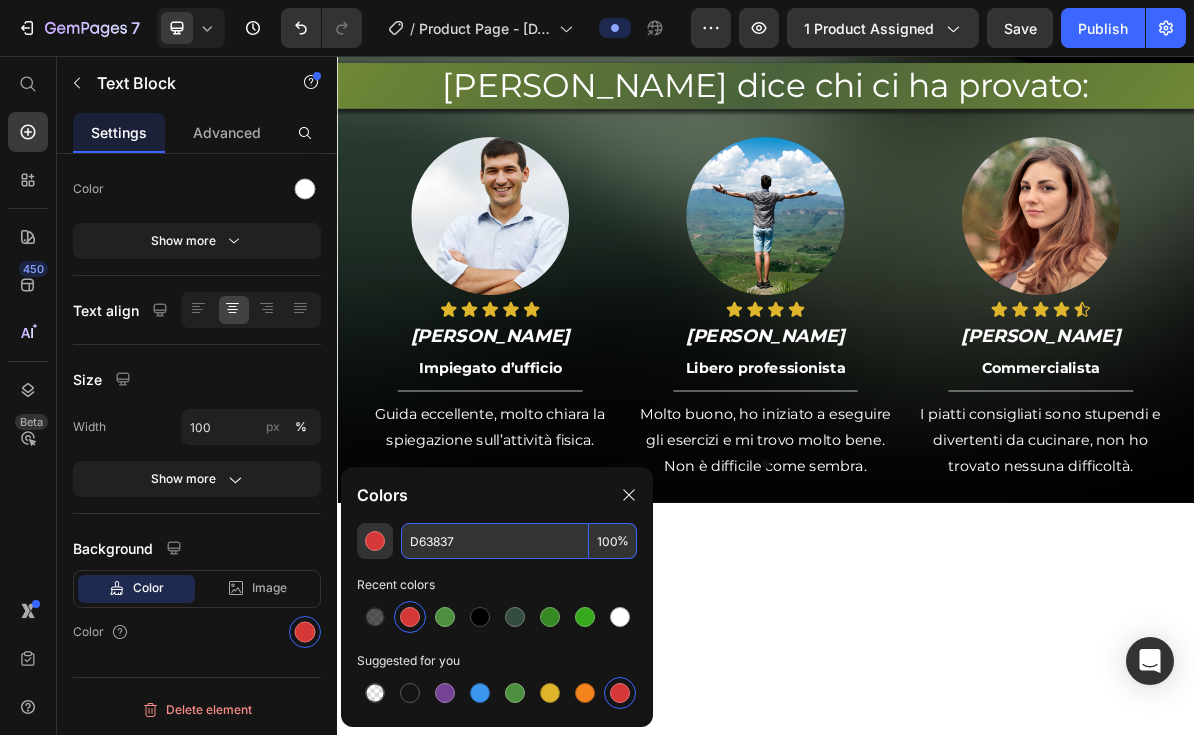 click on "D63837" at bounding box center [495, 541] 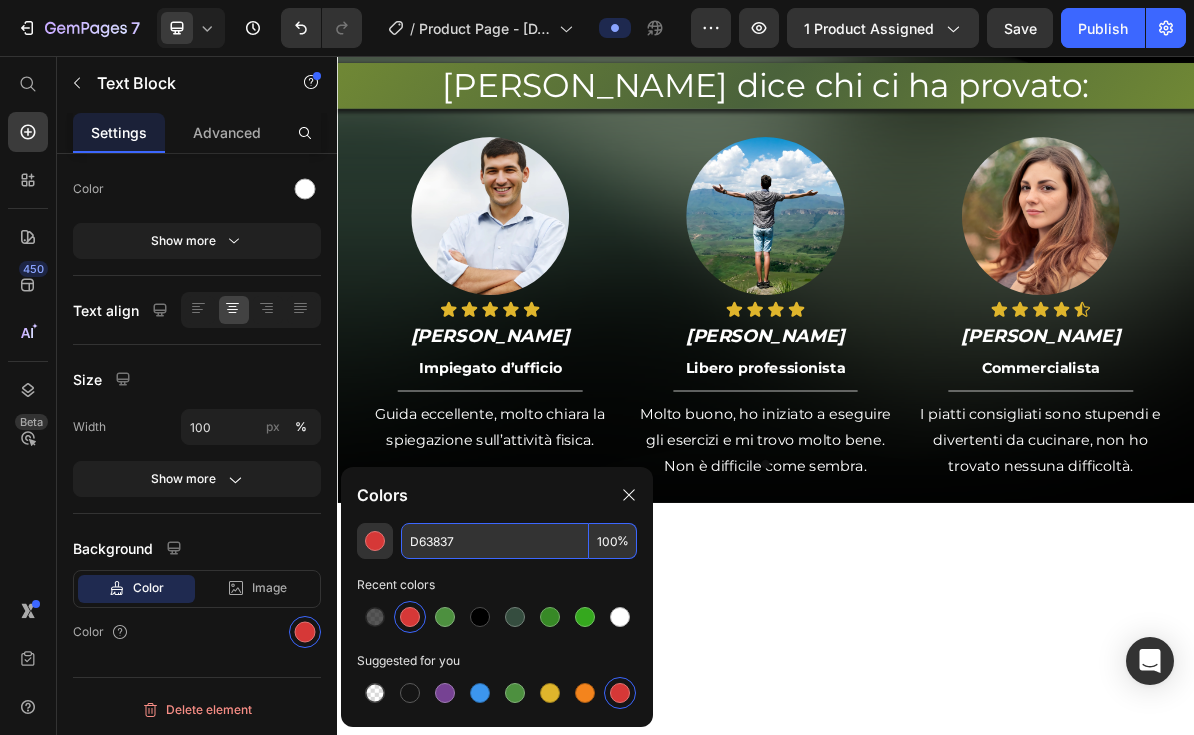 click on "Colors" 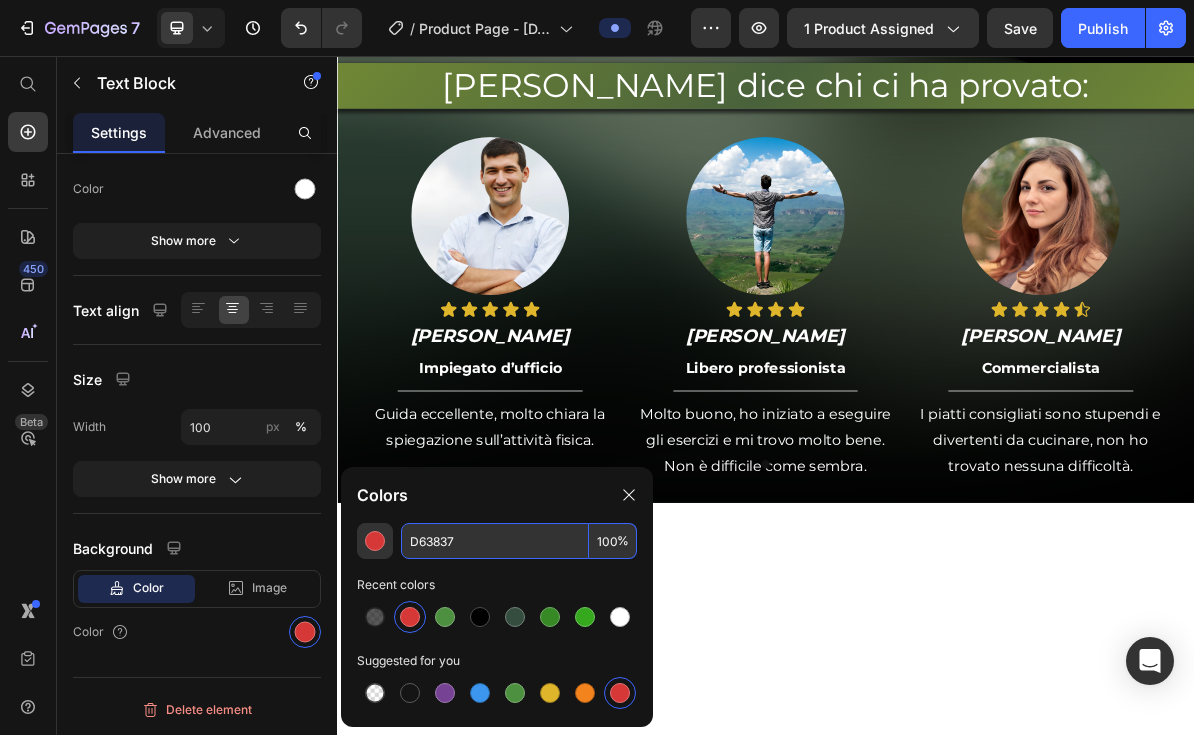 click on "D63837" at bounding box center [495, 541] 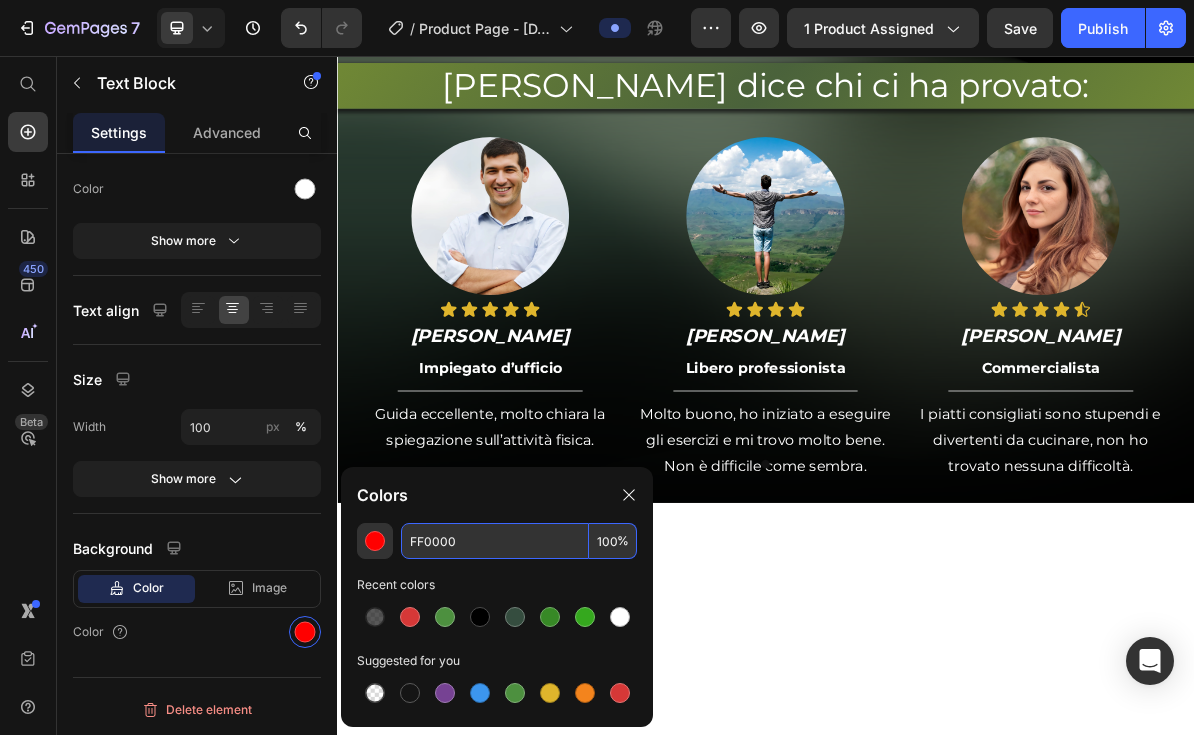 type on "FF0000" 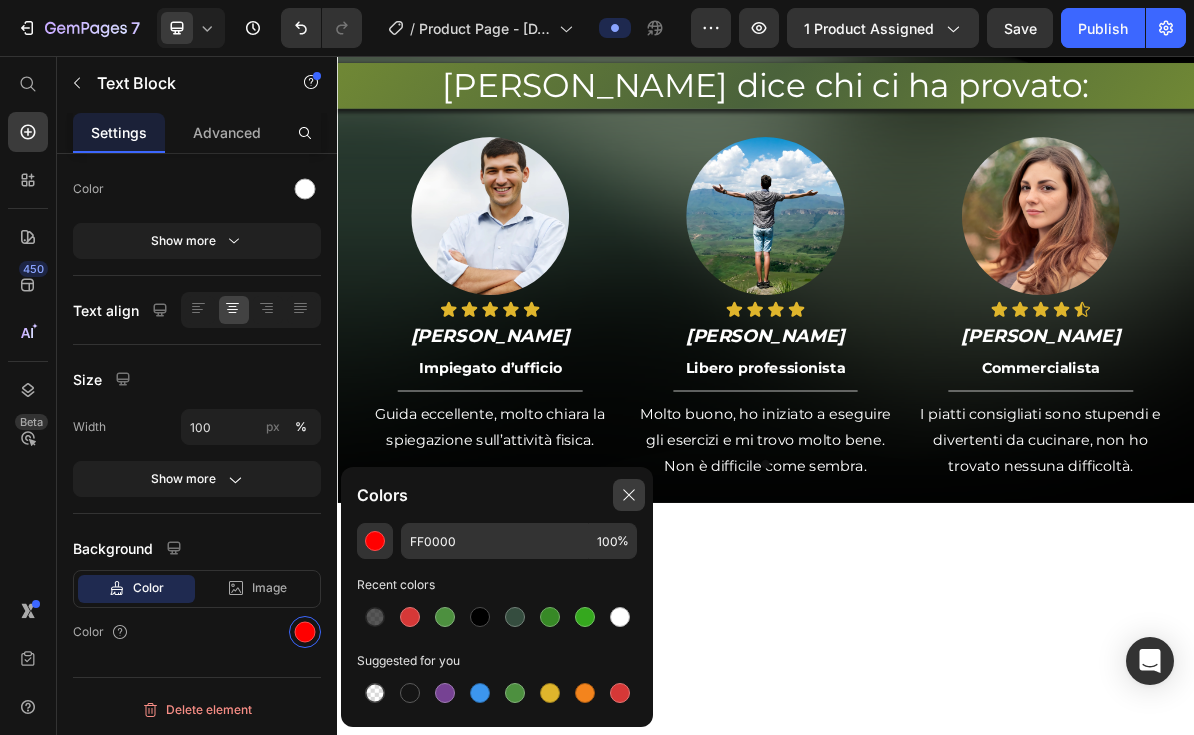 click 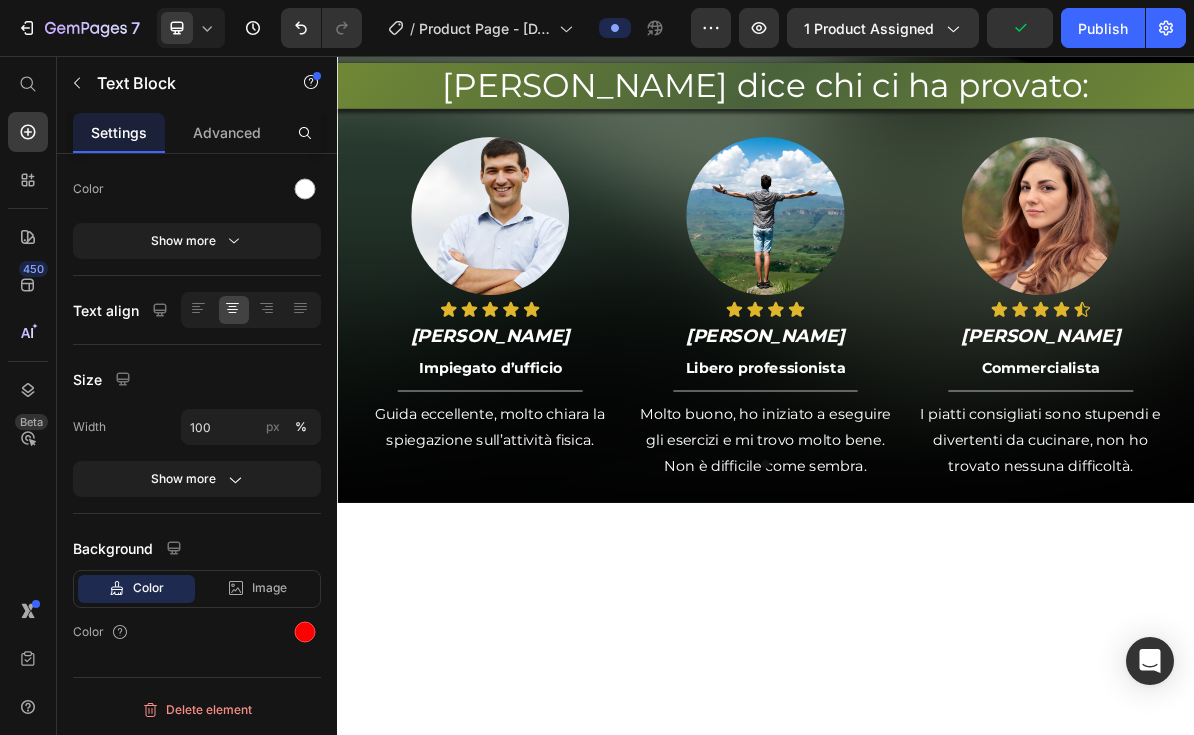 click on "ATTENZIONE:  AL TERMINE DELL’OFFERTA NON POTRAI PIÙ BENEFICIARE DEL NOSTRO SCONTO ESCLUSIVO  E DEI BONUS IN OMAGGIO" at bounding box center (937, -411) 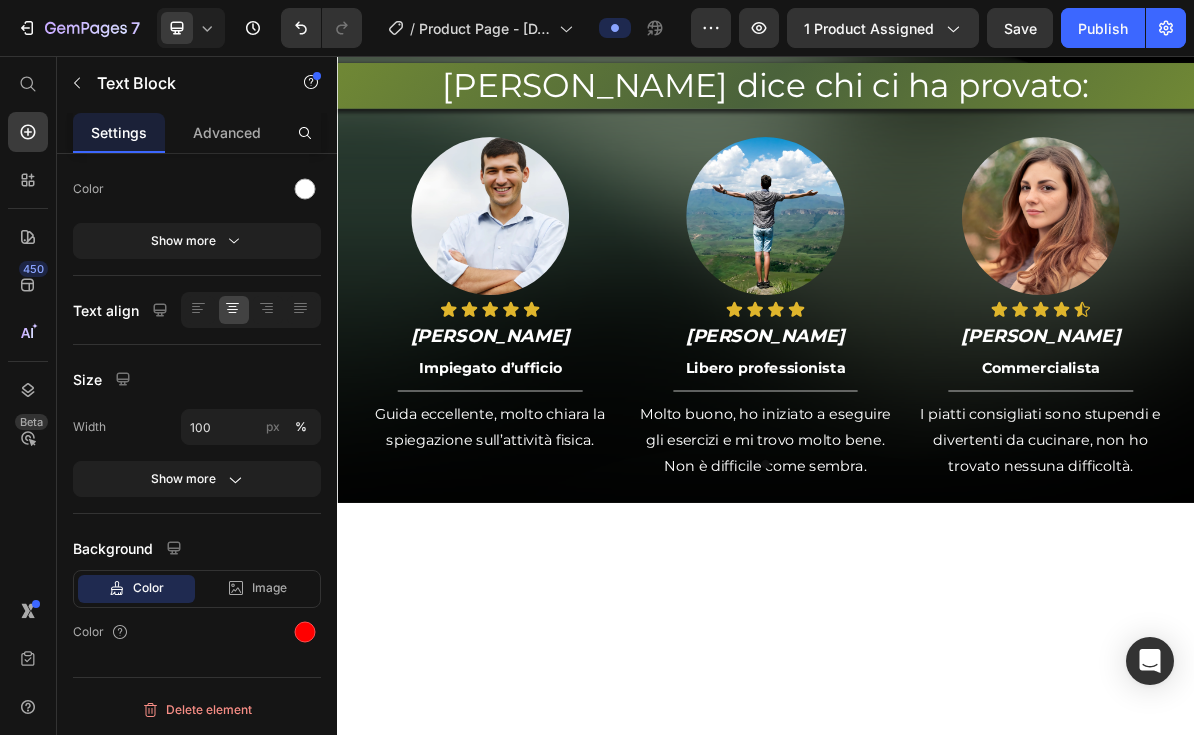 drag, startPoint x: 1198, startPoint y: 445, endPoint x: 385, endPoint y: 407, distance: 813.8876 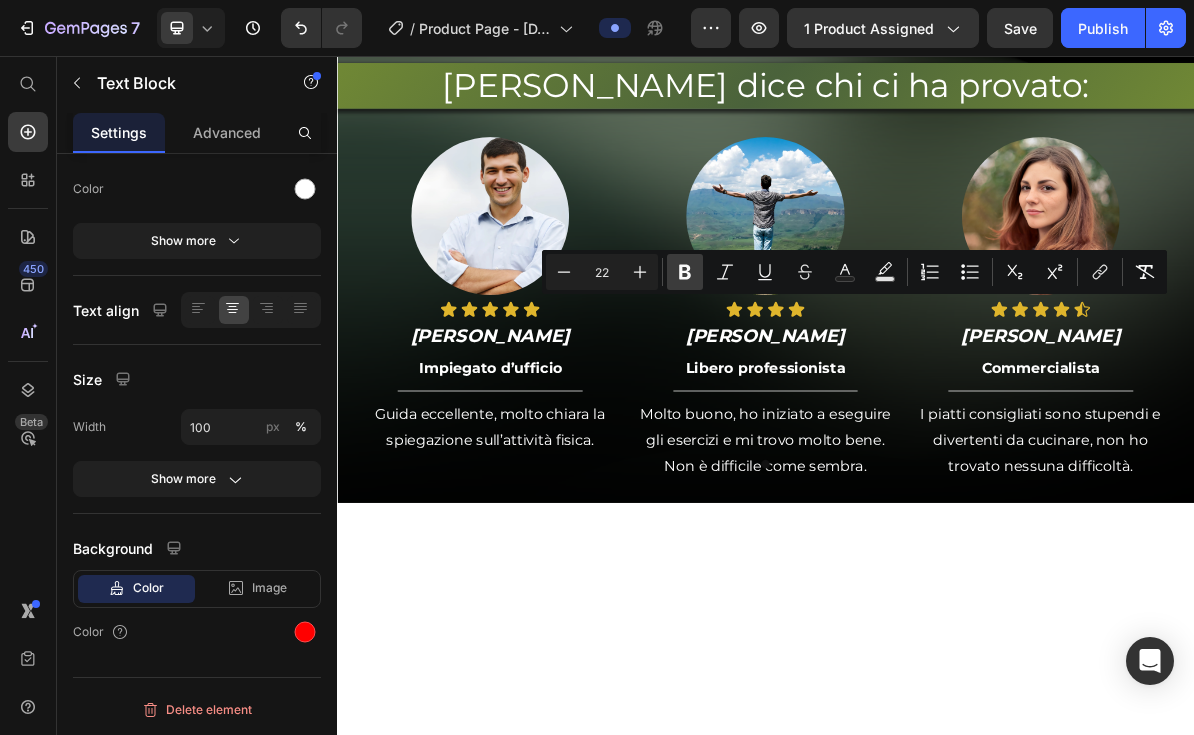 click on "Bold" at bounding box center (685, 272) 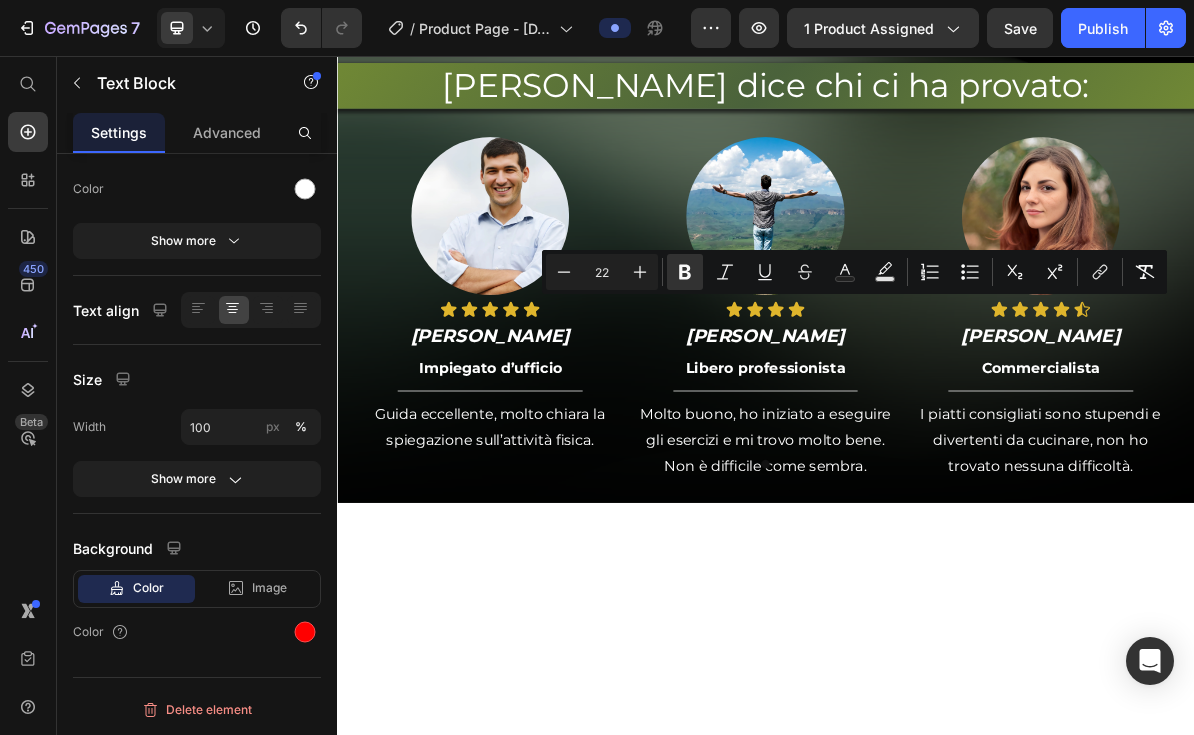 click on "00 Giorni 00 Ore 10 Minuti 51 Secondi" at bounding box center [937, -583] 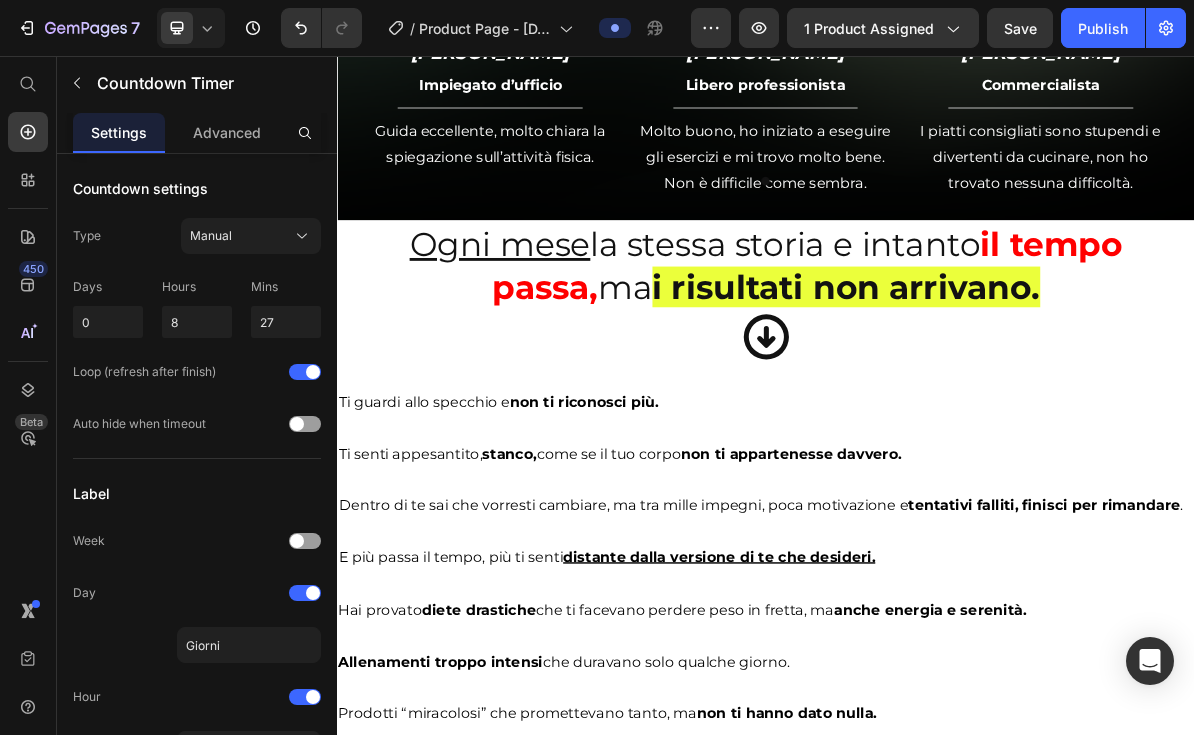 scroll, scrollTop: 1916, scrollLeft: 0, axis: vertical 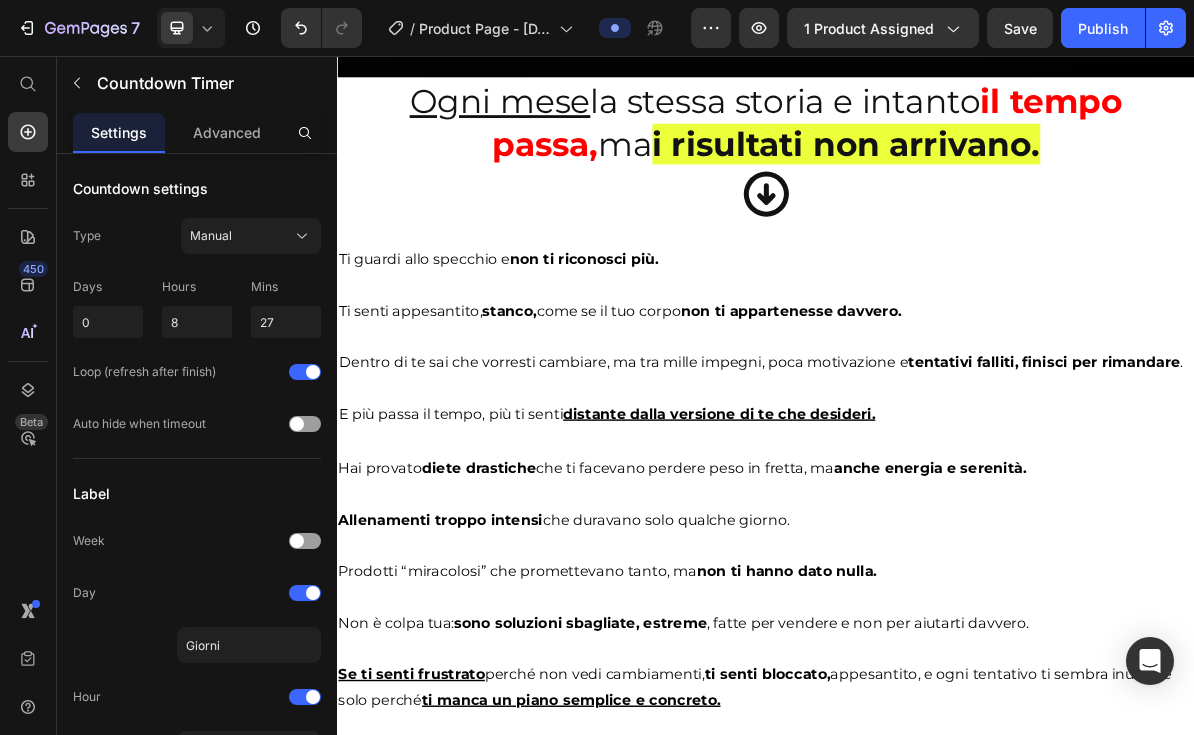 click on "[PERSON_NAME] dice chi ci ha provato:" at bounding box center [937, -498] 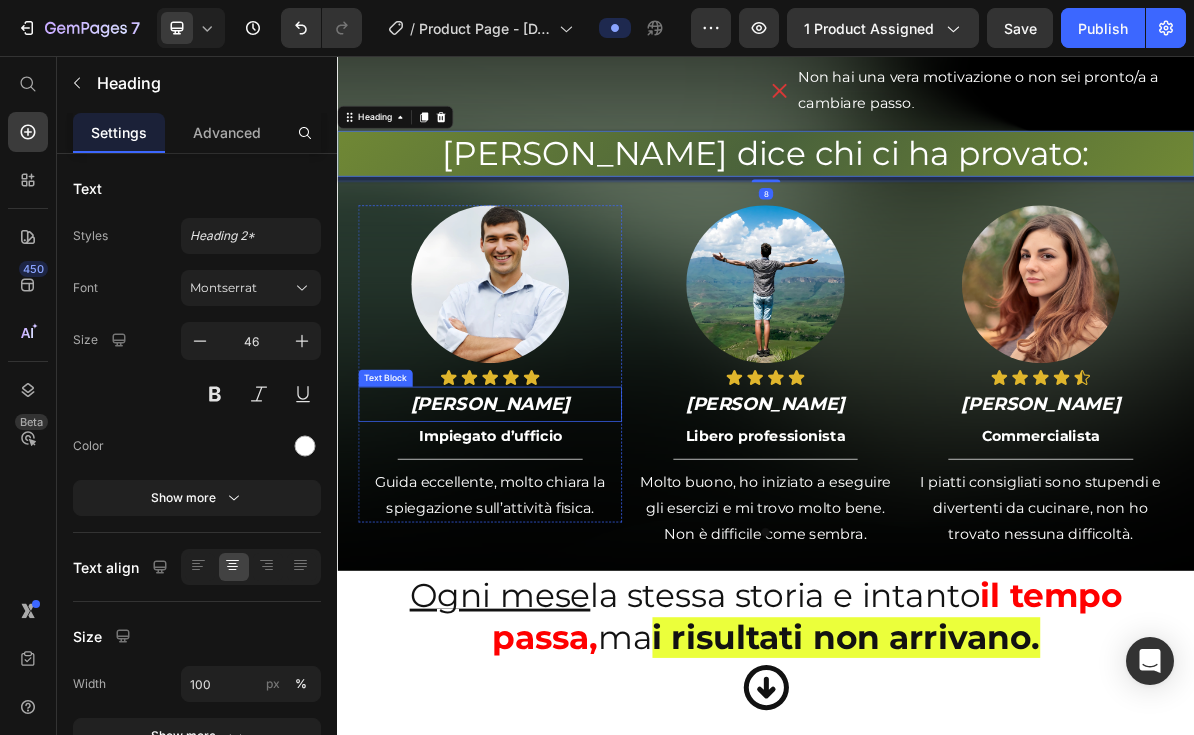 scroll, scrollTop: 2148, scrollLeft: 0, axis: vertical 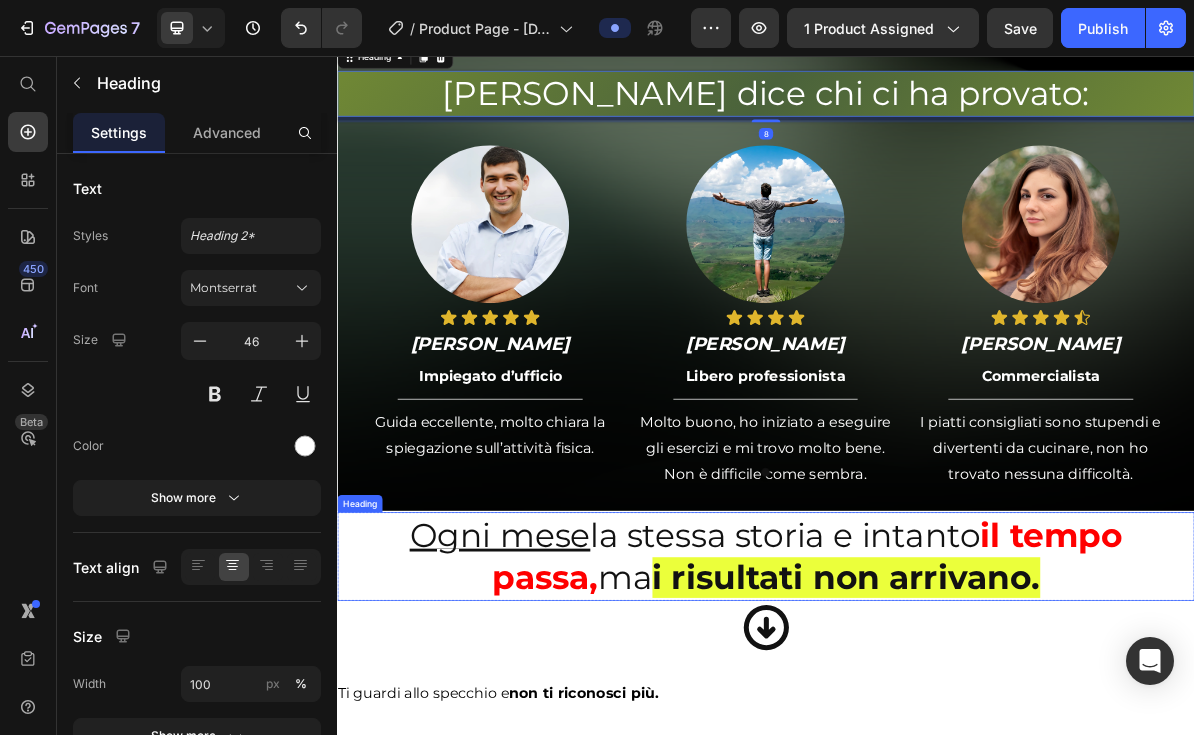 click on "Ogni mese  la stessa storia e intanto  il tempo passa,  ma  i risultati non arrivano." at bounding box center (937, 757) 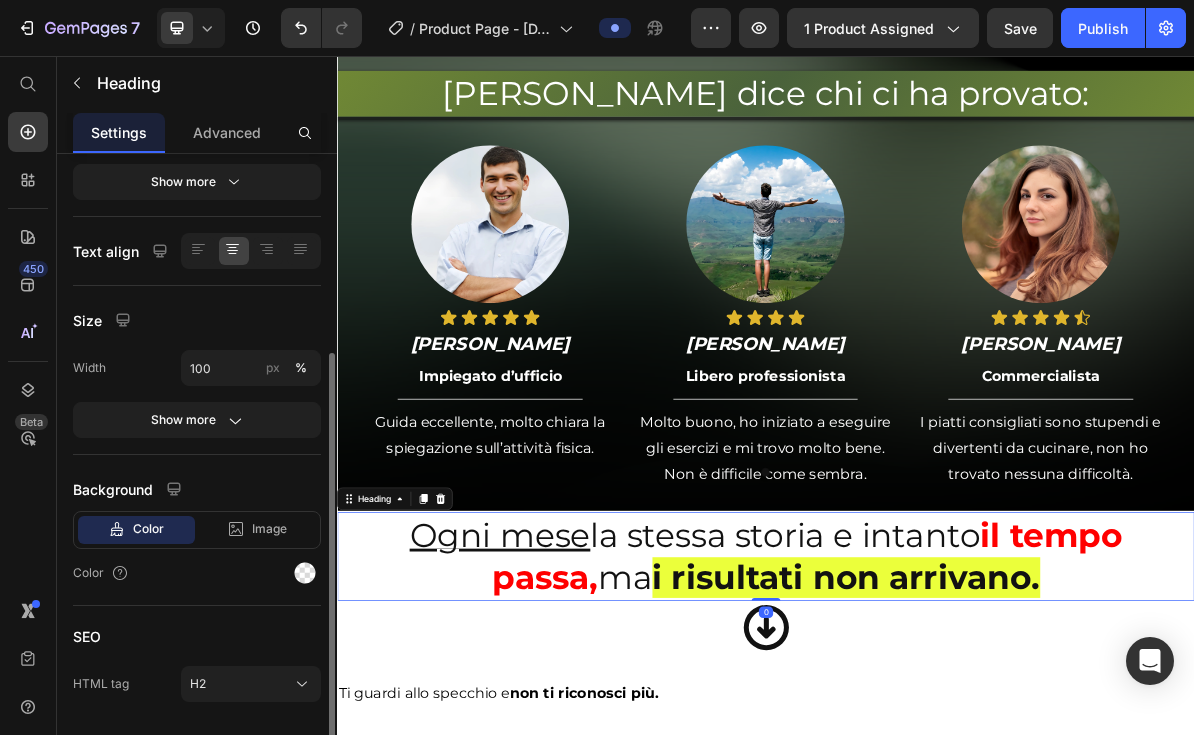 scroll, scrollTop: 374, scrollLeft: 0, axis: vertical 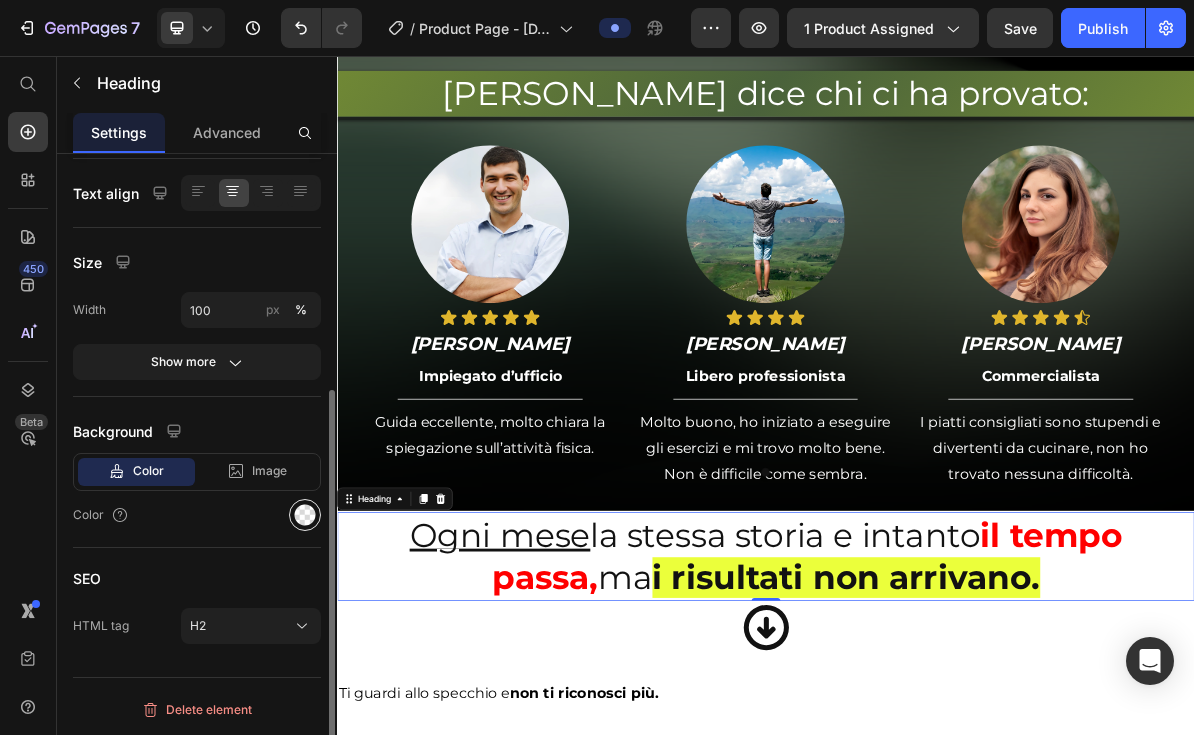 click at bounding box center (305, 515) 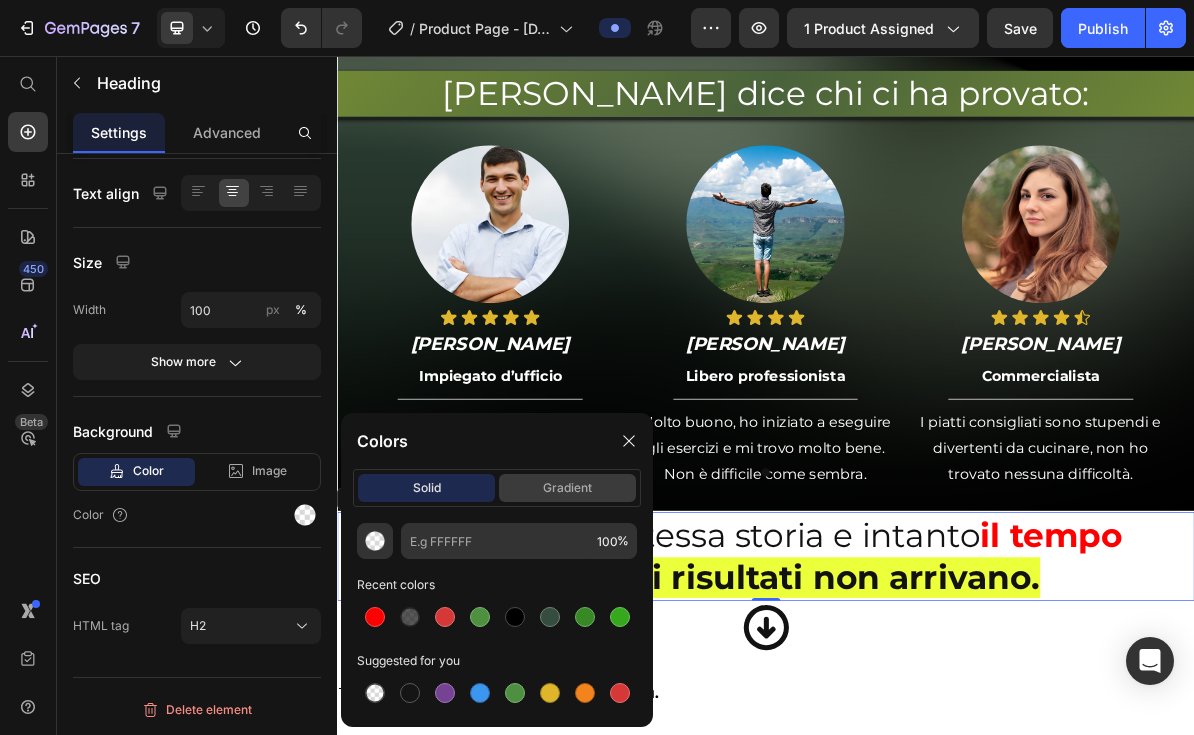 click on "gradient" 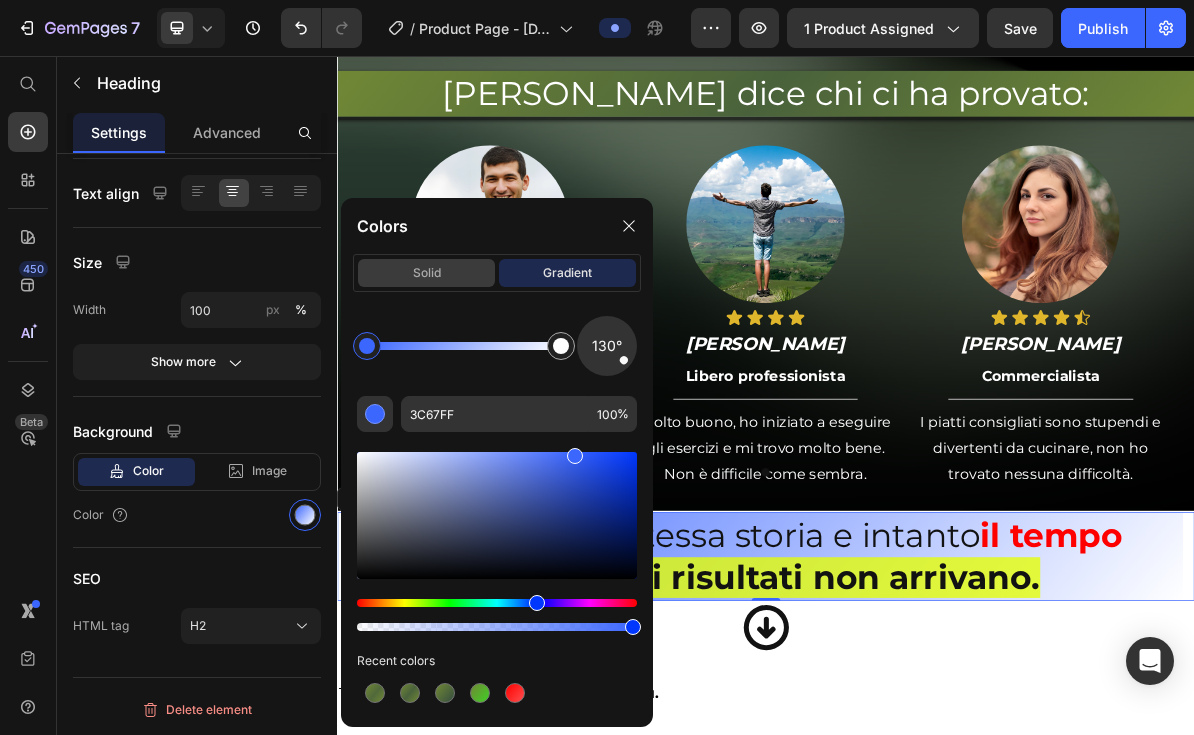 click on "solid" 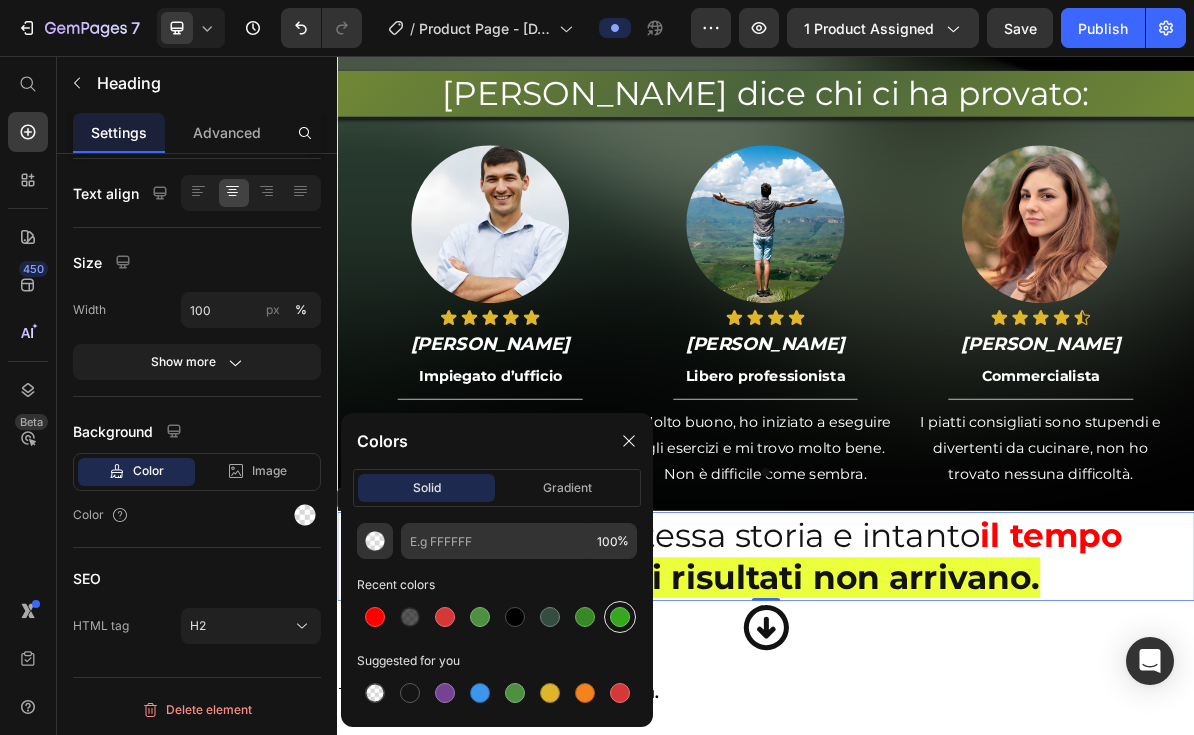 click at bounding box center [620, 617] 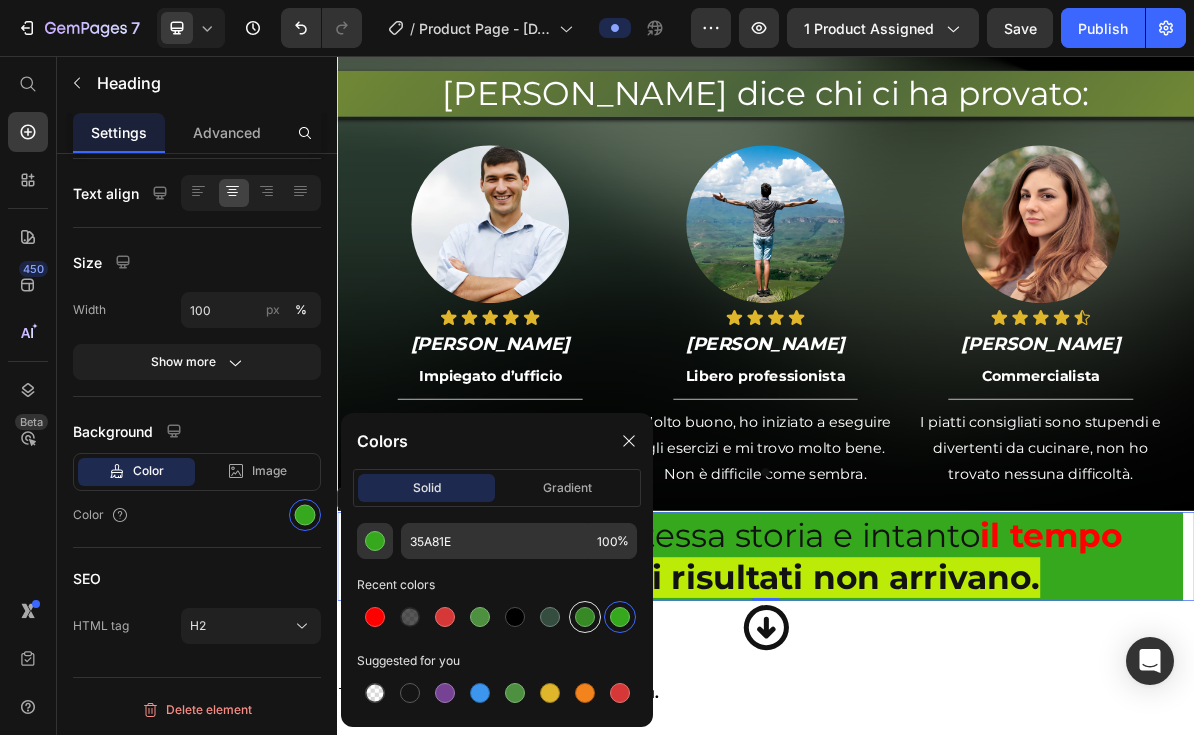 click at bounding box center [585, 617] 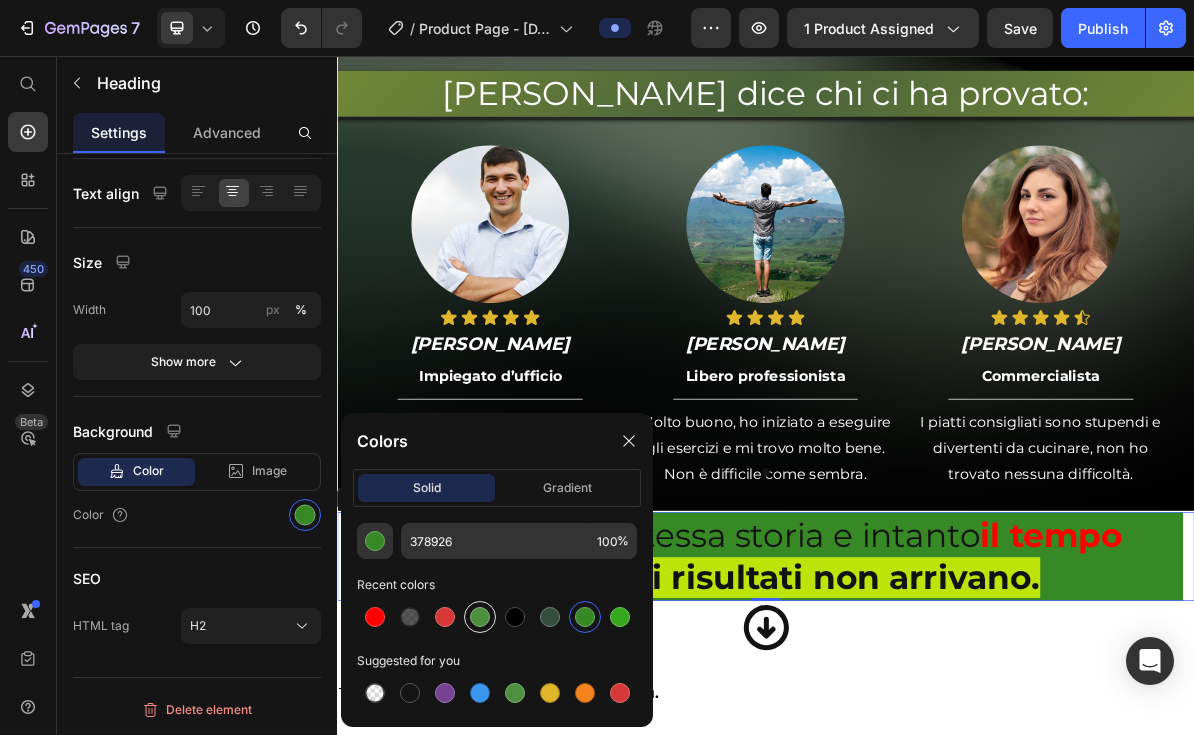 click at bounding box center [480, 617] 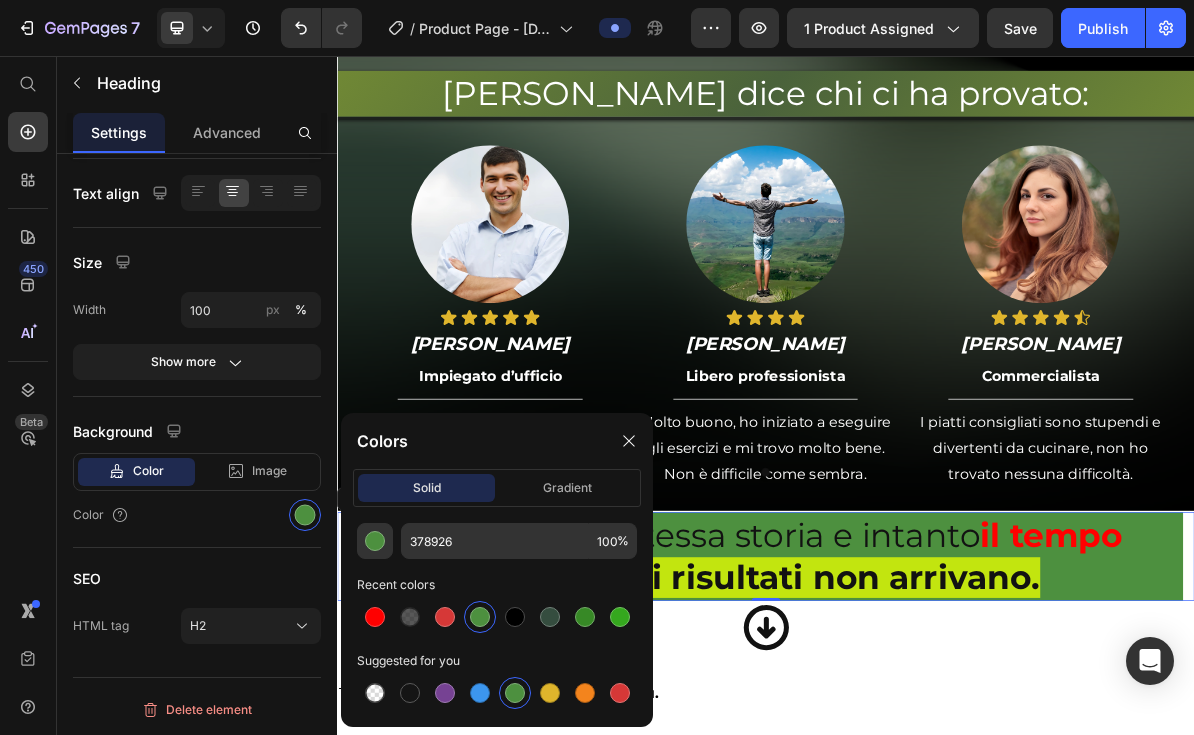 type on "4D903F" 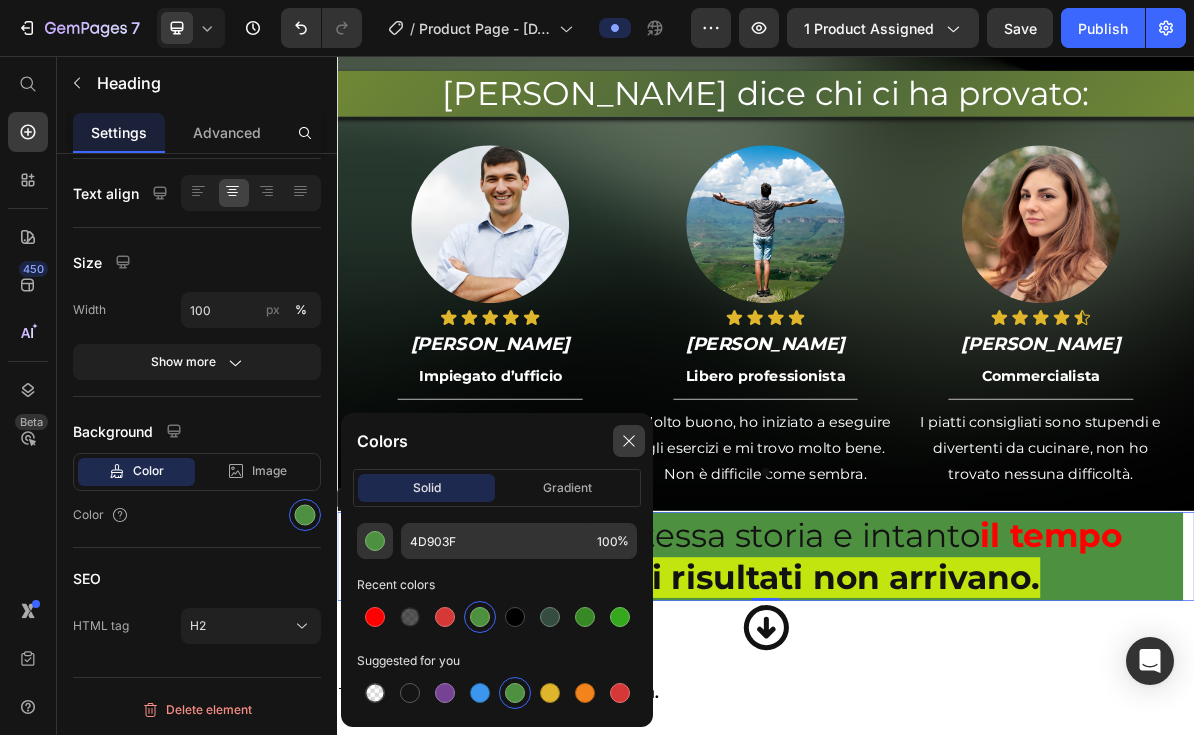 click 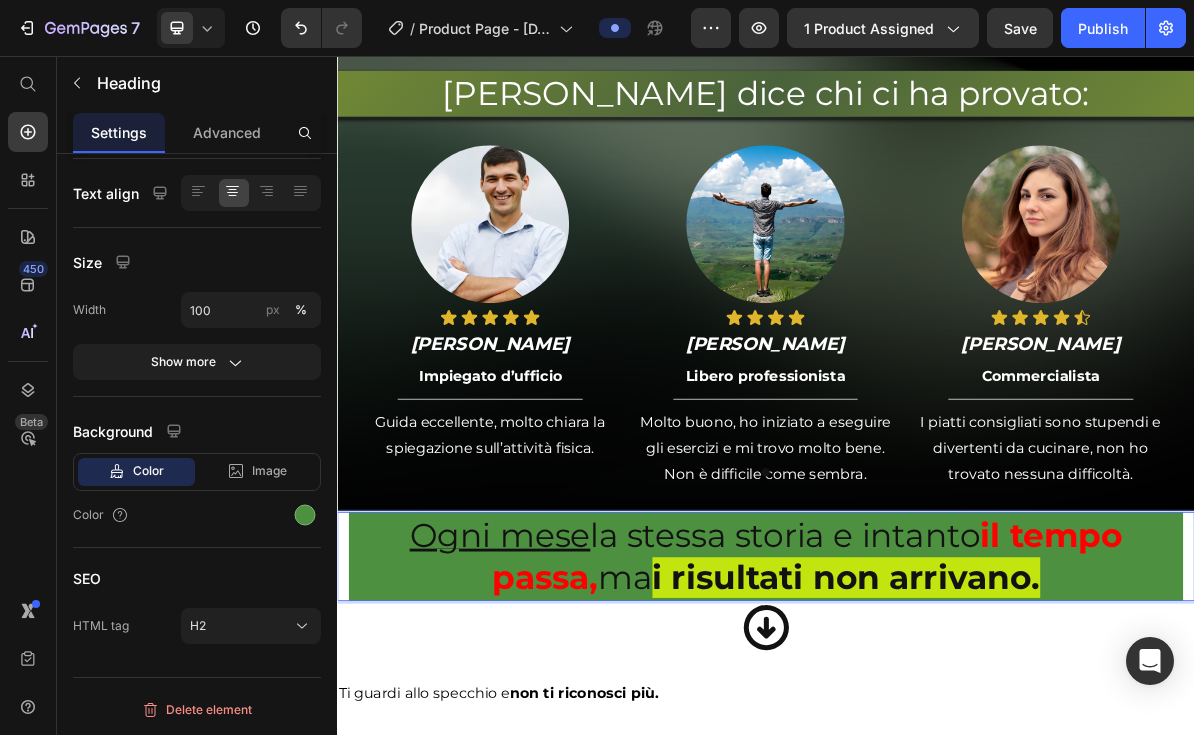 click on "Ogni mese  la stessa storia e intanto  il tempo passa,  ma  i risultati non arrivano.  Heading   0" at bounding box center [937, 757] 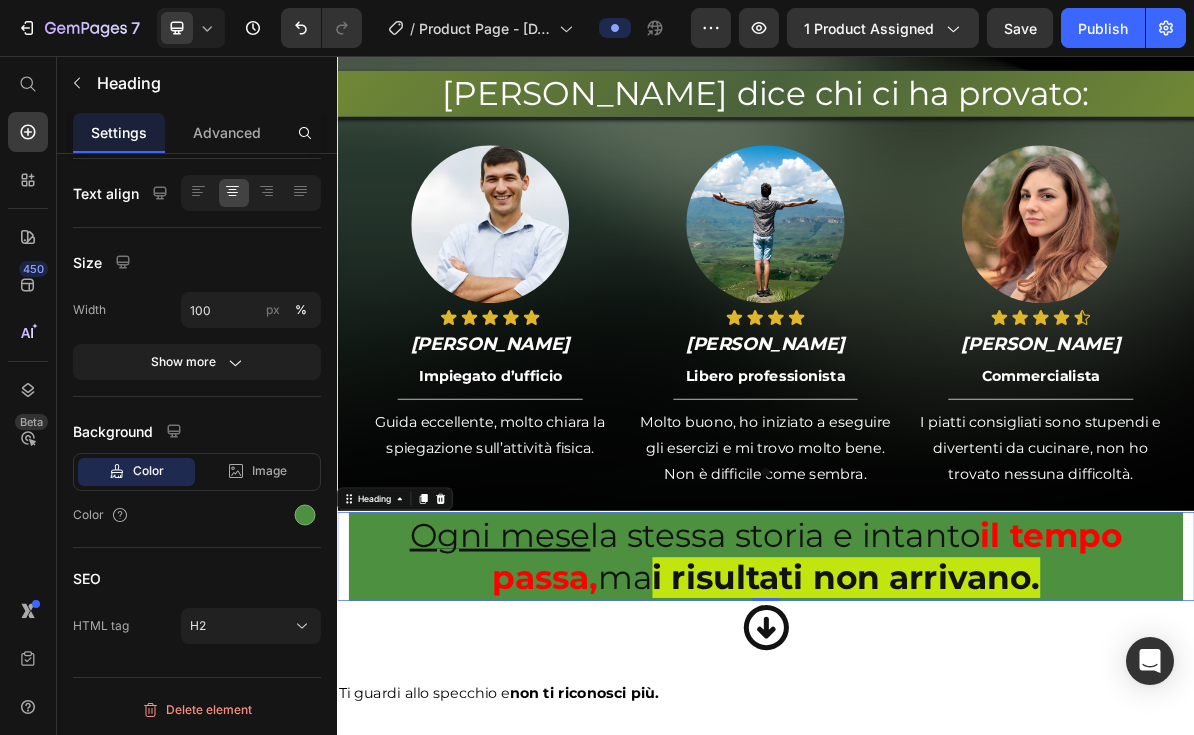click on "Ogni mese  la stessa storia e intanto  il tempo passa,  ma  i risultati non arrivano.  Heading   0" at bounding box center (937, 757) 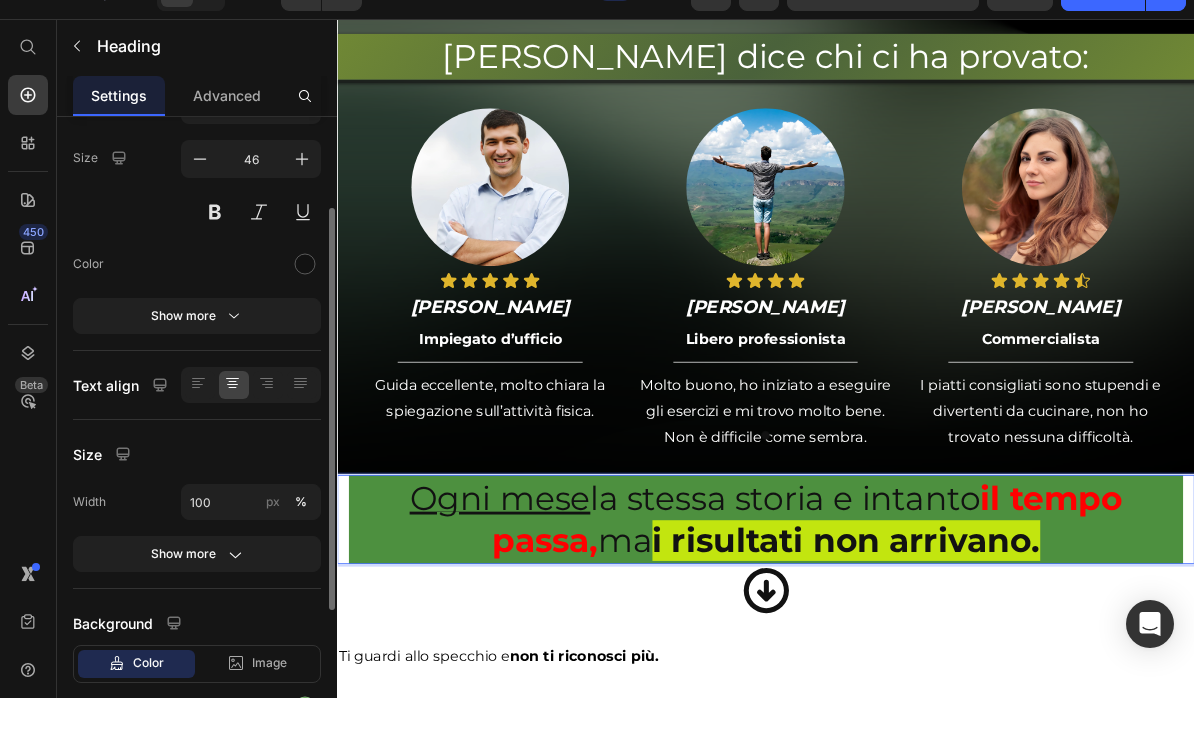 scroll, scrollTop: 94, scrollLeft: 0, axis: vertical 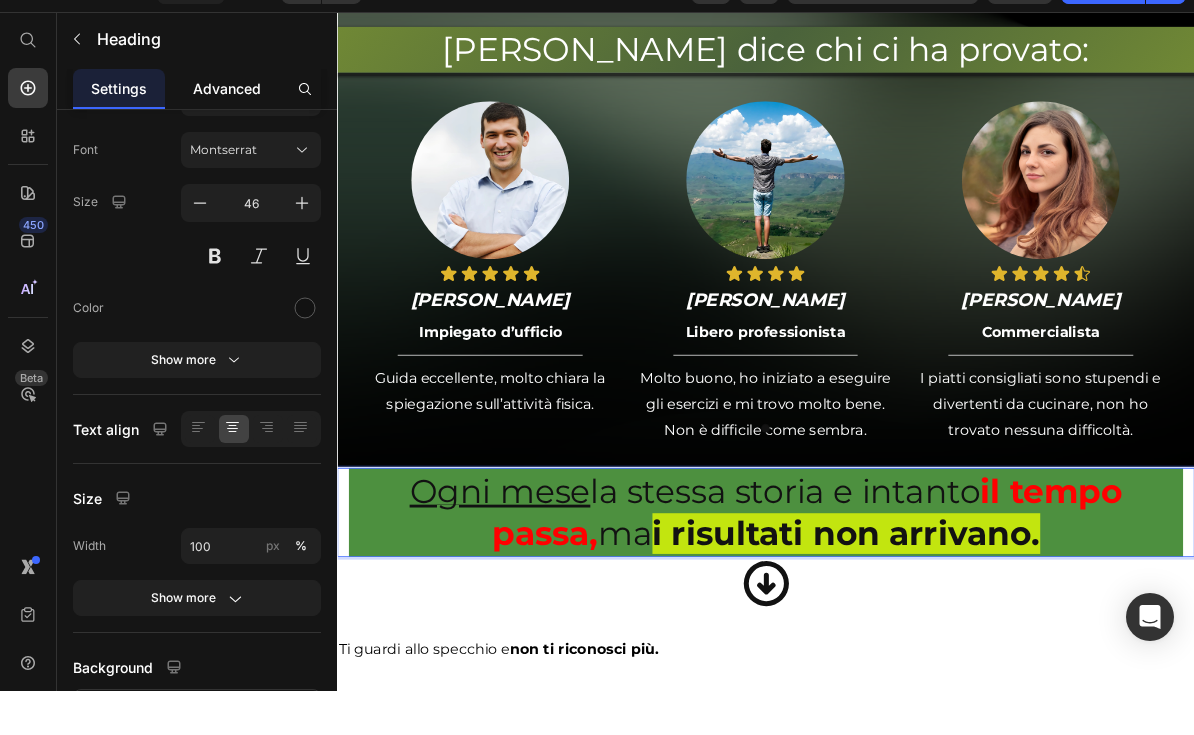 click on "Advanced" at bounding box center [227, 132] 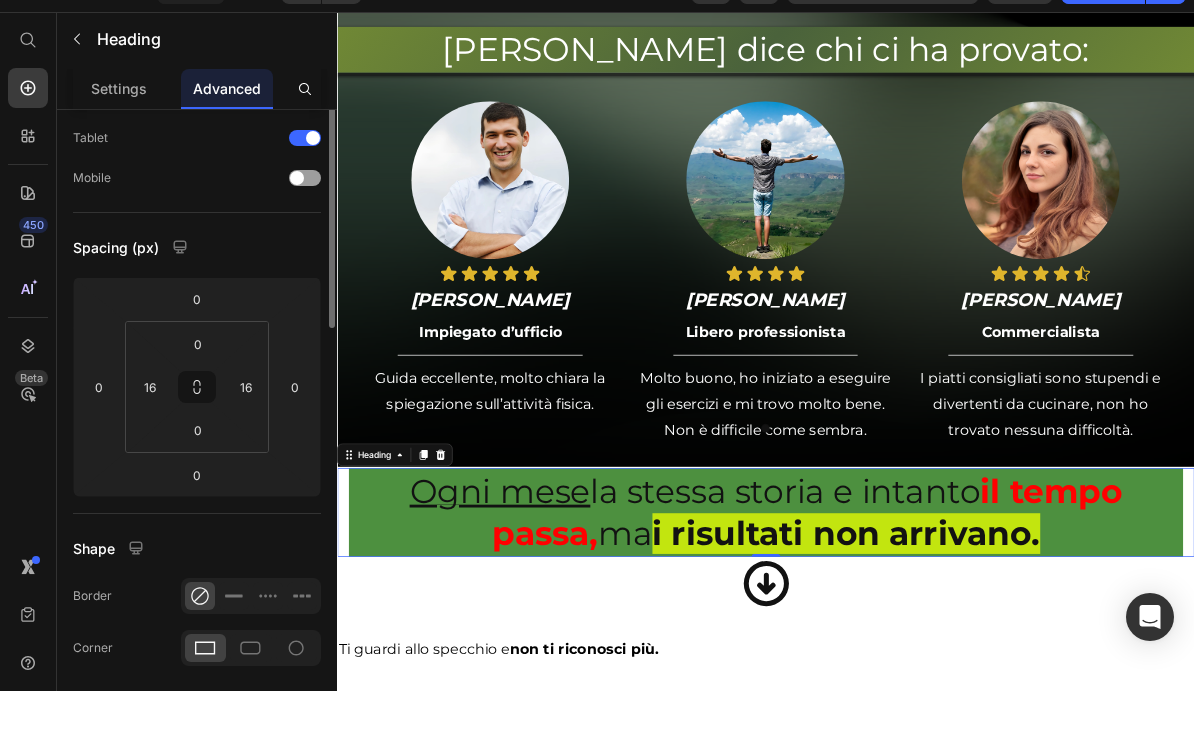 scroll, scrollTop: 0, scrollLeft: 0, axis: both 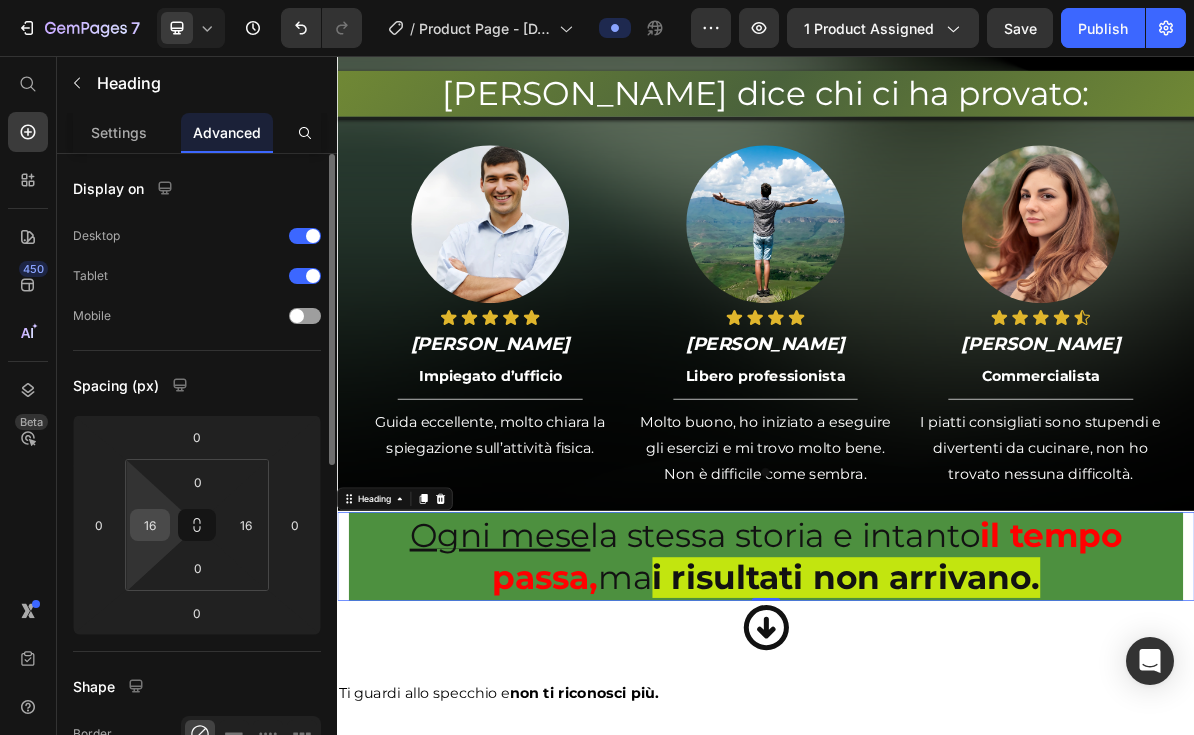 click on "16" at bounding box center [150, 525] 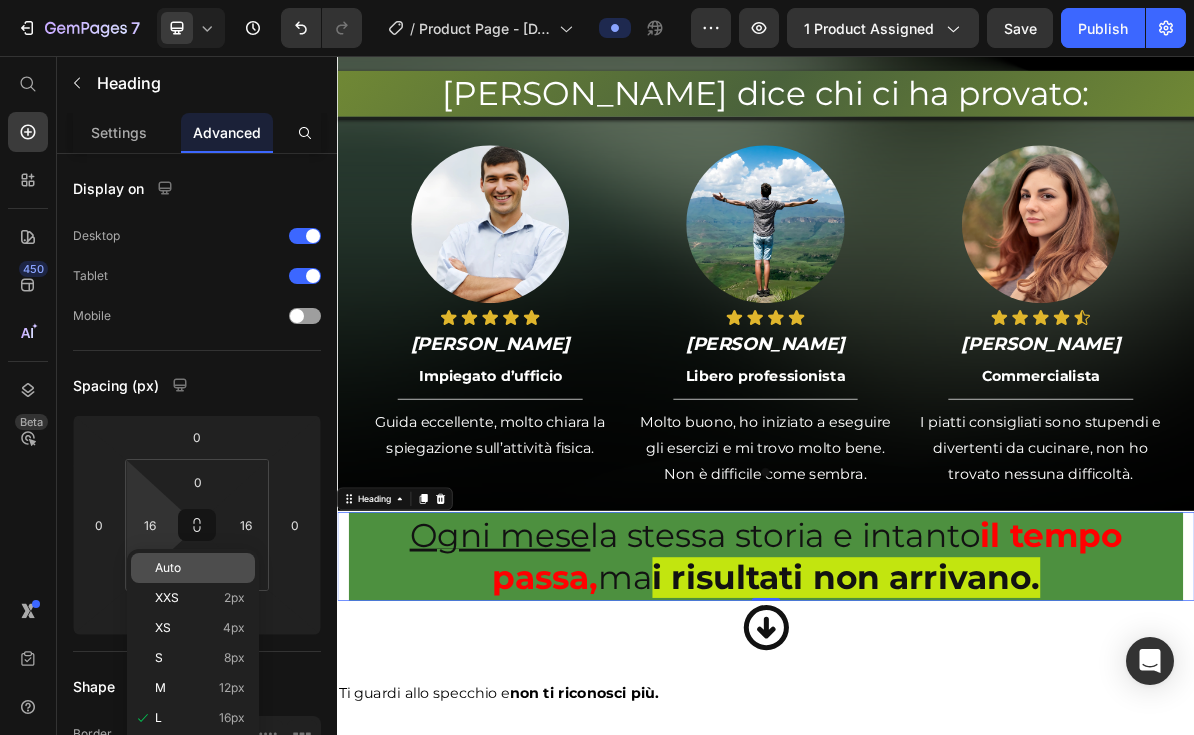 click on "Auto" 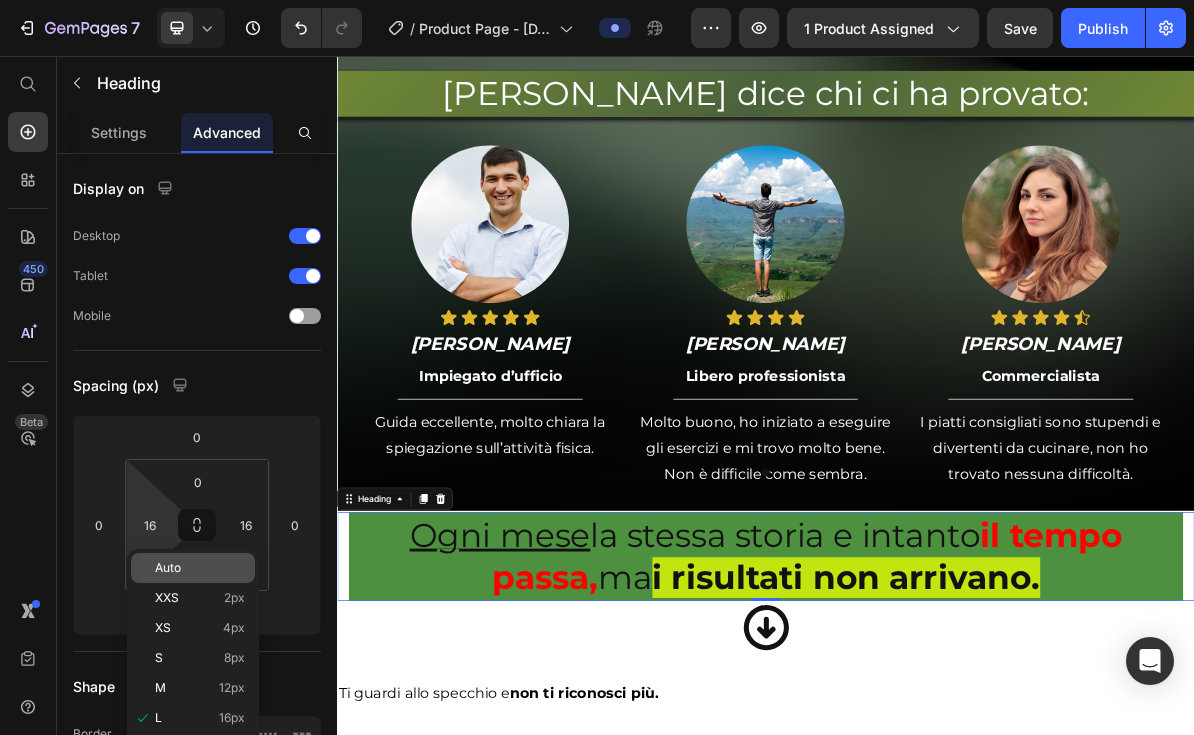 type 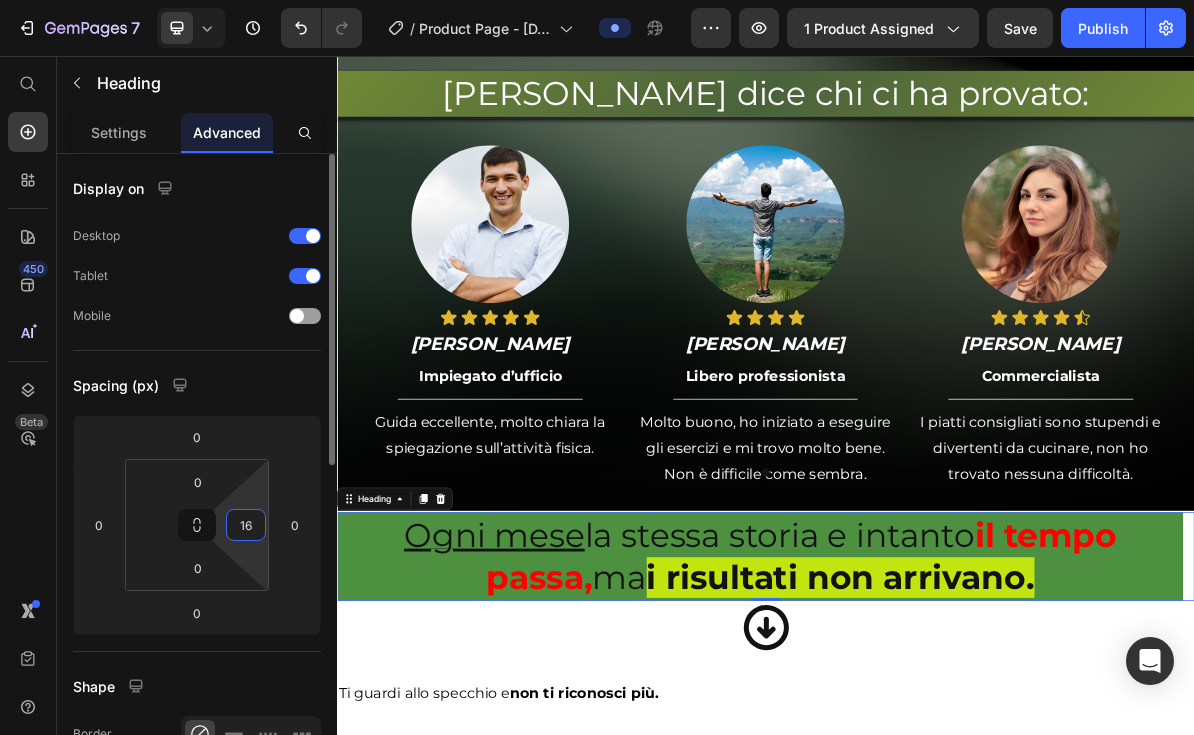 click on "16" at bounding box center (246, 525) 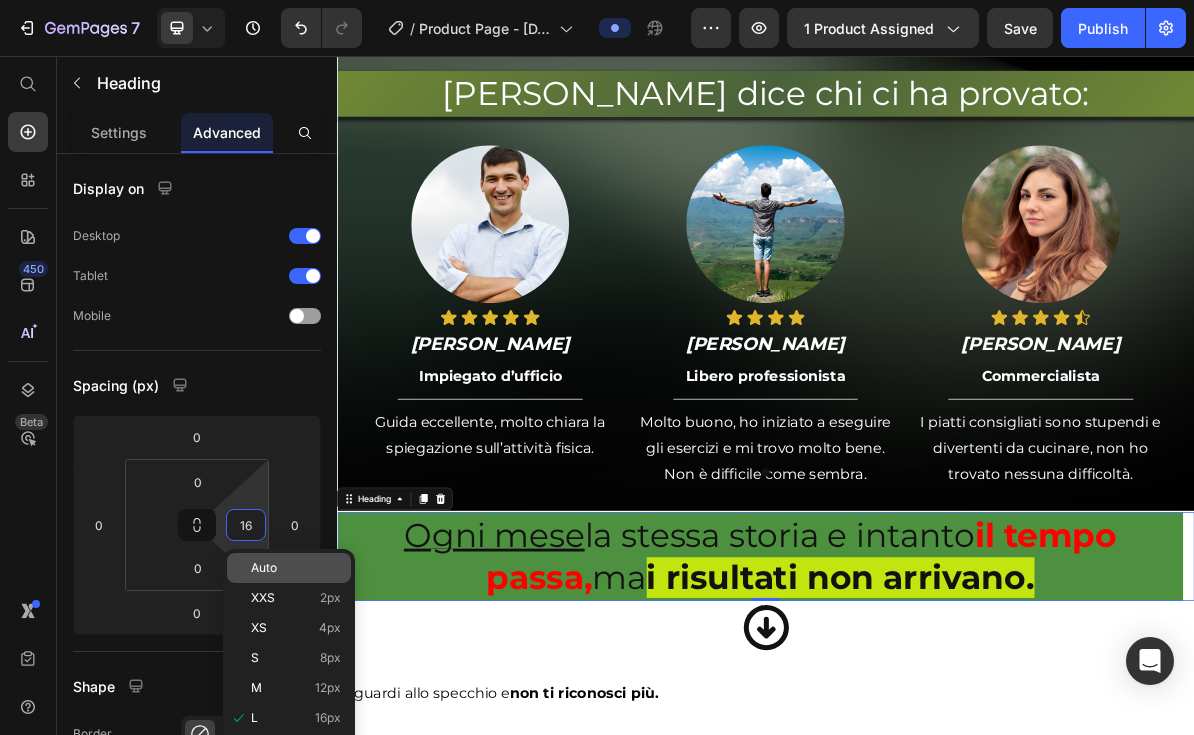click on "Auto" at bounding box center [264, 568] 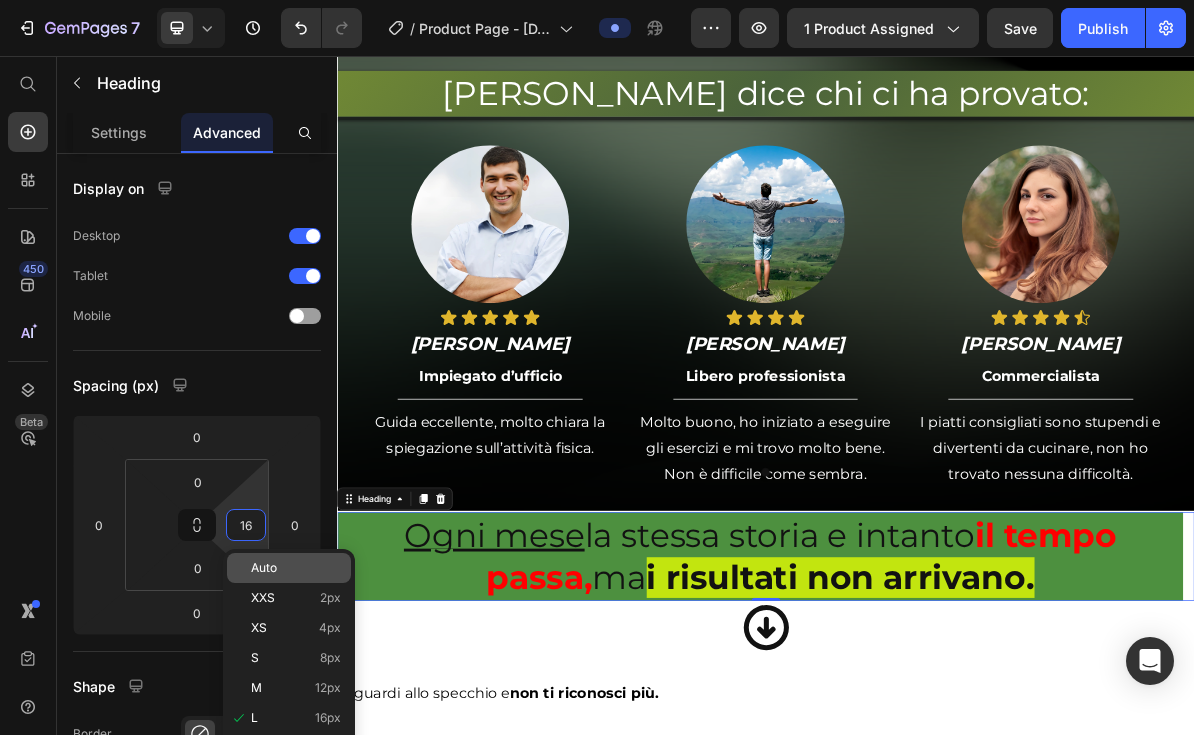 type 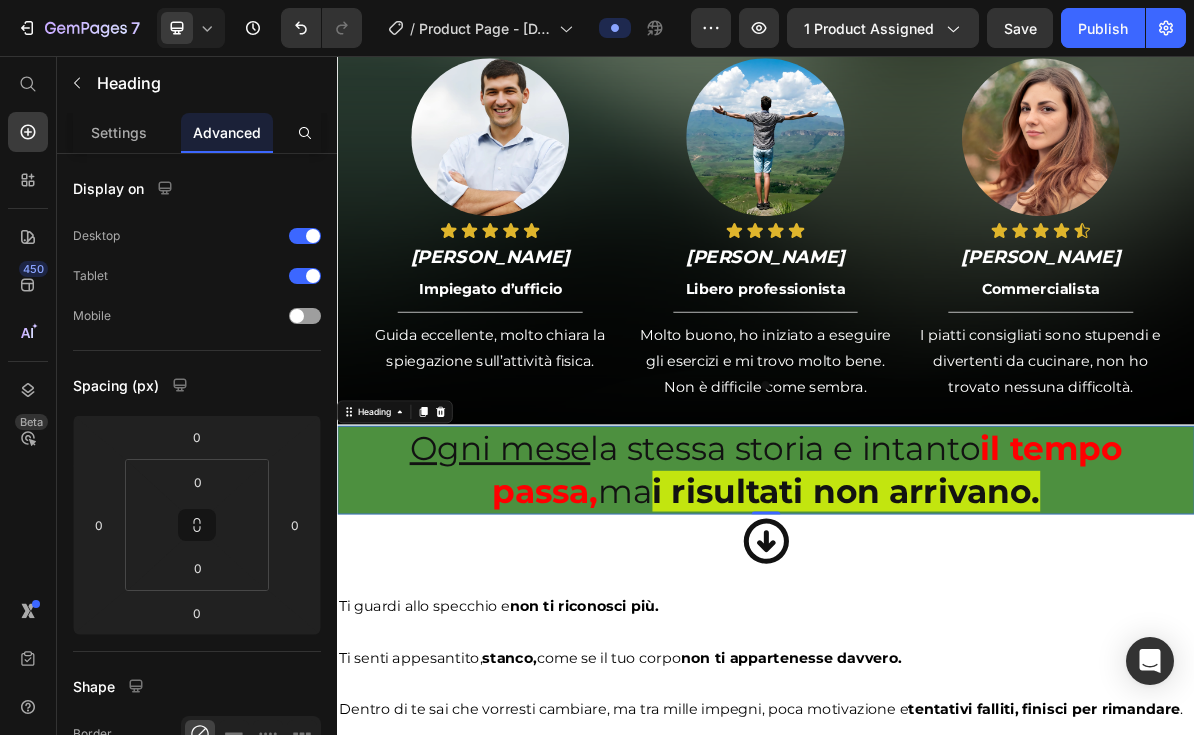 scroll, scrollTop: 2274, scrollLeft: 0, axis: vertical 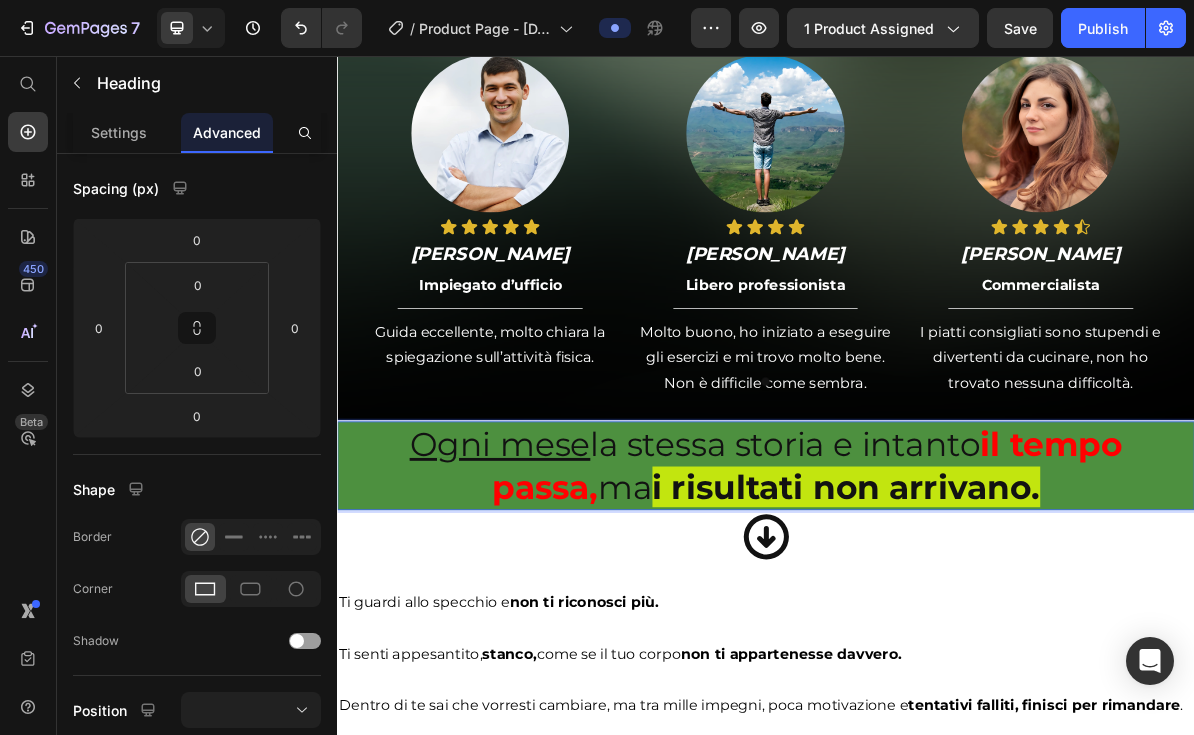 click on "Ogni mese  la stessa storia e intanto  il tempo passa,  ma  i risultati non arrivano." at bounding box center [937, 630] 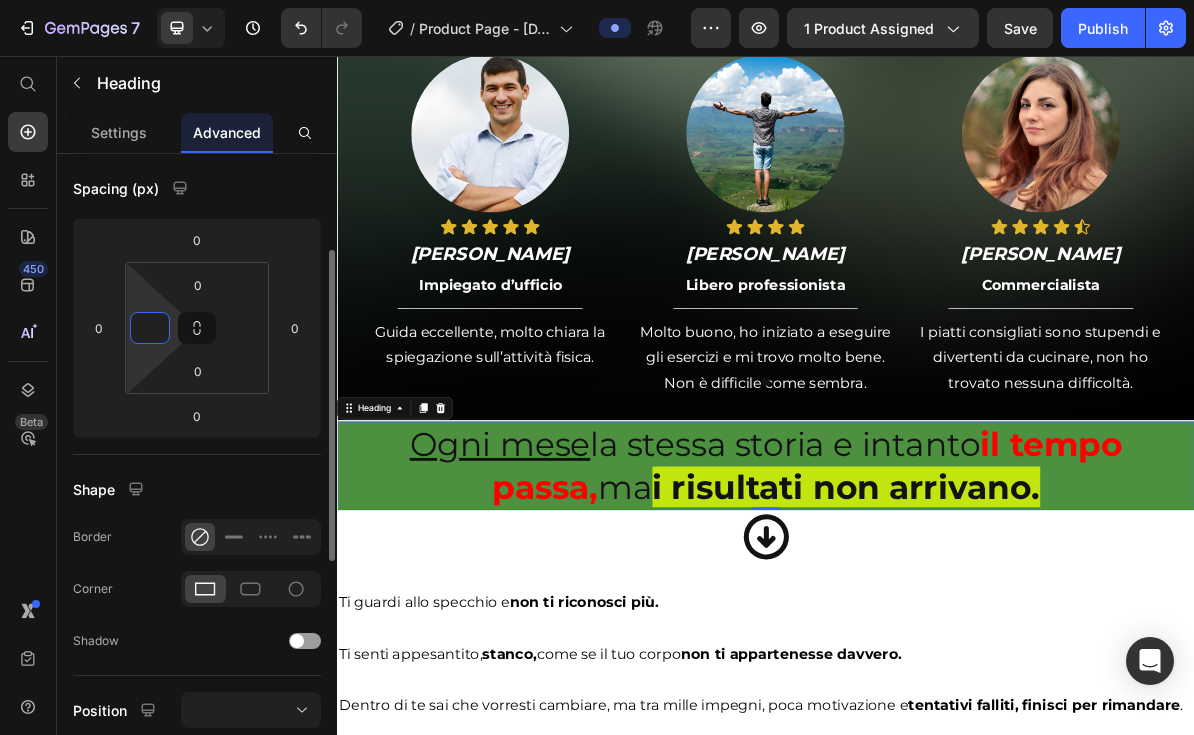 click at bounding box center [150, 328] 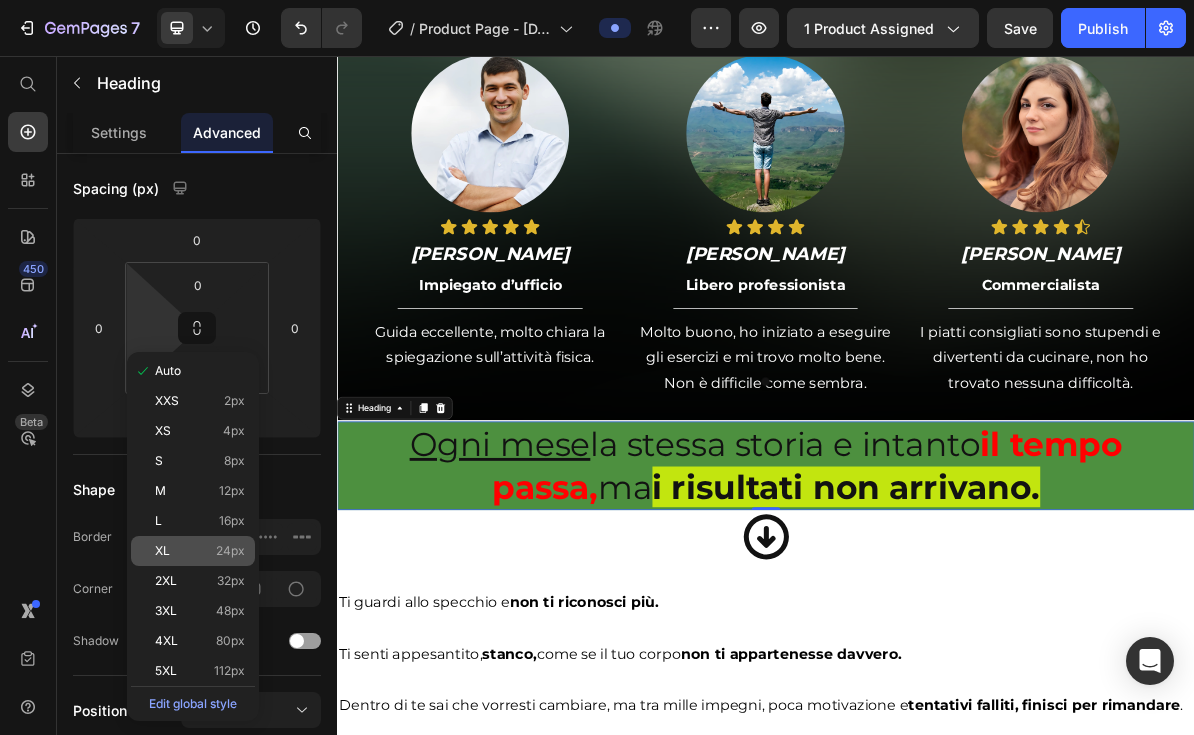 click on "XL 24px" 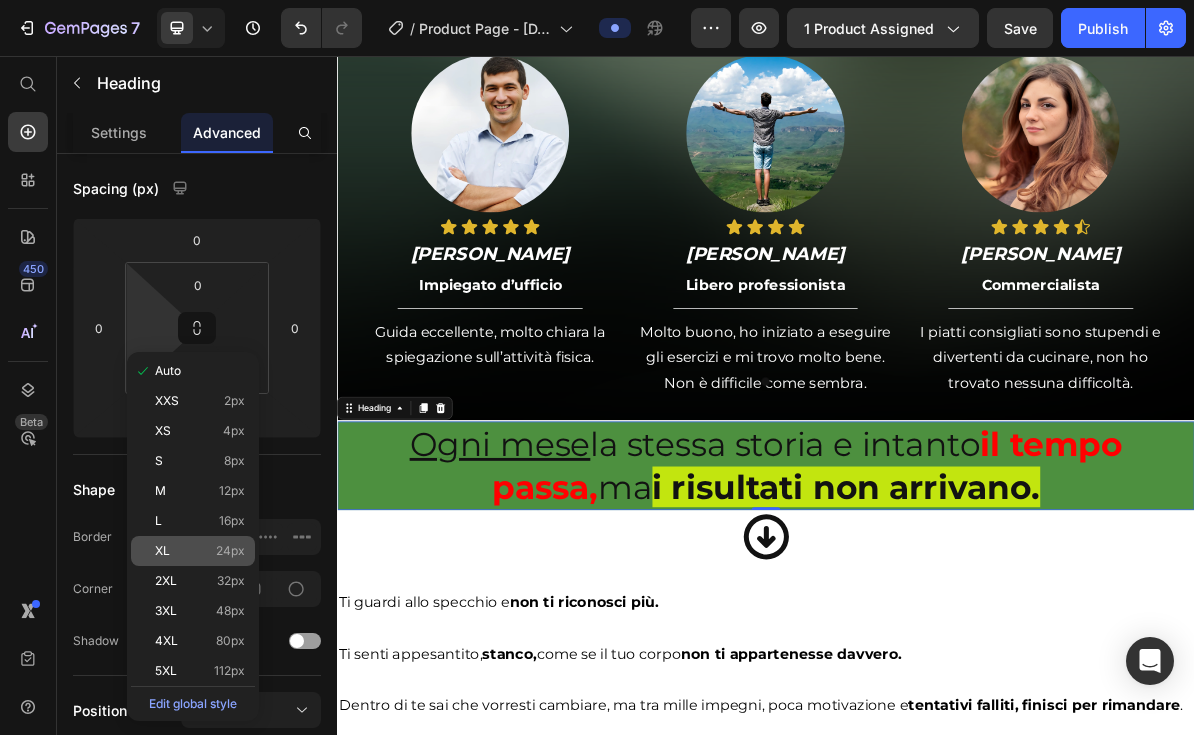 type on "24" 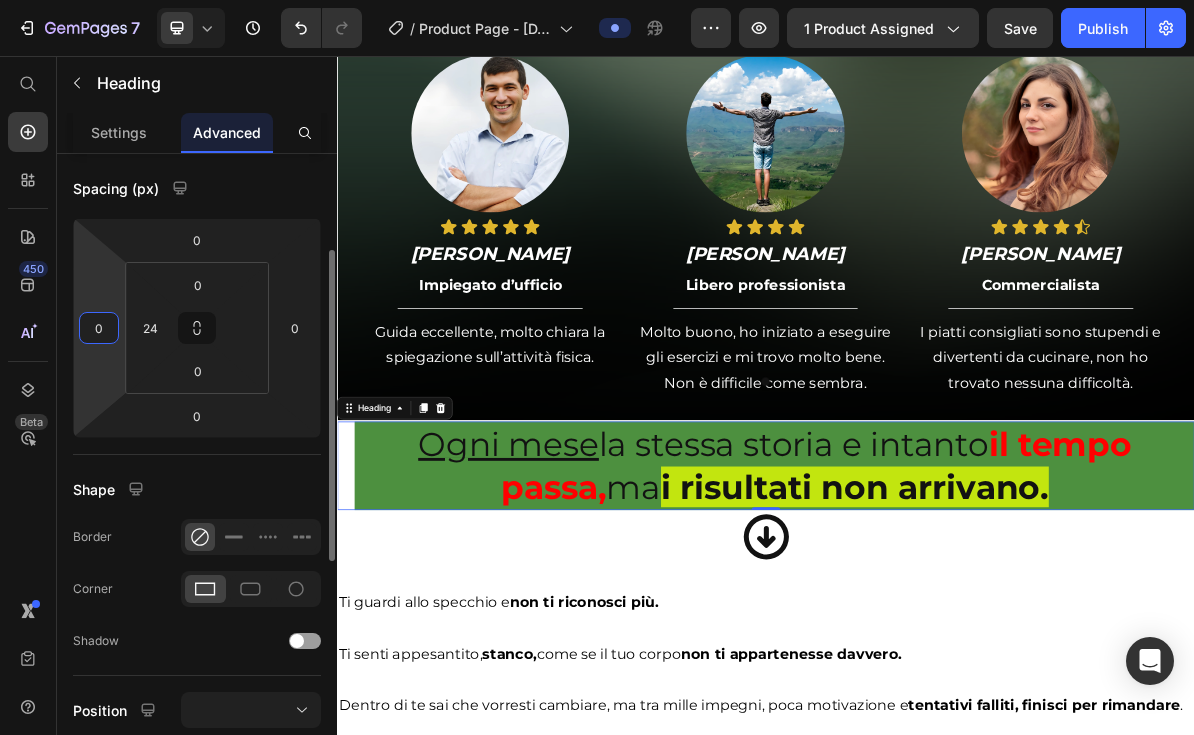 click on "0" at bounding box center (99, 328) 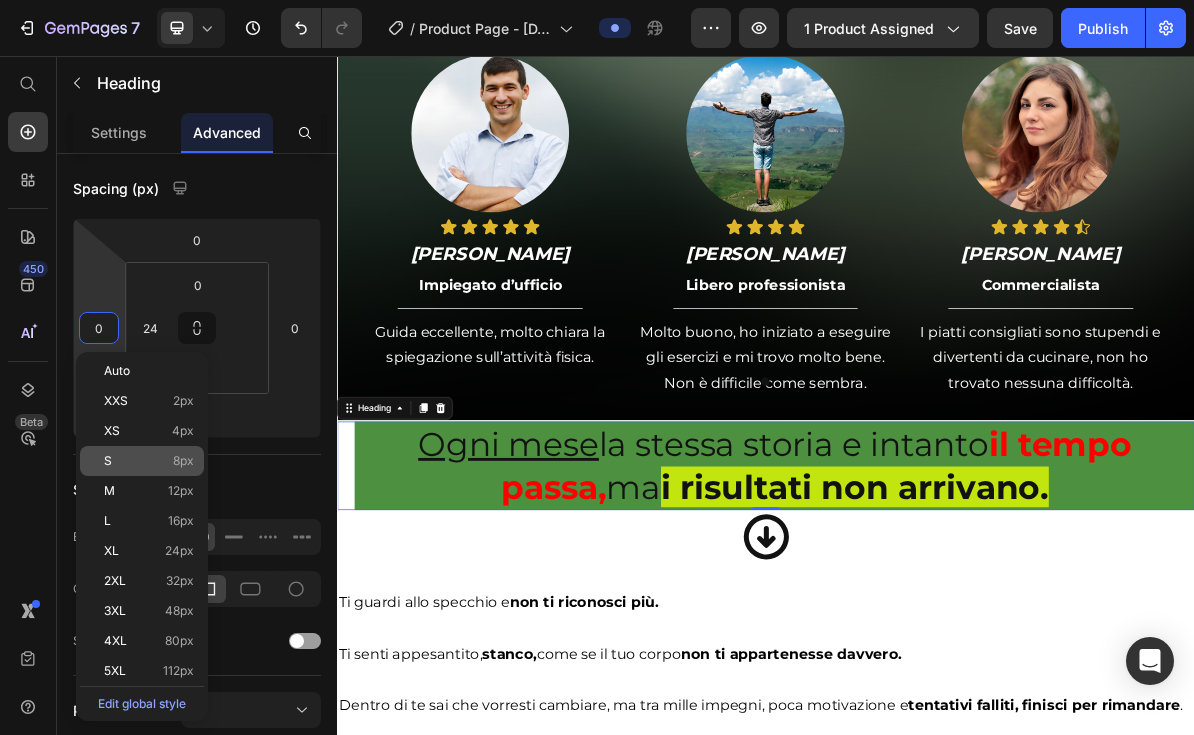 click on "S 8px" at bounding box center (149, 461) 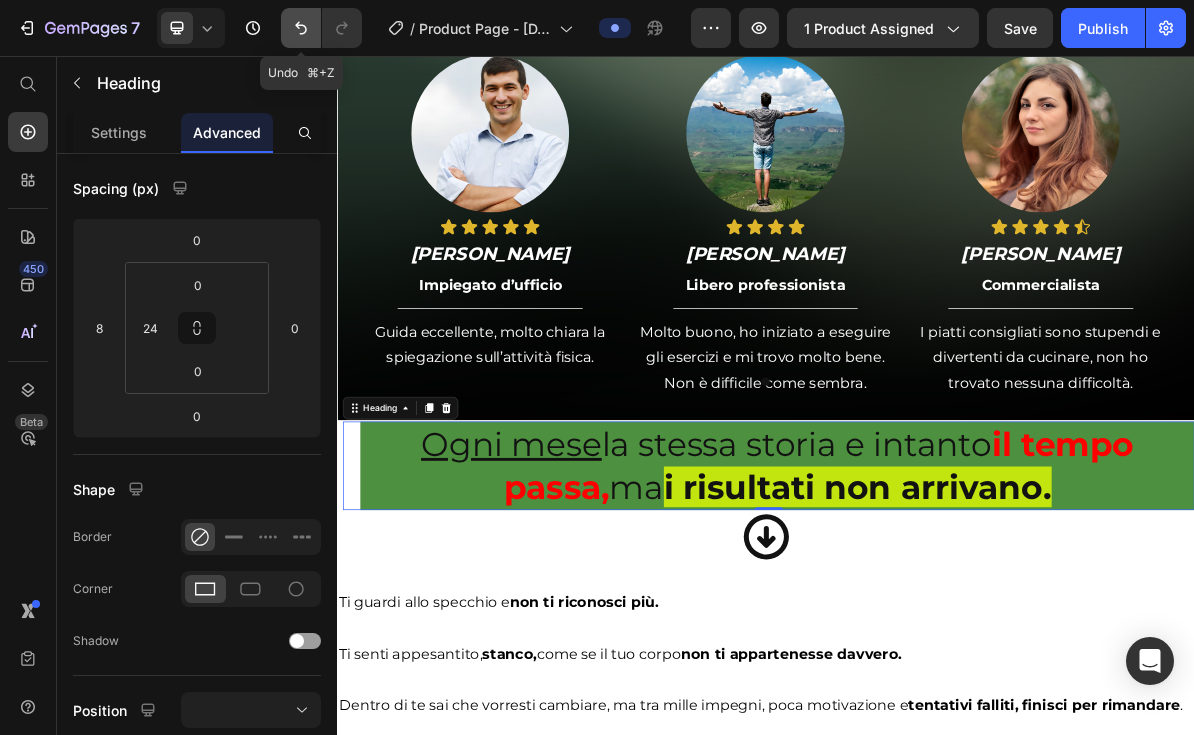 click 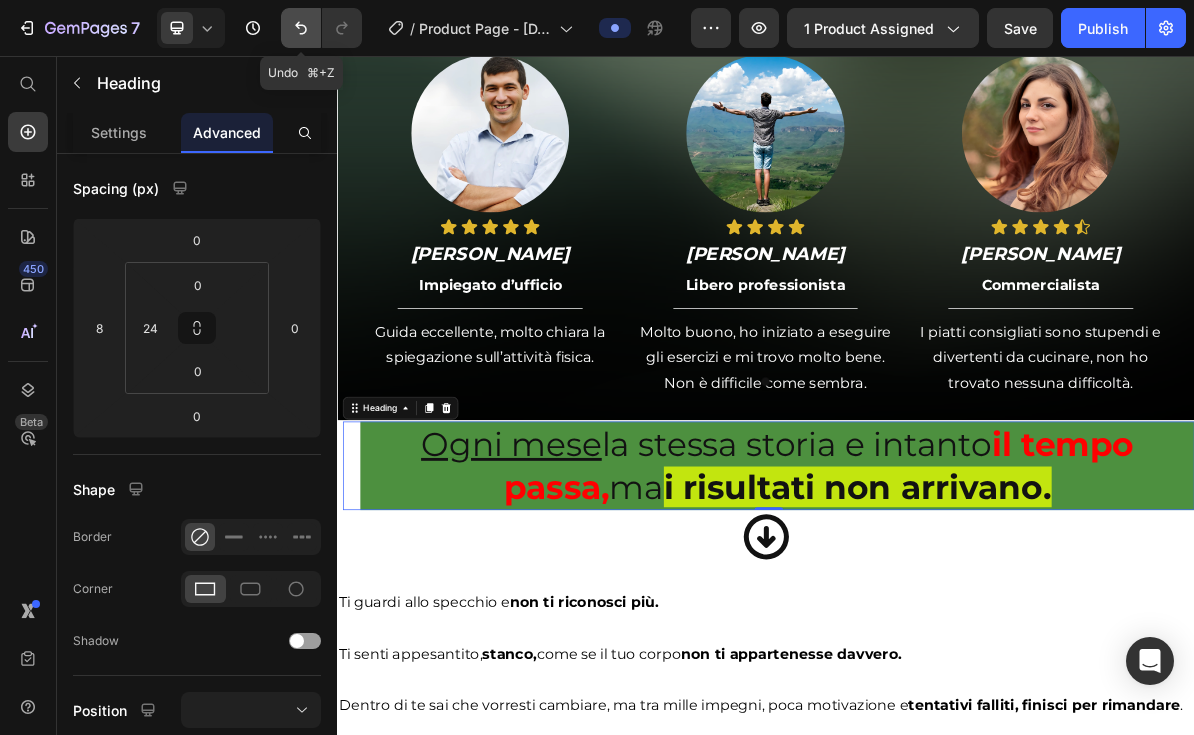 type on "0" 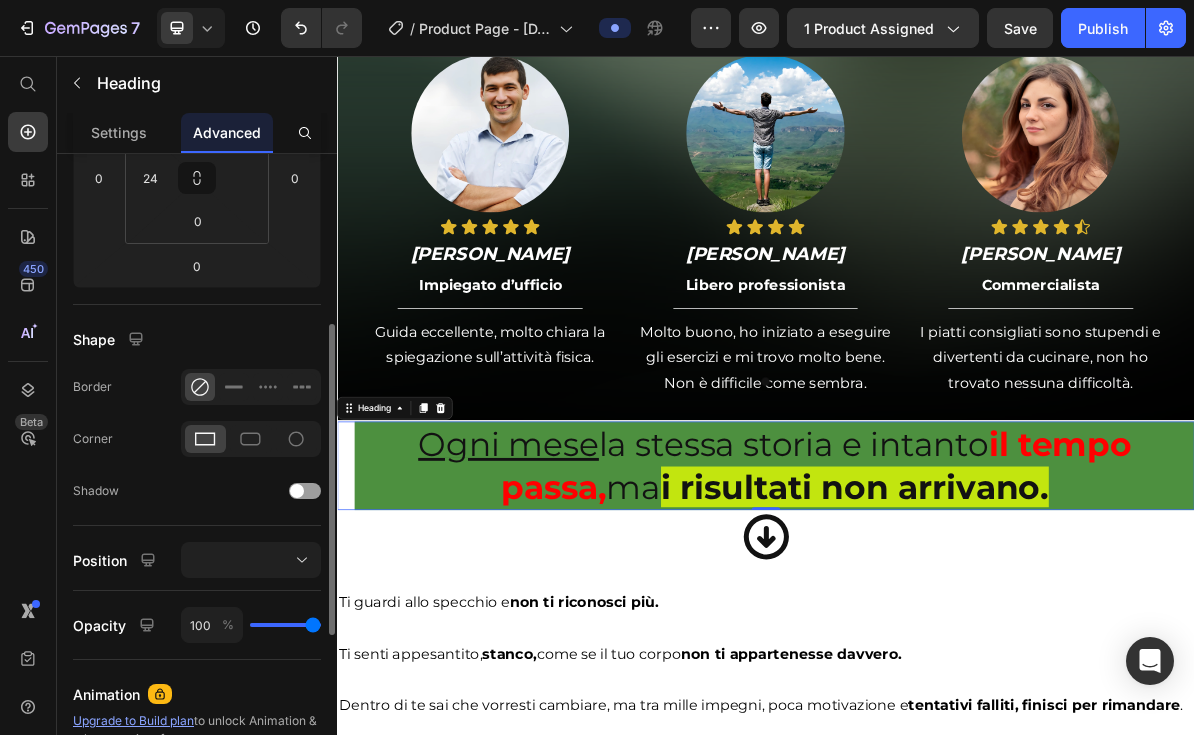scroll, scrollTop: 350, scrollLeft: 0, axis: vertical 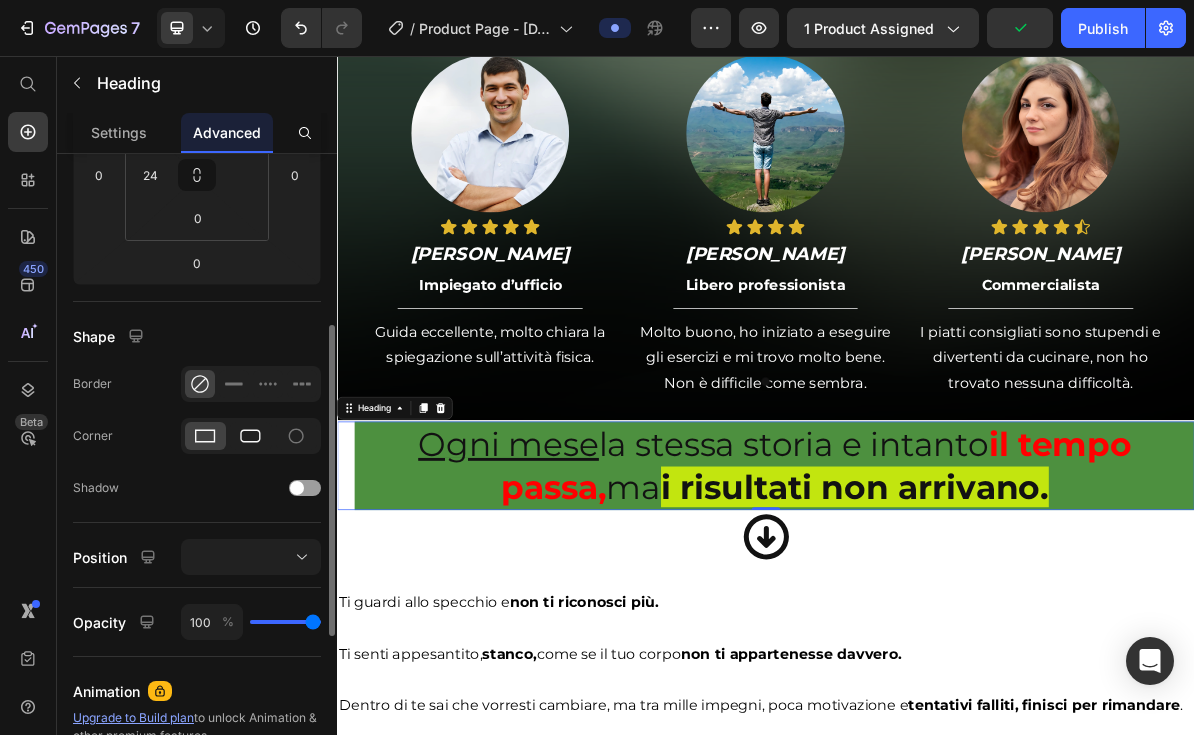 click 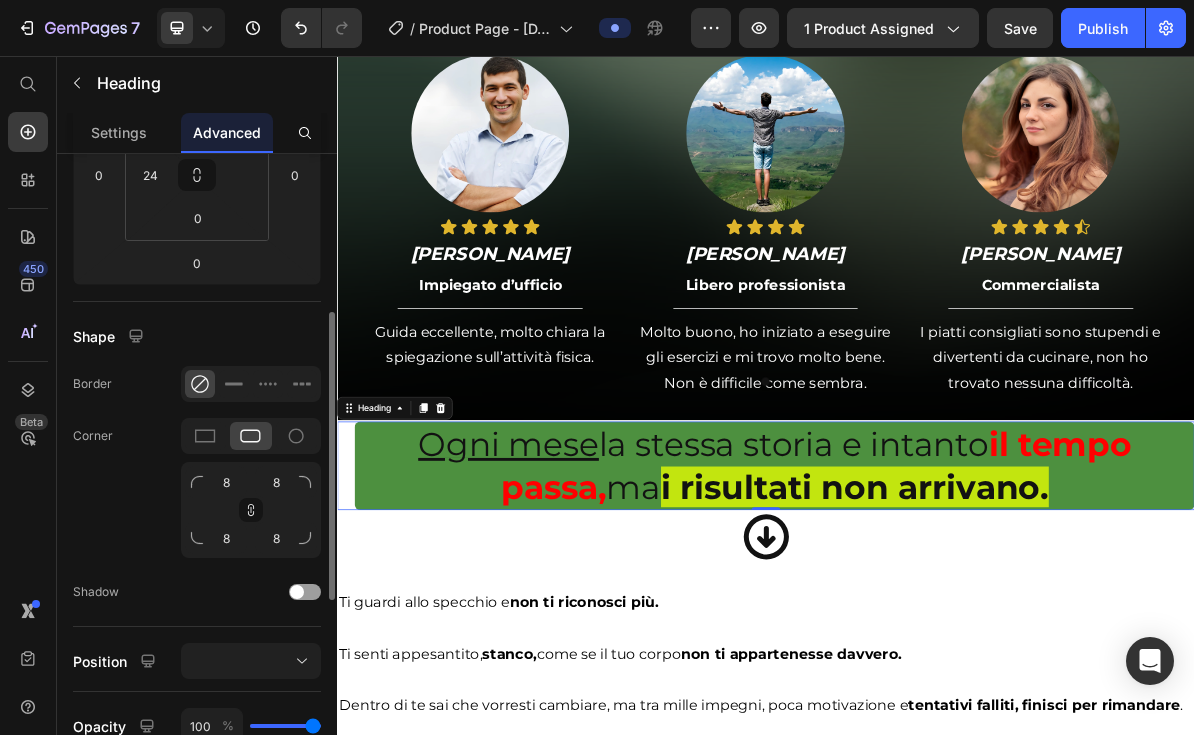 click 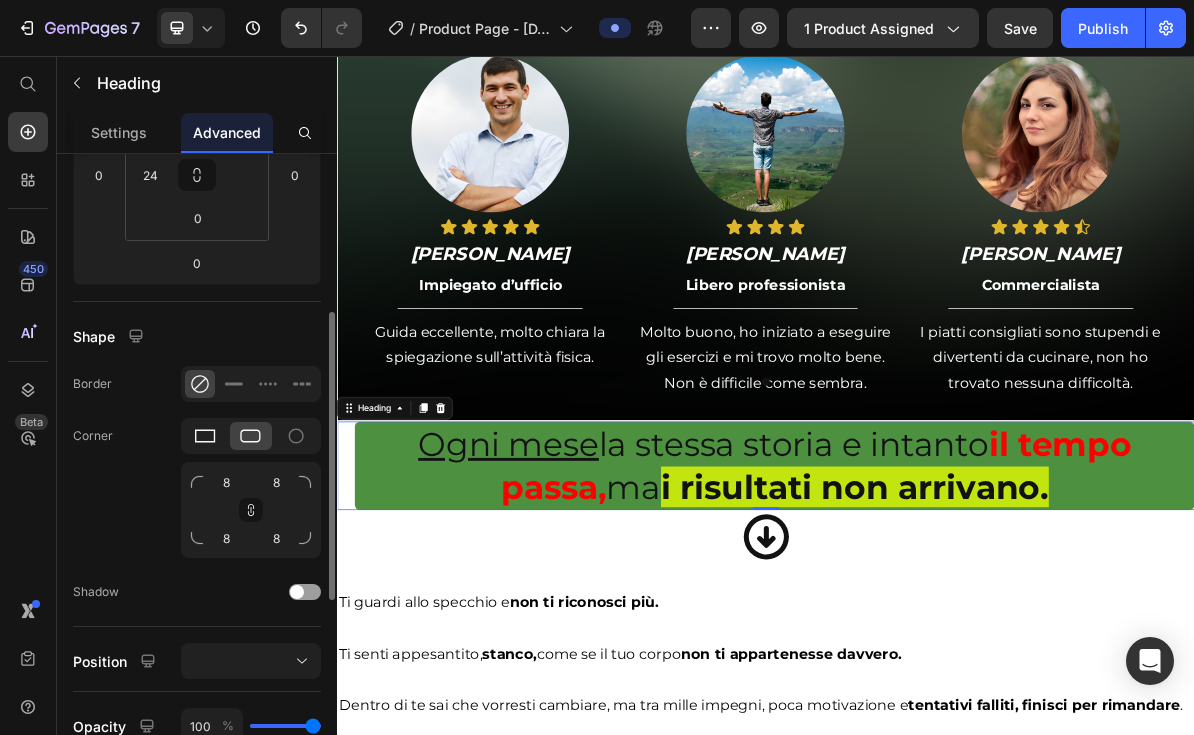 click 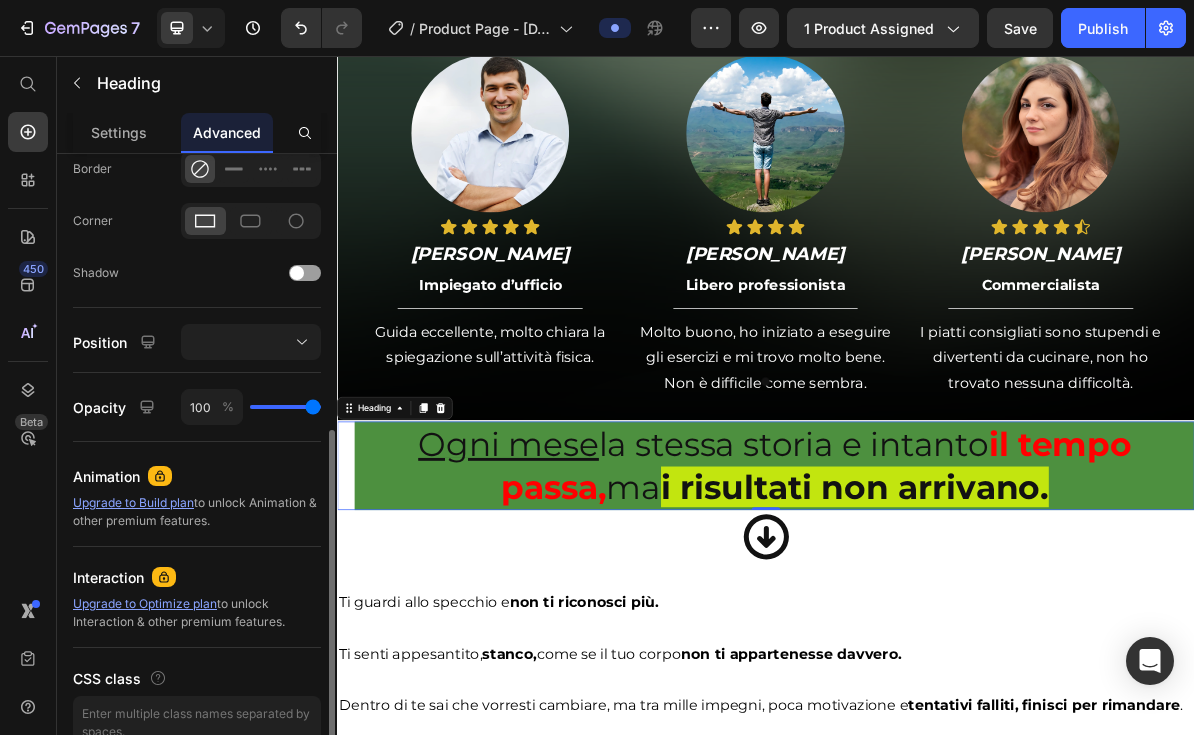 scroll, scrollTop: 455, scrollLeft: 0, axis: vertical 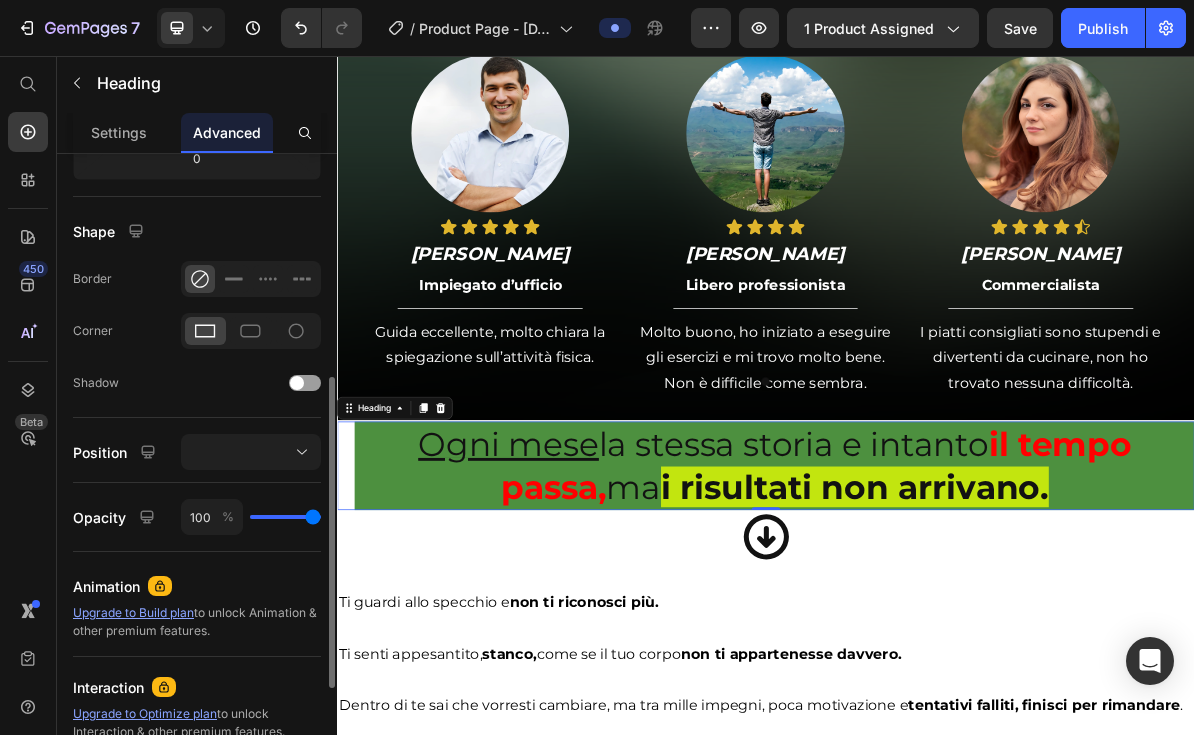 drag, startPoint x: 313, startPoint y: 529, endPoint x: 270, endPoint y: 527, distance: 43.046486 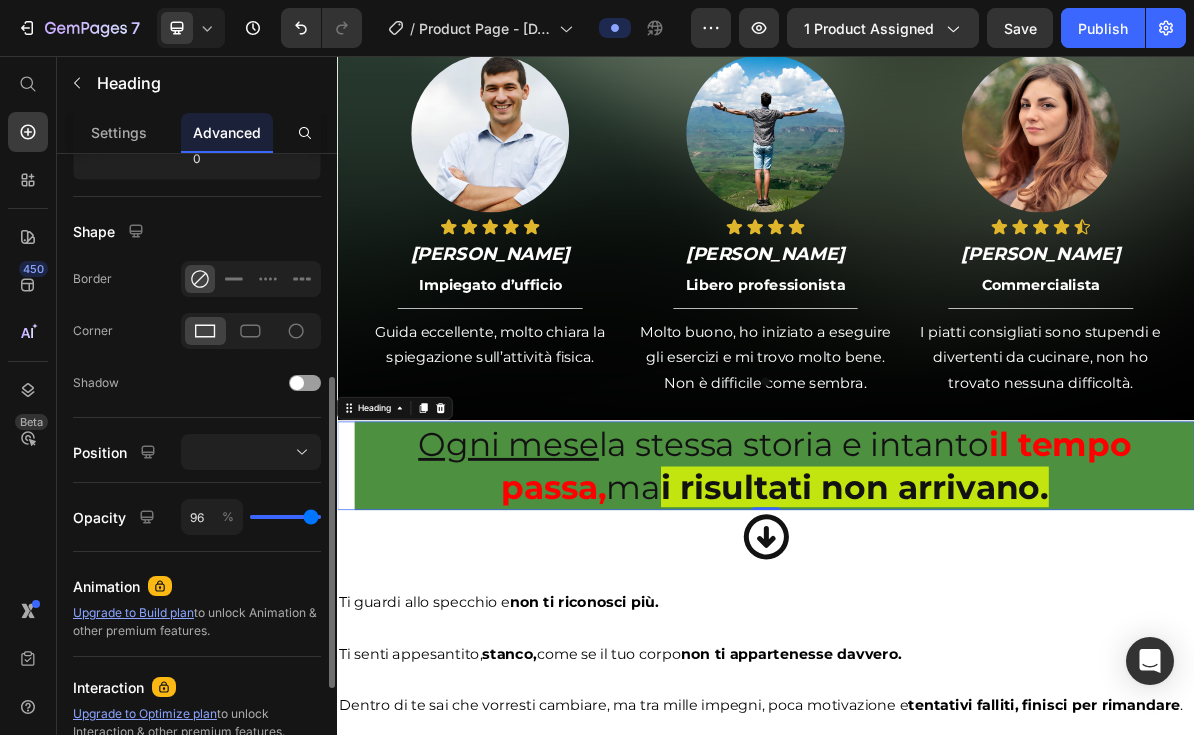 type on "91" 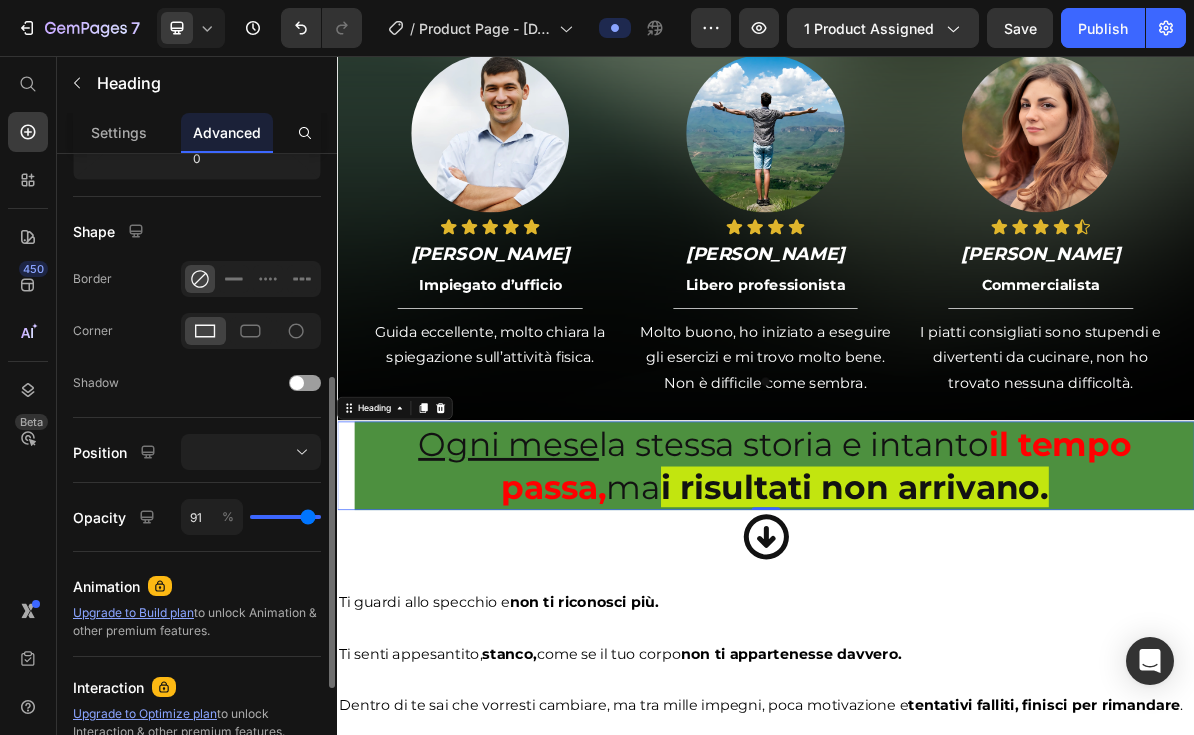 type on "78" 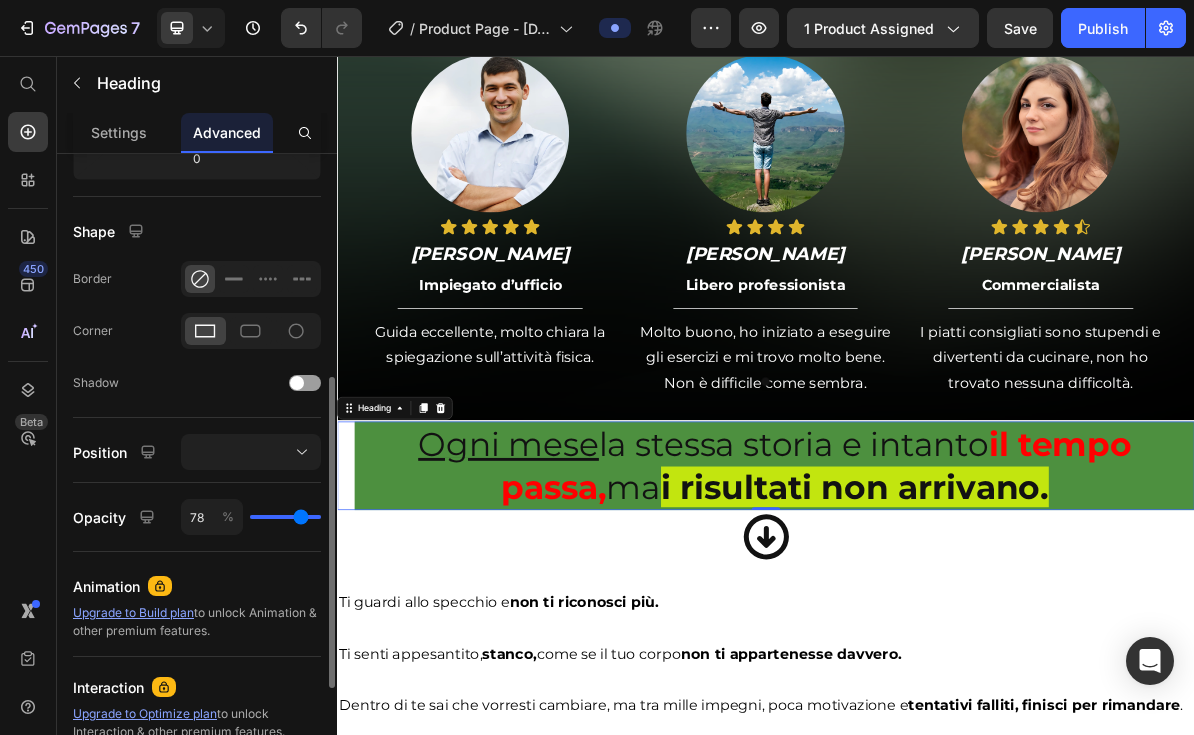 type on "60" 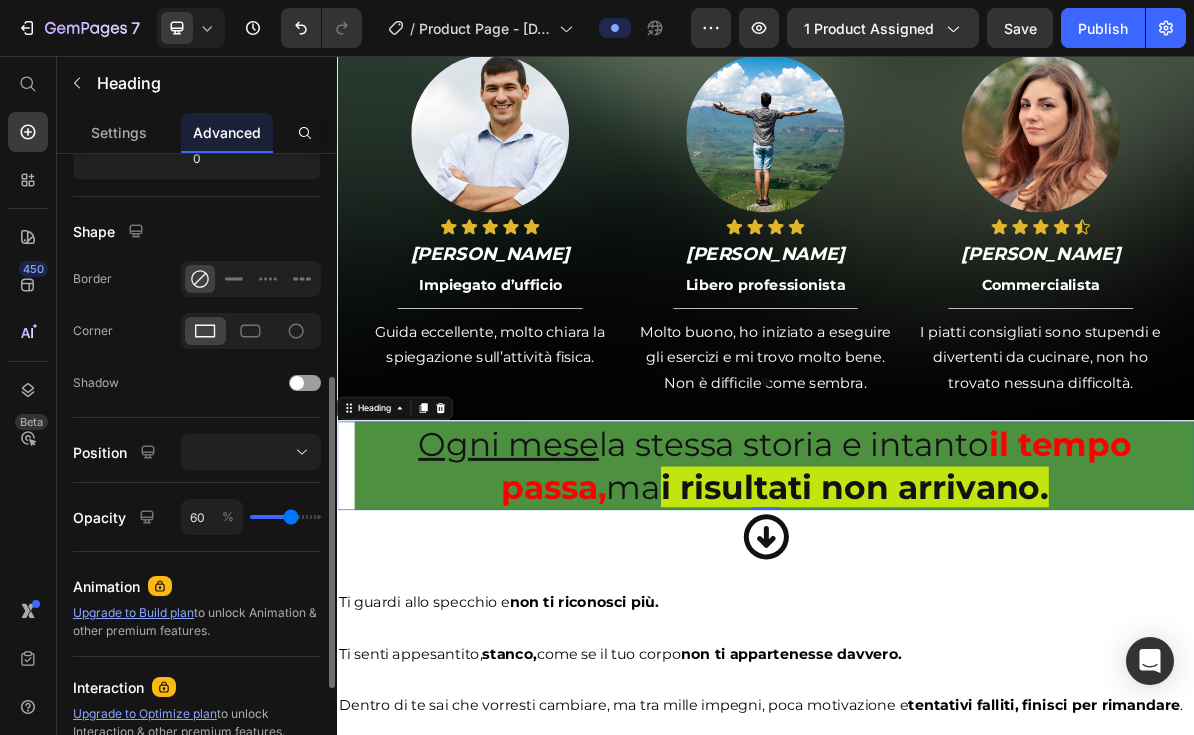 type on "42" 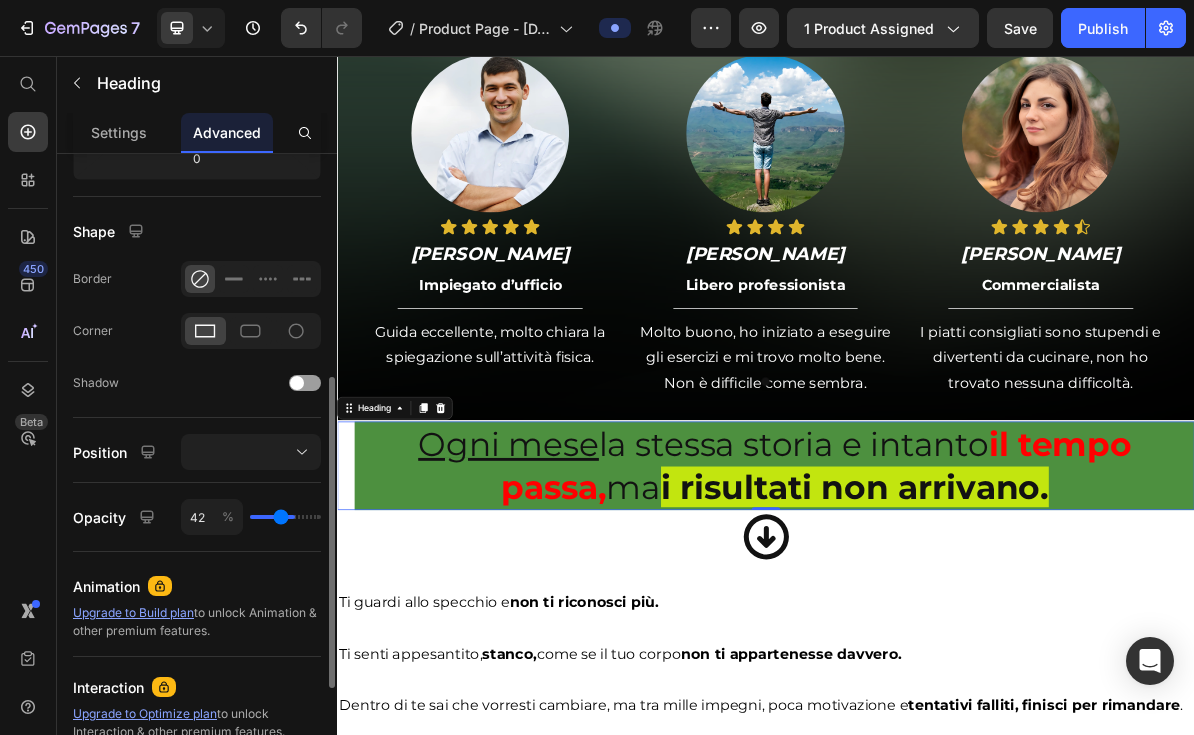 type on "35" 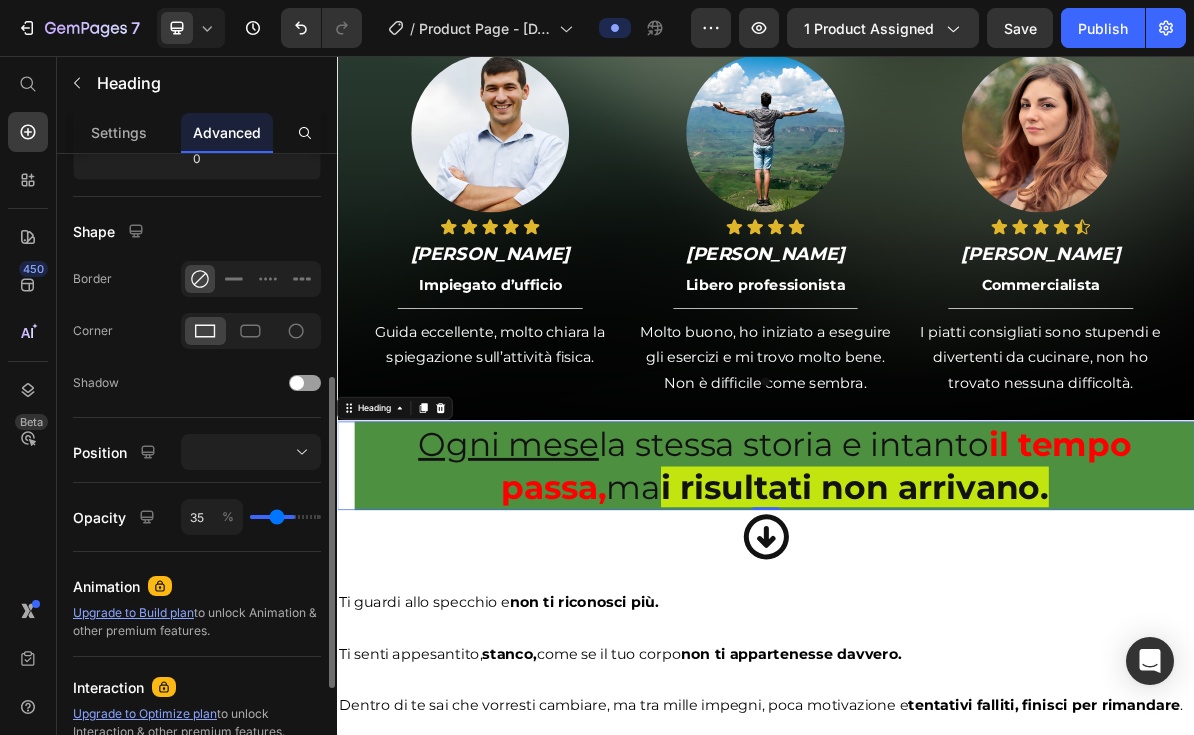 type on "11" 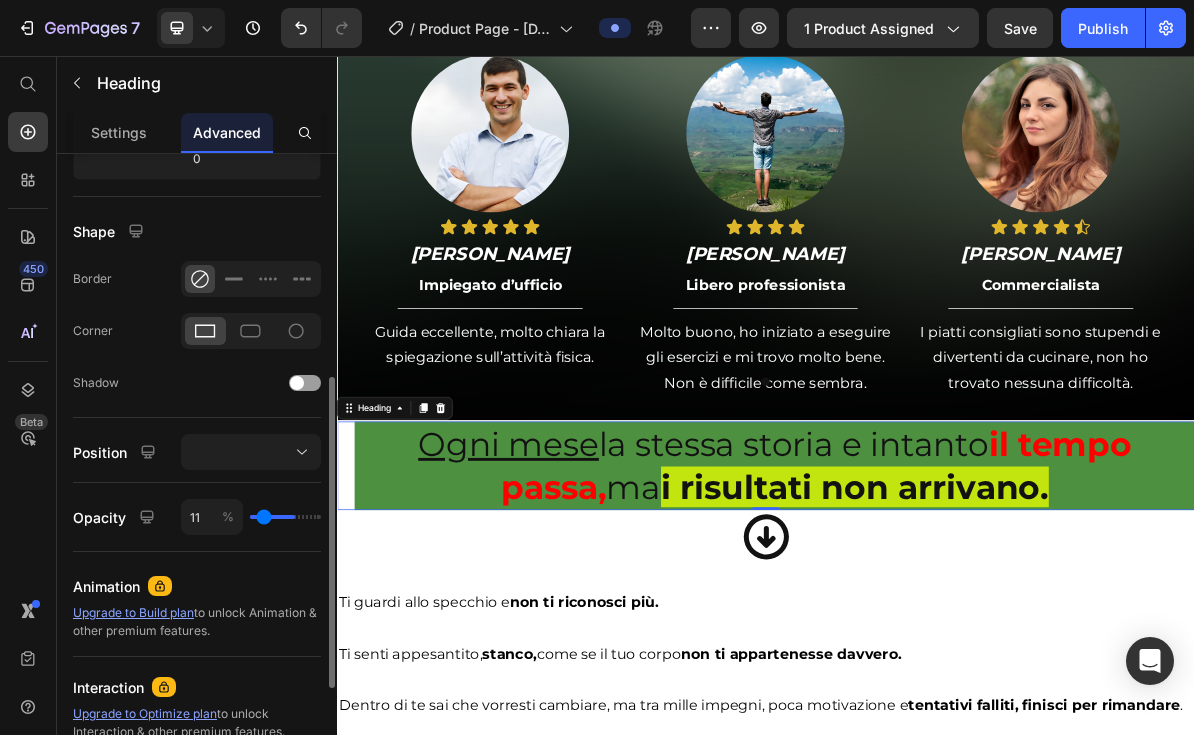 type on "2" 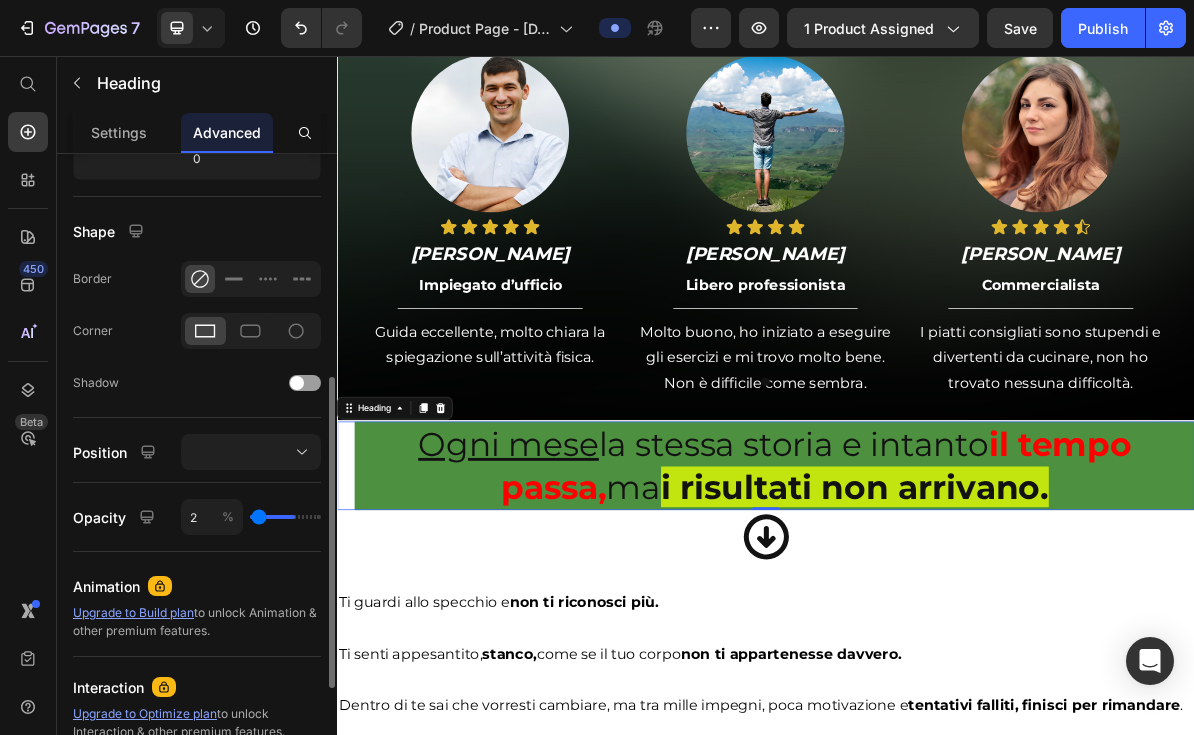type on "0" 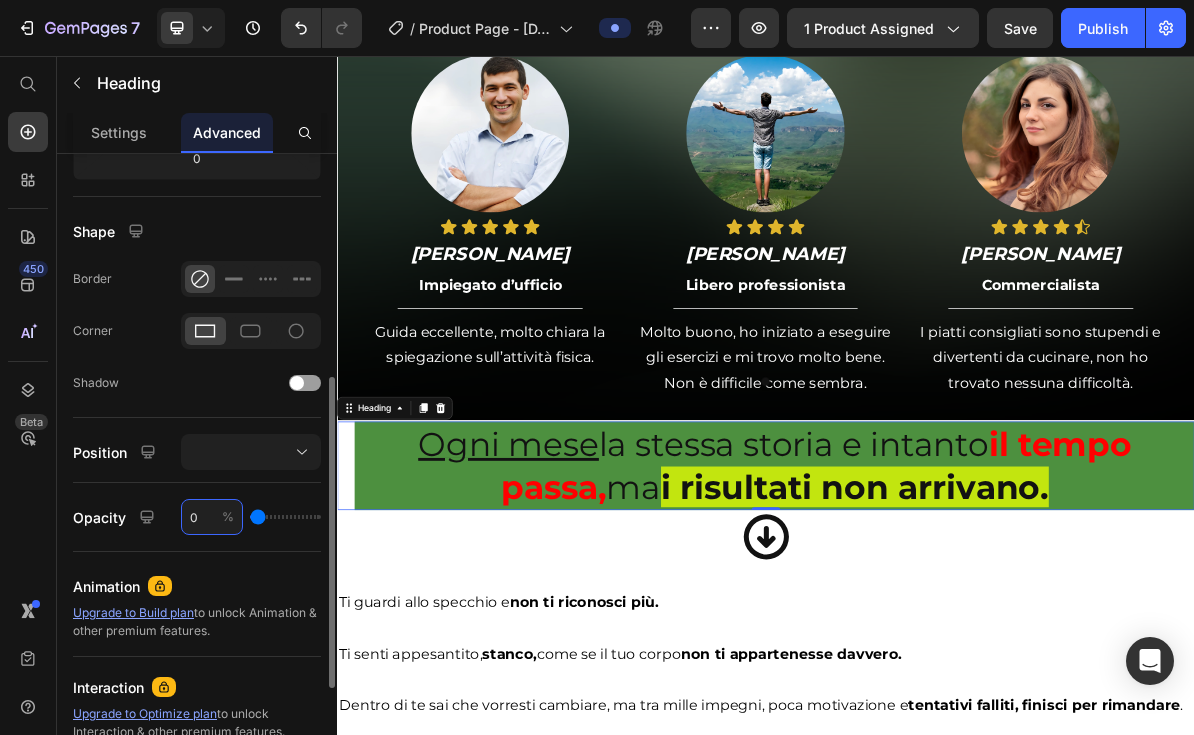 drag, startPoint x: 311, startPoint y: 519, endPoint x: 181, endPoint y: 516, distance: 130.0346 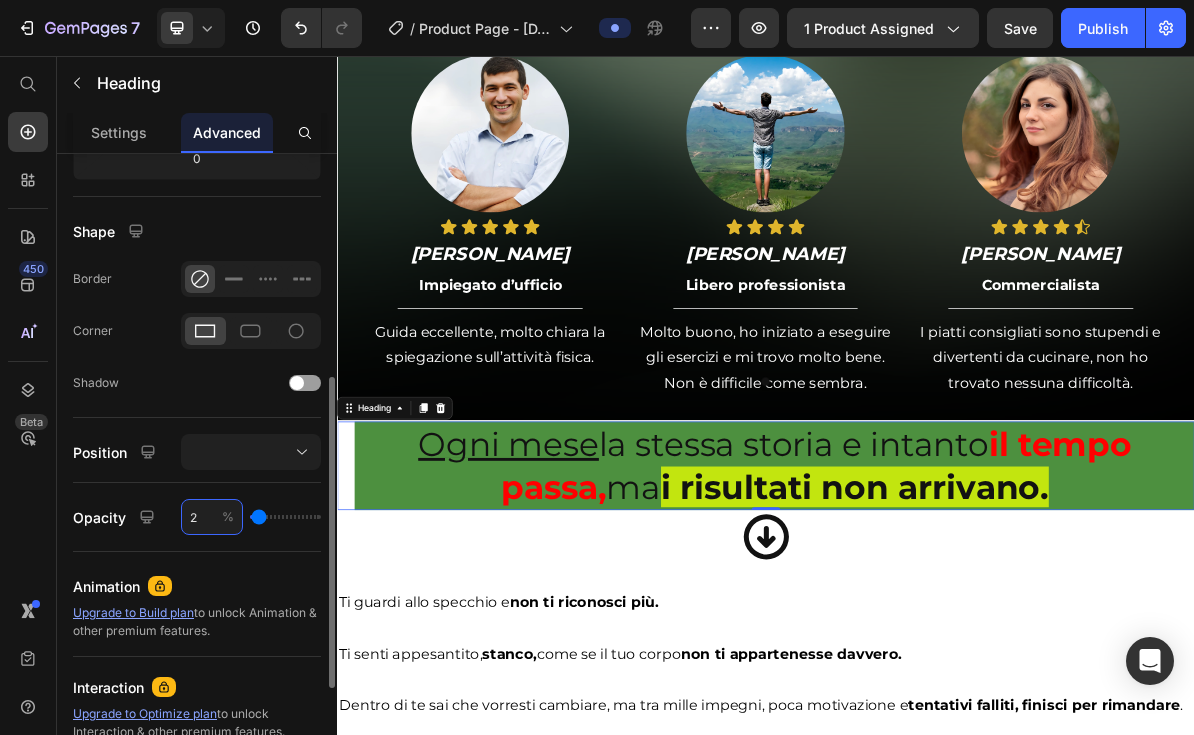 type on "4" 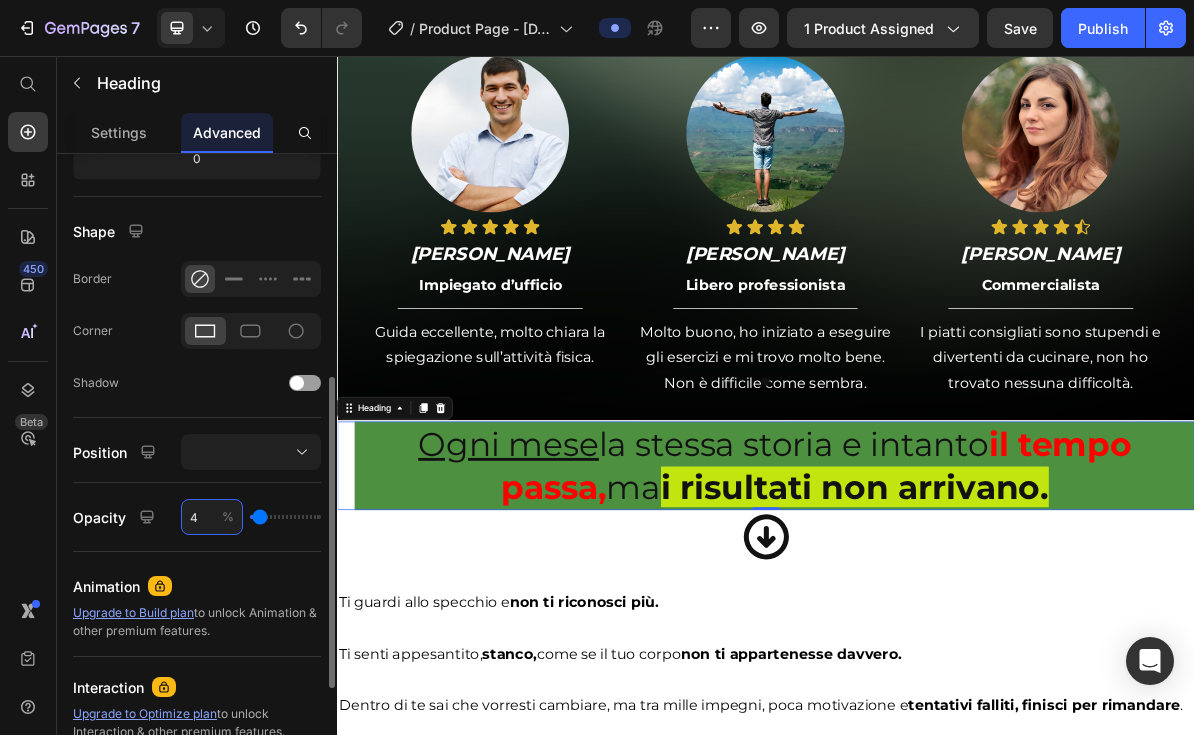 type on "2" 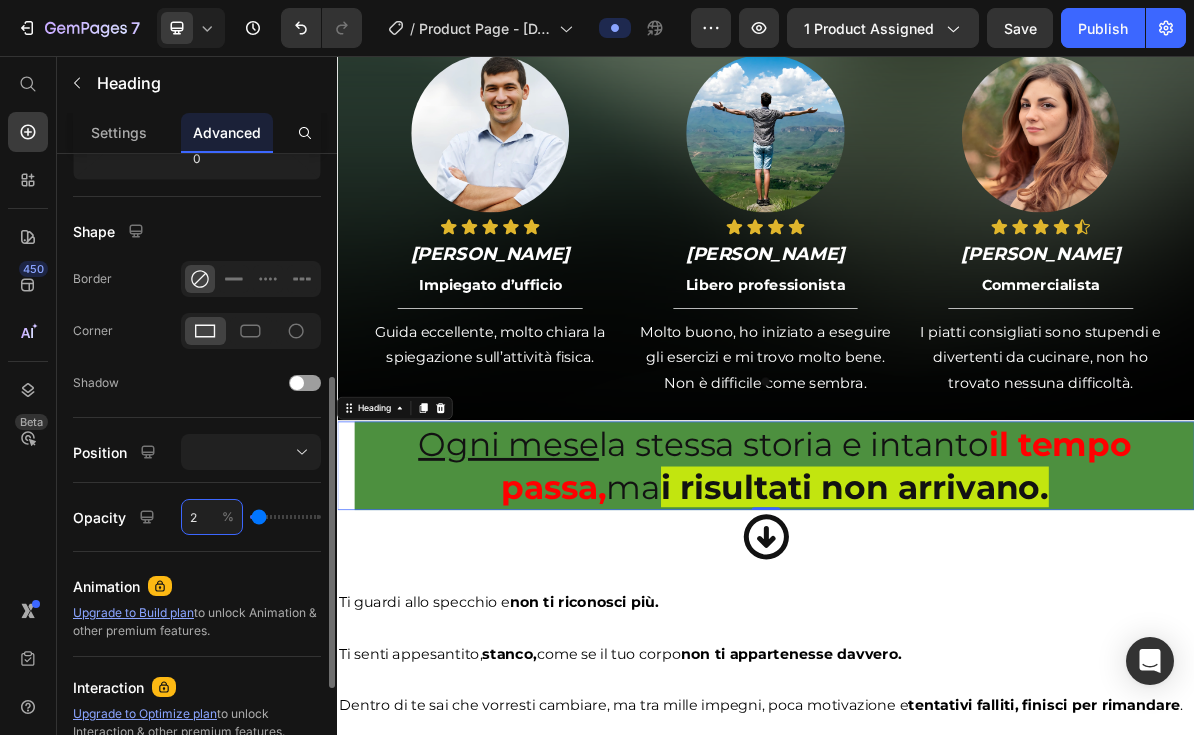 type on "0" 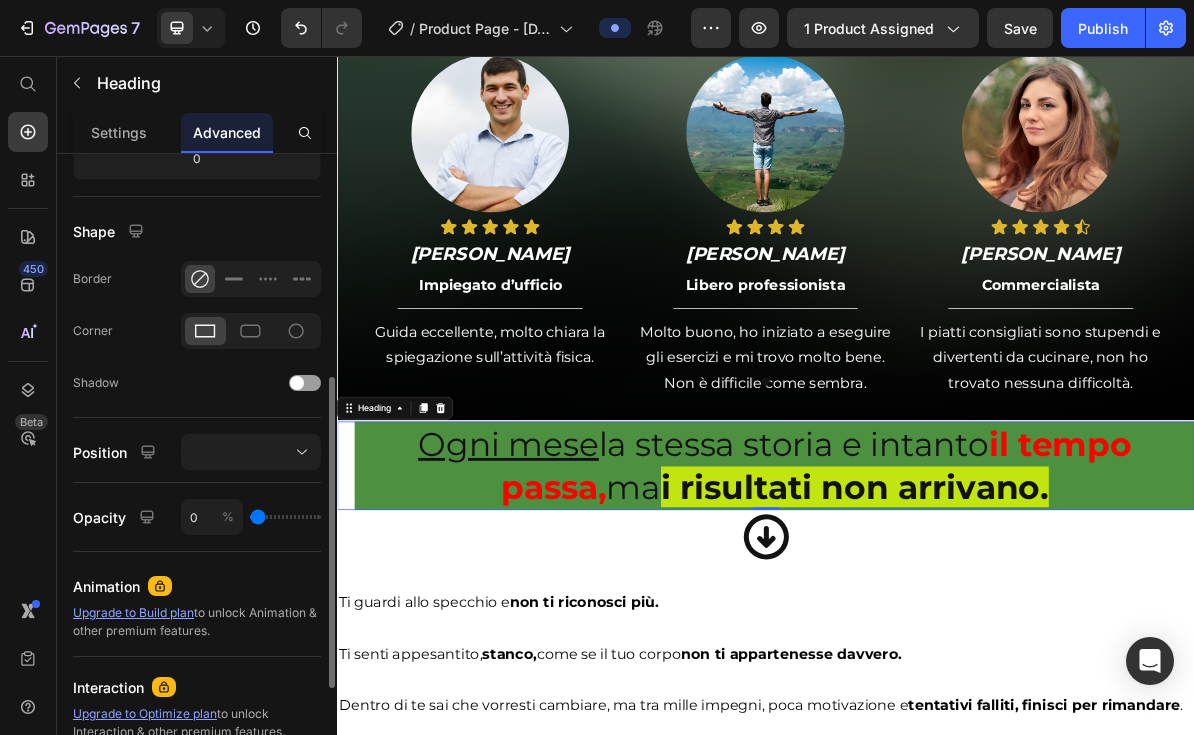 type on "2" 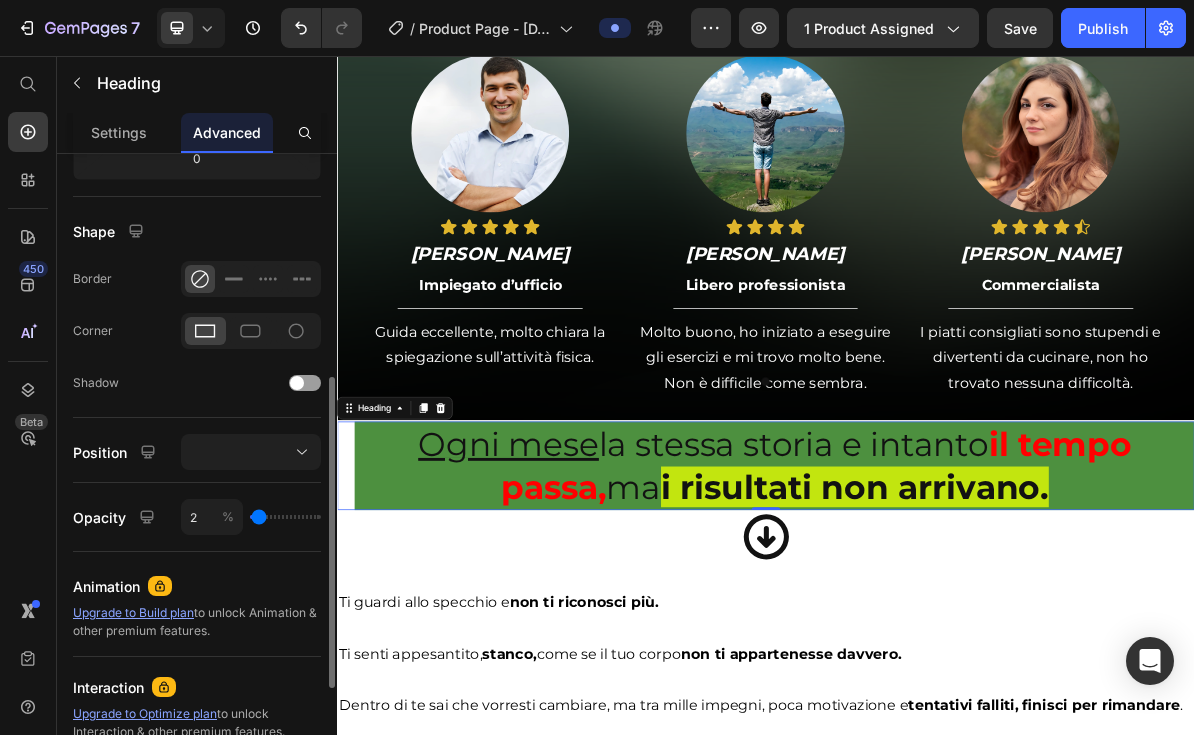 type on "4" 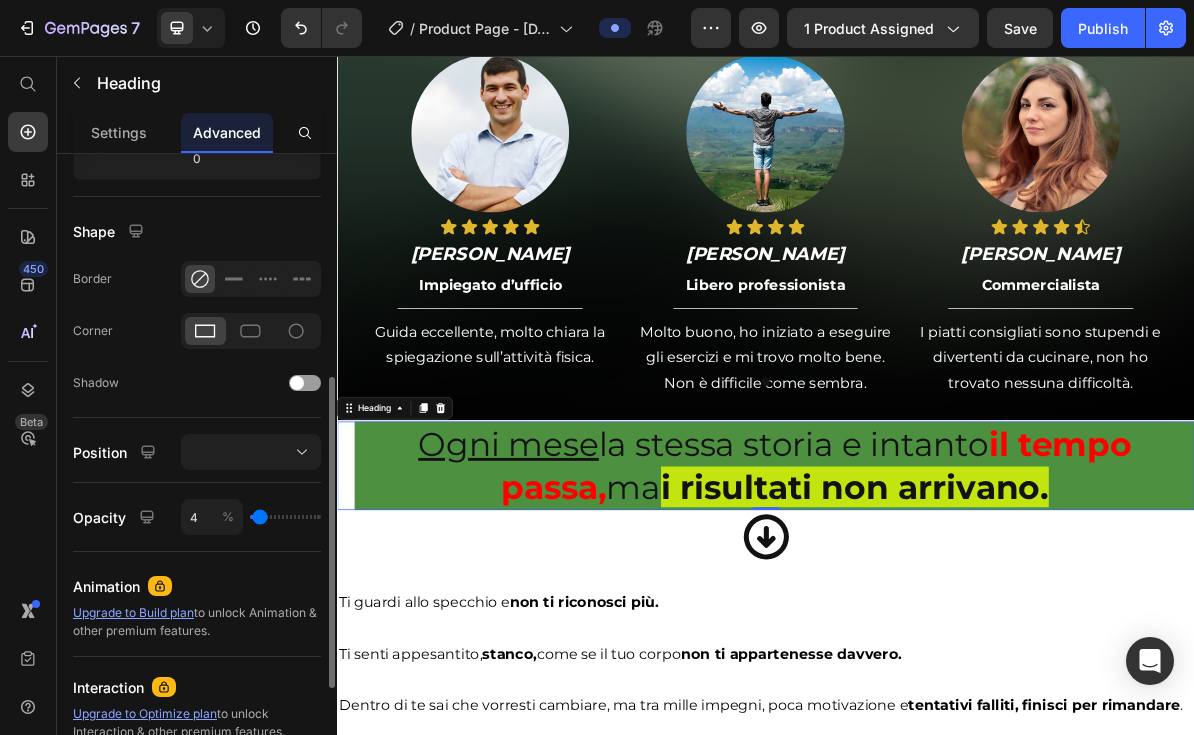 type on "18" 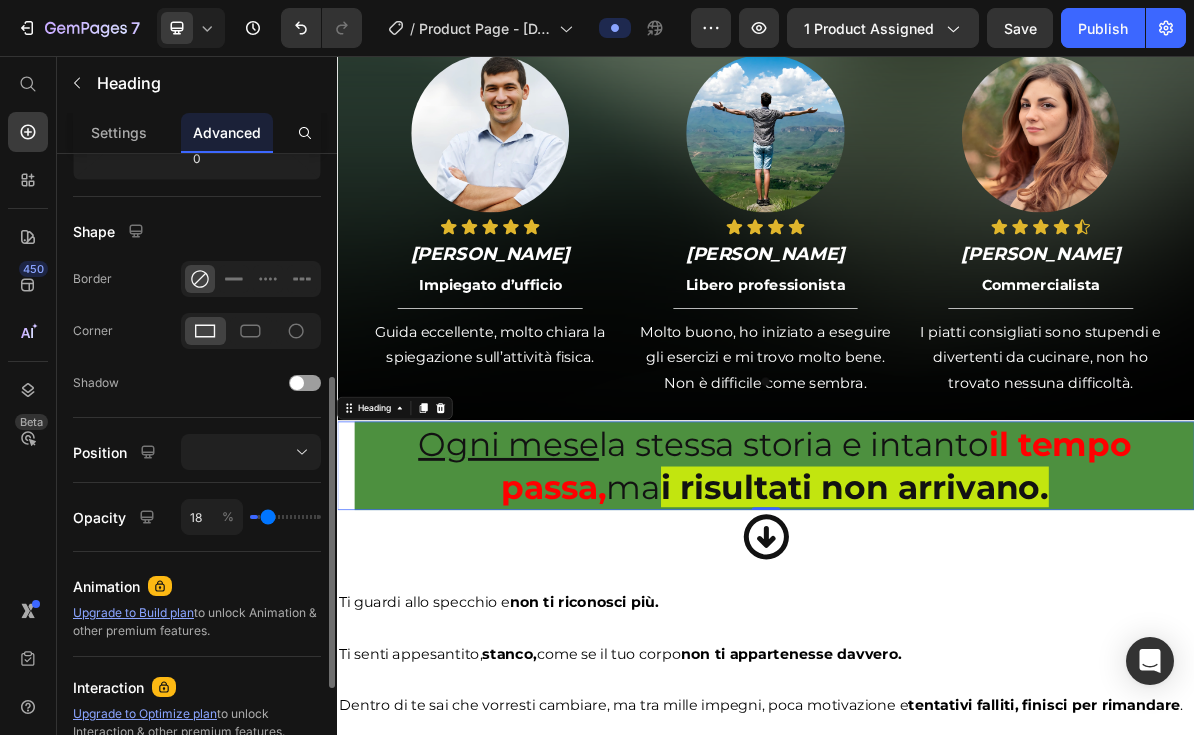type on "45" 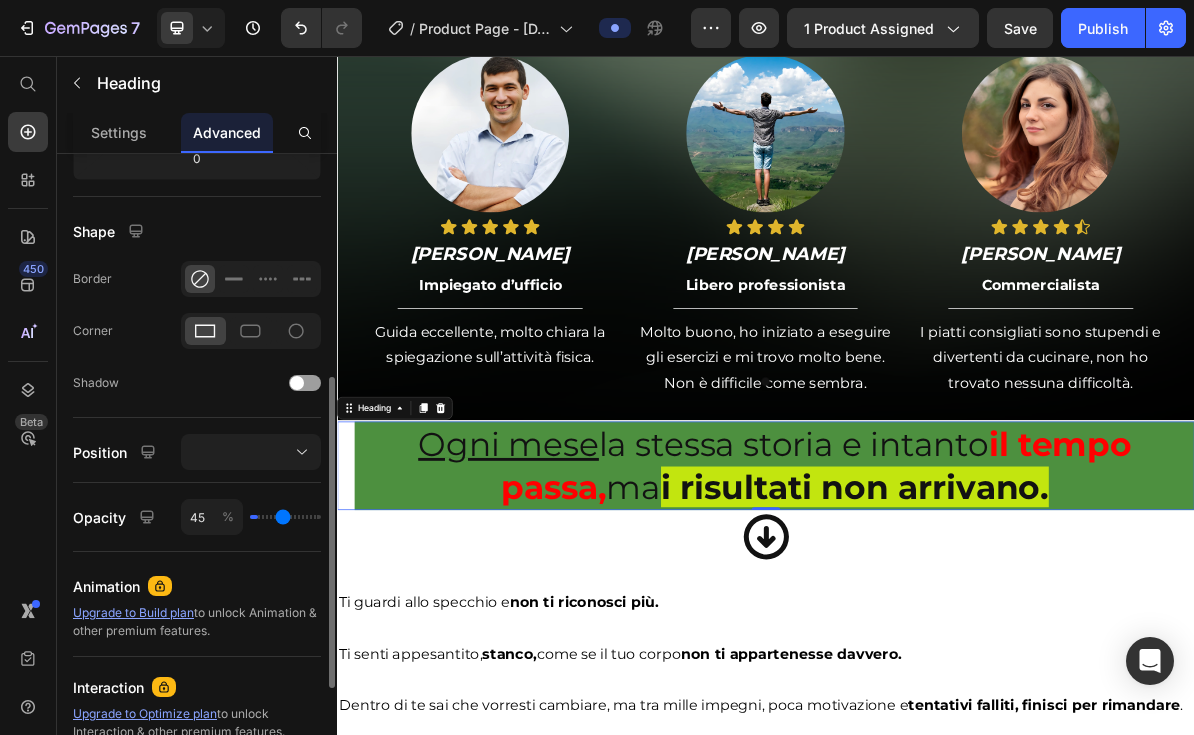 type on "76" 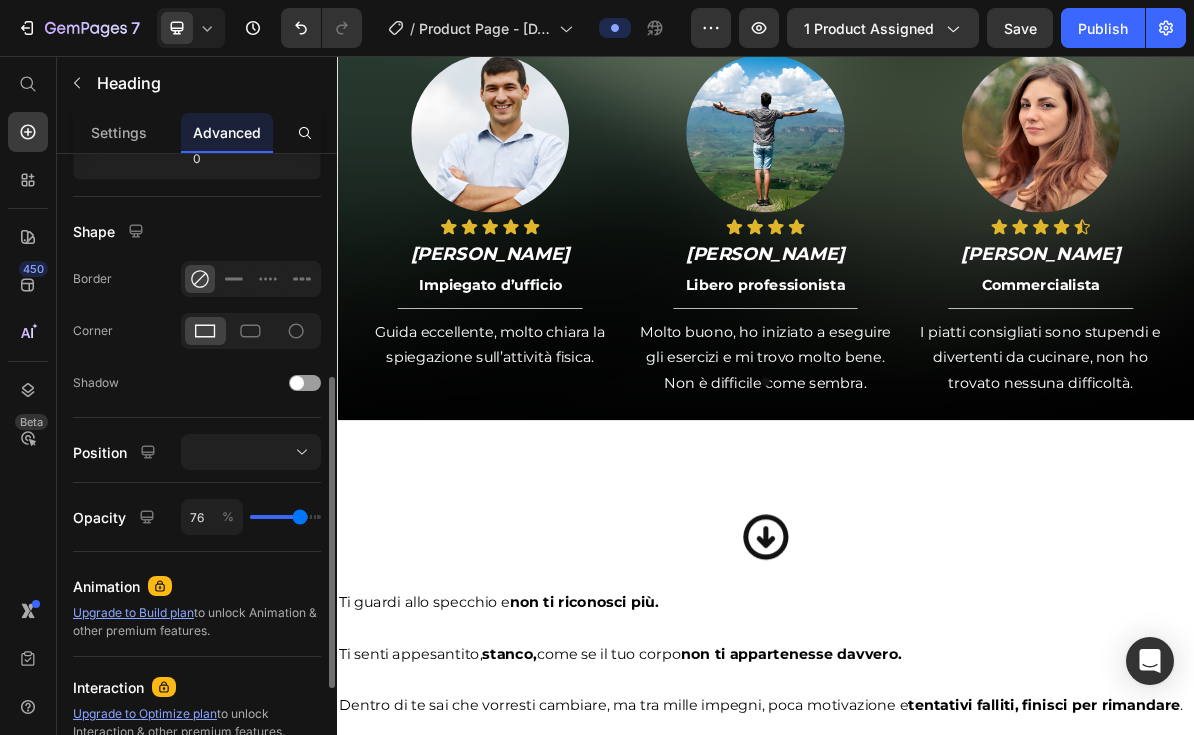 type on "100" 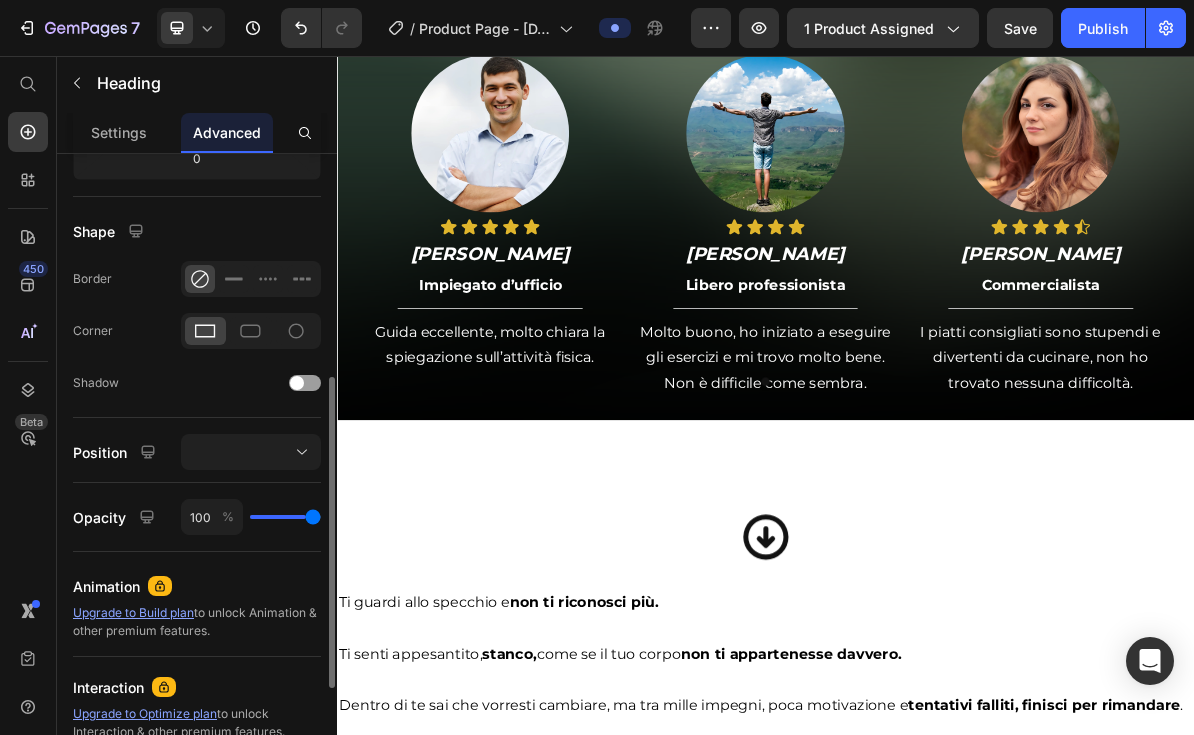 drag, startPoint x: 258, startPoint y: 515, endPoint x: 370, endPoint y: 520, distance: 112.11155 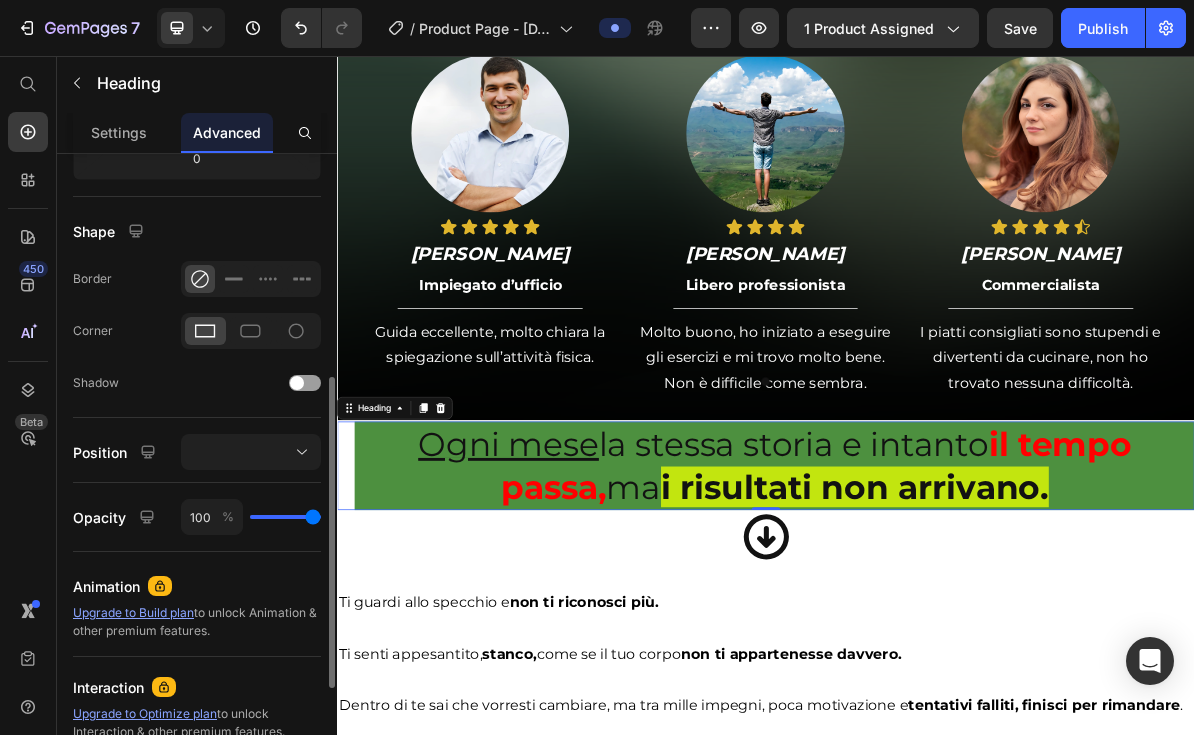 scroll, scrollTop: 353, scrollLeft: 0, axis: vertical 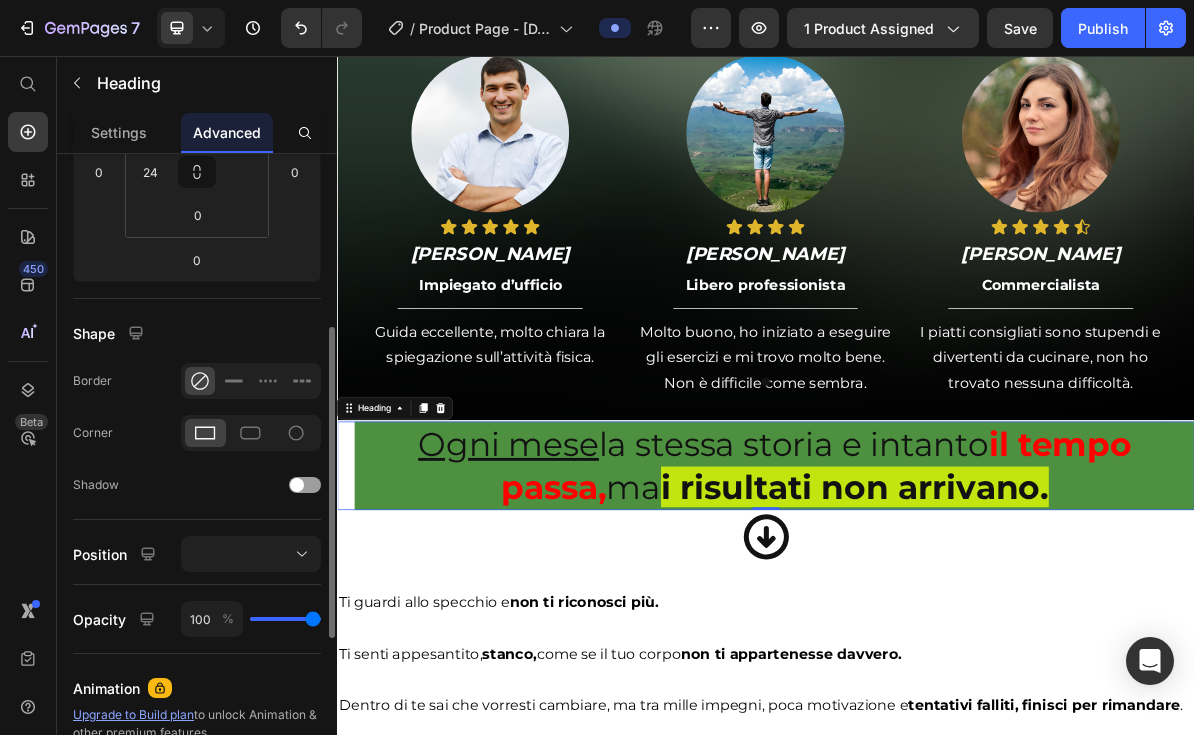 type on "98" 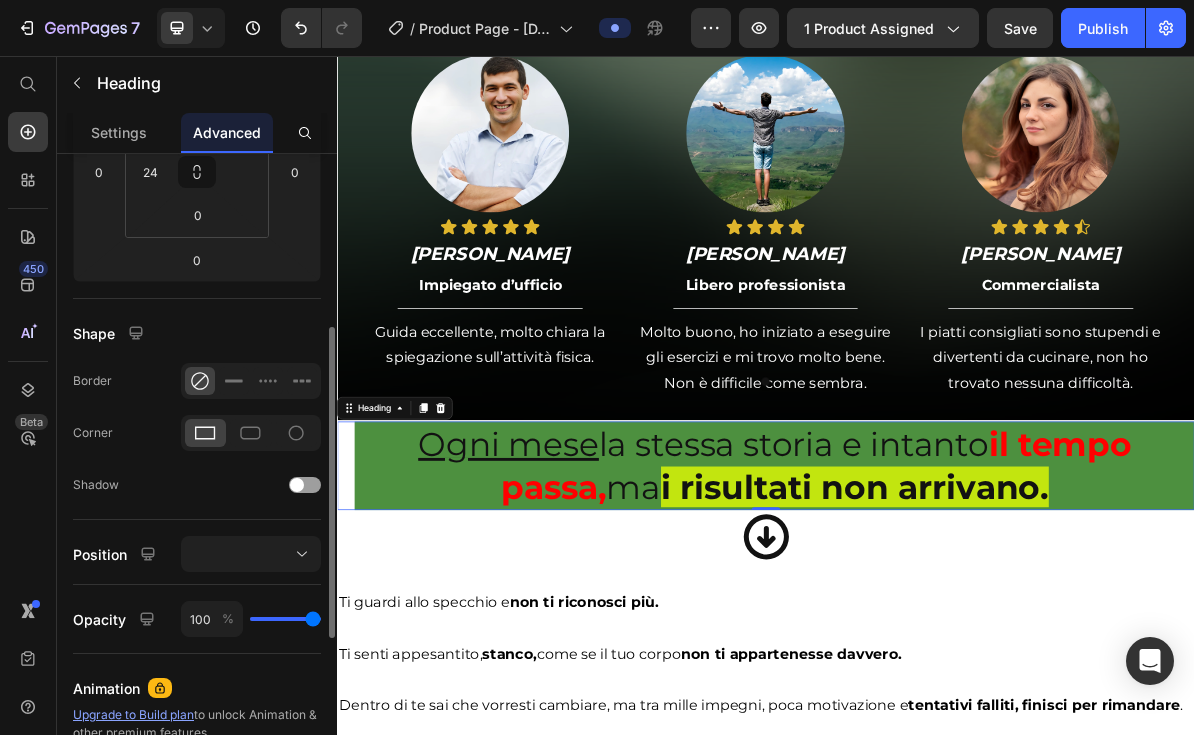 type on "98" 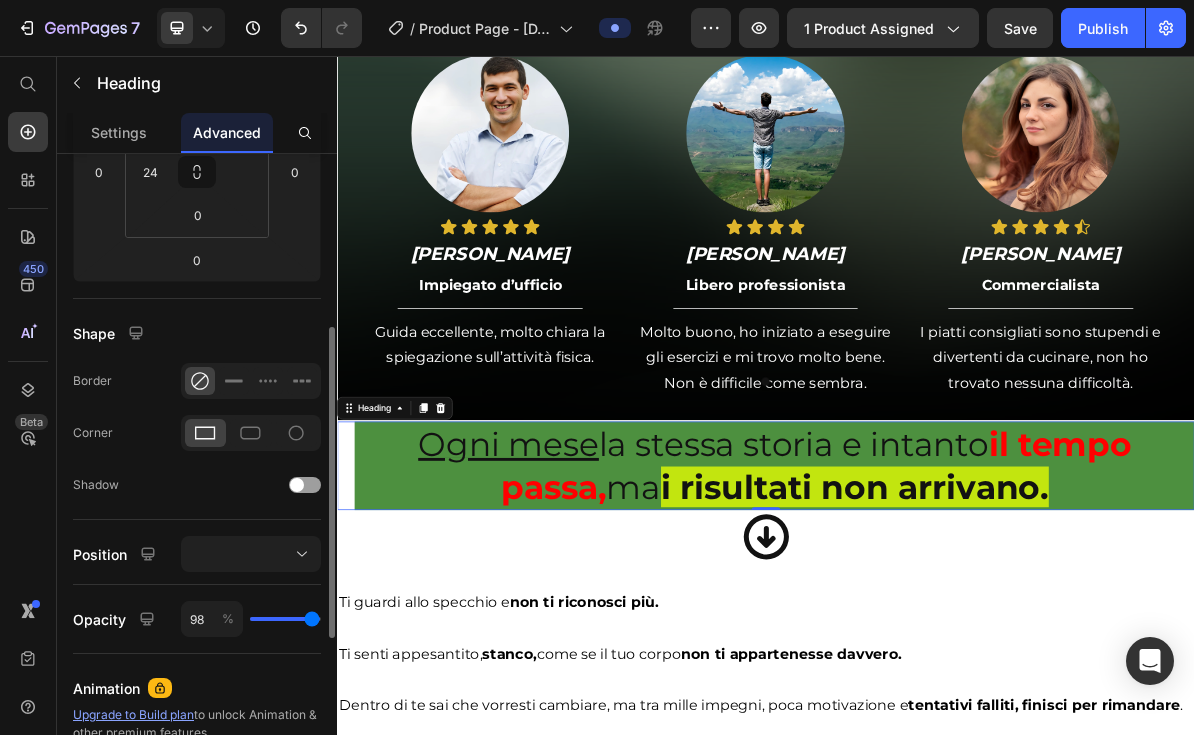 type on "96" 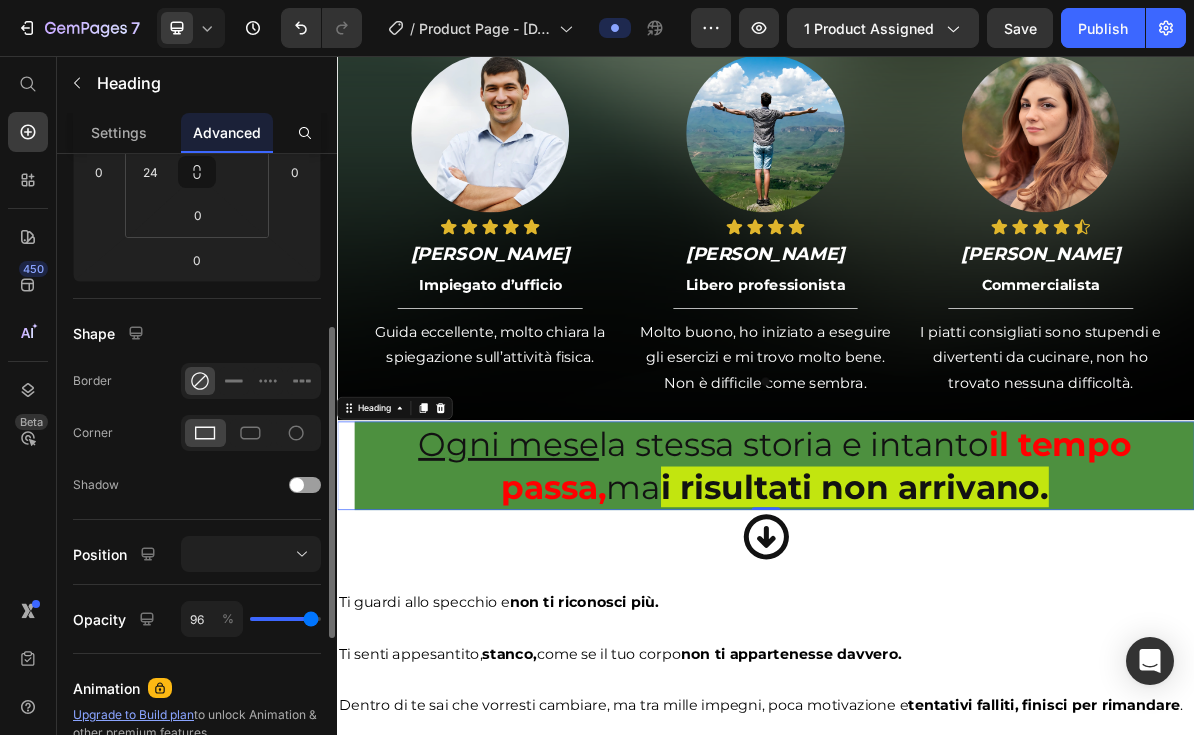type on "95" 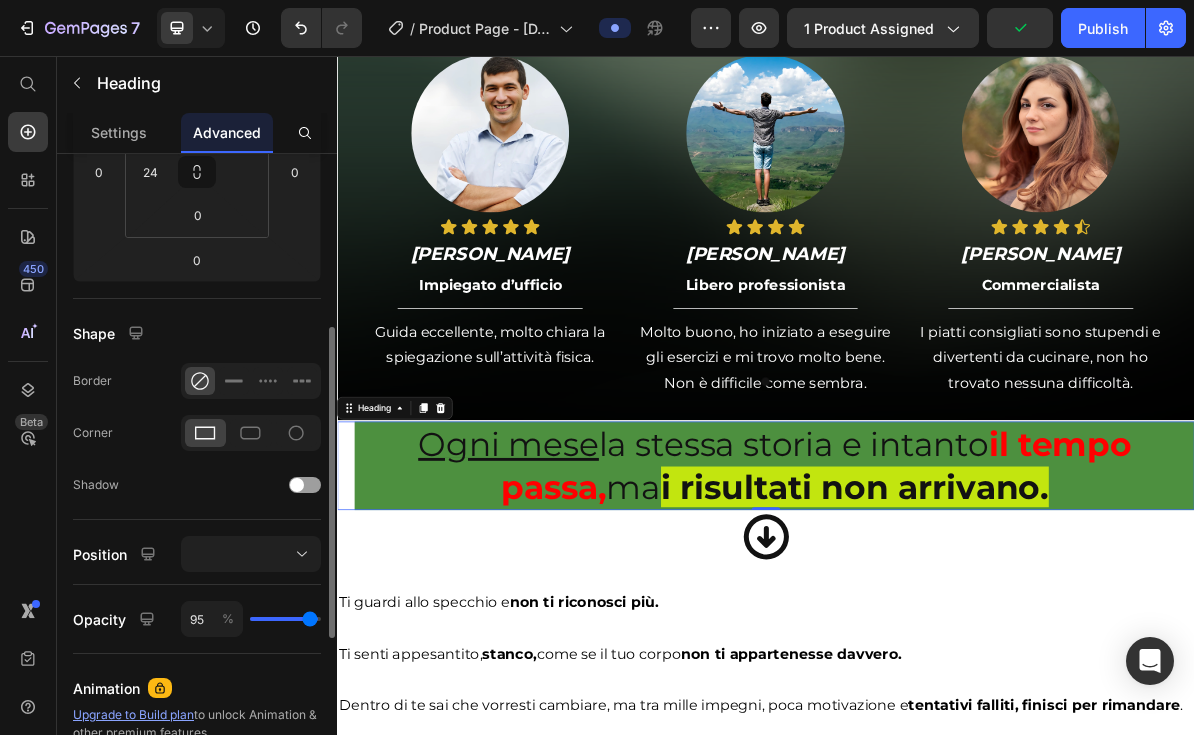 type on "93" 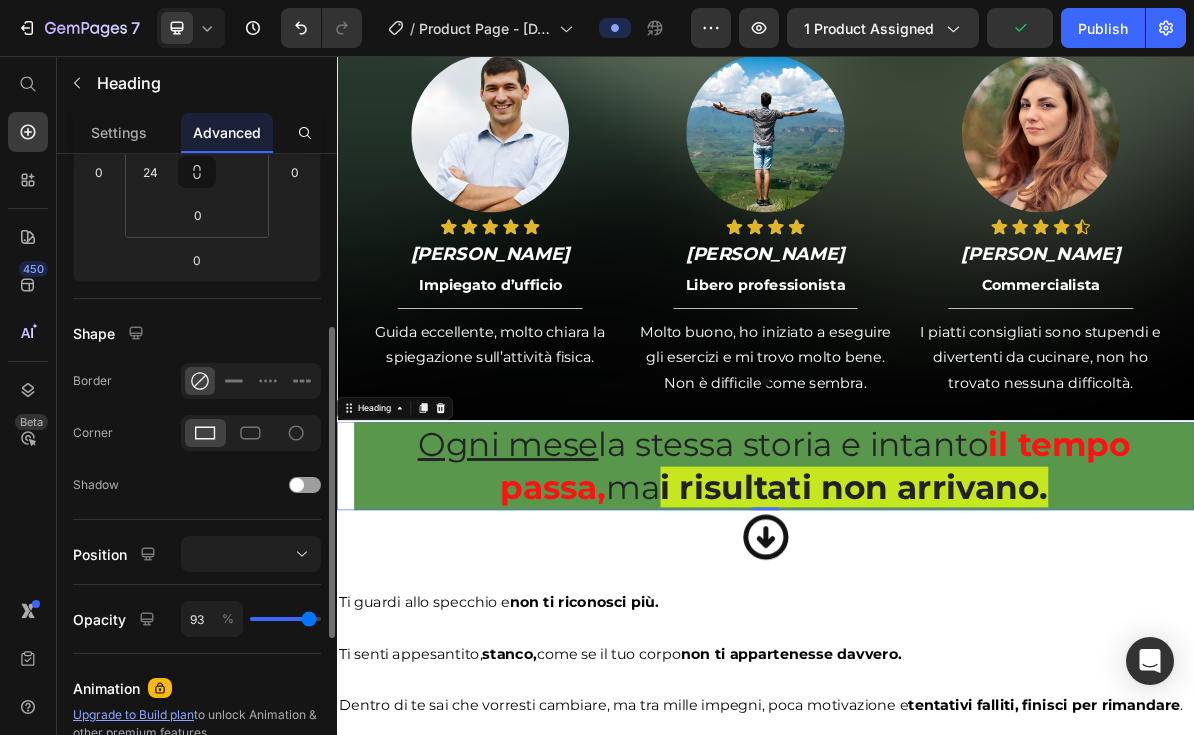 type on "91" 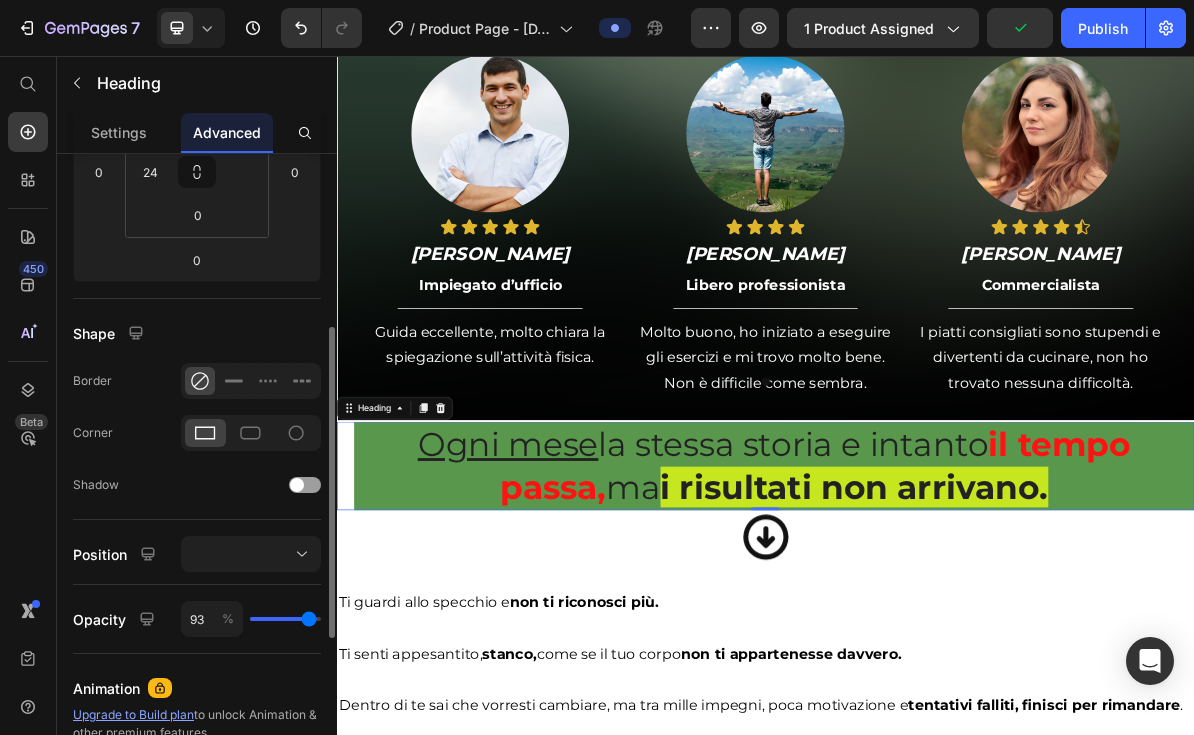 type on "91" 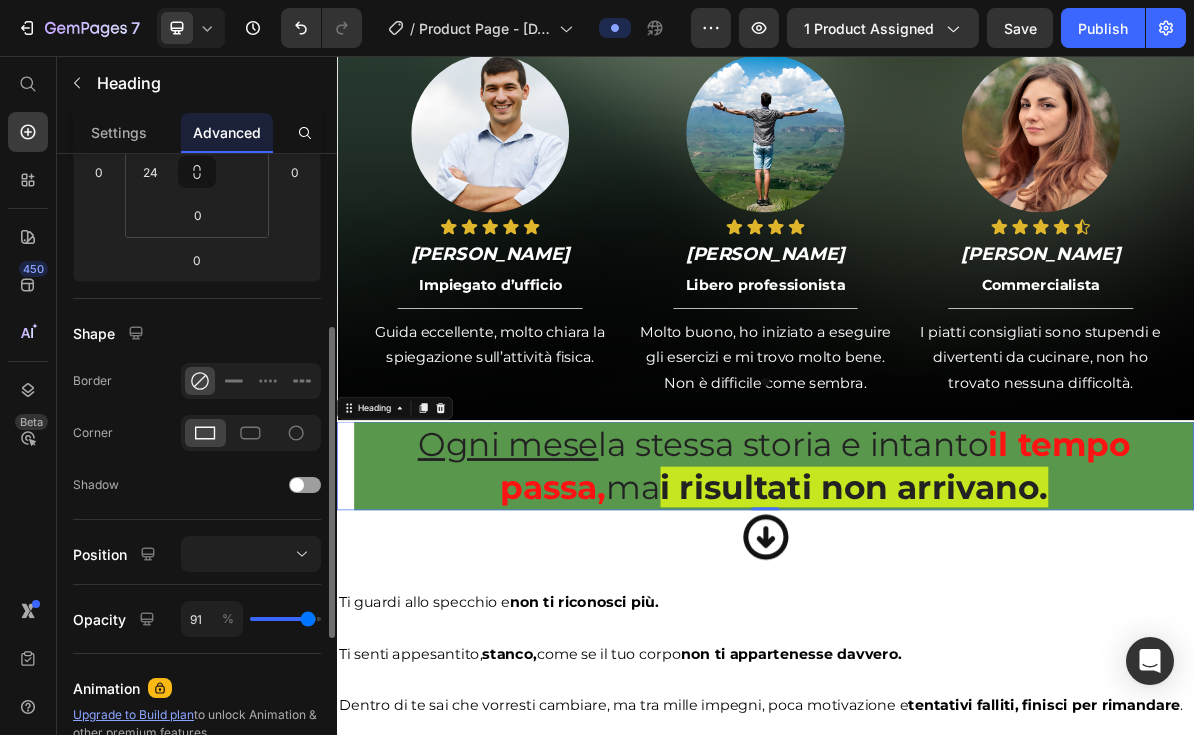type on "89" 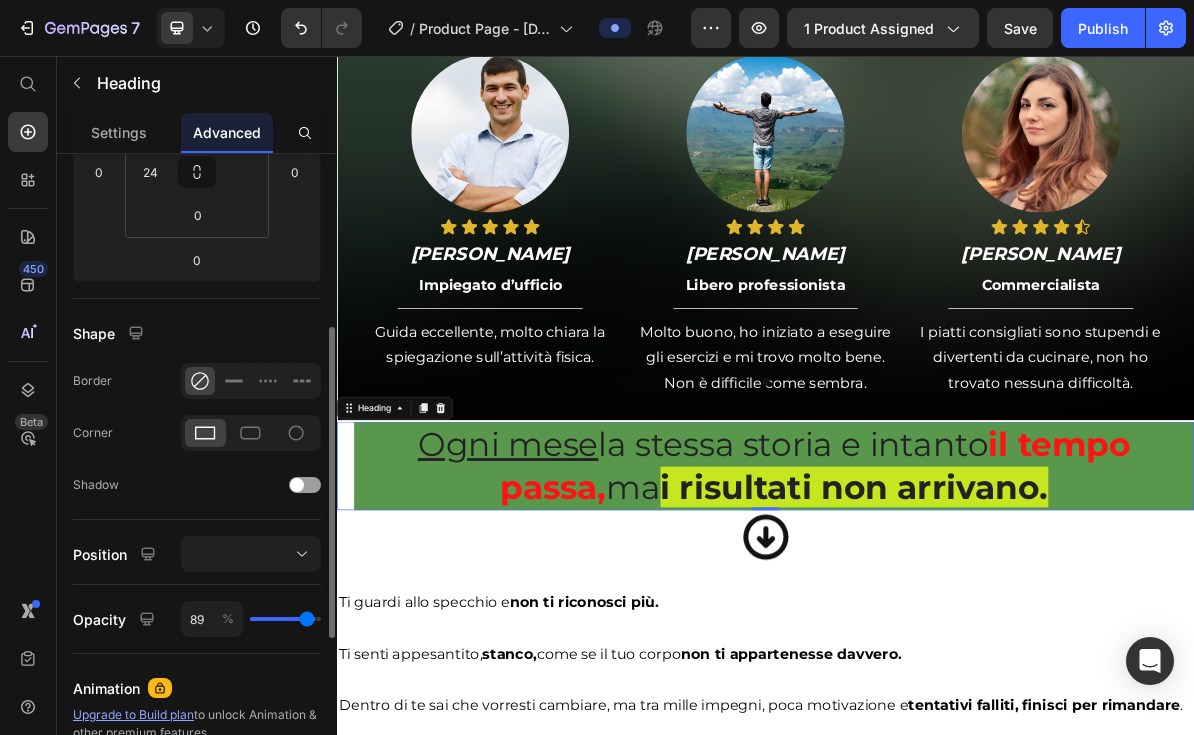 type on "87" 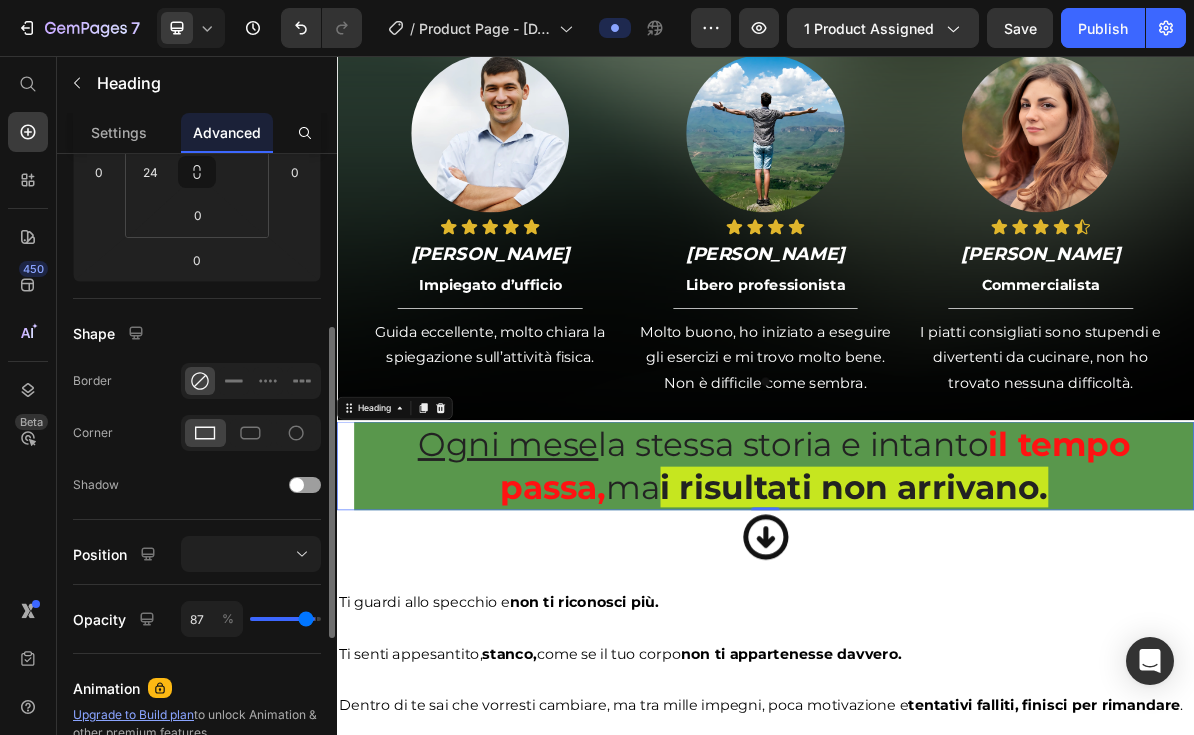 type on "85" 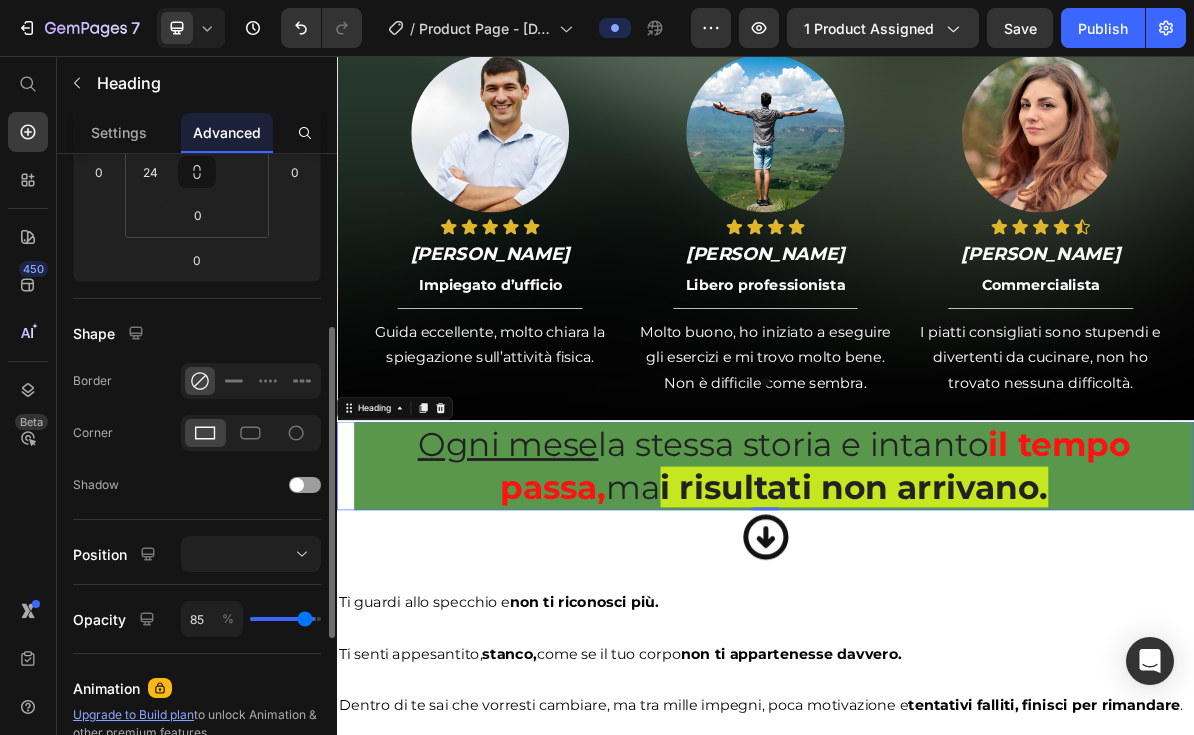 type on "84" 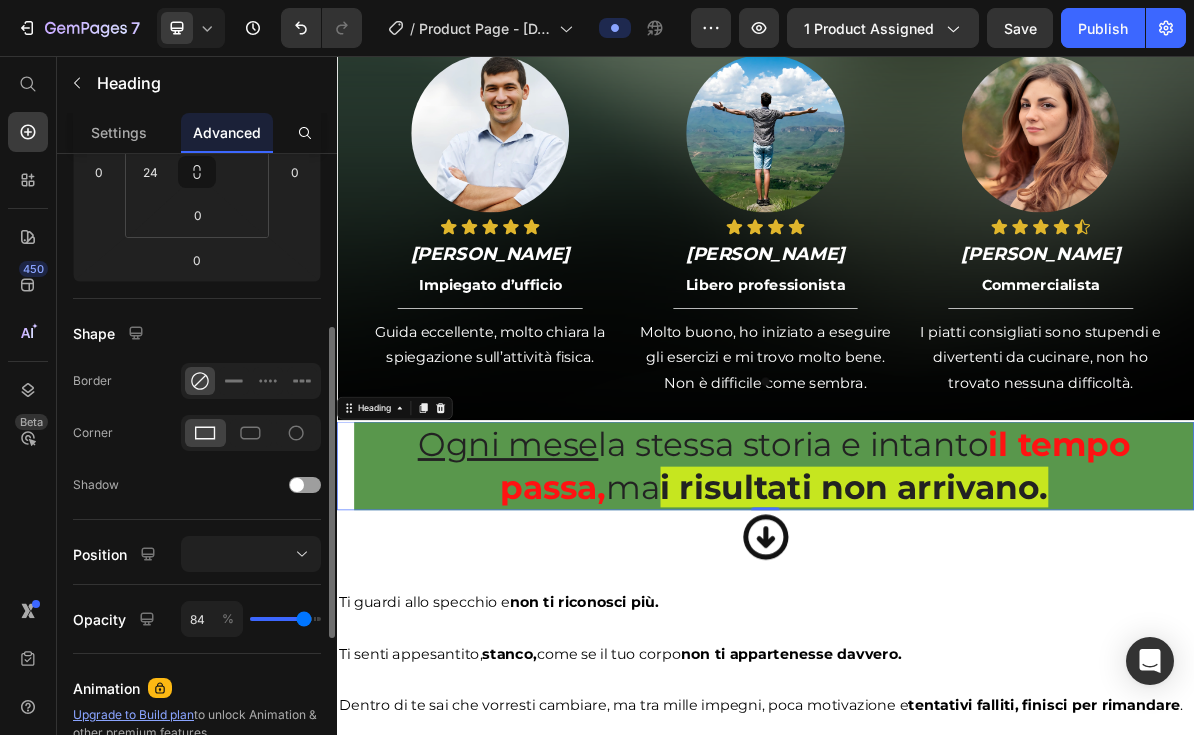 type on "82" 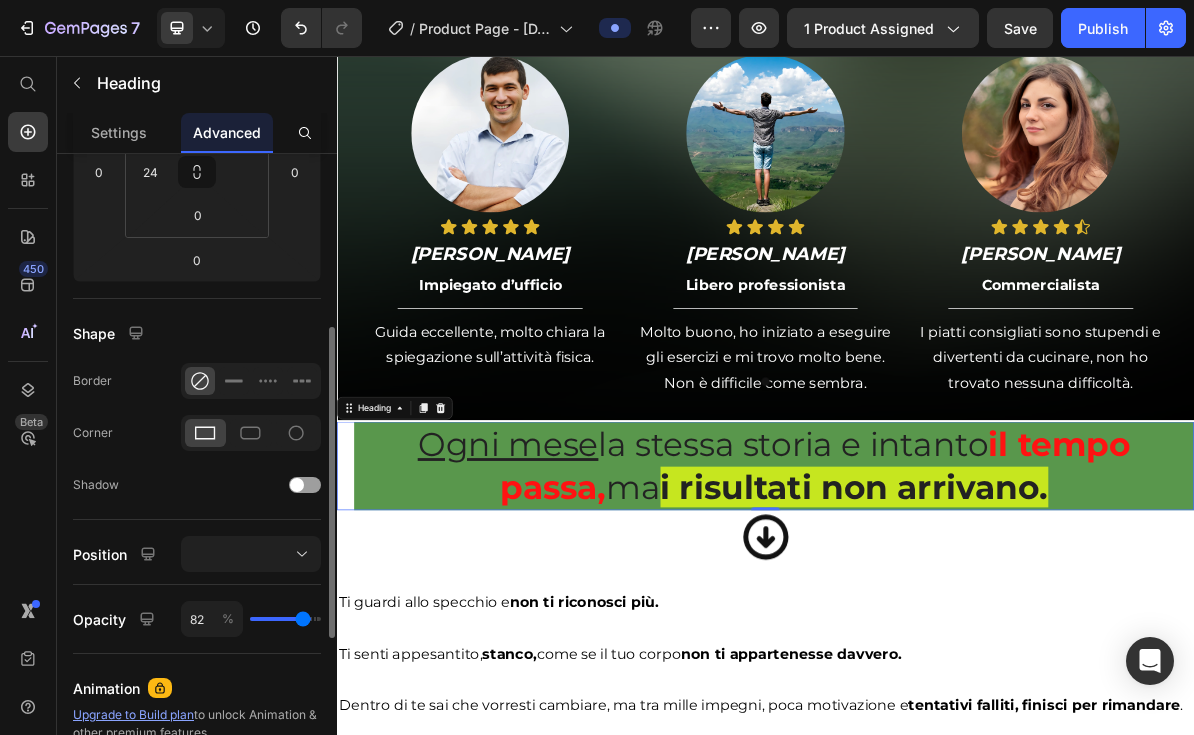 type on "80" 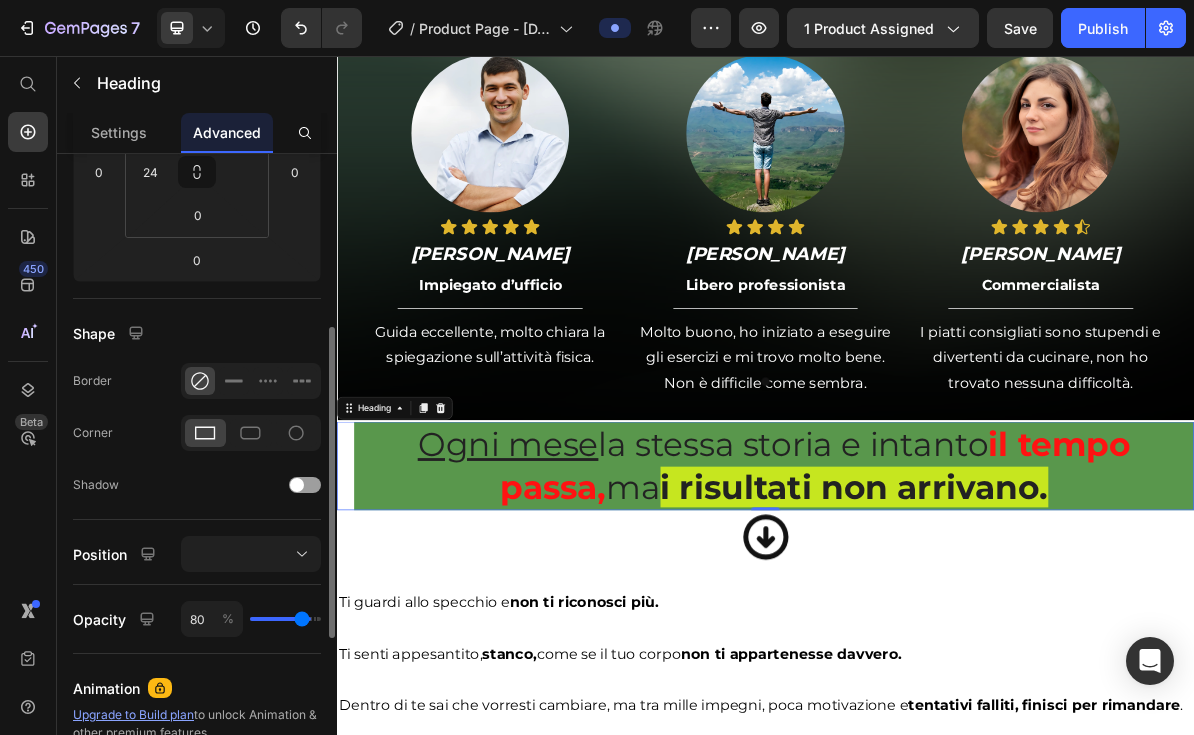 type on "78" 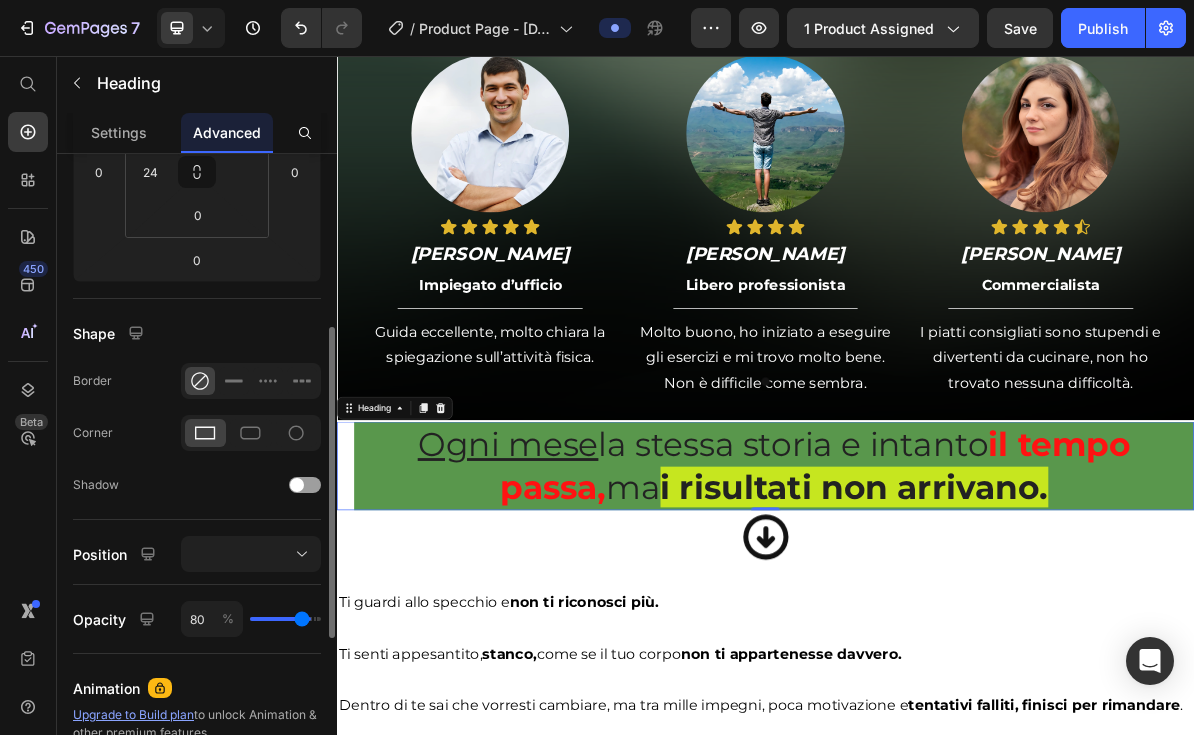 type on "78" 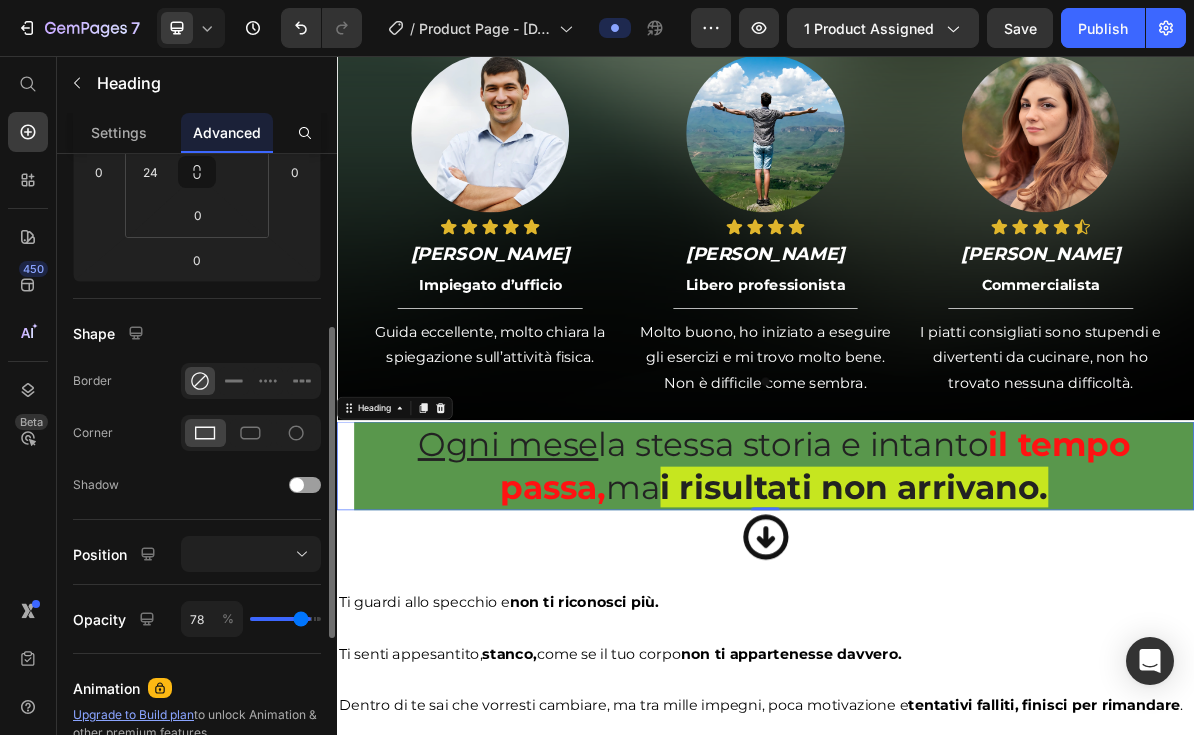 type on "76" 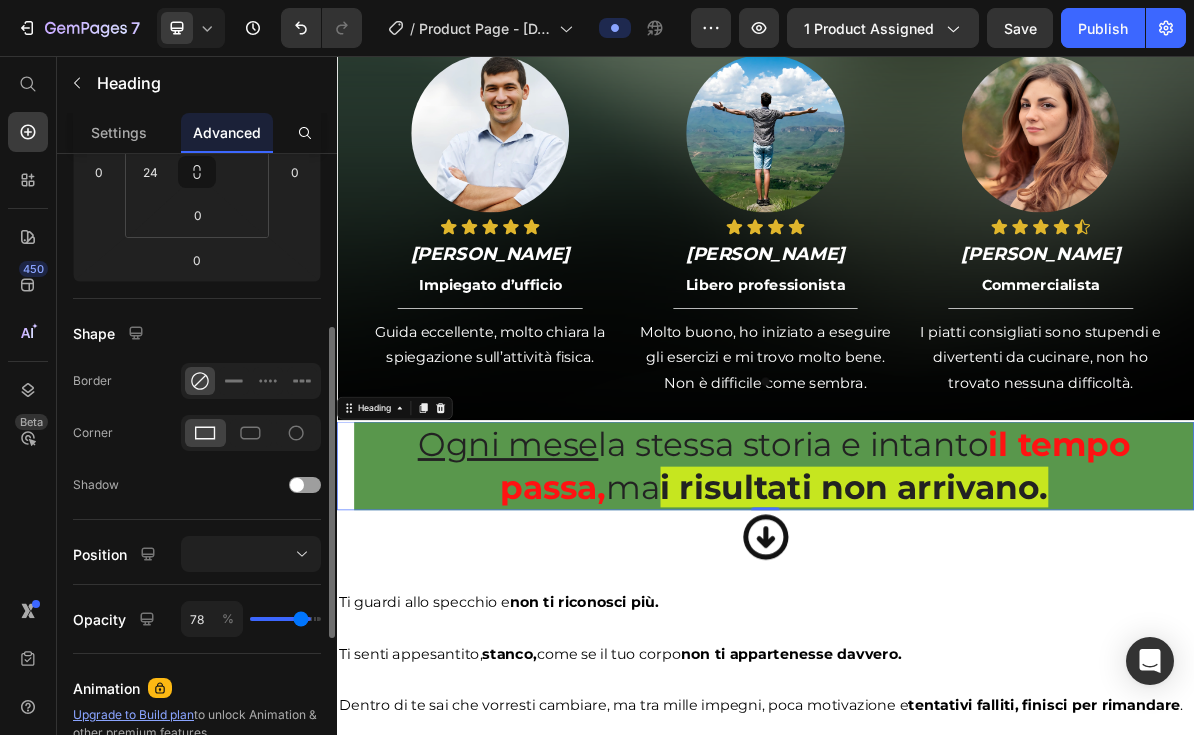 type on "76" 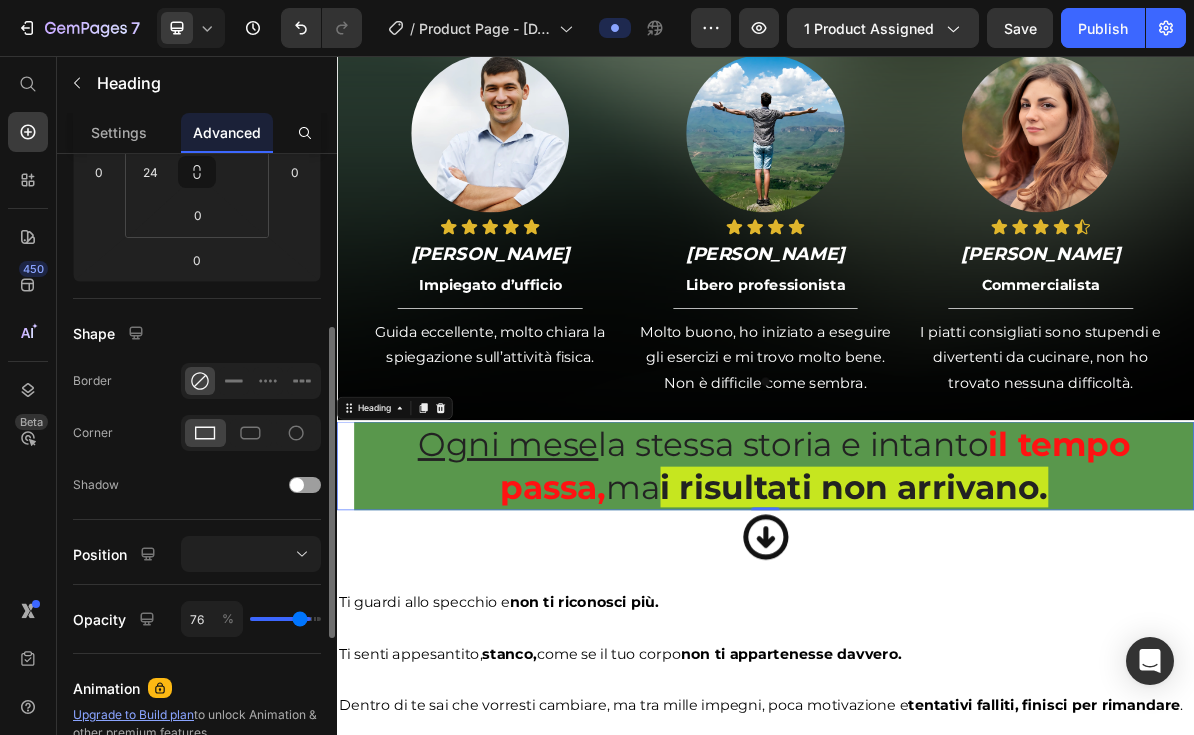 type on "75" 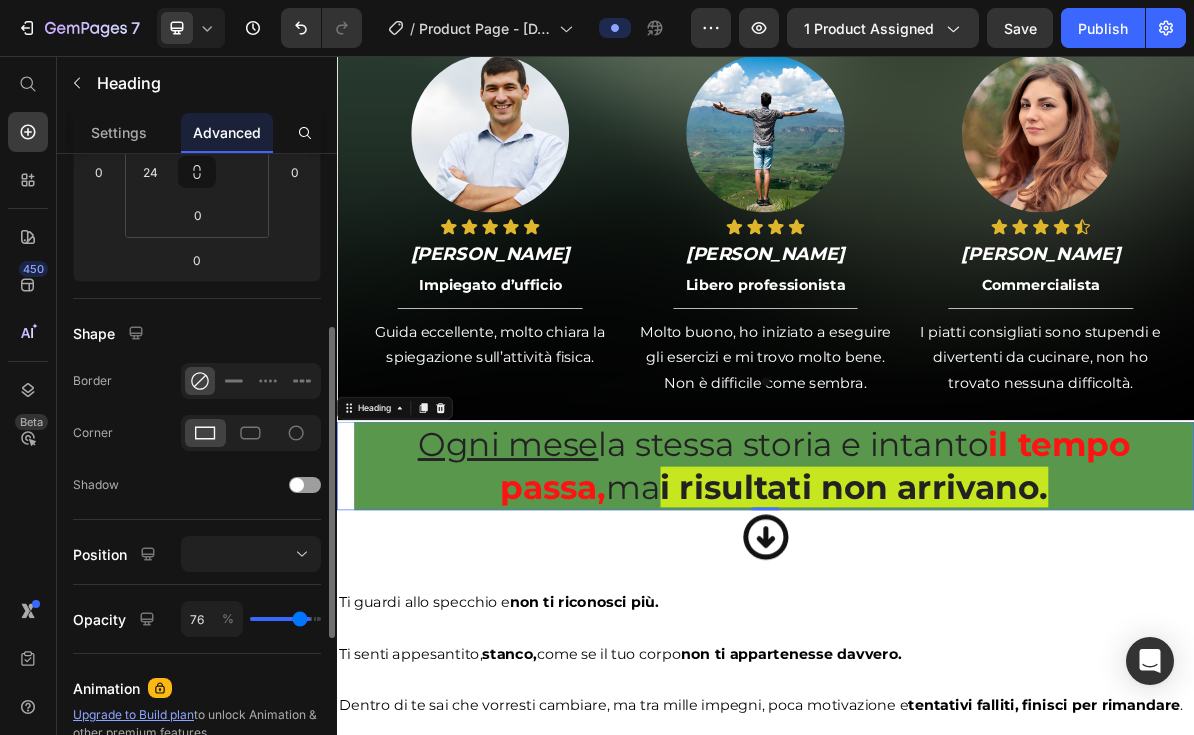 type on "75" 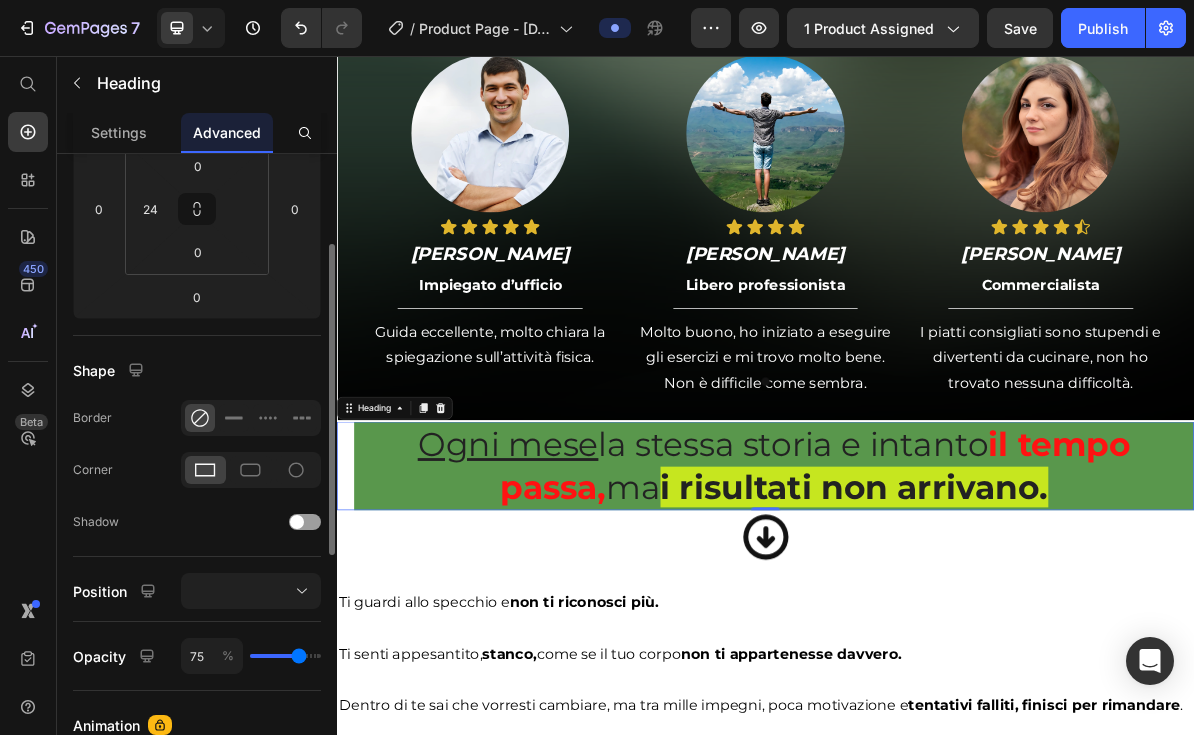 type on "73" 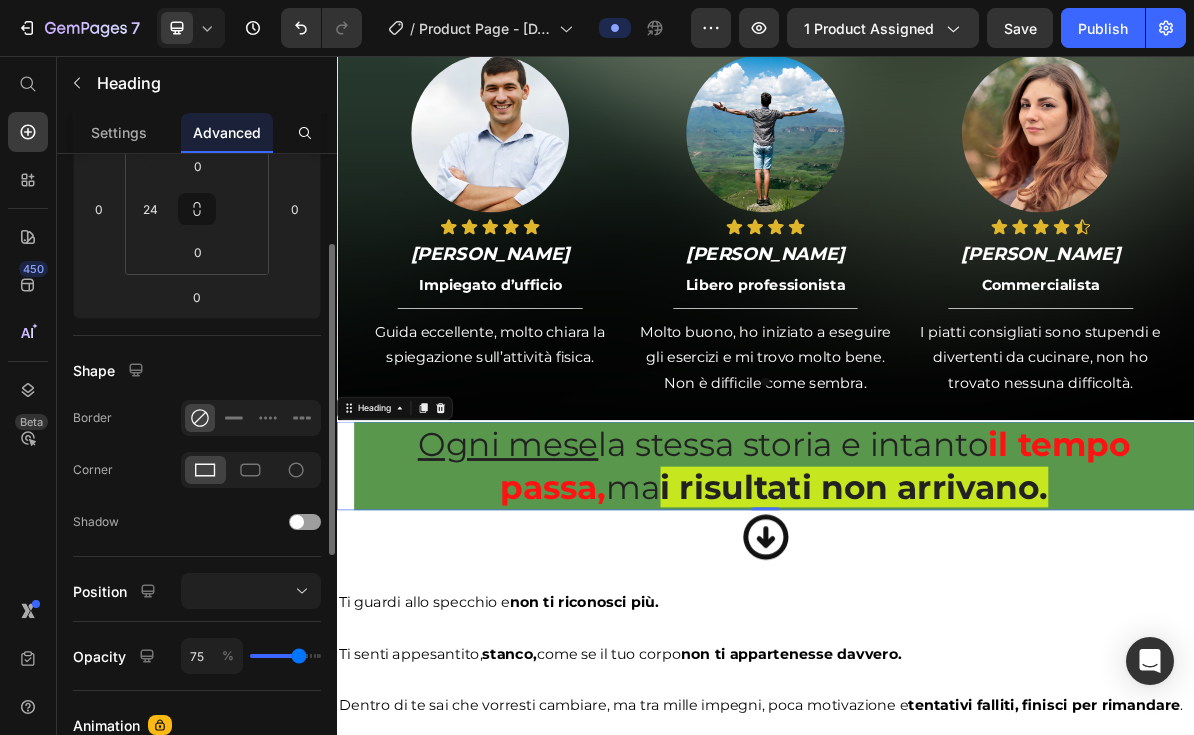 type on "73" 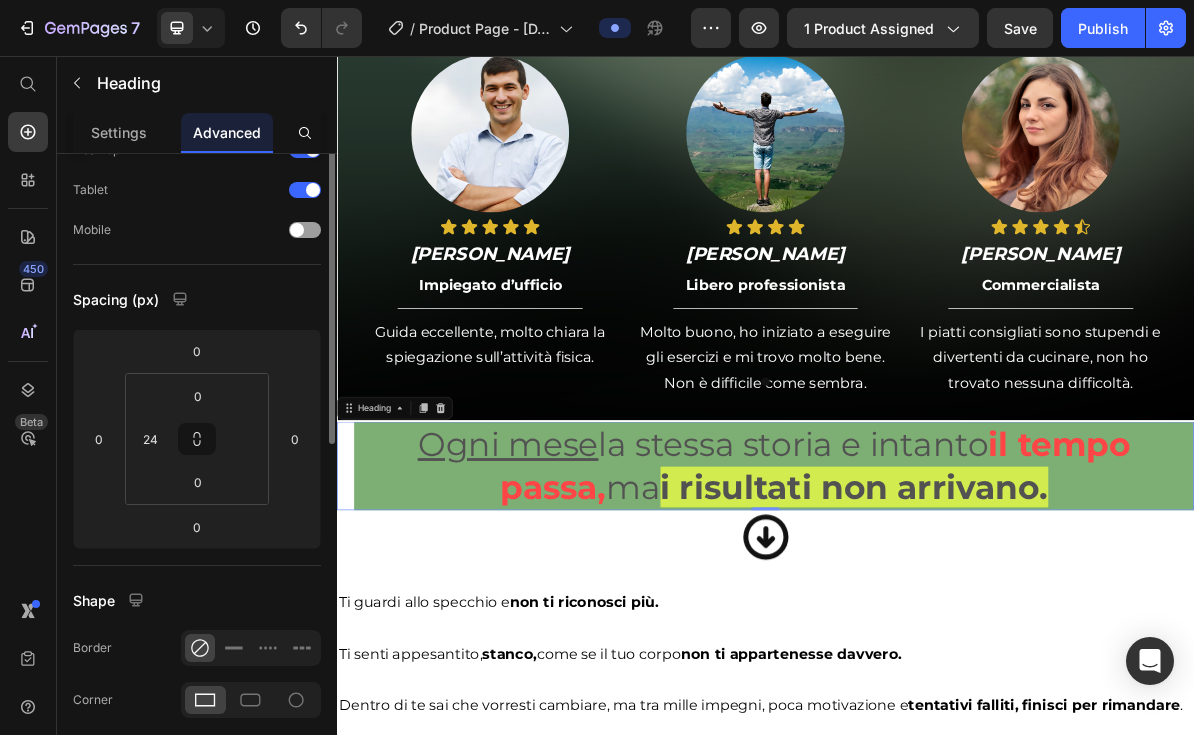 scroll, scrollTop: 0, scrollLeft: 0, axis: both 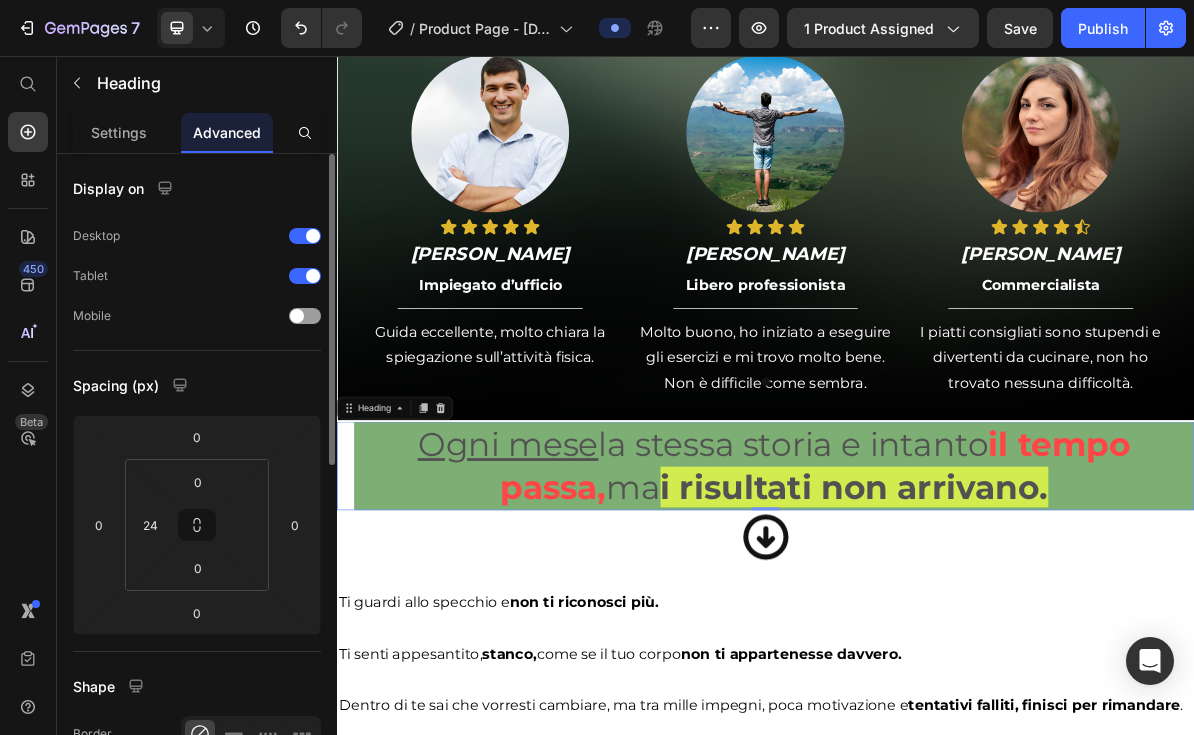 type on "71" 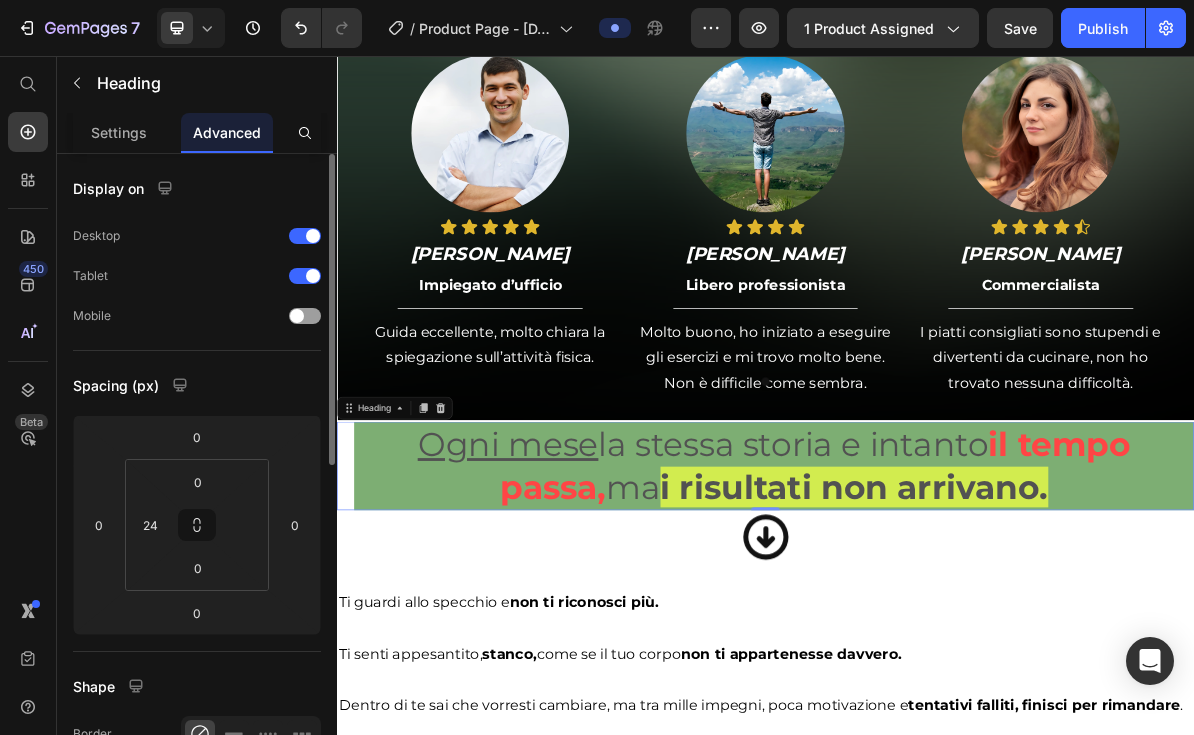 type on "71" 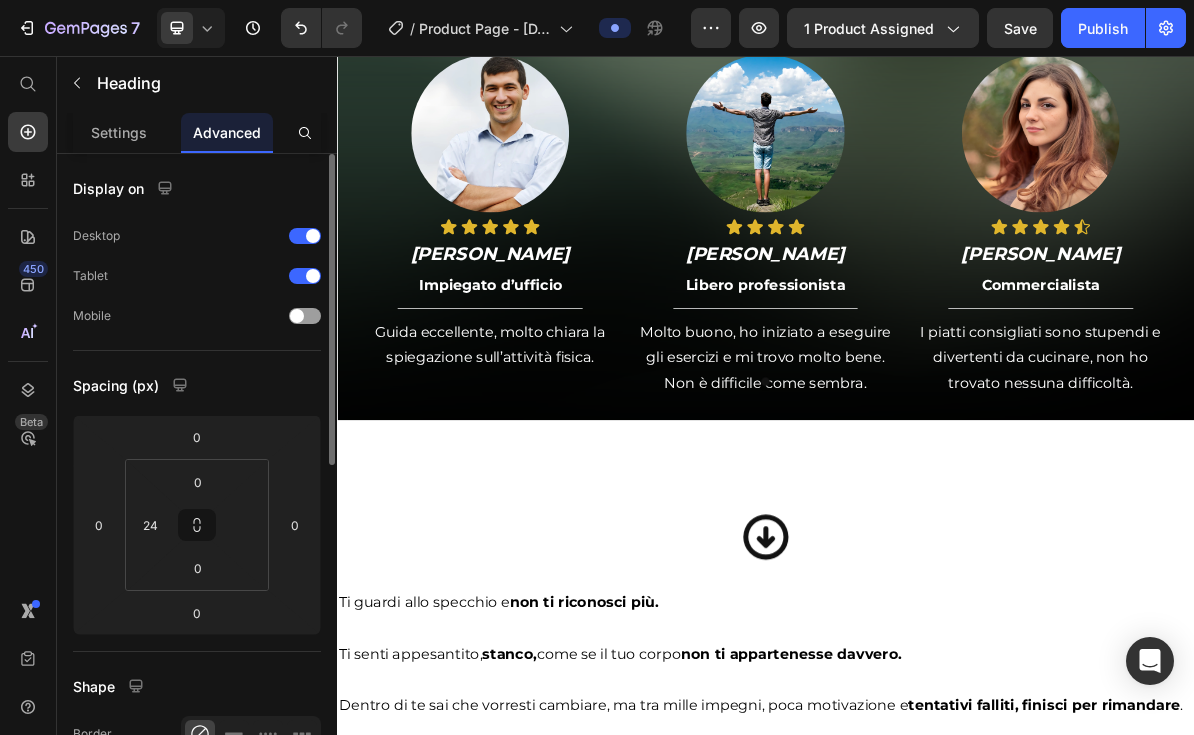 click at bounding box center [285, 972] 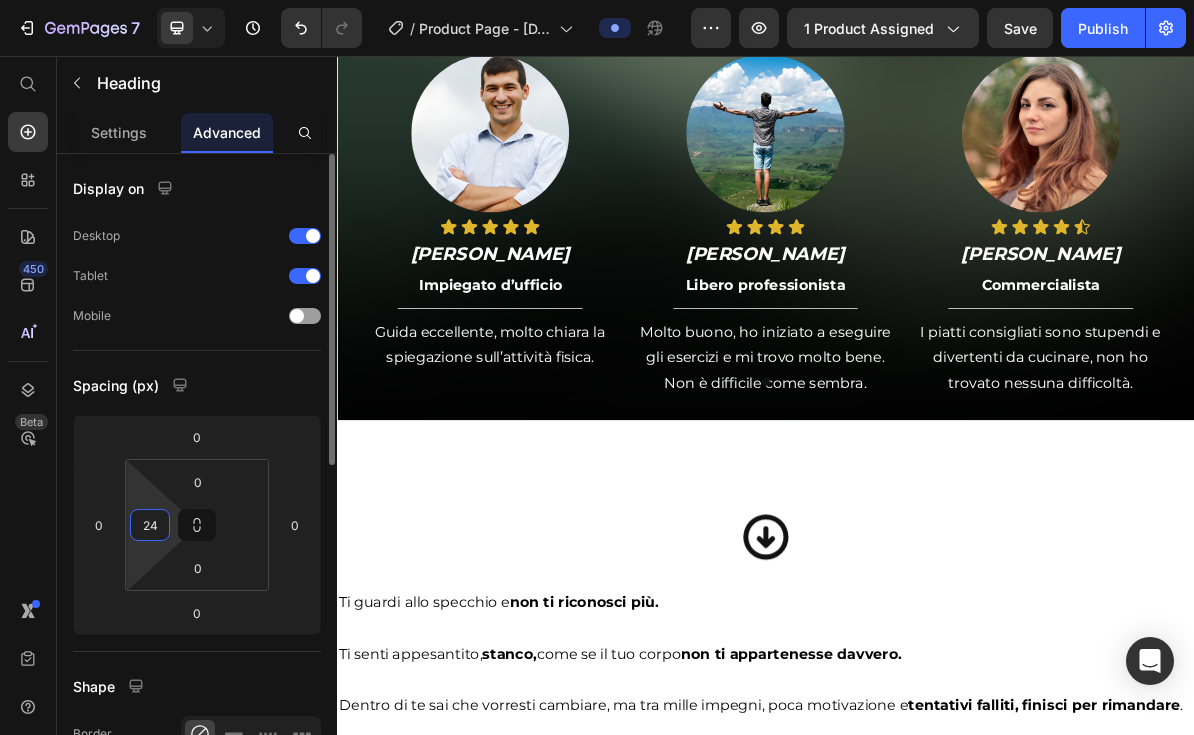 click at bounding box center (285, 972) 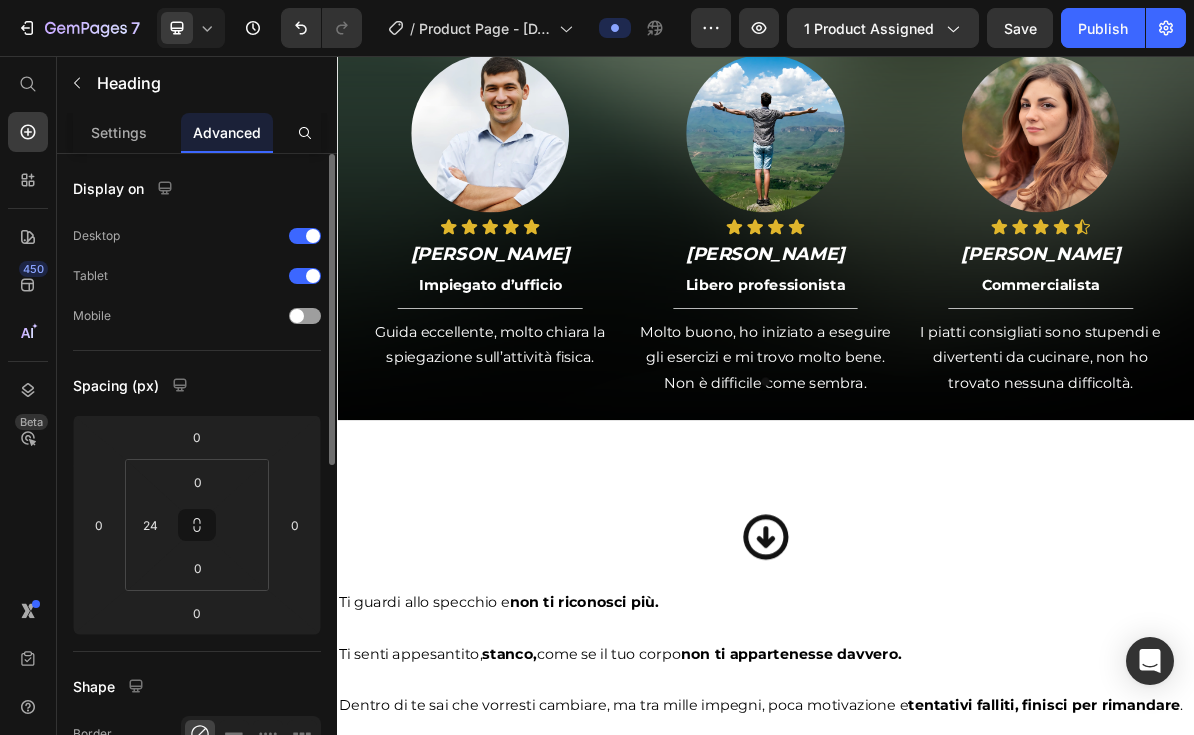 click at bounding box center [285, 972] 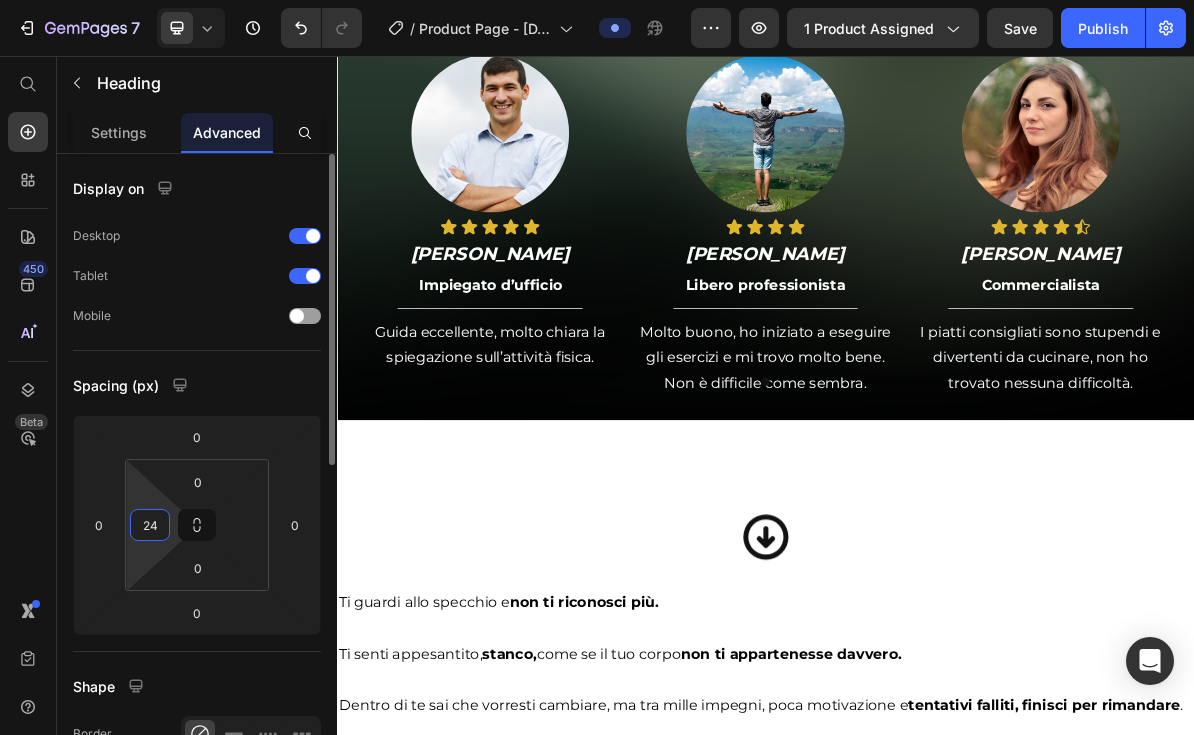 click at bounding box center (285, 972) 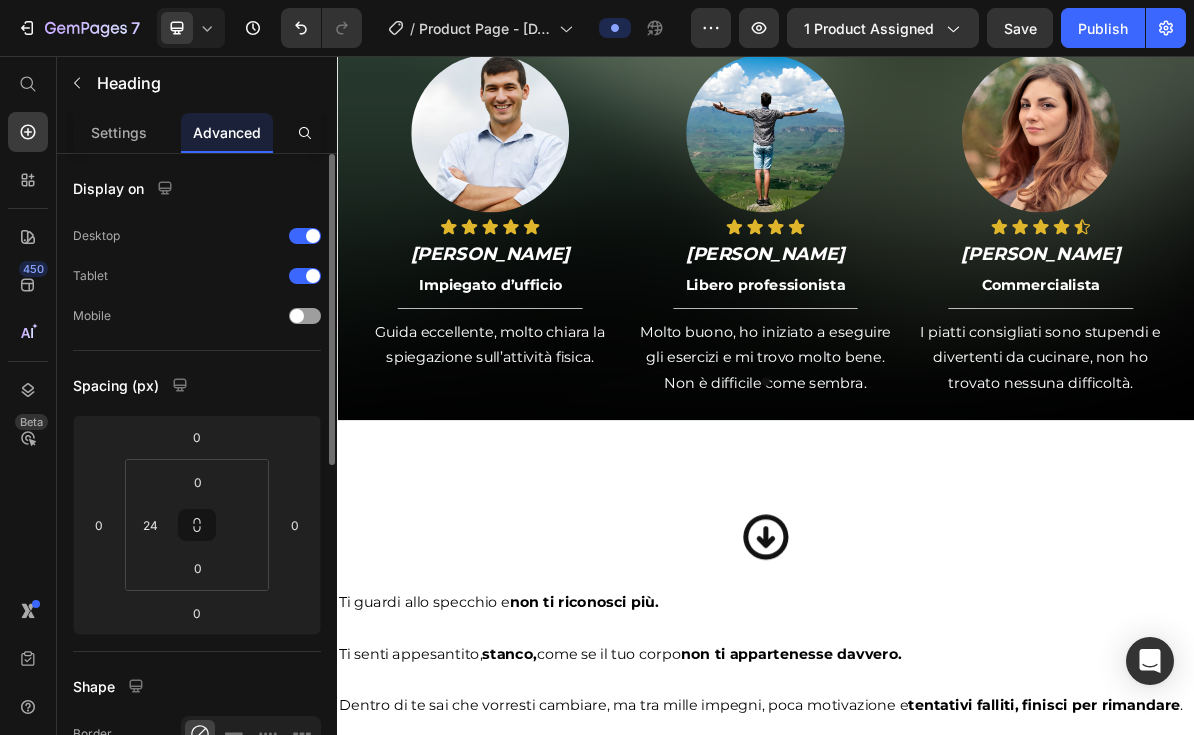 click at bounding box center [285, 972] 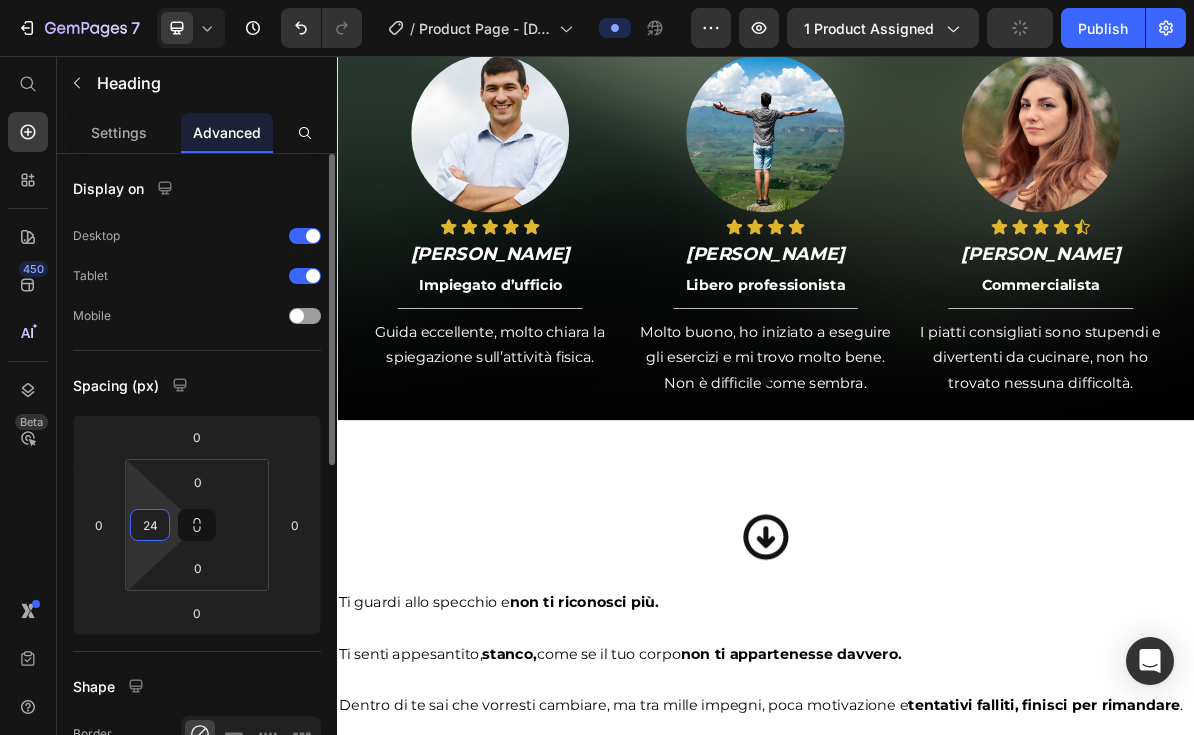 type on "35" 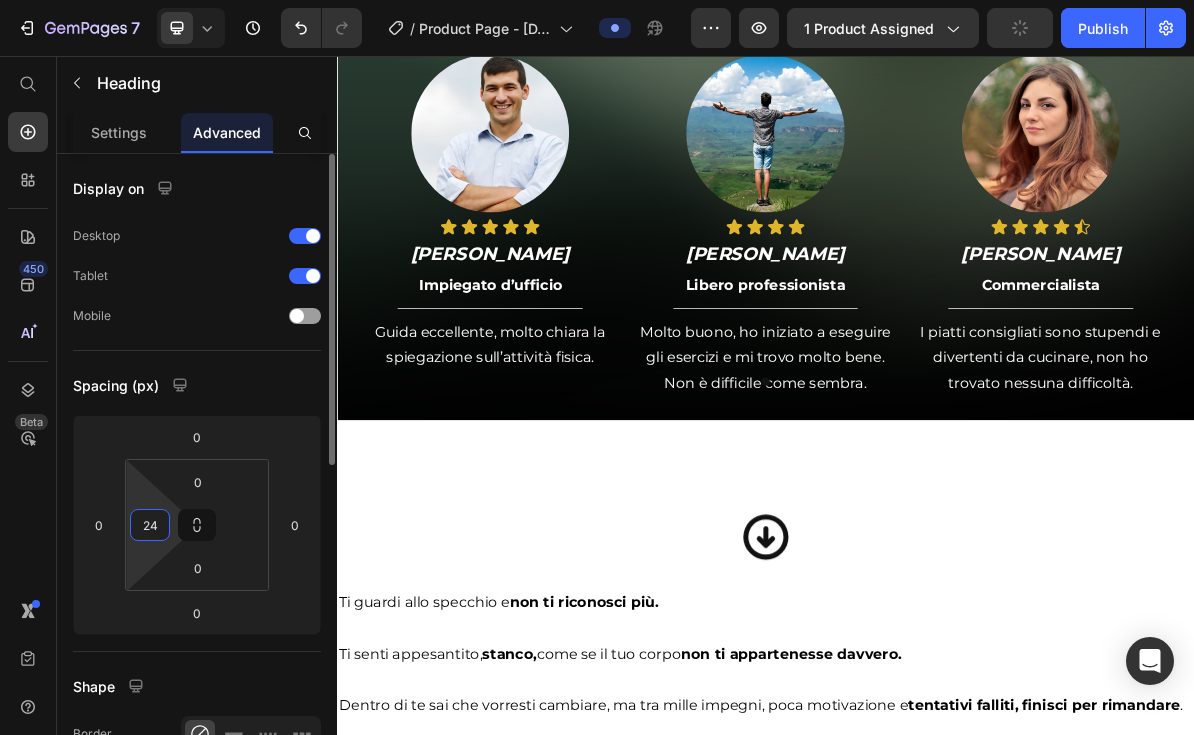 type on "35" 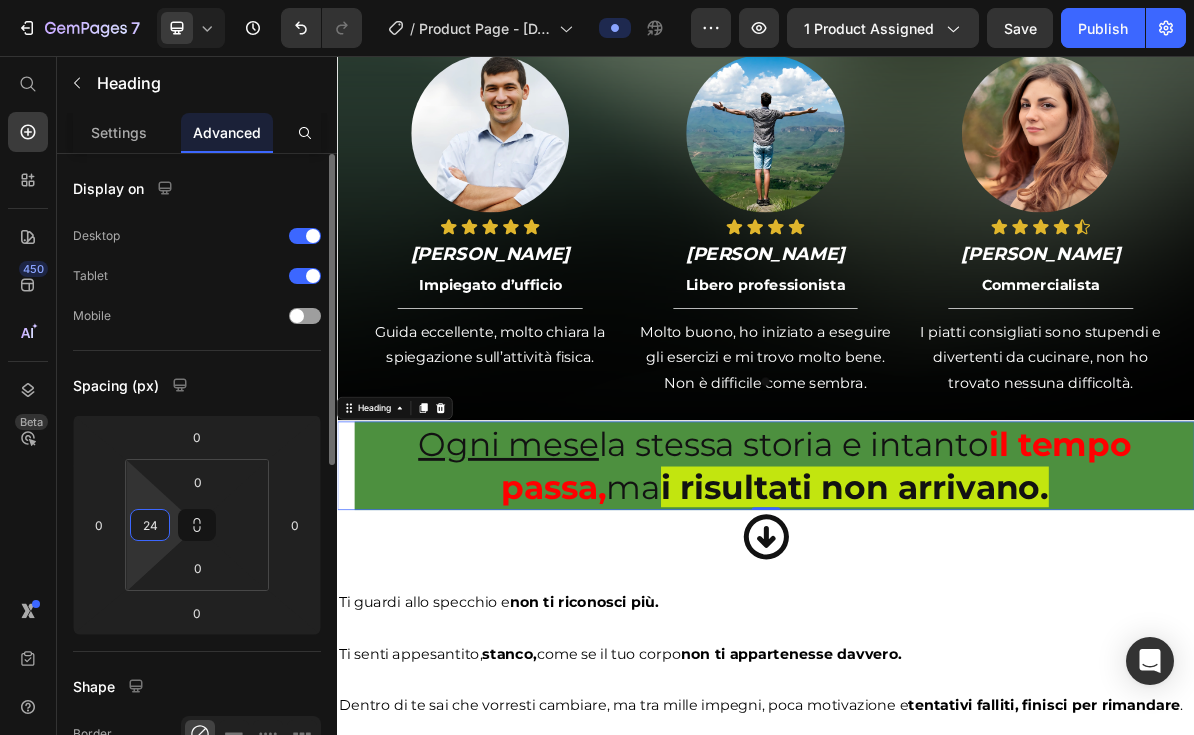click at bounding box center (285, 972) 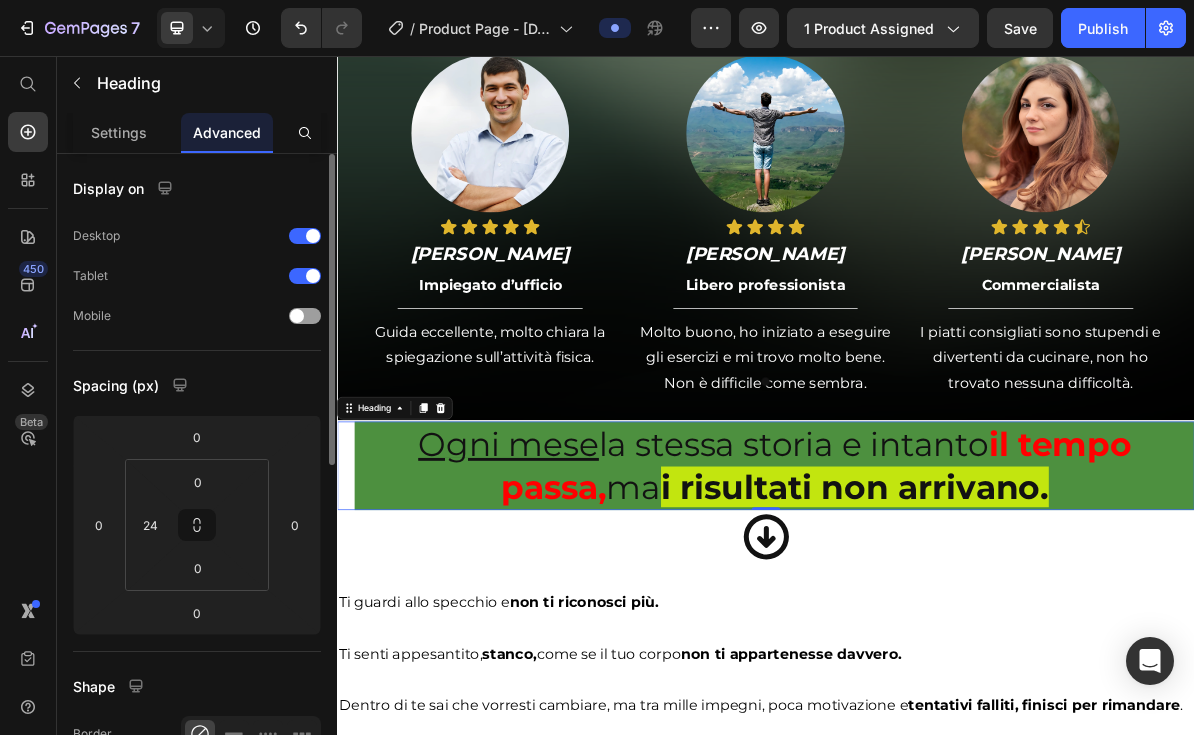 click at bounding box center (285, 972) 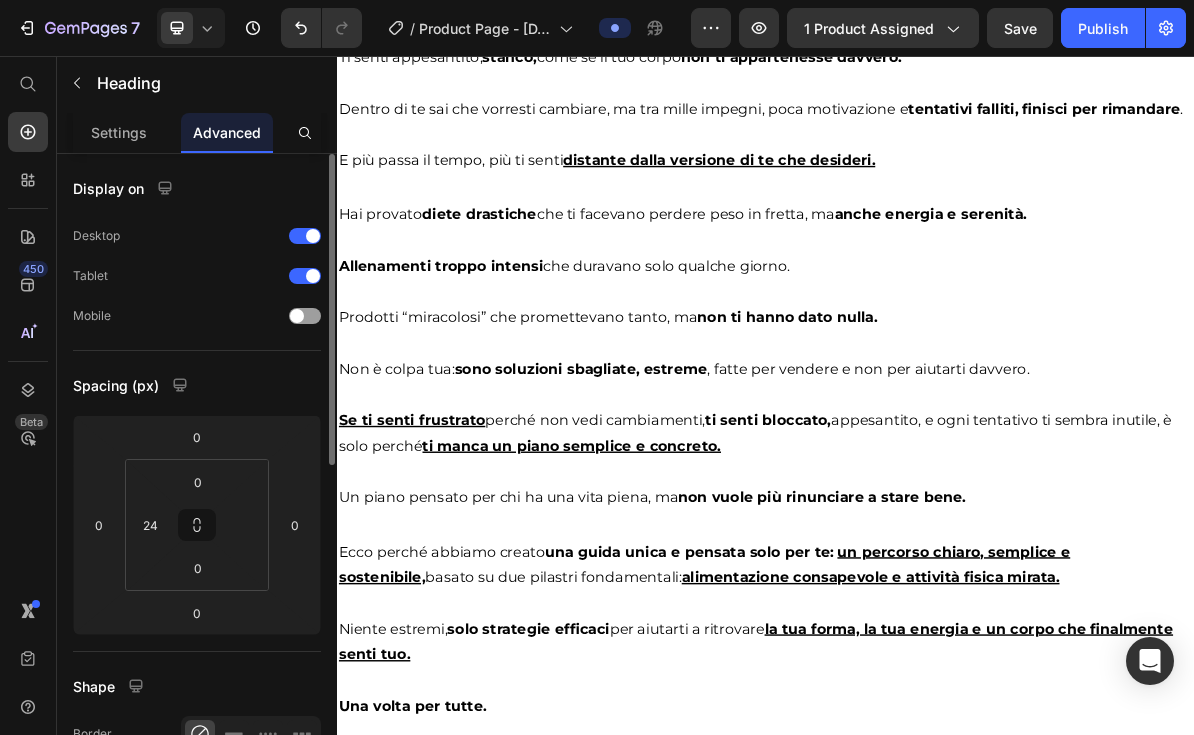 scroll, scrollTop: 1826, scrollLeft: 0, axis: vertical 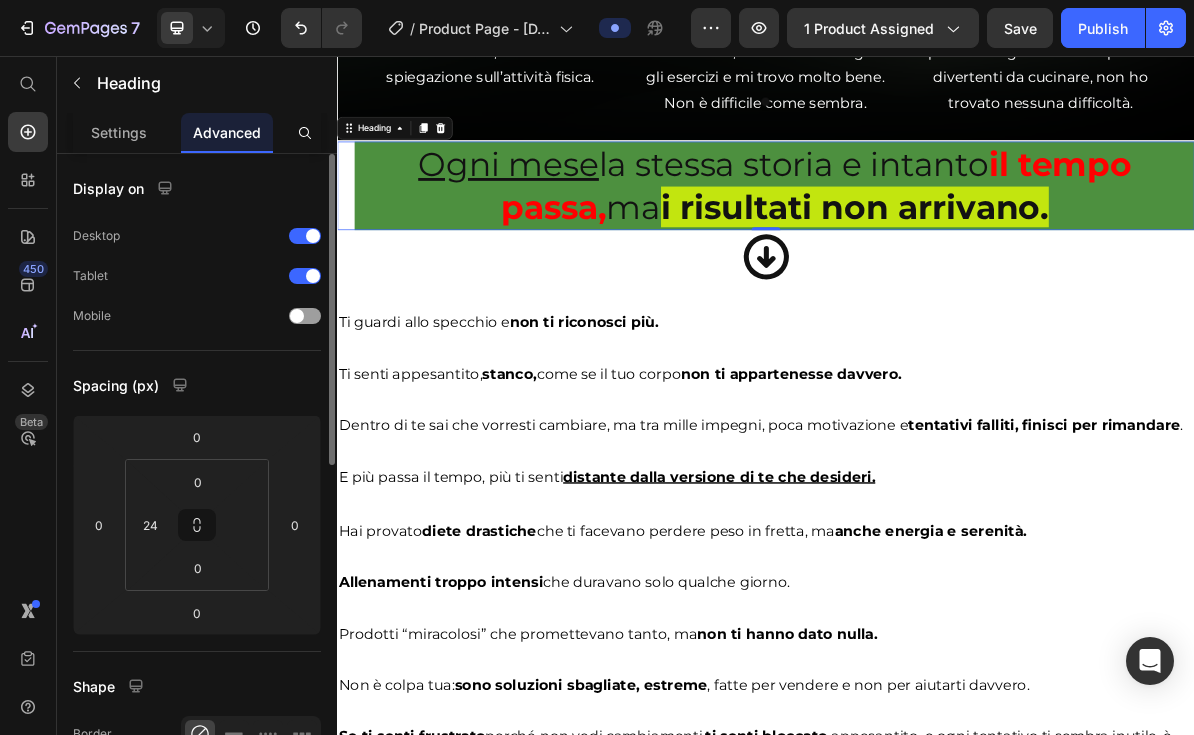 click at bounding box center [285, 972] 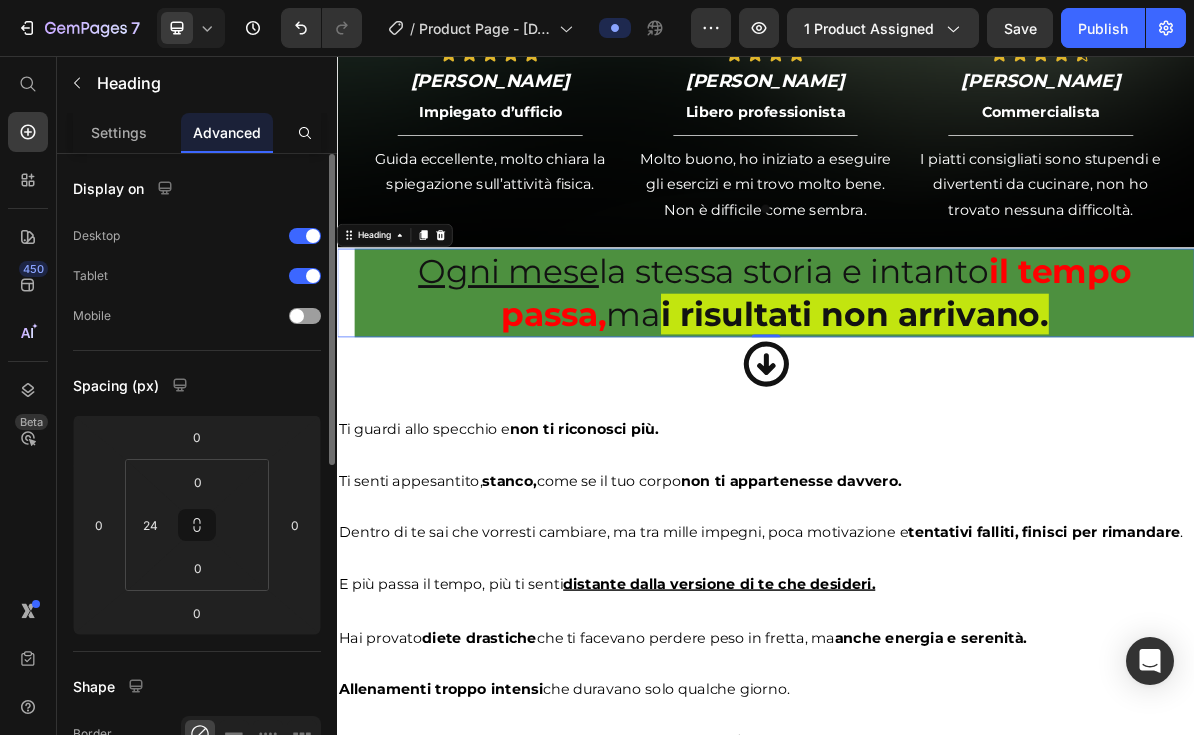 scroll, scrollTop: 1498, scrollLeft: 0, axis: vertical 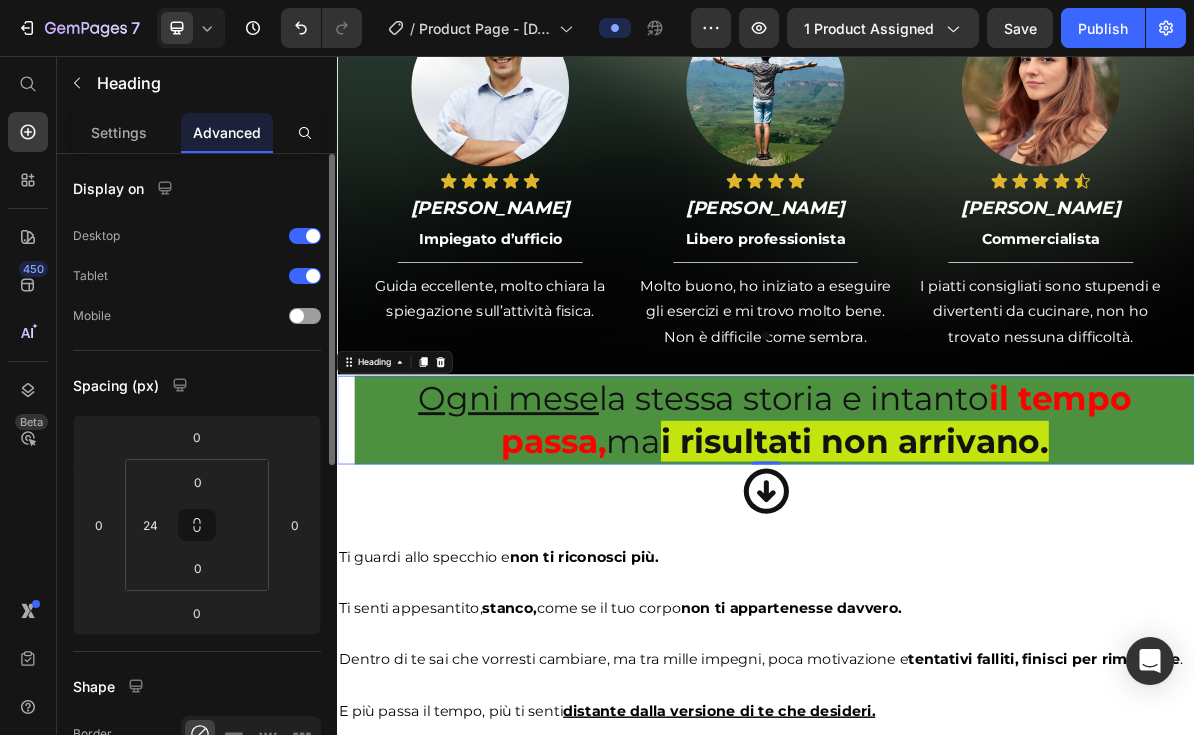 type on "91" 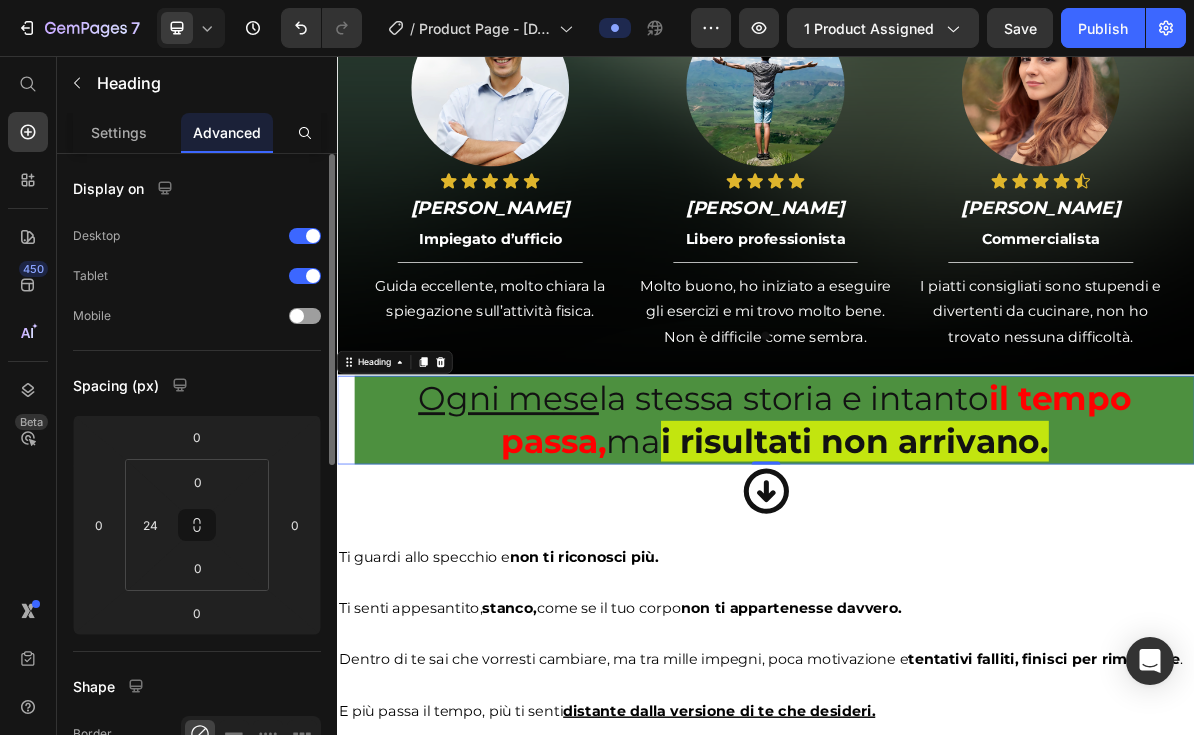 type on "91" 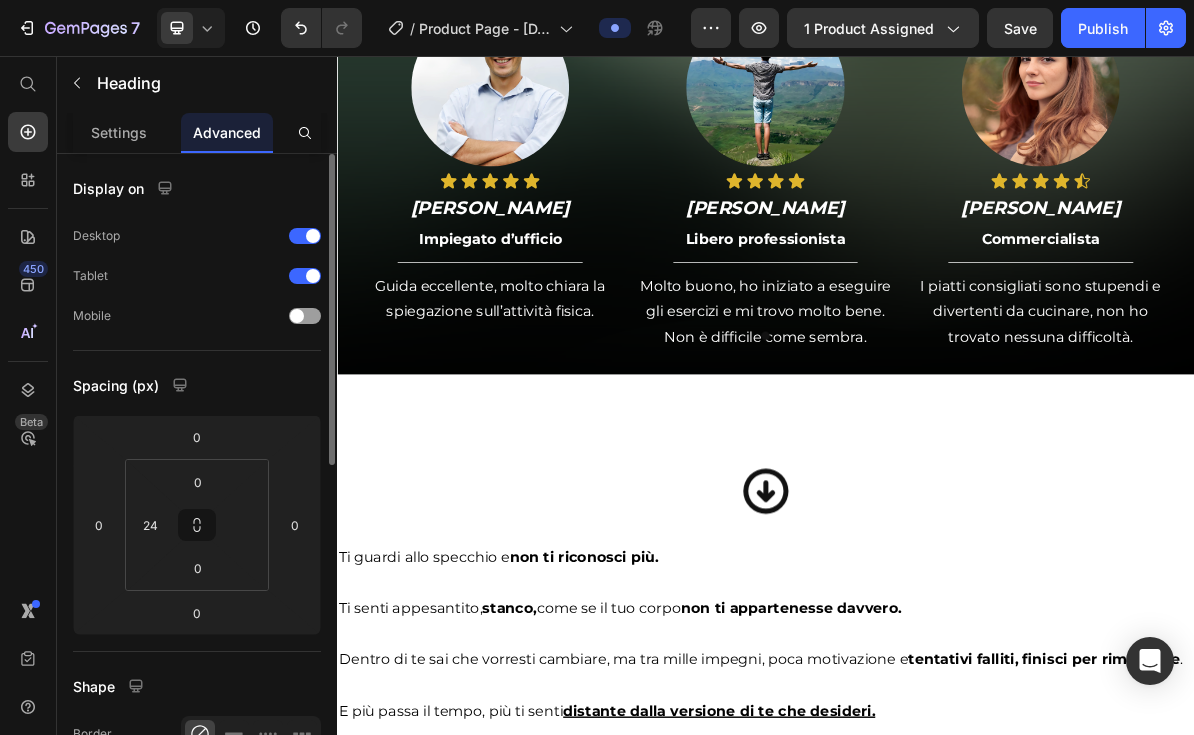 click at bounding box center (285, 972) 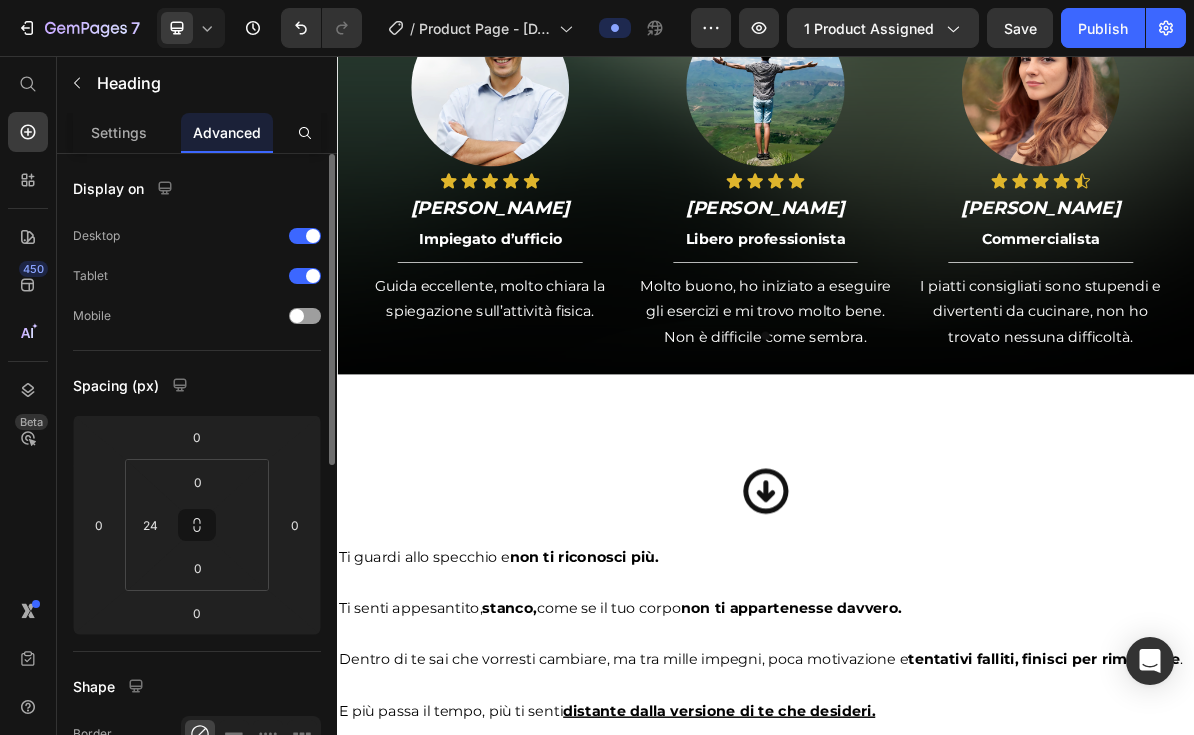 click at bounding box center (285, 972) 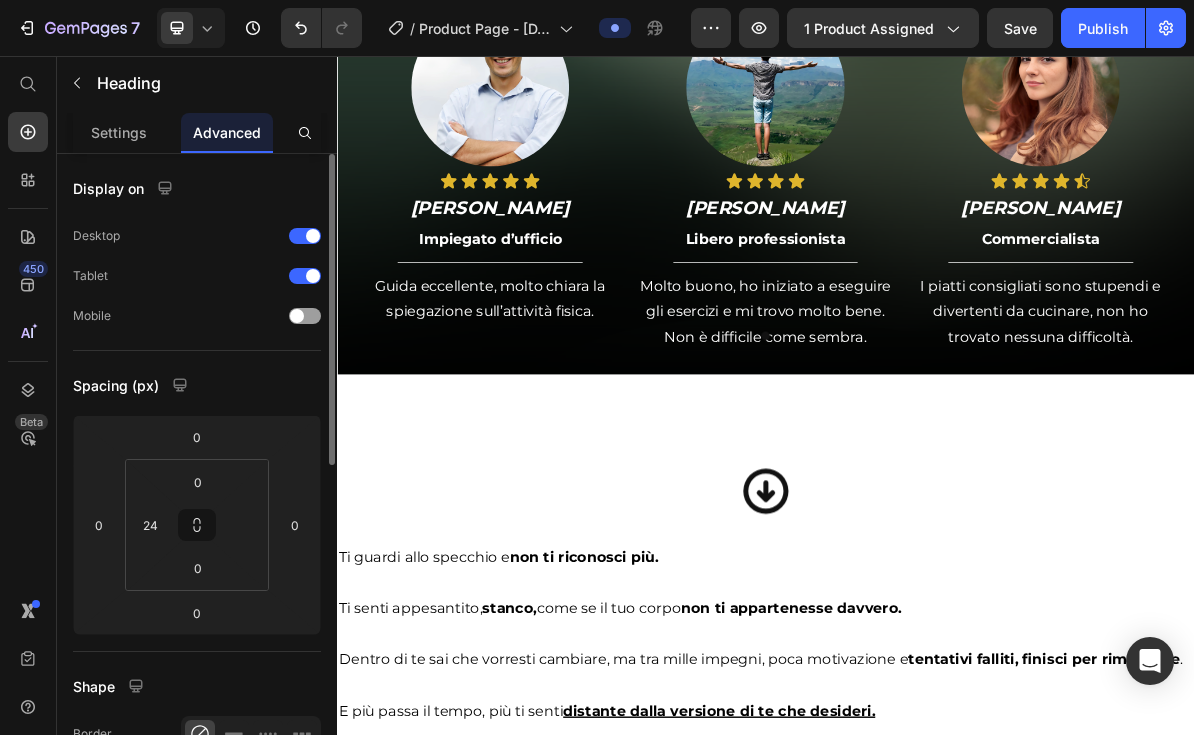 click at bounding box center (285, 972) 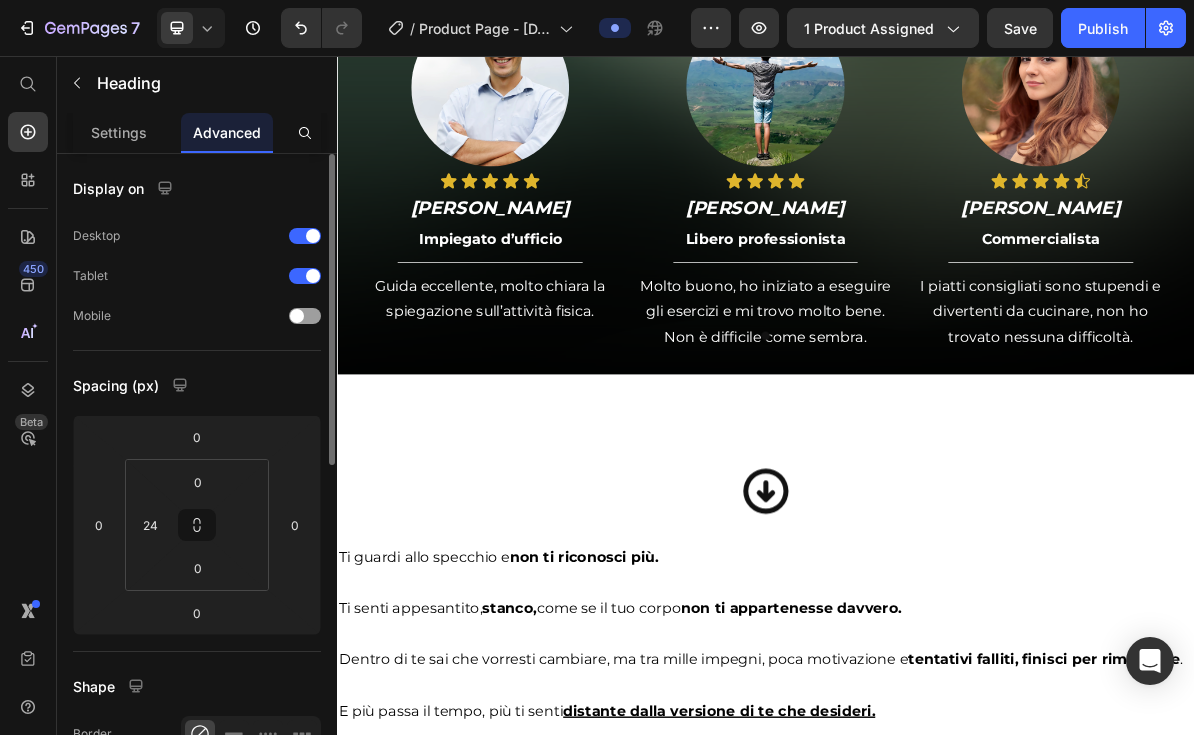 type on "96" 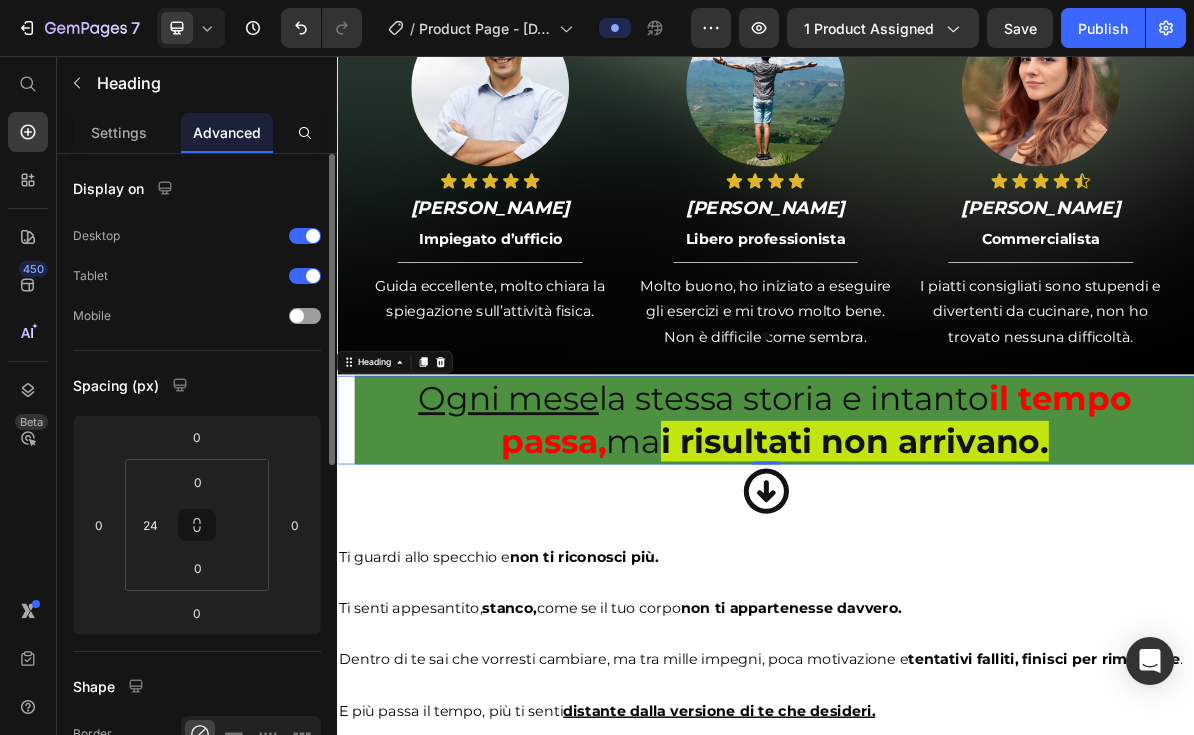 type on "0" 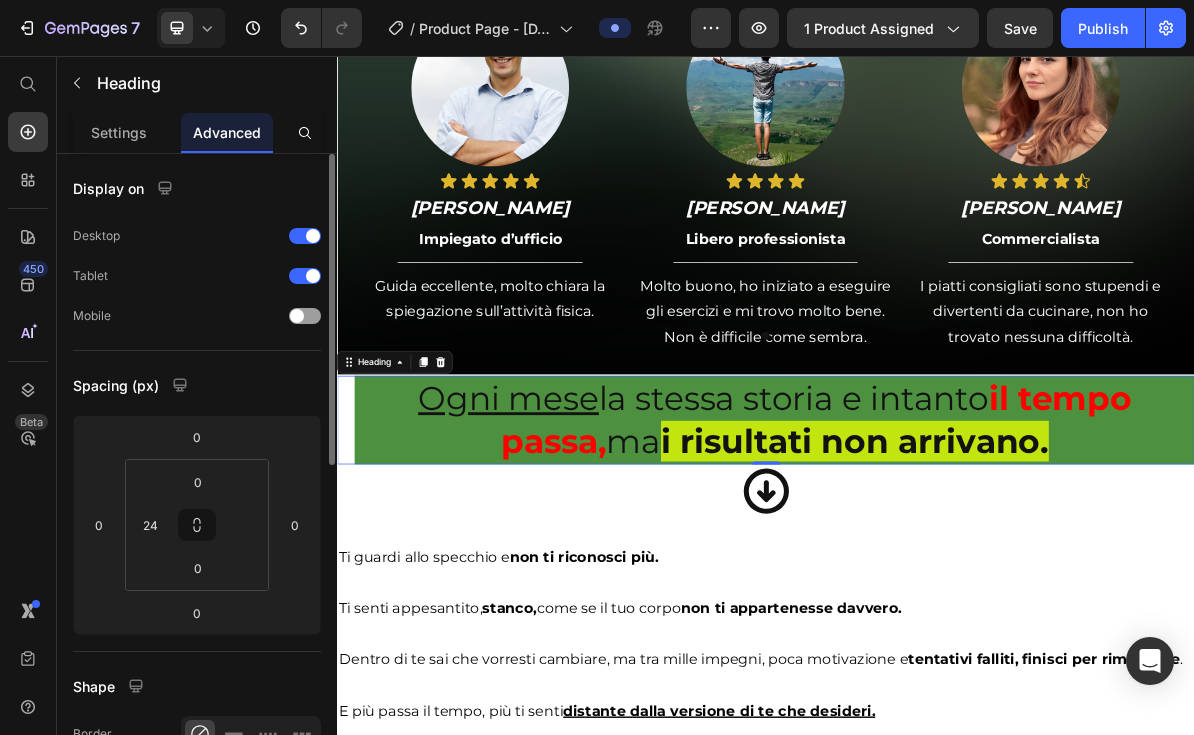 type on "0" 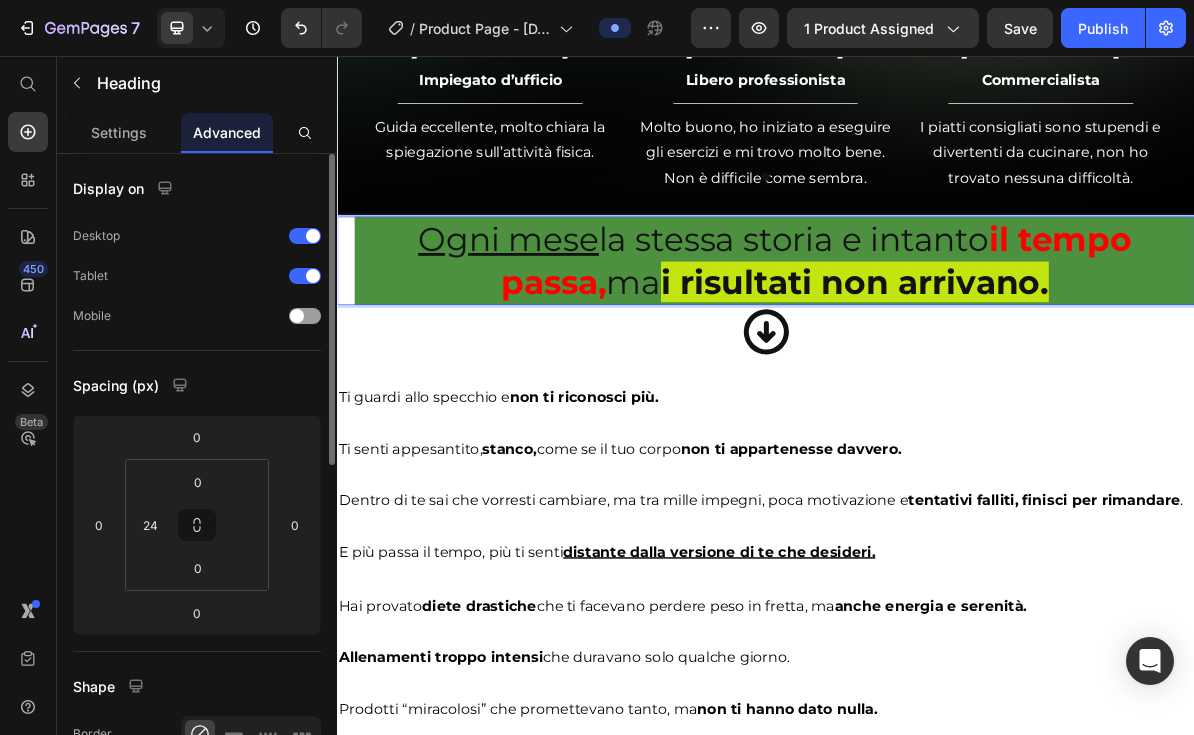 scroll, scrollTop: 1586, scrollLeft: 0, axis: vertical 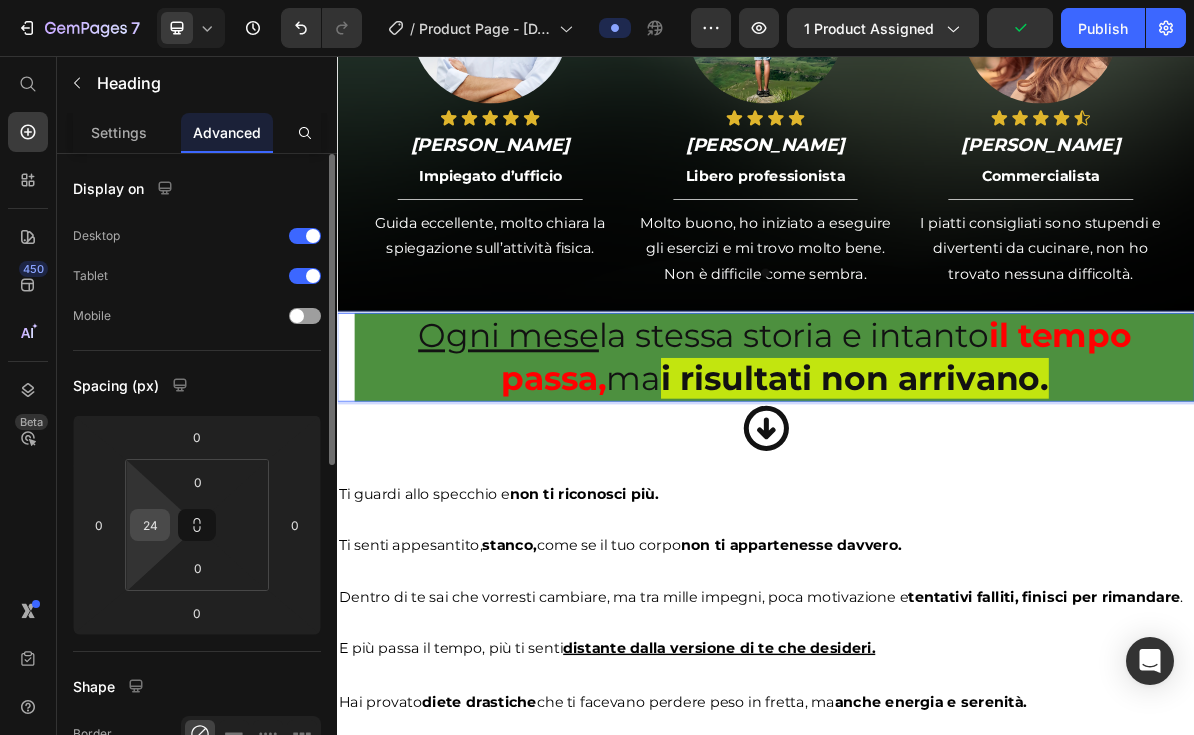 click on "24" at bounding box center (150, 525) 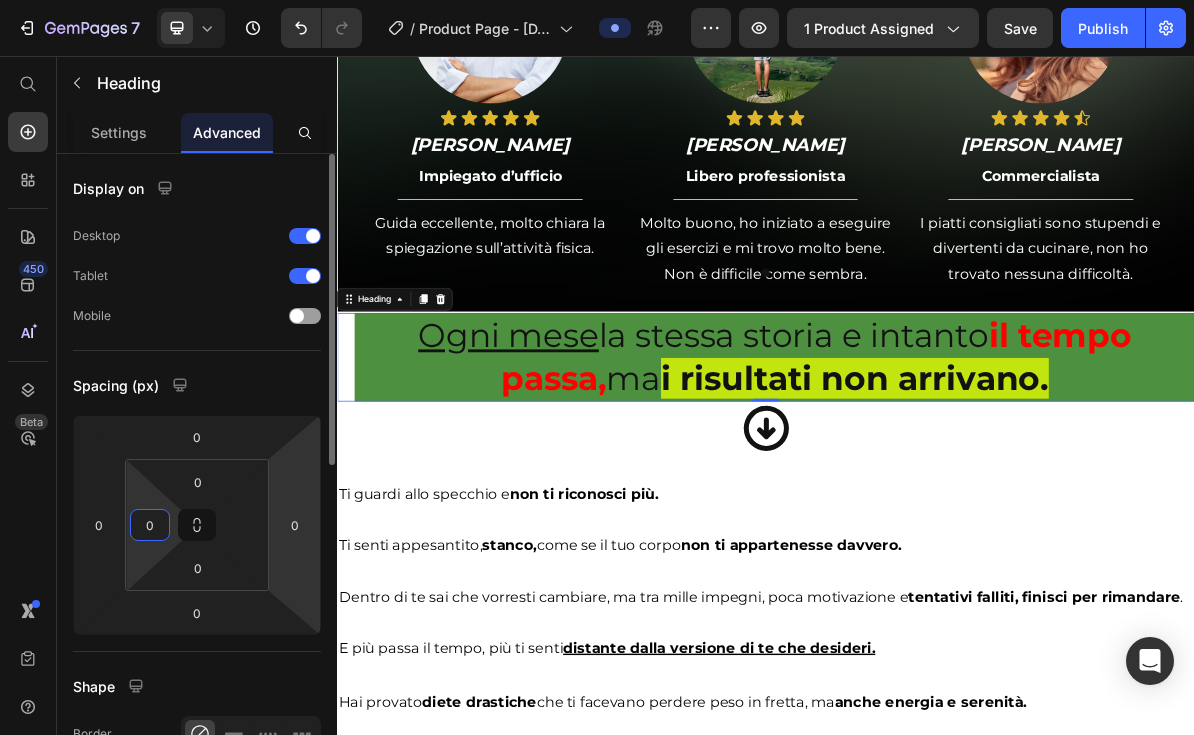 type on "0" 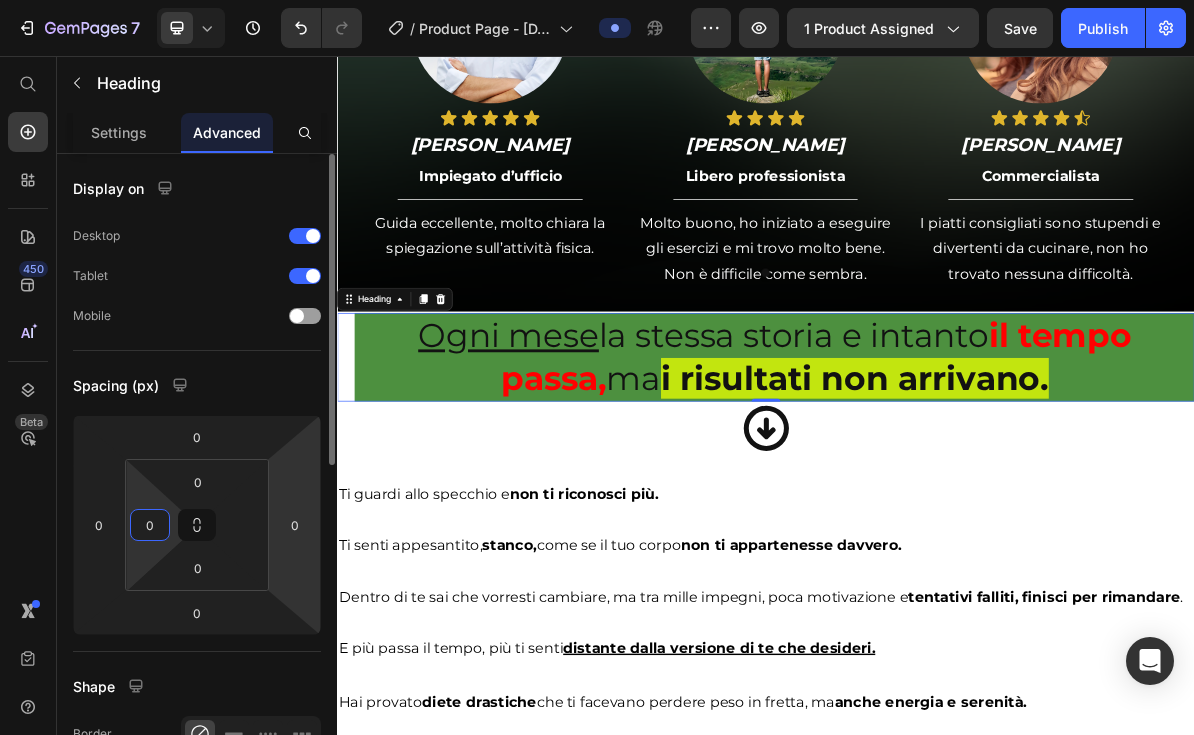 click on "7   /  Product Page - [DATE] 09:17:13 Preview 1 product assigned  Save   Publish  450 Beta Start with Sections Elements Hero Section Product Detail Brands Trusted Badges Guarantee Product Breakdown How to use Testimonials Compare Bundle FAQs Social Proof Brand Story Product List Collection Blog List Contact Sticky Add to Cart Custom Footer Browse Library 450 Layout
Row
Row
Row
Row Text
Heading
Text Block Button
Button
Button
Sticky Back to top Media
Image Image" at bounding box center (597, 0) 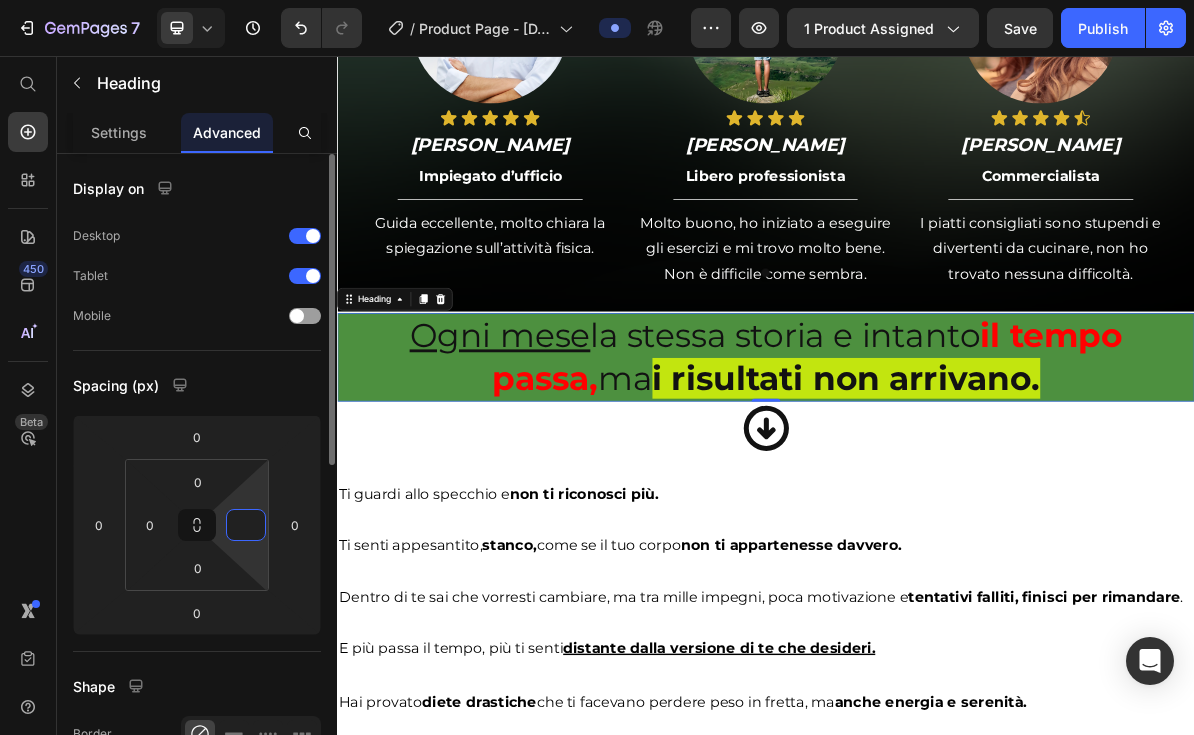 click at bounding box center [246, 525] 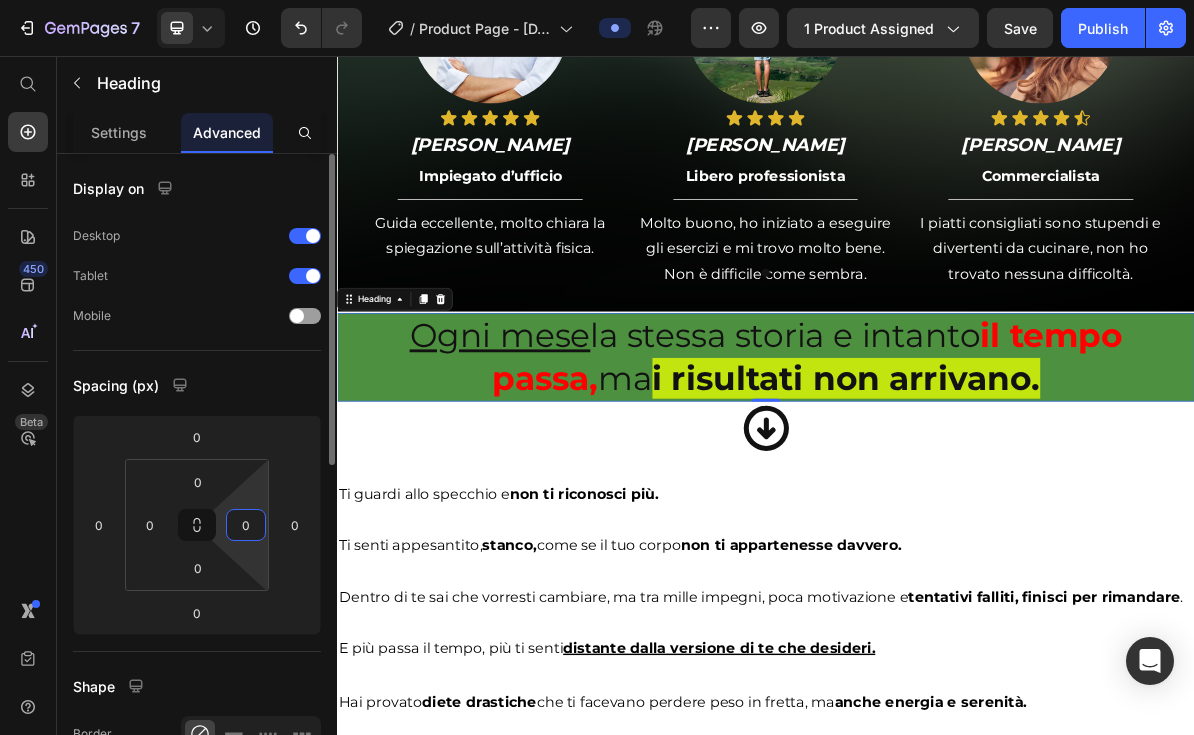 type on "0" 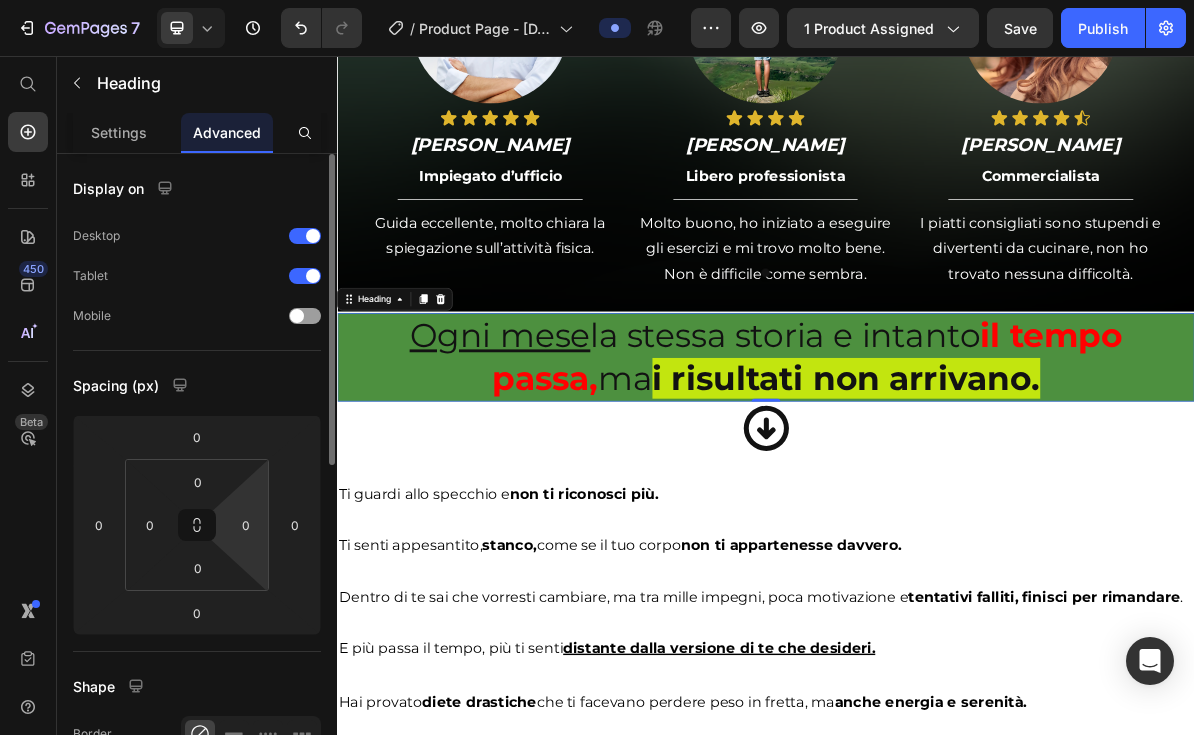 click on "Spacing (px)" at bounding box center [197, 385] 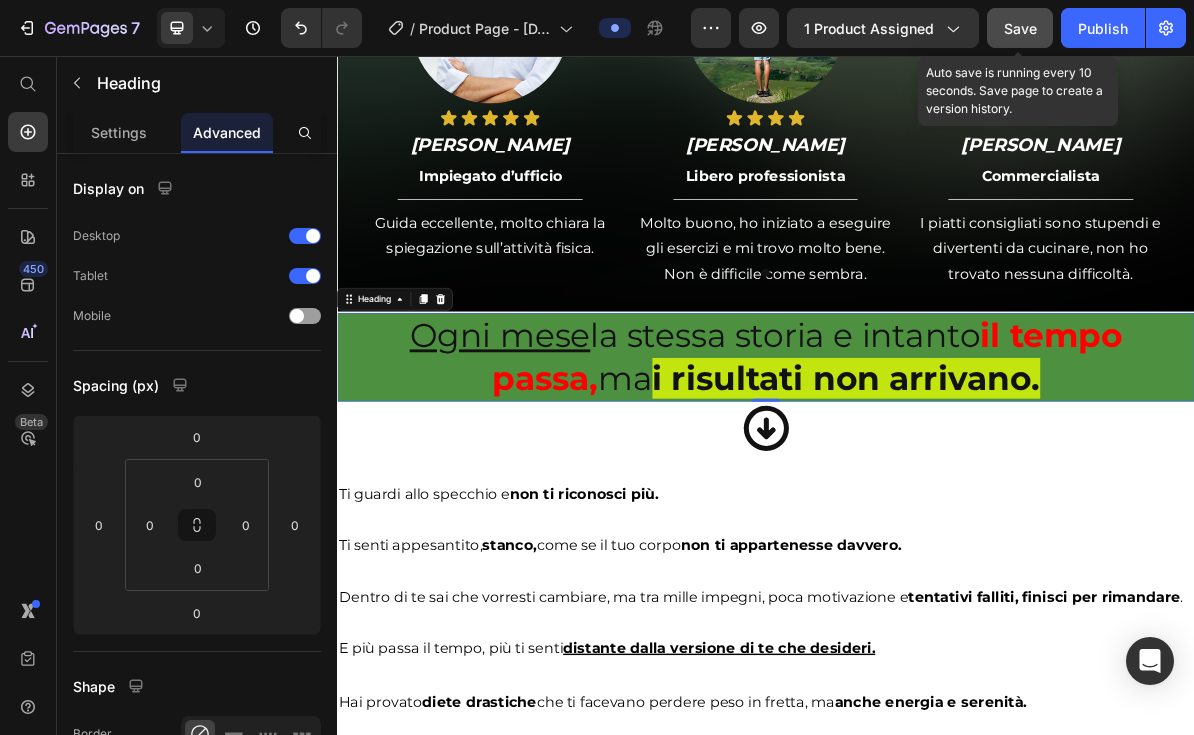 click on "Save" at bounding box center [1020, 28] 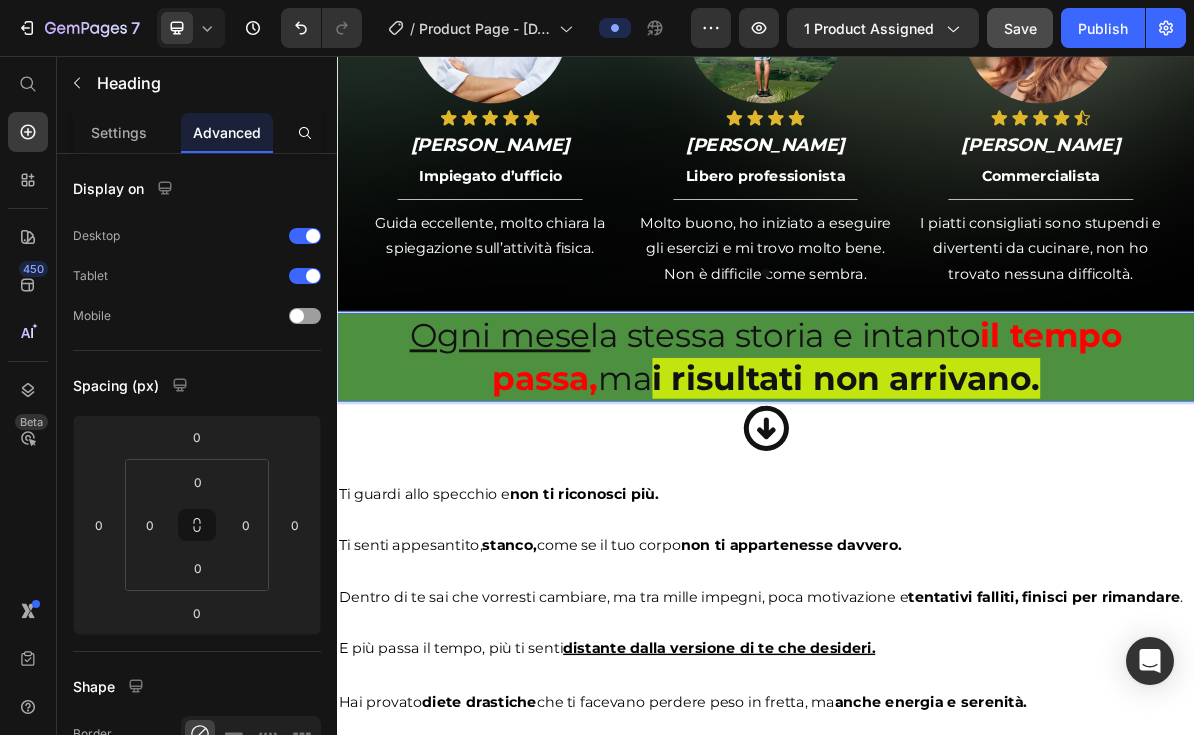click on "Ogni mese  la stessa storia e intanto  il tempo passa,  ma  i risultati non arrivano." at bounding box center [937, 478] 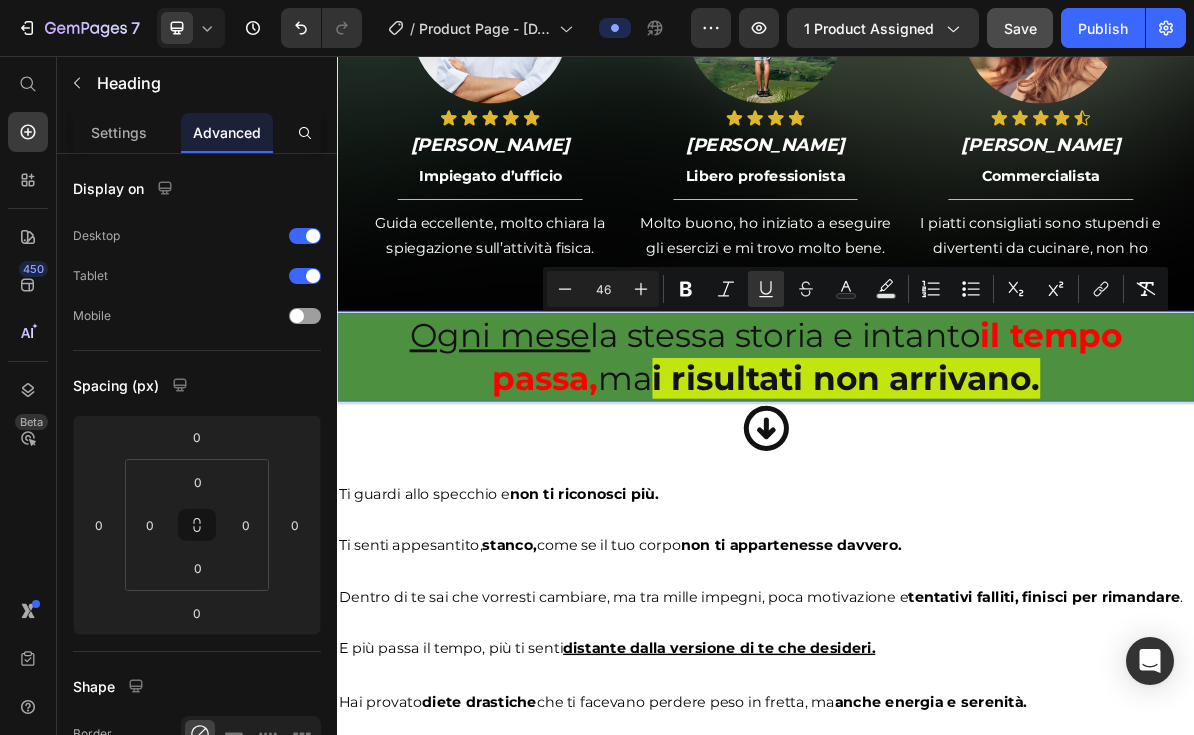 drag, startPoint x: 1303, startPoint y: 505, endPoint x: 336, endPoint y: 456, distance: 968.24066 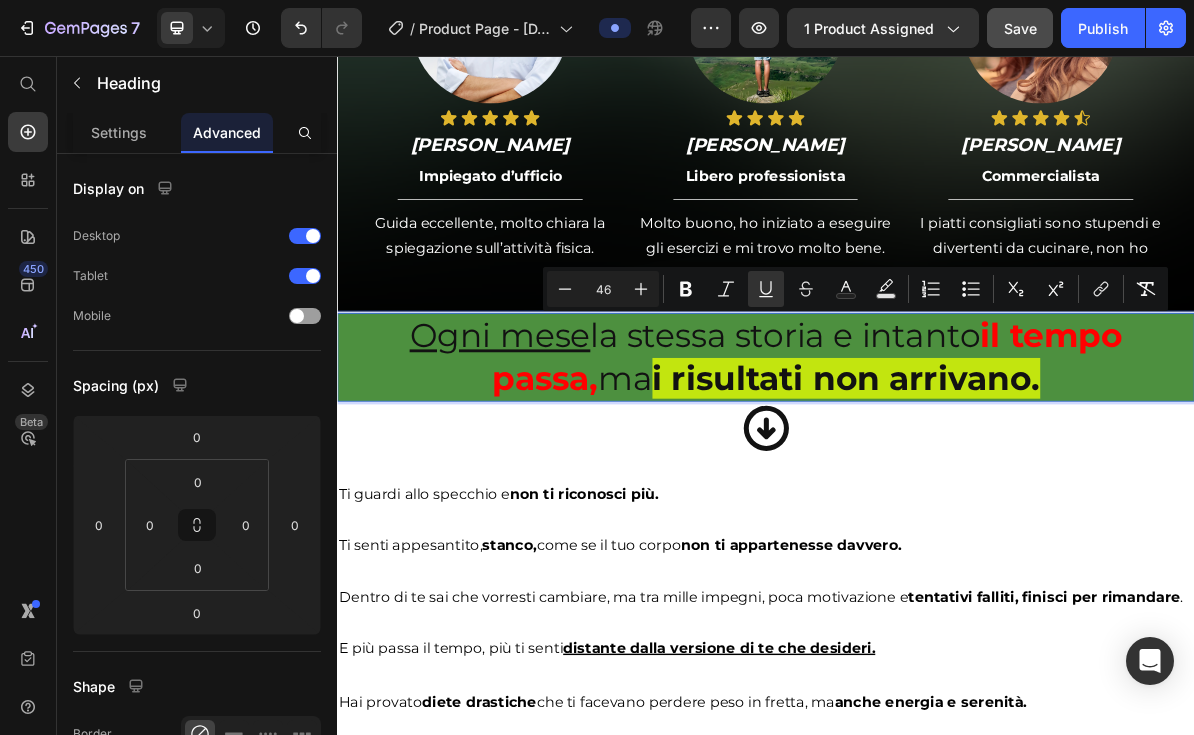 click on "Header SEI STANCO DI SENTIRTI A  DISAGIO CON IL TUO CORPO?  HAI DIFFICOLTÀ AD ACCETTARTI?  ECCO PERCHÉ ABBIAMO CREATO UNA SOLUZIONE  ADATTA PER TE. Heading Row Unire l’allenamento e una corretta alimentazione  è il modo più flessibile e veloce per perdere peso.  Per questo è nata la nostra guida “Percorso fit & slim”:  la prima guida per dimagrire da casa anche se hai poco tempo, in soli 30 giorni, senza allenarti per ore e anche se hai provato infinite diete ma senza nessun risultato. Text Block Image €37,00 Product Price €119,00 Product Price Row Prendi ora la tua guida Add to Cart Ancora per poco potrai avere la nostra guida e tutti i bonus in omaggio  a soli 37€ Heading 00 Giorni 00 Ore 13 Minuti 07 Secondi Countdown Timer Product Row Row Section 1 Questa guida fa per te se: Heading Questa guida fa per te se: Heading                Title Line
Vuoi  eliminare la pancia  una volta per tutte .
Sei stanco/a di  diete drastiche.
Vuoi  Item List" at bounding box center [937, 2678] 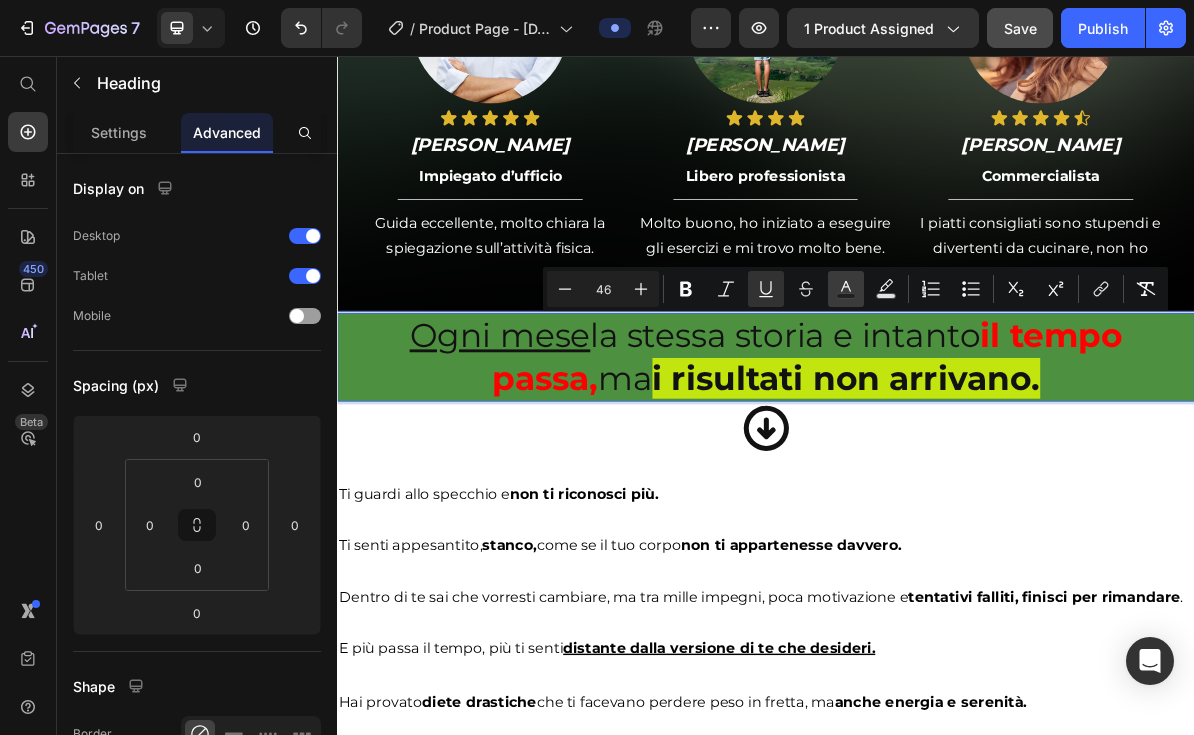 click 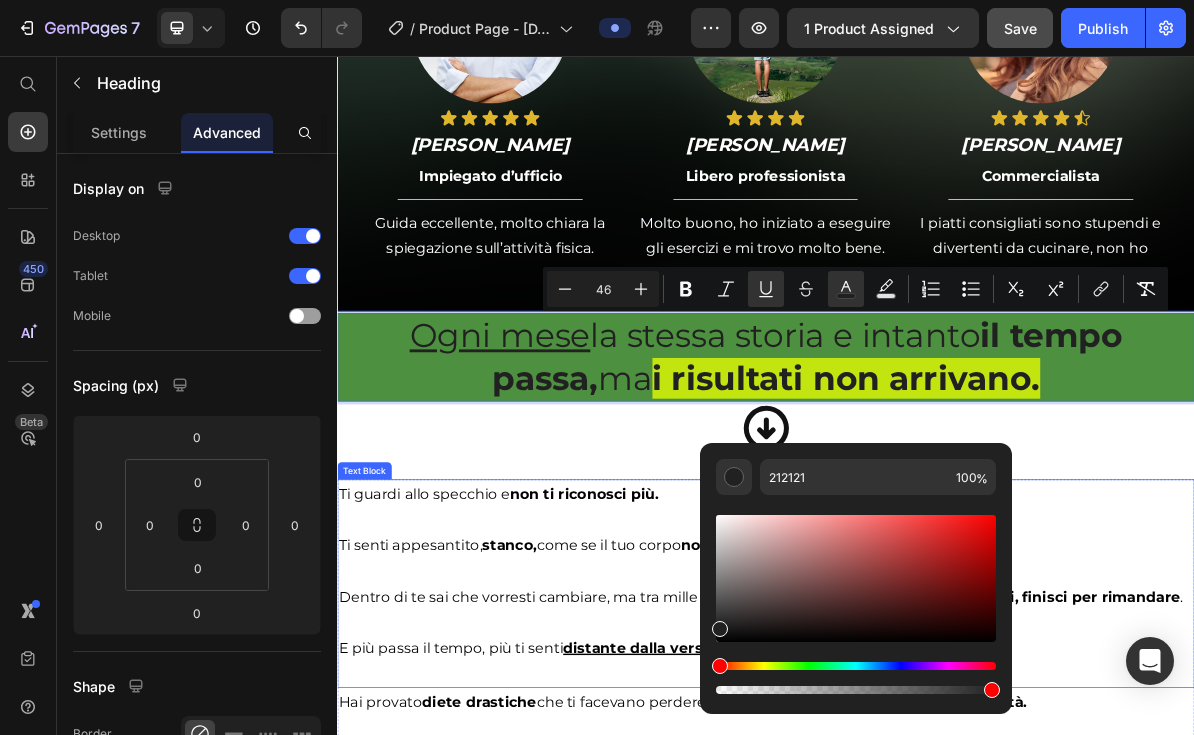 drag, startPoint x: 1081, startPoint y: 668, endPoint x: 802, endPoint y: 914, distance: 371.9637 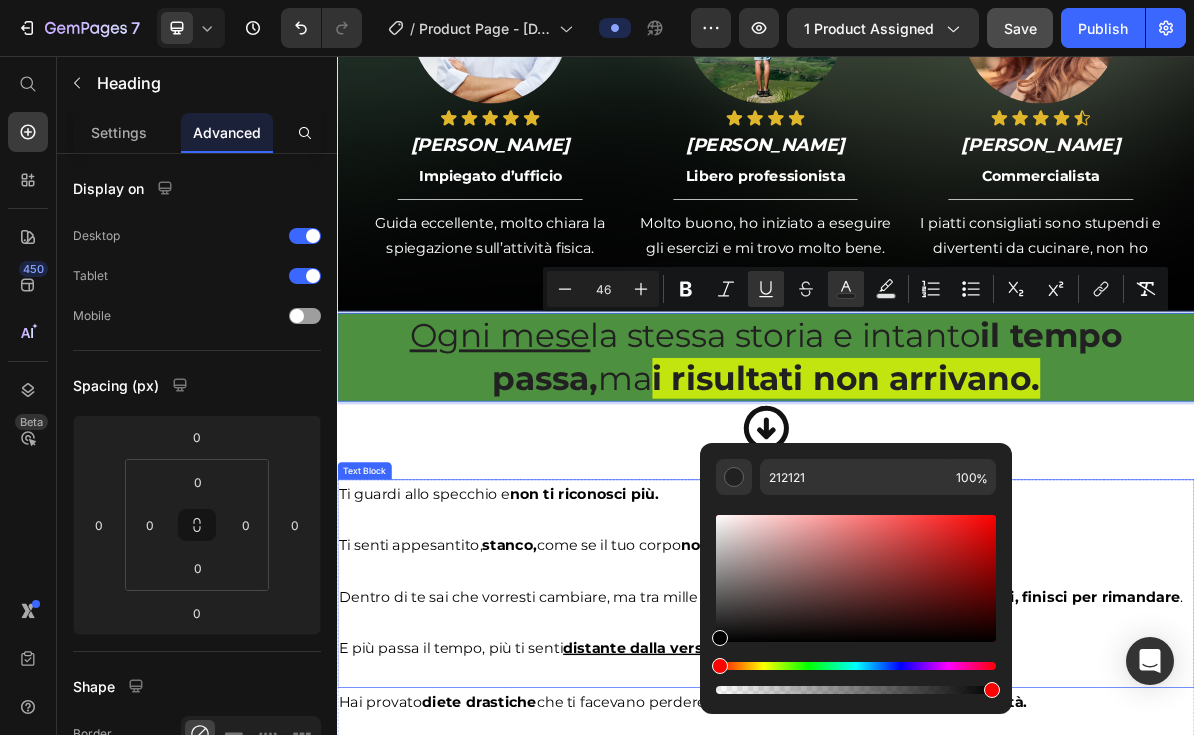 drag, startPoint x: 1062, startPoint y: 671, endPoint x: 835, endPoint y: 914, distance: 332.5327 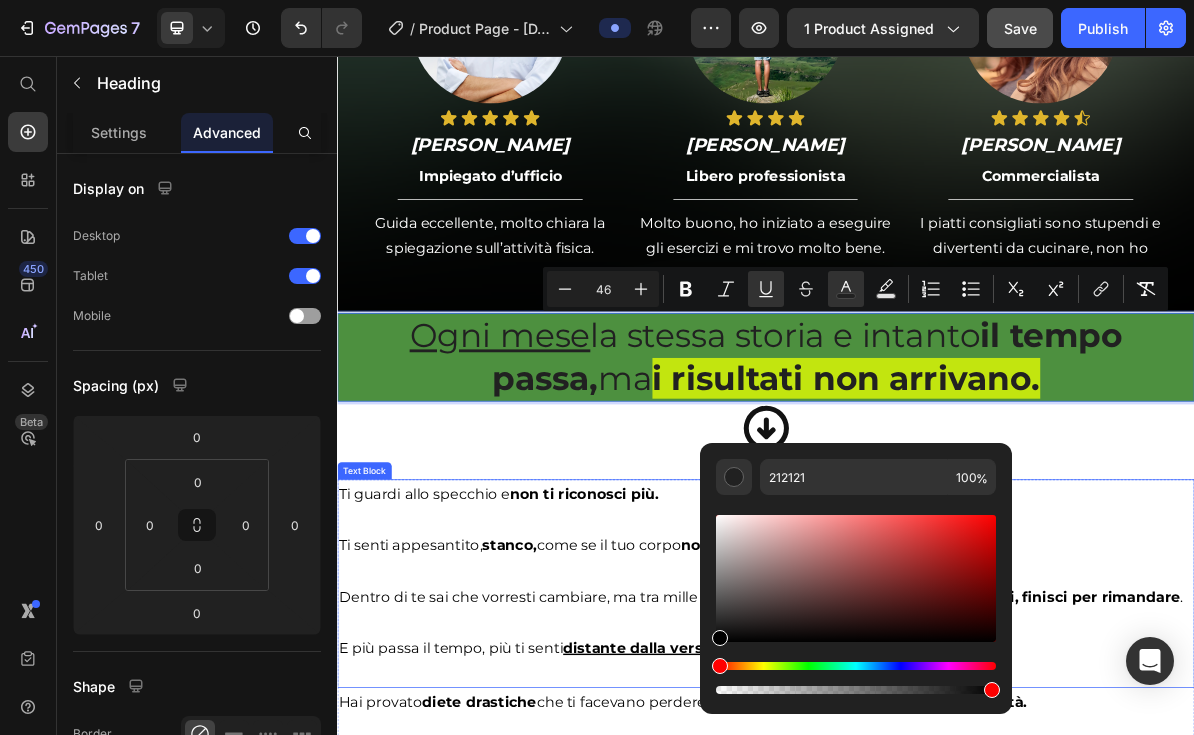 type on "000000" 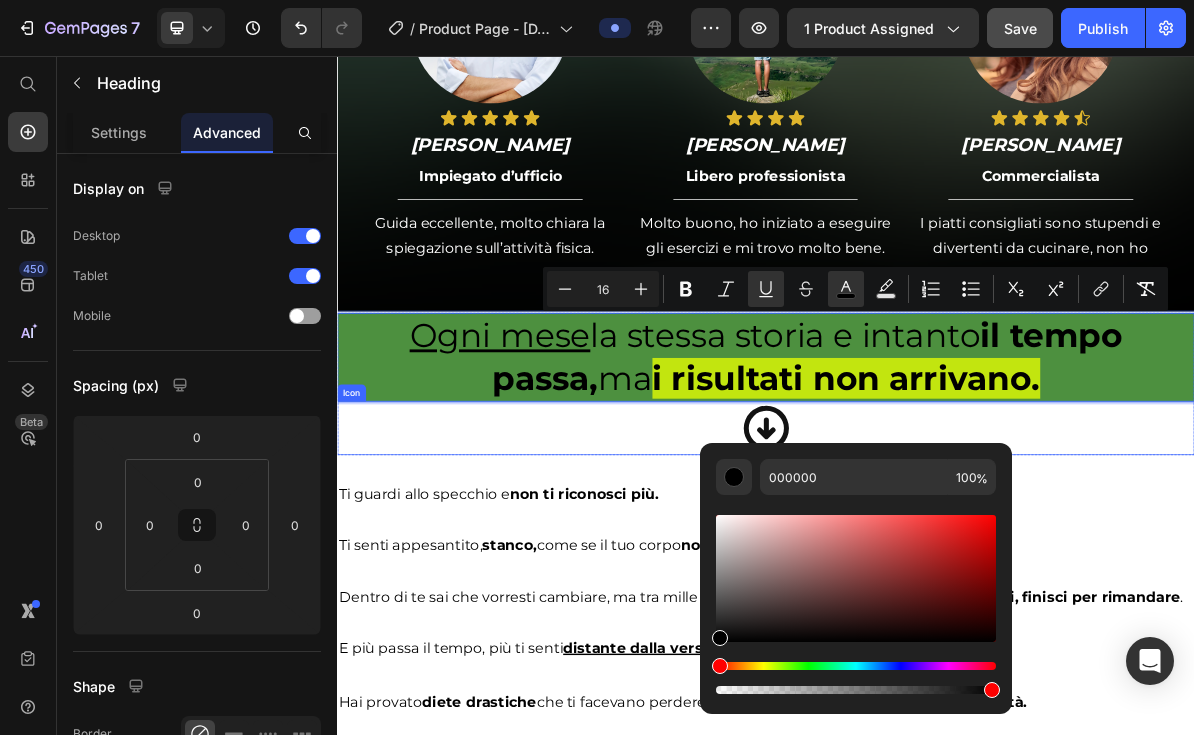 click on "Icon" at bounding box center [937, 577] 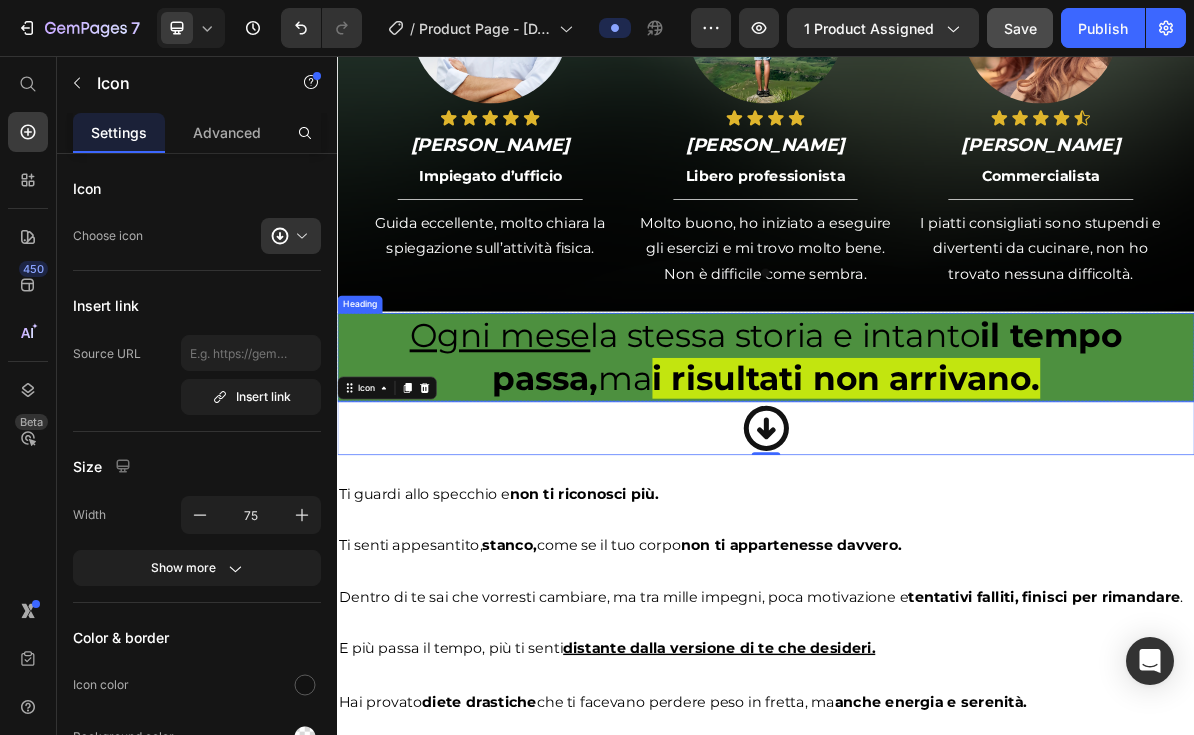 click on "il tempo passa," at bounding box center [995, 477] 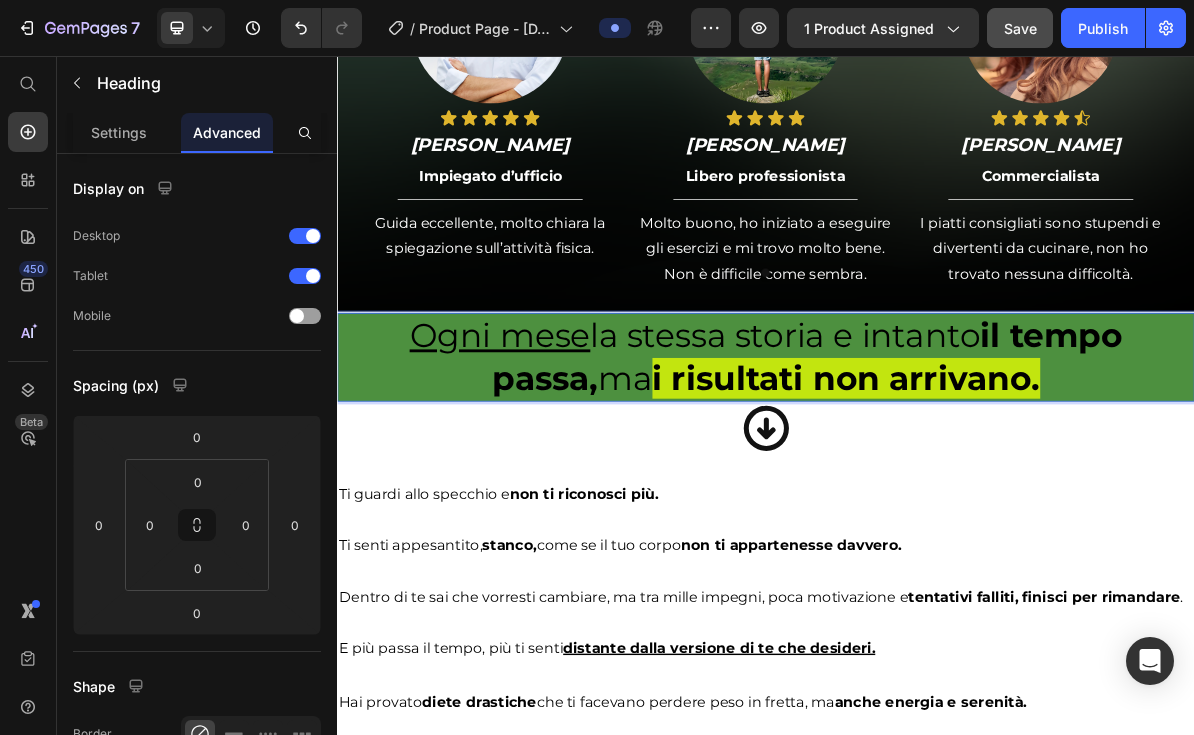 click on "il tempo passa," at bounding box center [995, 477] 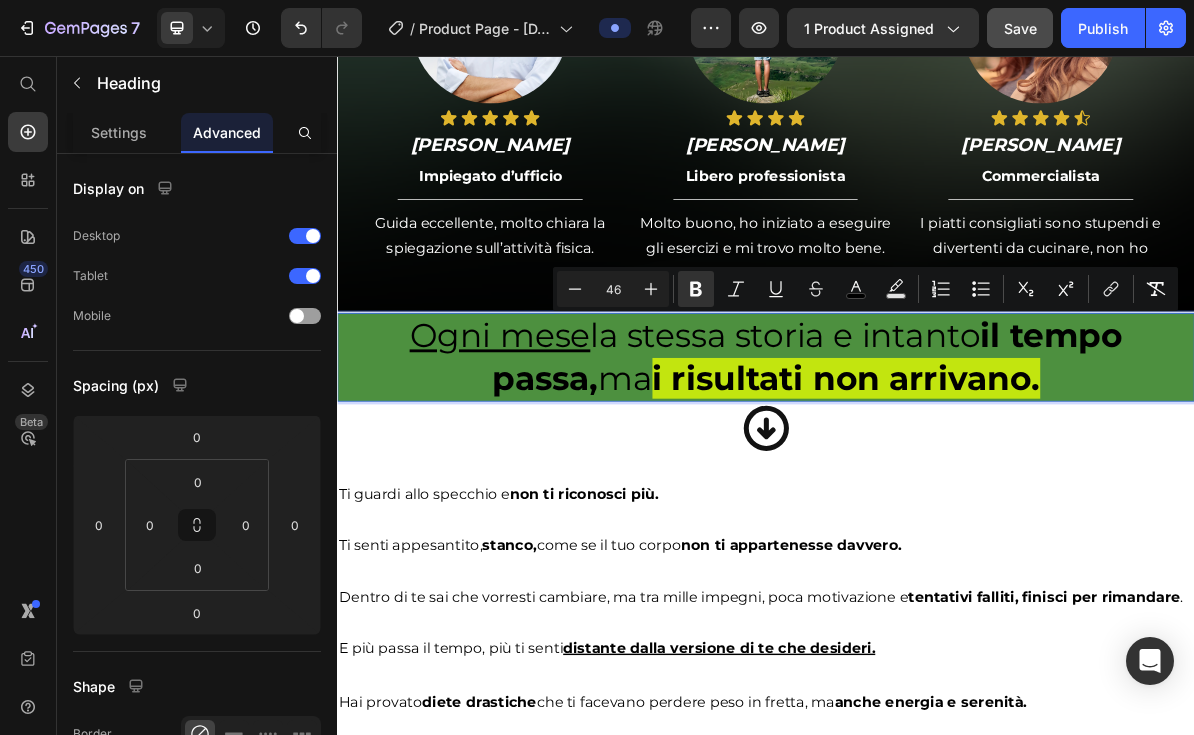 drag, startPoint x: 1163, startPoint y: 444, endPoint x: 1520, endPoint y: 463, distance: 357.50525 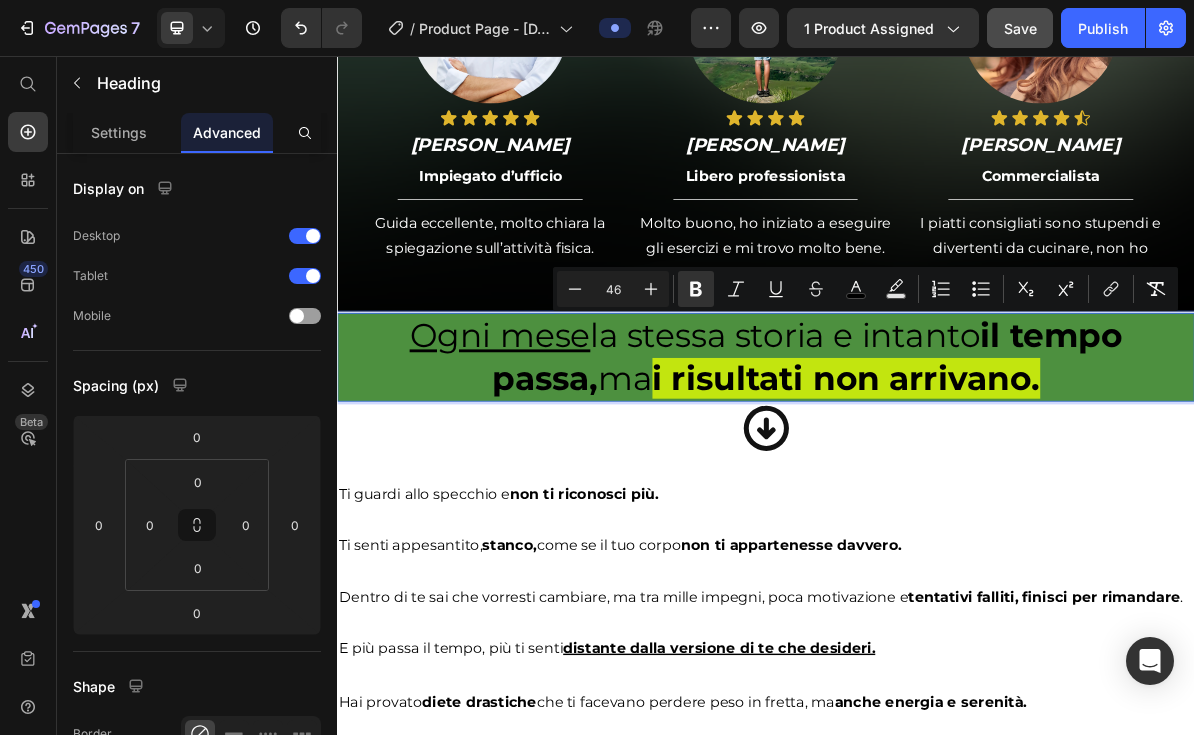 click on "il tempo passa," at bounding box center [995, 477] 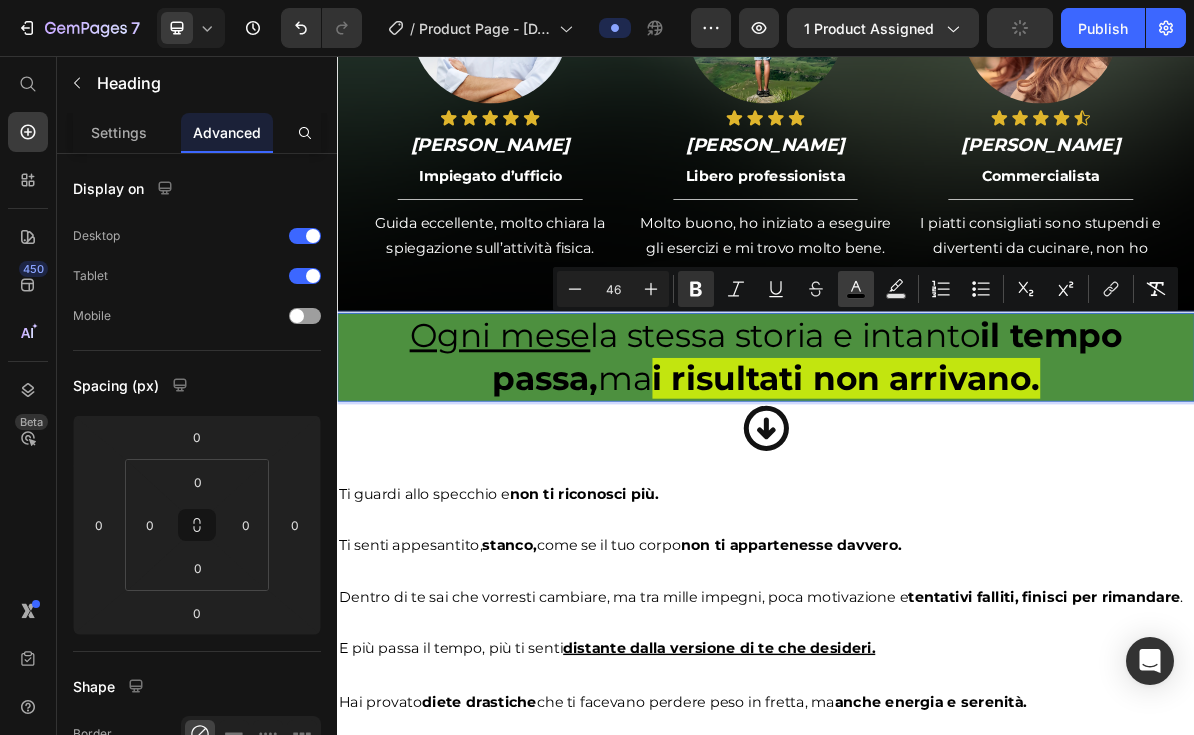 click on "color" at bounding box center [856, 289] 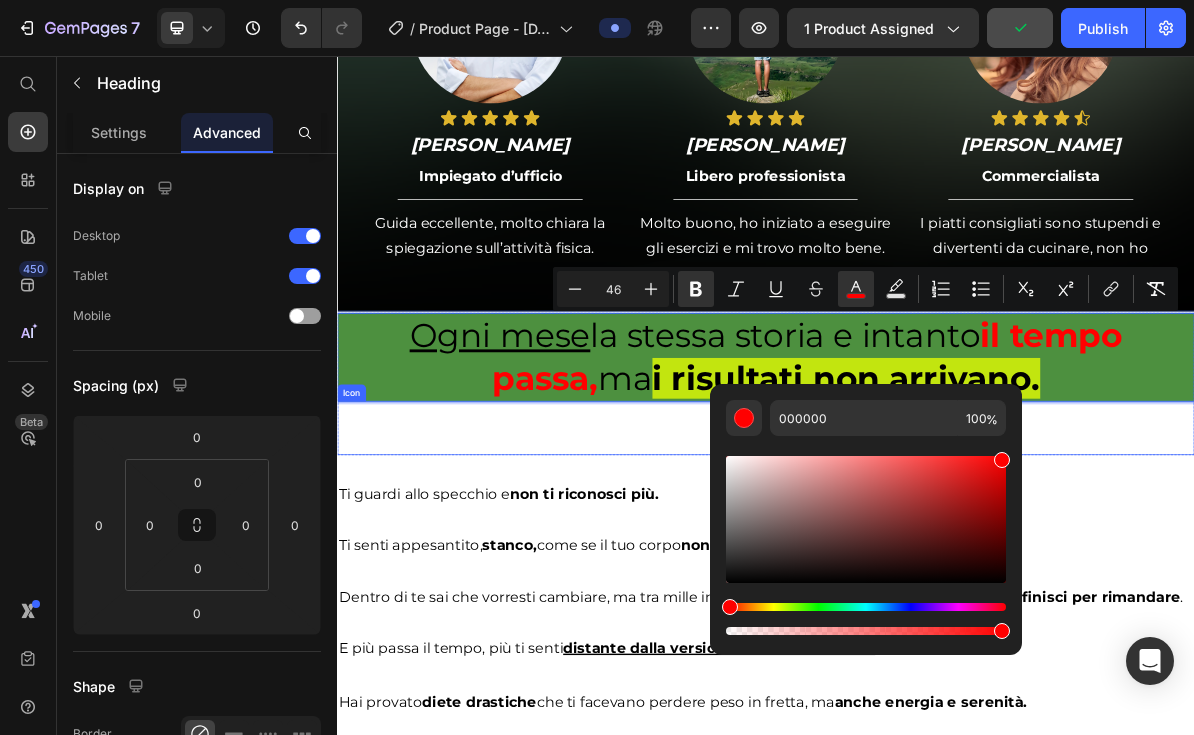 type on "FF0000" 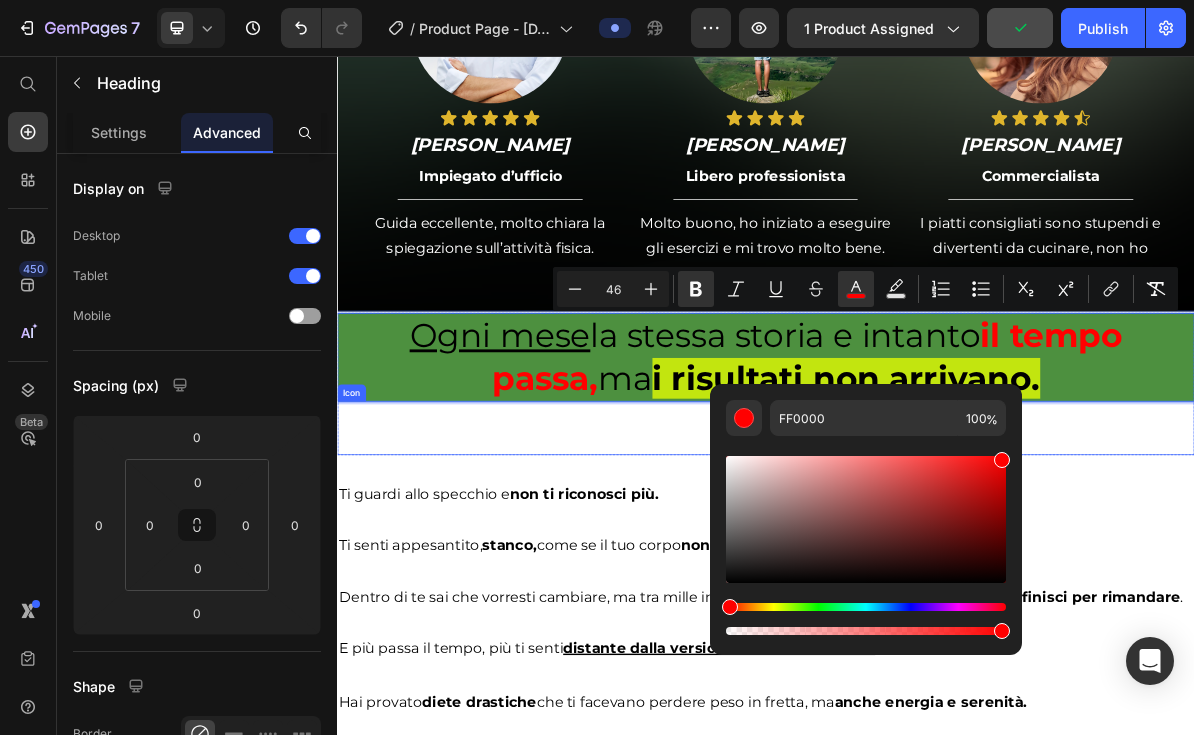 drag, startPoint x: 1299, startPoint y: 561, endPoint x: 1351, endPoint y: 549, distance: 53.366657 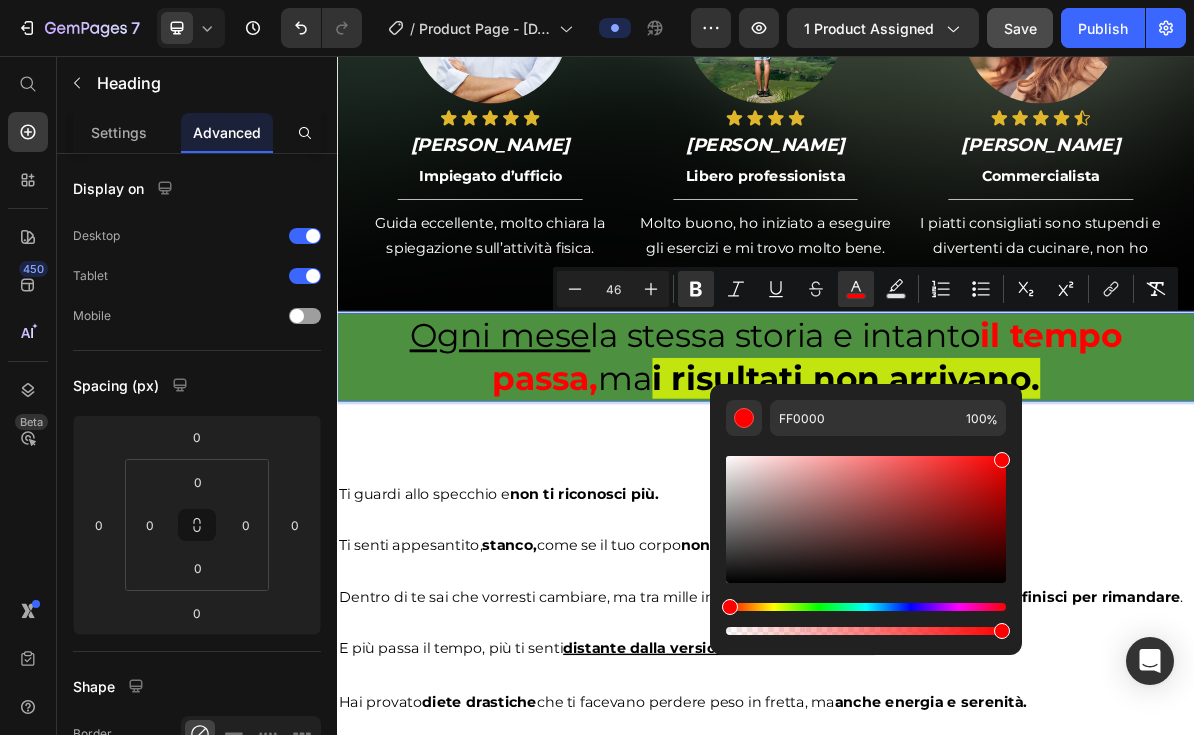 click on "Ogni mese  la stessa storia e intanto  il tempo passa,  ma  i risultati non arrivano." at bounding box center [937, 478] 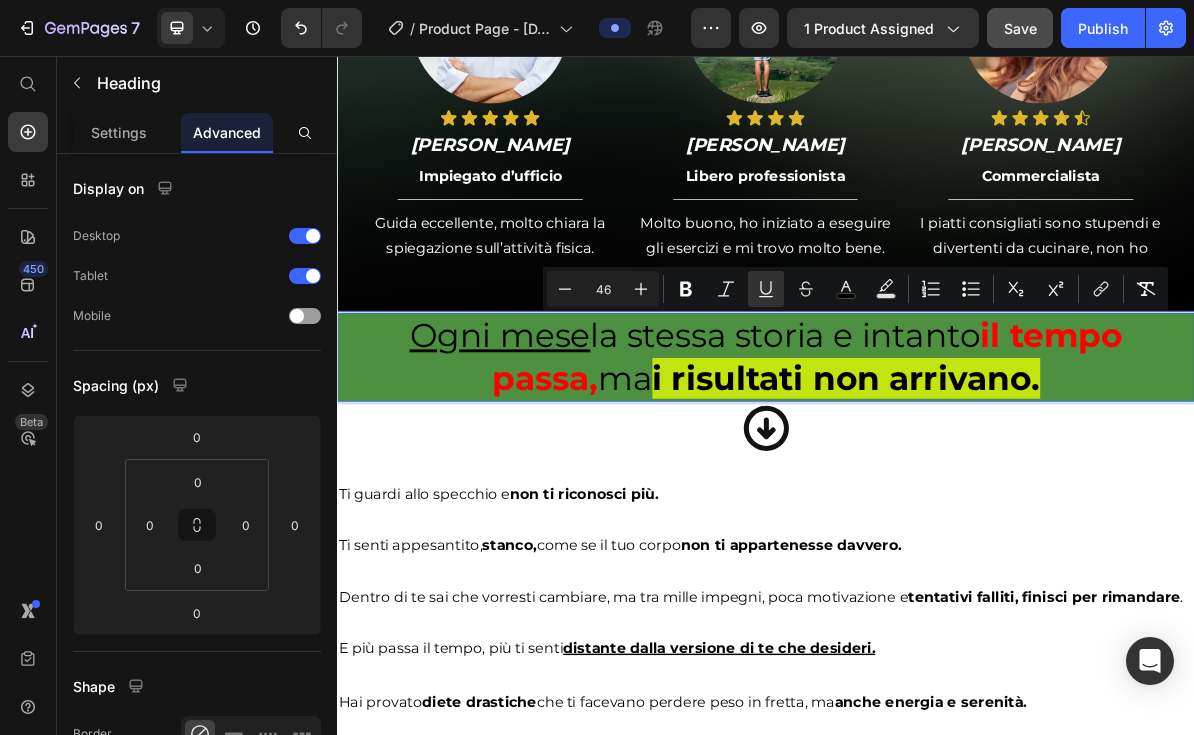 drag, startPoint x: 1305, startPoint y: 508, endPoint x: 354, endPoint y: 452, distance: 952.64734 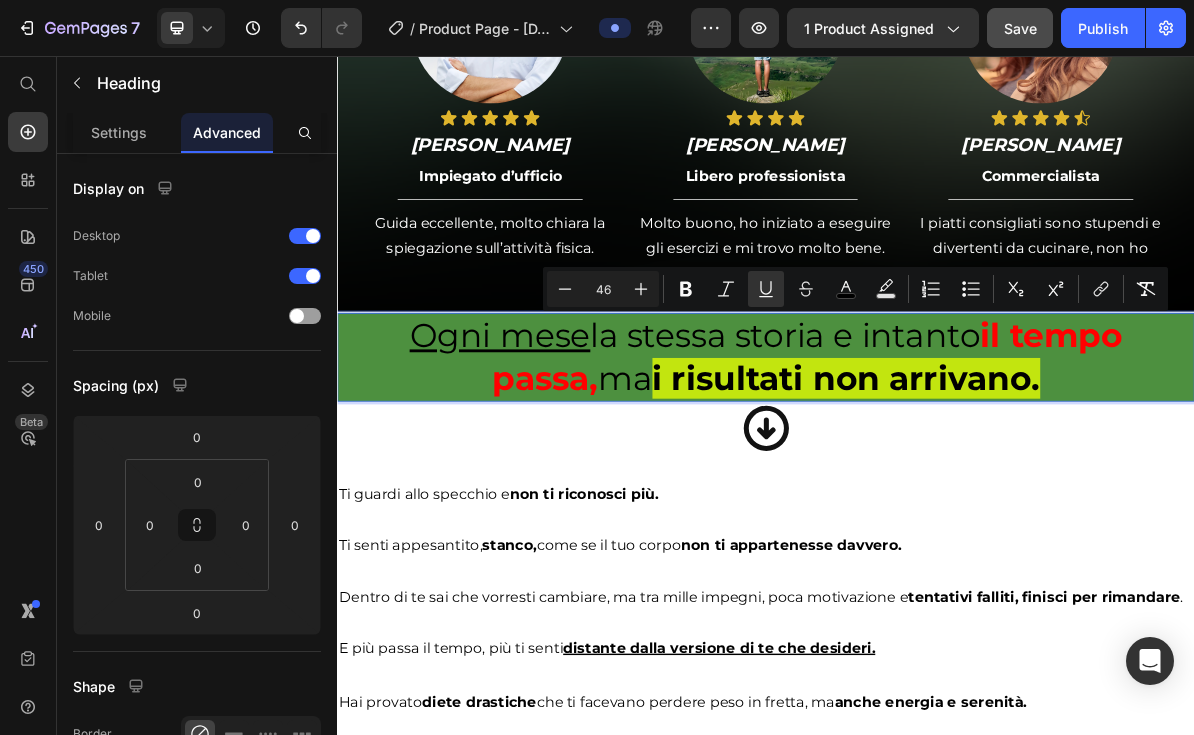 click on "Ogni mese  la stessa storia e intanto  il tempo passa,  ma  i risultati non arrivano." at bounding box center [937, 478] 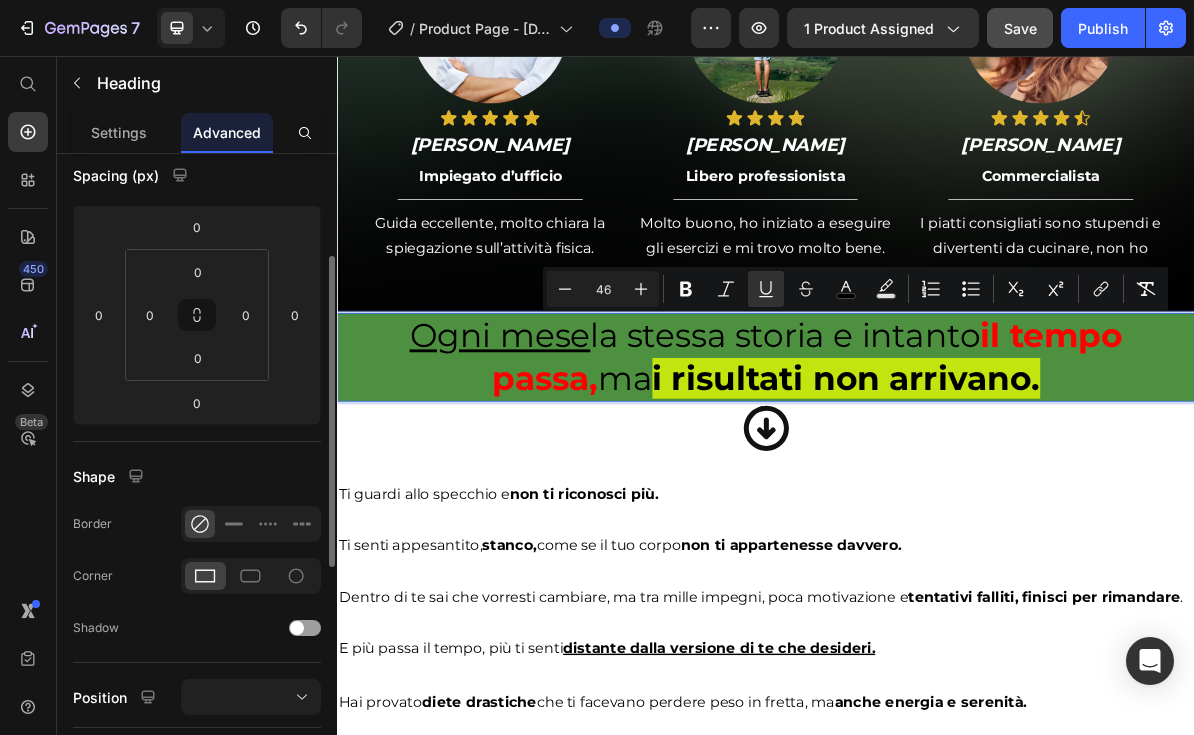 scroll, scrollTop: 303, scrollLeft: 0, axis: vertical 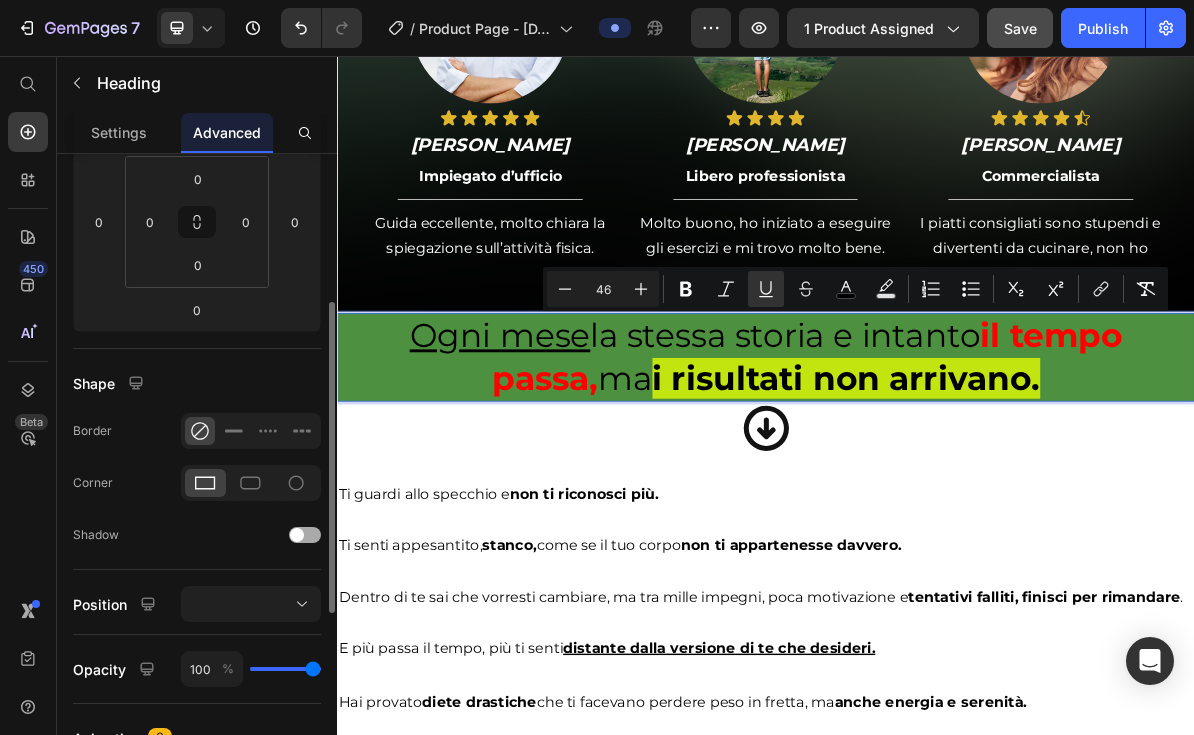 click on "Shadow" 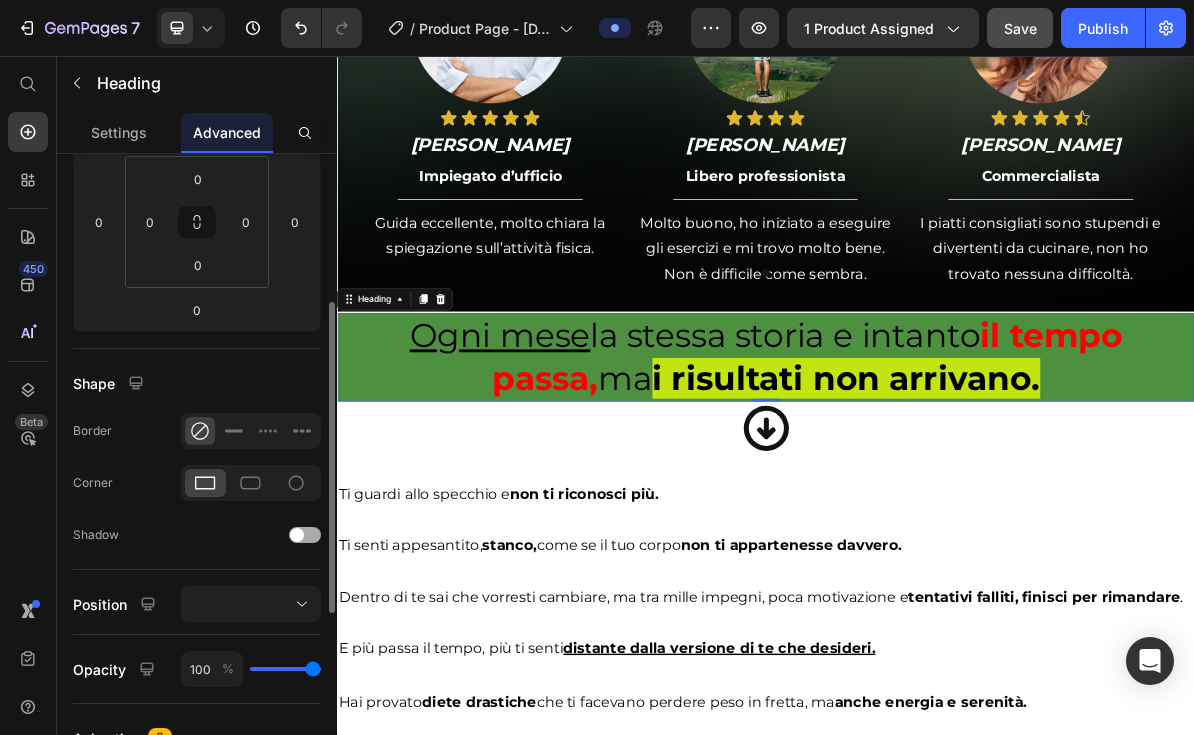 click at bounding box center (297, 535) 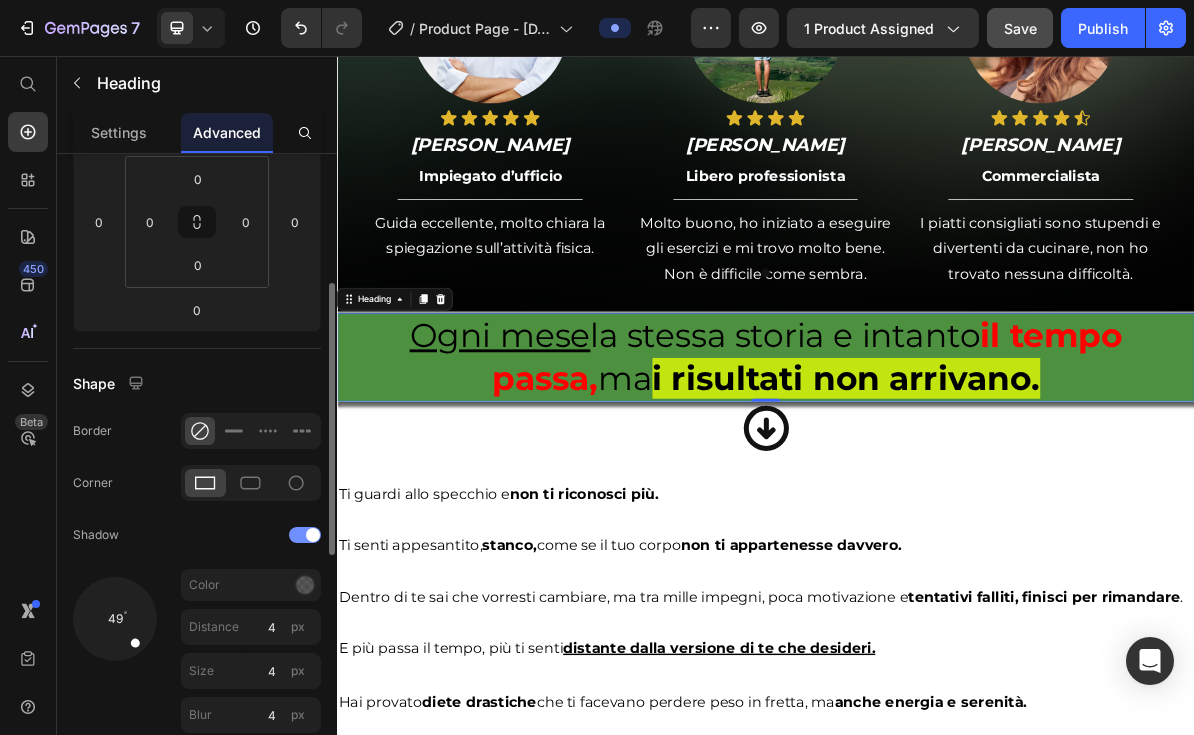 click at bounding box center [305, 535] 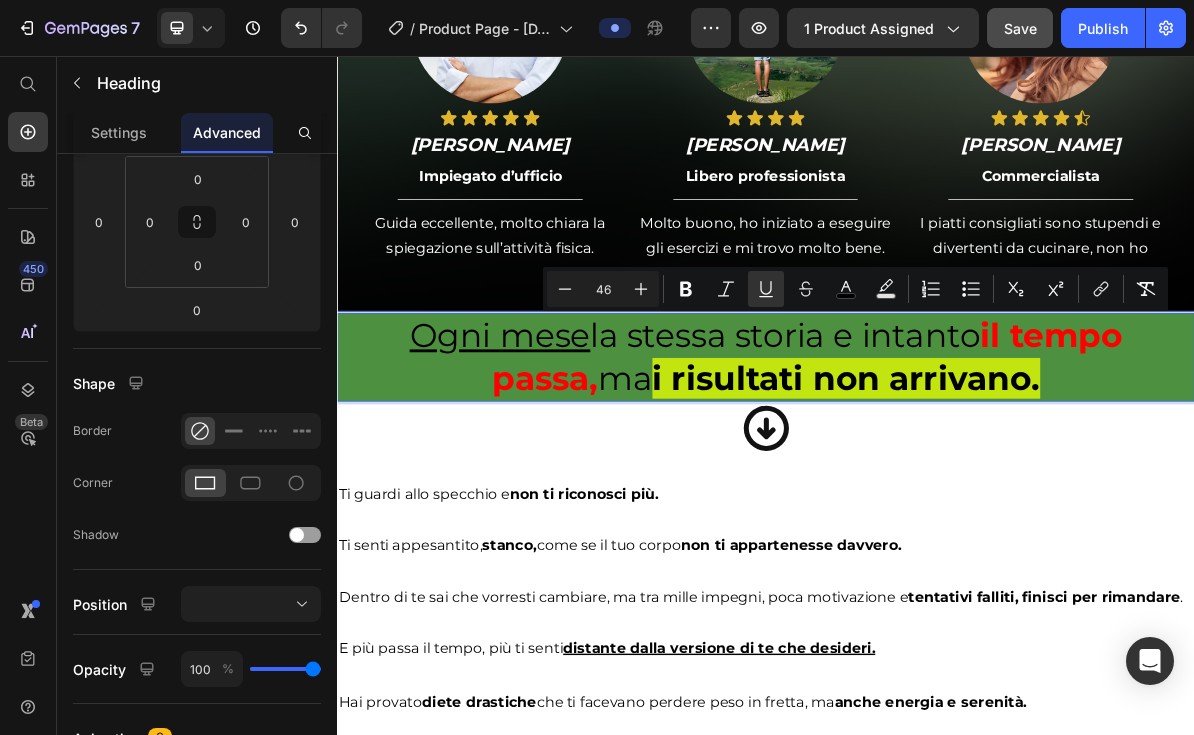 drag, startPoint x: 1285, startPoint y: 504, endPoint x: 333, endPoint y: 431, distance: 954.79474 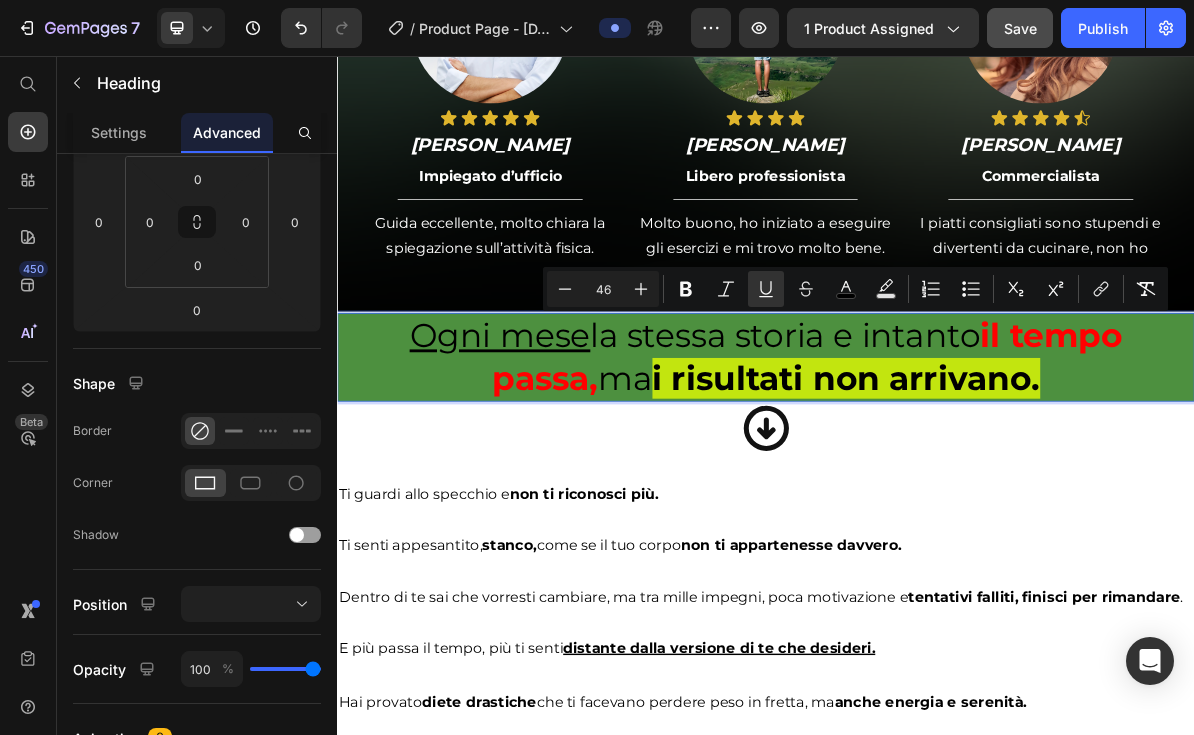 click on "Header SEI STANCO DI SENTIRTI A  DISAGIO CON IL TUO CORPO?  HAI DIFFICOLTÀ AD ACCETTARTI?  ECCO PERCHÉ ABBIAMO CREATO UNA SOLUZIONE  ADATTA PER TE. Heading Row Unire l’allenamento e una corretta alimentazione  è il modo più flessibile e veloce per perdere peso.  Per questo è nata la nostra guida “Percorso fit & slim”:  la prima guida per dimagrire da casa anche se hai poco tempo, in soli 30 giorni, senza allenarti per ore e anche se hai provato infinite diete ma senza nessun risultato. Text Block Image €37,00 Product Price €119,00 Product Price Row Prendi ora la tua guida Add to Cart Ancora per poco potrai avere la nostra guida e tutti i bonus in omaggio  a soli 37€ Heading 00 Giorni 00 Ore 12 Minuti 25 Secondi Countdown Timer Product Row Row Section 1 Questa guida fa per te se: Heading Questa guida fa per te se: Heading                Title Line
Vuoi  eliminare la pancia  una volta per tutte .
Sei stanco/a di  diete drastiche.
Vuoi  Item List" at bounding box center (937, 2678) 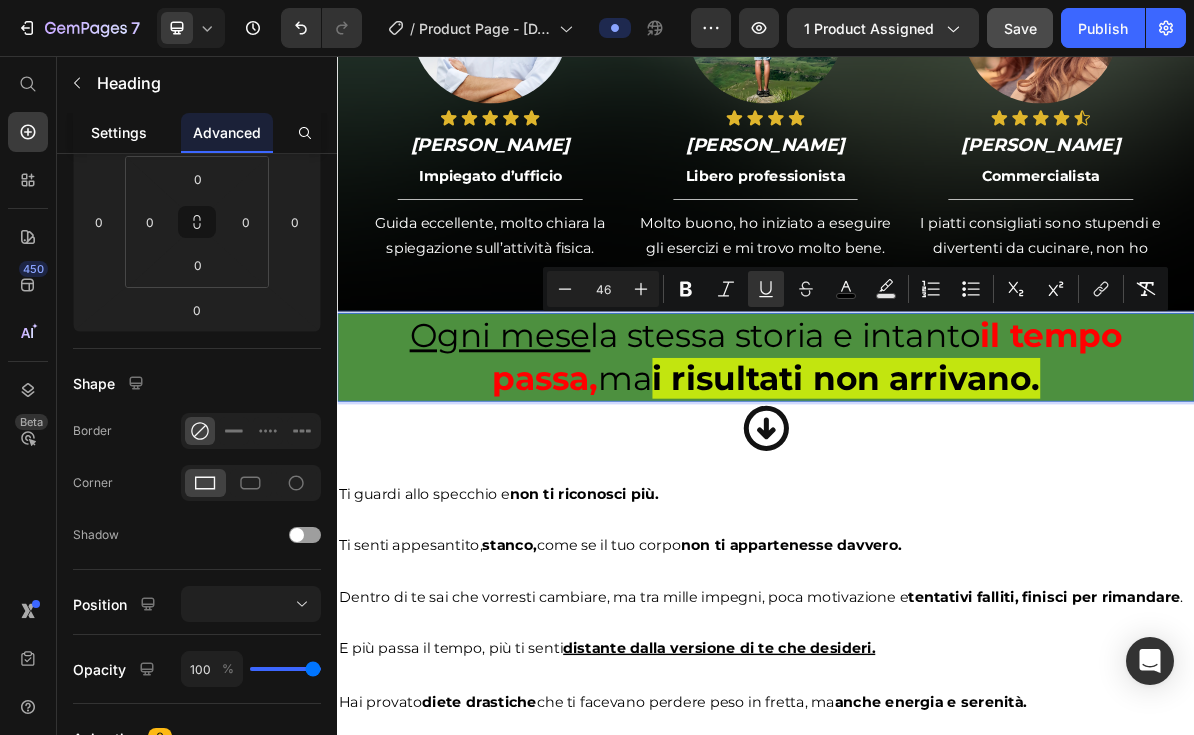 click on "Settings" at bounding box center (119, 132) 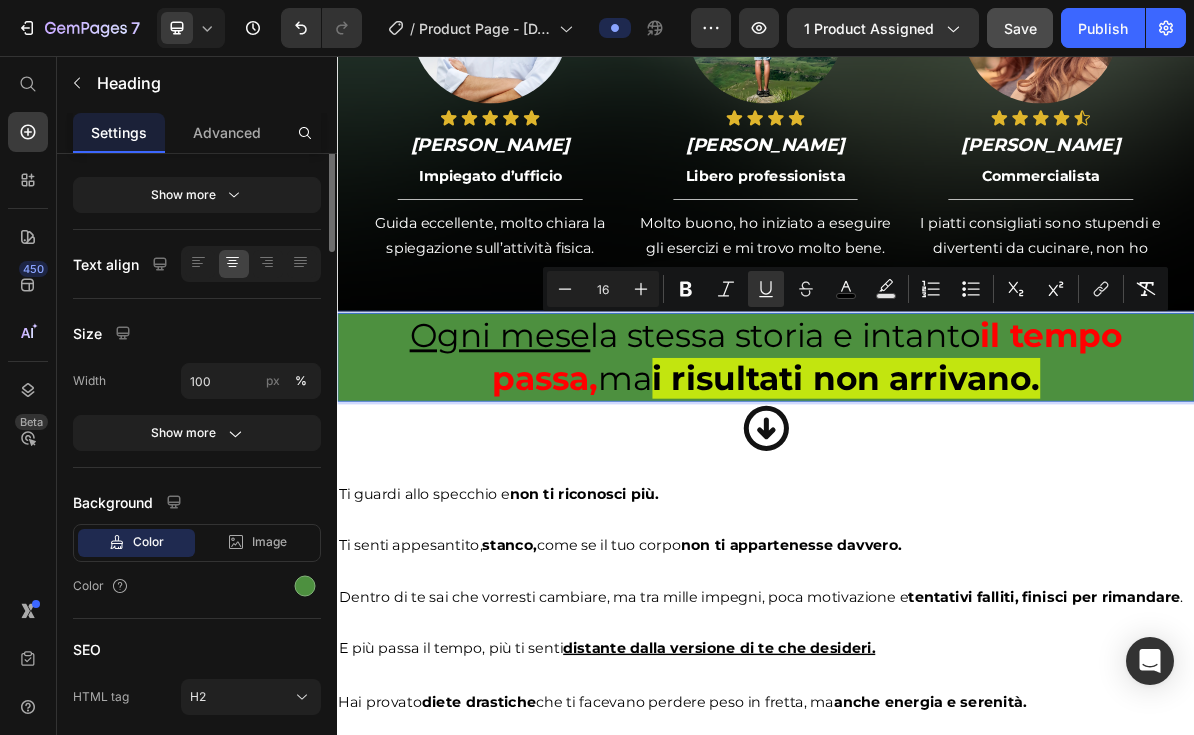 scroll, scrollTop: 0, scrollLeft: 0, axis: both 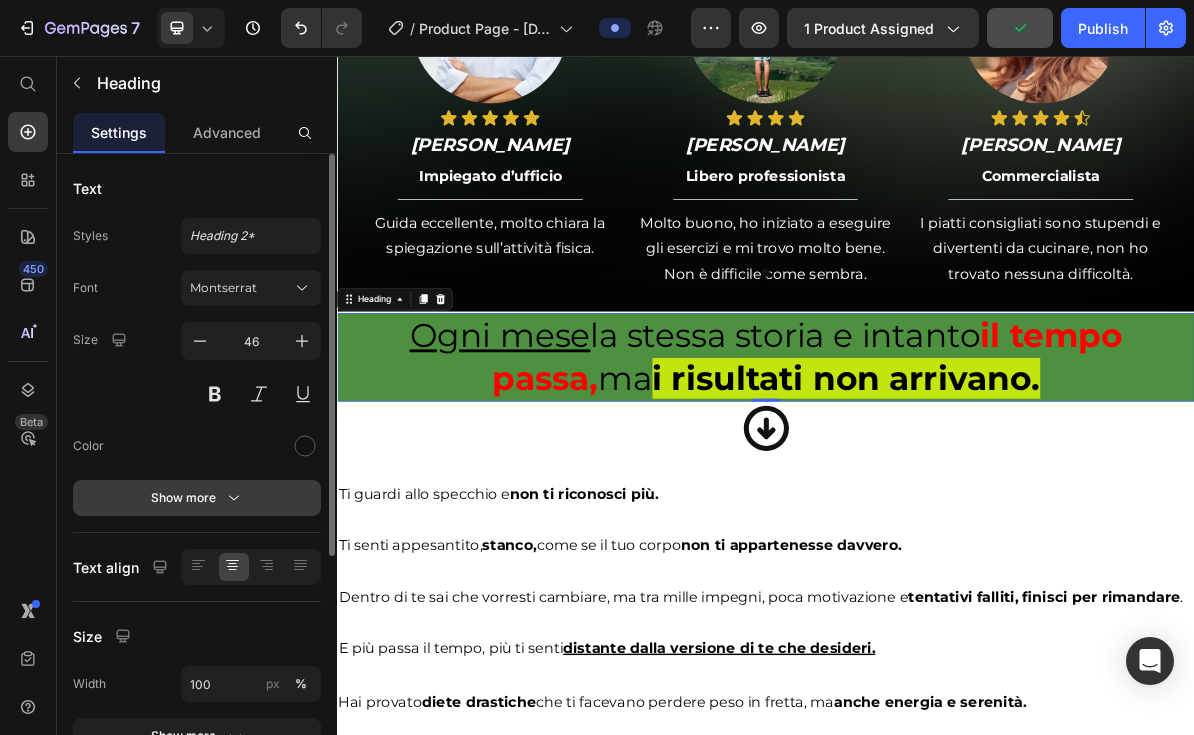click on "Show more" at bounding box center (197, 498) 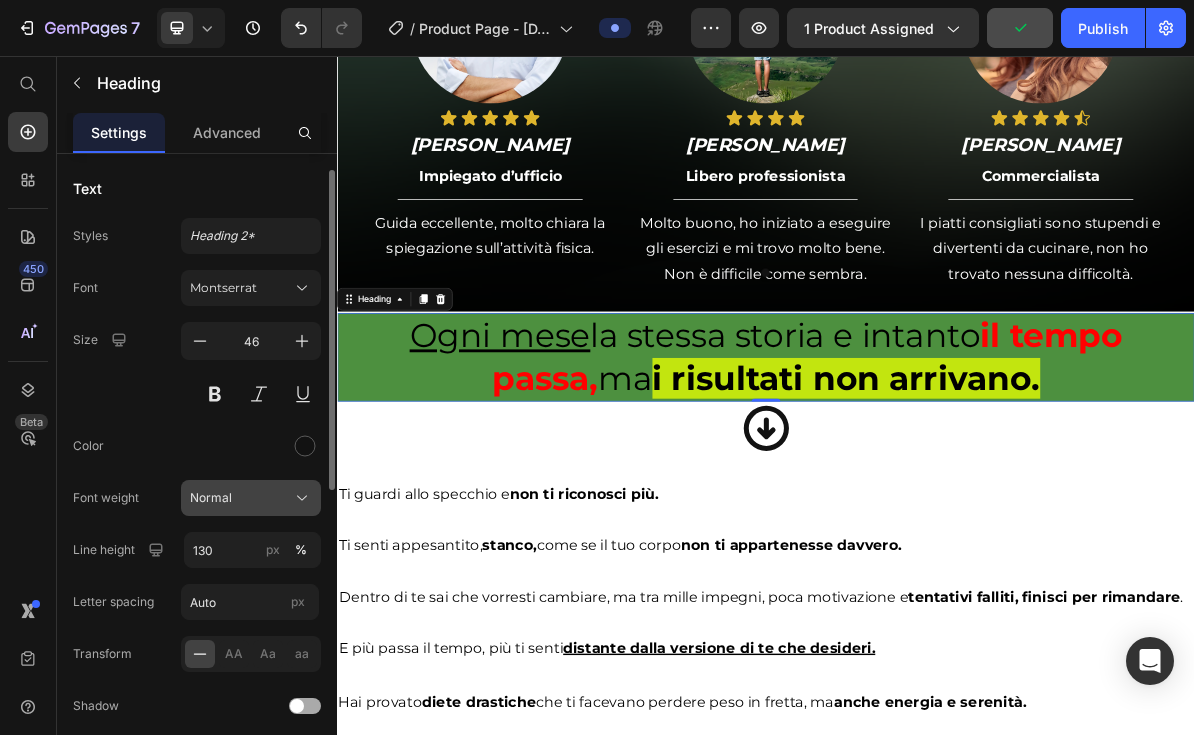 scroll, scrollTop: 11, scrollLeft: 0, axis: vertical 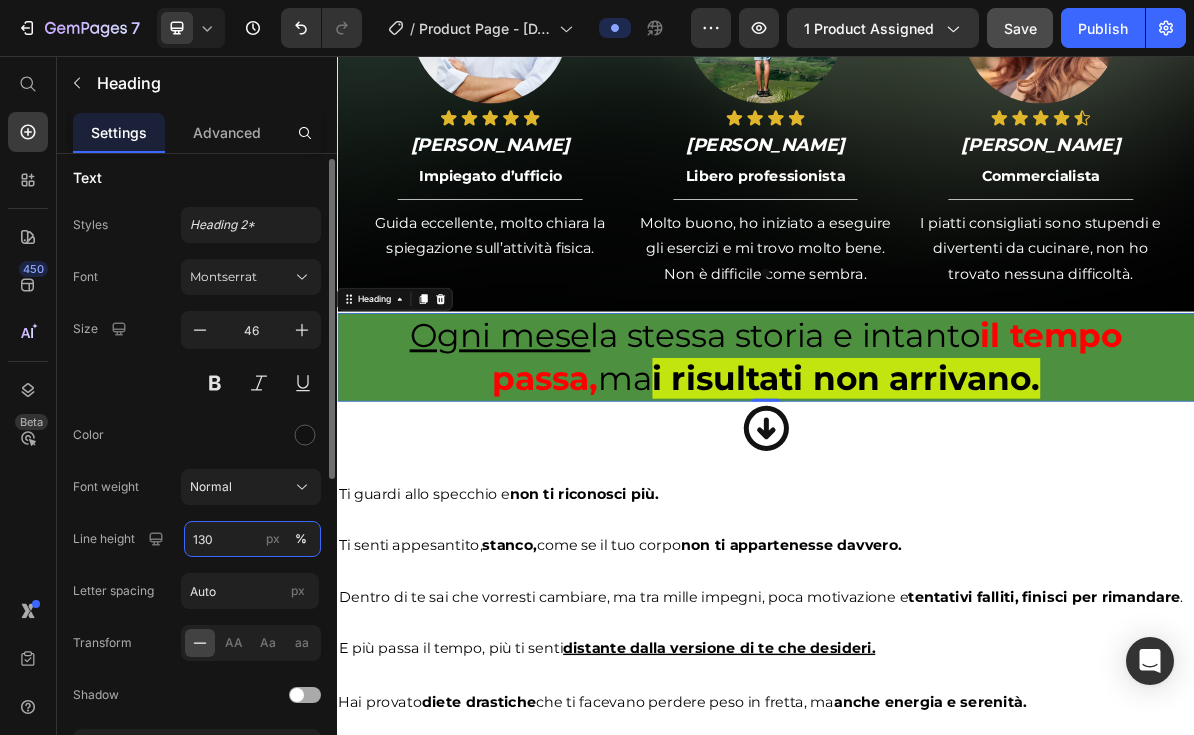 click on "130" at bounding box center (252, 539) 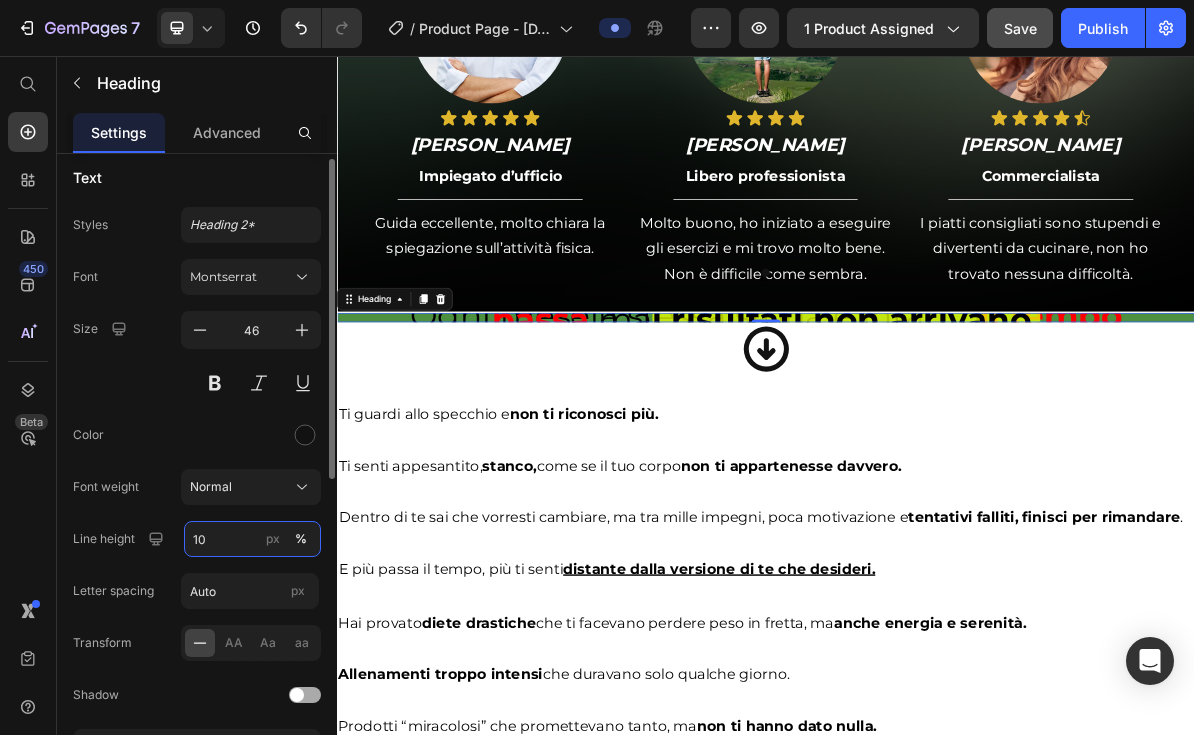 type on "1" 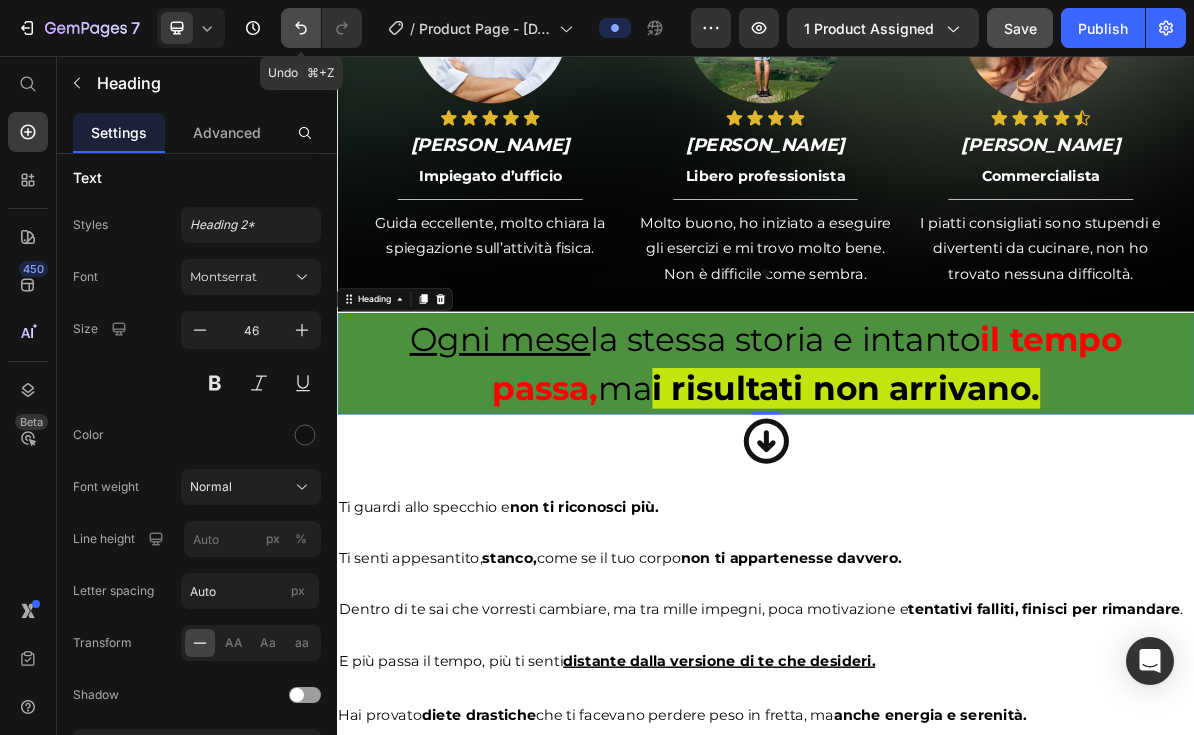 click 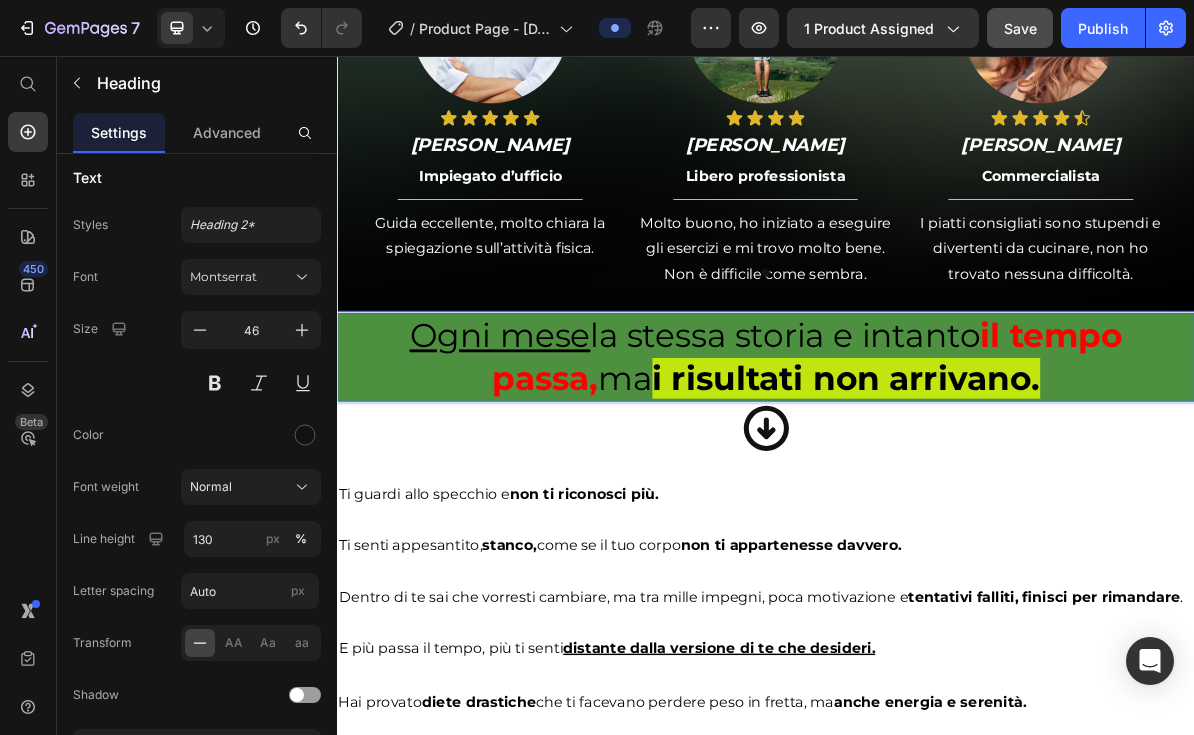 click on "Ogni mese  la stessa storia e intanto  il tempo passa,  ma  i risultati non arrivano." at bounding box center [937, 478] 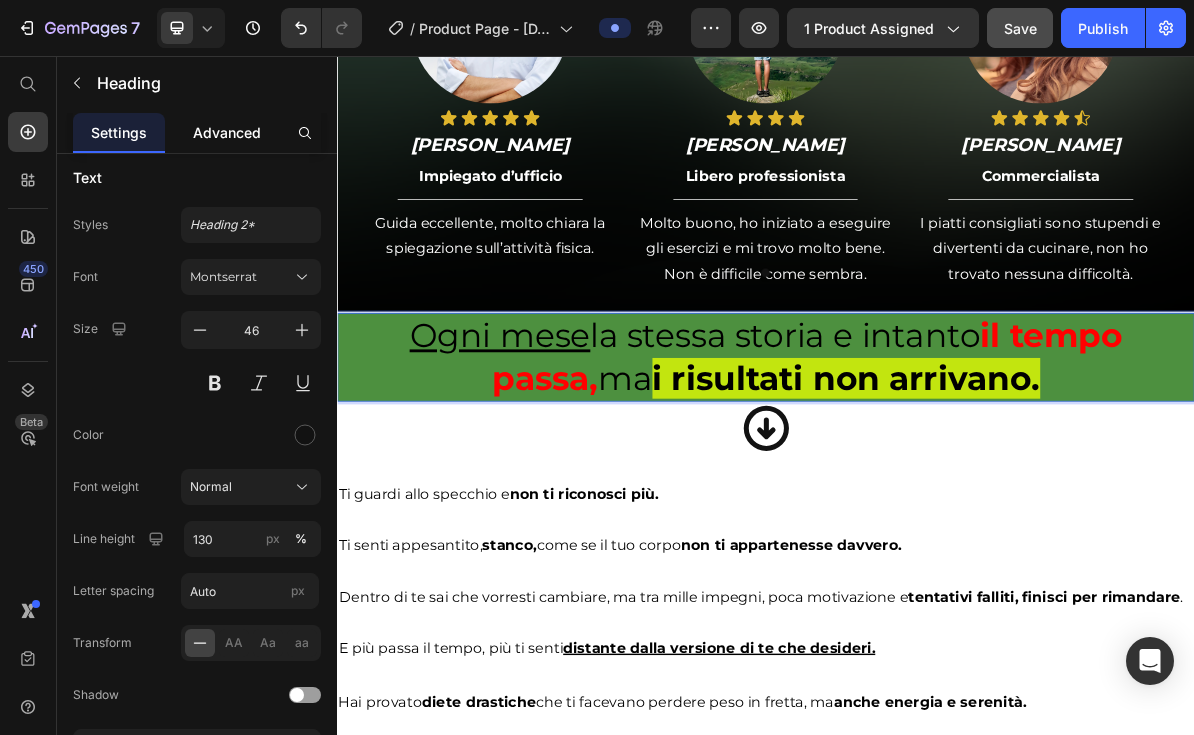 click on "Advanced" at bounding box center [227, 132] 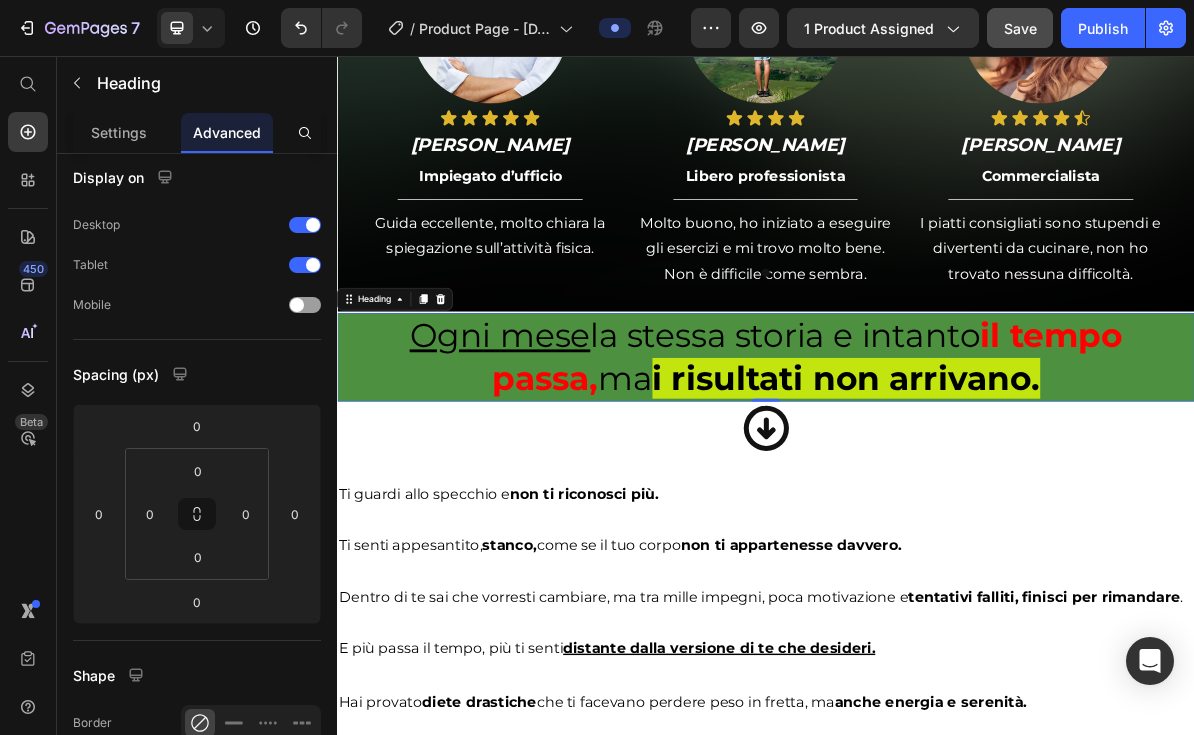 scroll, scrollTop: 0, scrollLeft: 0, axis: both 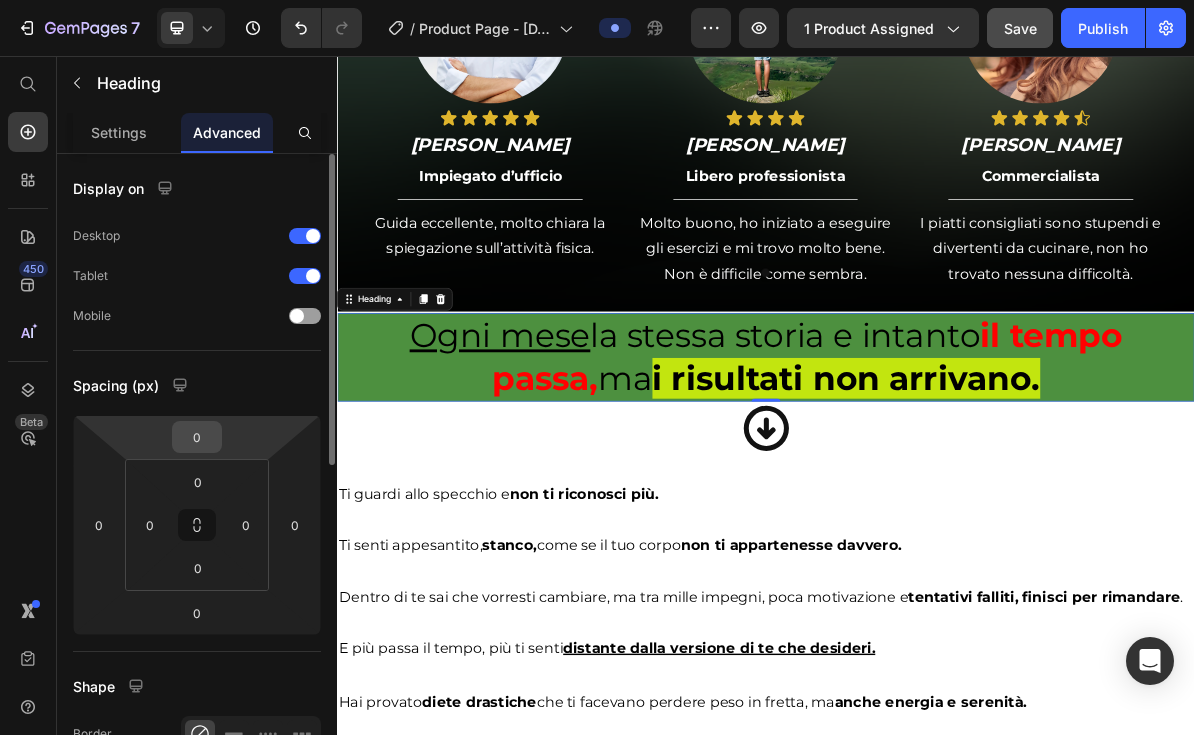 click on "0" at bounding box center [197, 437] 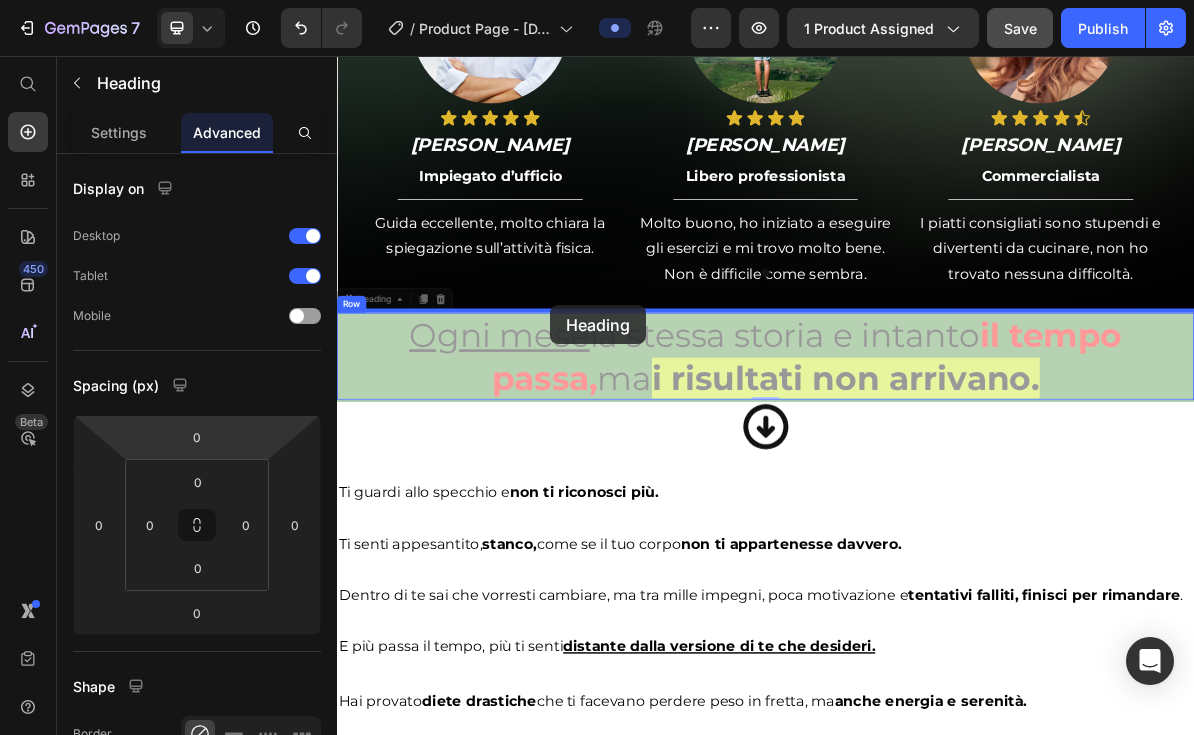 drag, startPoint x: 386, startPoint y: 396, endPoint x: 637, endPoint y: 405, distance: 251.1613 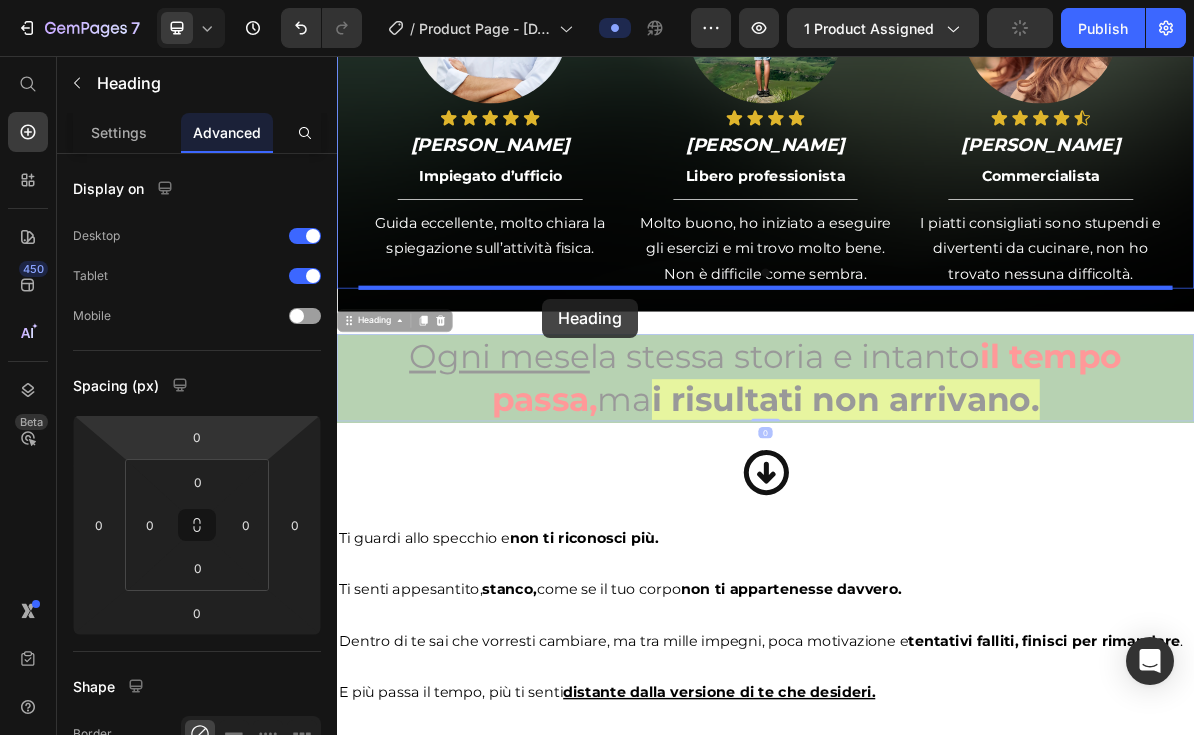 drag, startPoint x: 359, startPoint y: 430, endPoint x: 624, endPoint y: 396, distance: 267.17224 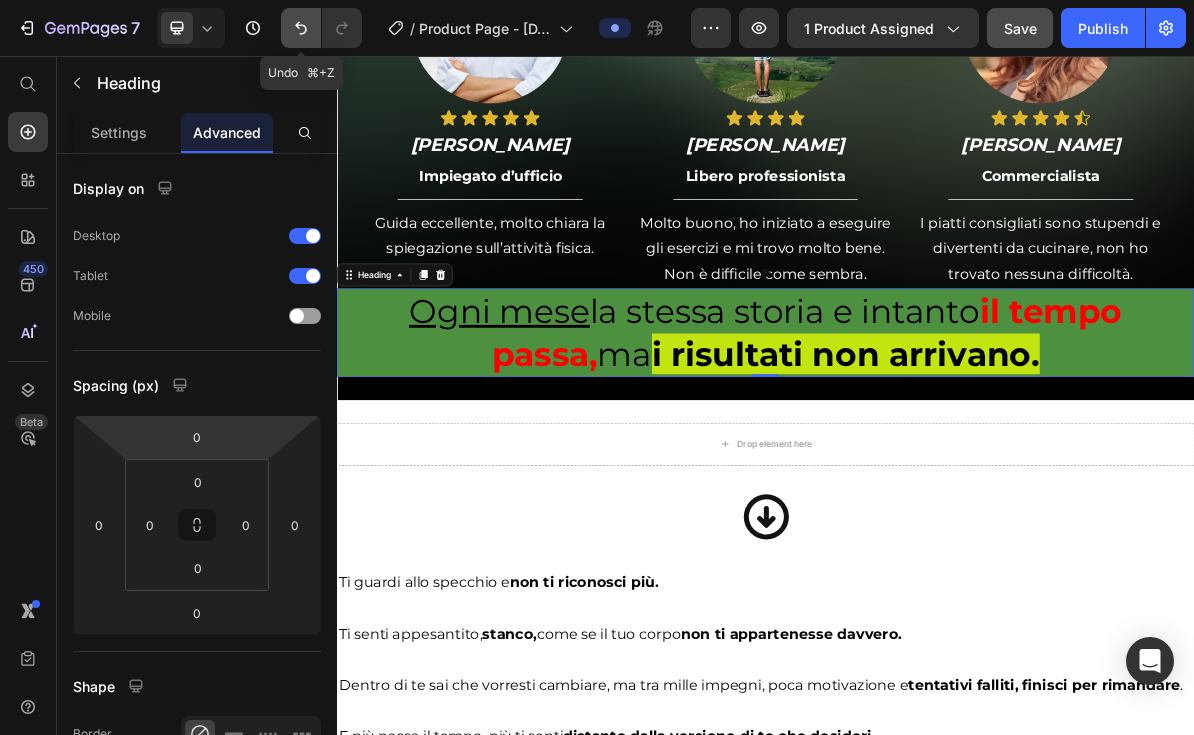 click 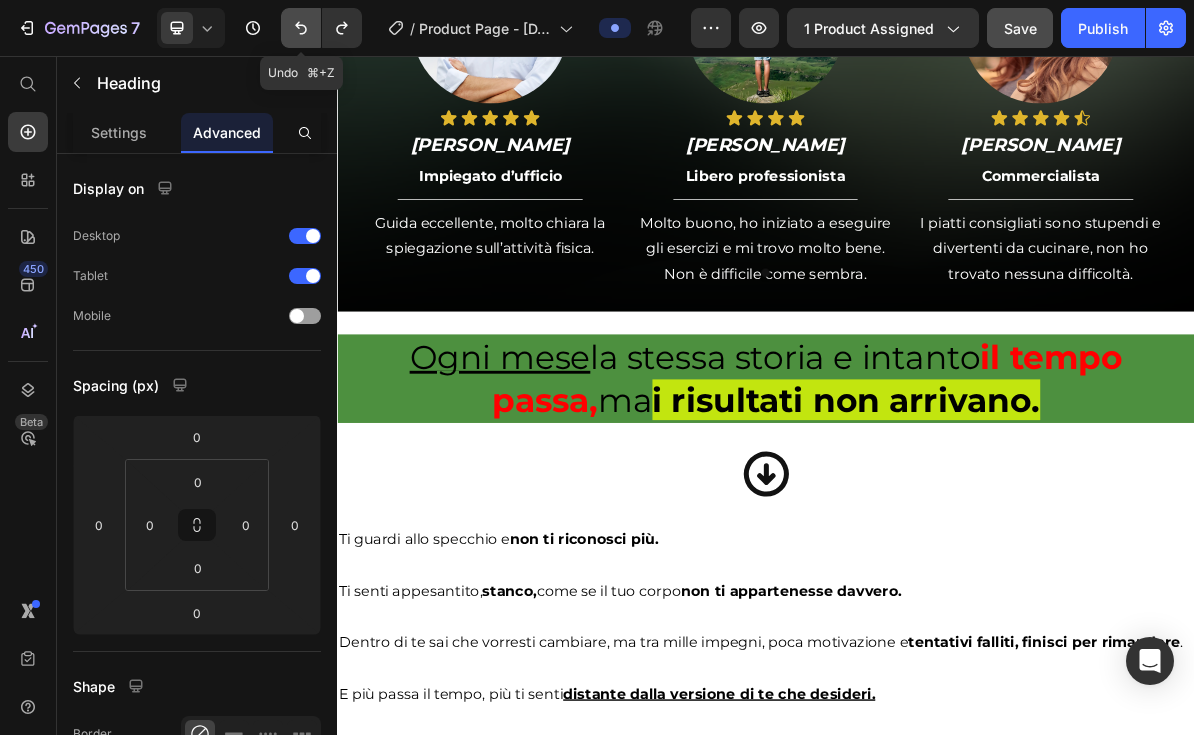 click 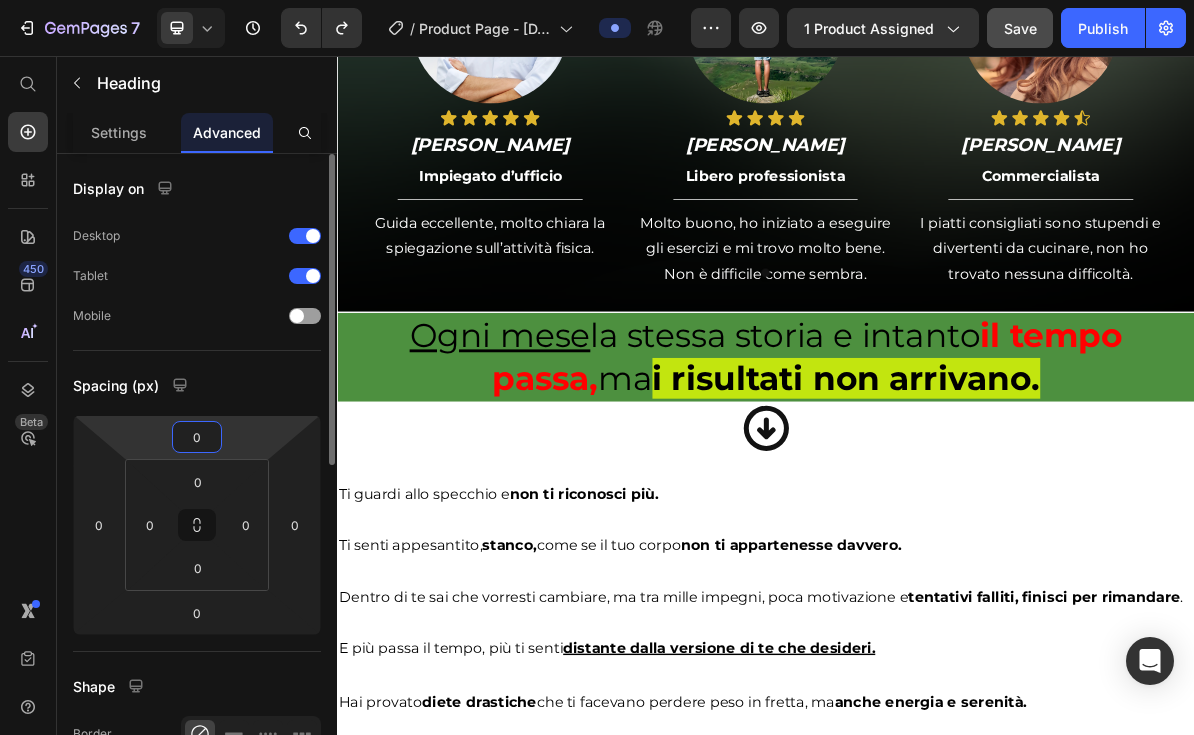 click on "0" at bounding box center [197, 437] 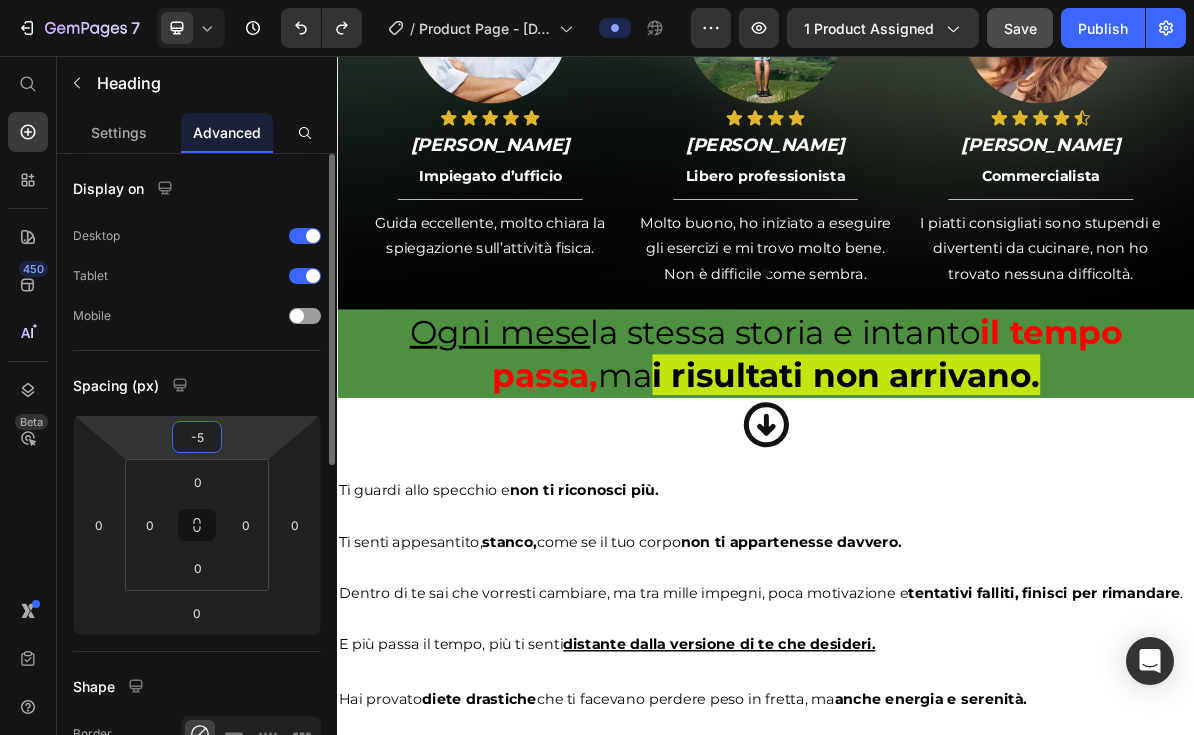 type on "-5" 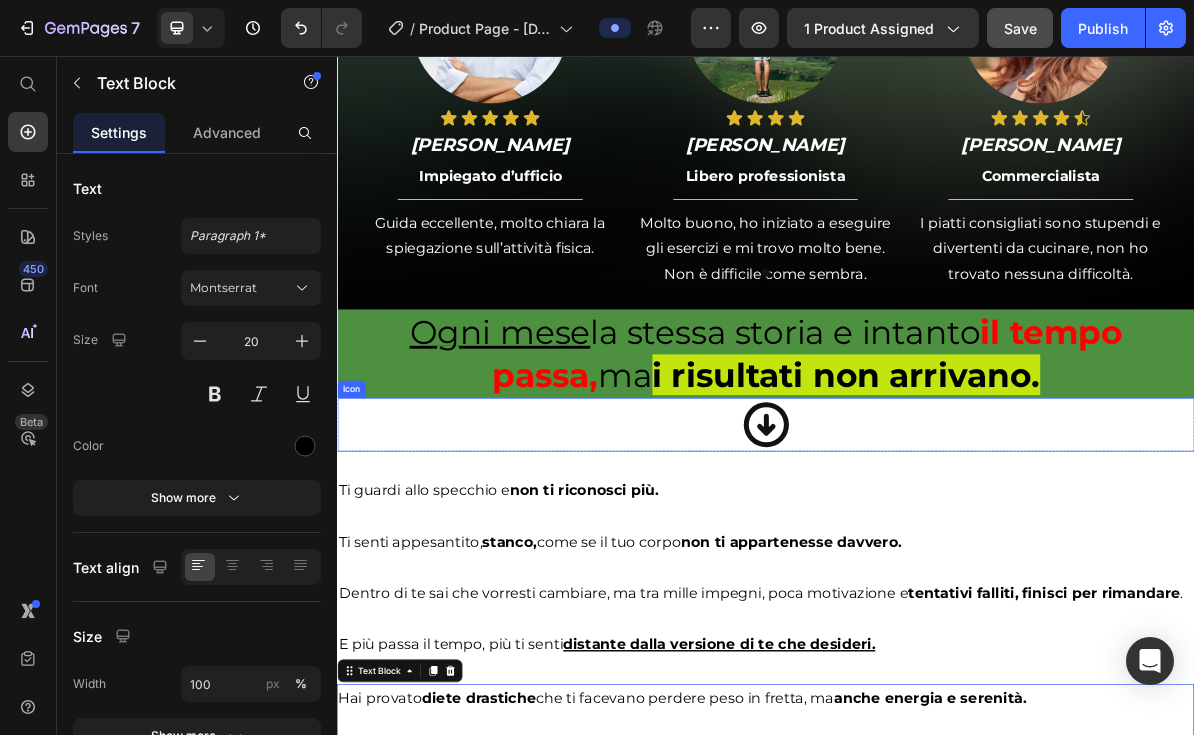 click on "Ogni mese  la stessa storia e intanto  il tempo passa,  ma  i risultati non arrivano." at bounding box center (937, 473) 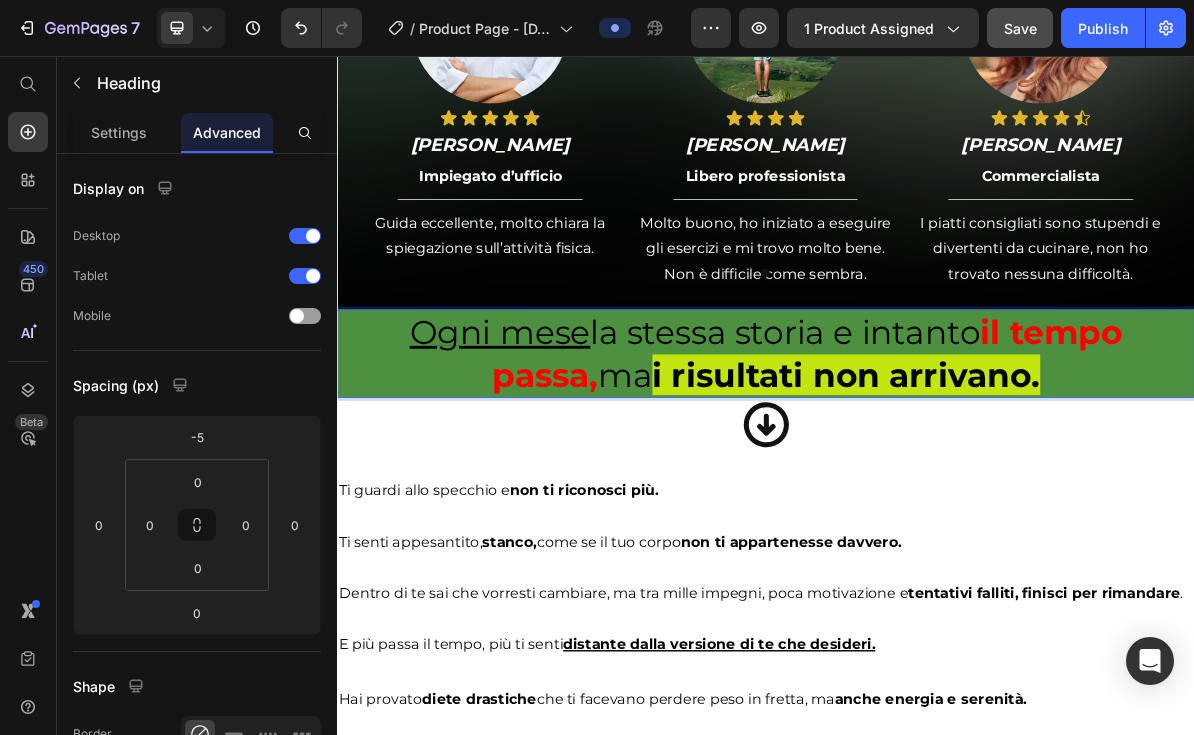 click on "Ogni mese  la stessa storia e intanto  il tempo passa,  ma  i risultati non arrivano." at bounding box center (937, 473) 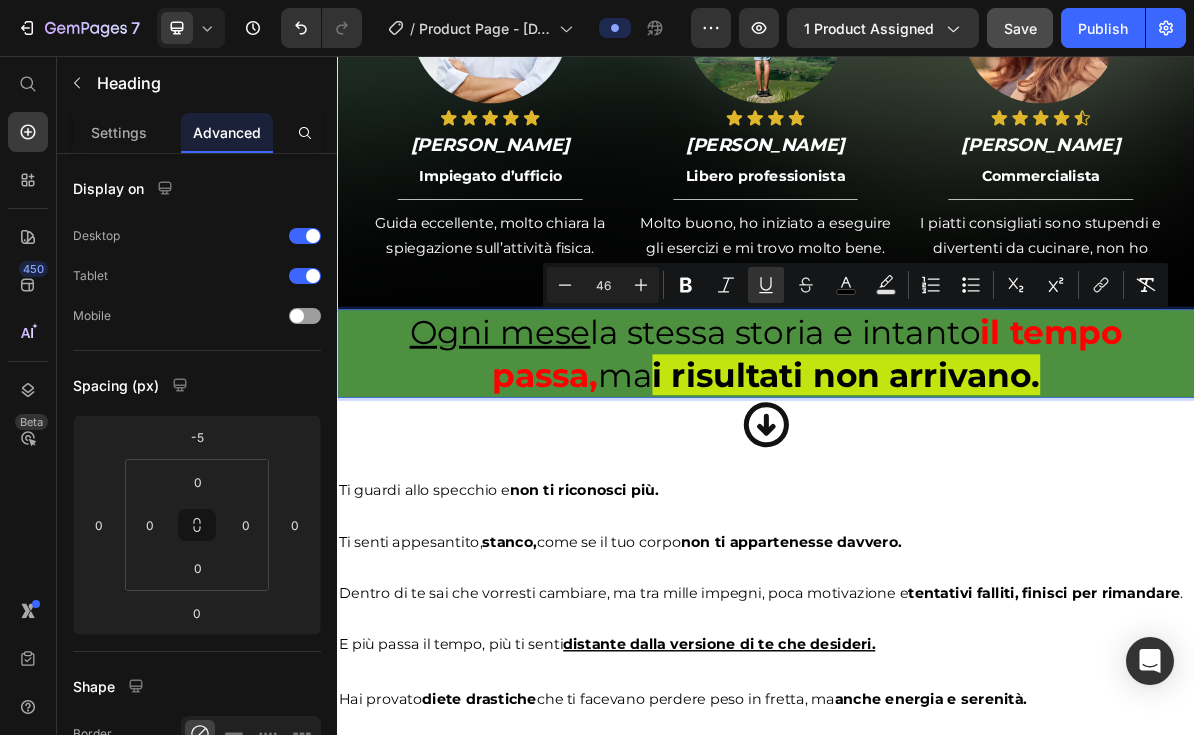 drag, startPoint x: 1278, startPoint y: 510, endPoint x: 352, endPoint y: 455, distance: 927.63196 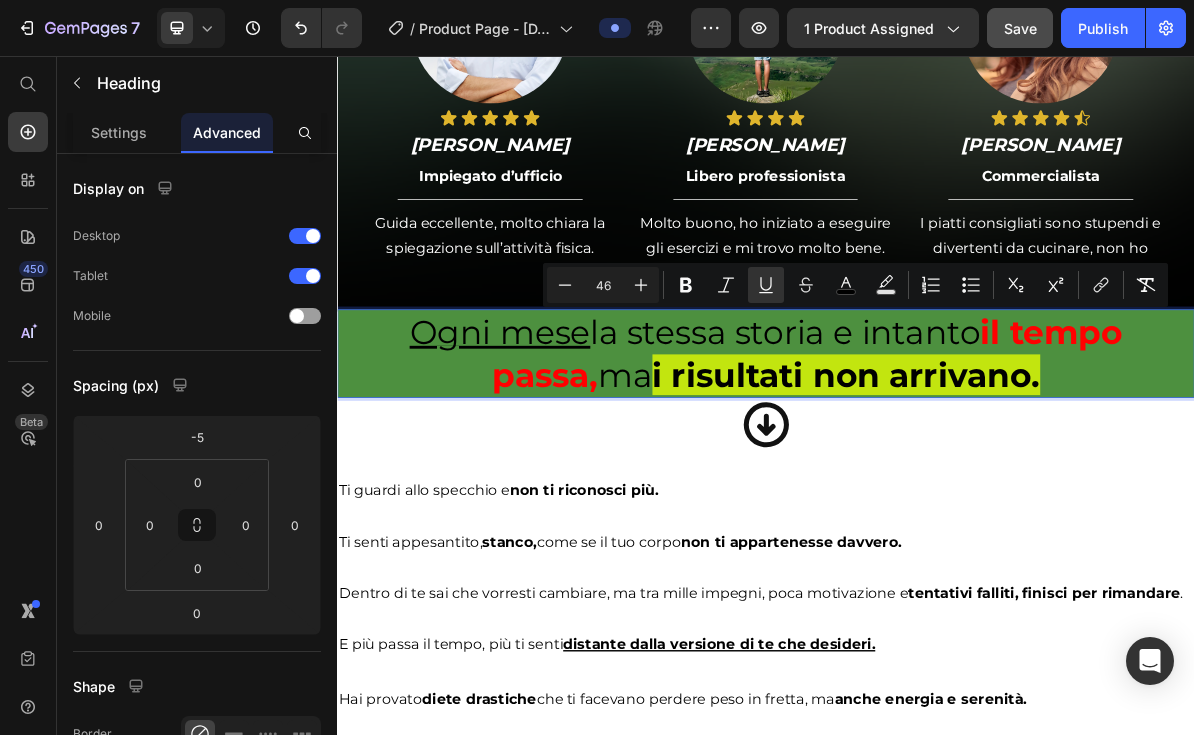 click on "Ogni mese  la stessa storia e intanto  il tempo passa,  ma  i risultati non arrivano." at bounding box center (937, 473) 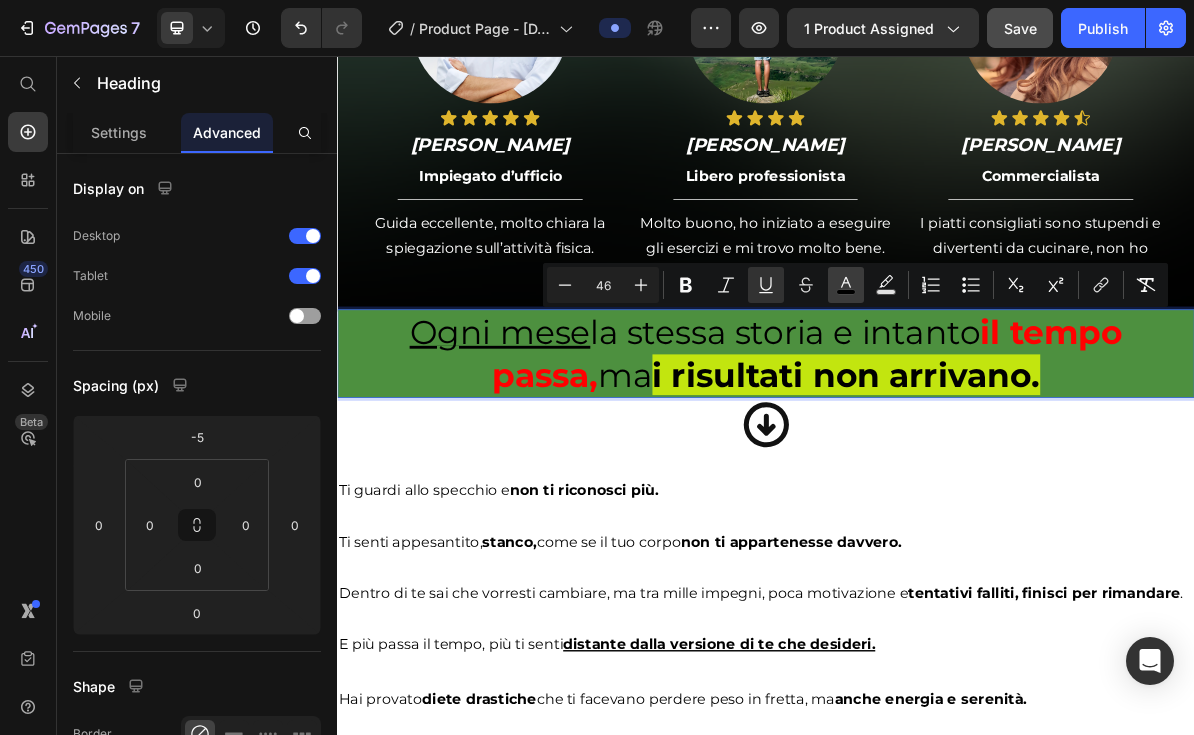 click 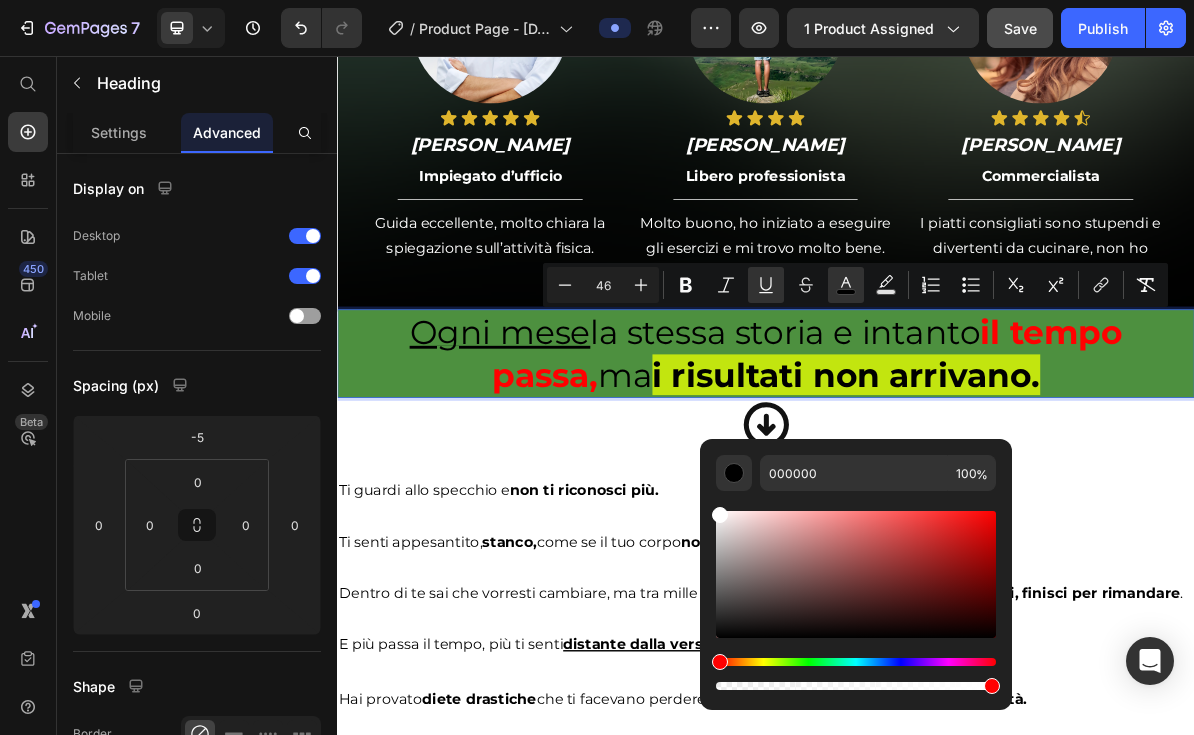 drag, startPoint x: 788, startPoint y: 602, endPoint x: 705, endPoint y: 479, distance: 148.38463 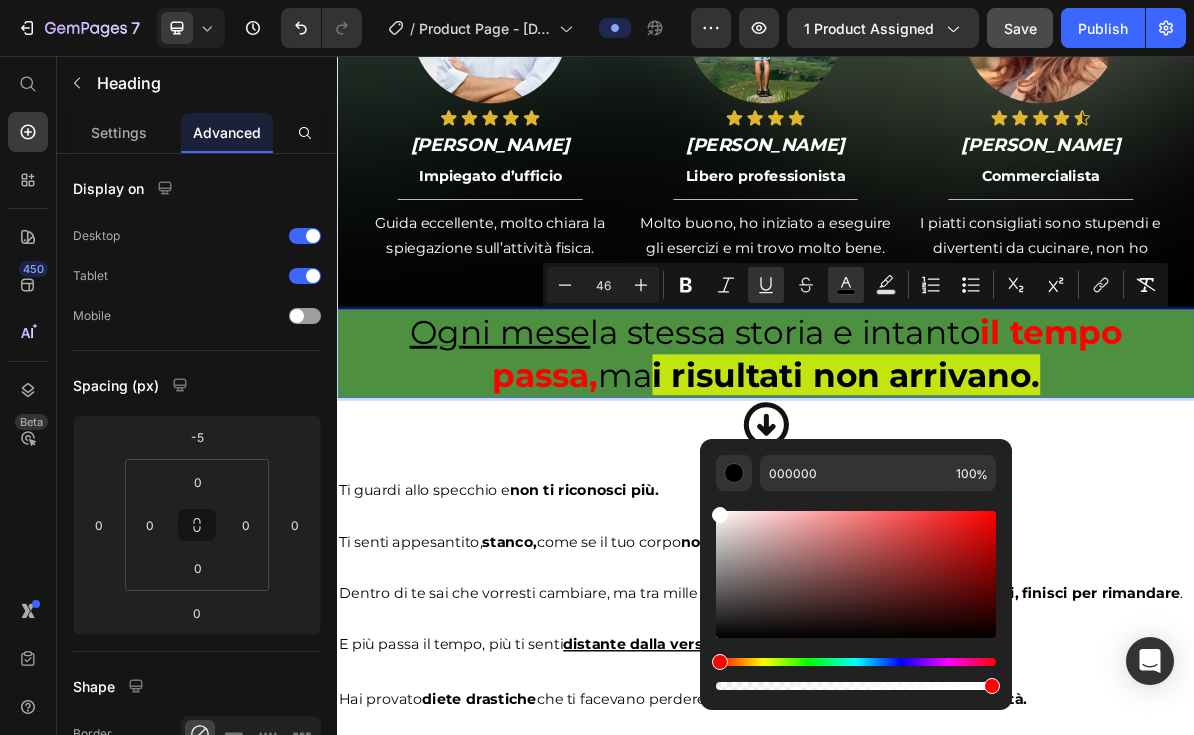 click on "000000 100 %" at bounding box center [856, 566] 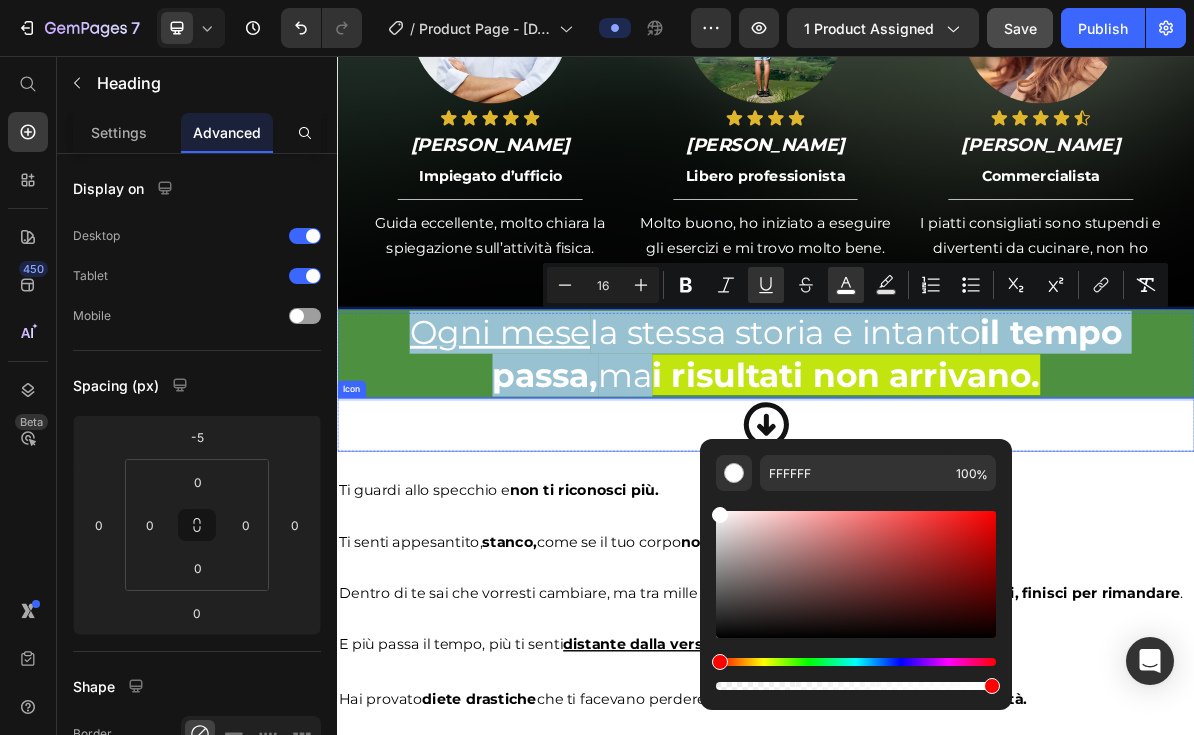 click on "Icon" at bounding box center [937, 572] 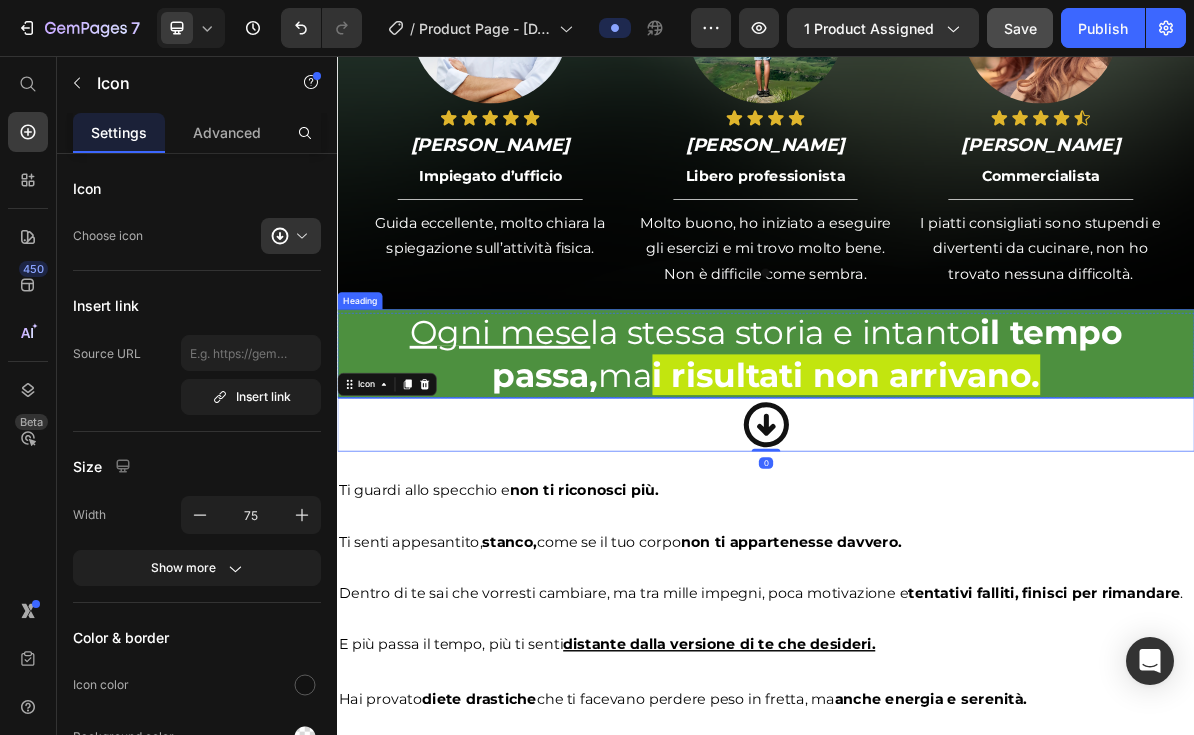 click on "⁠⁠⁠⁠⁠⁠⁠ Ogni mese  la stessa storia e intanto  il tempo passa,  ma  i risultati non arrivano." at bounding box center (937, 473) 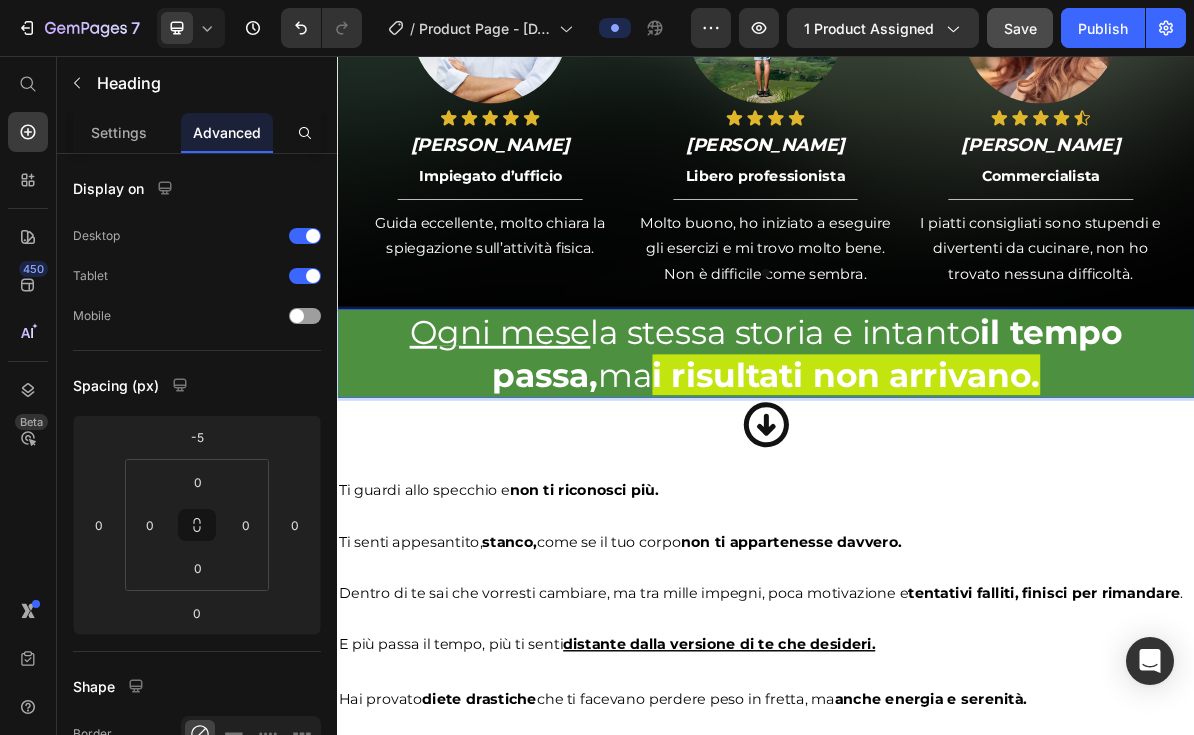 click on "il tempo passa," at bounding box center [995, 472] 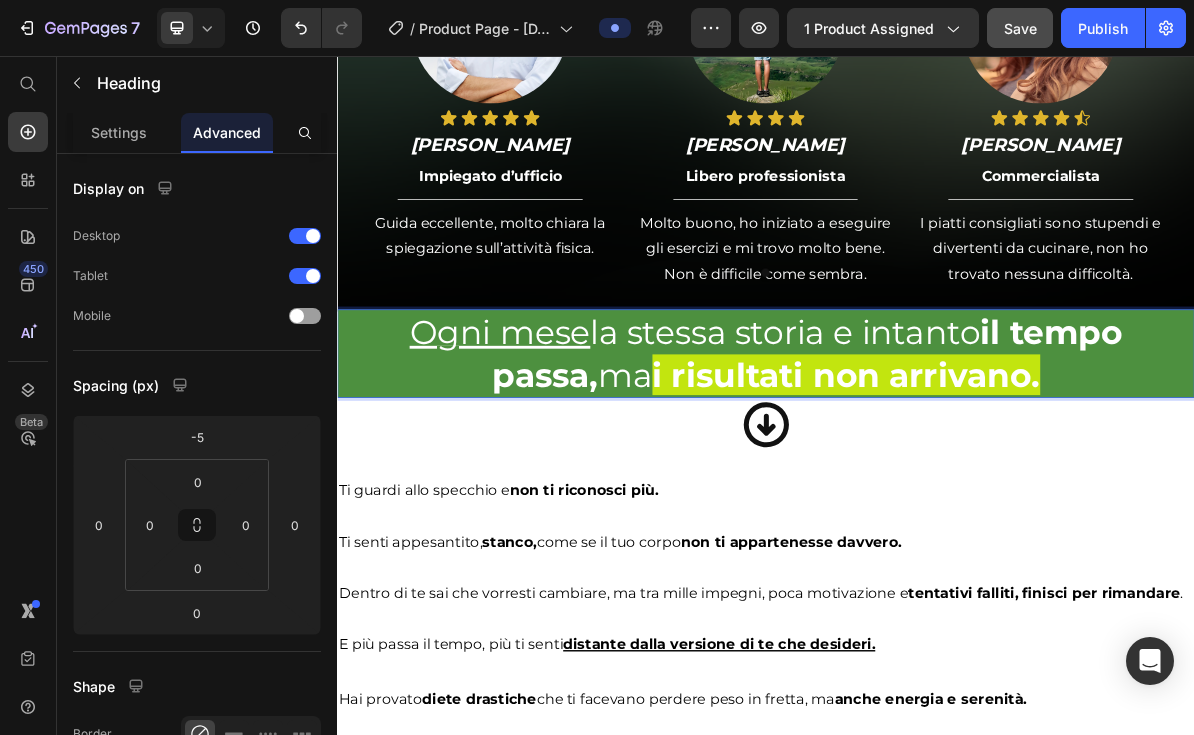 drag, startPoint x: 1163, startPoint y: 440, endPoint x: 1520, endPoint y: 456, distance: 357.35837 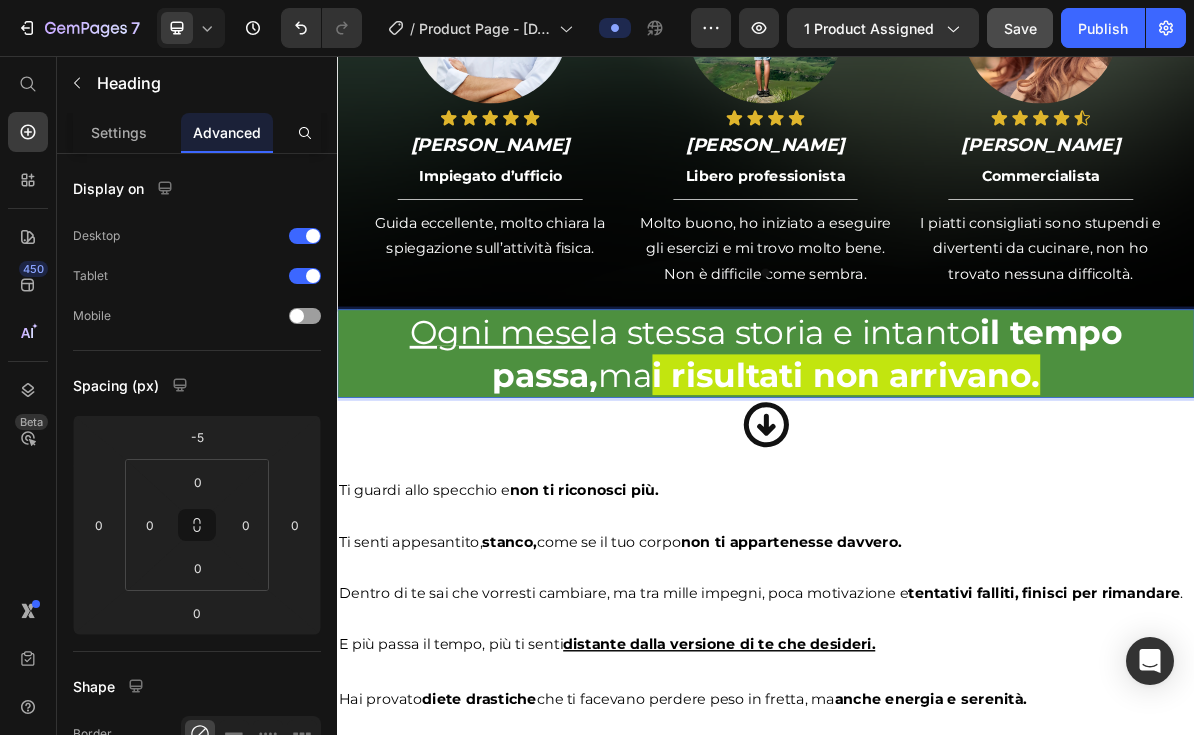 click on "il tempo passa," at bounding box center (995, 472) 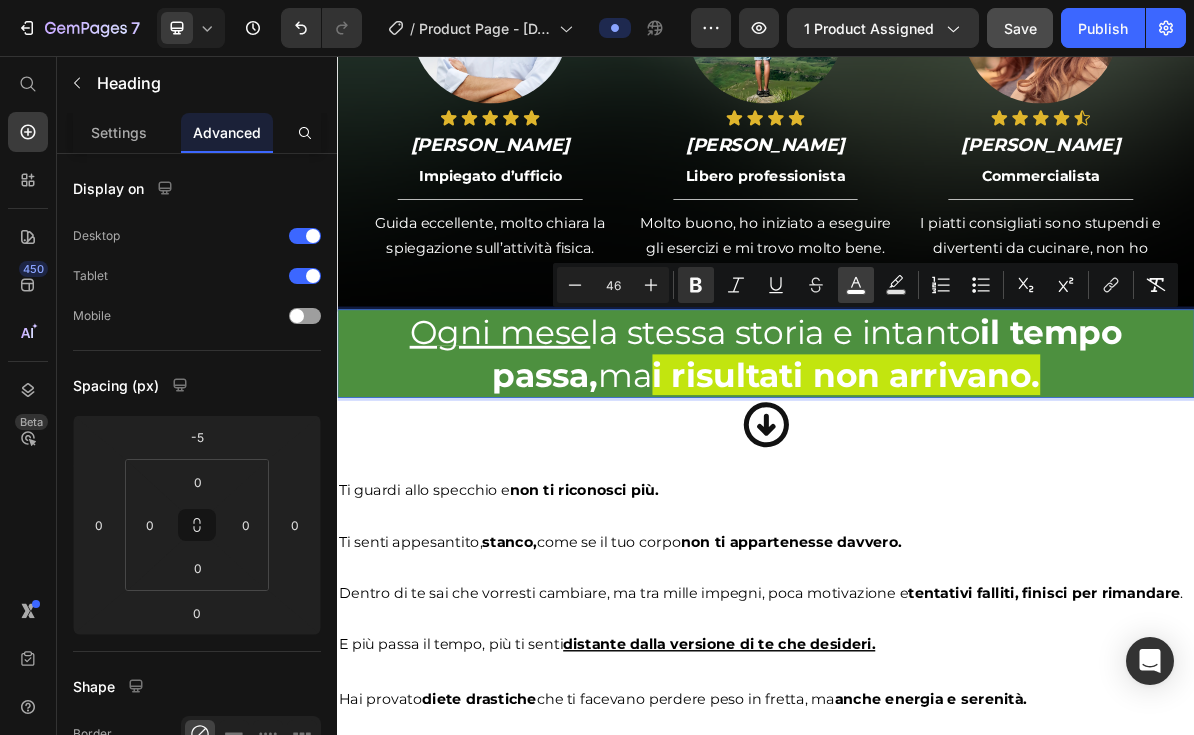 click 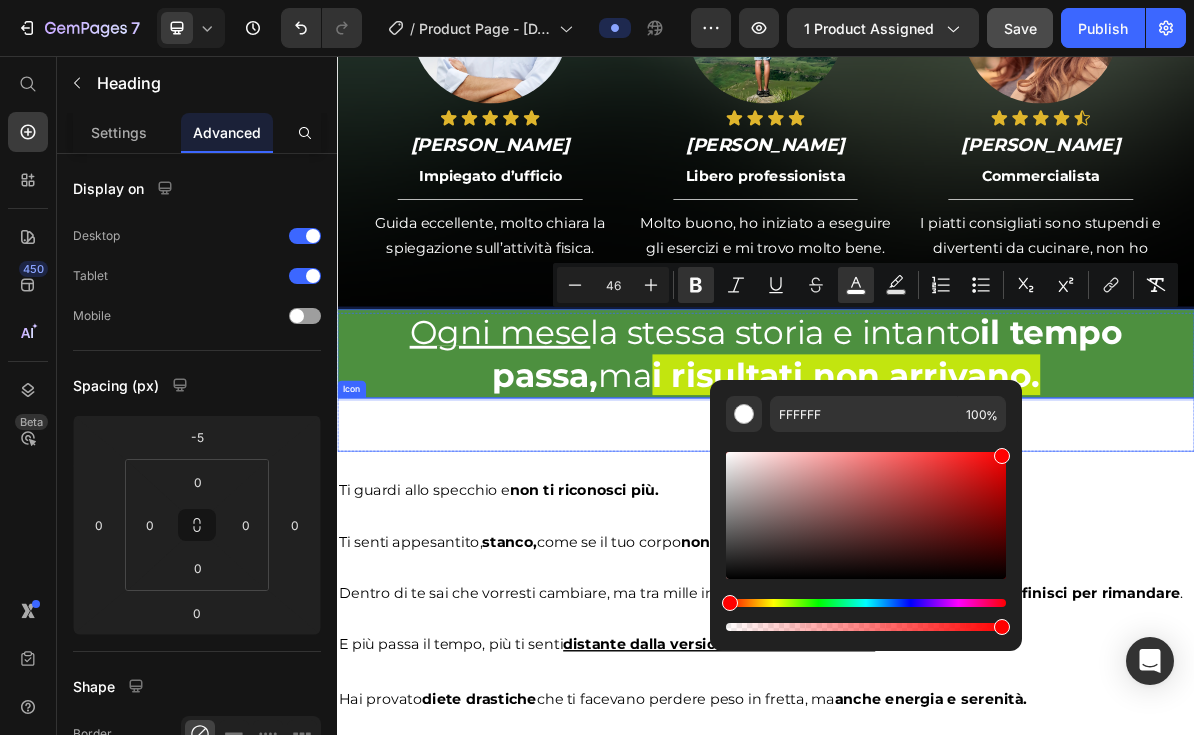 drag, startPoint x: 1307, startPoint y: 535, endPoint x: 1299, endPoint y: 574, distance: 39.812057 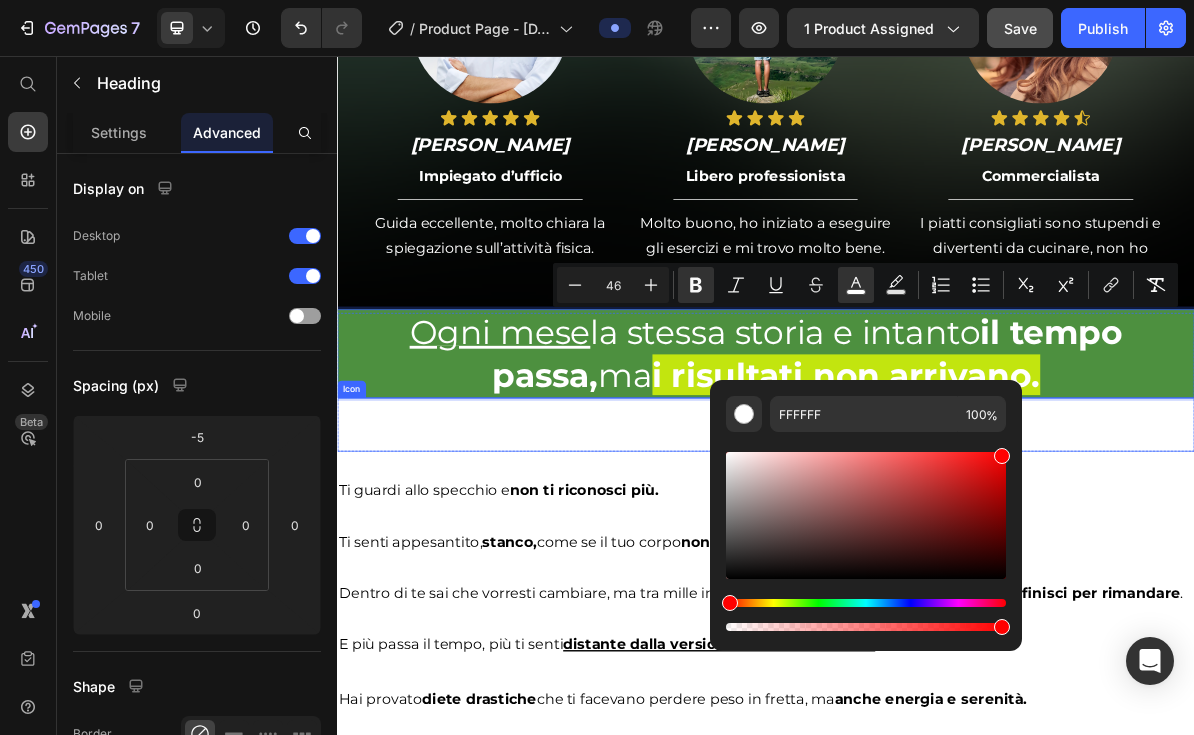 type on "FF0000" 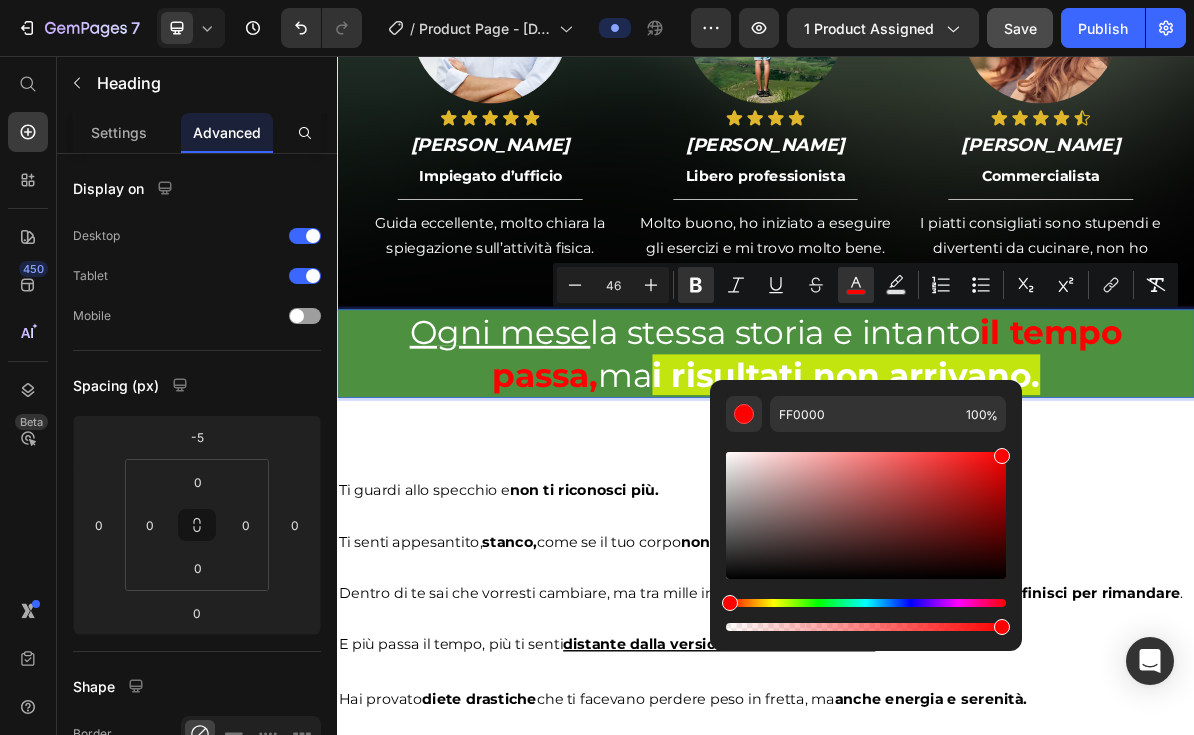 click on "Ogni mese  la stessa storia e intanto  il tempo passa,  ma  i risultati non arrivano." at bounding box center (937, 473) 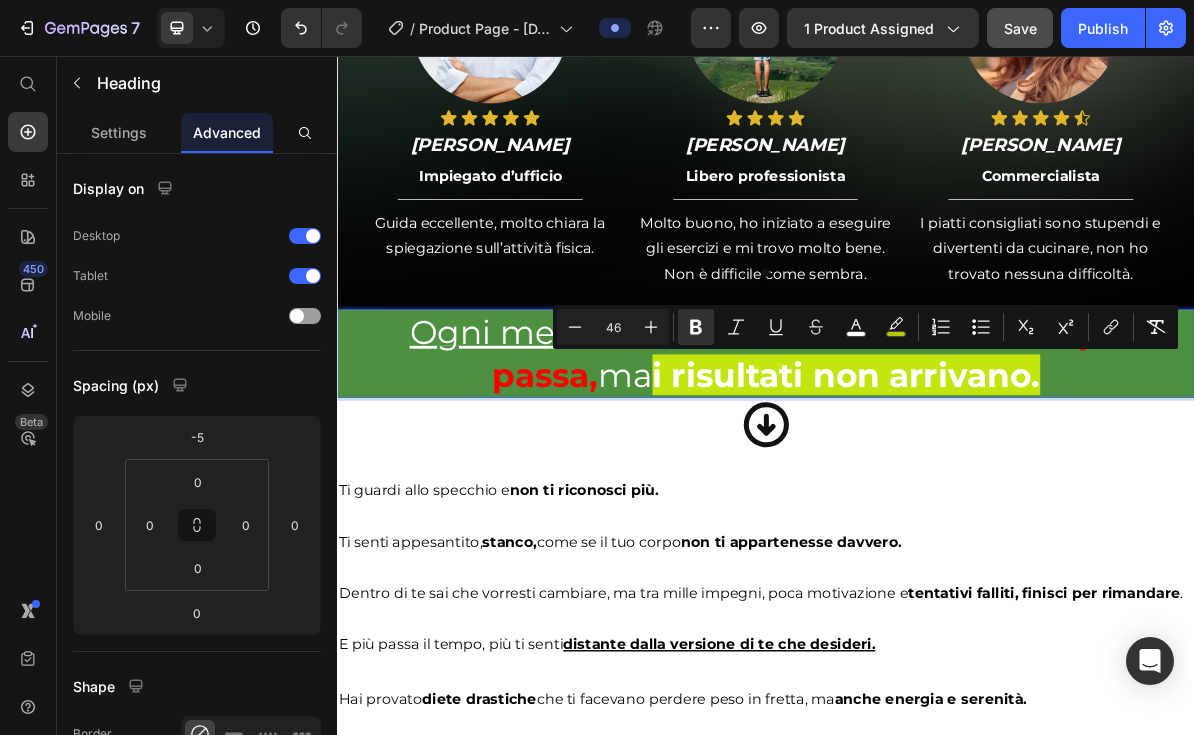 drag, startPoint x: 1309, startPoint y: 507, endPoint x: 708, endPoint y: 517, distance: 601.0832 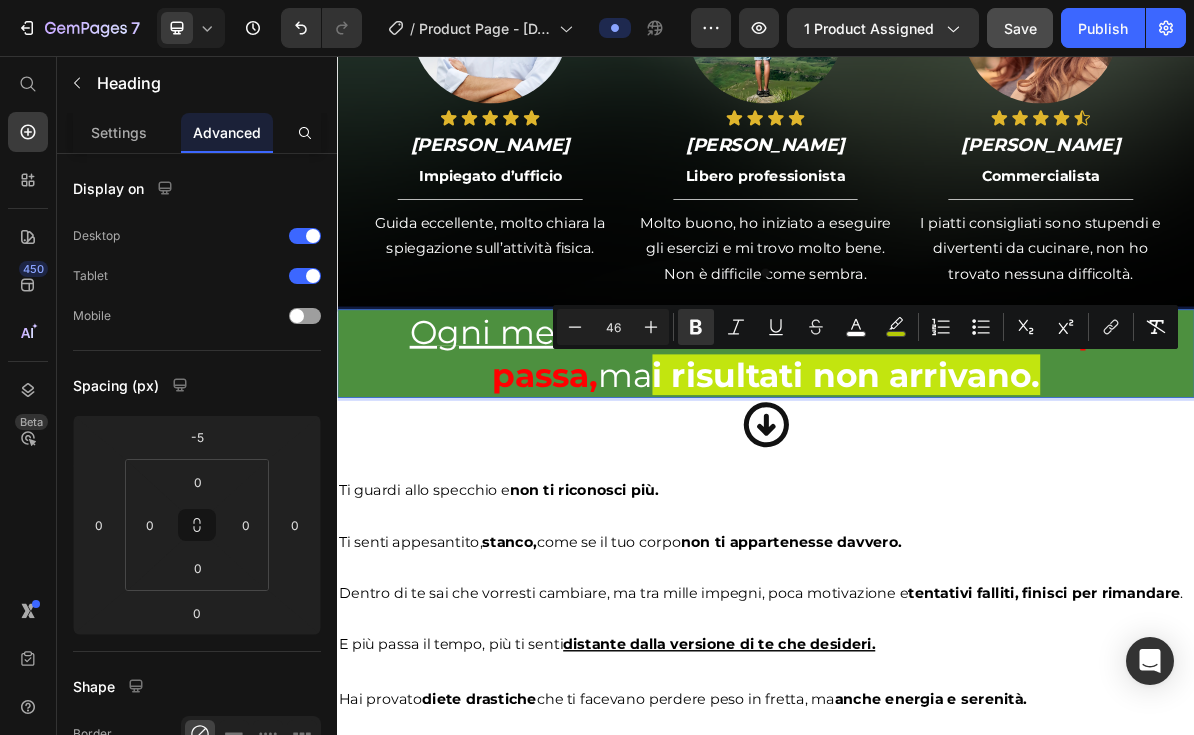 click on "Ogni mese  la stessa storia e intanto  il tempo passa,  ma  i risultati non arrivano." at bounding box center (937, 473) 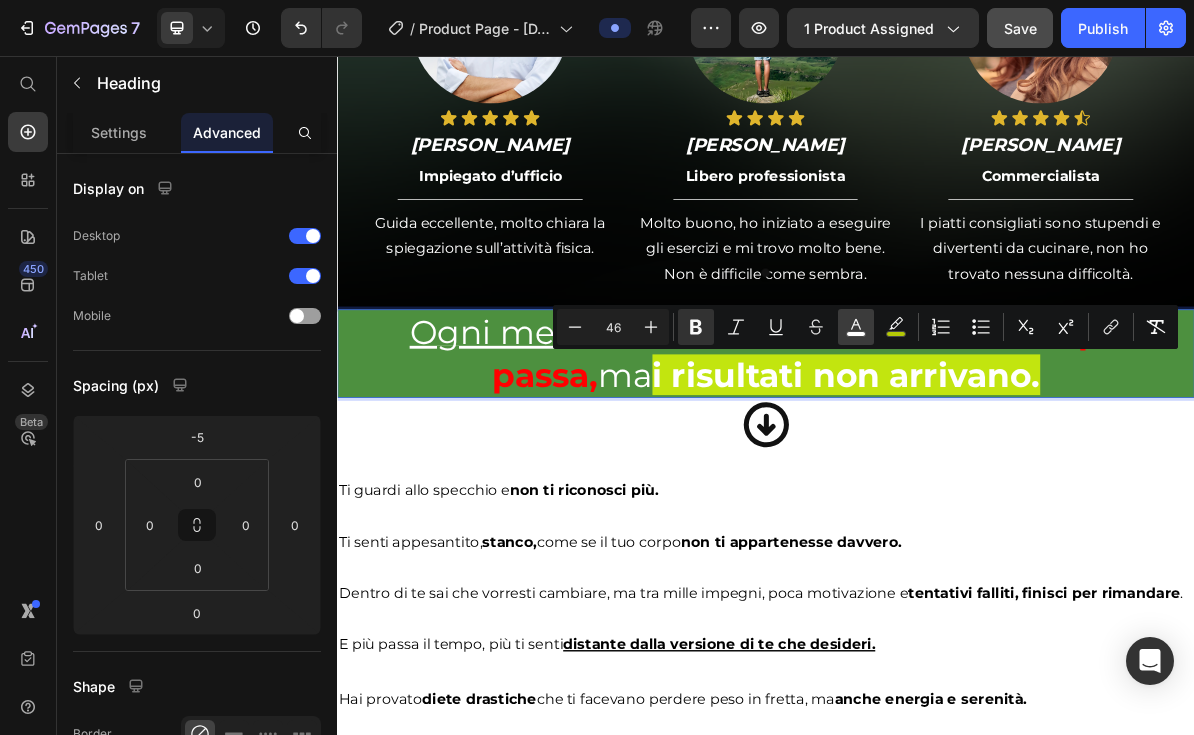click 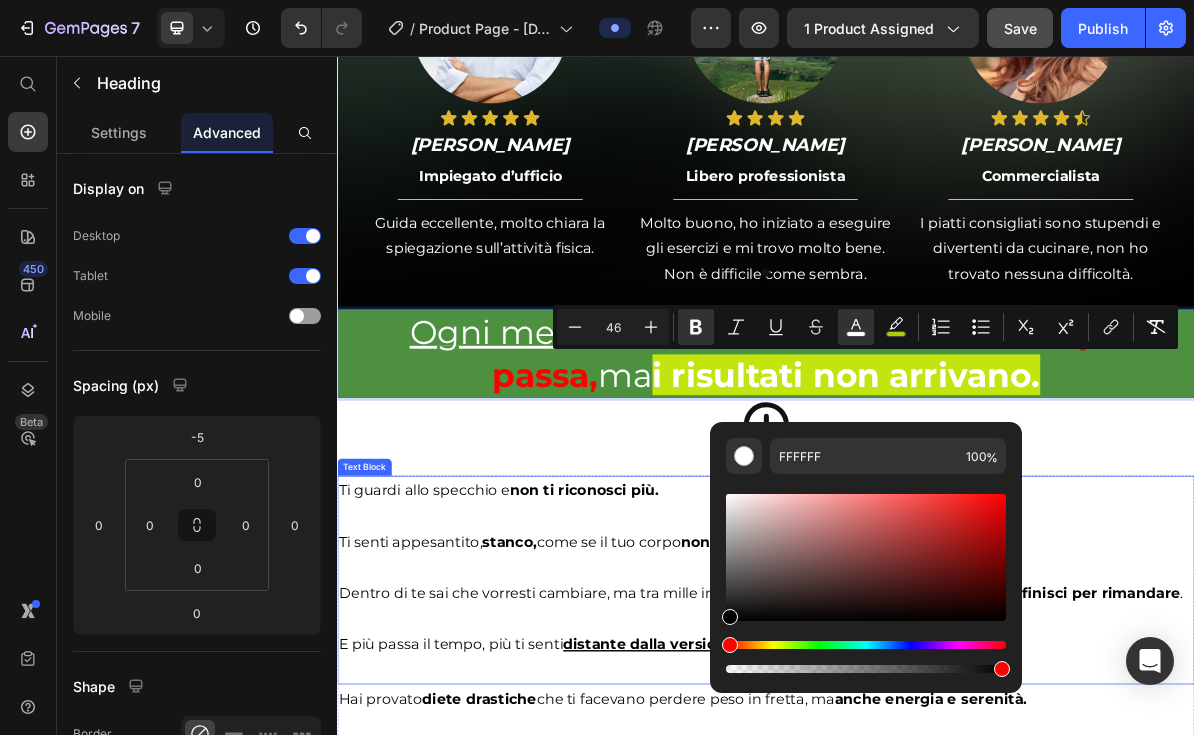 type on "000000" 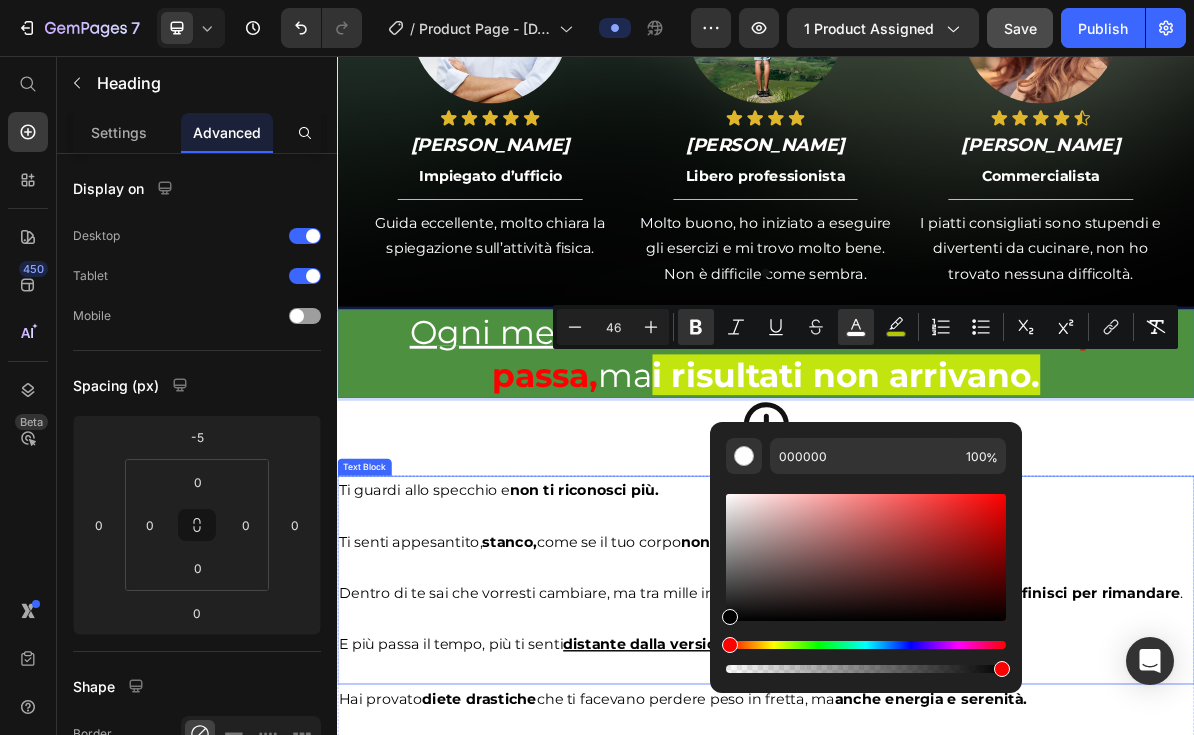 drag, startPoint x: 1194, startPoint y: 576, endPoint x: 835, endPoint y: 882, distance: 471.71707 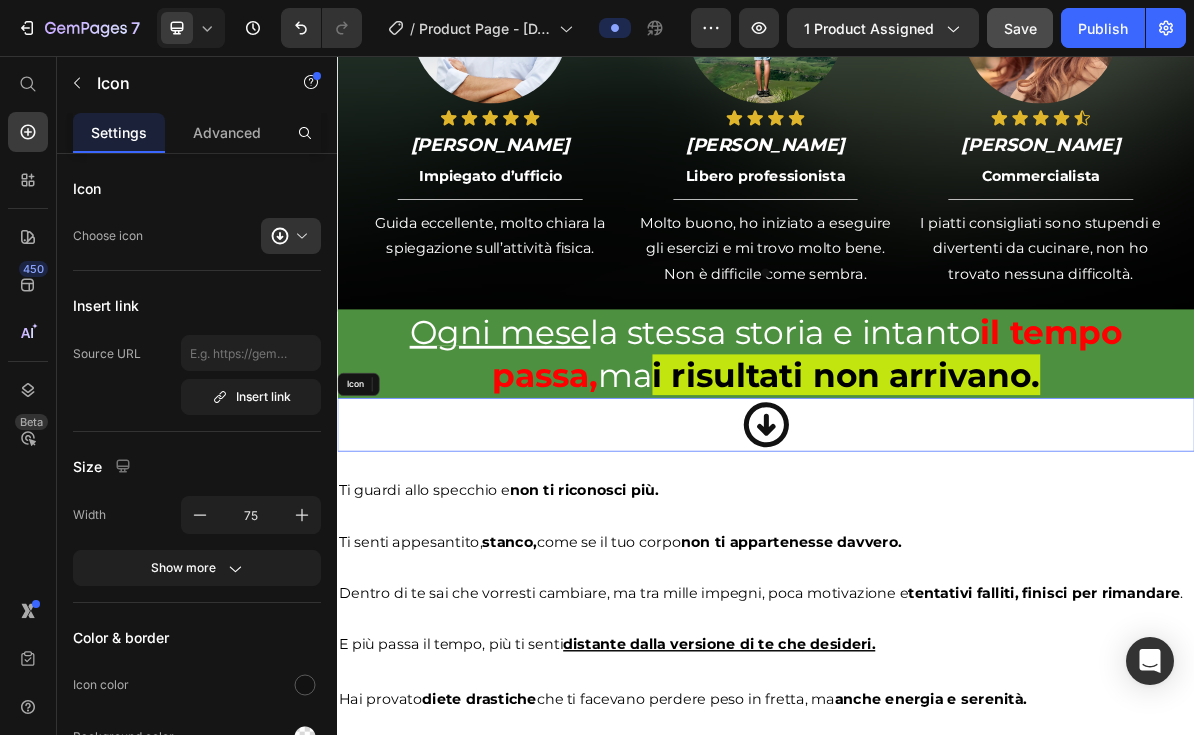 click on "Icon" at bounding box center [937, 572] 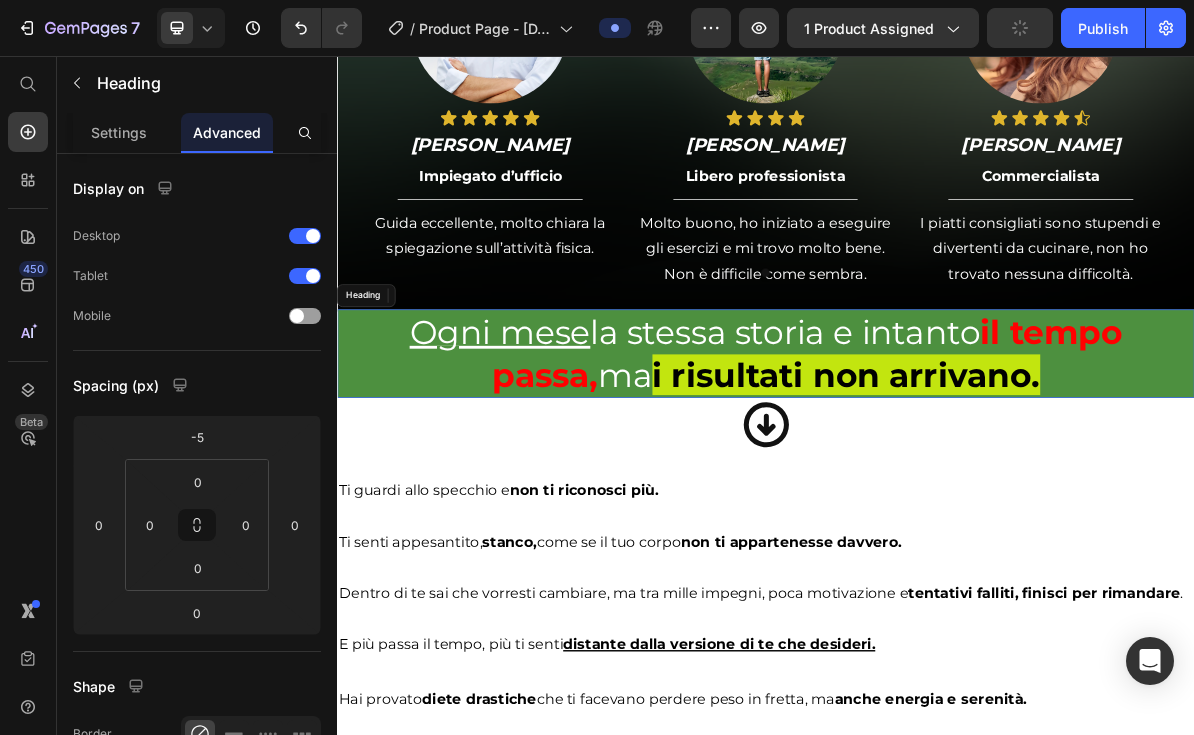 click on "⁠⁠⁠⁠⁠⁠⁠ Ogni mese  la stessa storia e intanto  il tempo passa,  ma  i risultati non arrivano." at bounding box center [937, 473] 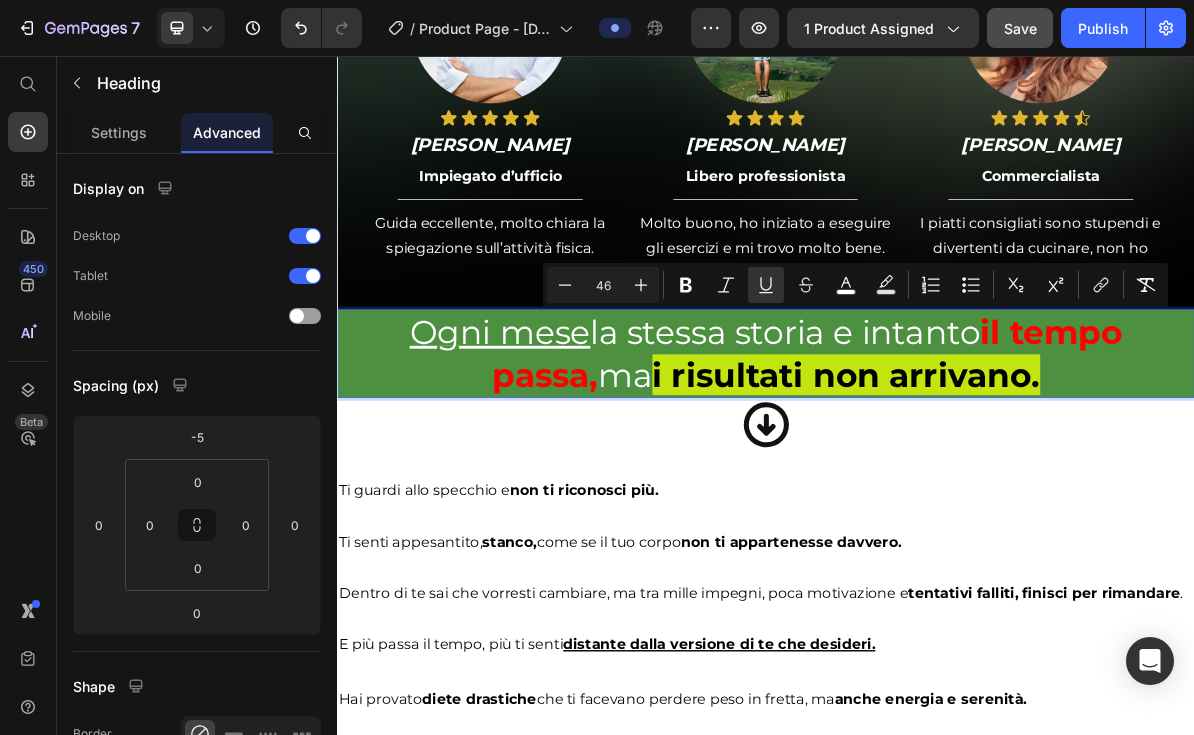 drag, startPoint x: 1291, startPoint y: 507, endPoint x: 344, endPoint y: 447, distance: 948.89886 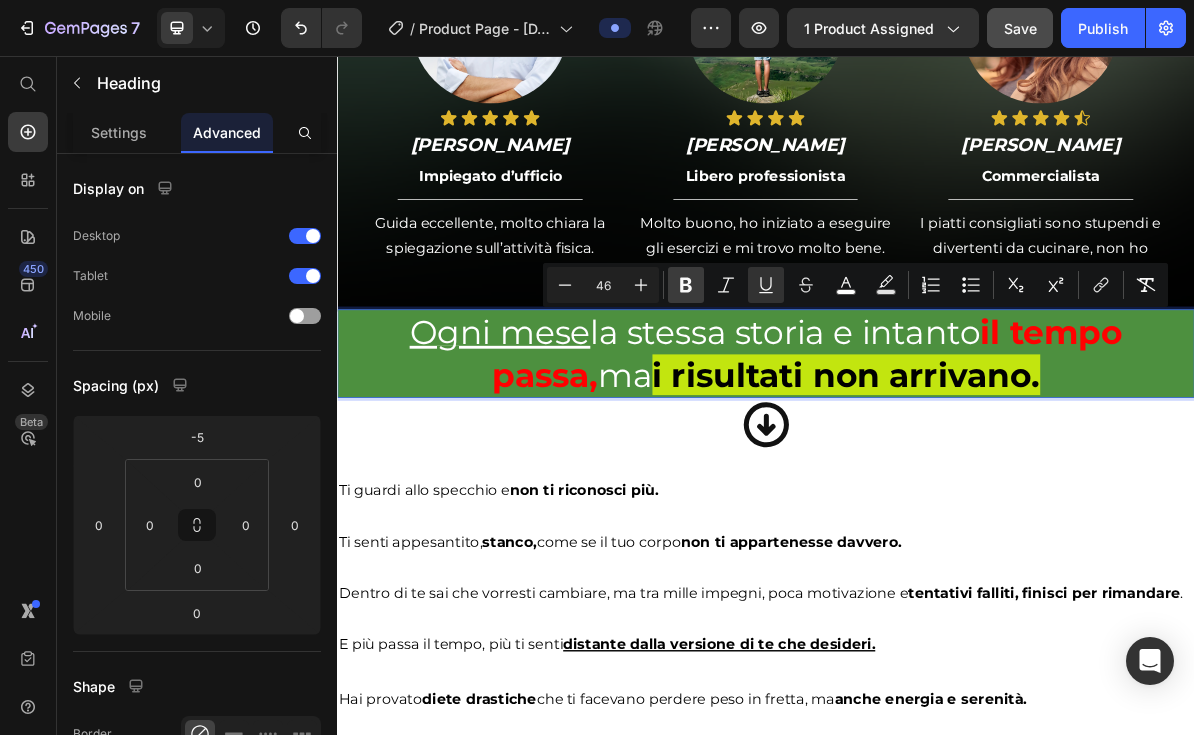 click on "Bold" at bounding box center (686, 285) 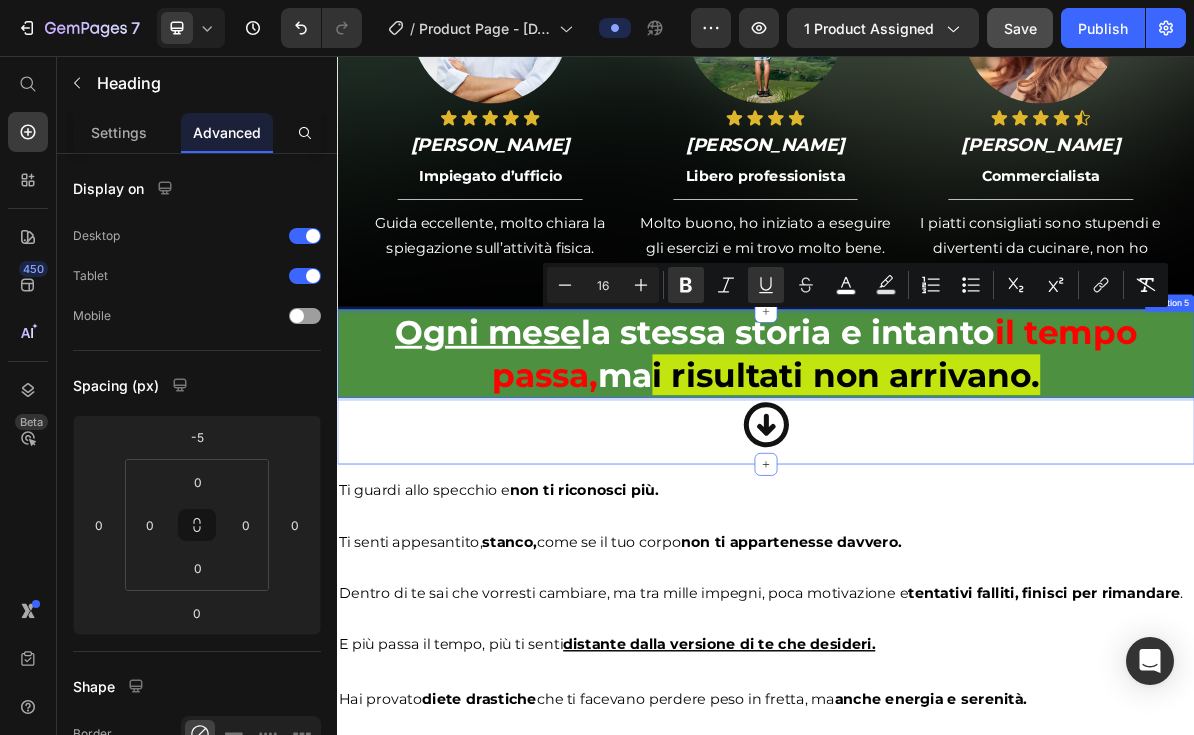 click on "Ogni mese  la stessa storia e intanto  il tempo passa,  ma  i risultati non arrivano.  Heading   0 Ogni mese la stessa storia e intanto il tempo passa, ma i risultati non arrivano.  Heading Row
Icon
Icon Row" at bounding box center (937, 521) 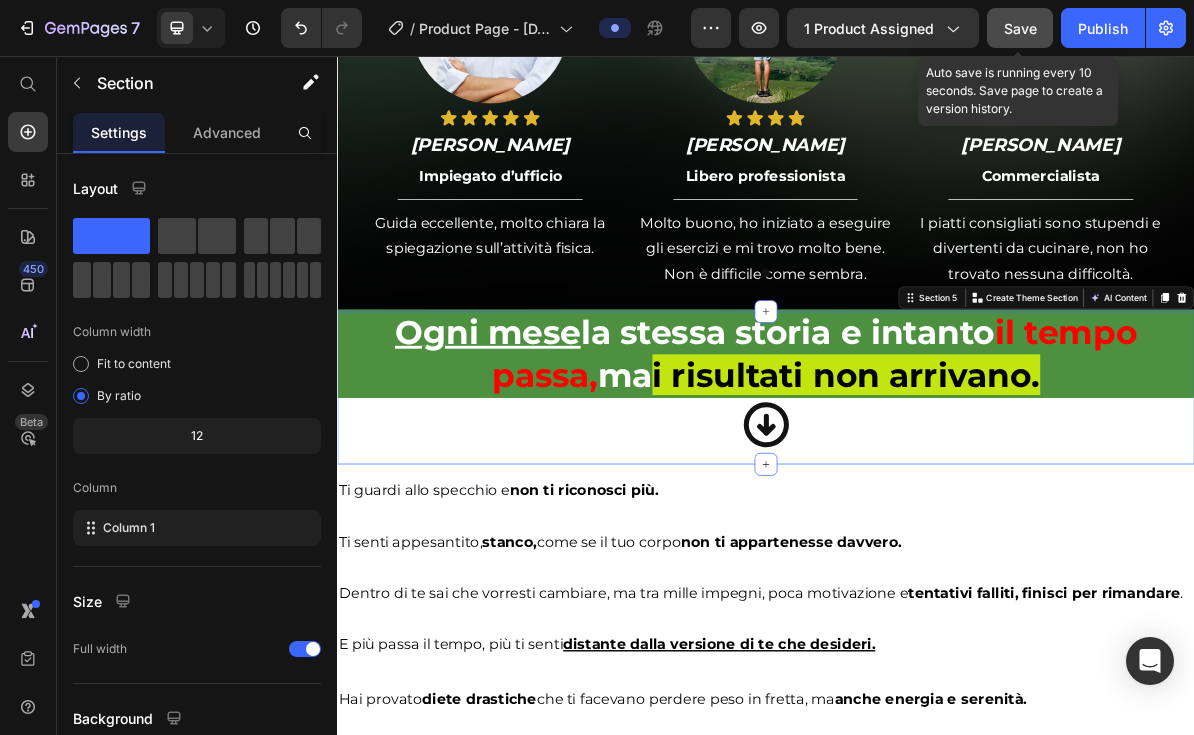 click on "Save" 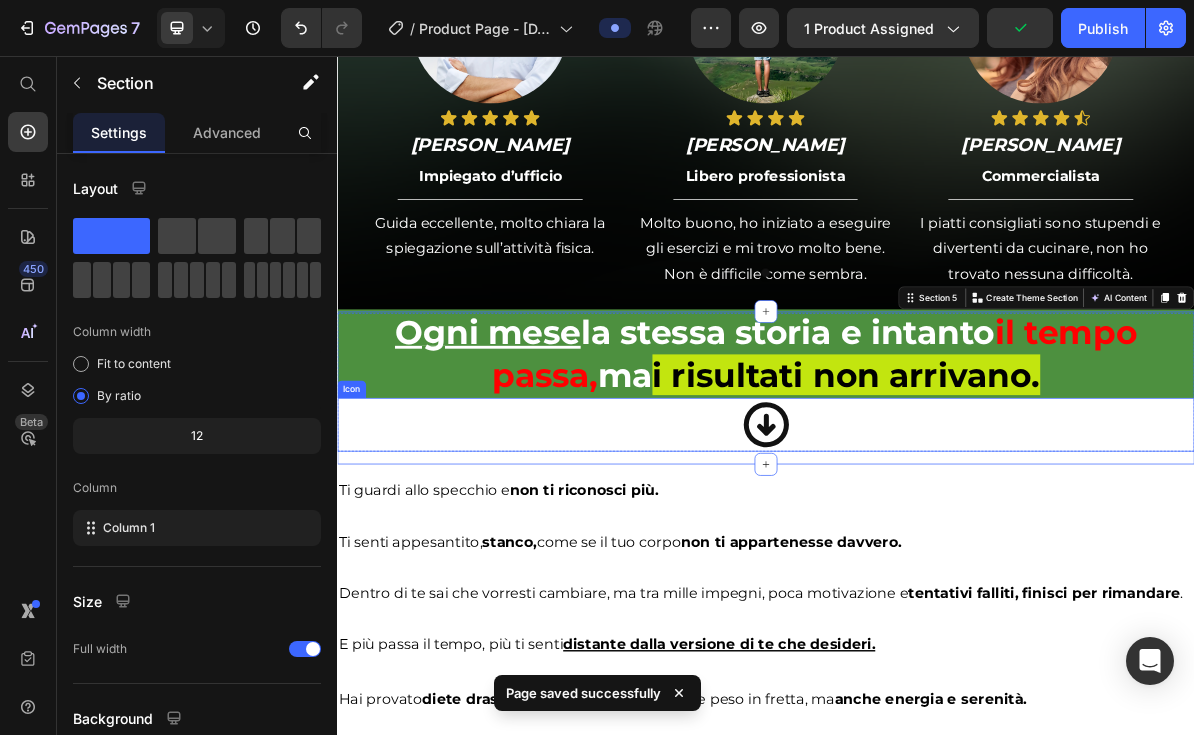 click on "Icon" at bounding box center (937, 572) 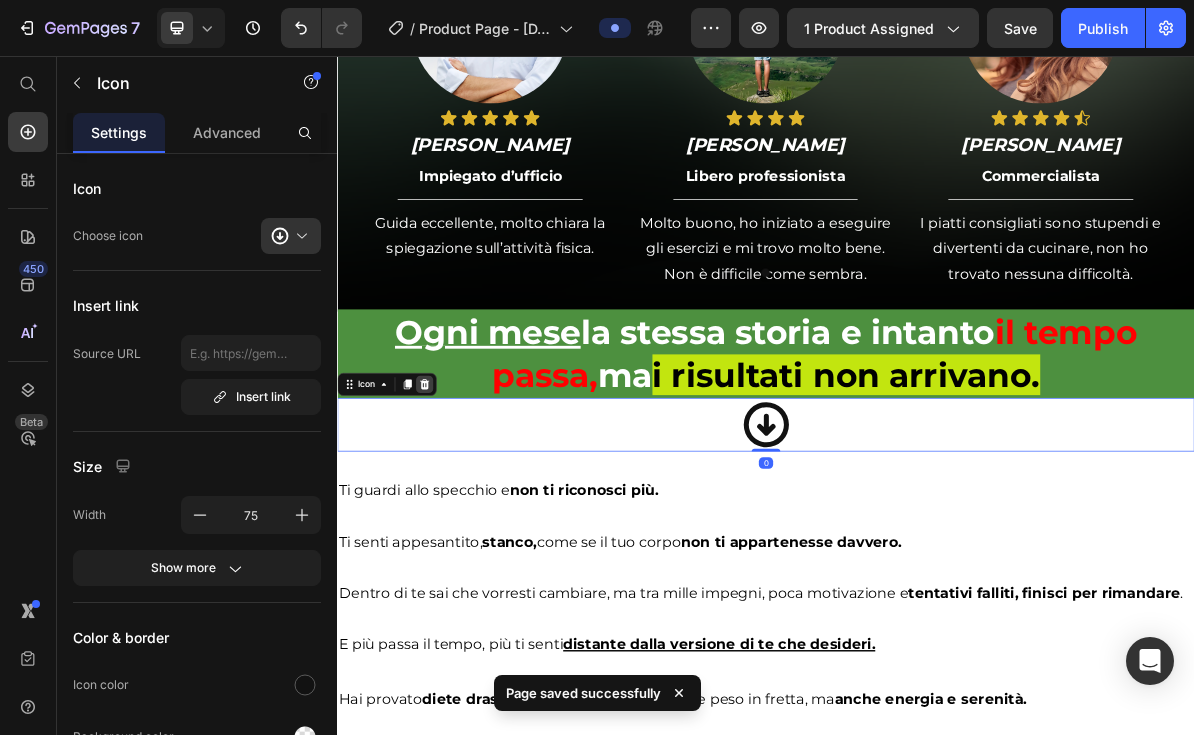 click 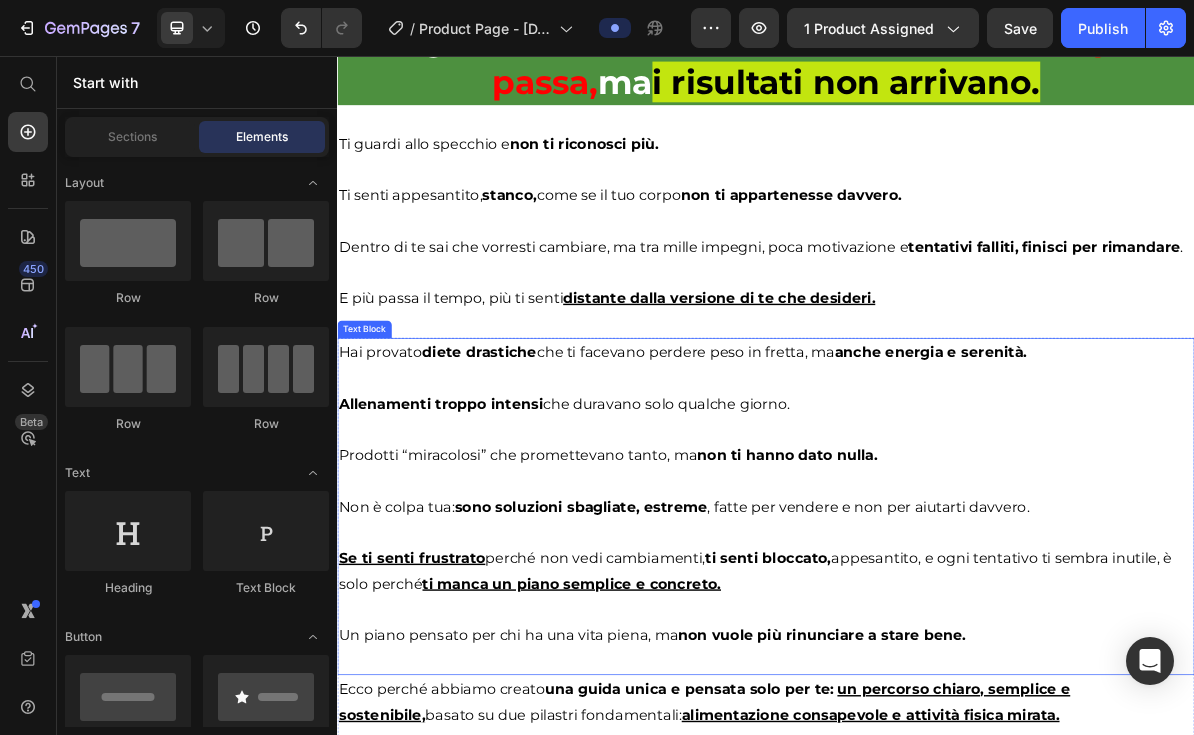 scroll, scrollTop: 1879, scrollLeft: 0, axis: vertical 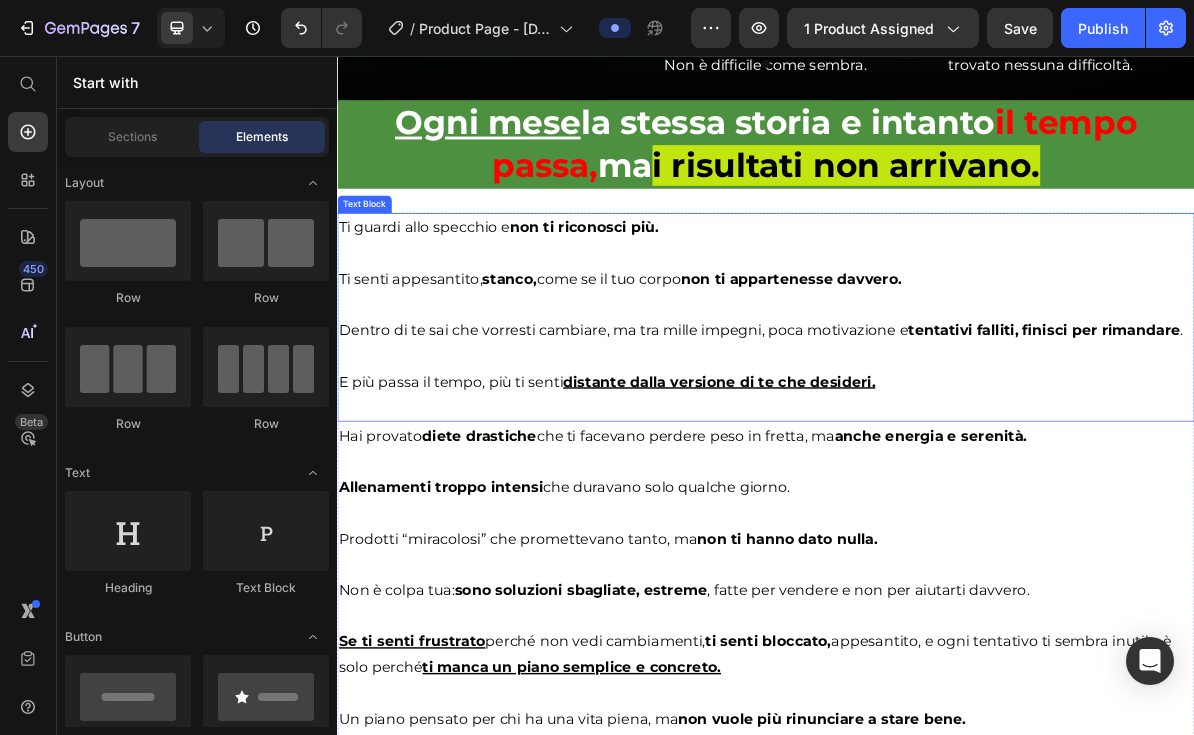 click at bounding box center [937, 404] 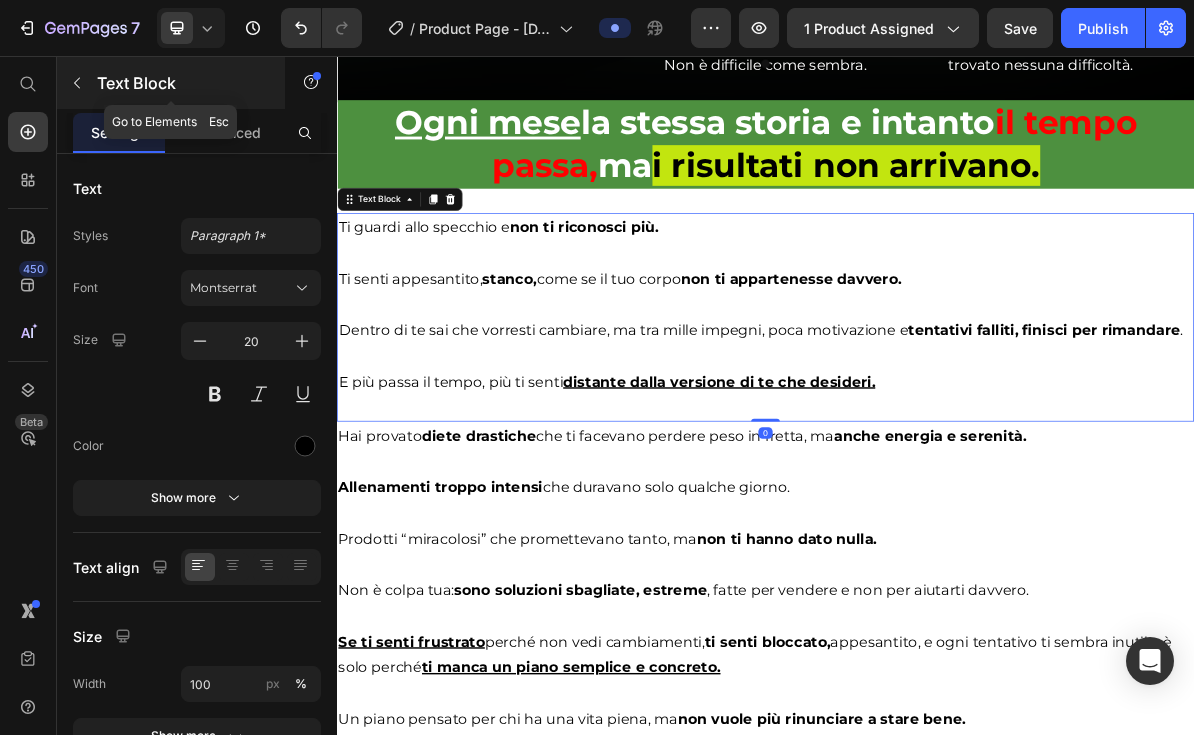click 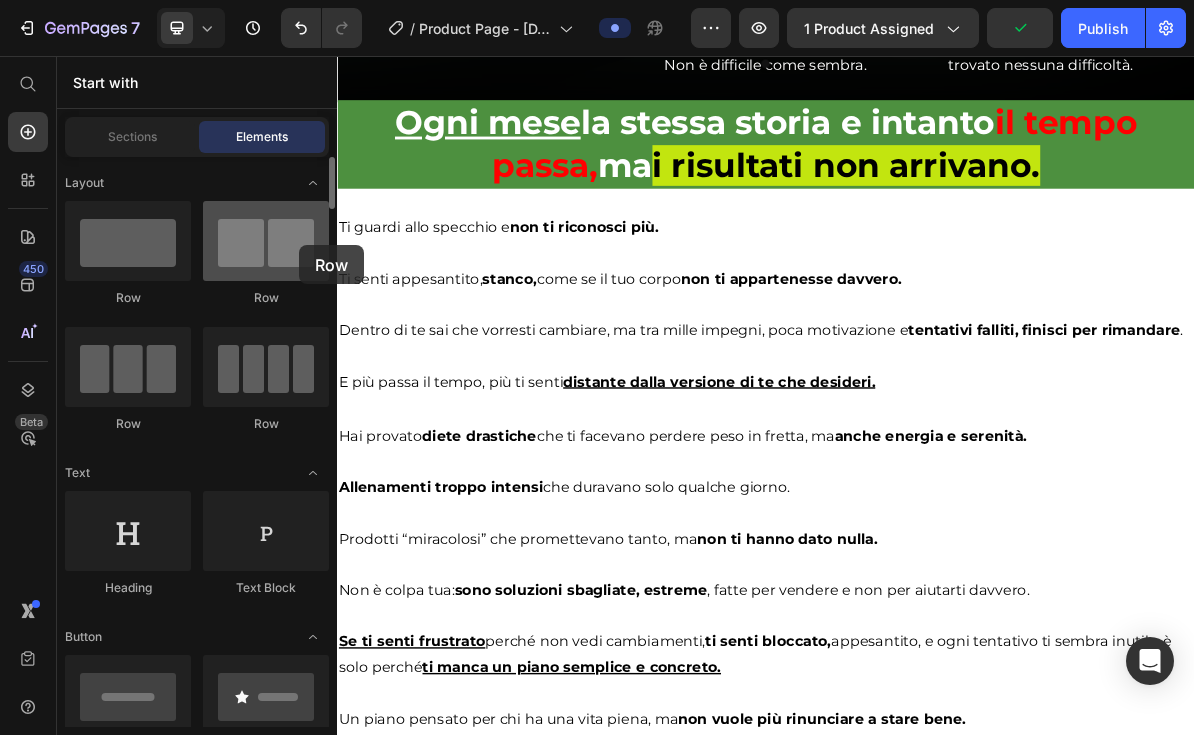 drag, startPoint x: 246, startPoint y: 257, endPoint x: 280, endPoint y: 243, distance: 36.769554 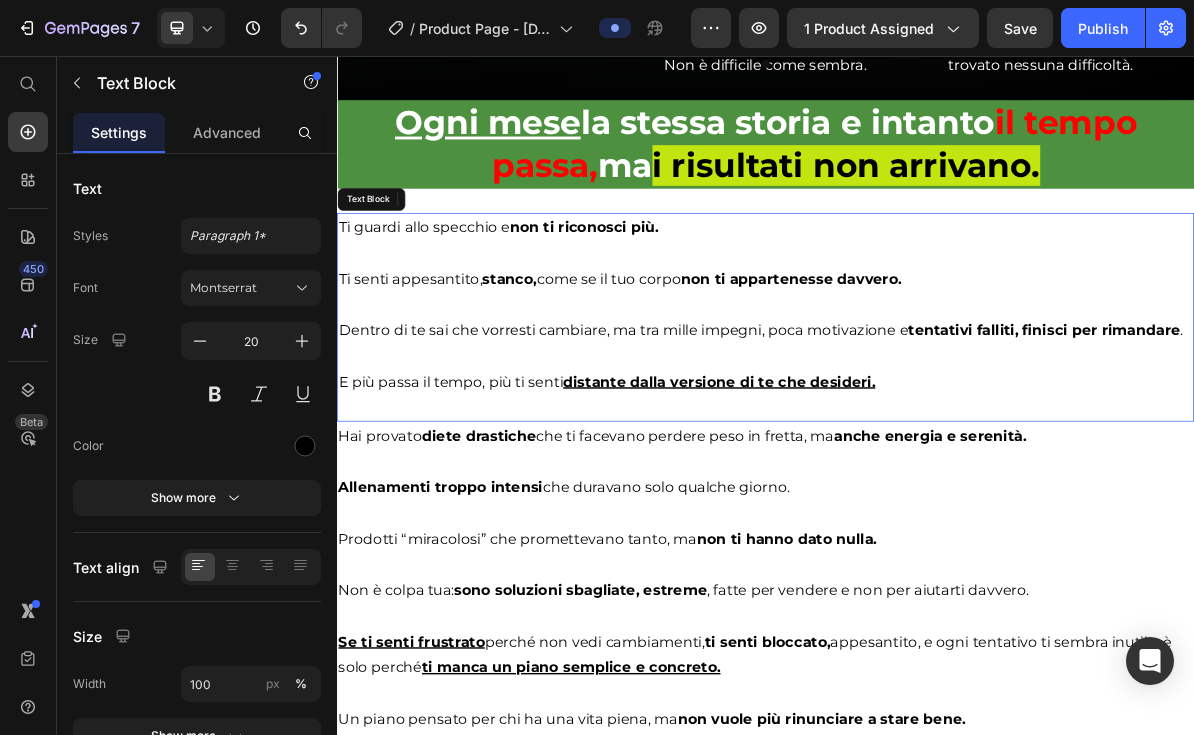 click at bounding box center [937, 404] 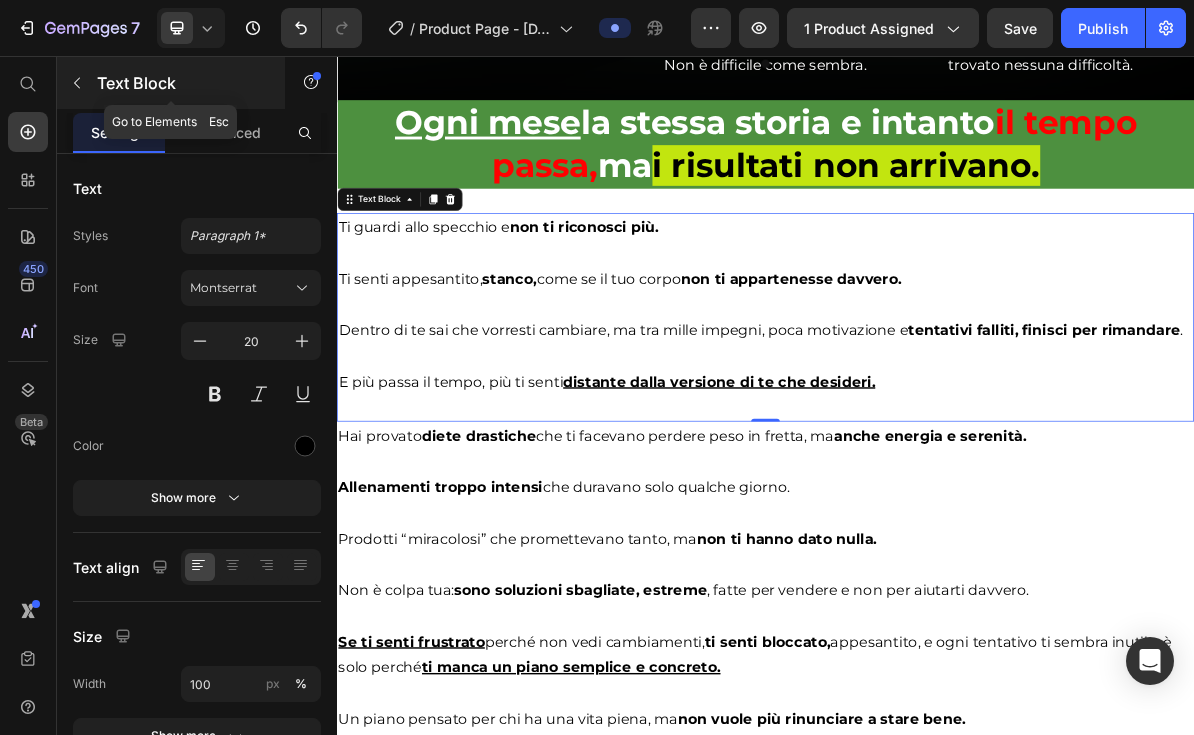 click on "Text Block" at bounding box center (182, 83) 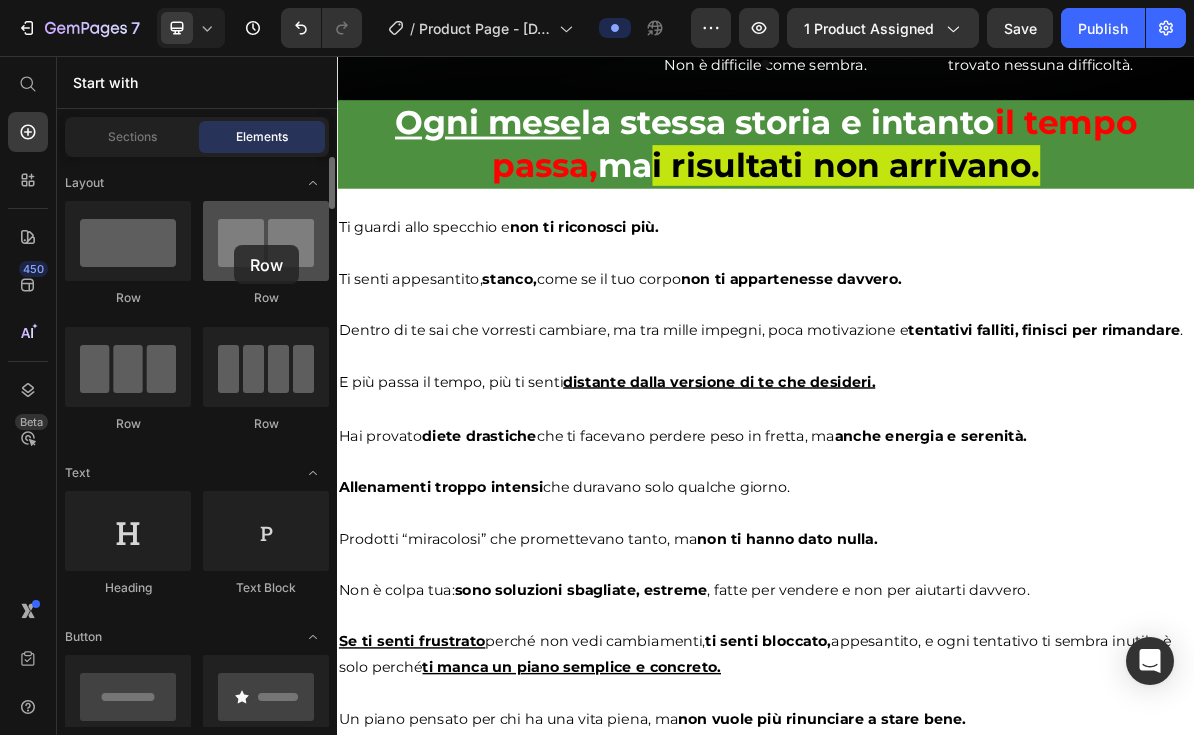 drag, startPoint x: 221, startPoint y: 238, endPoint x: 234, endPoint y: 245, distance: 14.764823 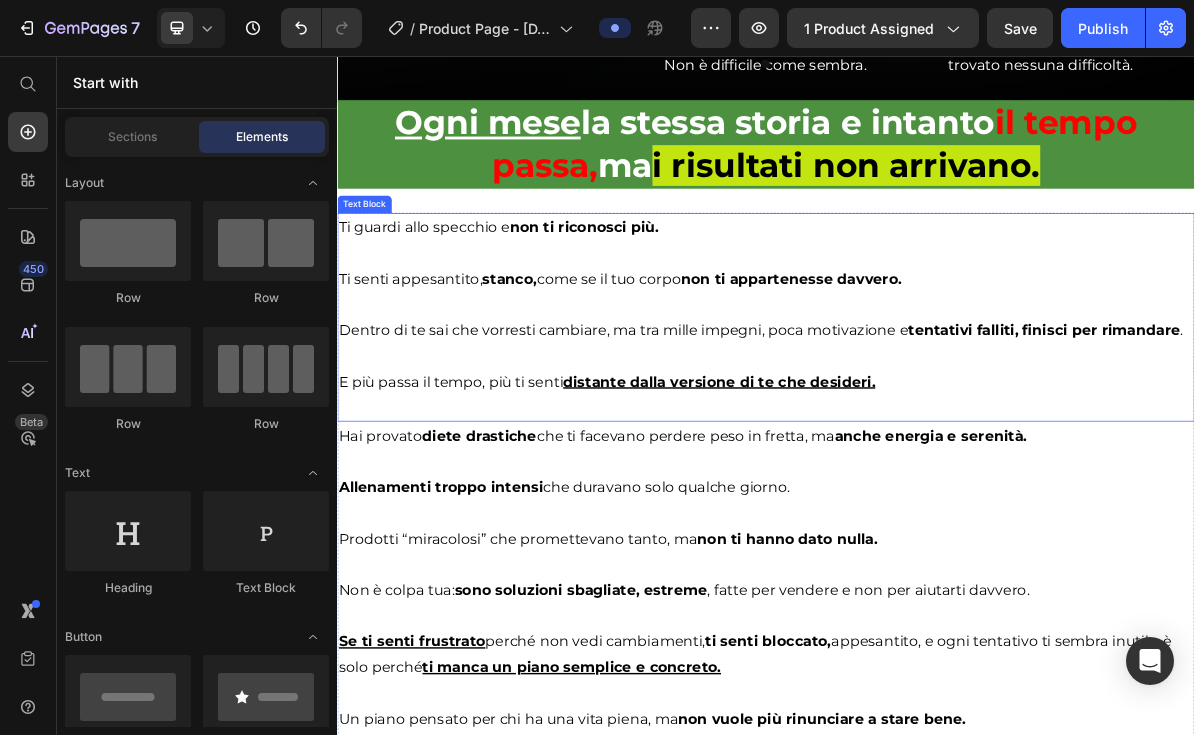 click at bounding box center (937, 332) 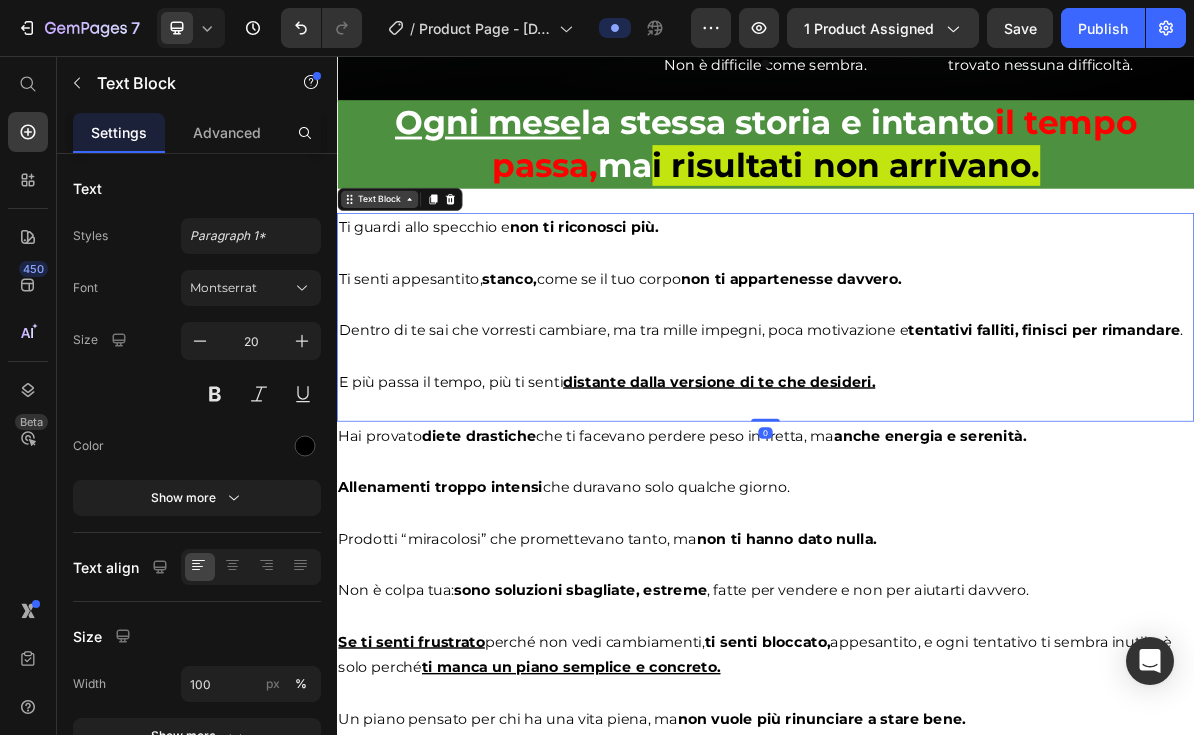 click on "Text Block" at bounding box center [396, 257] 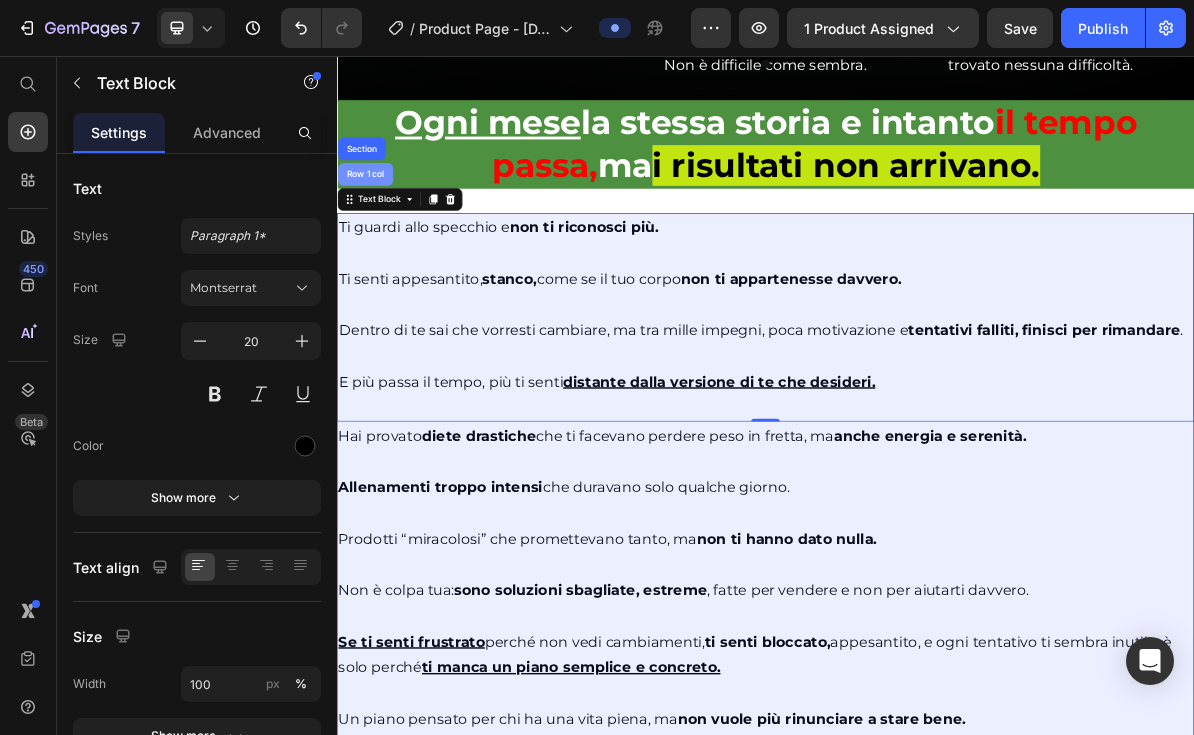 click on "Row 1 col" at bounding box center (376, 222) 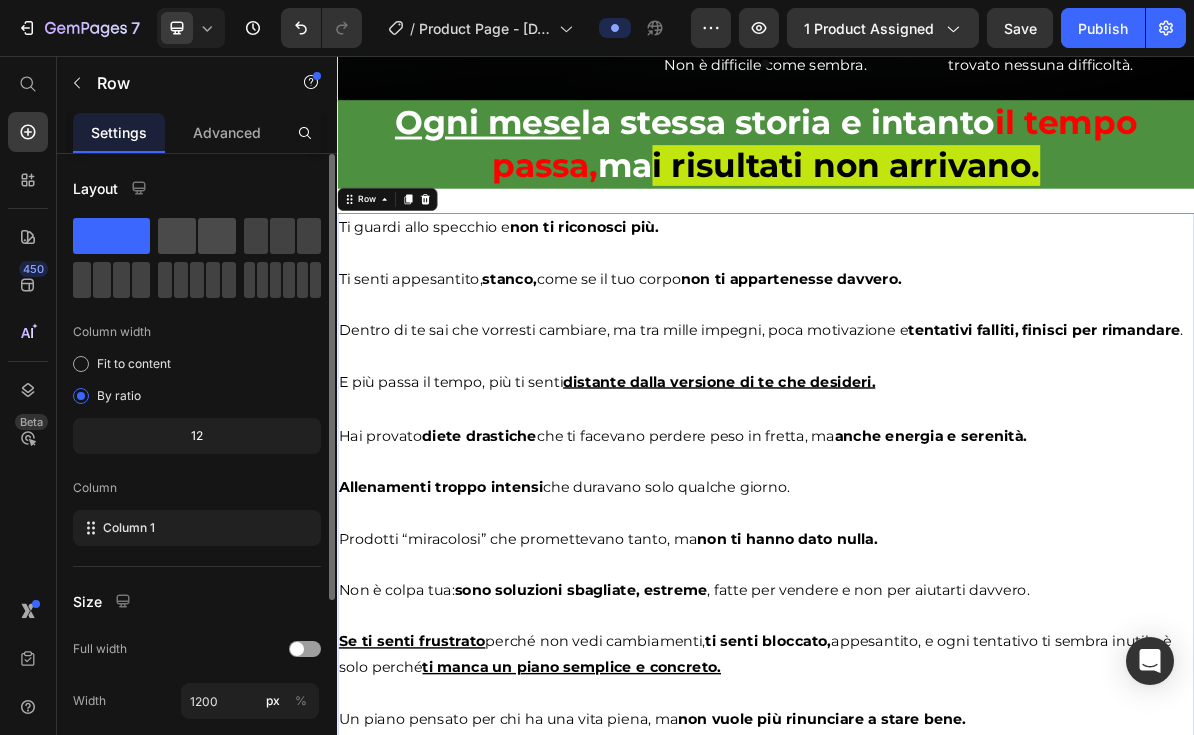 click 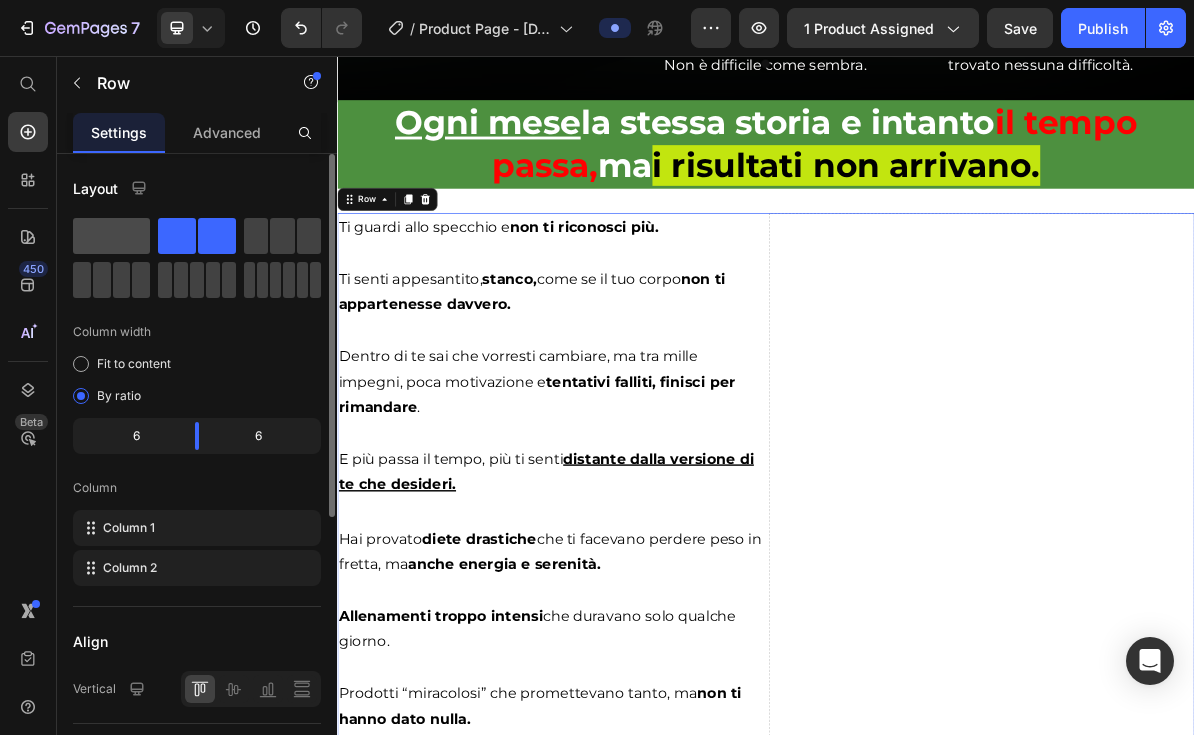 click 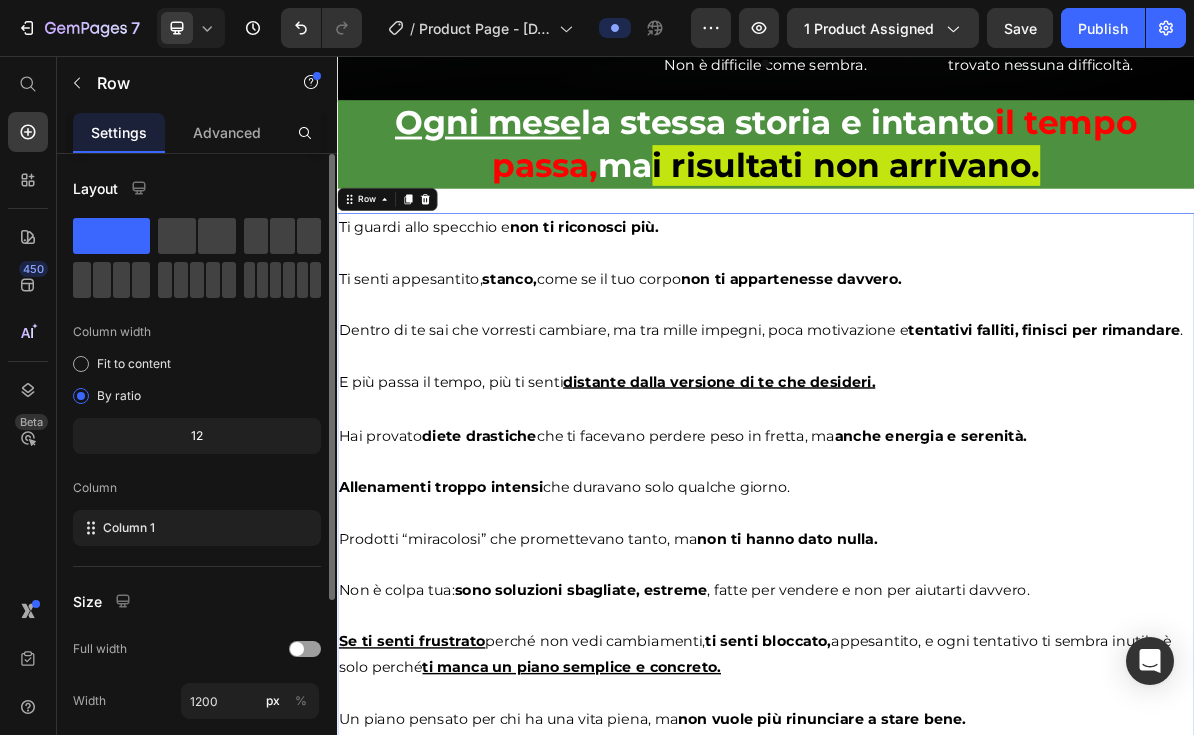 click on "Layout" at bounding box center [197, 188] 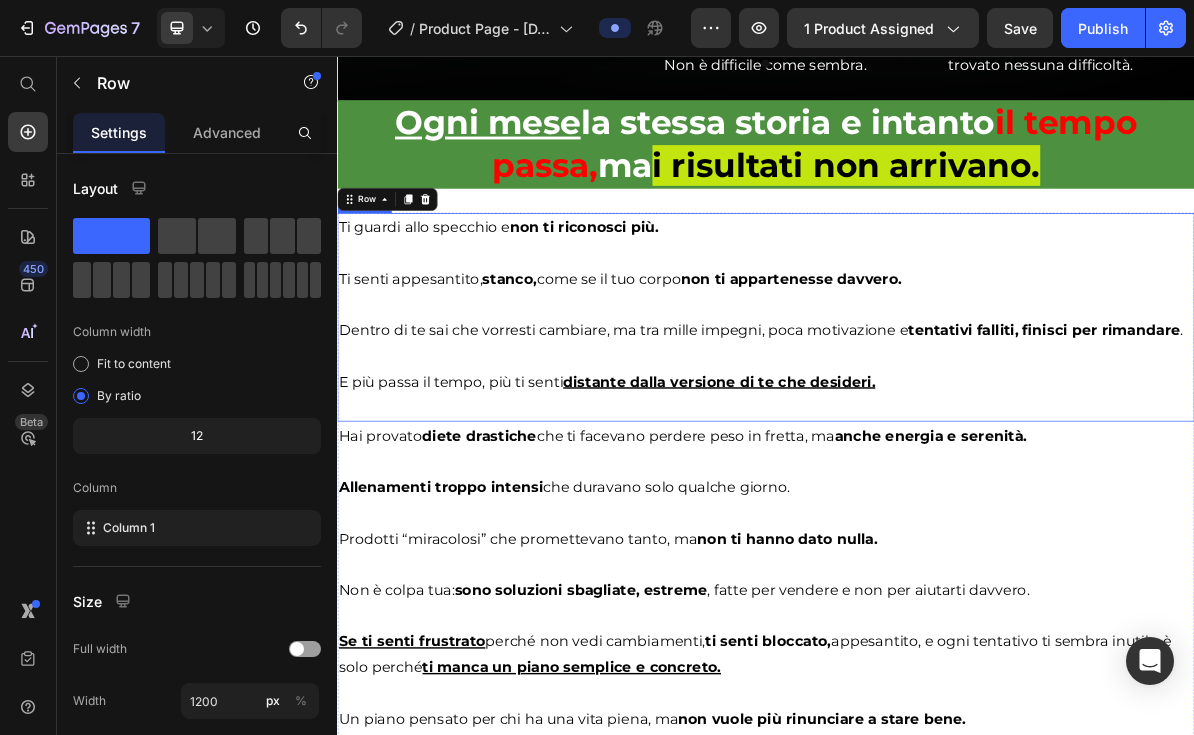 click on "Ti senti appesantito,  stanco,  come se il tuo corpo  non ti appartenesse davvero." at bounding box center [733, 368] 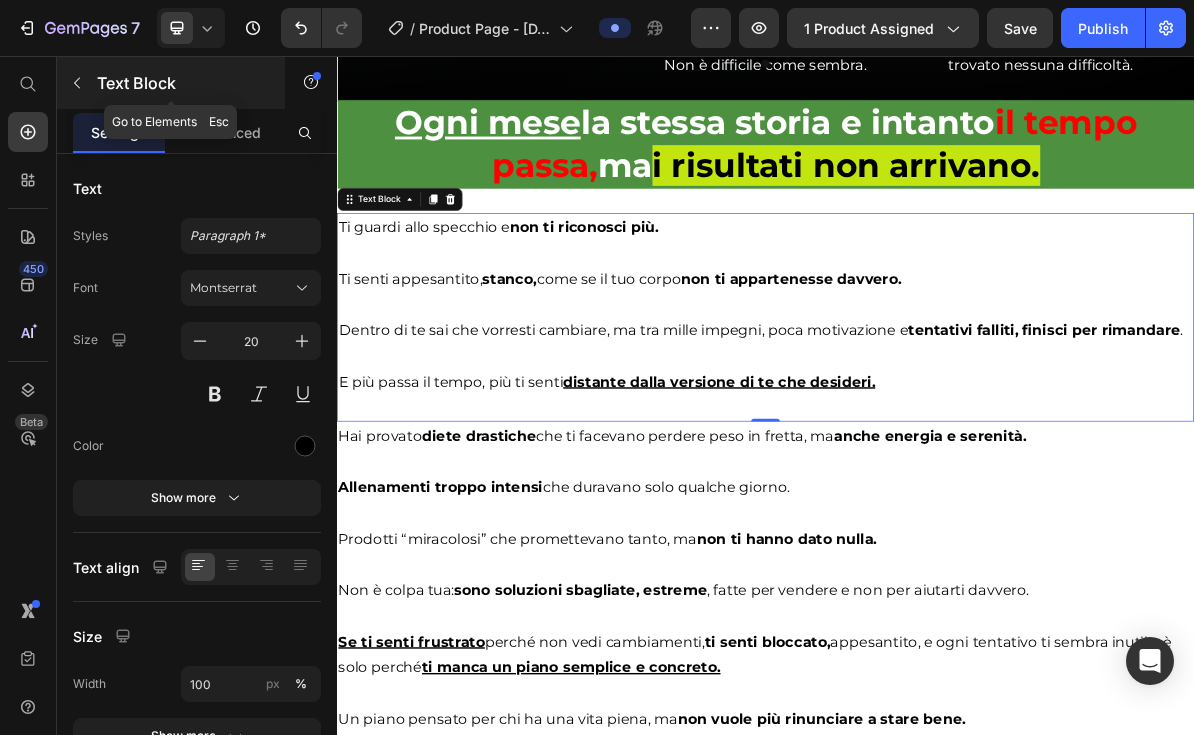 click 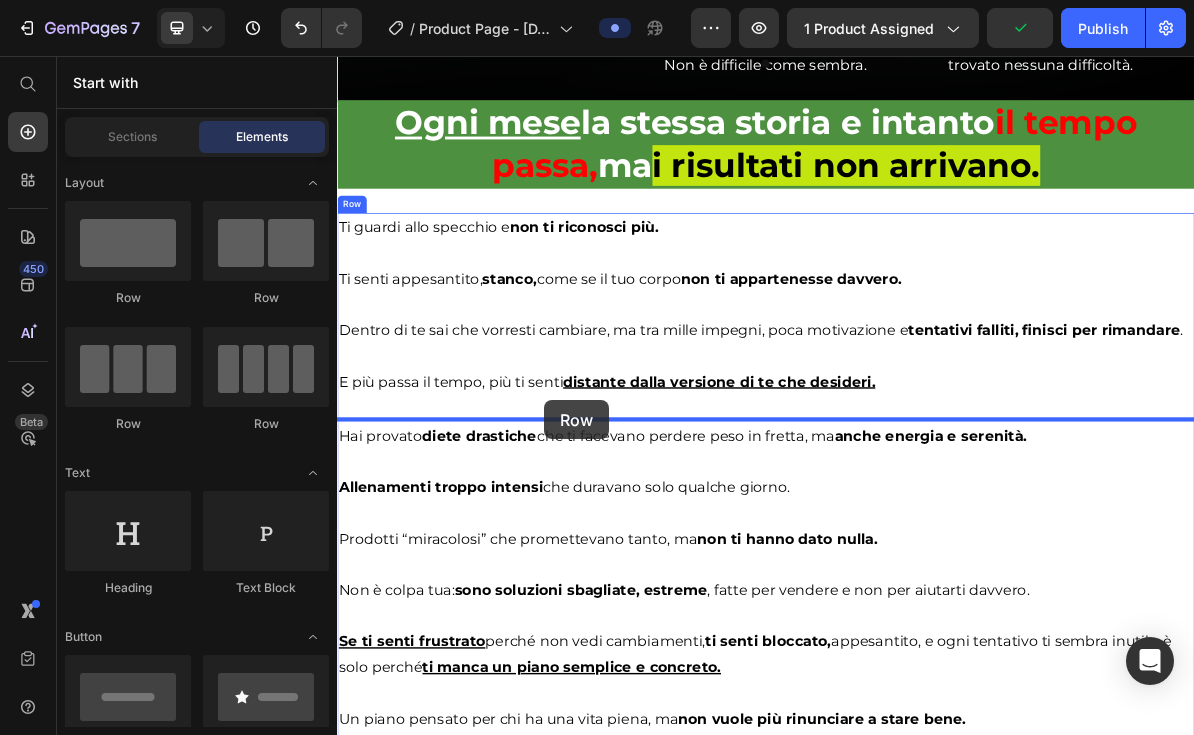 drag, startPoint x: 573, startPoint y: 302, endPoint x: 627, endPoint y: 538, distance: 242.09915 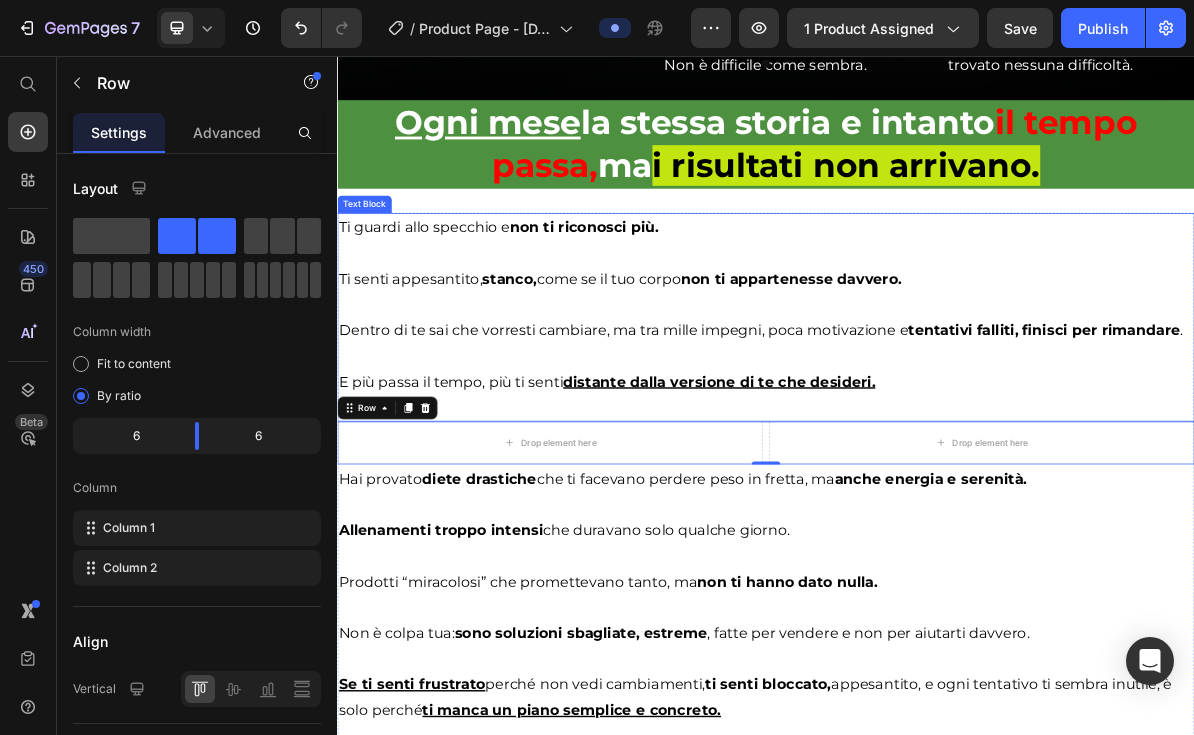 click at bounding box center (937, 476) 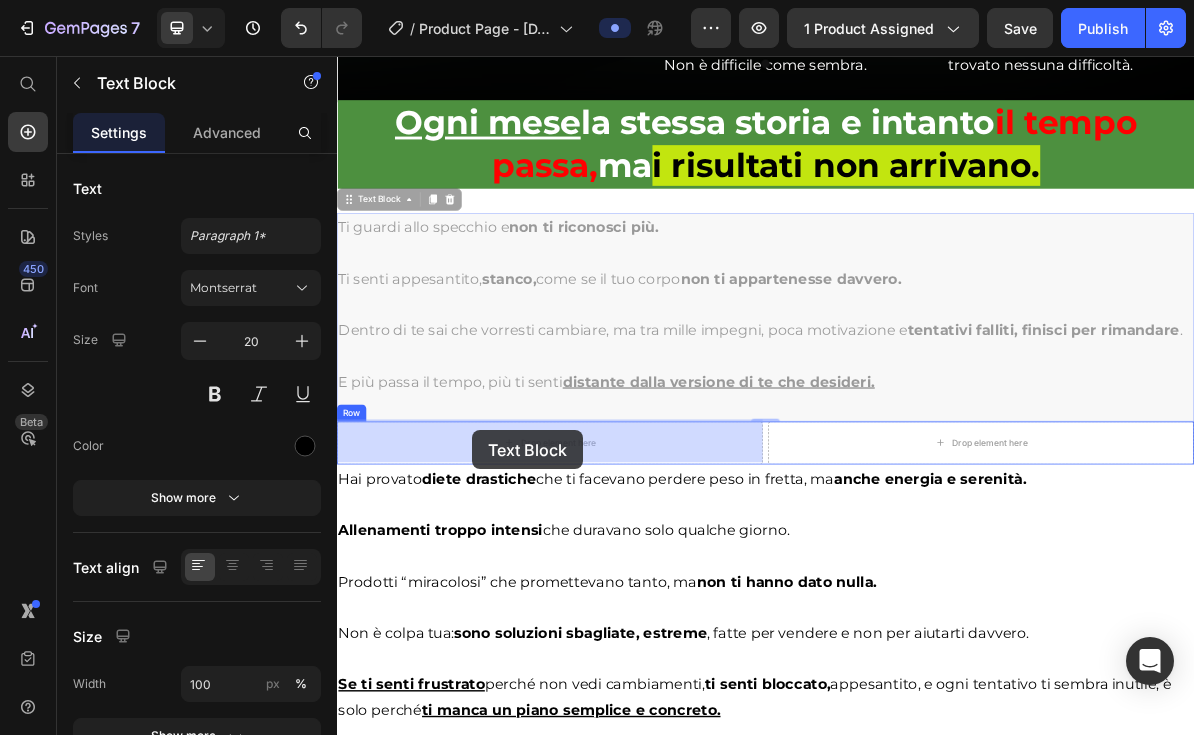 drag, startPoint x: 393, startPoint y: 253, endPoint x: 526, endPoint y: 580, distance: 353.01276 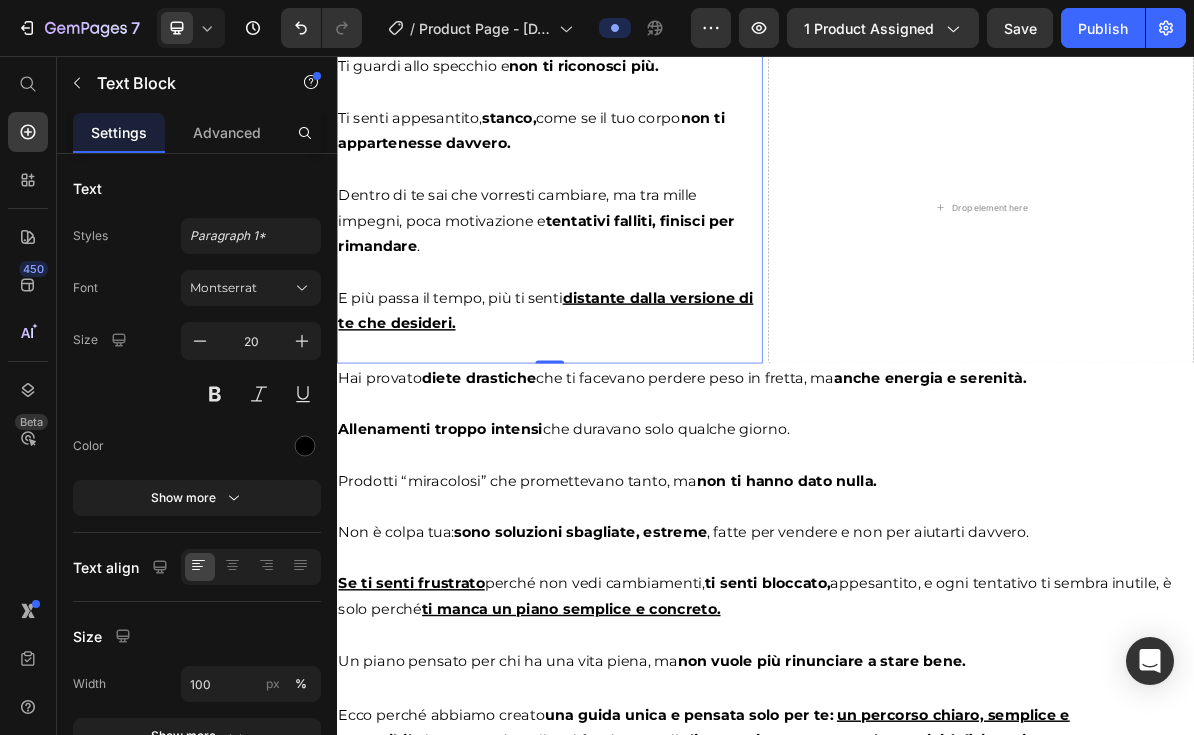 scroll, scrollTop: 2019, scrollLeft: 0, axis: vertical 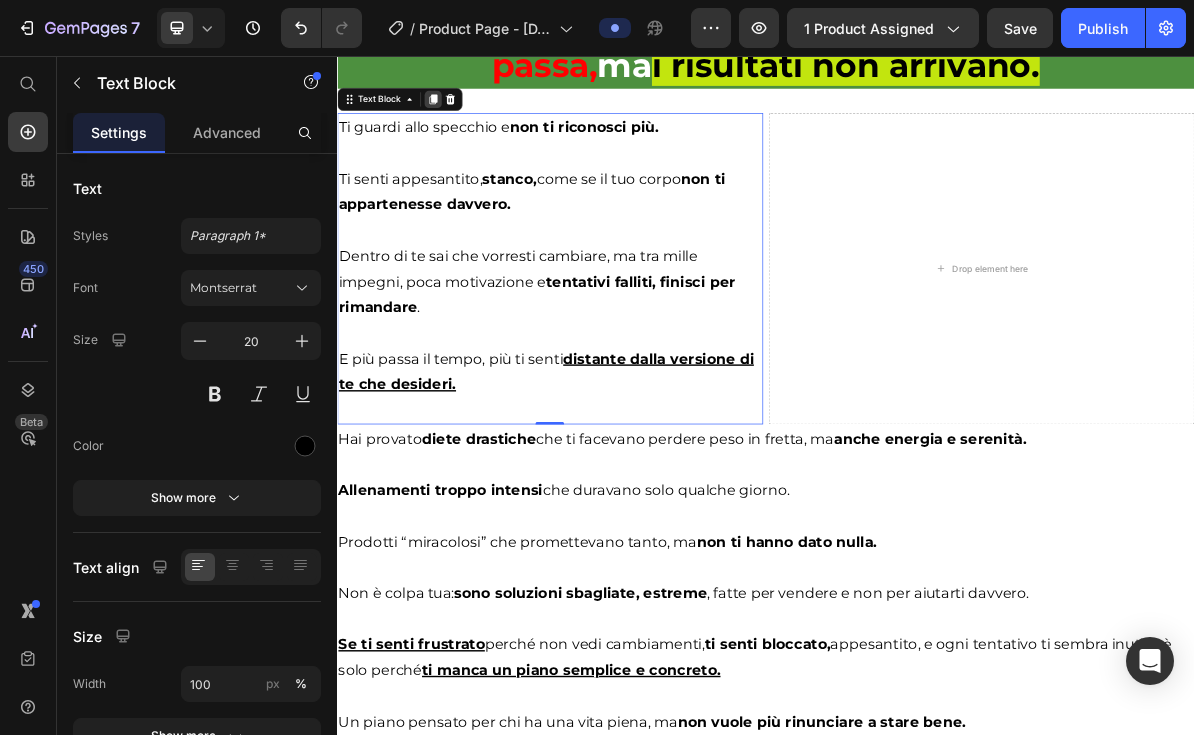 click 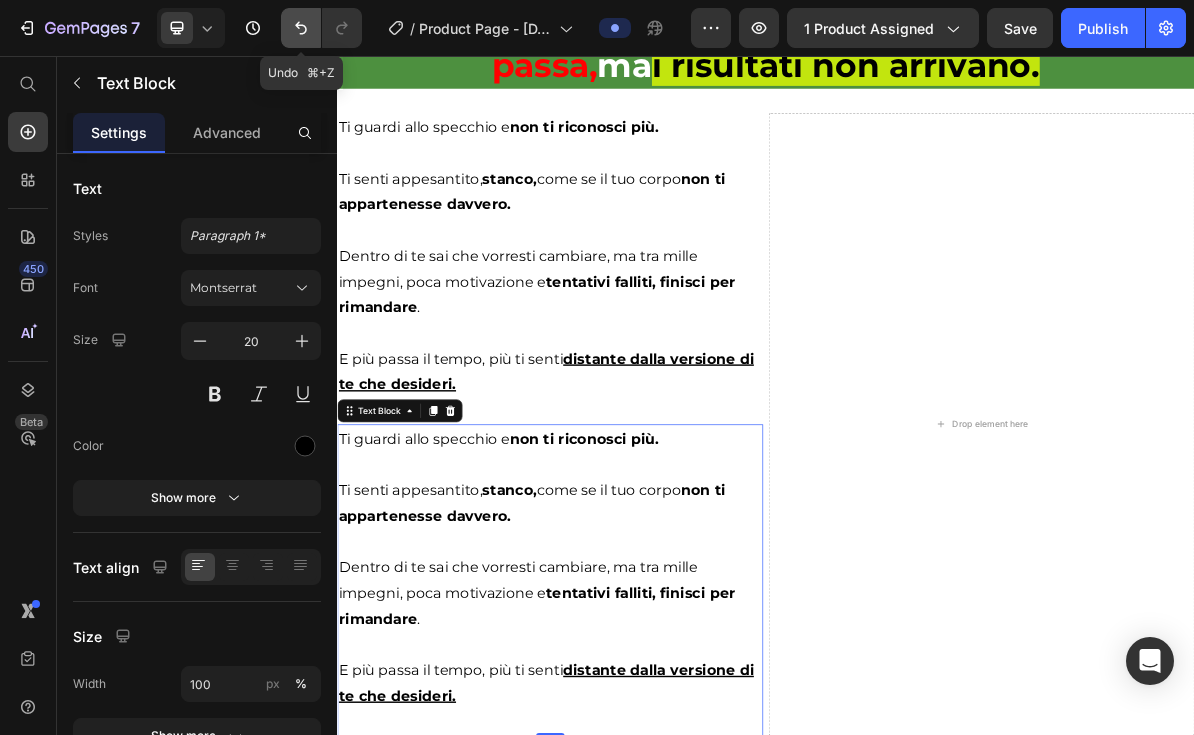 click 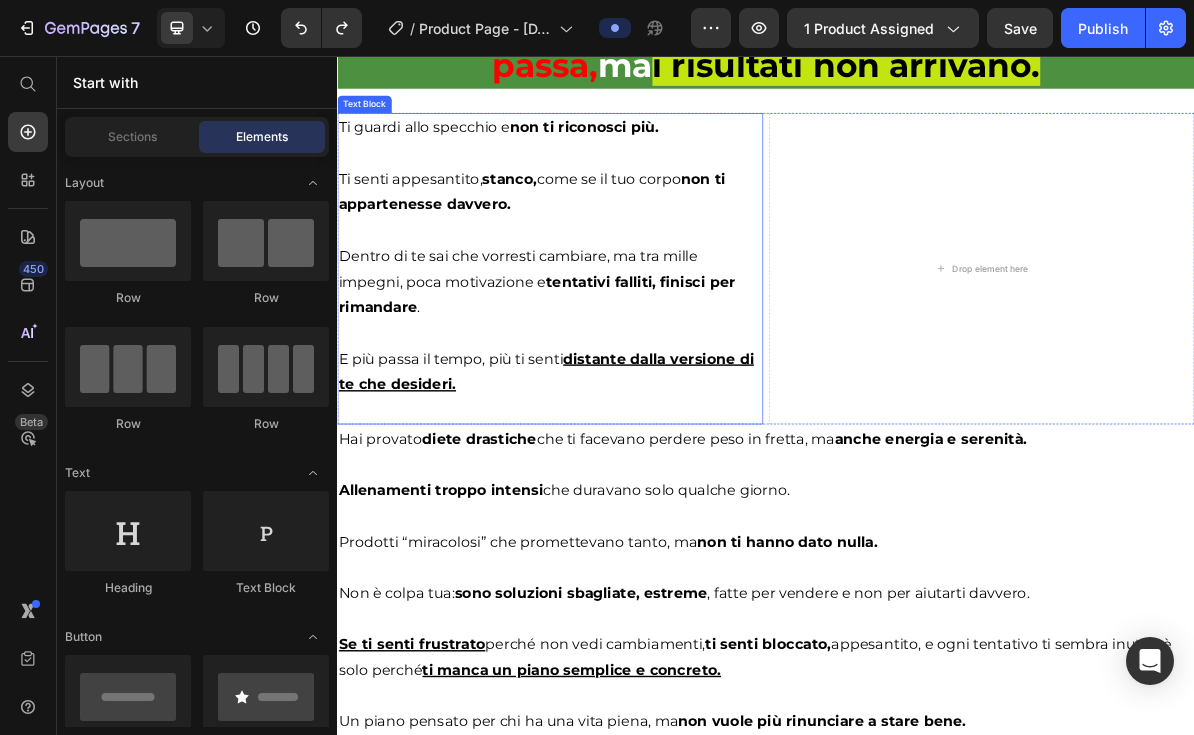 click on "Ti senti appesantito,  stanco,  come se il tuo corpo  non ti appartenesse davvero." at bounding box center (635, 246) 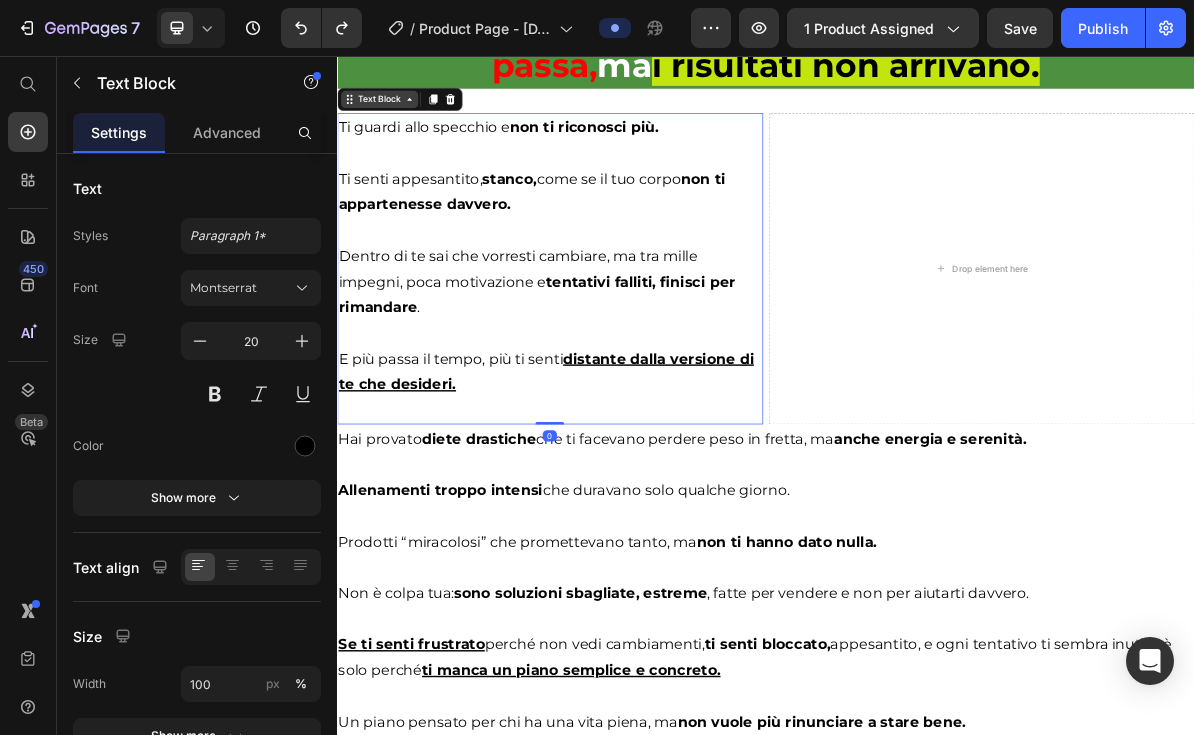 click on "Text Block" at bounding box center [396, 117] 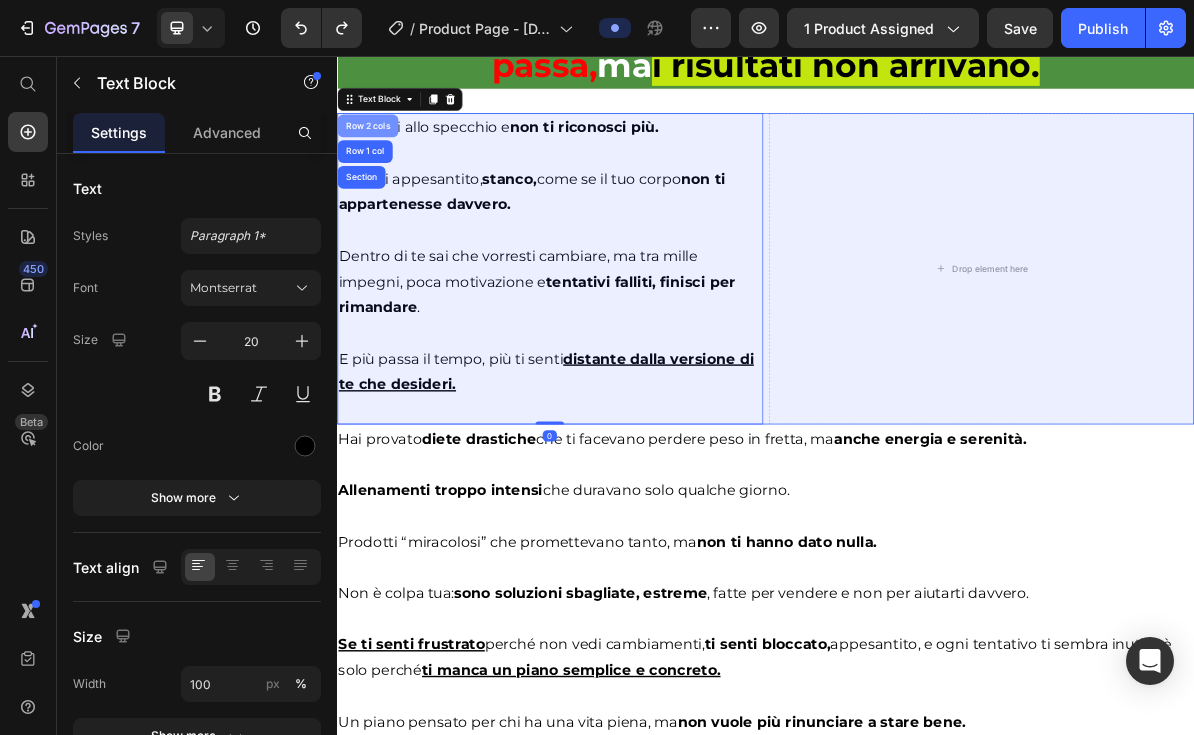 click on "Row 2 cols" at bounding box center (380, 154) 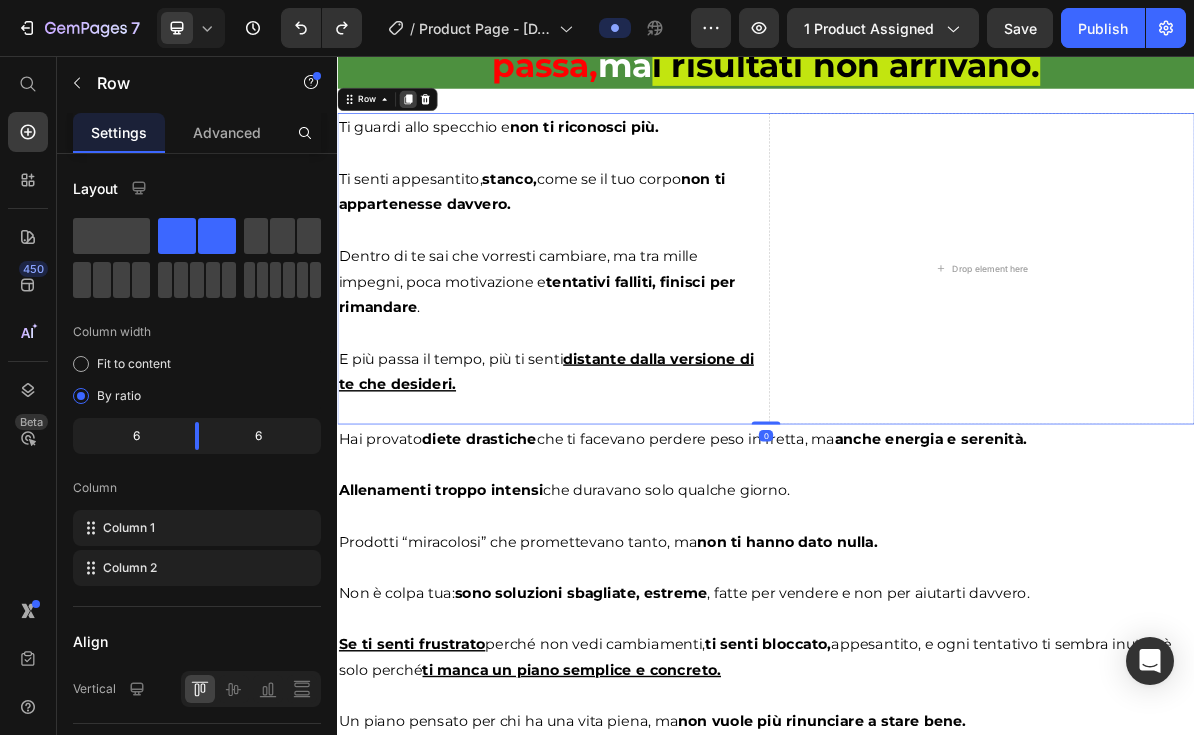 click at bounding box center [436, 117] 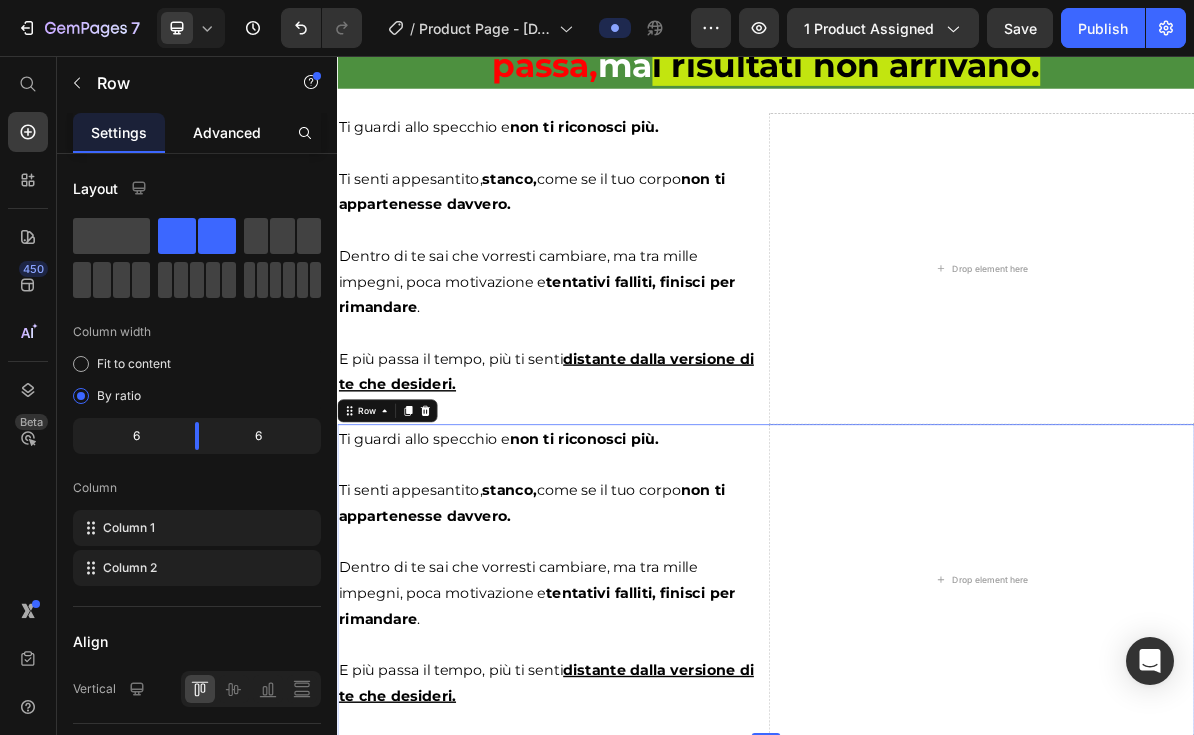 click on "Advanced" at bounding box center (227, 132) 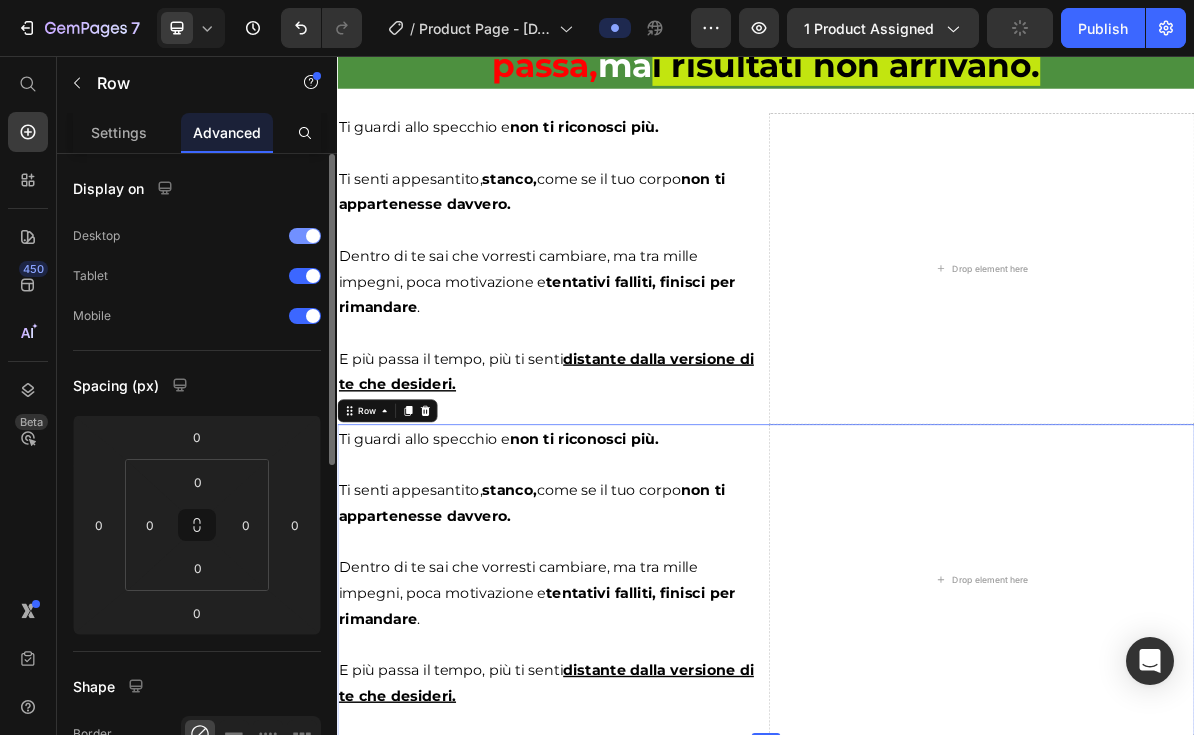 click at bounding box center (313, 236) 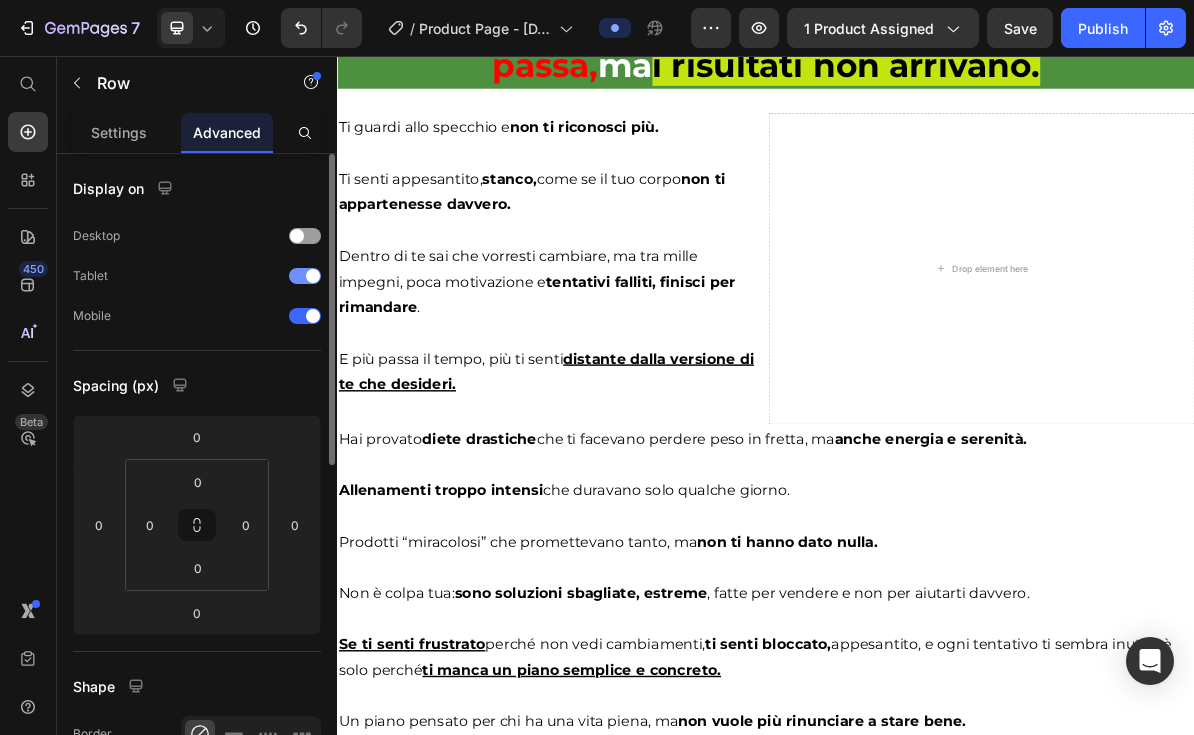 click at bounding box center [313, 276] 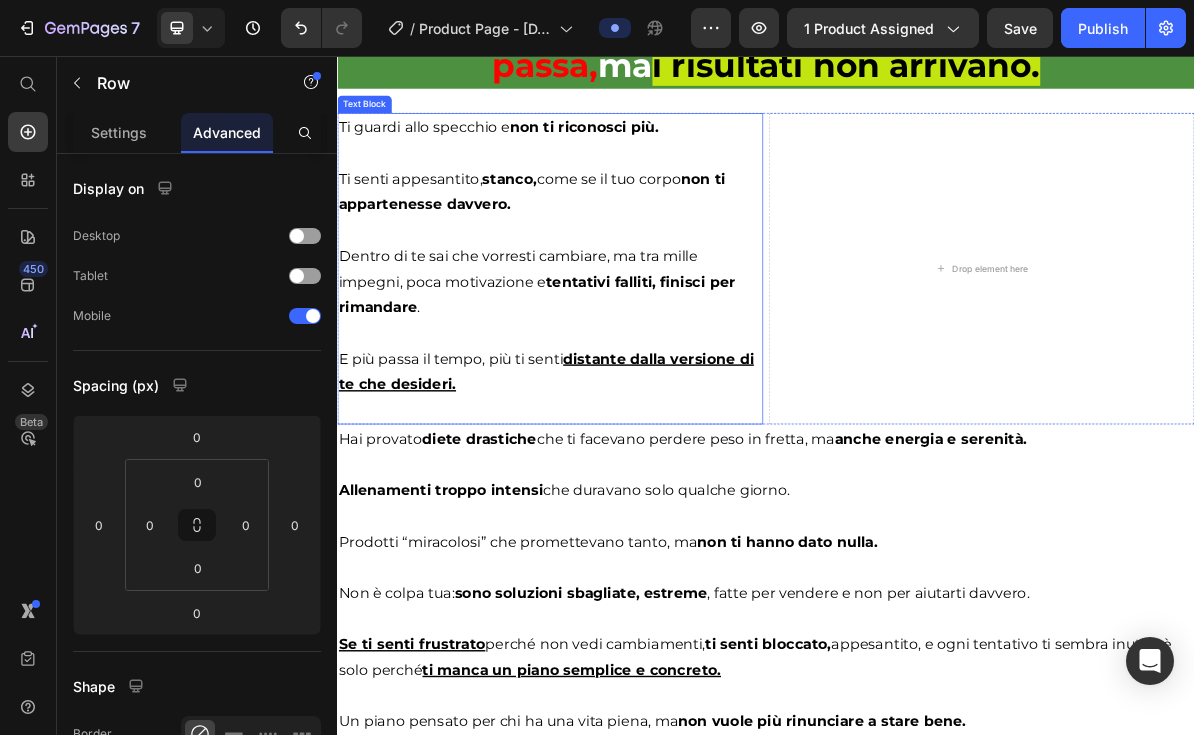 click on "Ti guardi allo specchio e  non ti riconosci più.   Ti senti appesantito,  stanco,  come se il tuo corpo  non ti appartenesse davvero.   Dentro di te sai che vorresti cambiare, ma tra mille impegni, poca motivazione e  tentativi falliti, finisci per rimandare .   E più passa il tempo, più ti senti  distante dalla versione di te che desideri.   Text Block
Drop element here Row Ti guardi allo specchio e  non ti riconosci più.   Ti senti appesantito,  stanco,  come se il tuo corpo  non ti appartenesse davvero.   Dentro di te sai che vorresti cambiare, ma tra mille impegni, poca motivazione e  tentativi falliti, finisci per rimandare .   E più passa il tempo, più ti senti  distante dalla versione di te che desideri.   Text Block
Row   0 Ti guardi allo specchio e  non ti riconosci più.   Ti senti appesantito,  stanco,  come se il tuo corpo  non ti appartenesse davvero.   Dentro di te sai che vorresti cambiare, ma tra mille impegni, poca motivazione e  ." at bounding box center (937, 859) 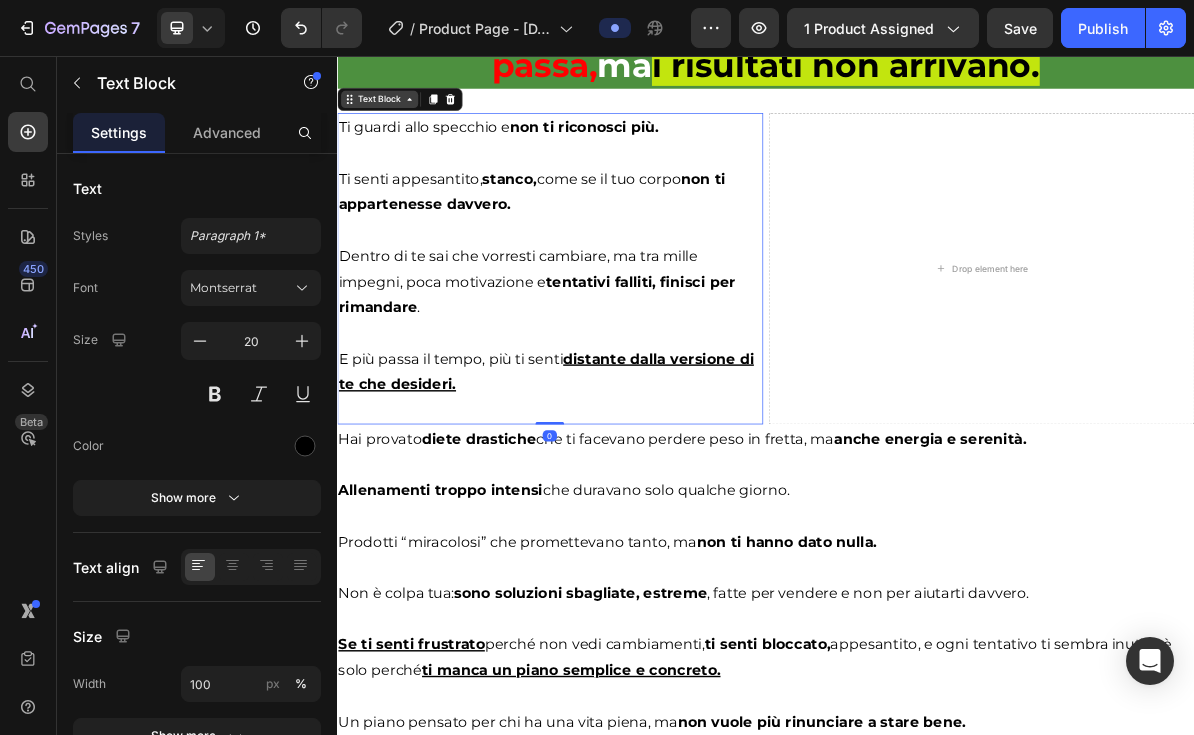 click on "Text Block" at bounding box center [396, 117] 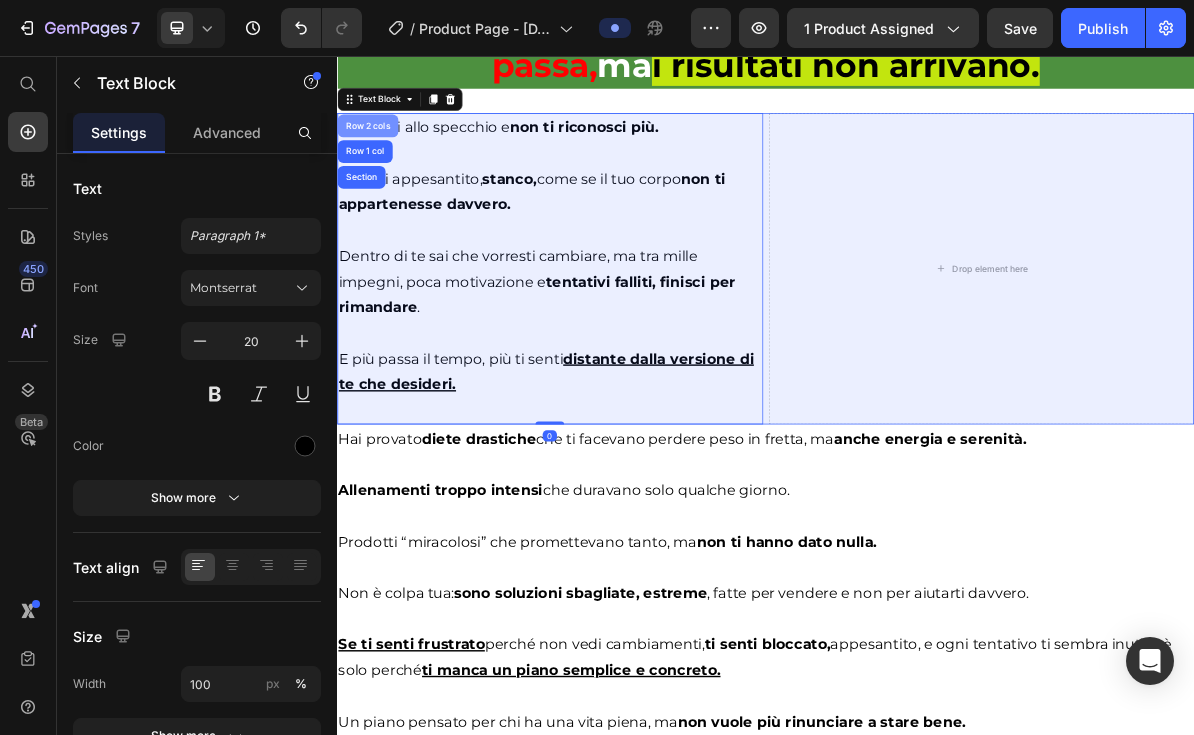click on "Row 2 cols" at bounding box center (380, 154) 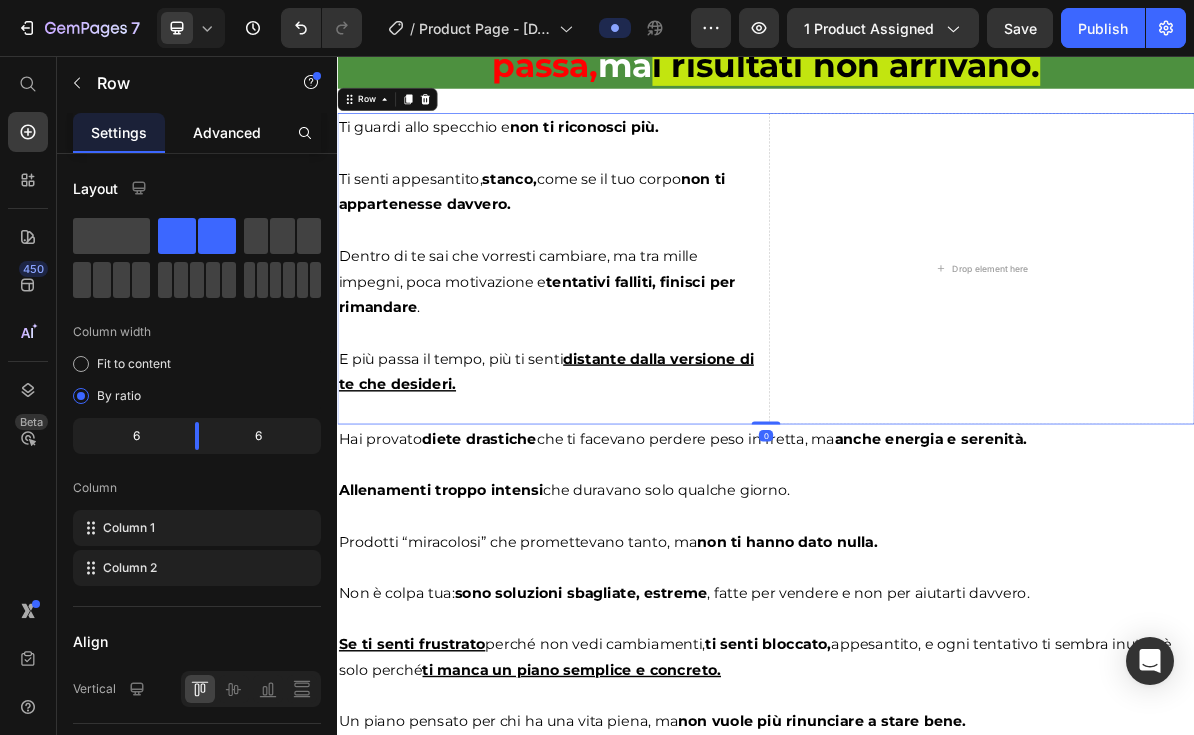 click on "Advanced" at bounding box center [227, 132] 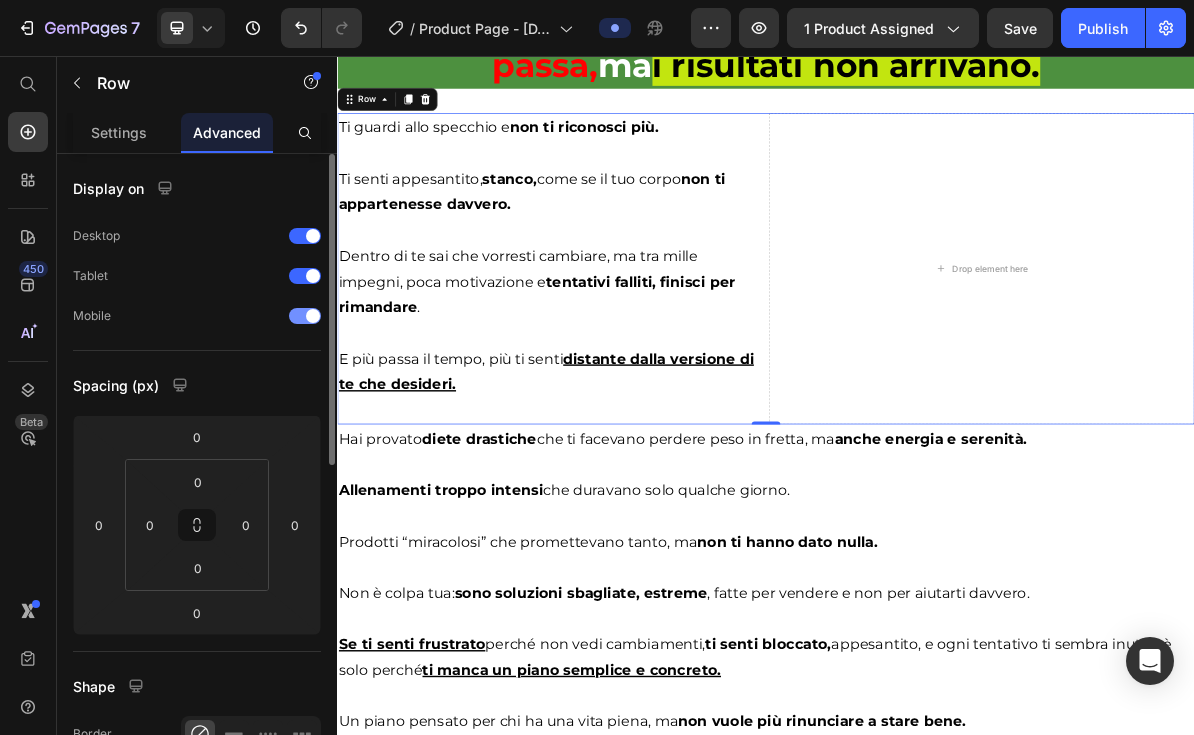 click at bounding box center [313, 316] 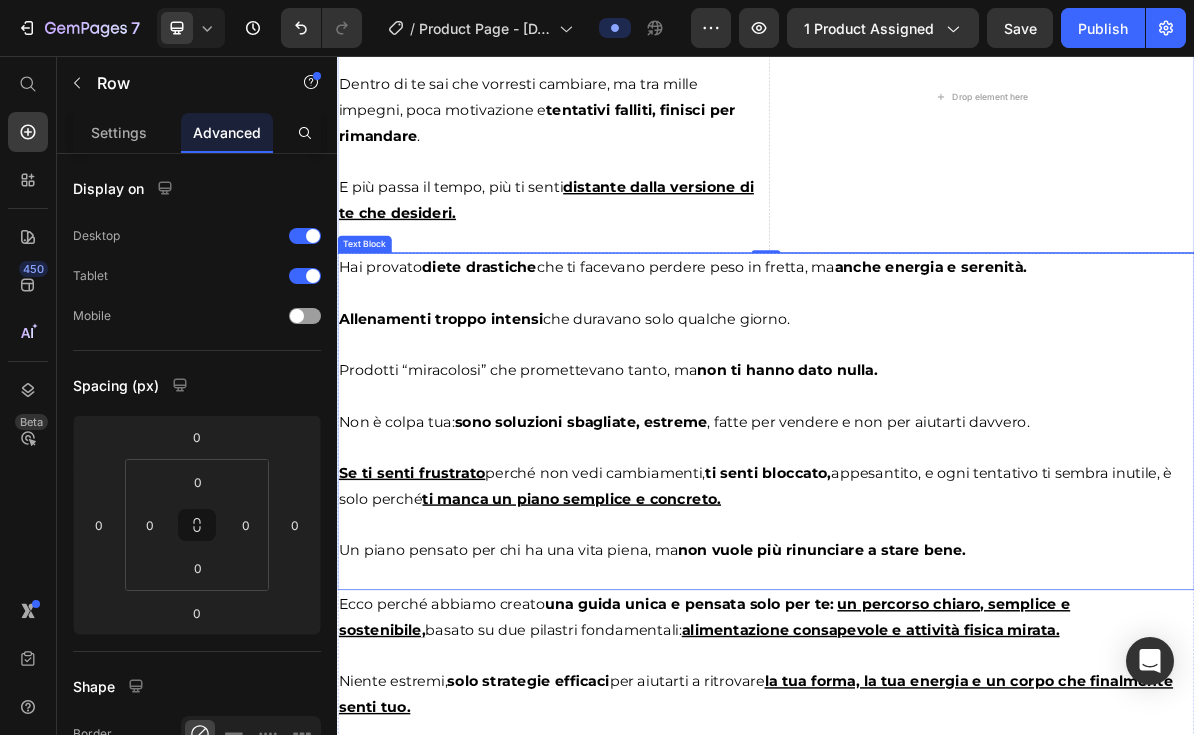 scroll, scrollTop: 2327, scrollLeft: 0, axis: vertical 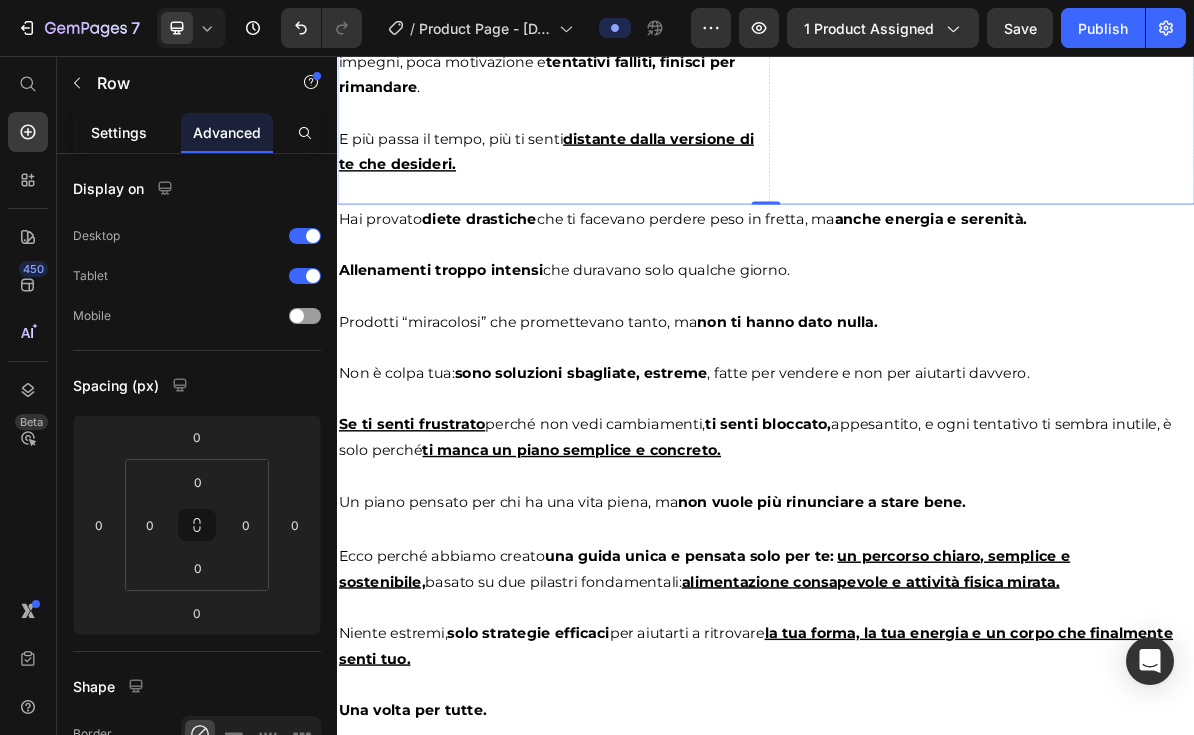click on "Settings" at bounding box center [119, 132] 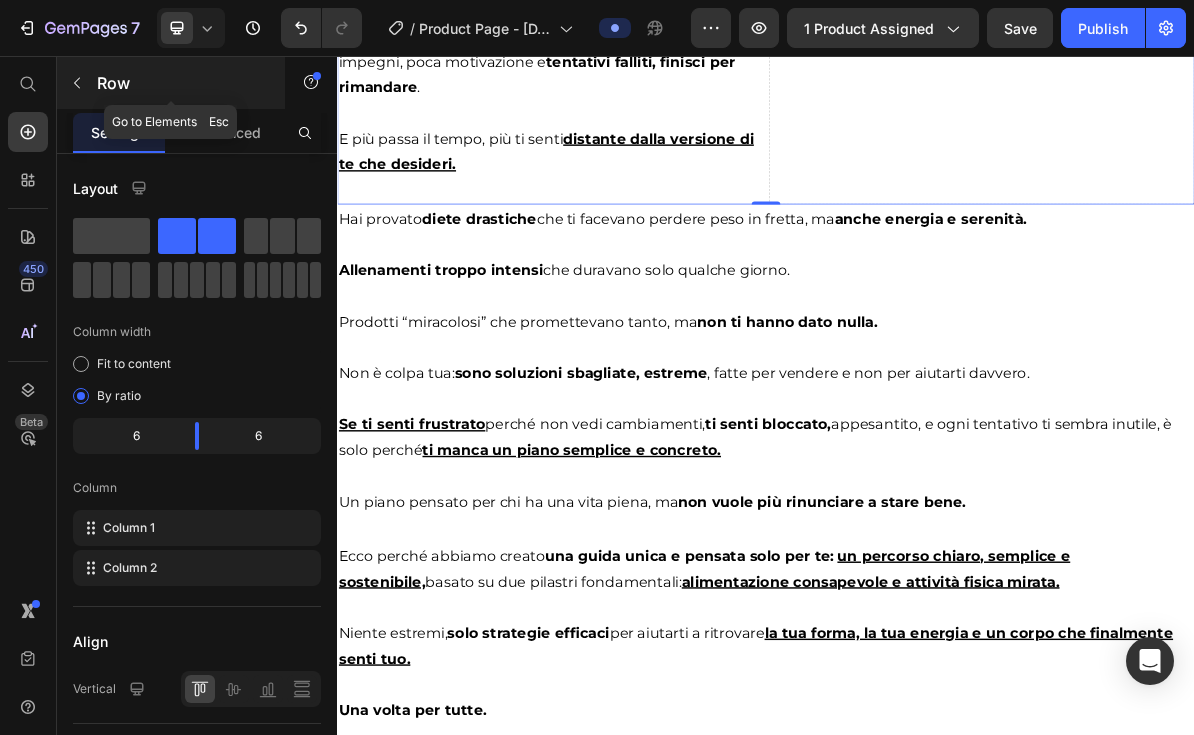 click 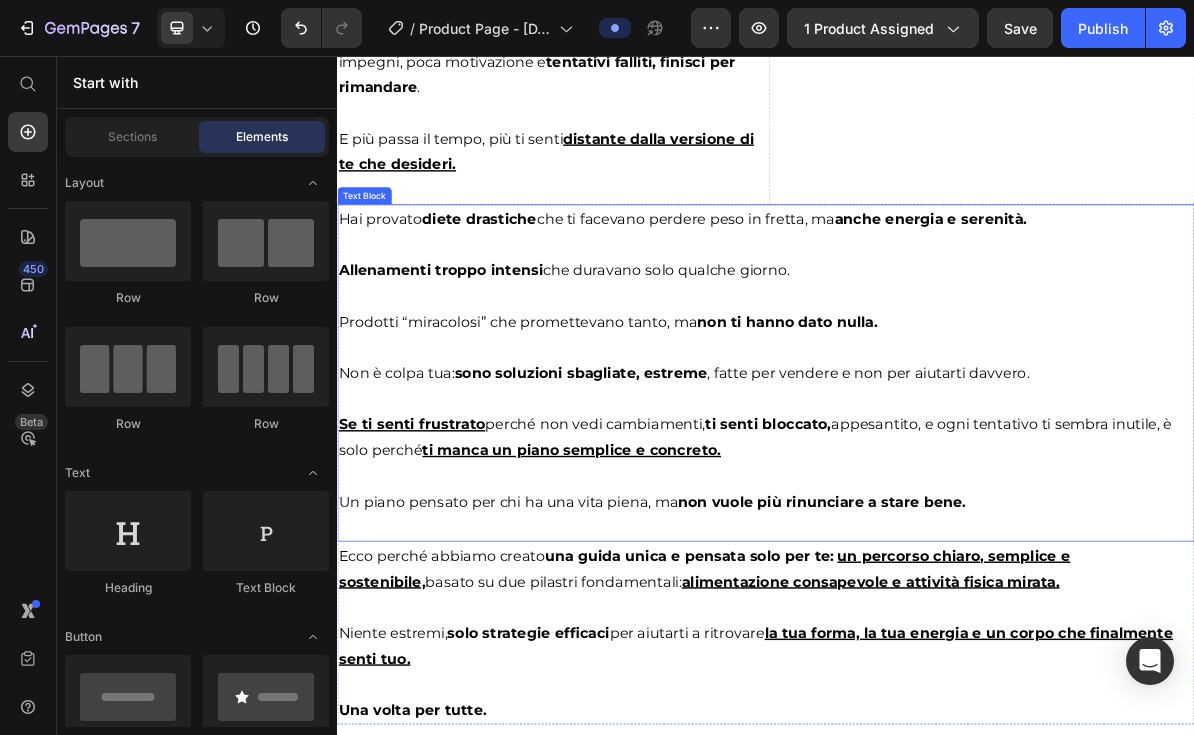 click on "Allenamenti troppo intensi" at bounding box center [482, 356] 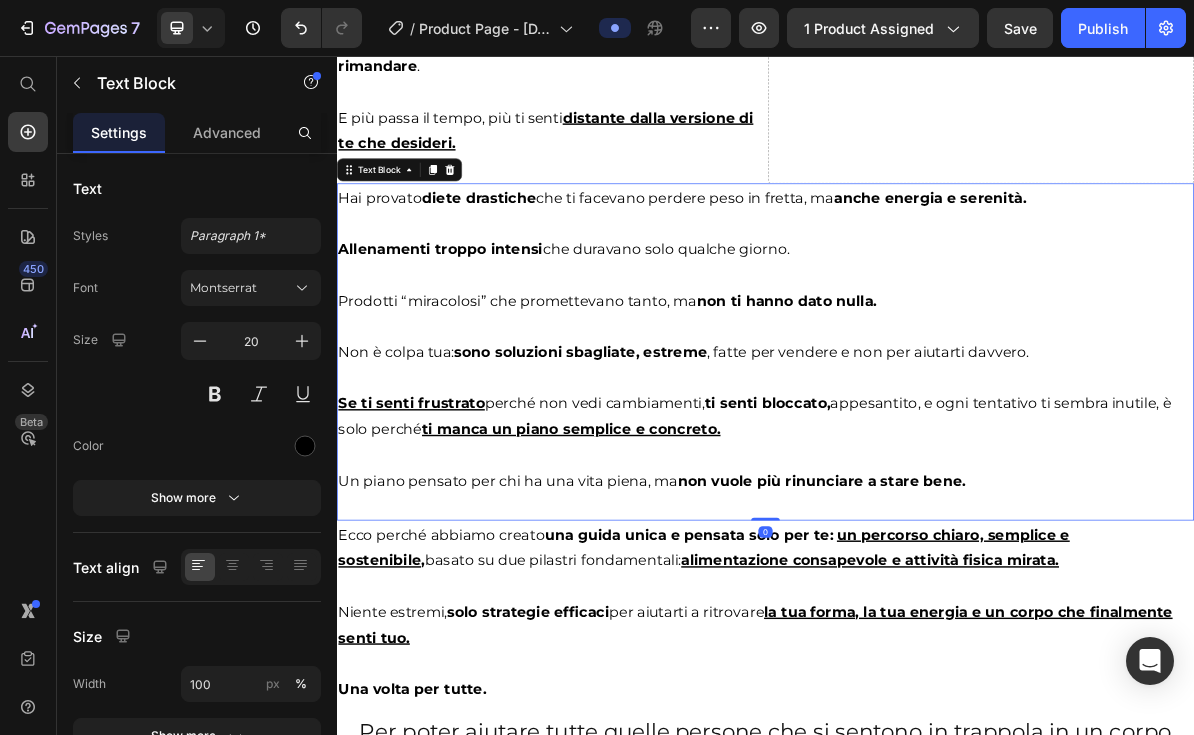 scroll, scrollTop: 2374, scrollLeft: 0, axis: vertical 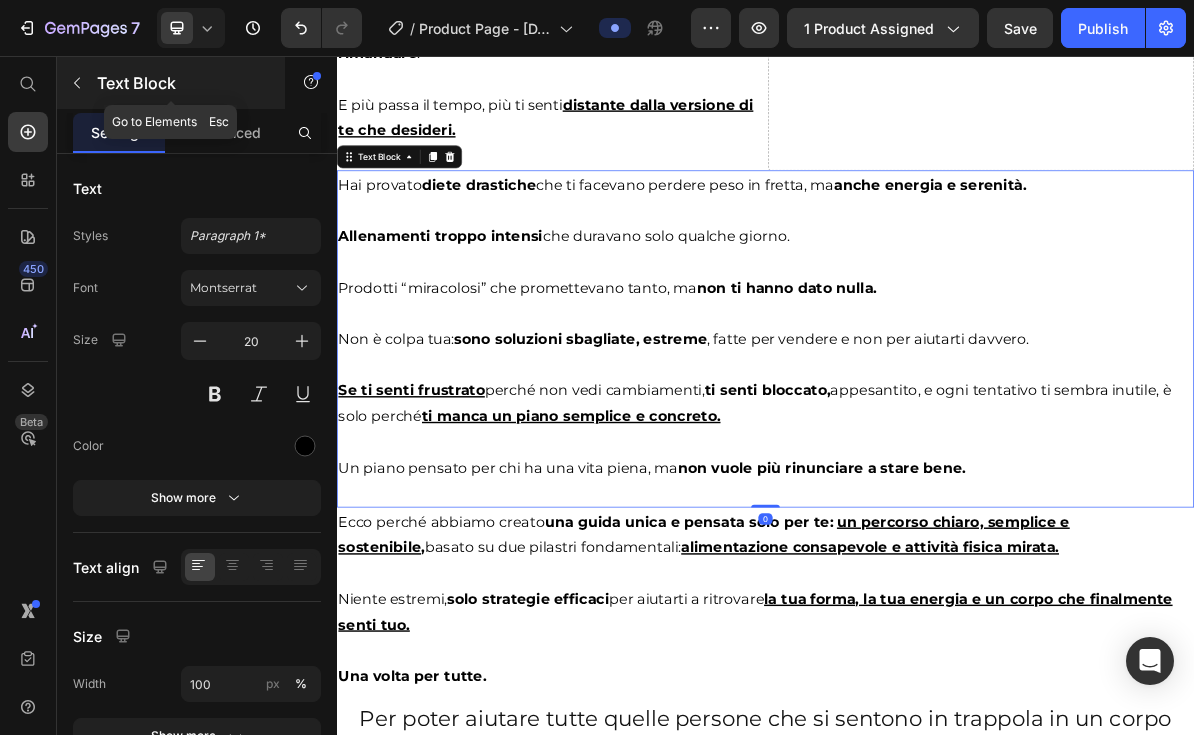 click at bounding box center (77, 83) 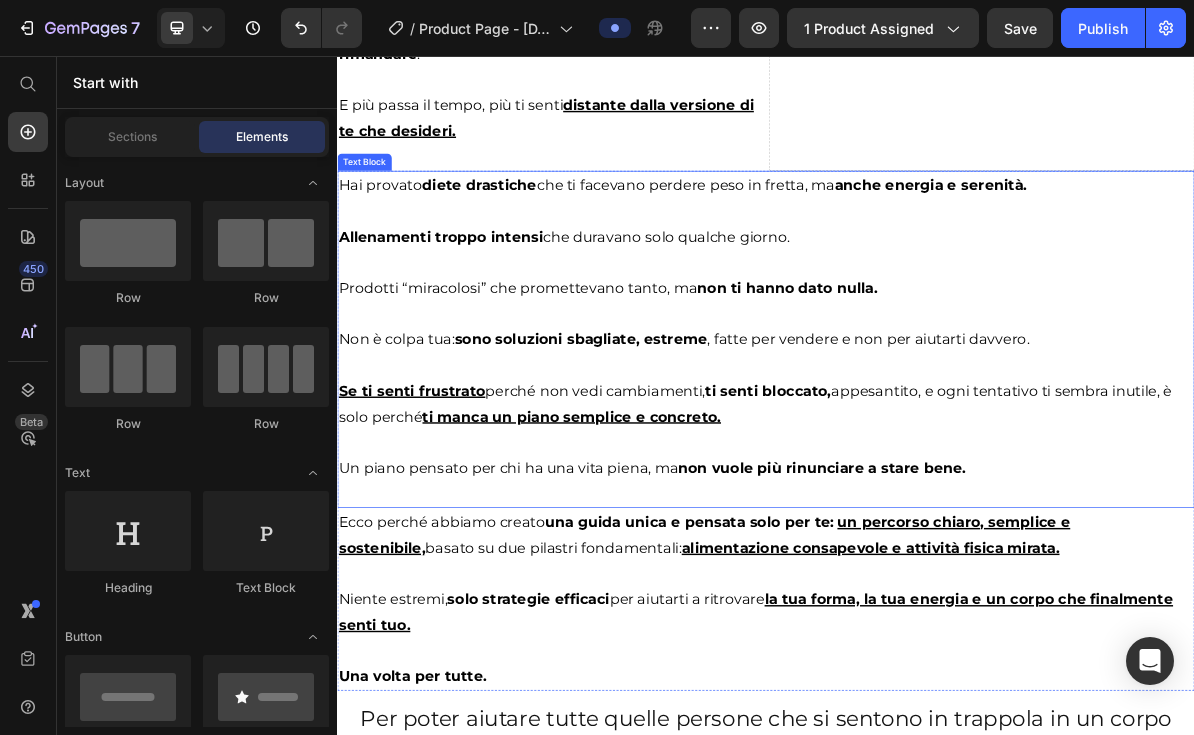 click at bounding box center [937, 417] 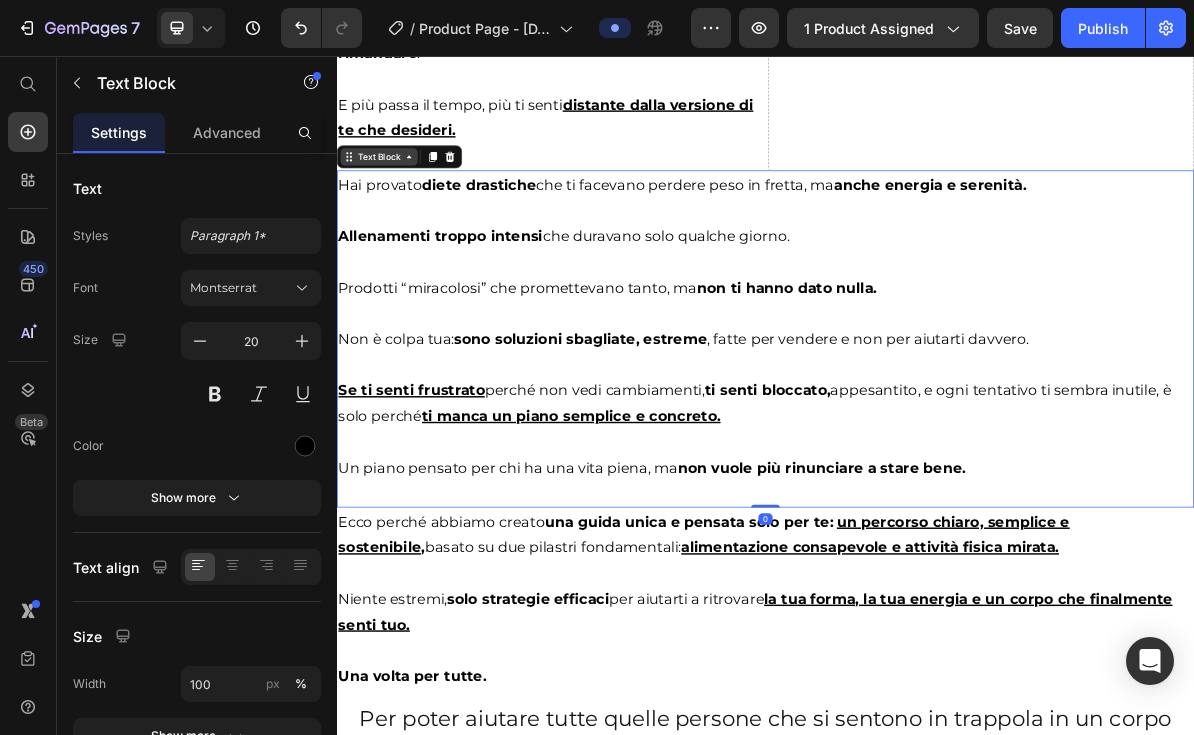click on "Text Block" at bounding box center (396, 198) 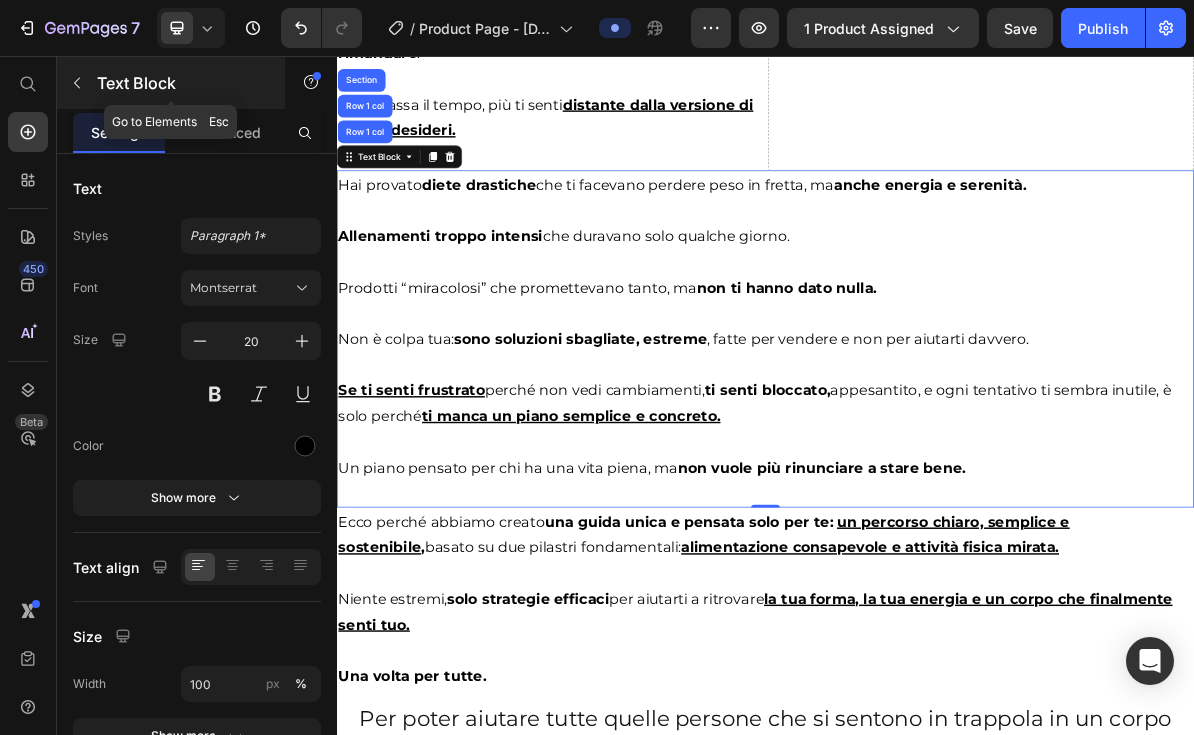 click at bounding box center (77, 83) 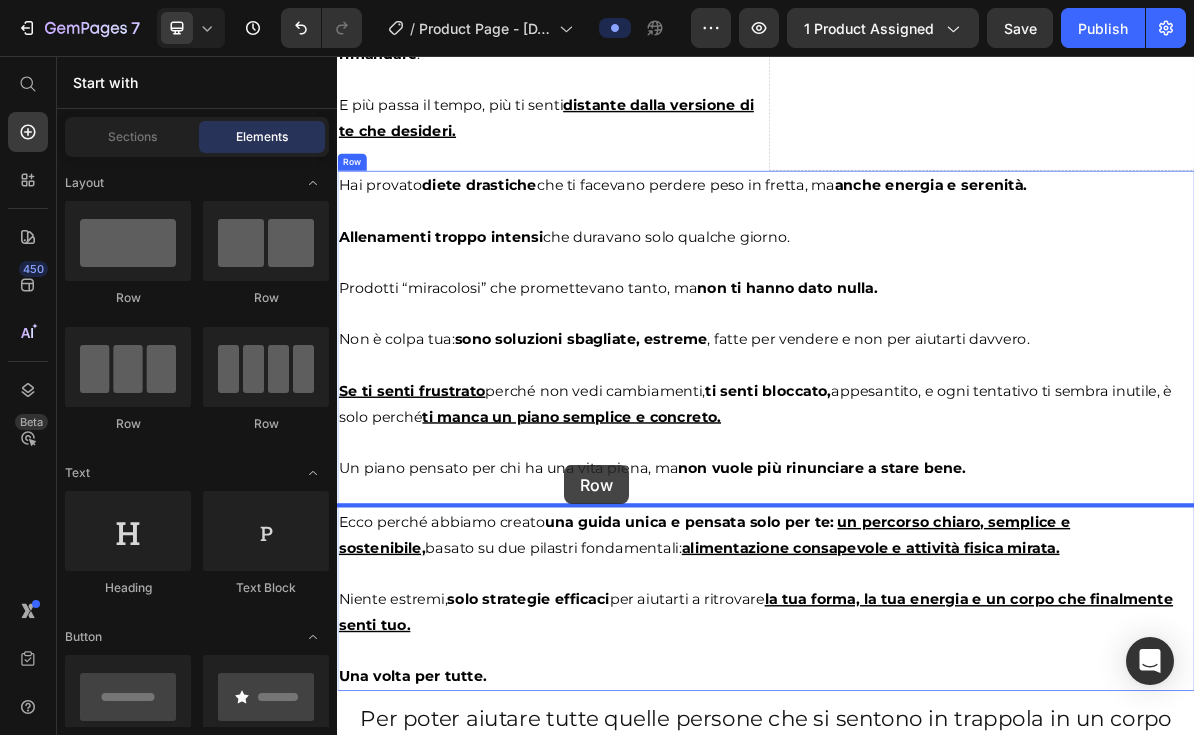 drag, startPoint x: 567, startPoint y: 306, endPoint x: 656, endPoint y: 633, distance: 338.89526 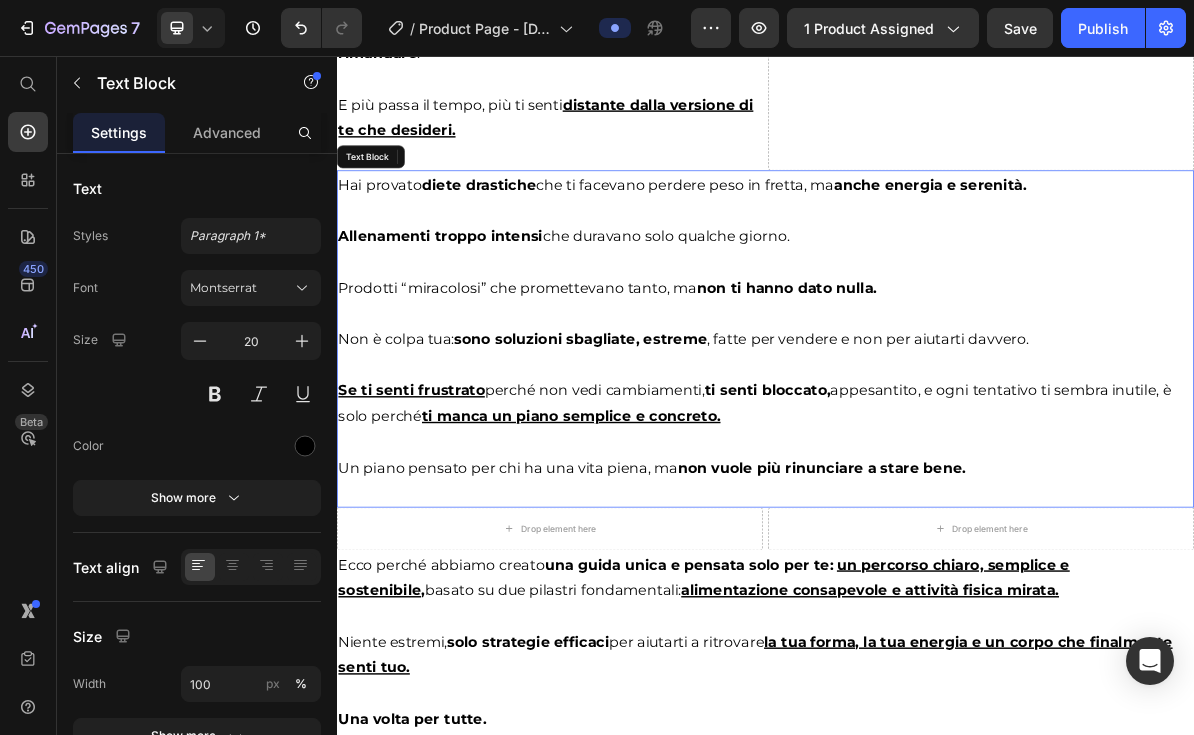 click on "Prodotti “miracolosi” che promettevano tanto, ma  non ti hanno dato nulla." at bounding box center [937, 381] 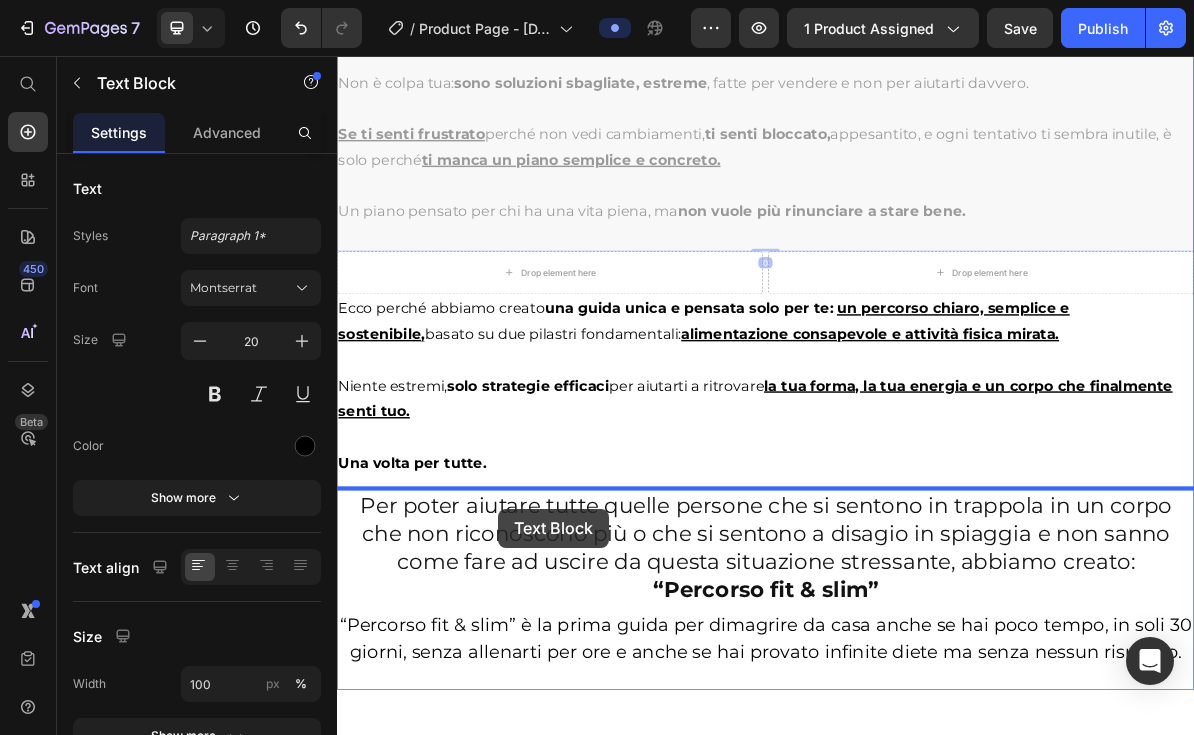 scroll, scrollTop: 2772, scrollLeft: 0, axis: vertical 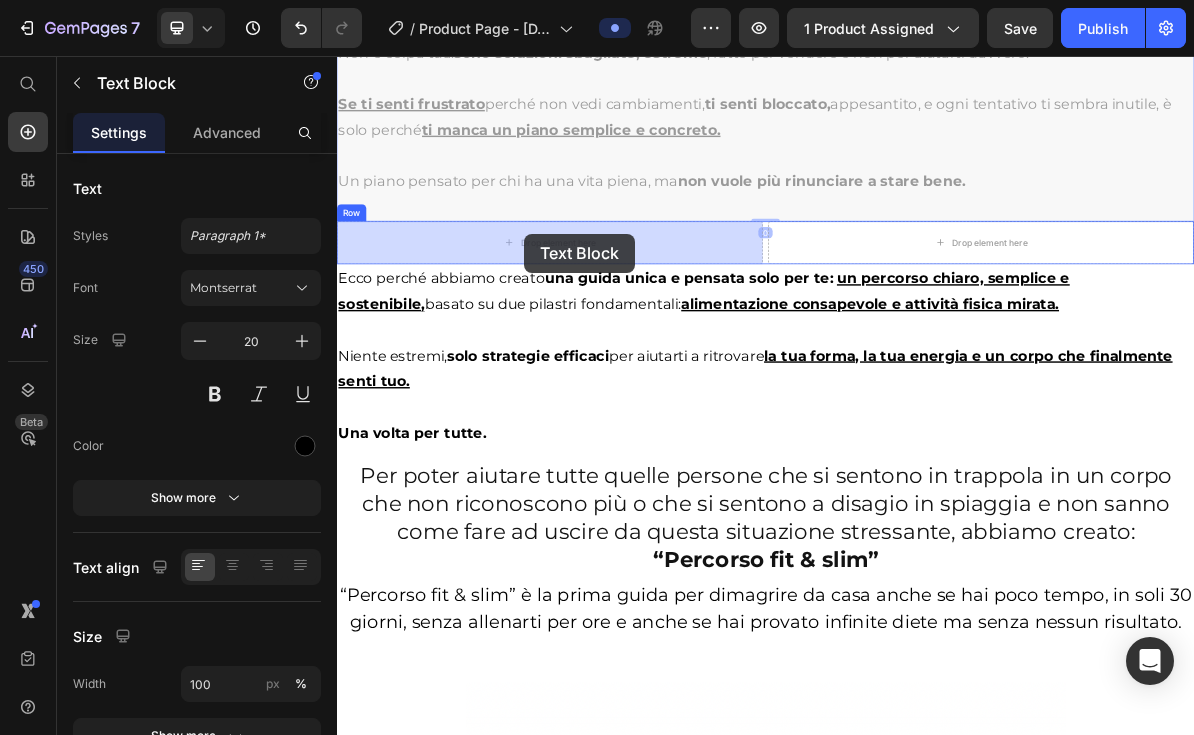 drag, startPoint x: 418, startPoint y: 200, endPoint x: 599, endPoint y: 305, distance: 209.25105 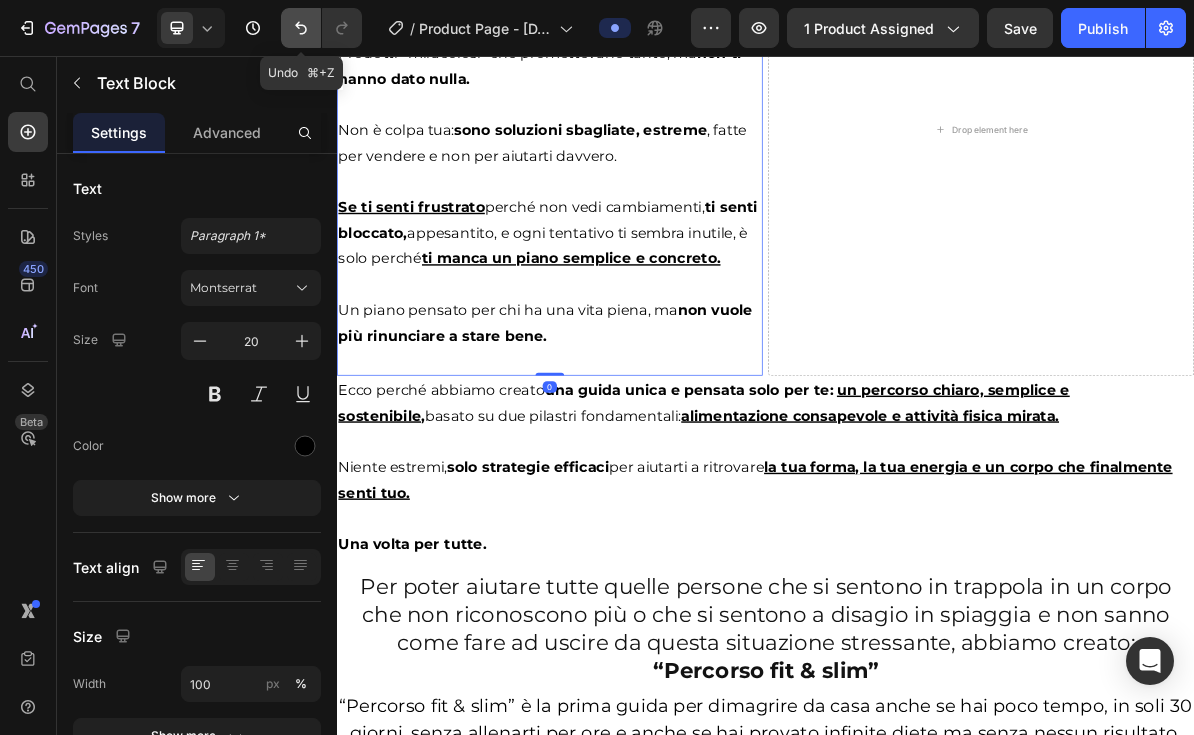 click 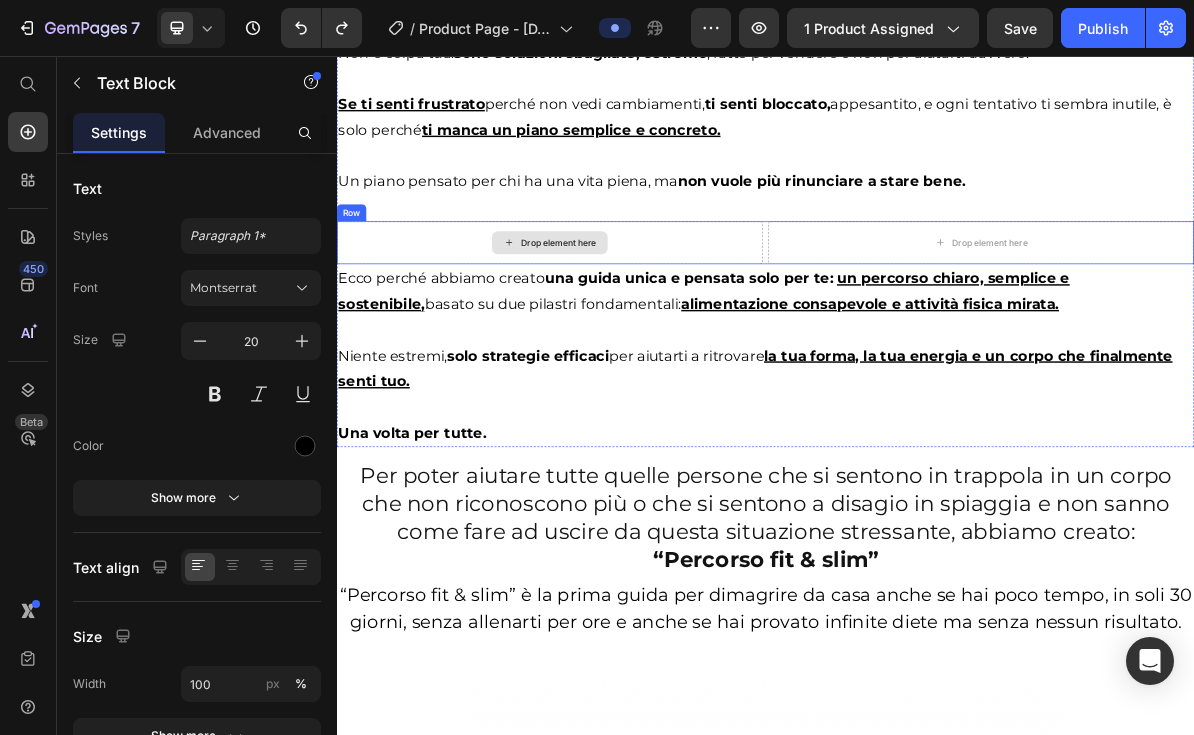 scroll, scrollTop: 2604, scrollLeft: 0, axis: vertical 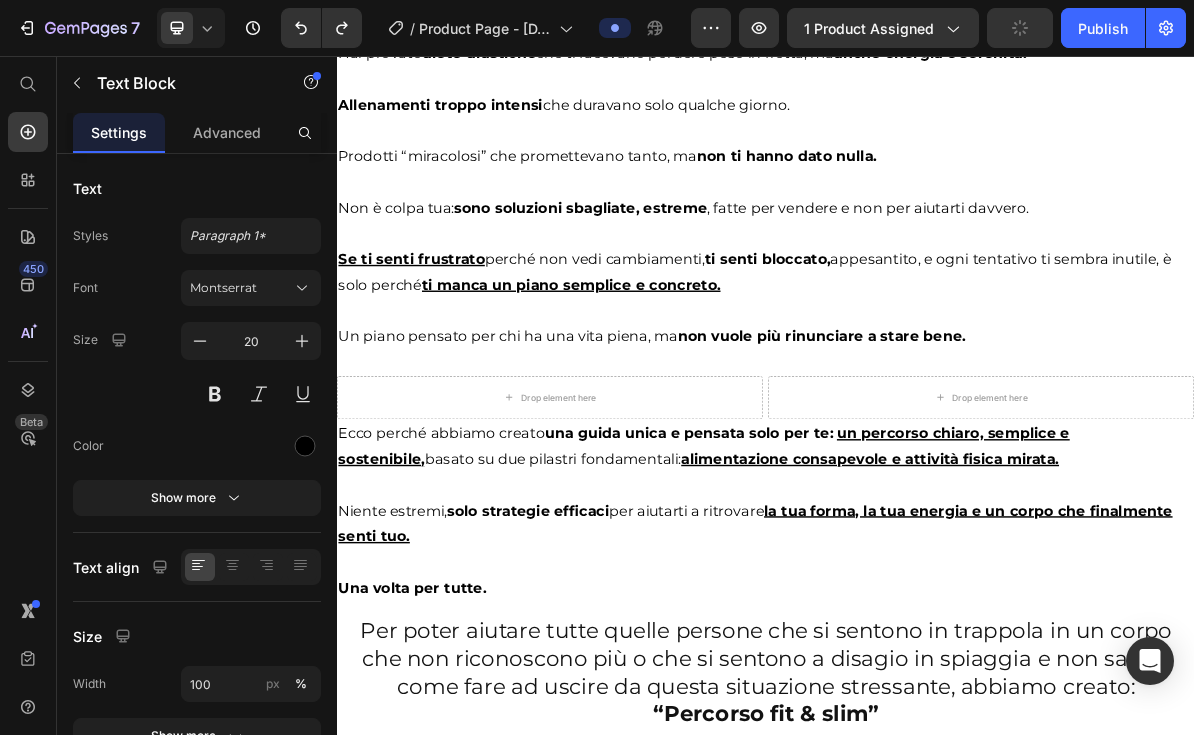 click on "Se ti senti frustrato  perché non vedi cambiamenti,  ti senti bloccato,  appesantito, e ogni tentativo ti sembra inutile, è solo perché  ti manca un piano semplice e concreto." at bounding box center [937, 359] 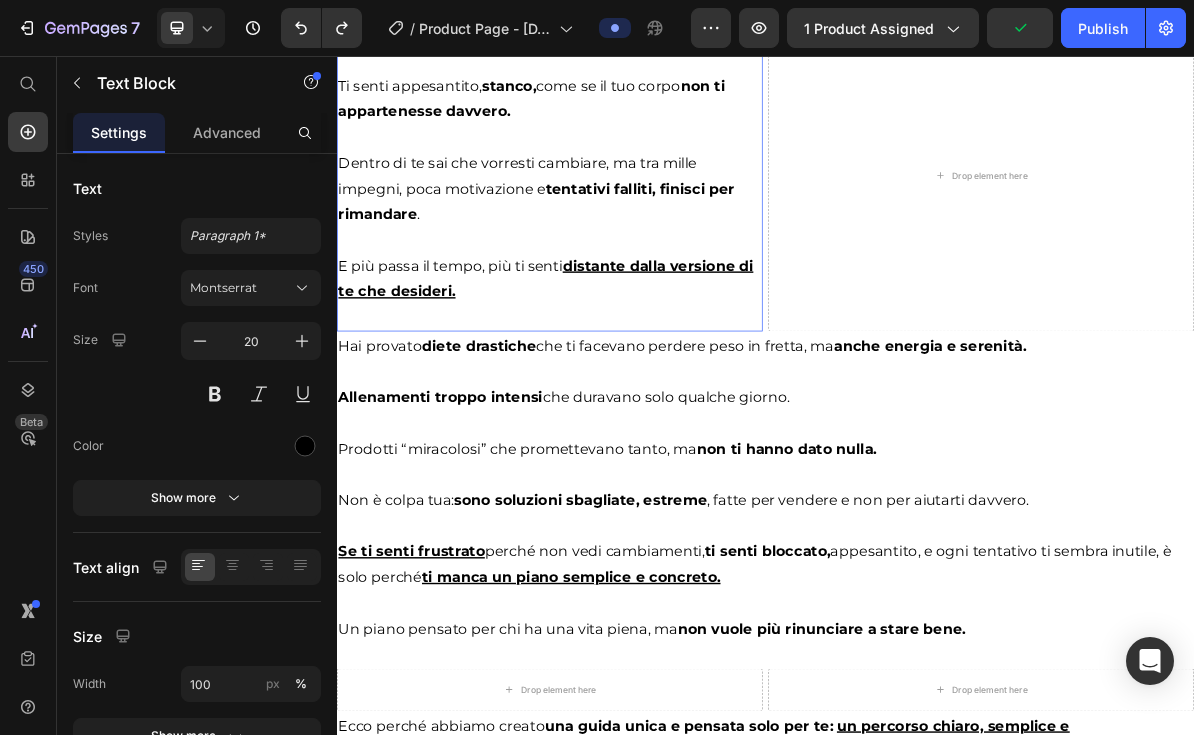 click on "tentativi falliti, finisci per rimandare" at bounding box center (616, 260) 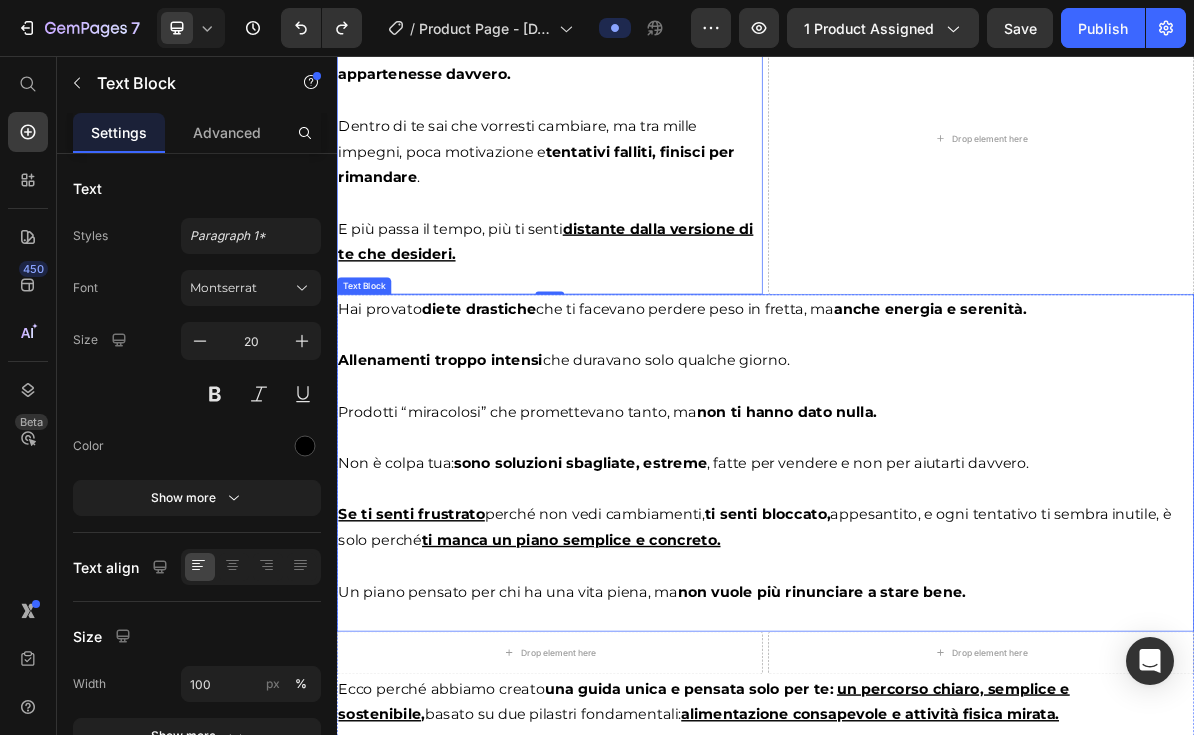 scroll, scrollTop: 2218, scrollLeft: 0, axis: vertical 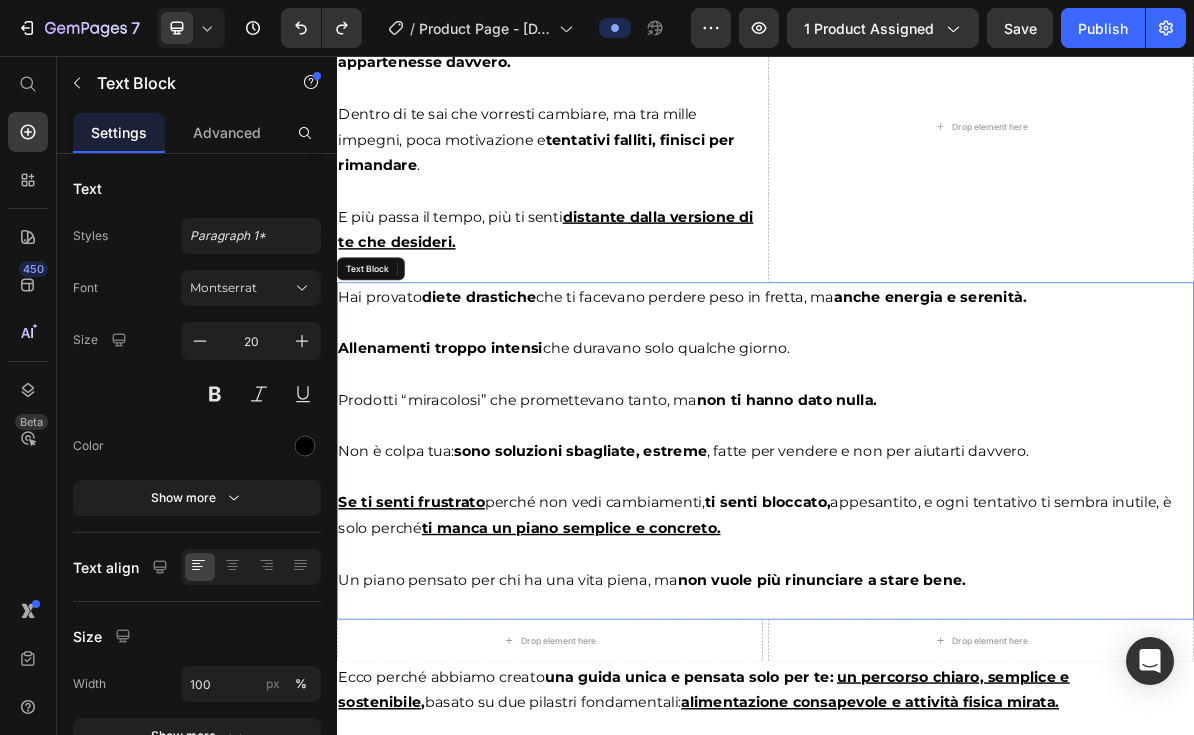 click on "Allenamenti troppo intensi  che duravano solo qualche giorno." at bounding box center (937, 465) 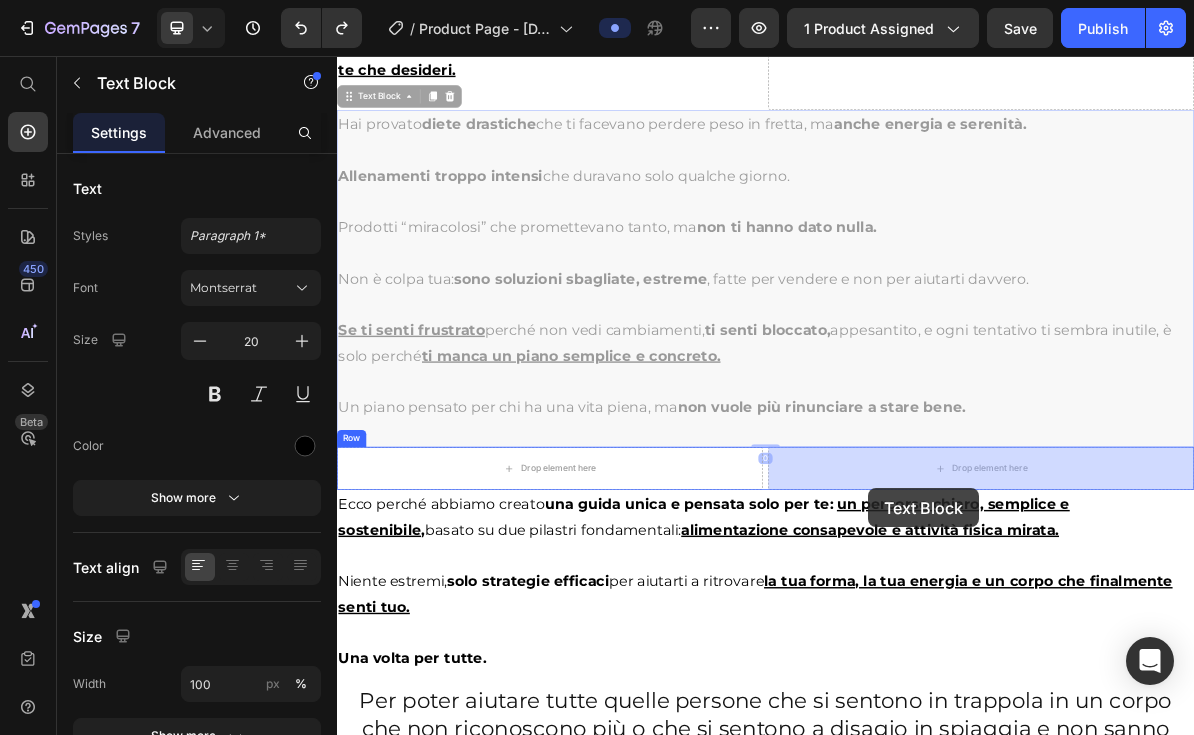 scroll, scrollTop: 2538, scrollLeft: 0, axis: vertical 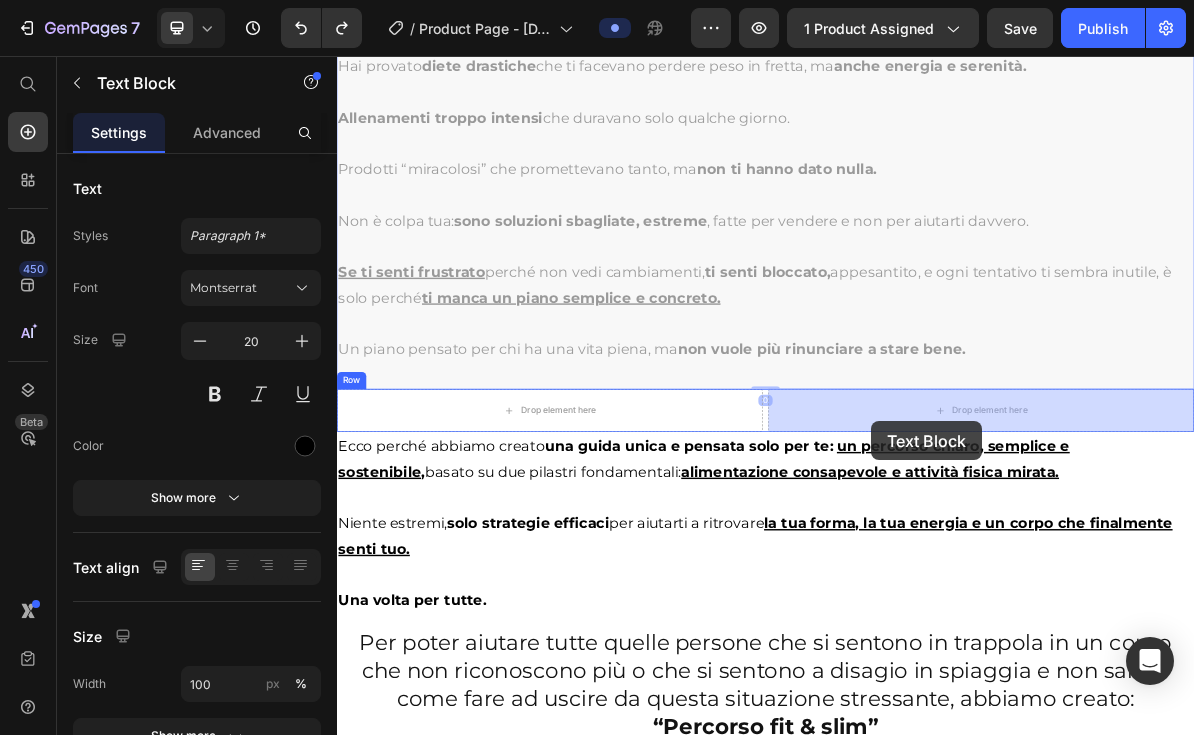 drag, startPoint x: 382, startPoint y: 350, endPoint x: 1085, endPoint y: 567, distance: 735.72955 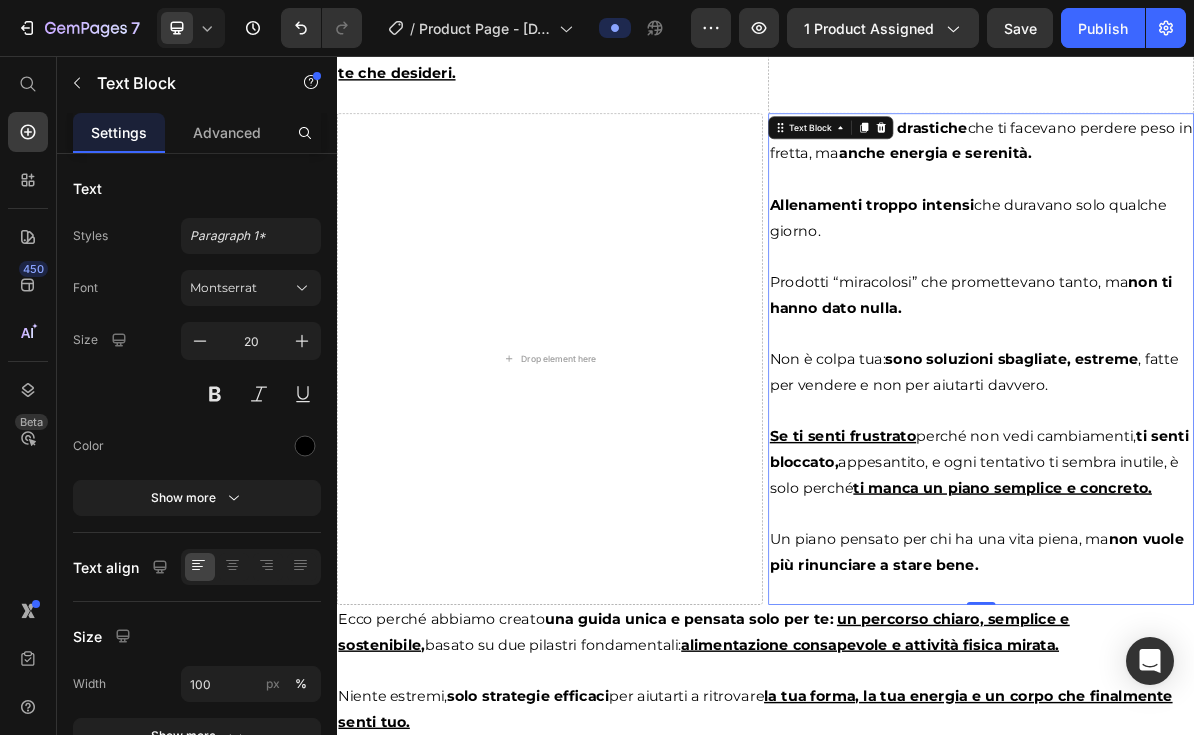 click at bounding box center [1239, 444] 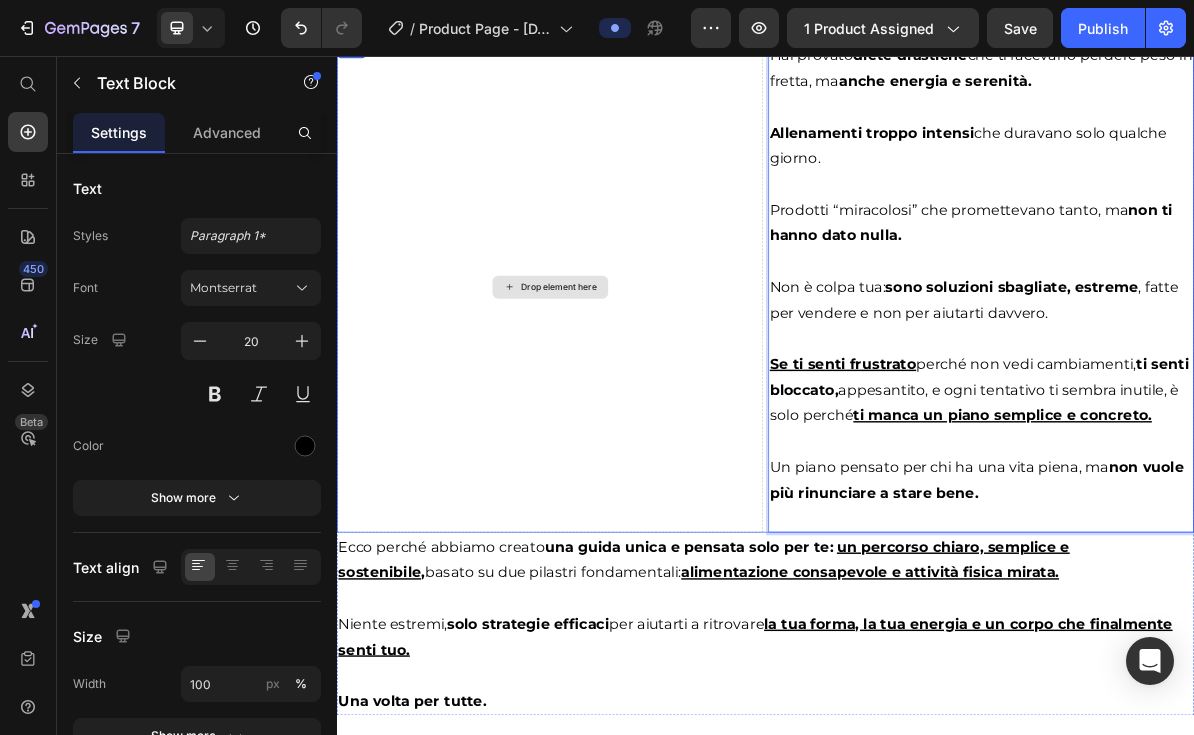 click on "Drop element here" at bounding box center [635, 380] 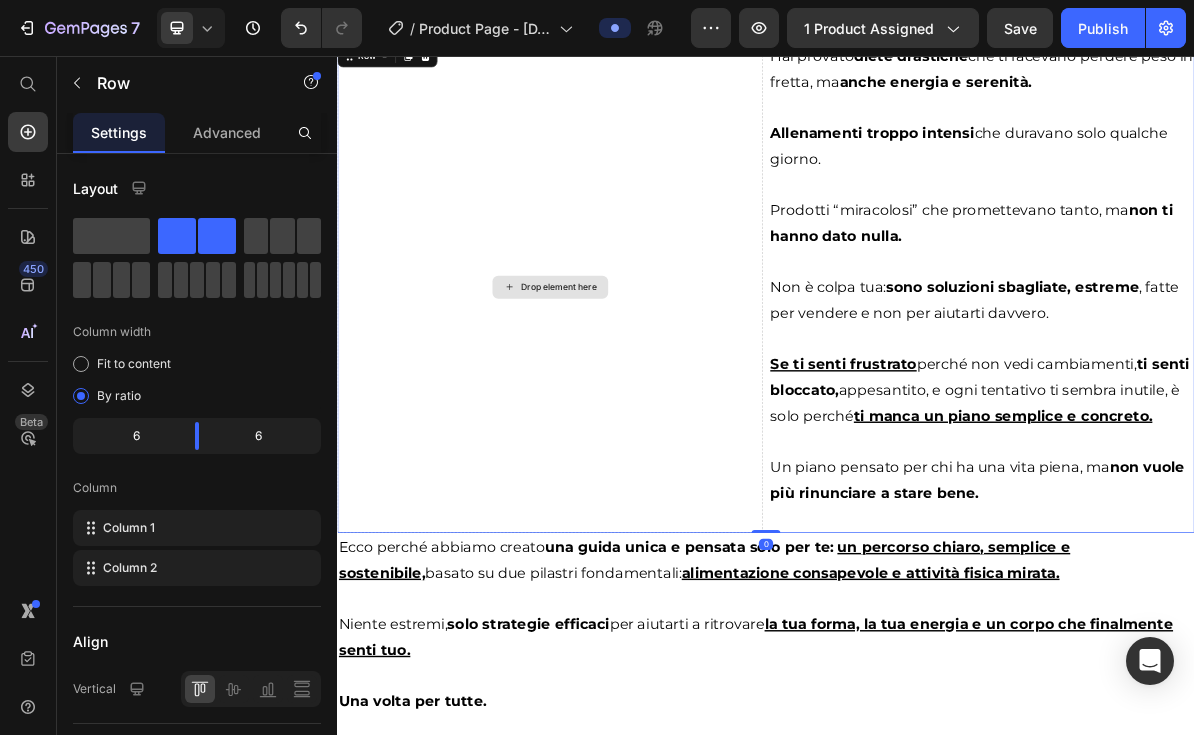 scroll, scrollTop: 2285, scrollLeft: 0, axis: vertical 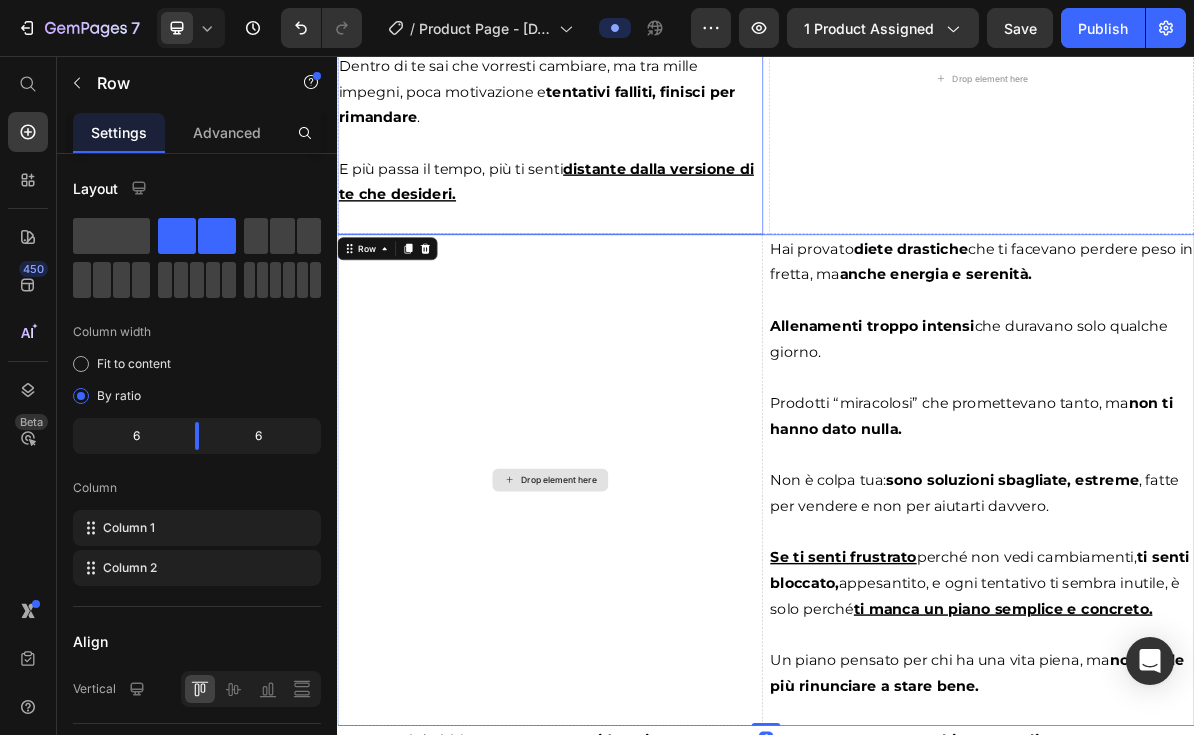 click on "Dentro di te sai che vorresti cambiare, ma tra mille impegni, poca motivazione e  tentativi falliti, finisci per rimandare ." at bounding box center (616, 106) 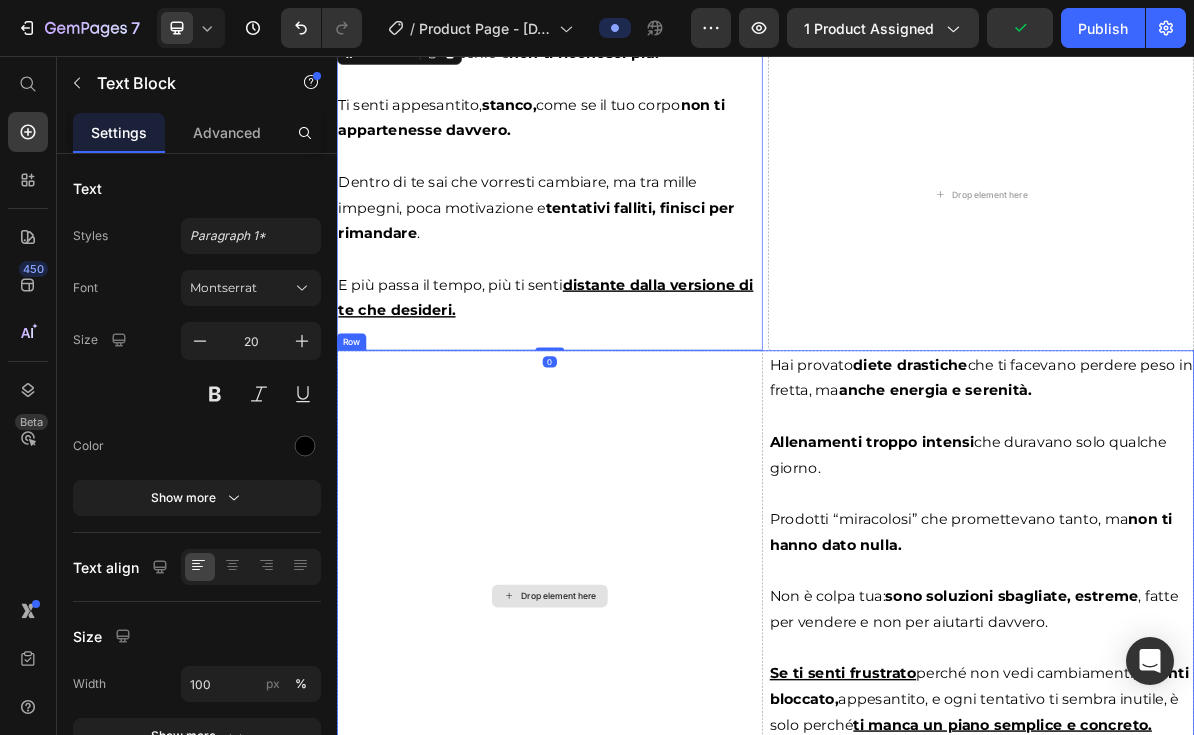 click on "Drop element here" at bounding box center (635, 813) 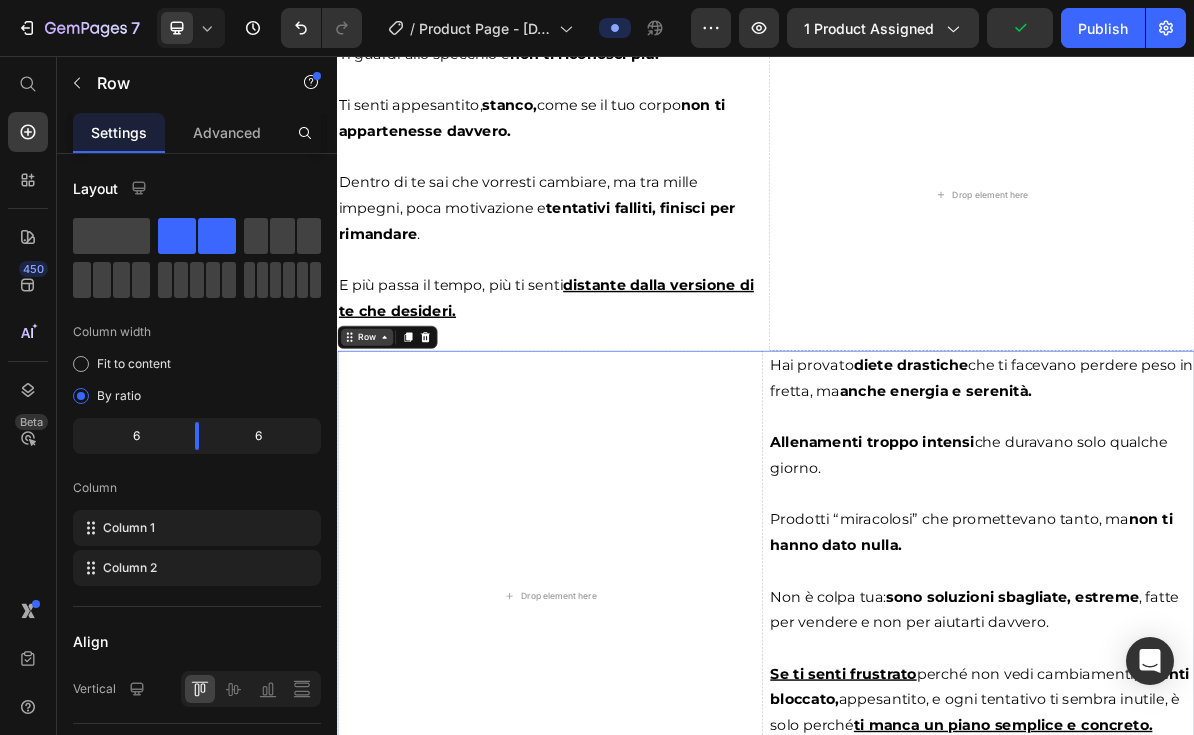 click 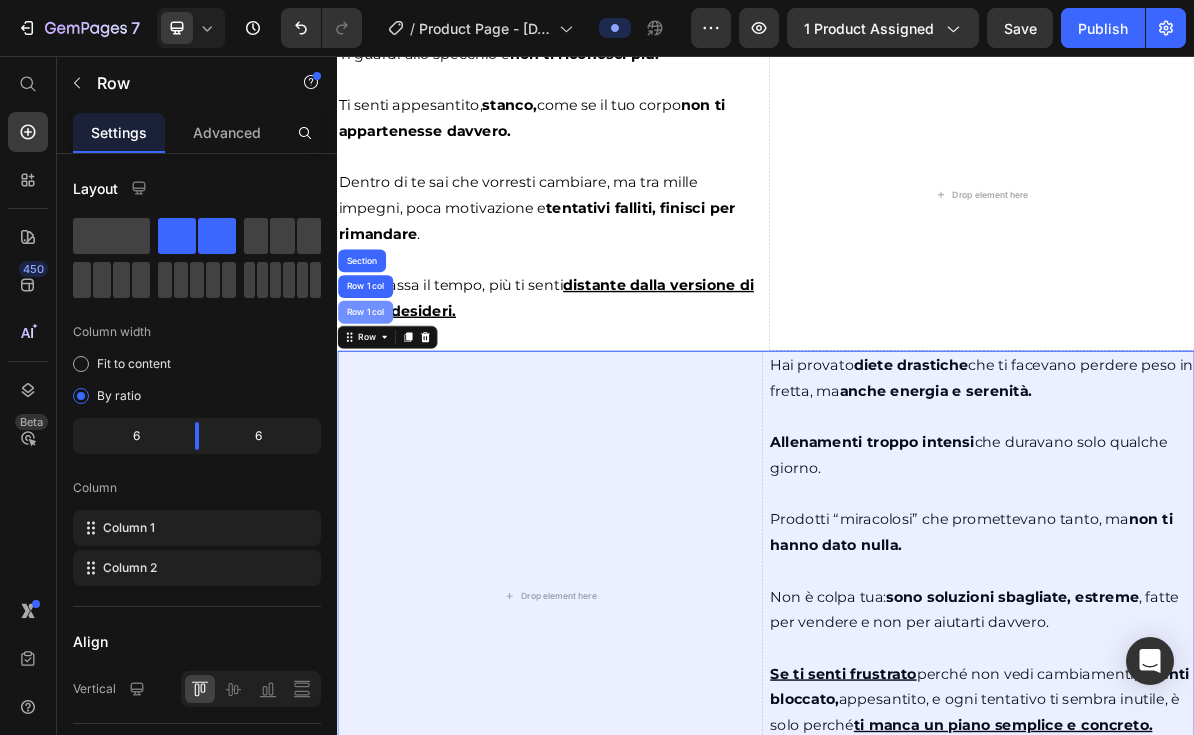 click on "Row 1 col" at bounding box center [376, 415] 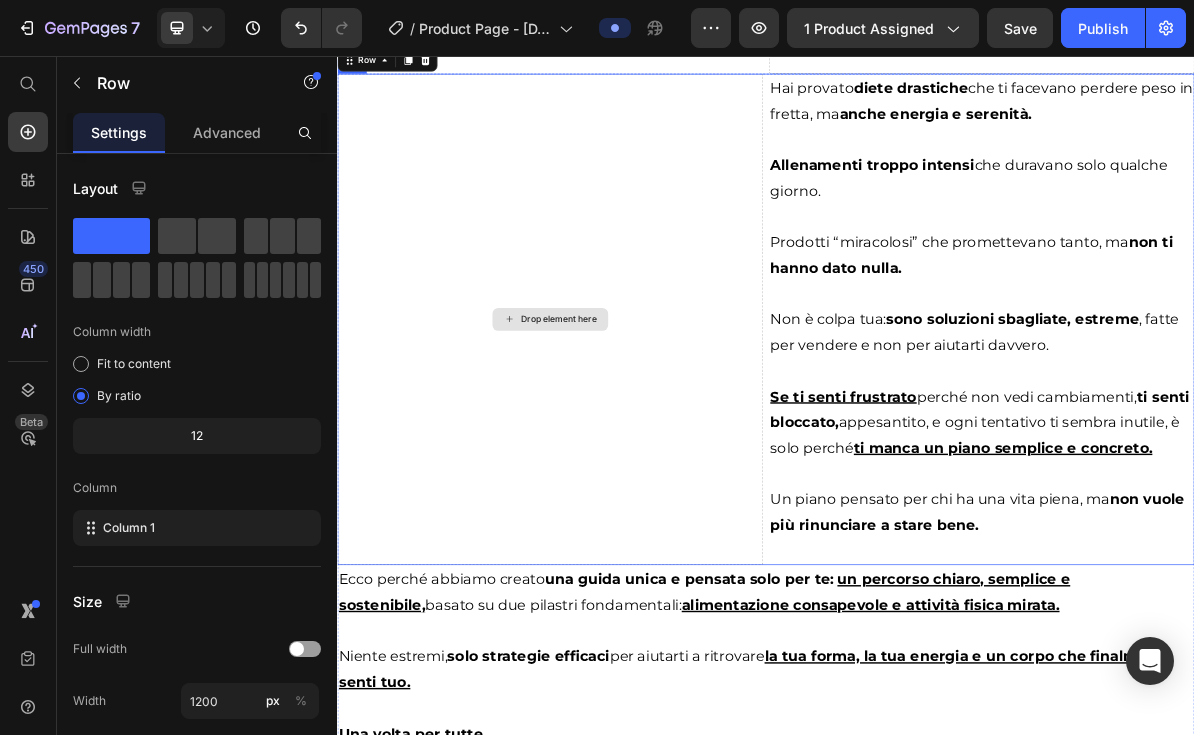 scroll, scrollTop: 2256, scrollLeft: 0, axis: vertical 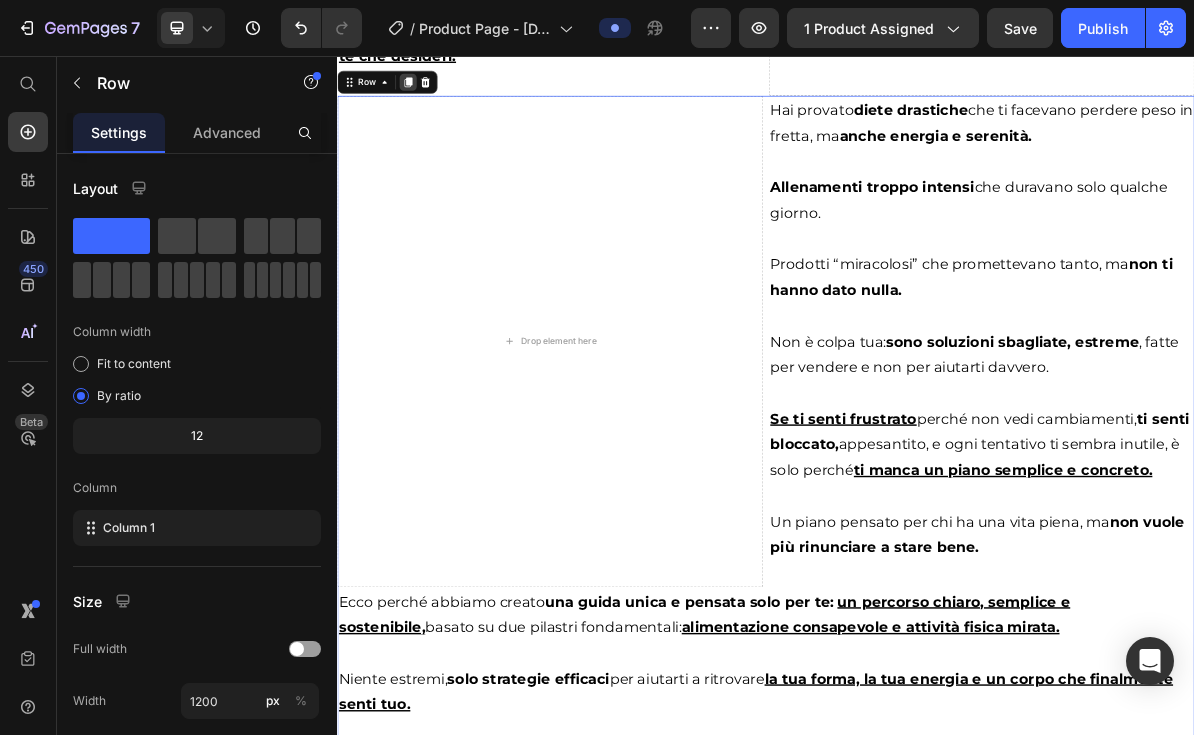 click 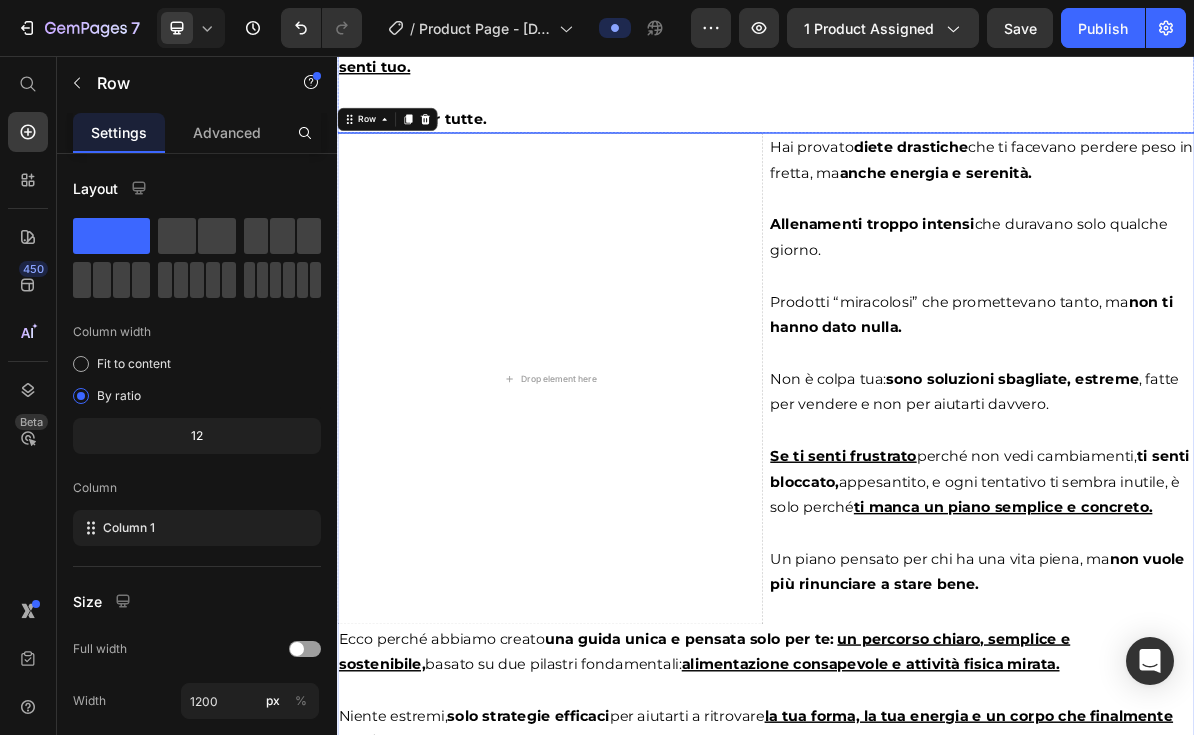 scroll, scrollTop: 3184, scrollLeft: 0, axis: vertical 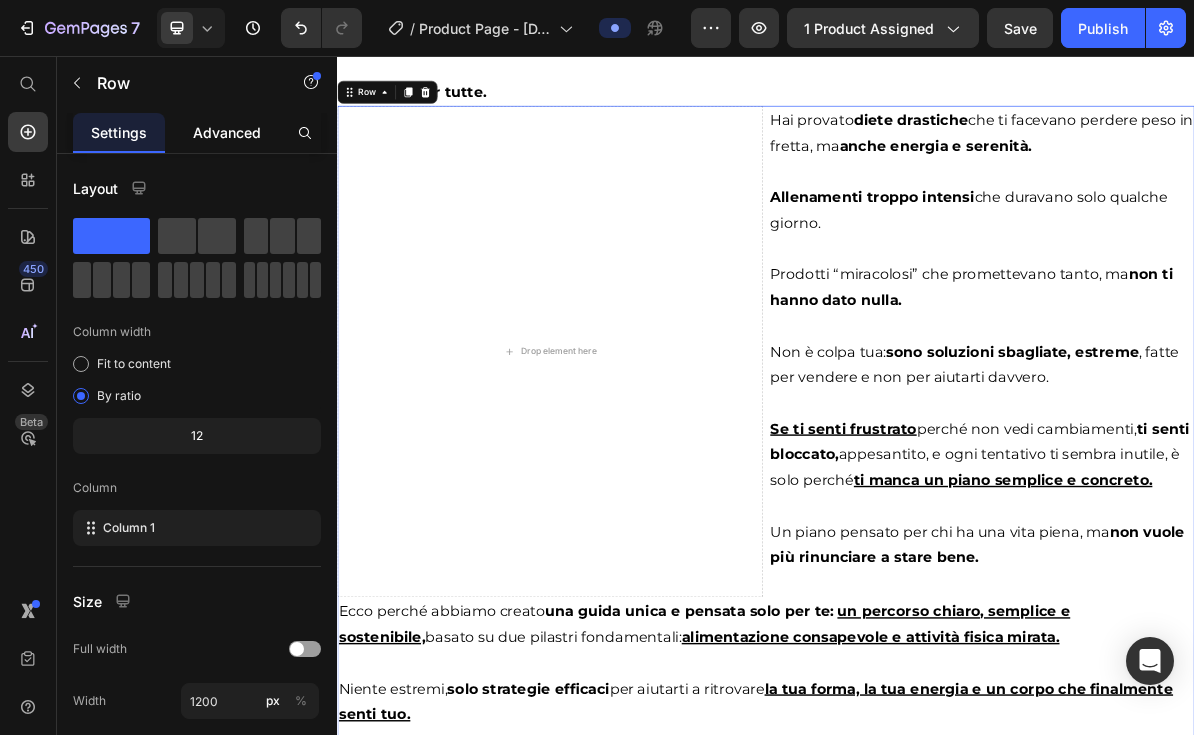 click on "Advanced" at bounding box center [227, 132] 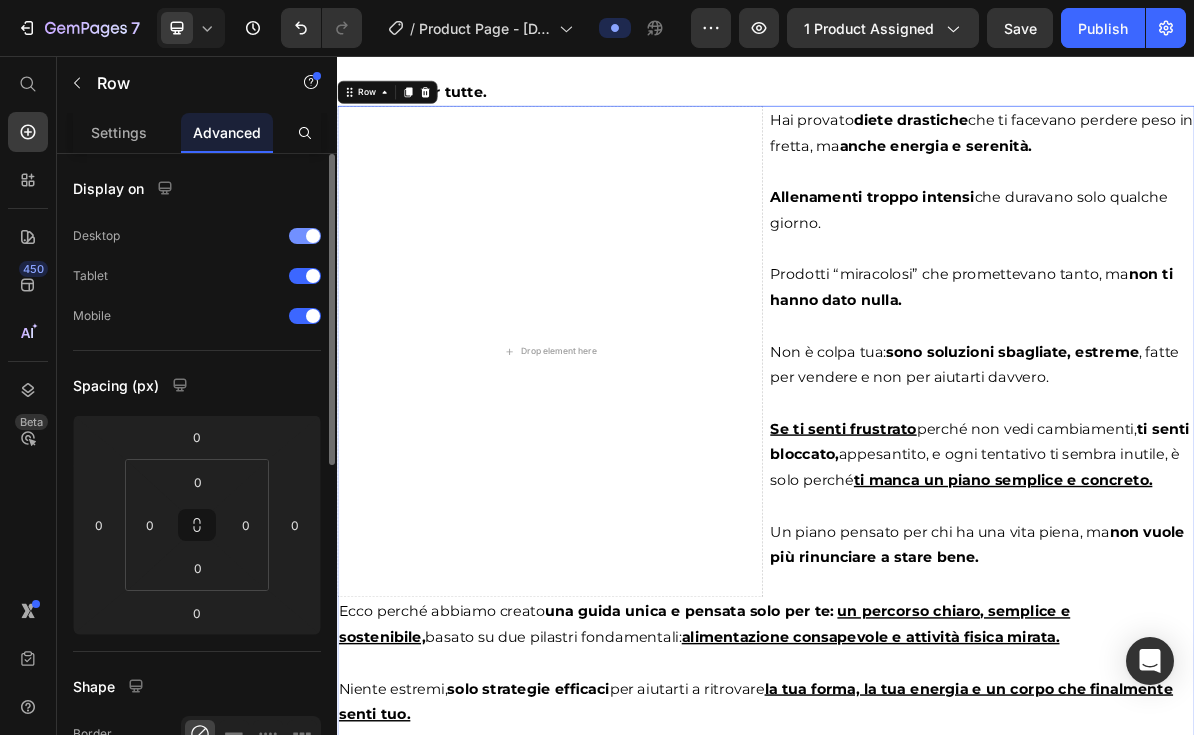 click on "Desktop" at bounding box center (197, 236) 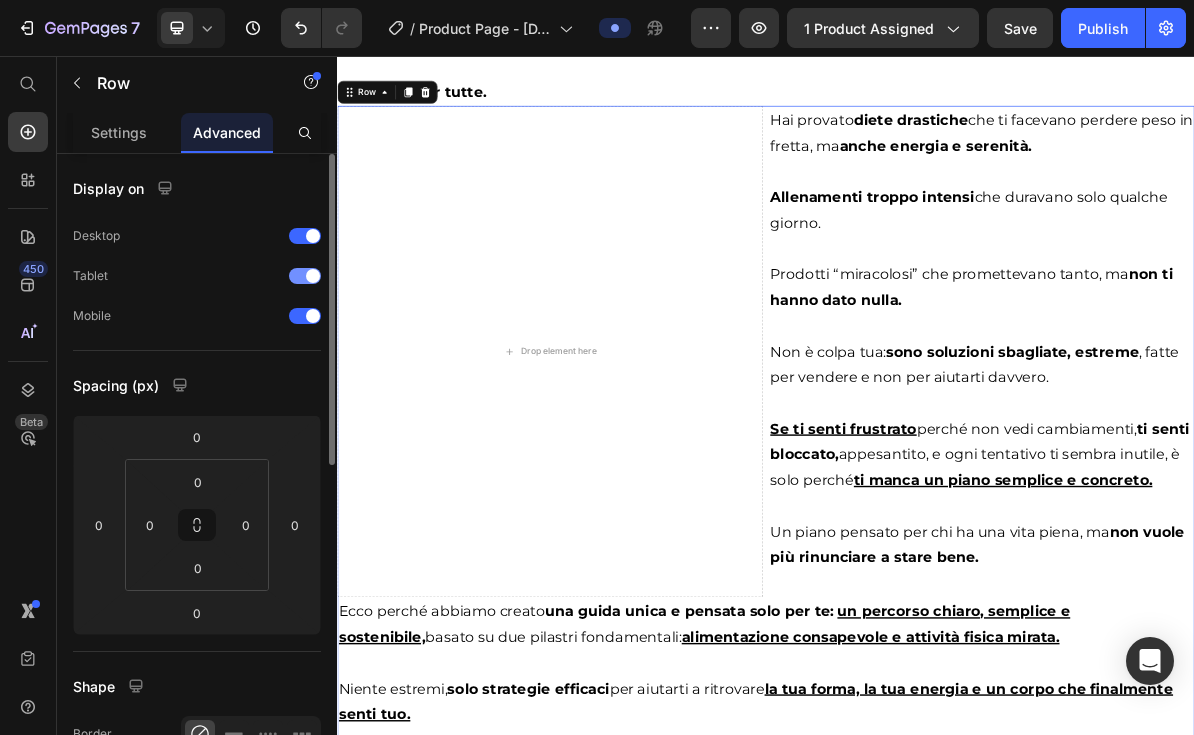 click at bounding box center (313, 276) 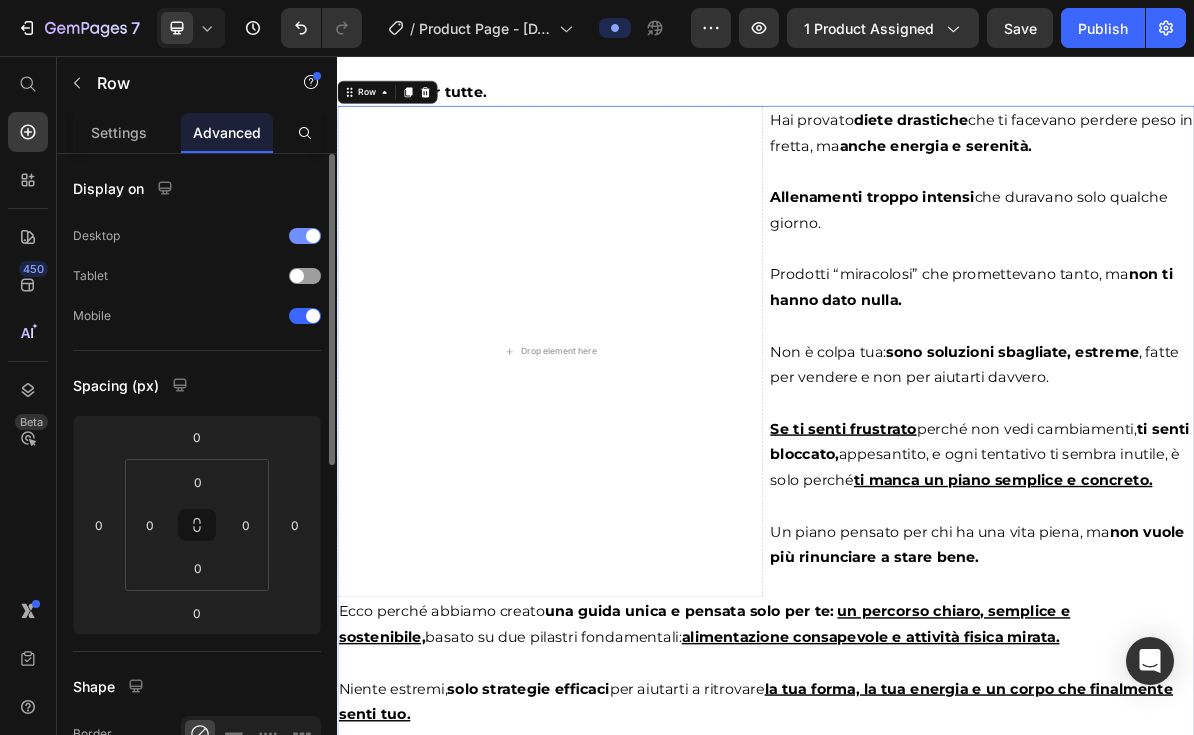 click at bounding box center (313, 236) 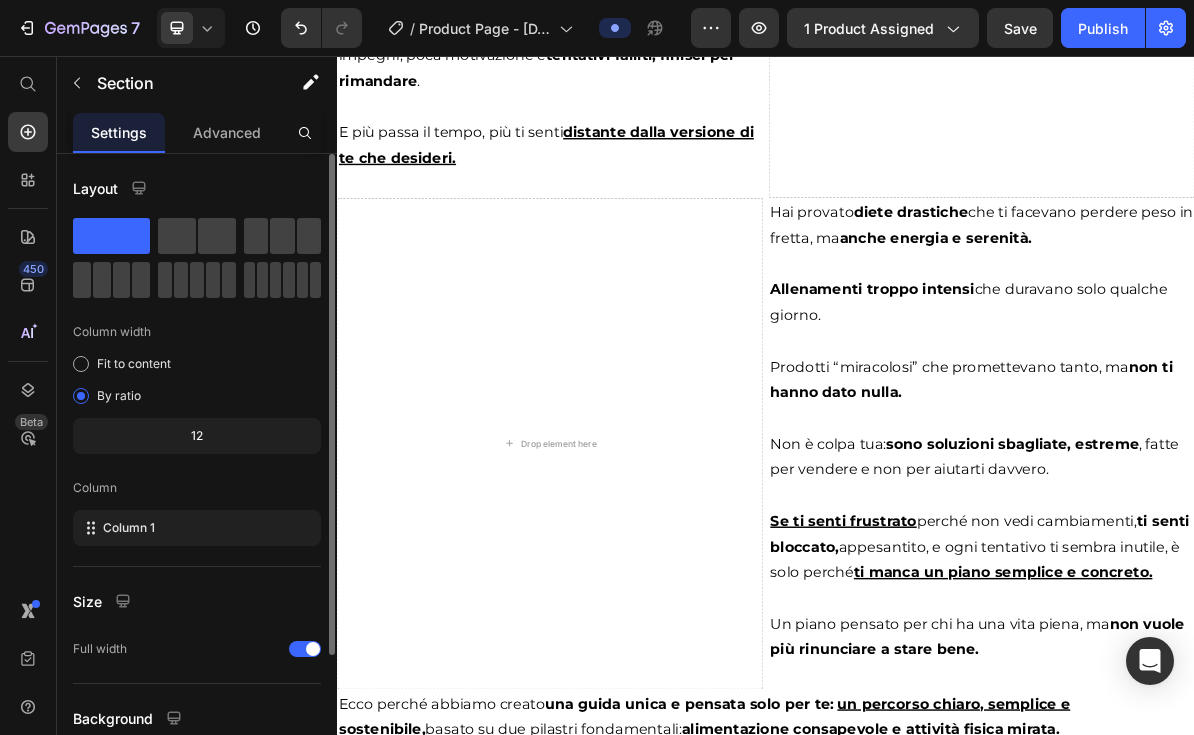 scroll, scrollTop: 2351, scrollLeft: 0, axis: vertical 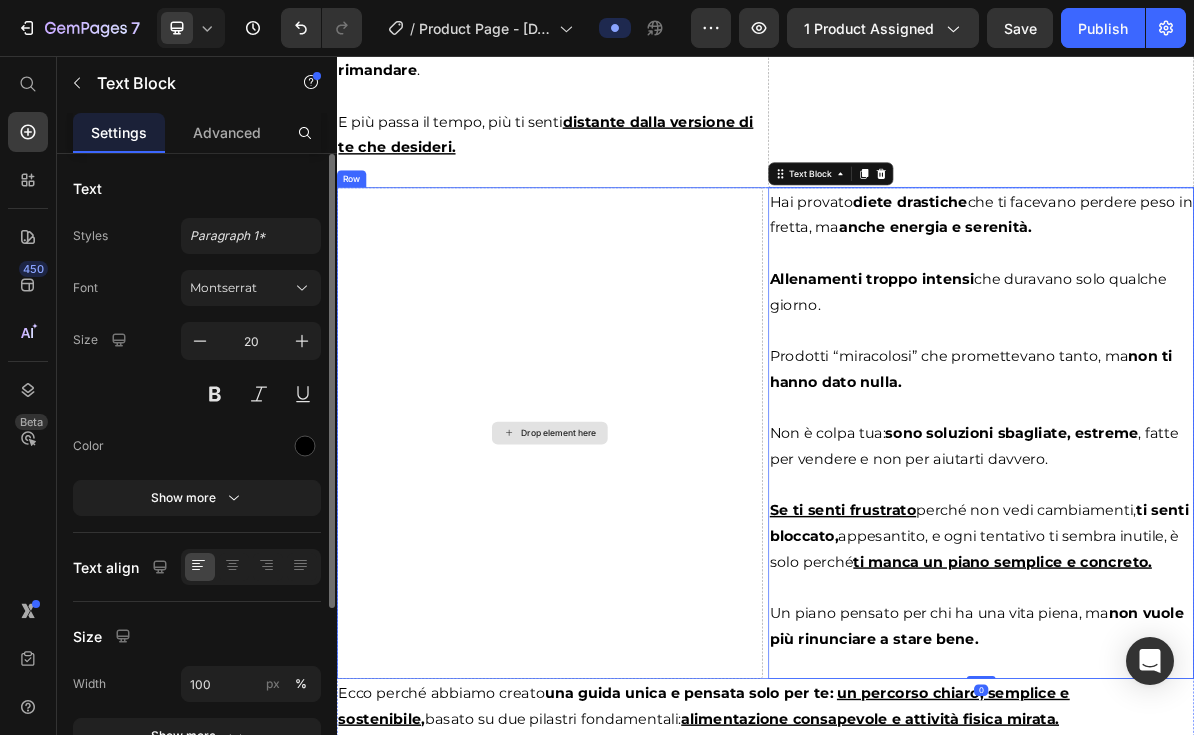 click on "Drop element here" at bounding box center (635, 584) 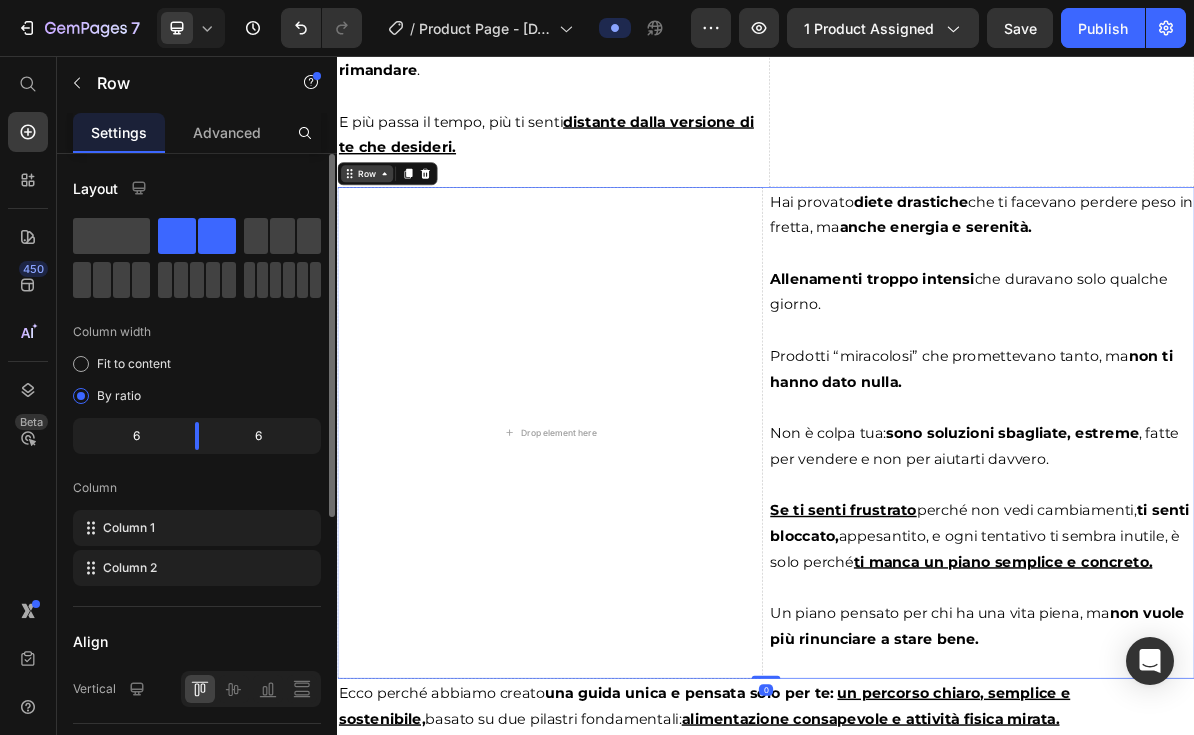 click 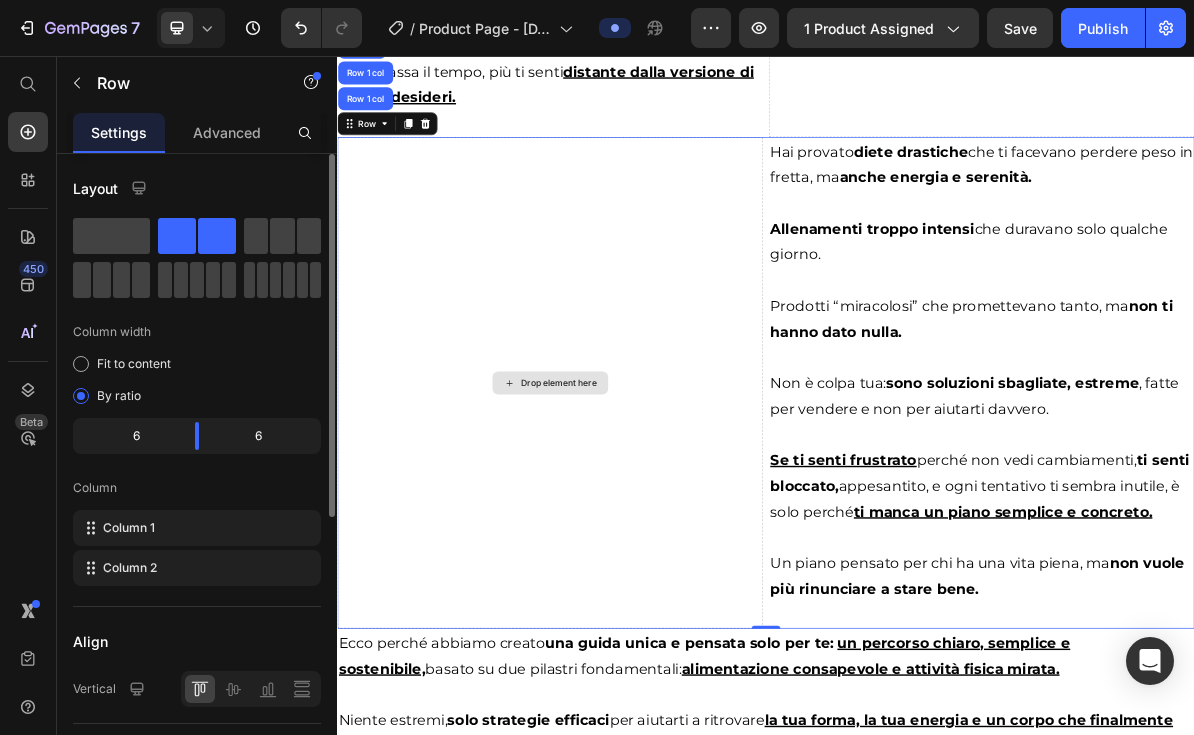 scroll, scrollTop: 2486, scrollLeft: 0, axis: vertical 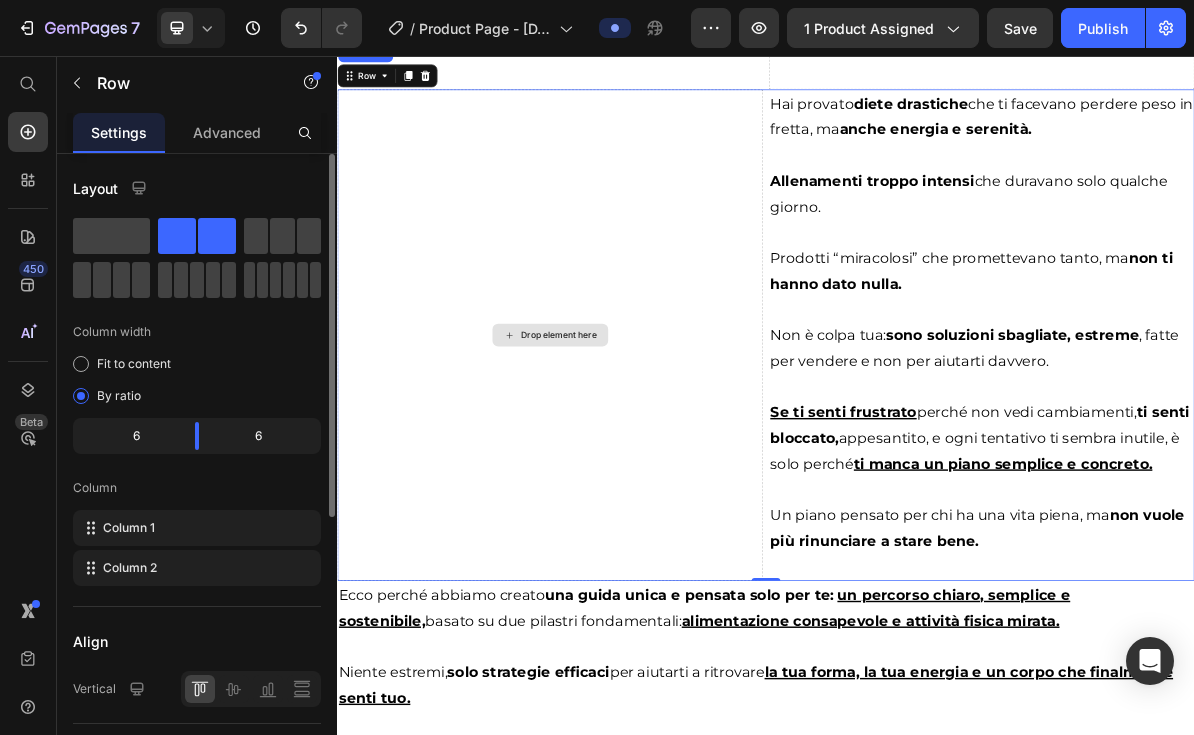 click on "Drop element here" at bounding box center (635, 447) 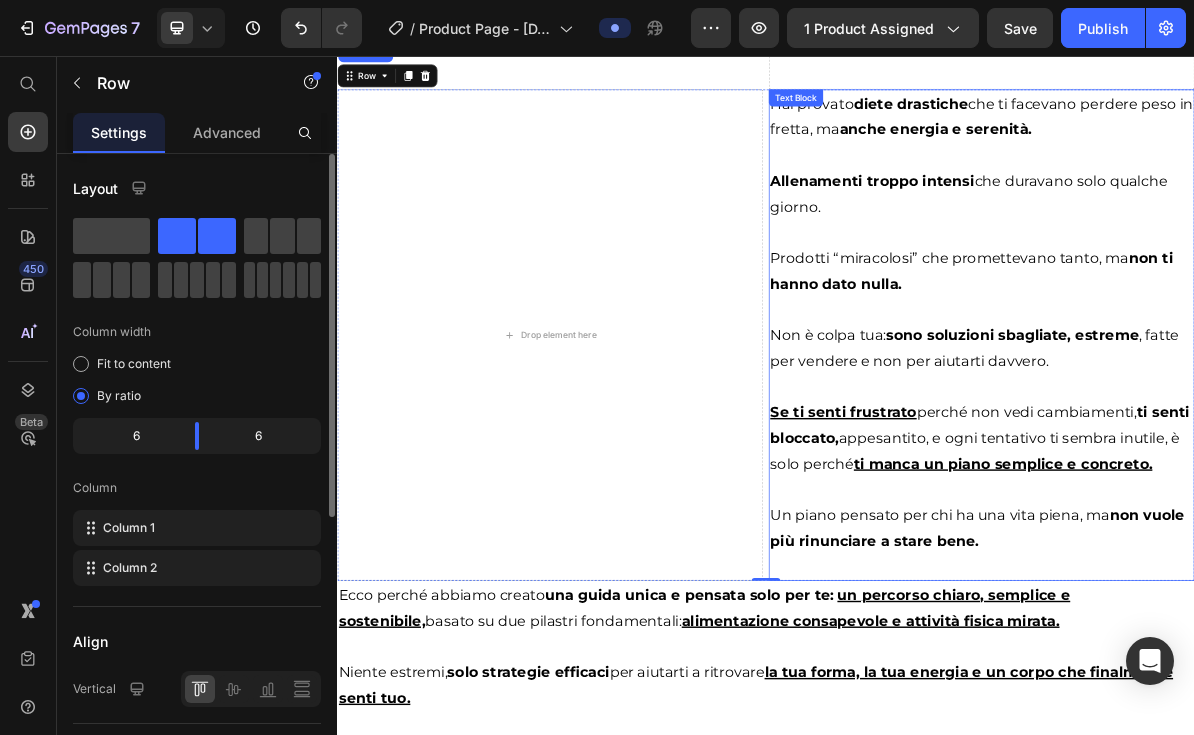 click on "Prodotti “miracolosi” che promettevano tanto, ma  non ti hanno dato nulla." at bounding box center [1225, 357] 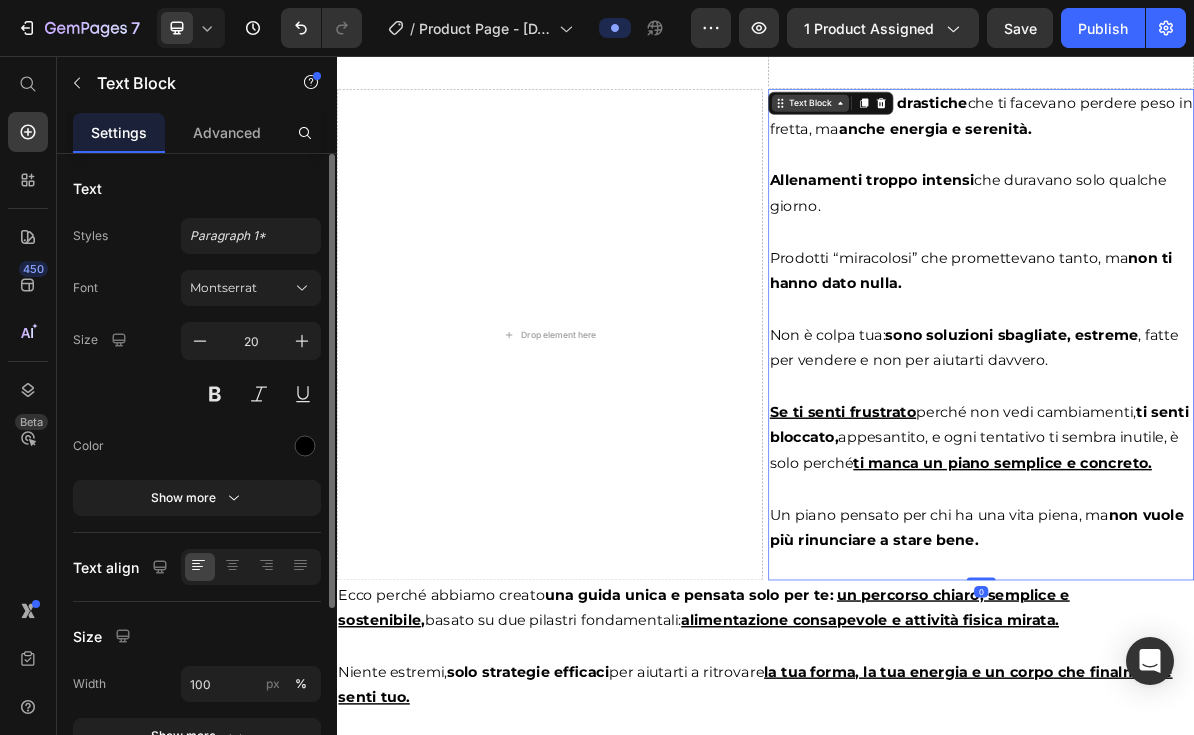 click on "Text Block" at bounding box center (1000, 123) 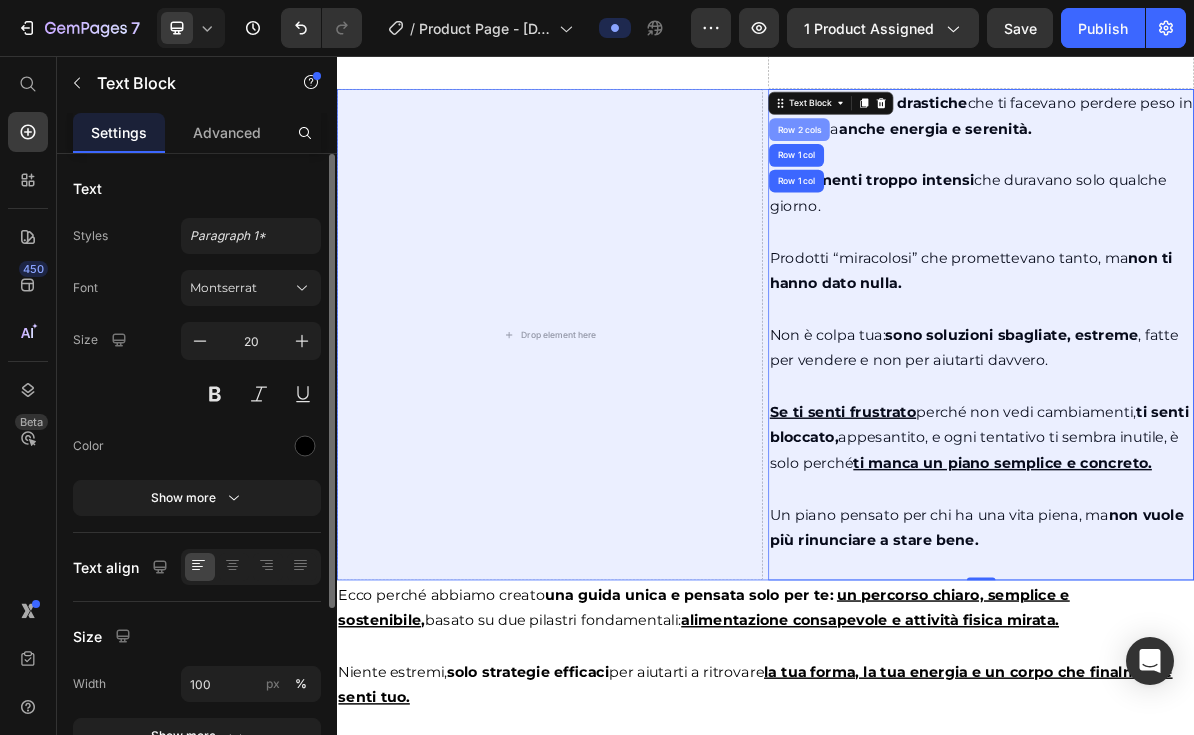click on "Row 2 cols" at bounding box center [984, 160] 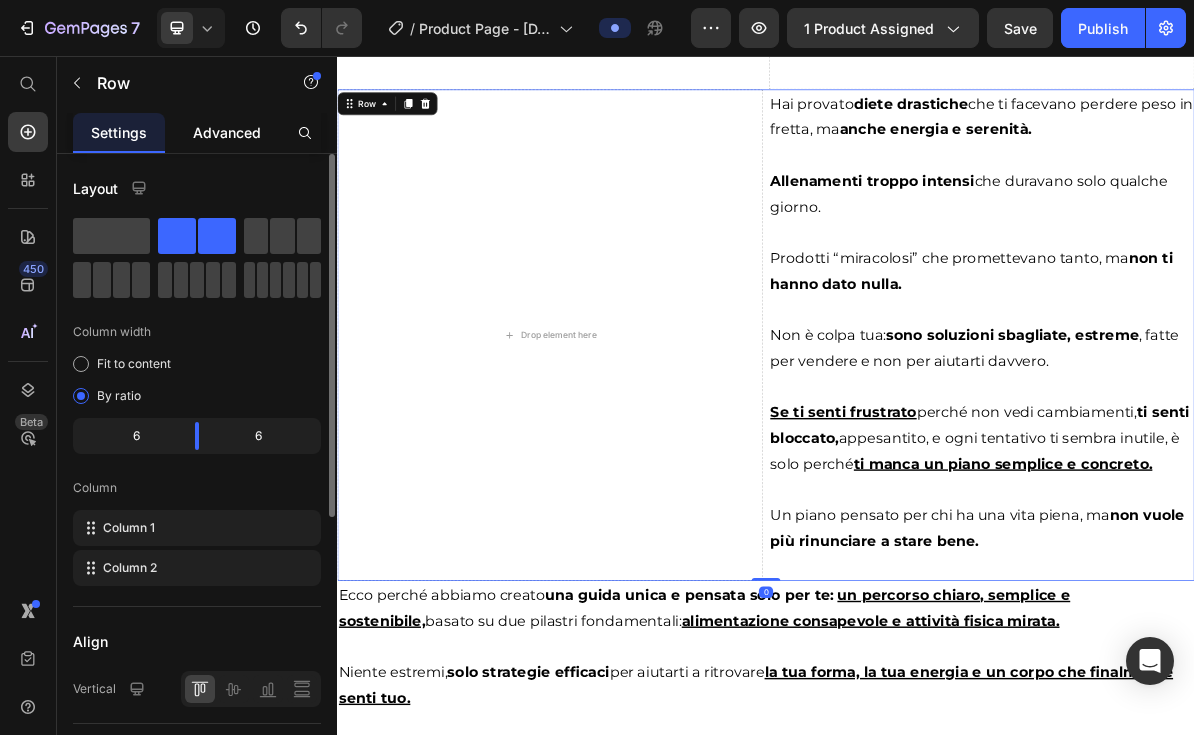 click on "Advanced" at bounding box center (227, 132) 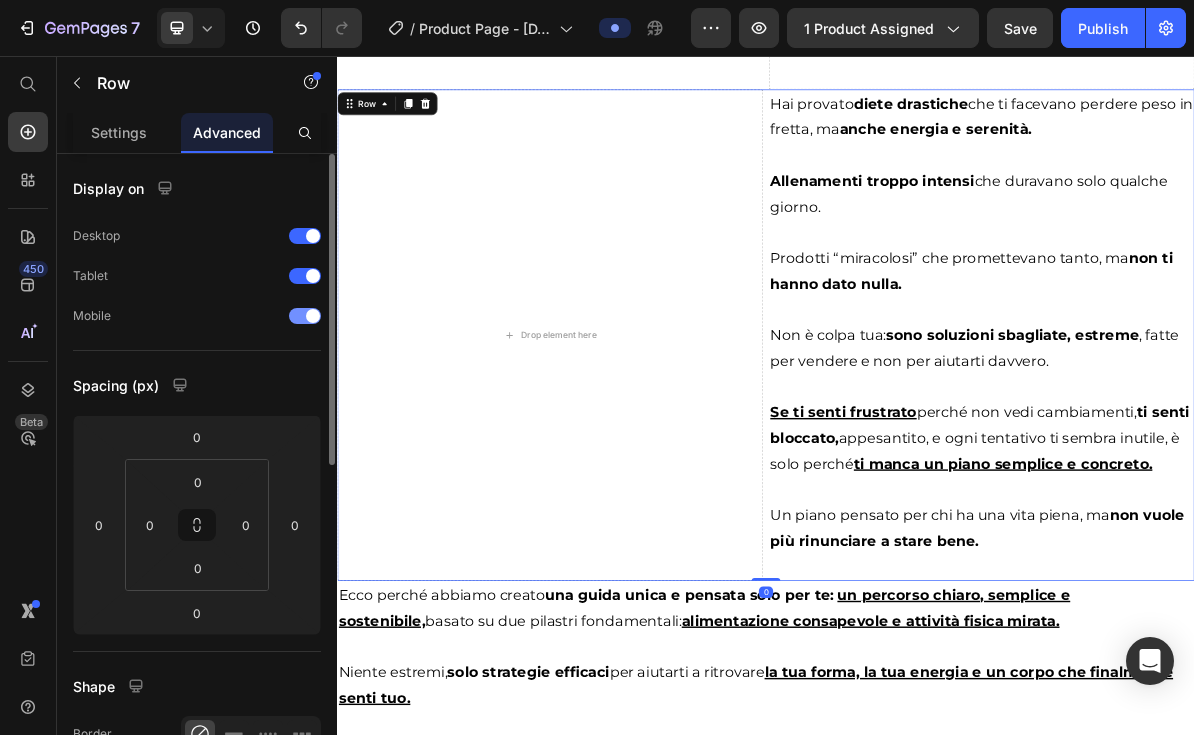 click at bounding box center [313, 316] 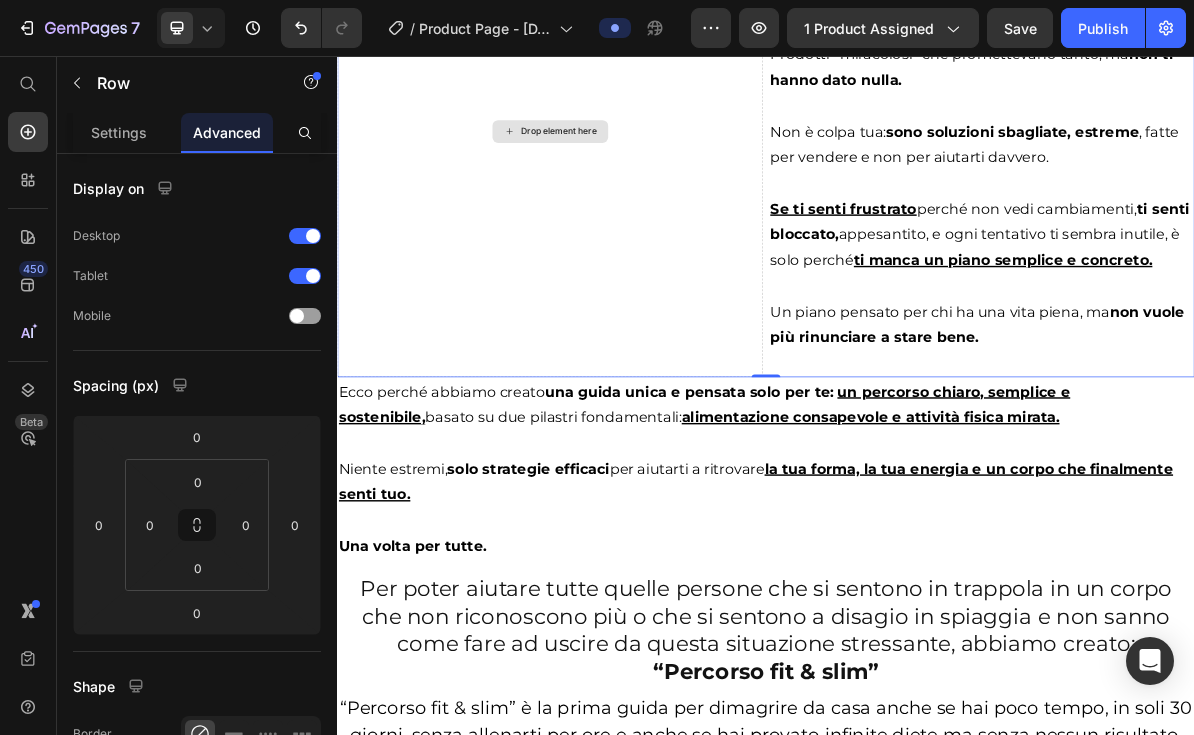 scroll, scrollTop: 2839, scrollLeft: 0, axis: vertical 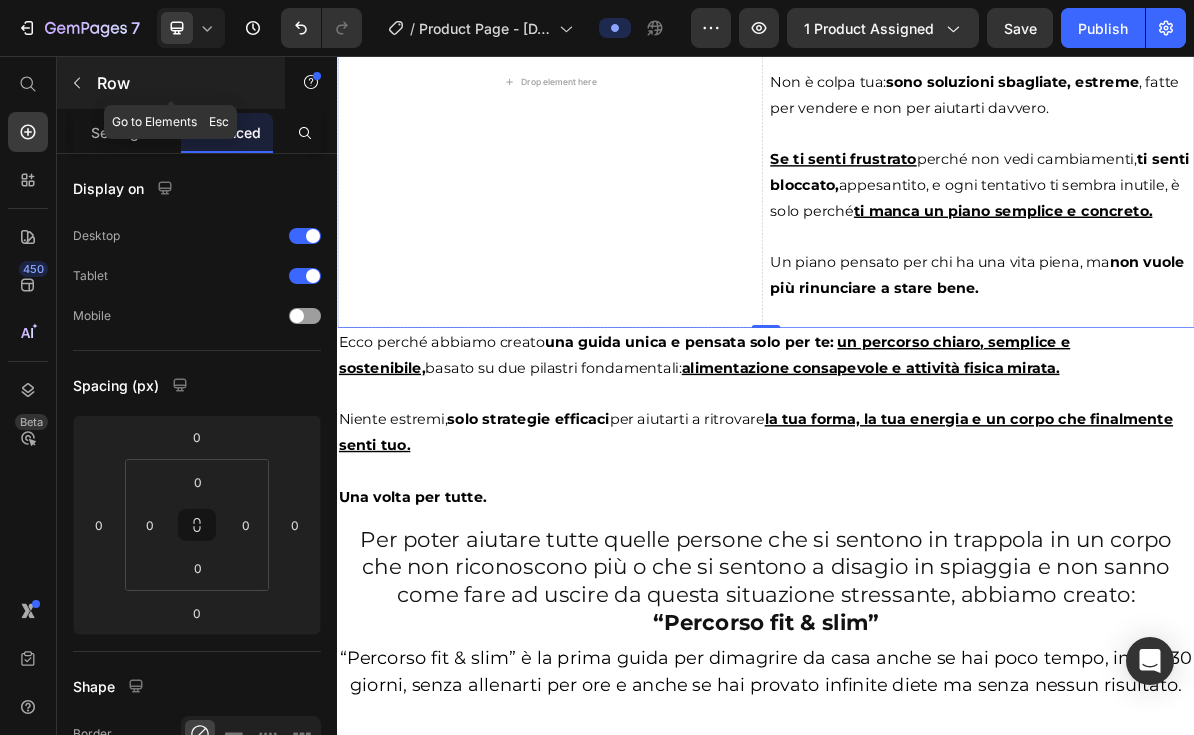 click on "Row" at bounding box center [171, 83] 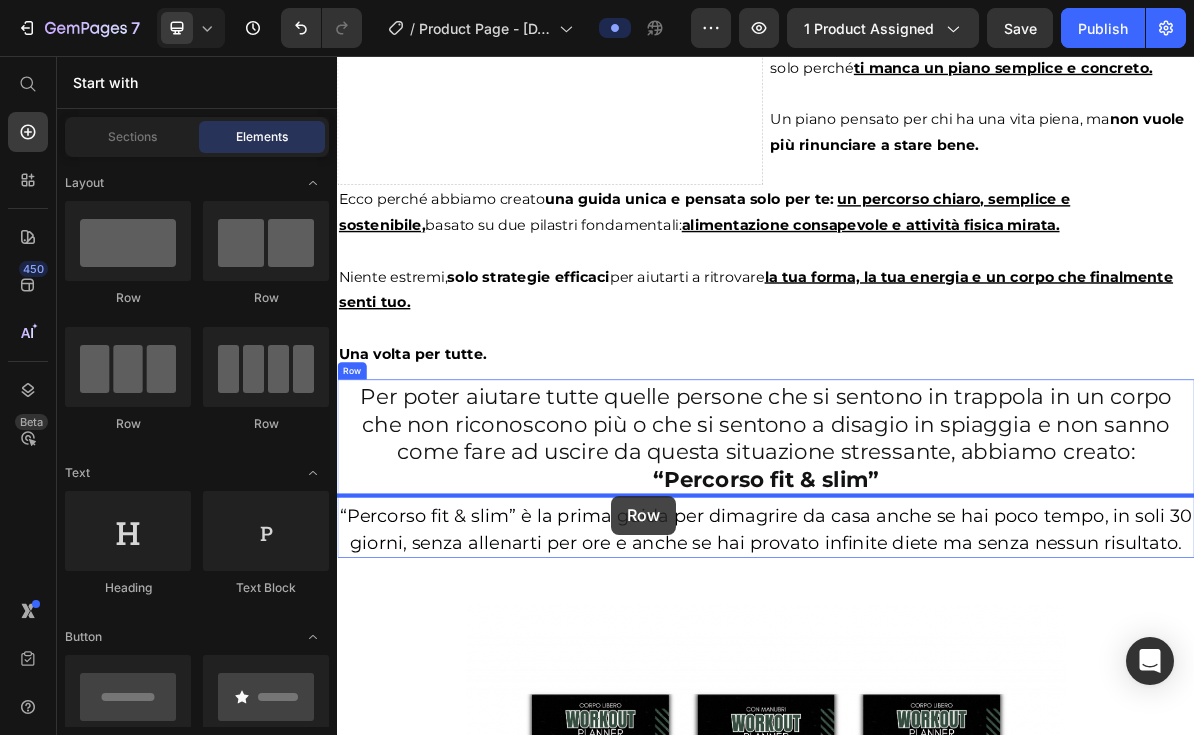 scroll, scrollTop: 3081, scrollLeft: 0, axis: vertical 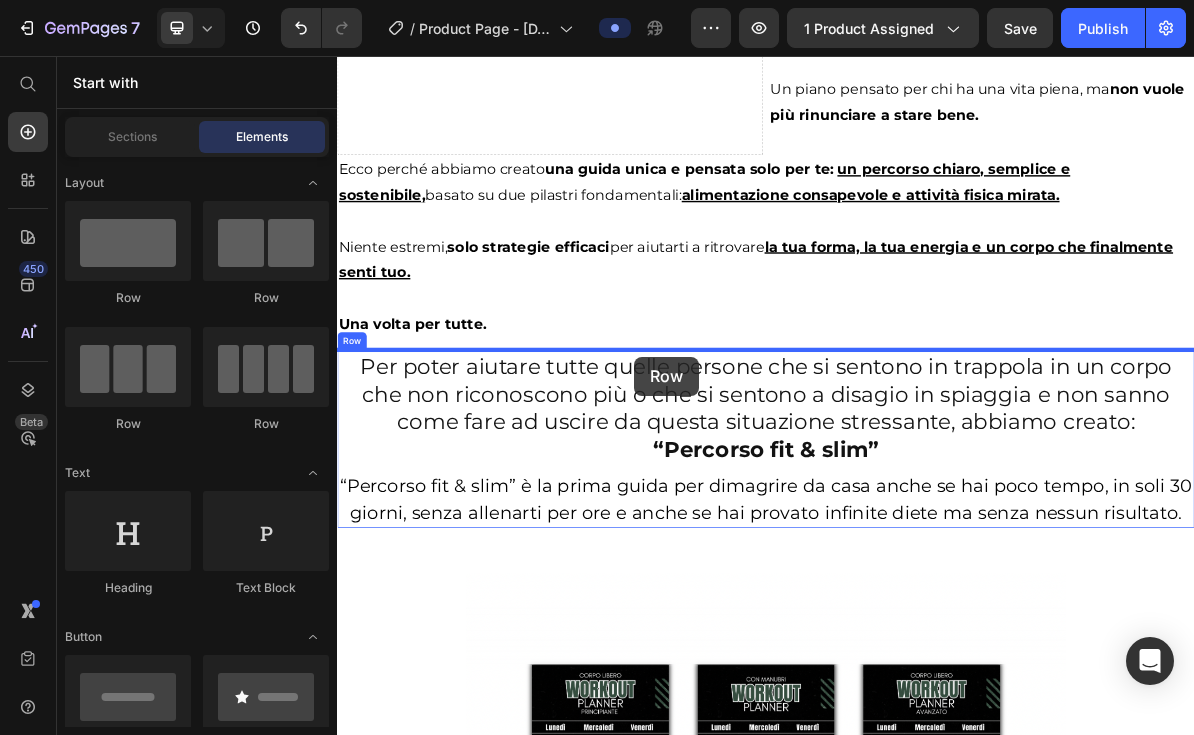 drag, startPoint x: 573, startPoint y: 297, endPoint x: 753, endPoint y: 477, distance: 254.55844 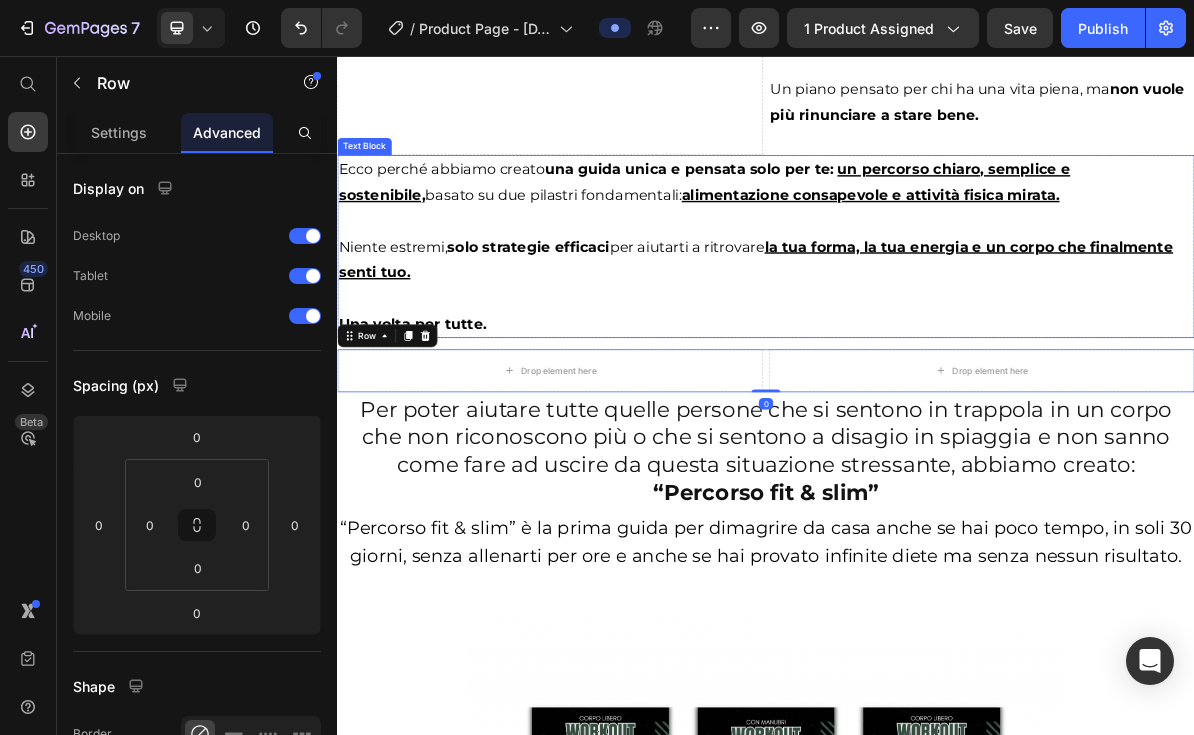 click on "solo strategie efficaci" at bounding box center [604, 323] 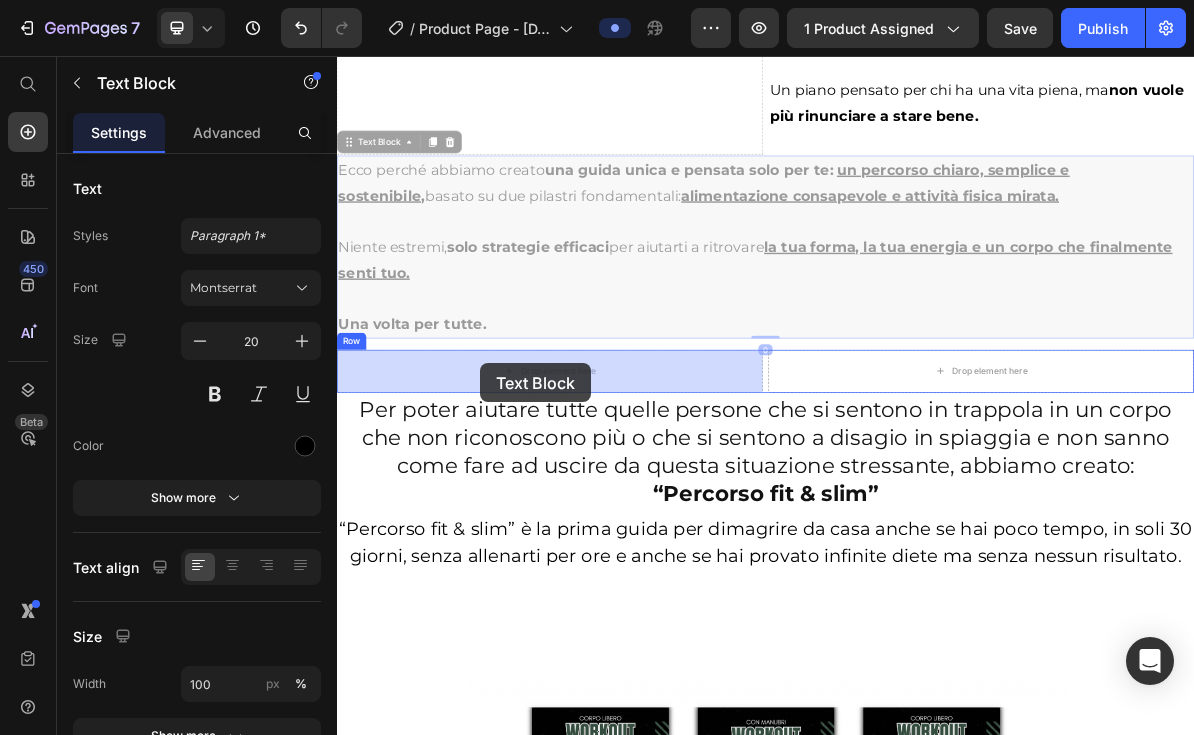 drag, startPoint x: 401, startPoint y: 182, endPoint x: 537, endPoint y: 486, distance: 333.03455 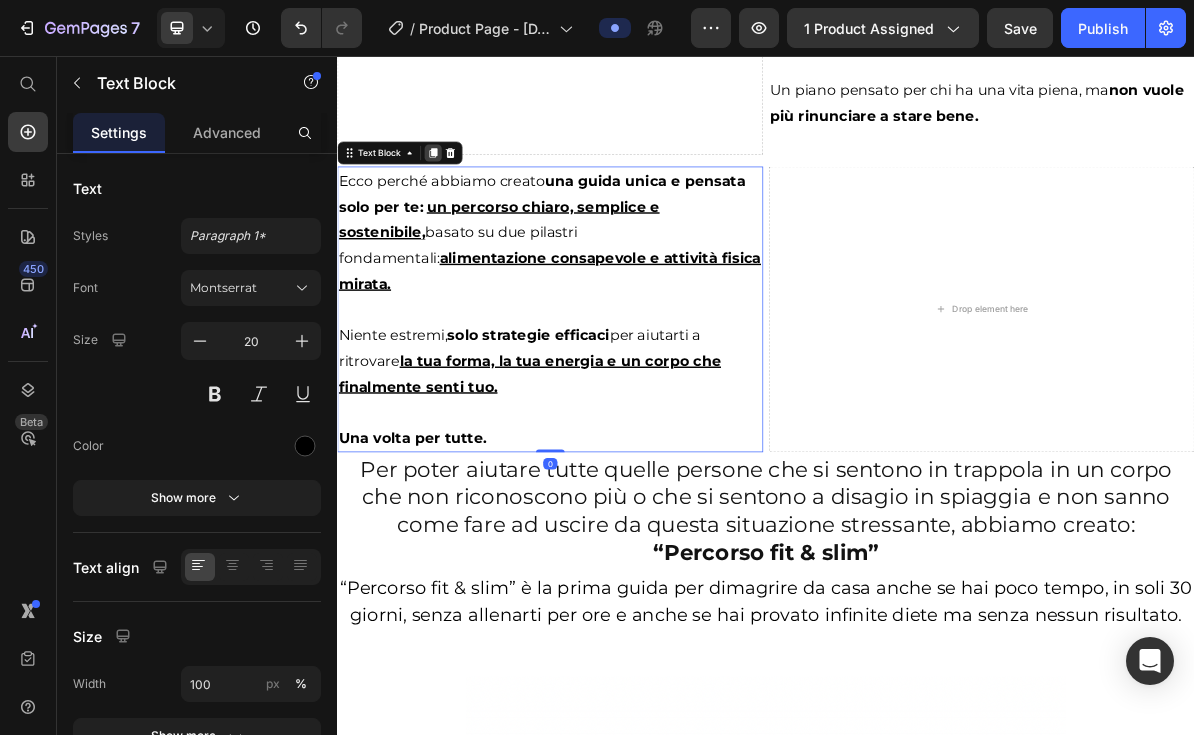 click 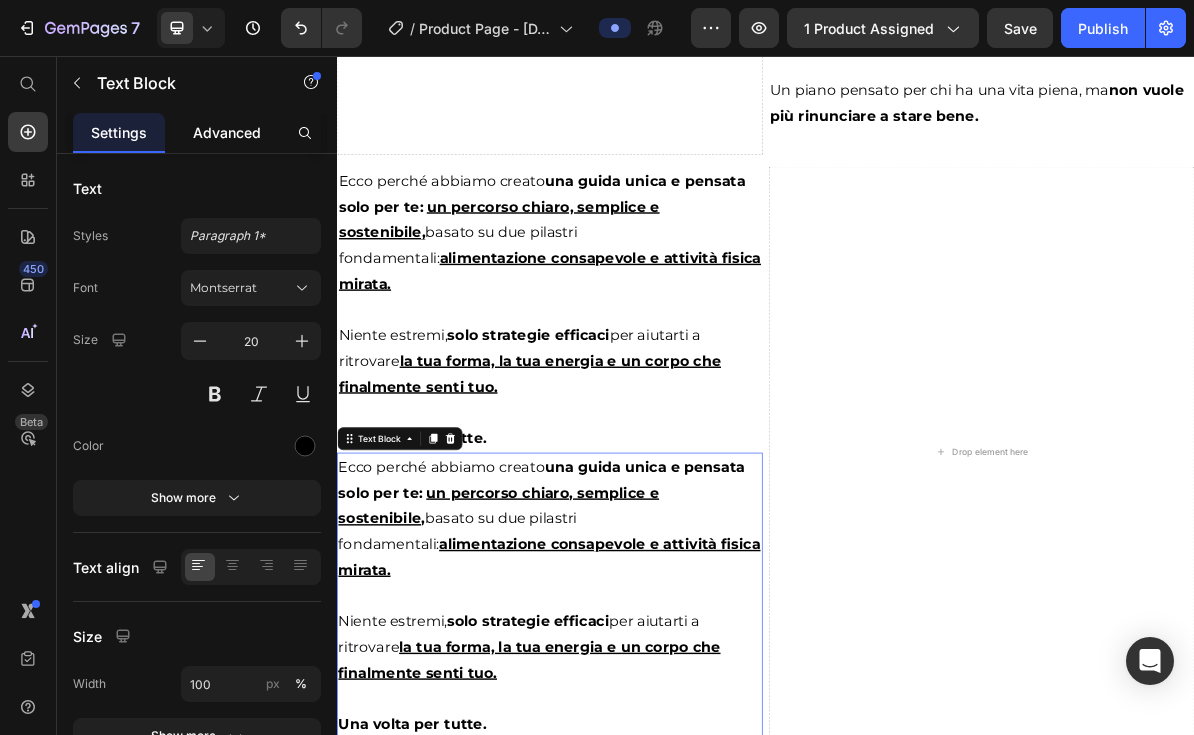 click on "Advanced" at bounding box center [227, 132] 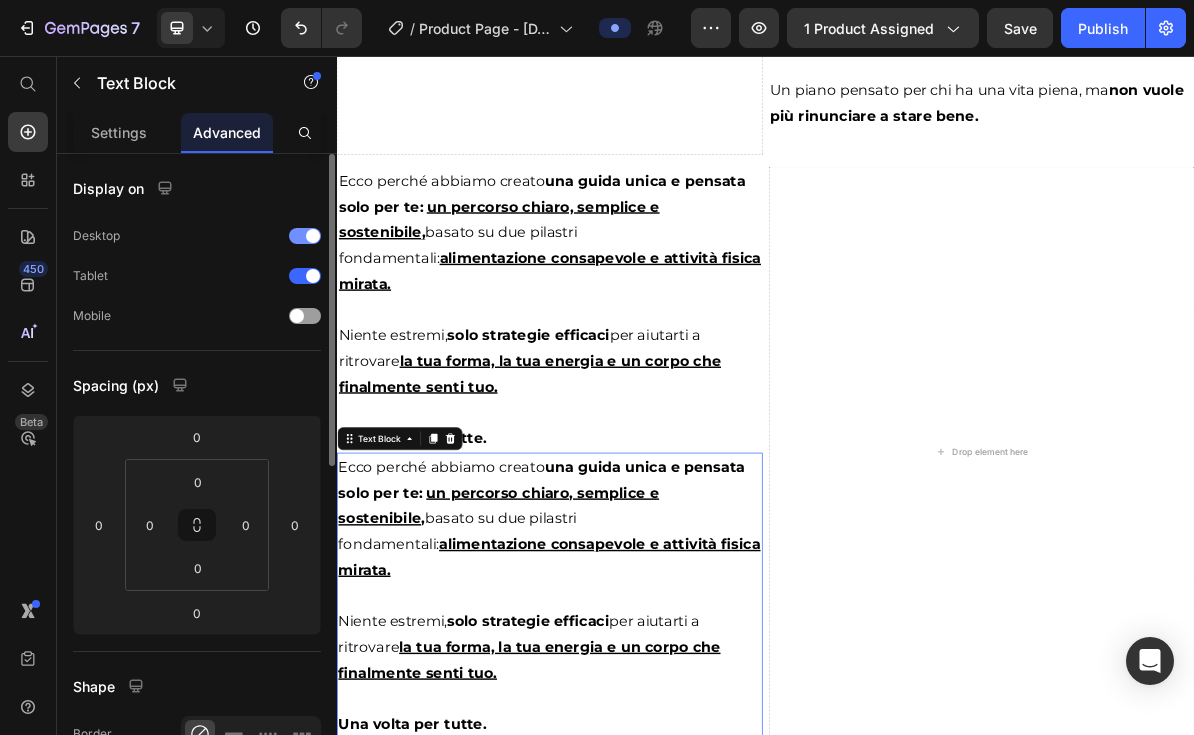click at bounding box center (313, 236) 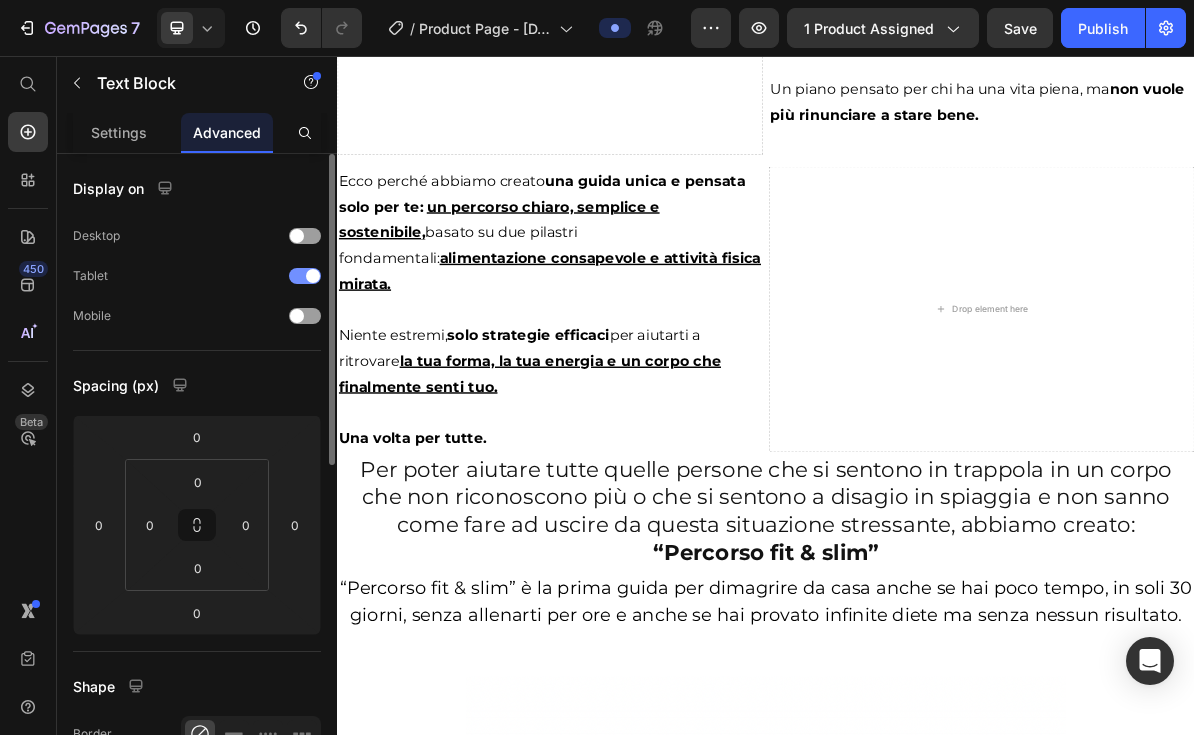 click at bounding box center (313, 276) 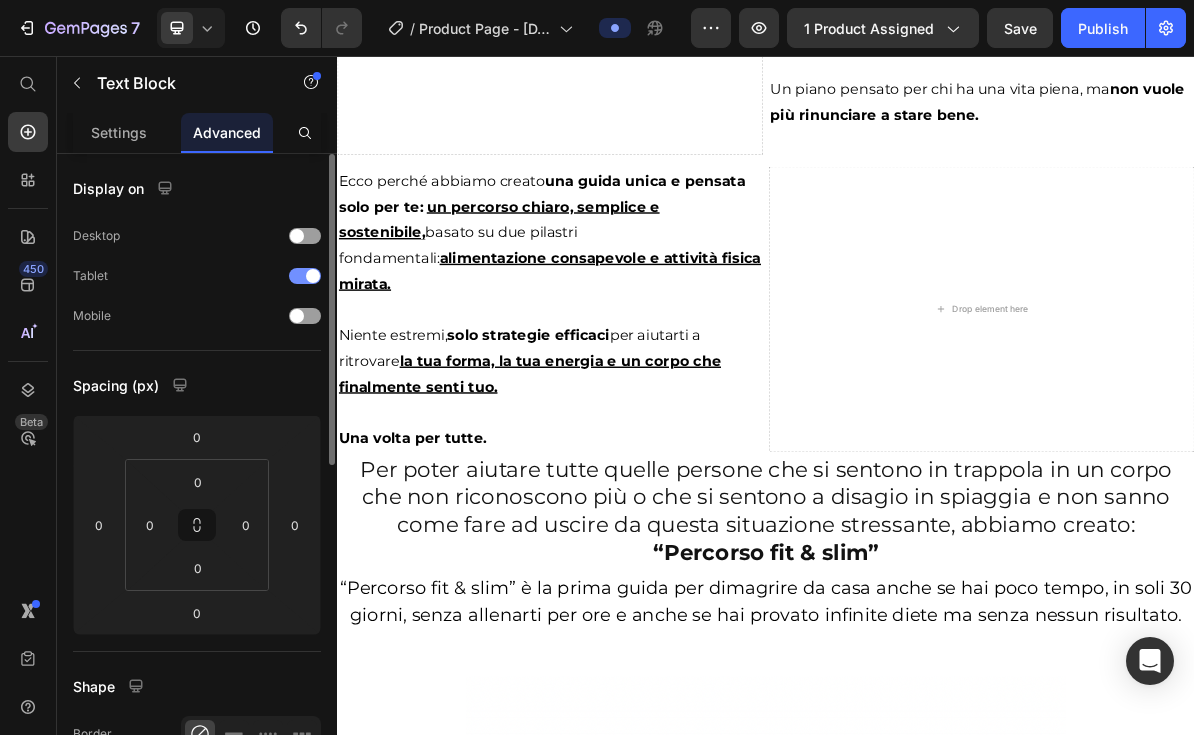 click at bounding box center [313, 276] 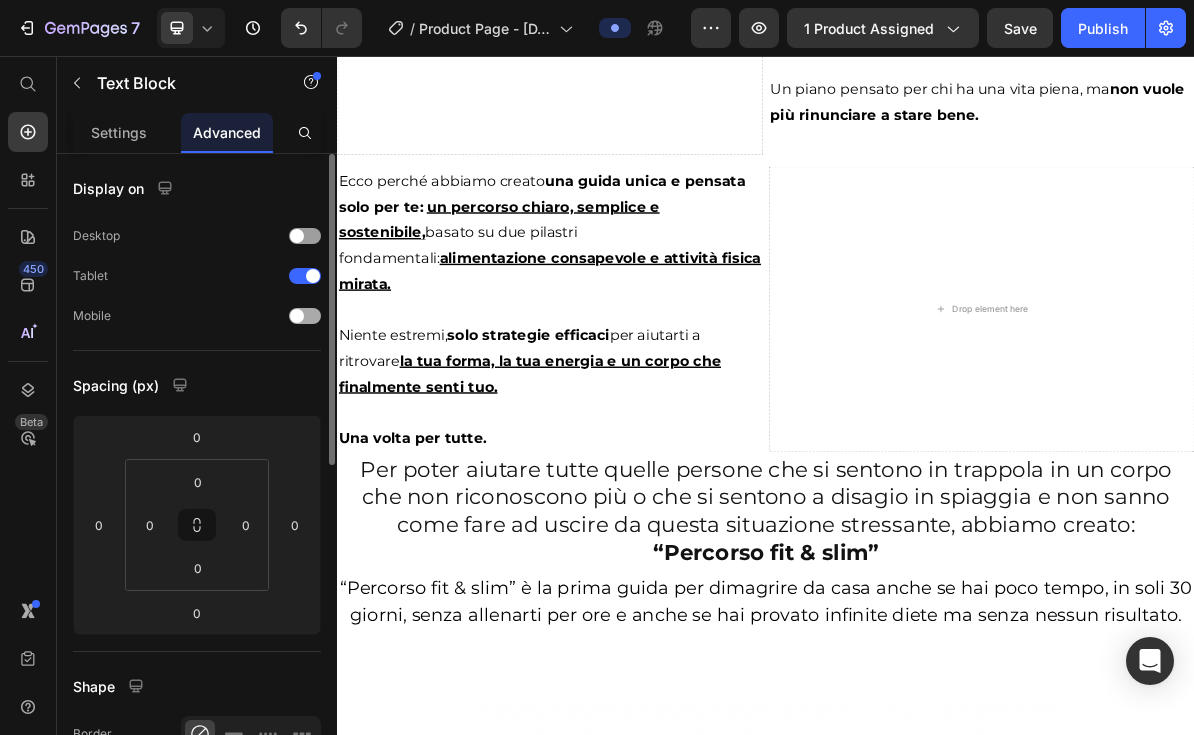 click at bounding box center (305, 316) 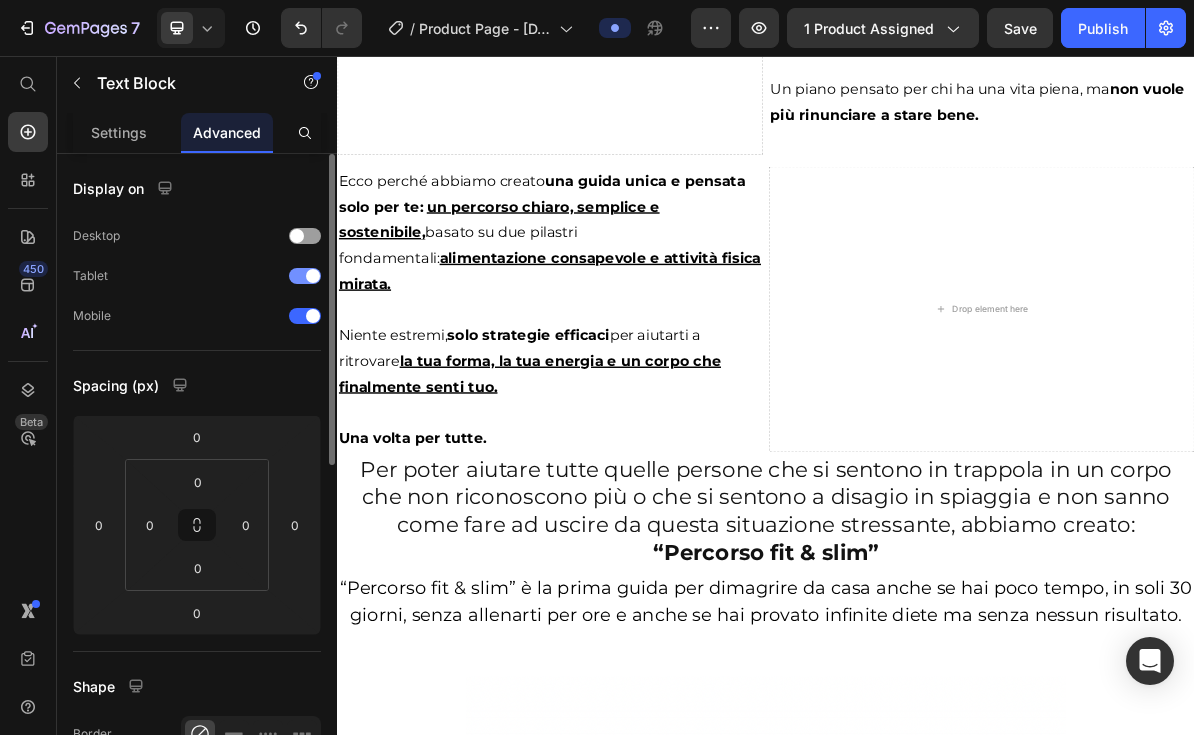 click at bounding box center [313, 276] 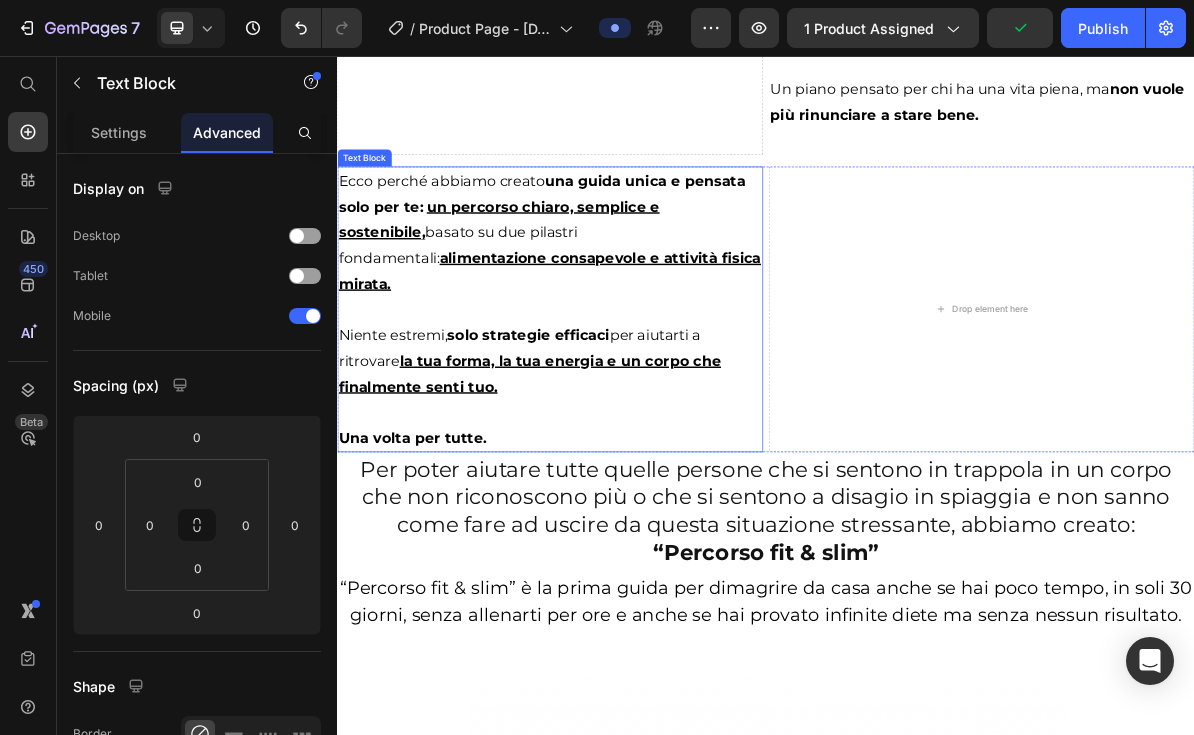 click on "Ecco perché abbiamo creato  una guida unica e pensata solo per te:   un percorso chiaro, semplice e sostenibile,  basato su due pilastri fondamentali:  alimentazione consapevole e attività fisica mirata." at bounding box center [635, 303] 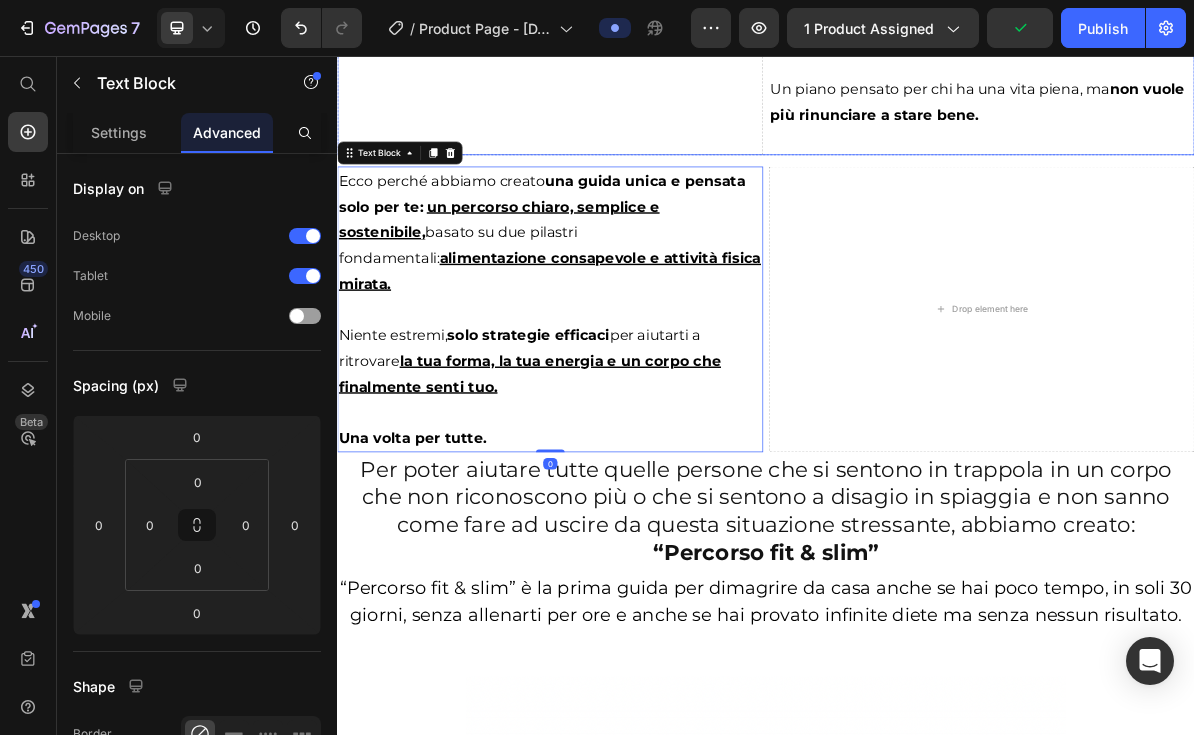 click on "Drop element here" at bounding box center (635, -149) 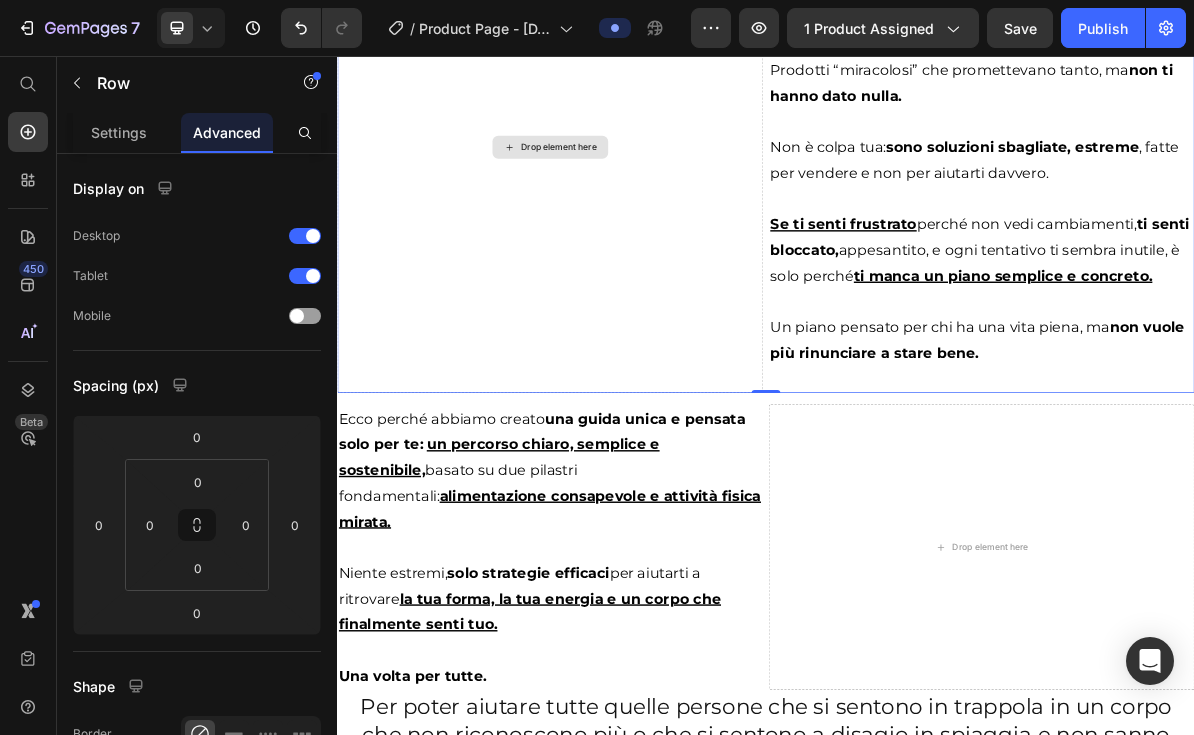 scroll, scrollTop: 2534, scrollLeft: 0, axis: vertical 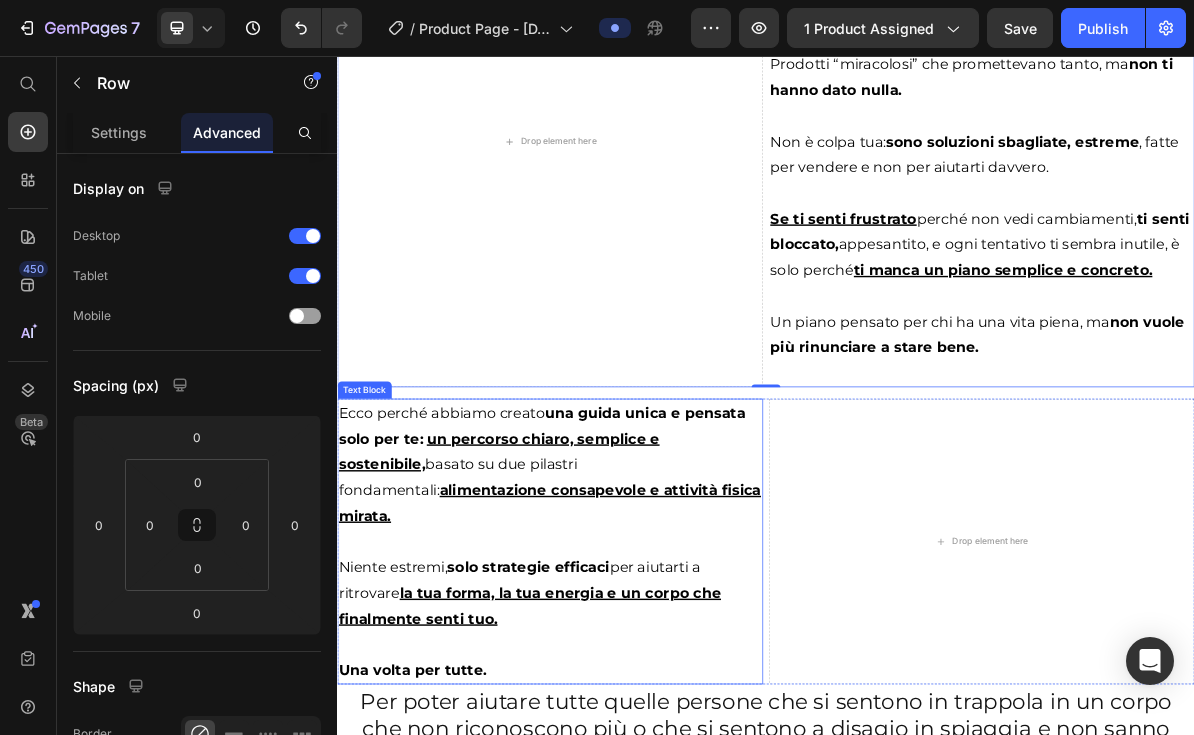 click on "Ecco perché abbiamo creato  una guida unica e pensata solo per te:   un percorso chiaro, semplice e sostenibile,  basato su due pilastri fondamentali:  alimentazione consapevole e attività fisica mirata." at bounding box center [635, 628] 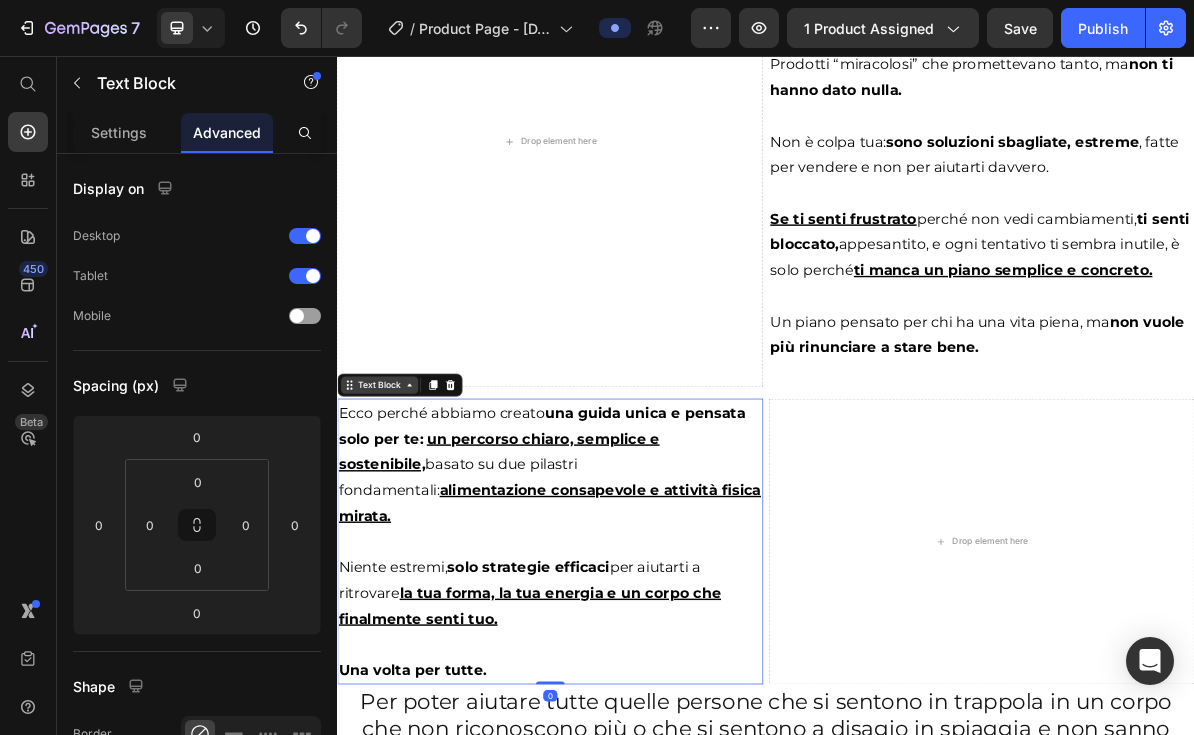 click on "Text Block" at bounding box center [396, 517] 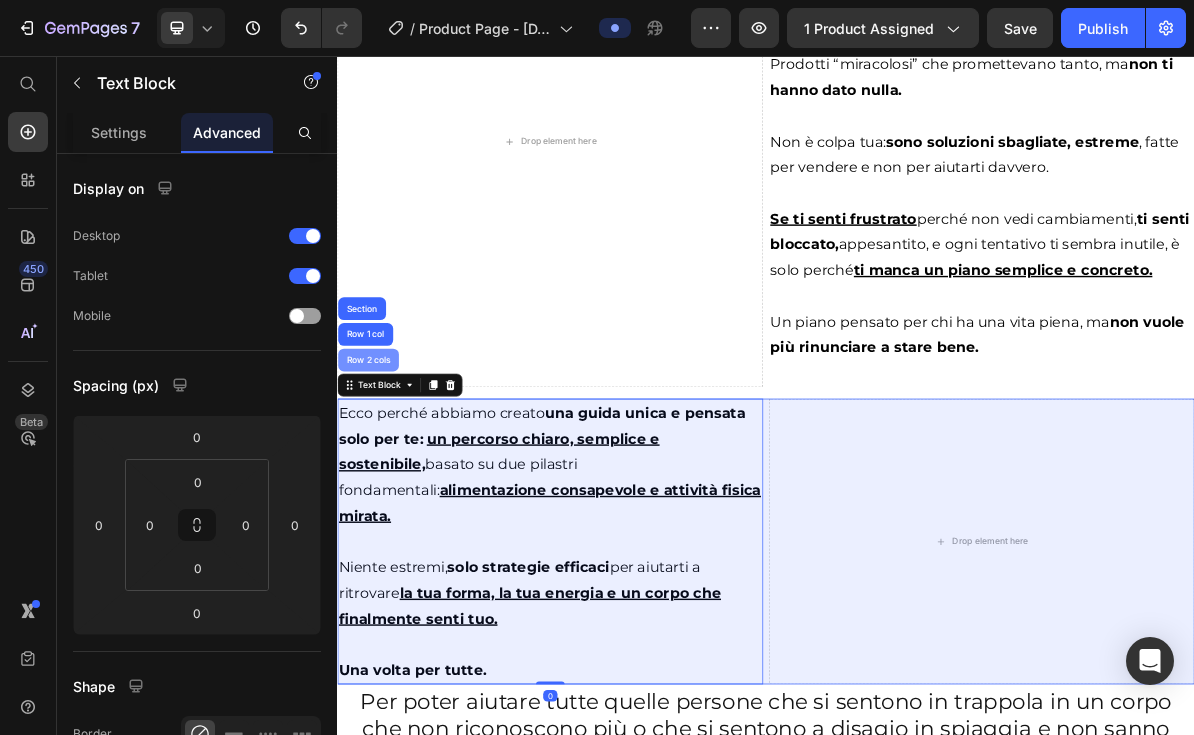 click on "Row 2 cols" at bounding box center (380, 482) 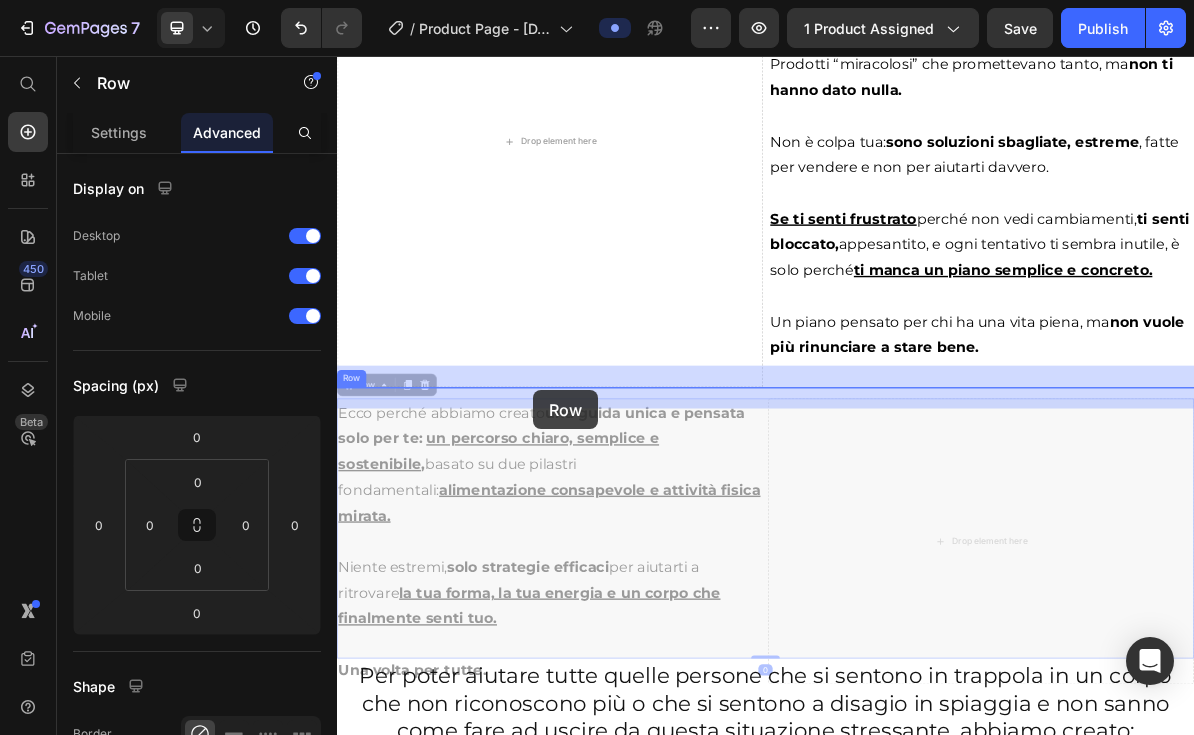 drag, startPoint x: 365, startPoint y: 518, endPoint x: 611, endPoint y: 524, distance: 246.07317 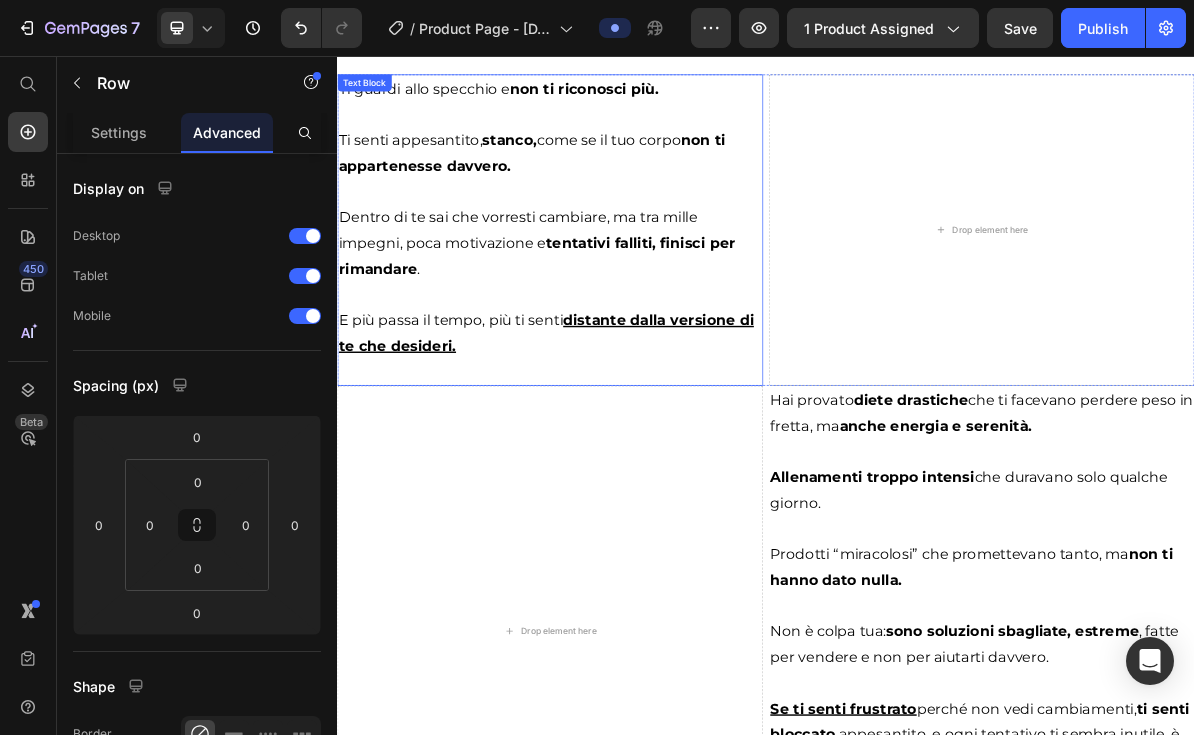 scroll, scrollTop: 1874, scrollLeft: 0, axis: vertical 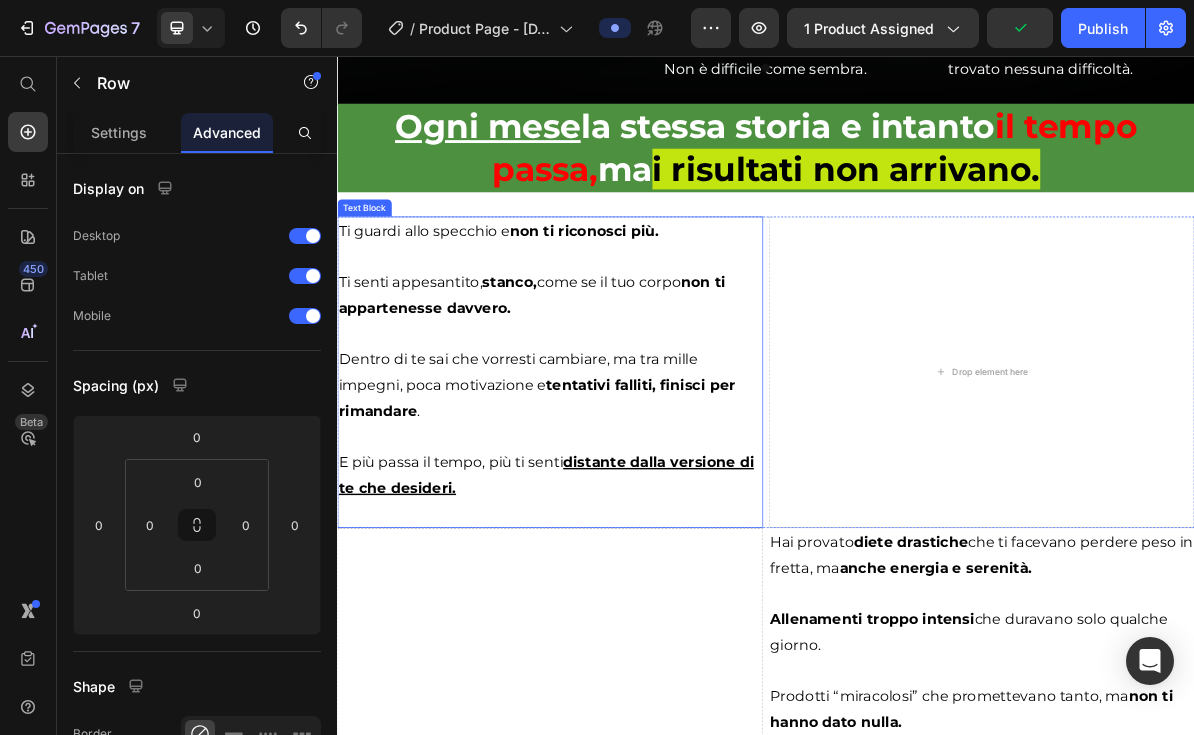 click at bounding box center (635, 337) 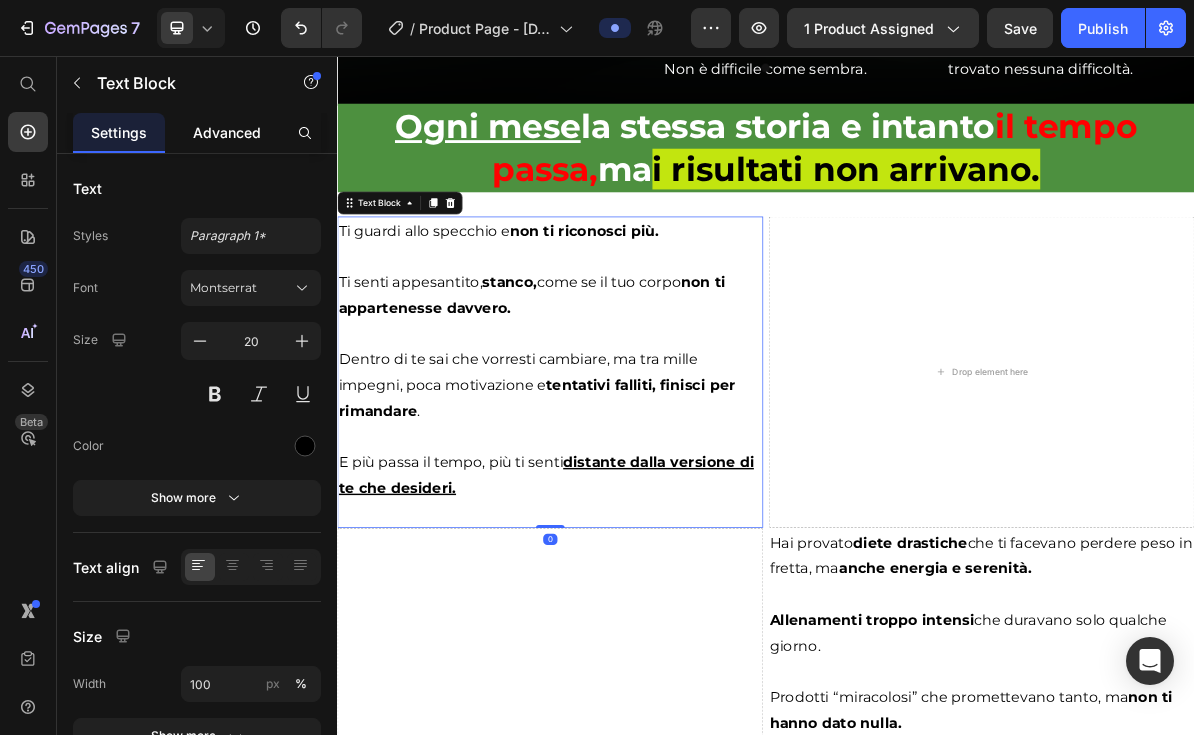click on "Advanced" at bounding box center (227, 132) 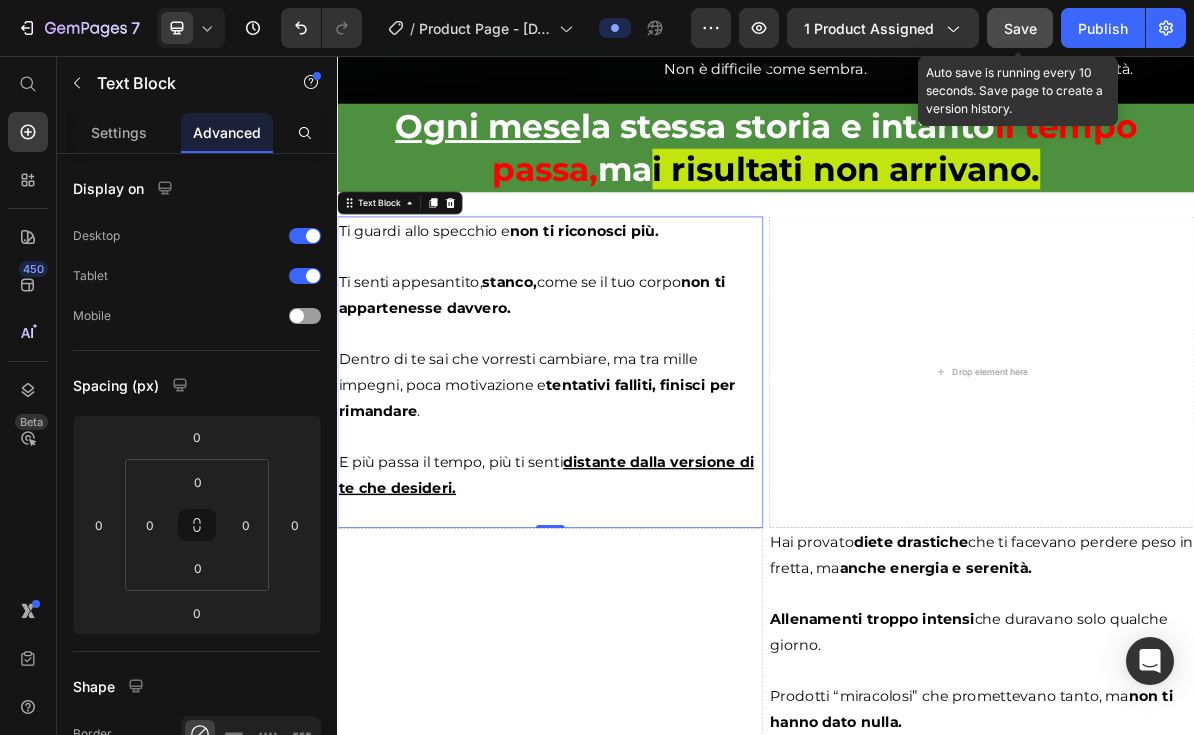 click on "Save" 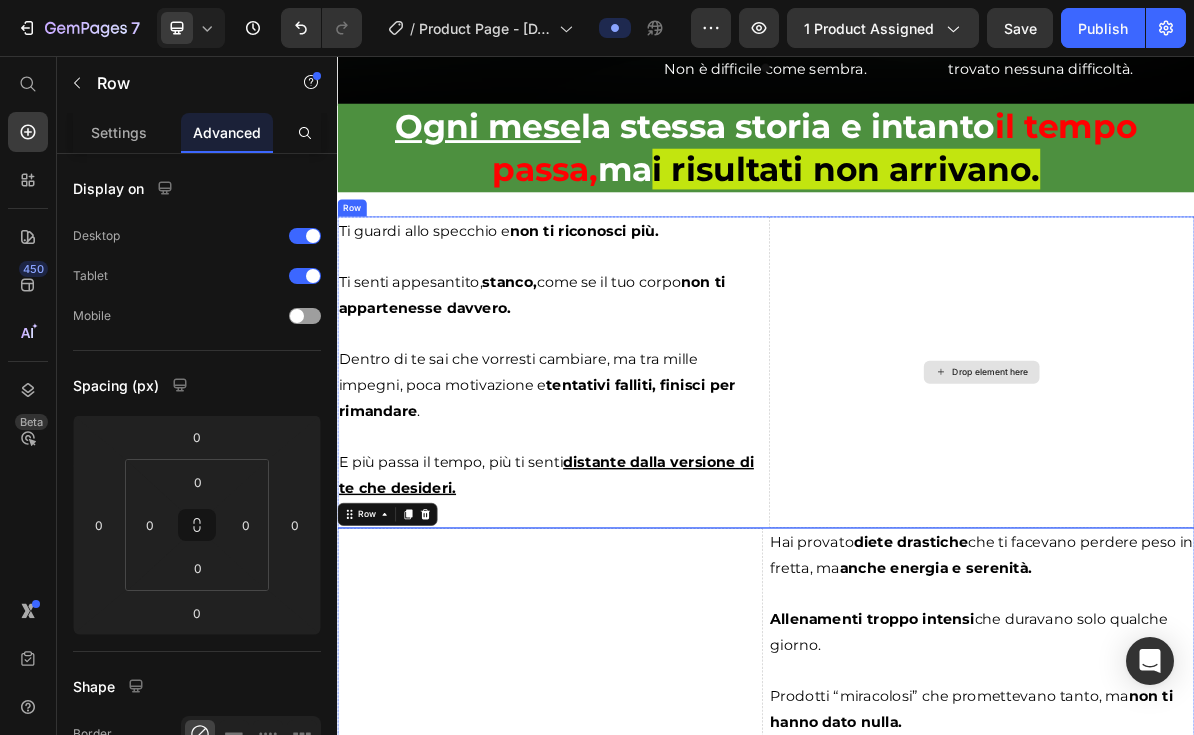 click on "Drop element here" at bounding box center [1239, 499] 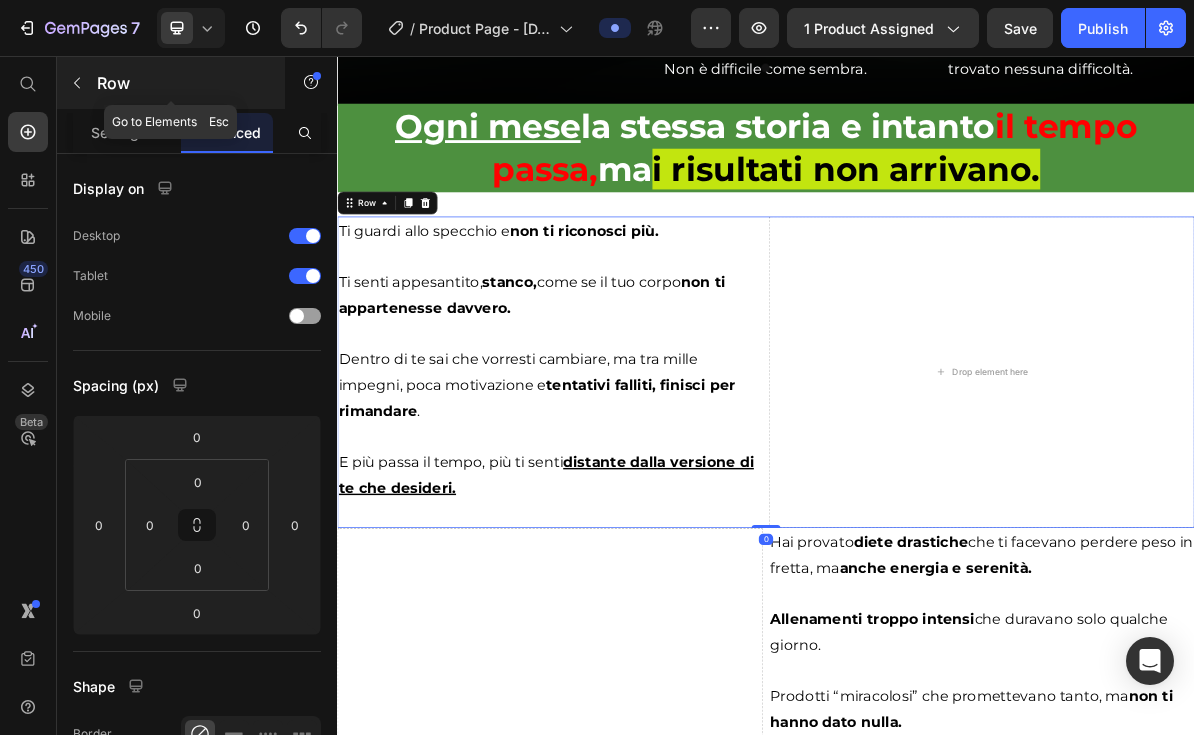 click 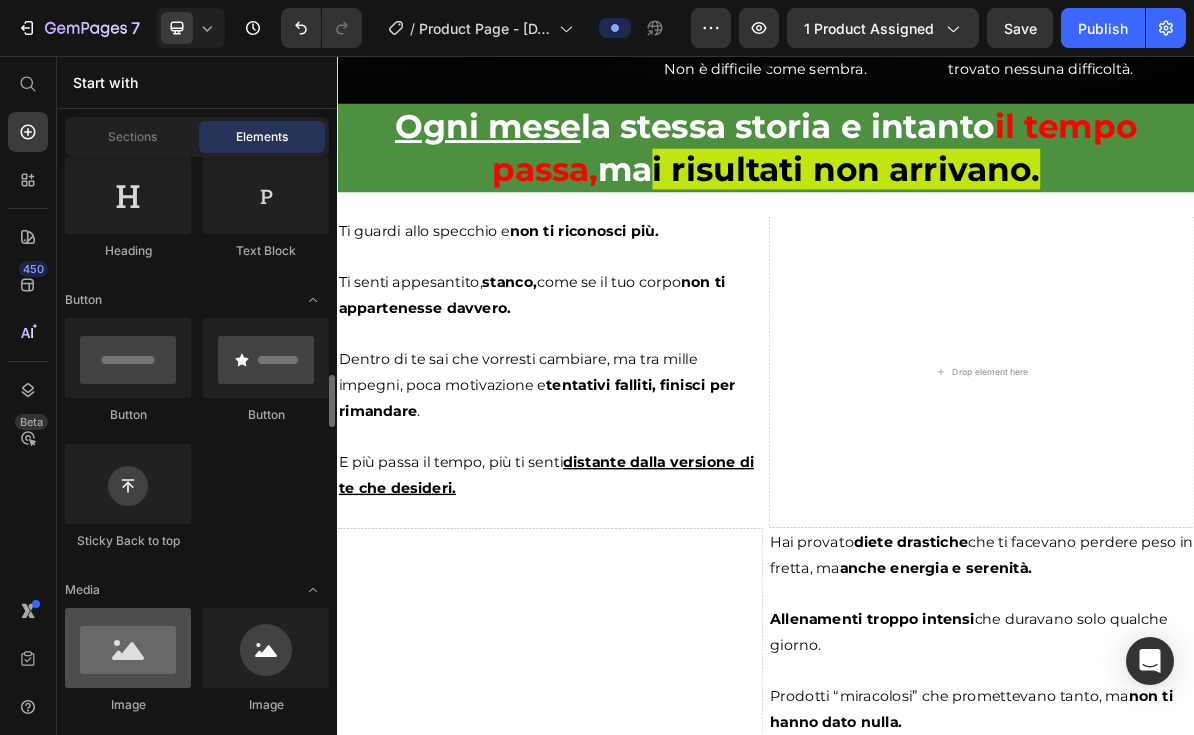 scroll, scrollTop: 577, scrollLeft: 0, axis: vertical 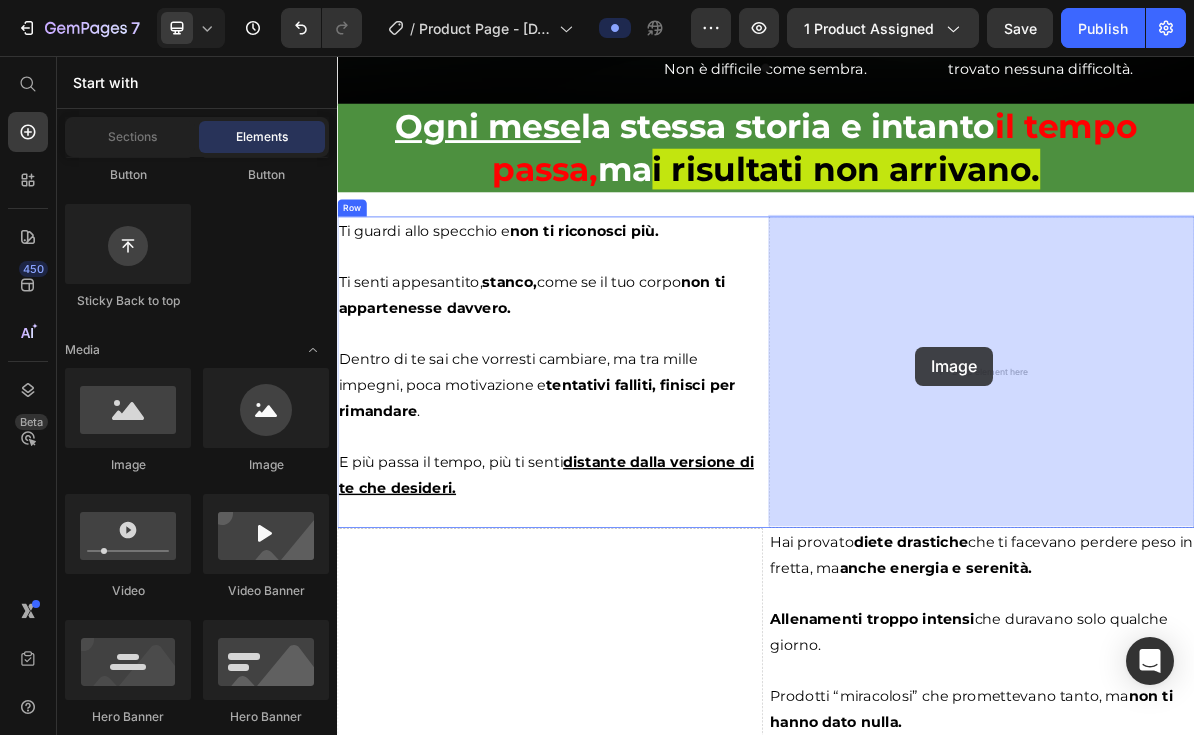 drag, startPoint x: 465, startPoint y: 456, endPoint x: 1146, endPoint y: 463, distance: 681.03595 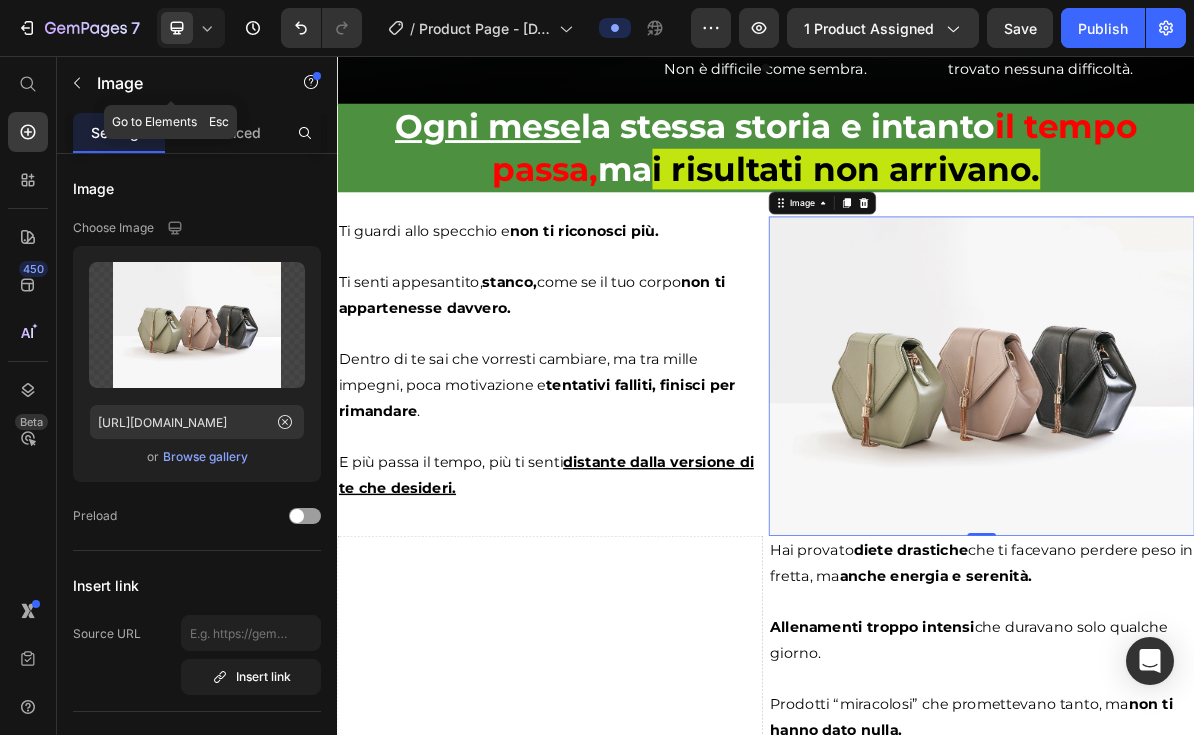 click at bounding box center [77, 83] 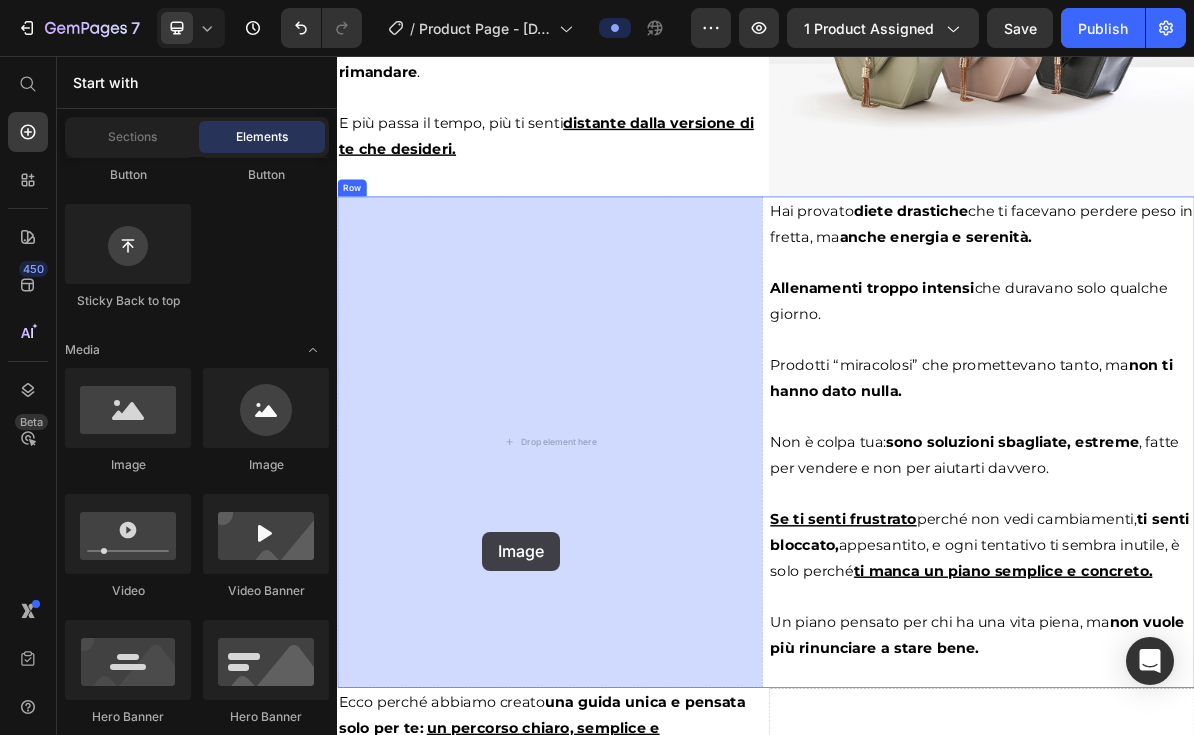 scroll, scrollTop: 3018, scrollLeft: 0, axis: vertical 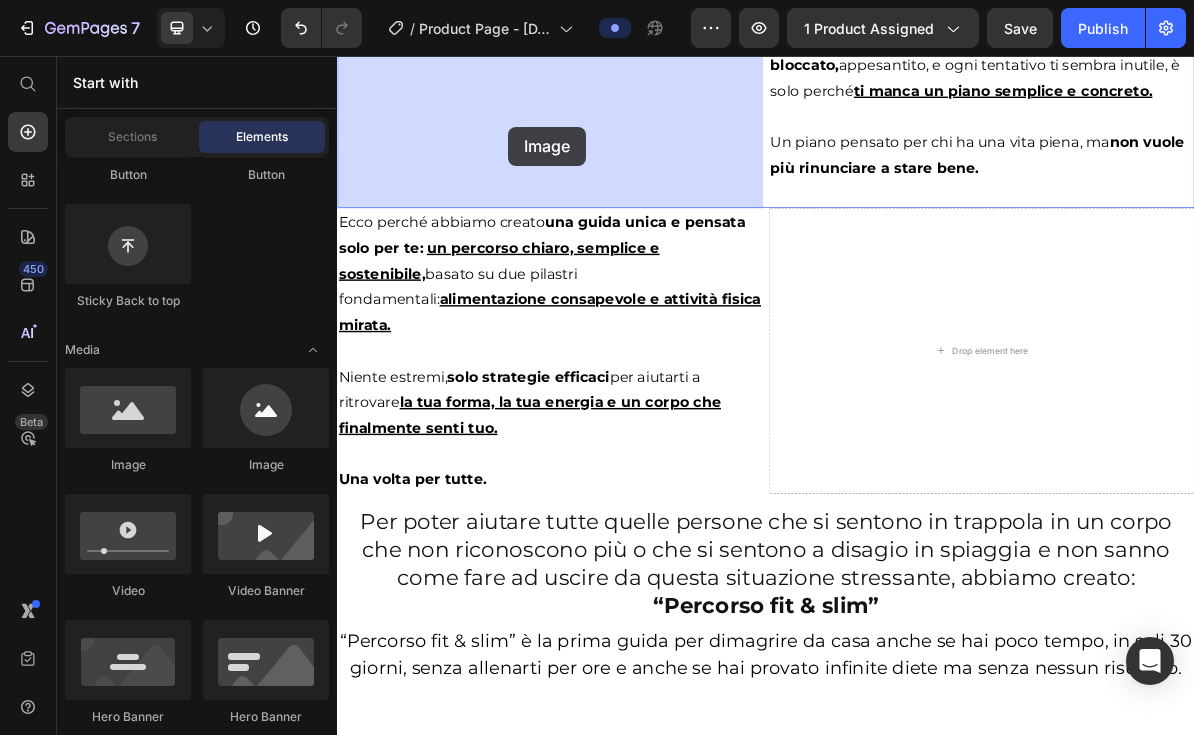 drag, startPoint x: 470, startPoint y: 469, endPoint x: 576, endPoint y: 155, distance: 331.40912 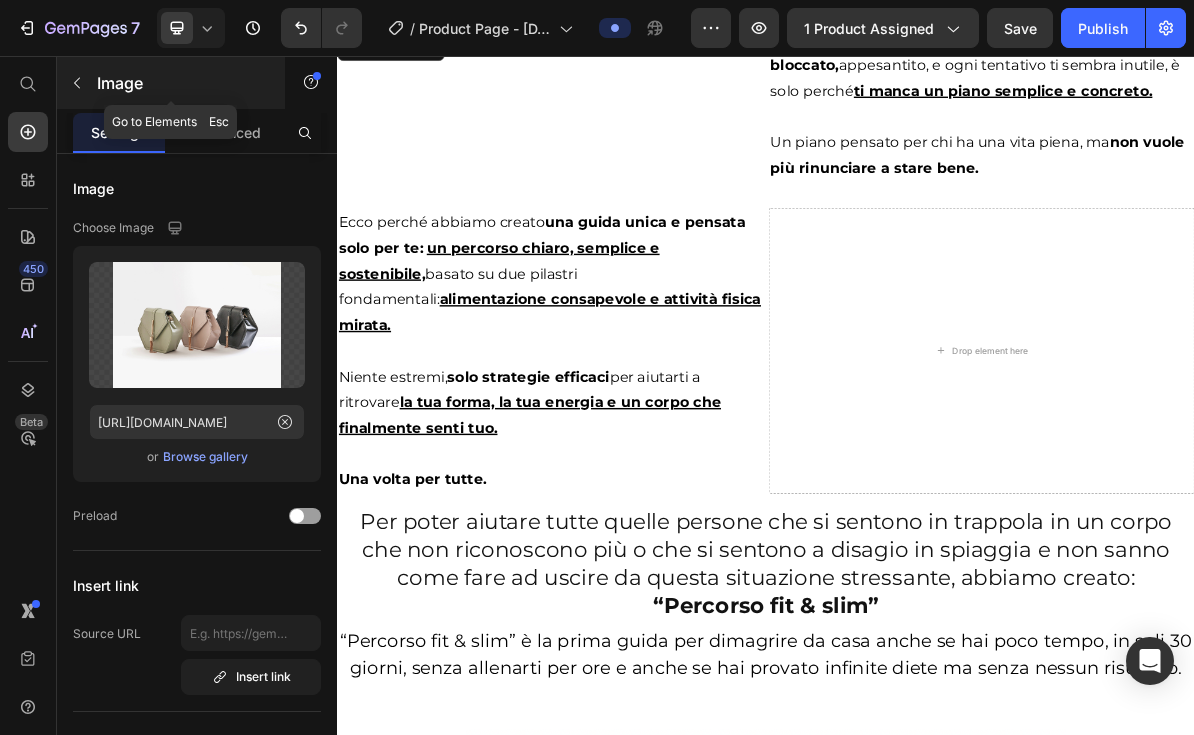 click 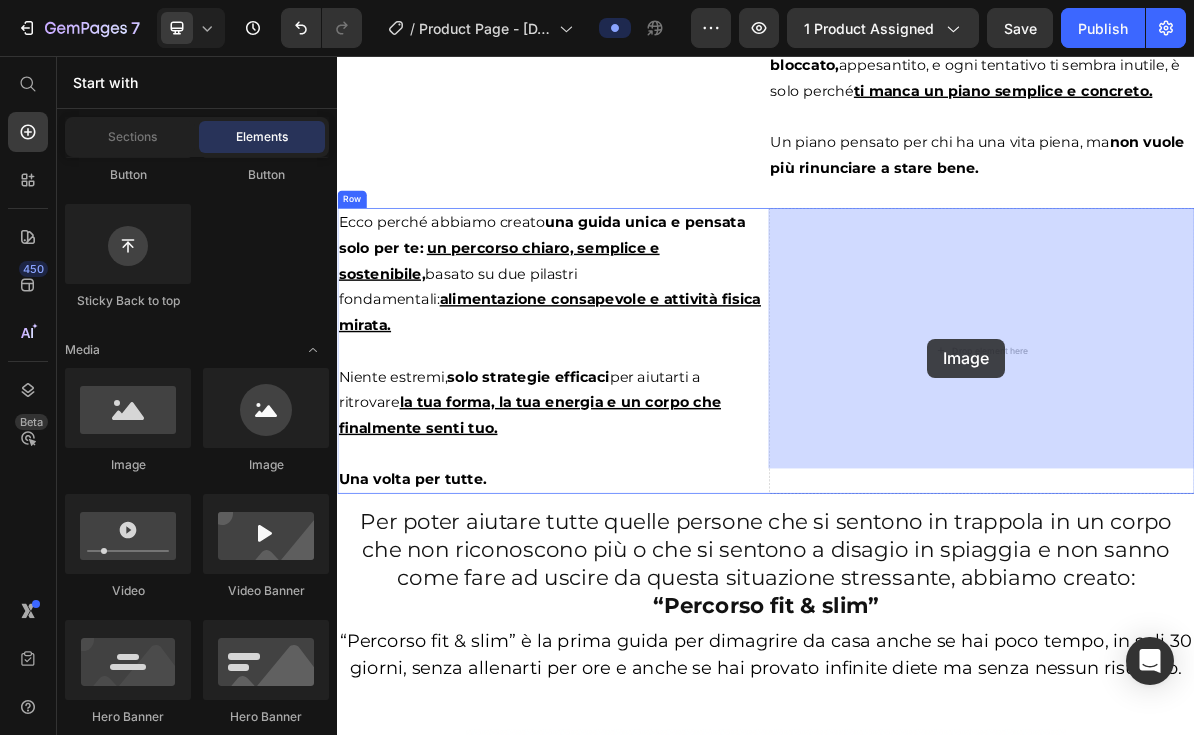 drag, startPoint x: 479, startPoint y: 480, endPoint x: 1165, endPoint y: 452, distance: 686.57117 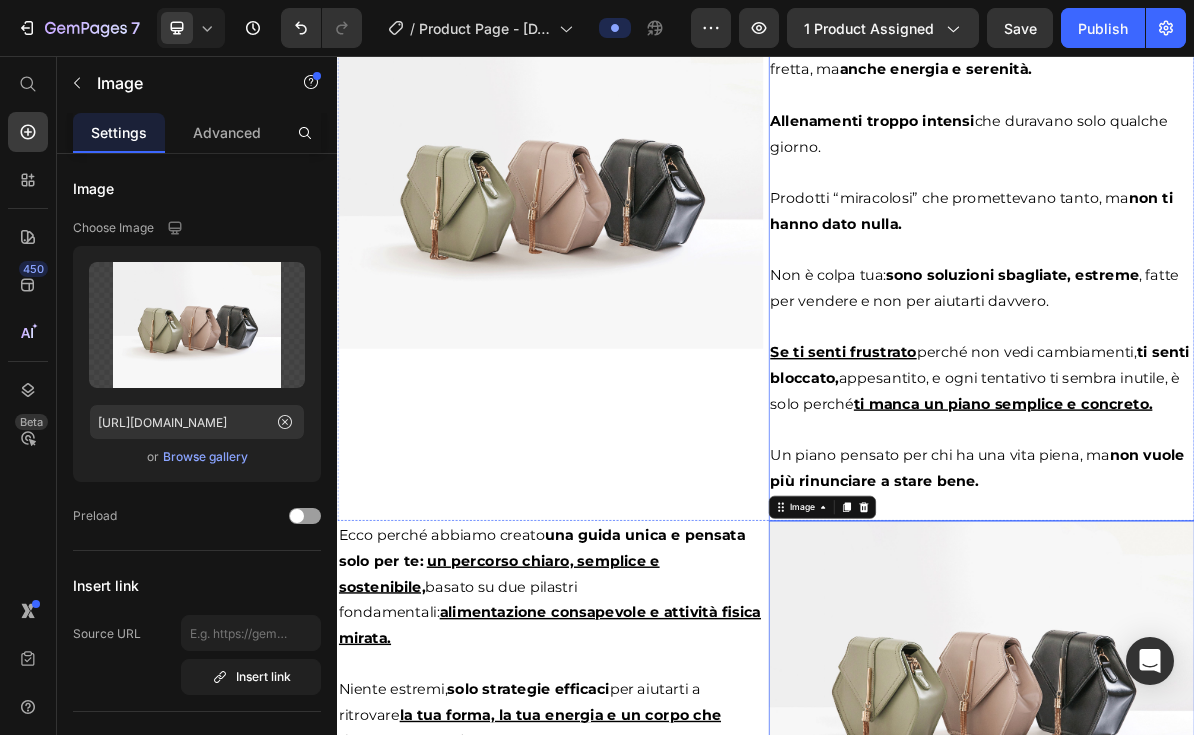scroll, scrollTop: 2509, scrollLeft: 0, axis: vertical 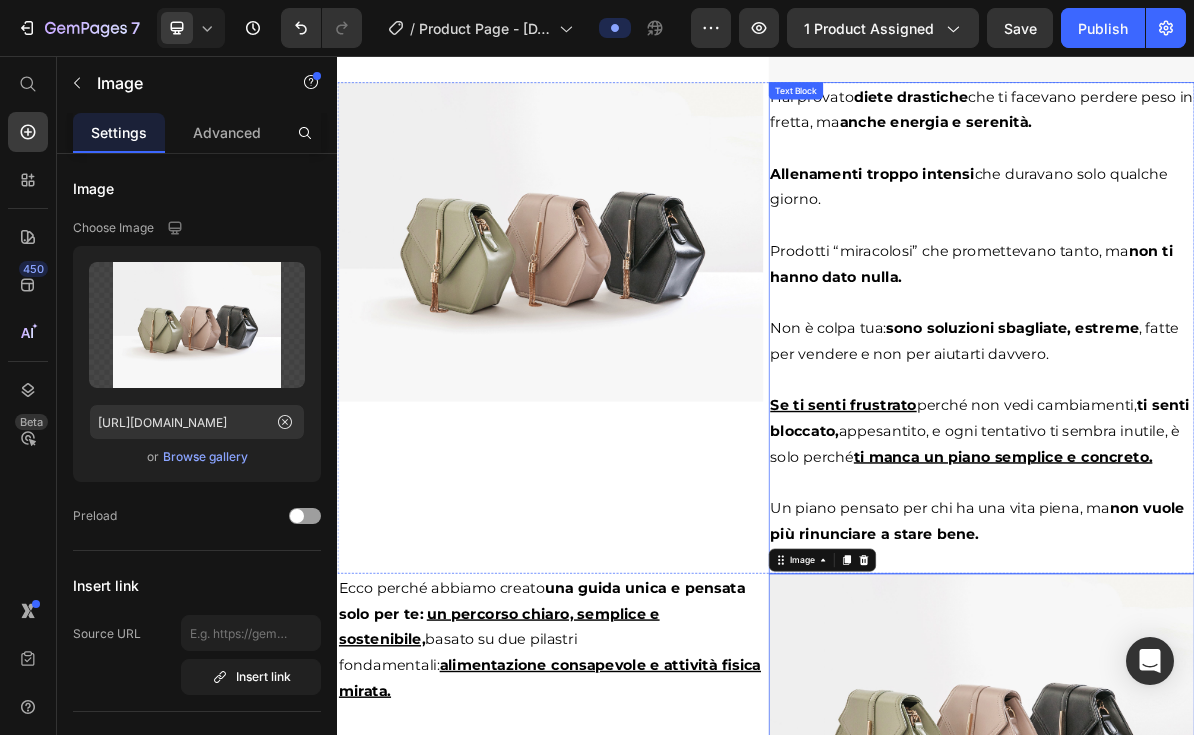 click on "Ti guardi allo specchio e  non ti riconosci più.   Ti senti appesantito,  stanco,  come se il tuo corpo  non ti appartenesse davvero.   Dentro di te sai che vorresti cambiare, ma tra mille impegni, poca motivazione e  tentativi falliti, finisci per rimandare .   E più passa il tempo, più ti senti  distante dalla versione di te che desideri.   Text Block Image Row Ti guardi allo specchio e  non ti riconosci più.   Ti senti appesantito,  stanco,  come se il tuo corpo  non ti appartenesse davvero.   Dentro di te sai che vorresti cambiare, ma tra mille impegni, poca motivazione e  tentativi falliti, finisci per rimandare .   E più passa il tempo, più ti senti  distante dalla versione di te che desideri.   Text Block
Row Ti guardi allo specchio e  non ti riconosci più.   Ti senti appesantito,  stanco,  come se il tuo corpo  non ti appartenesse davvero.   Dentro di te sai che vorresti cambiare, ma tra mille impegni, poca motivazione e  tentativi falliti, finisci per rimandare ." at bounding box center [937, 437] 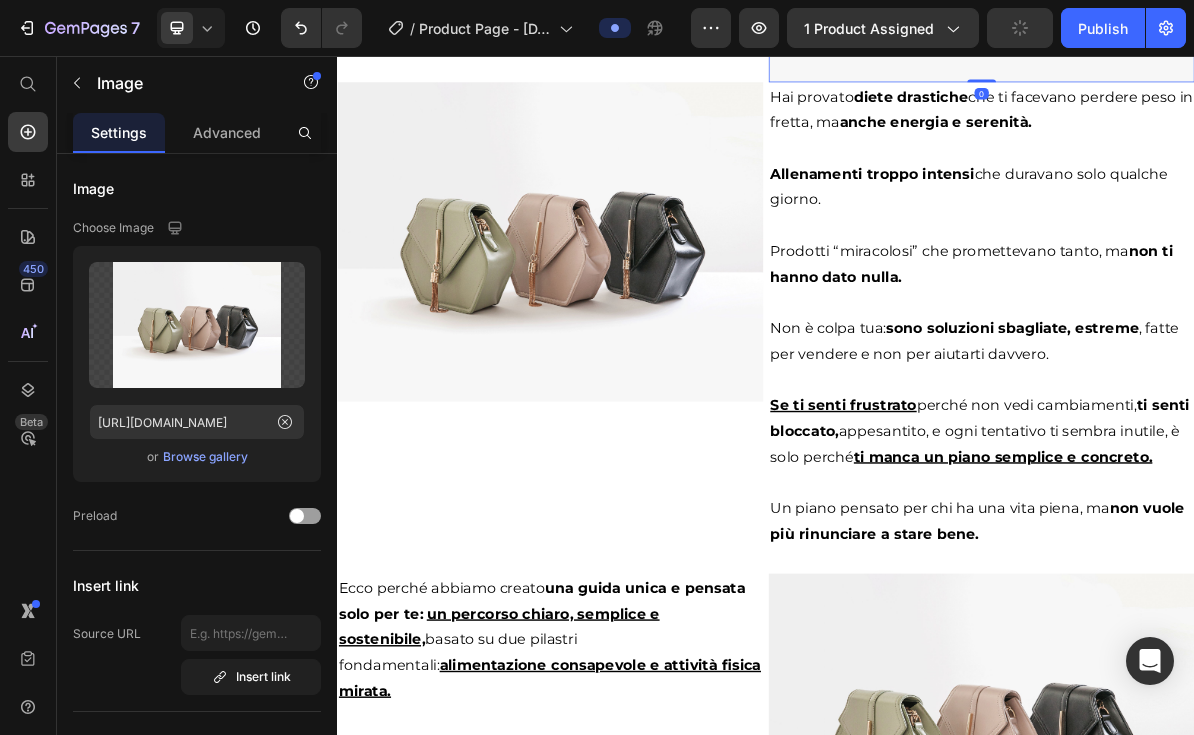 scroll, scrollTop: 1571, scrollLeft: 0, axis: vertical 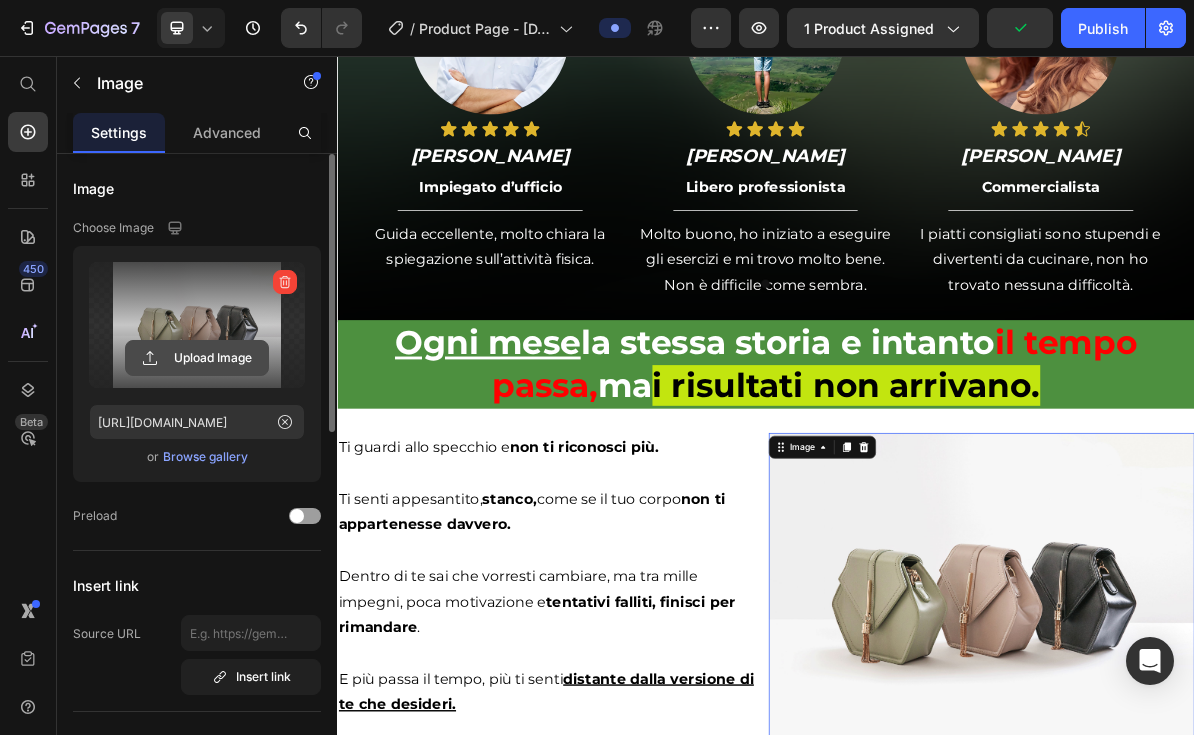 click 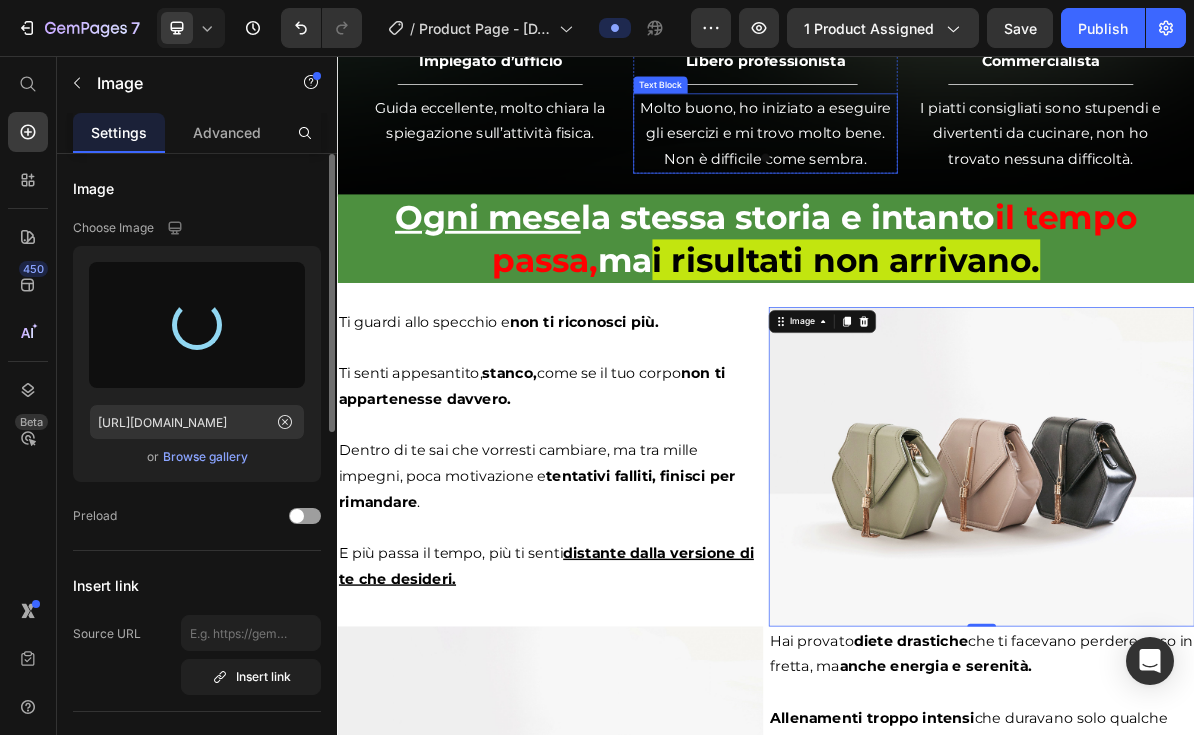 scroll, scrollTop: 1814, scrollLeft: 0, axis: vertical 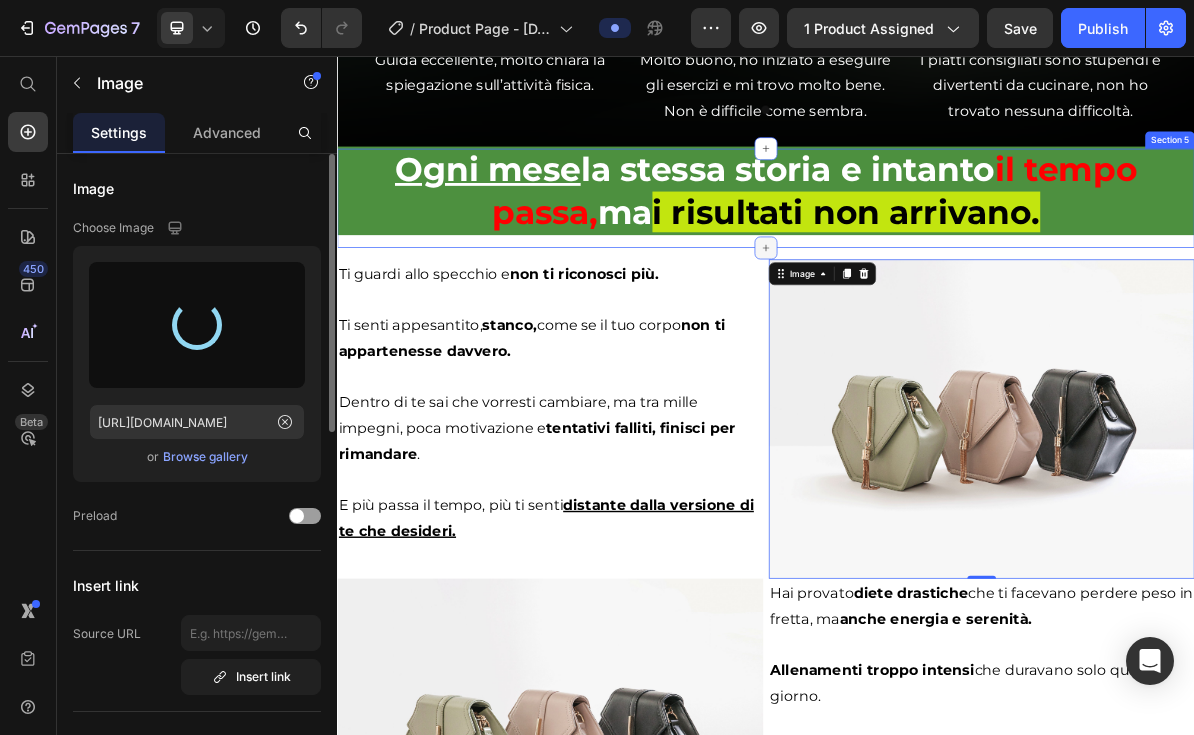 type on "[URL][DOMAIN_NAME]" 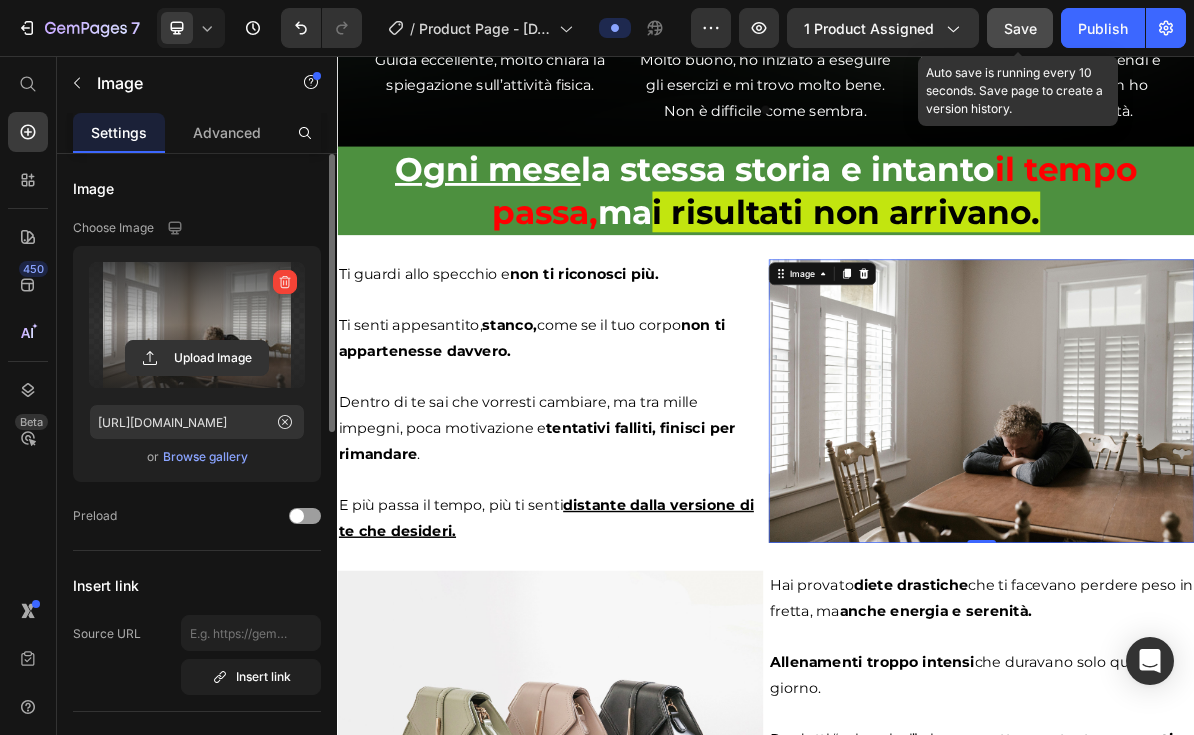 click on "Save" at bounding box center (1020, 28) 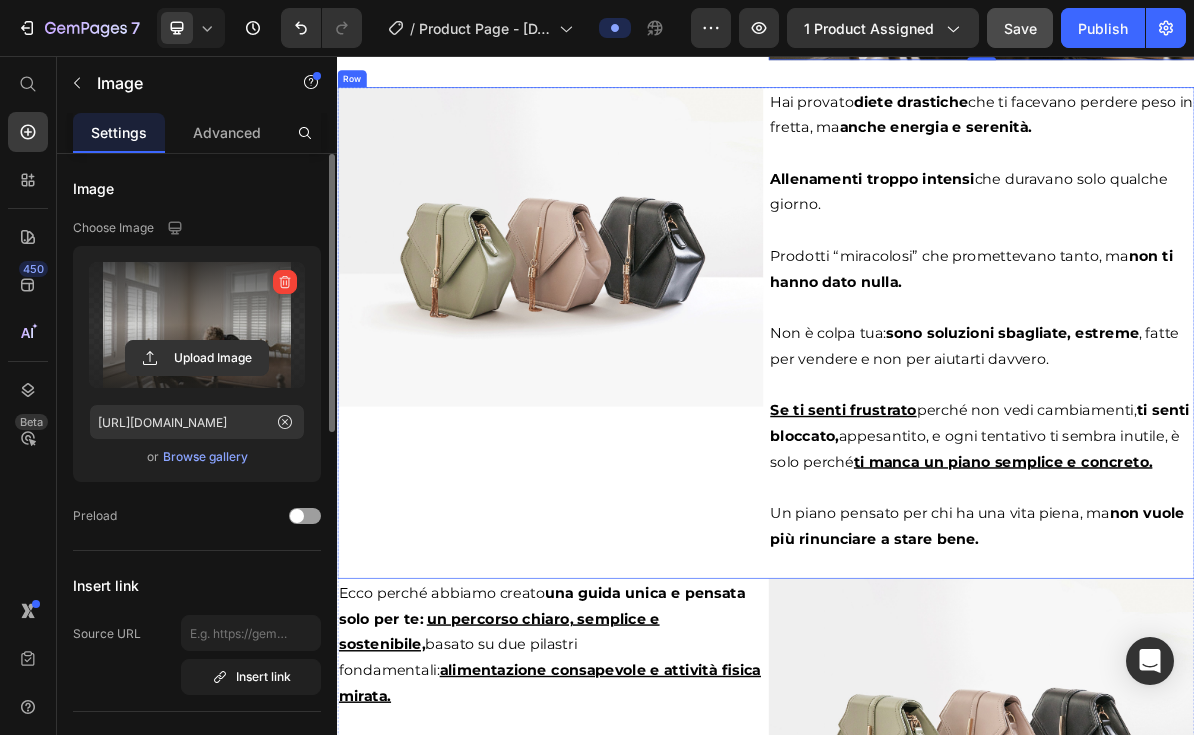 scroll, scrollTop: 2468, scrollLeft: 0, axis: vertical 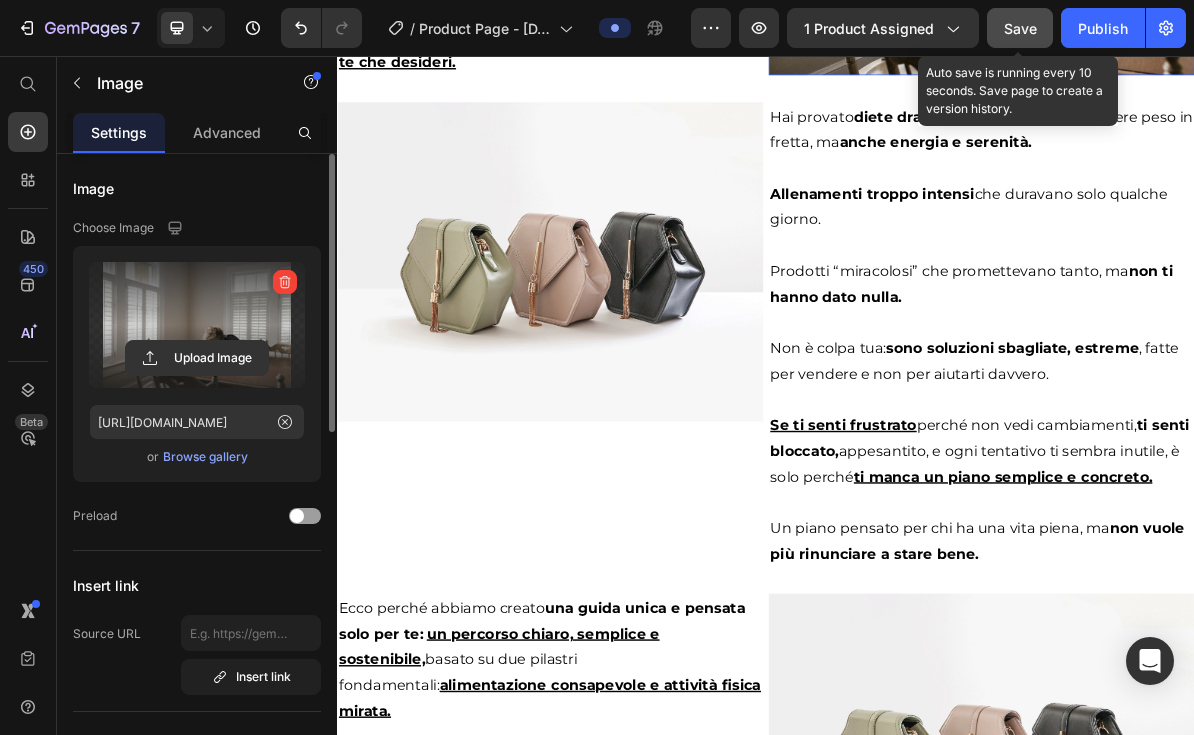 click on "Save" at bounding box center [1020, 28] 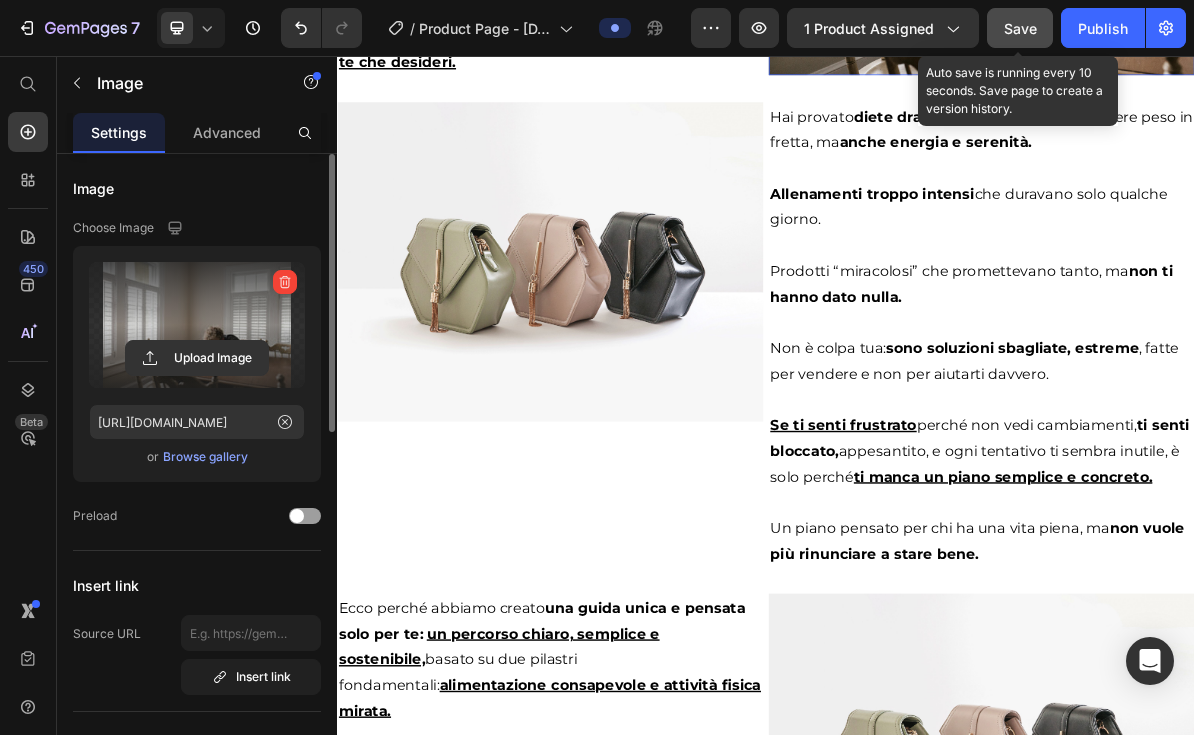 click on "Save" at bounding box center (1020, 28) 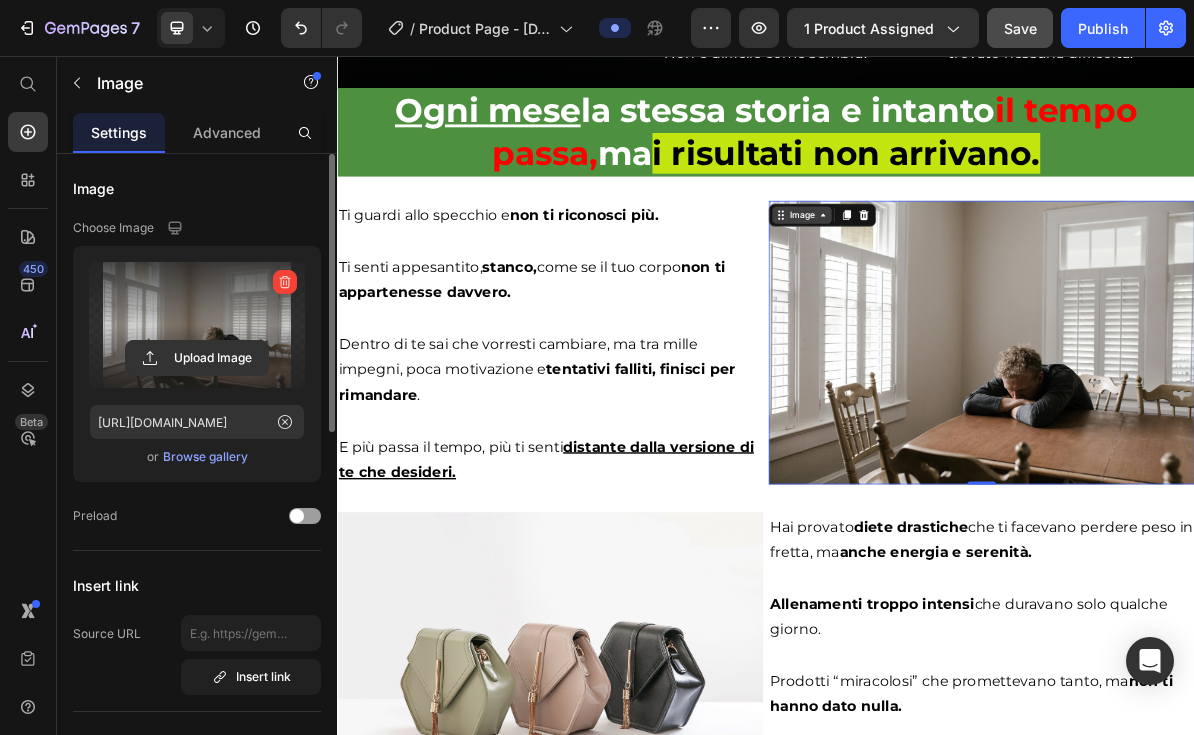 scroll, scrollTop: 2033, scrollLeft: 0, axis: vertical 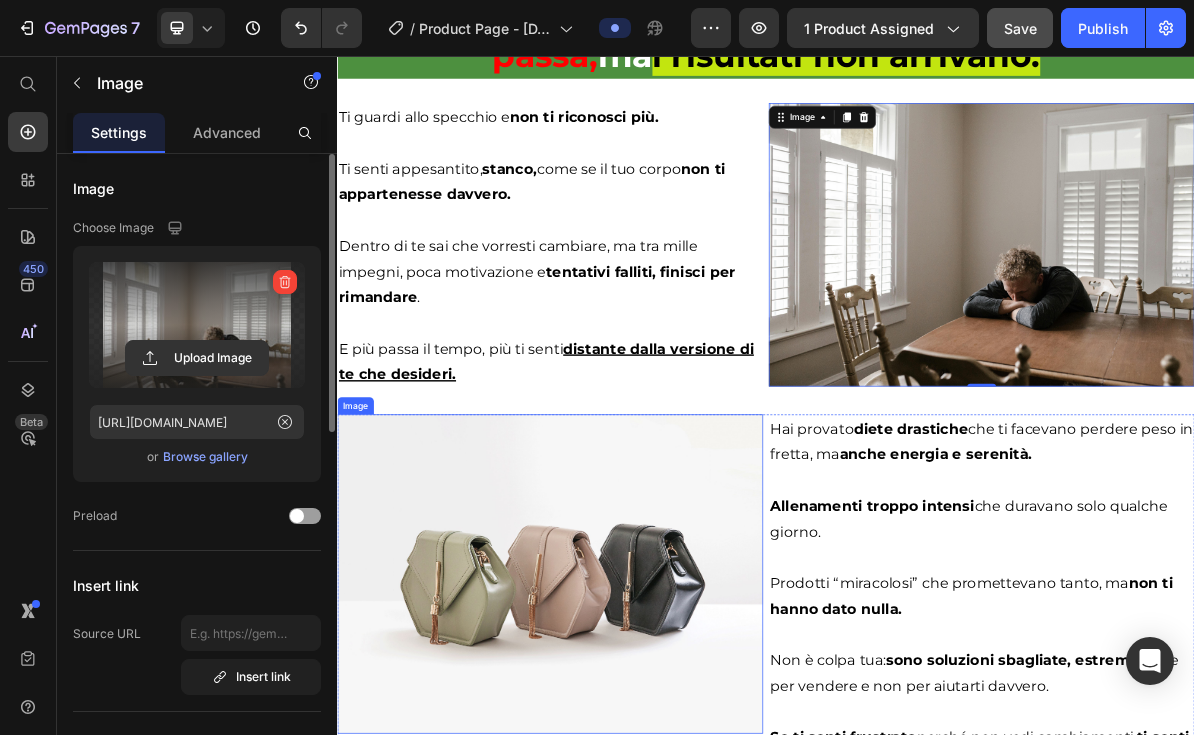 click at bounding box center (635, 781) 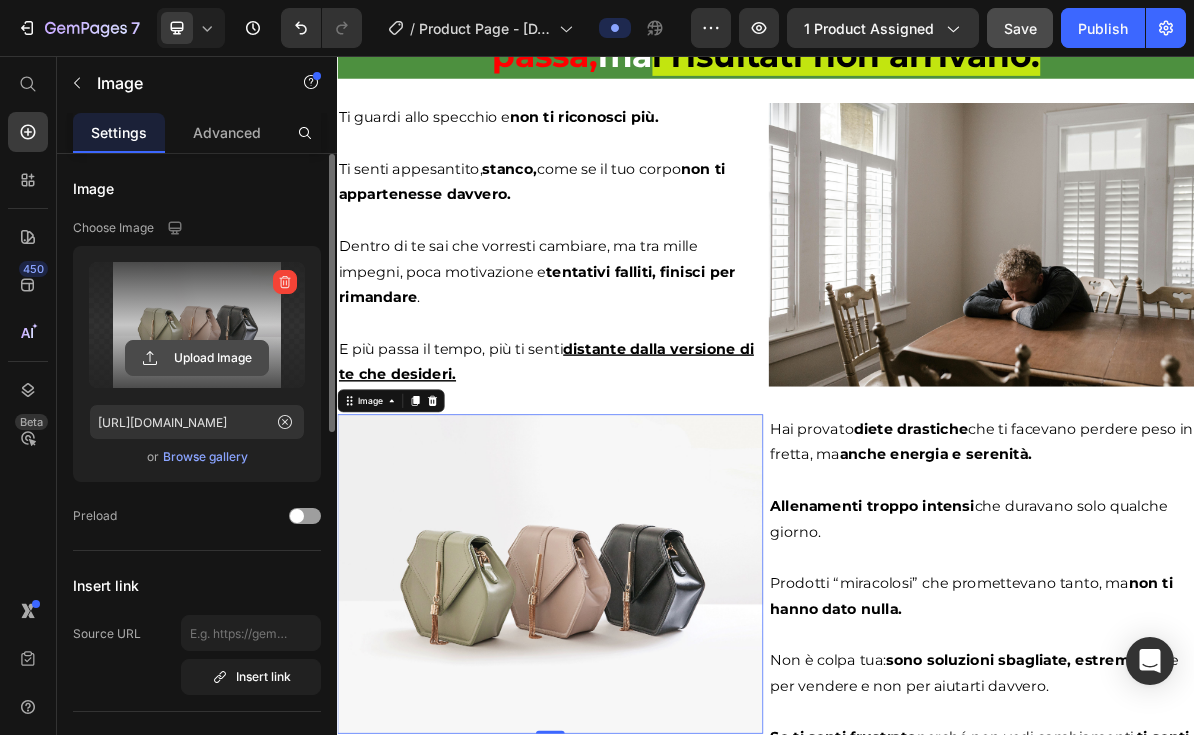 click 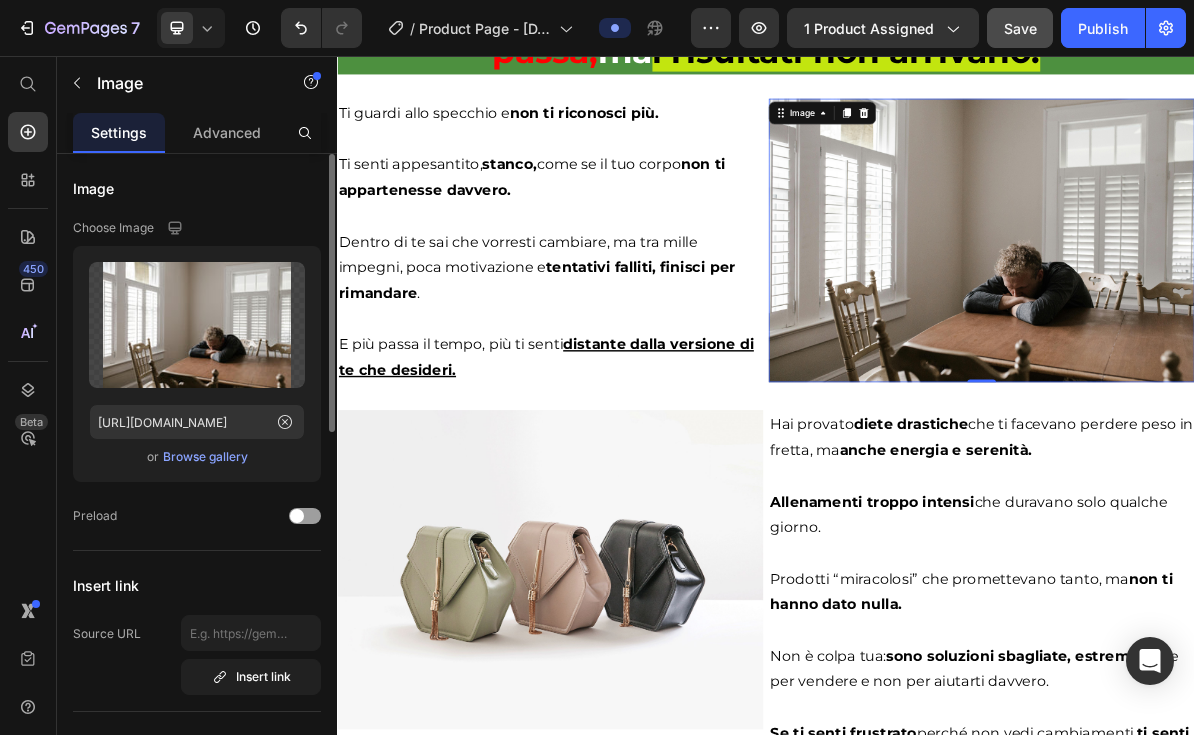 scroll, scrollTop: 2733, scrollLeft: 0, axis: vertical 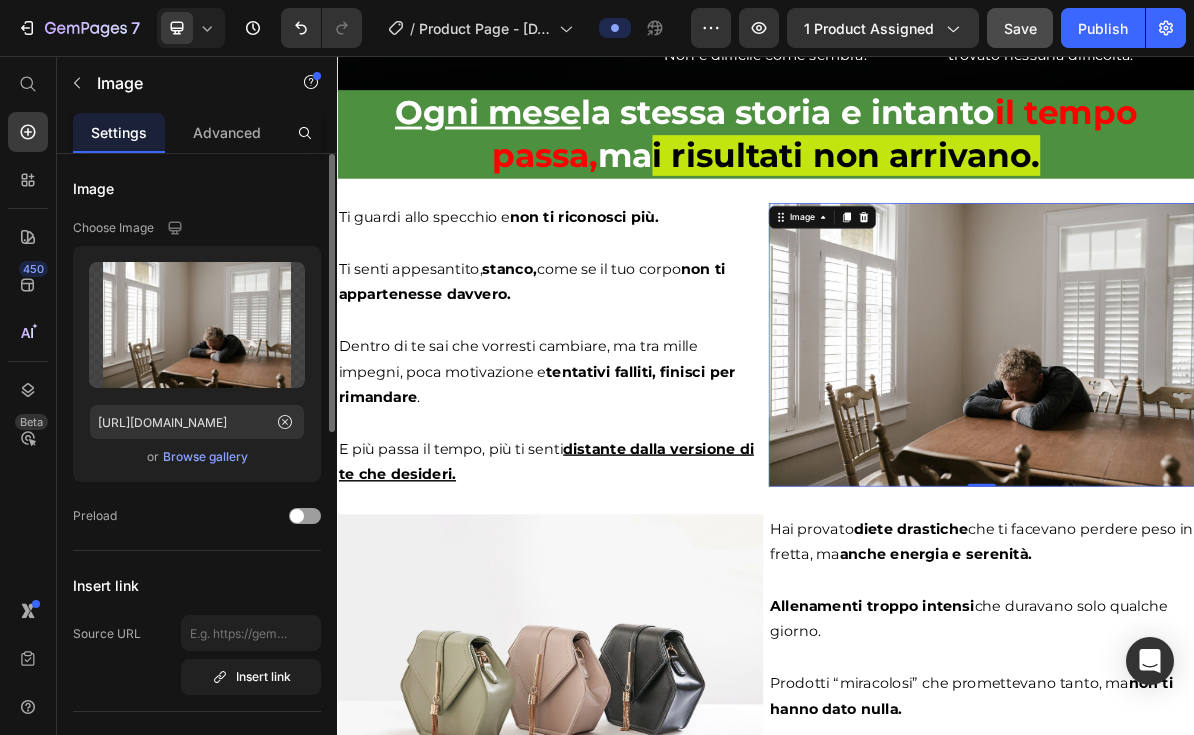 click at bounding box center [1239, 460] 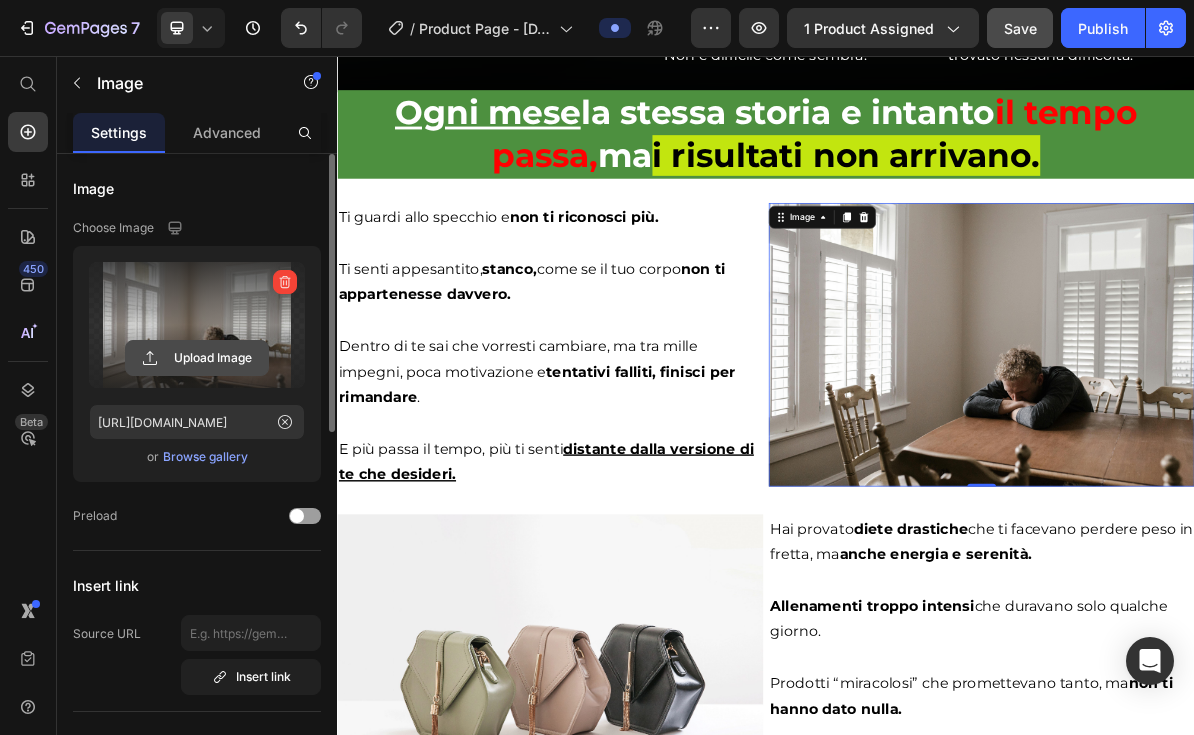 click 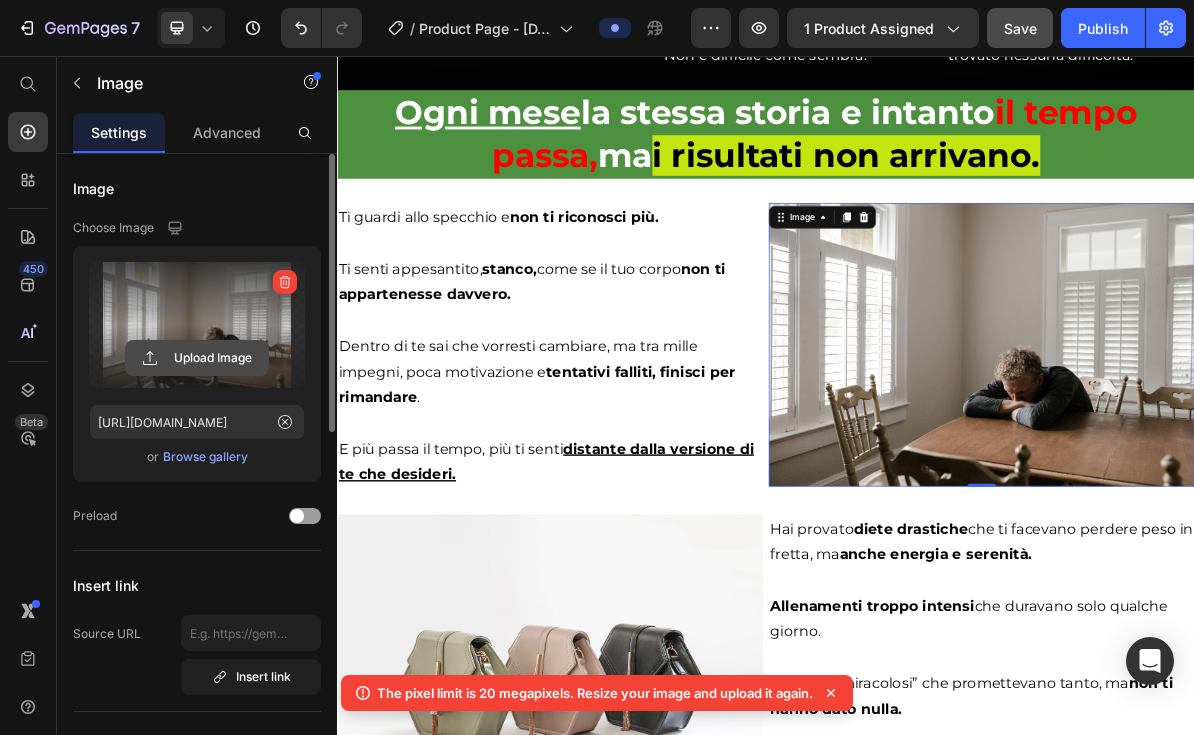 click 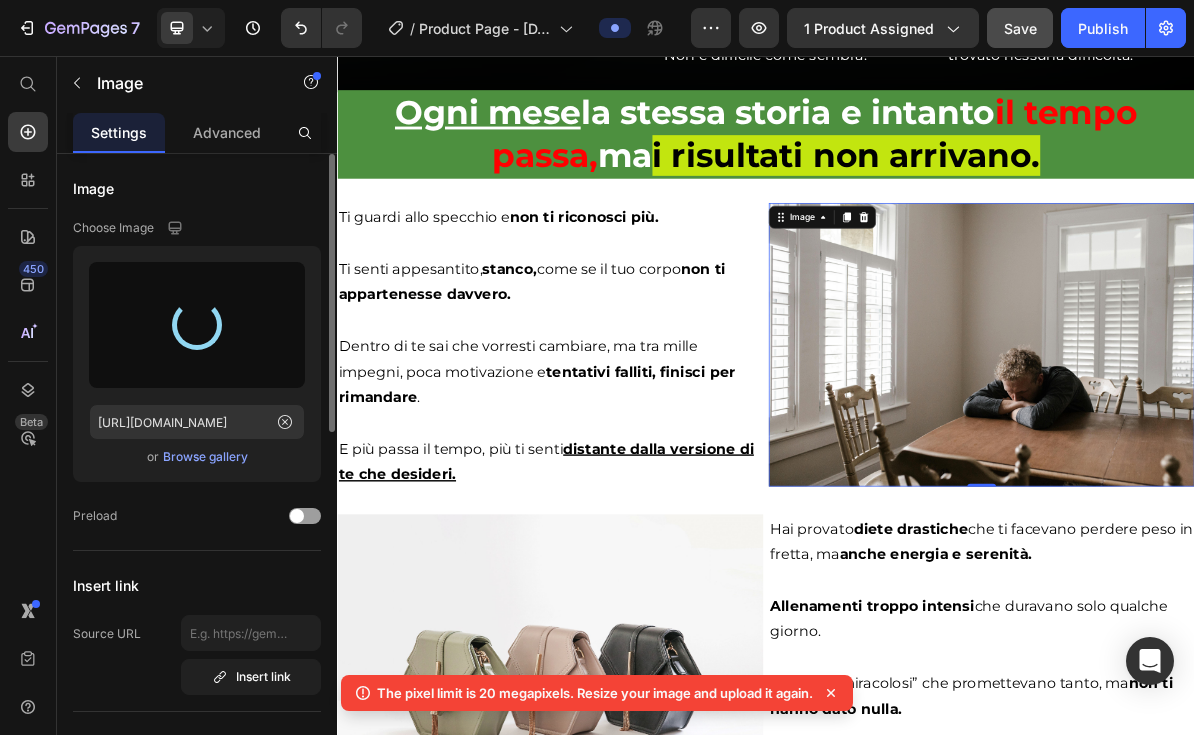 click 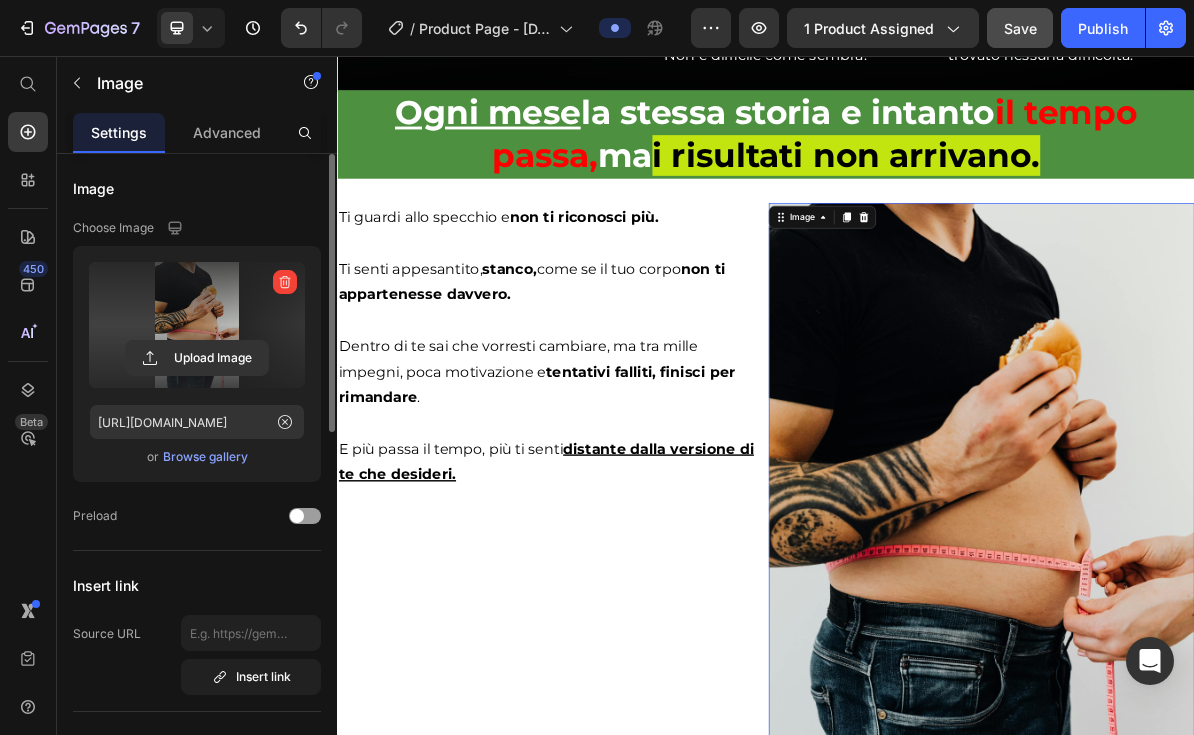 type on "[URL][DOMAIN_NAME]" 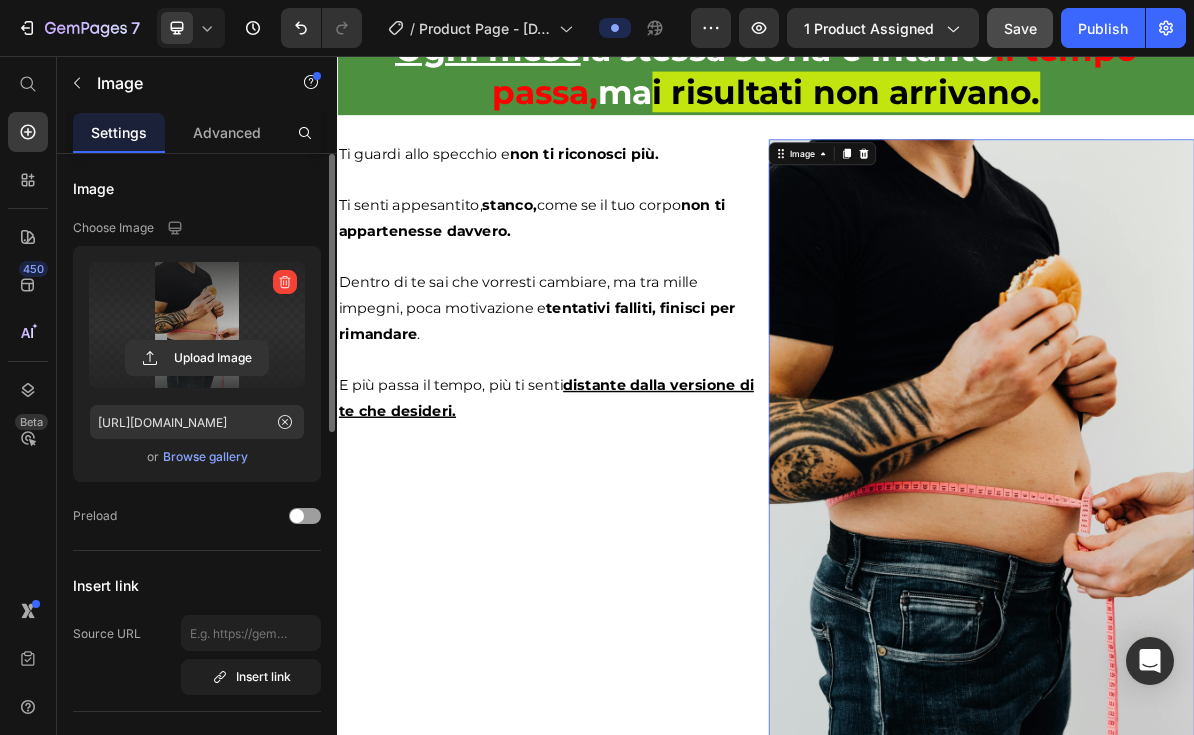 scroll, scrollTop: 2883, scrollLeft: 0, axis: vertical 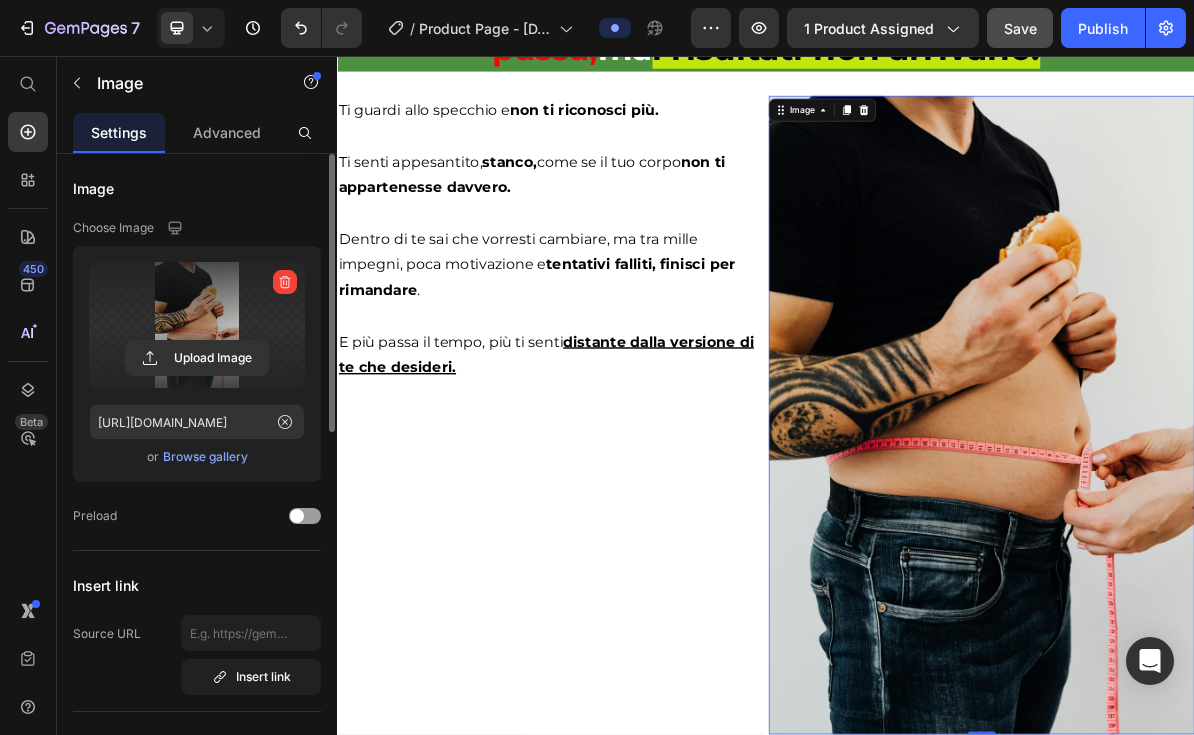 click at bounding box center (1239, 559) 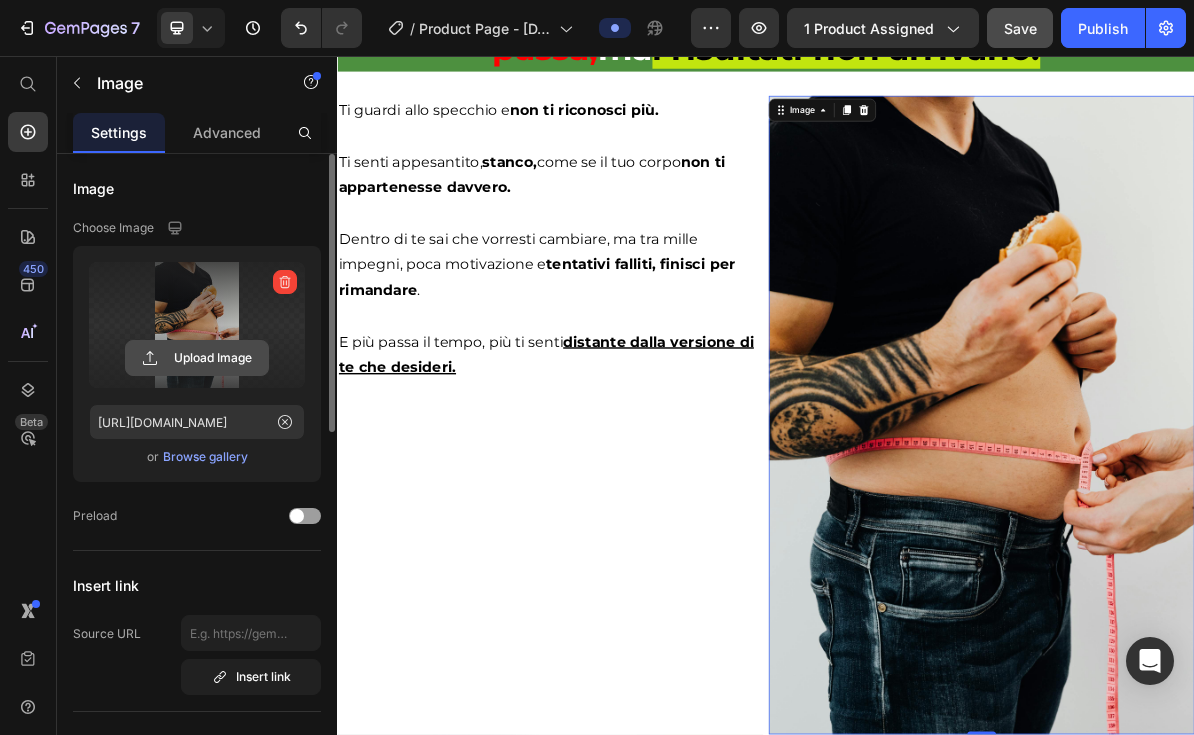 click 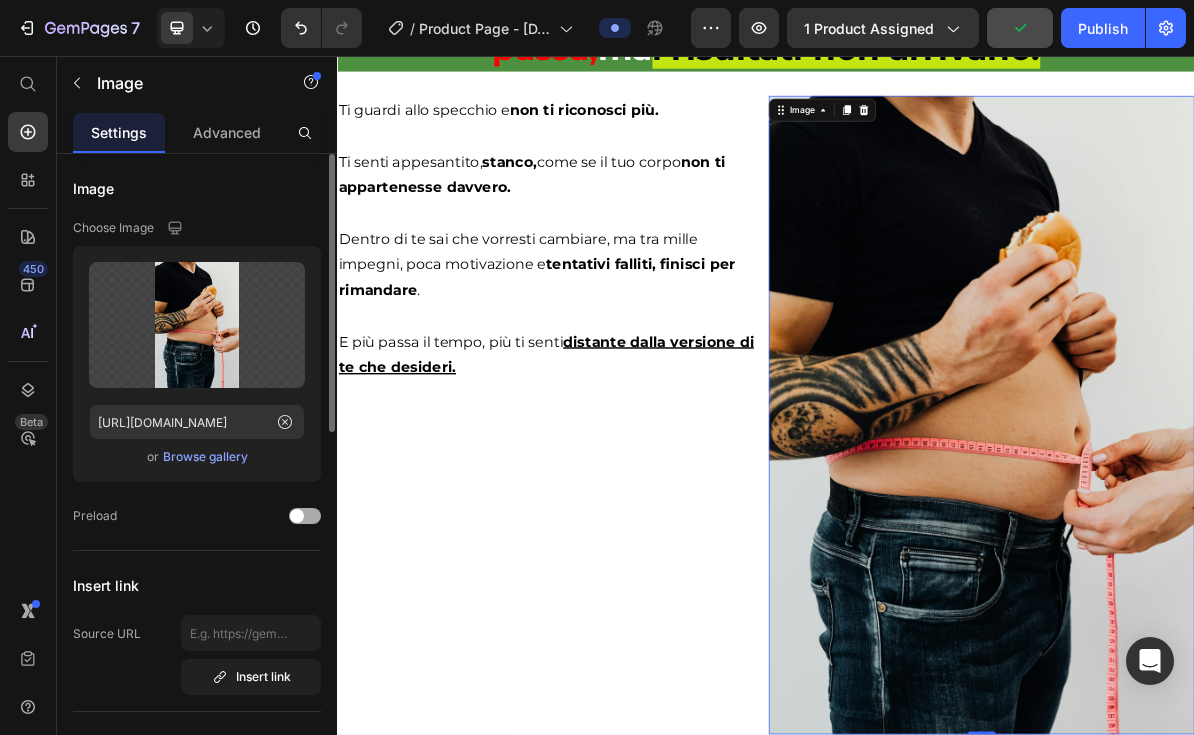 click at bounding box center [305, 516] 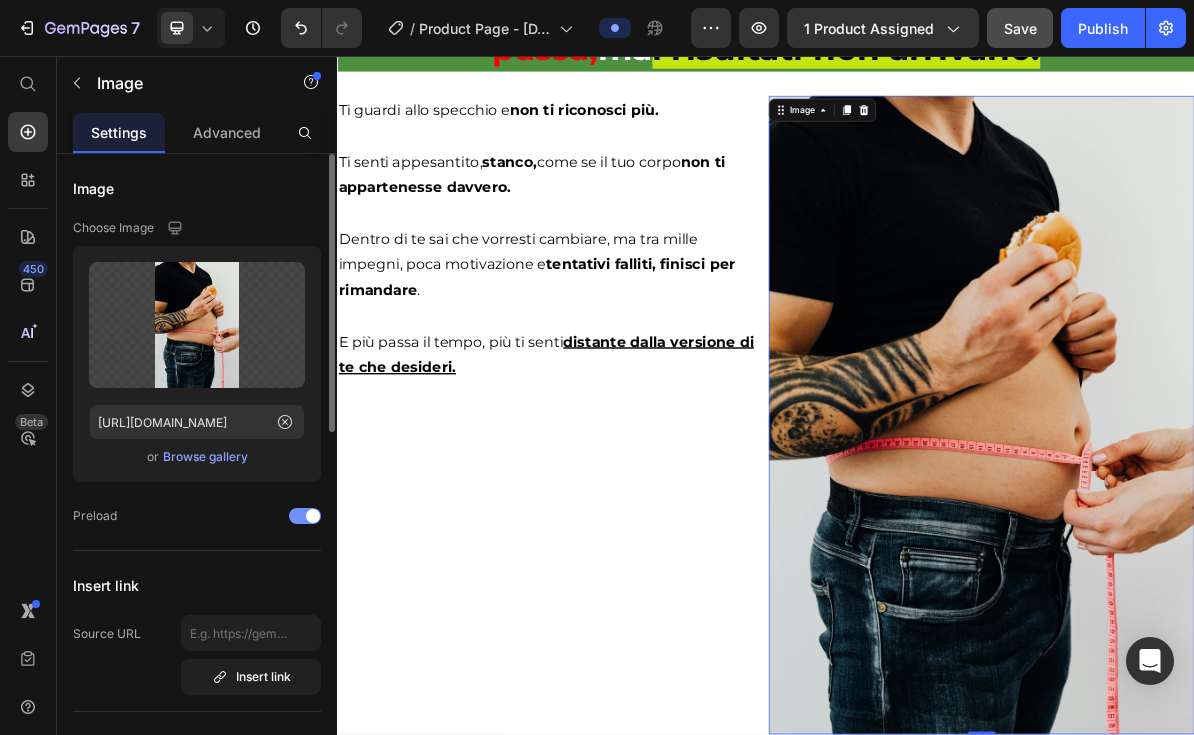 click at bounding box center (305, 516) 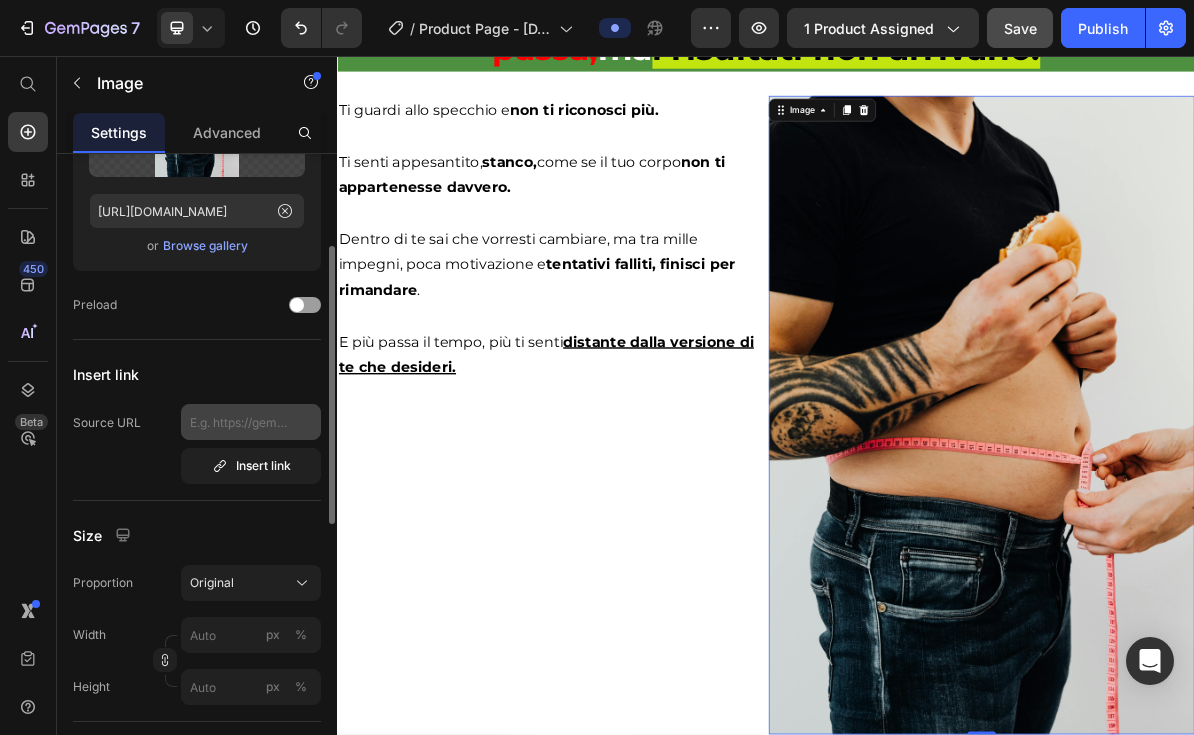 scroll, scrollTop: 259, scrollLeft: 0, axis: vertical 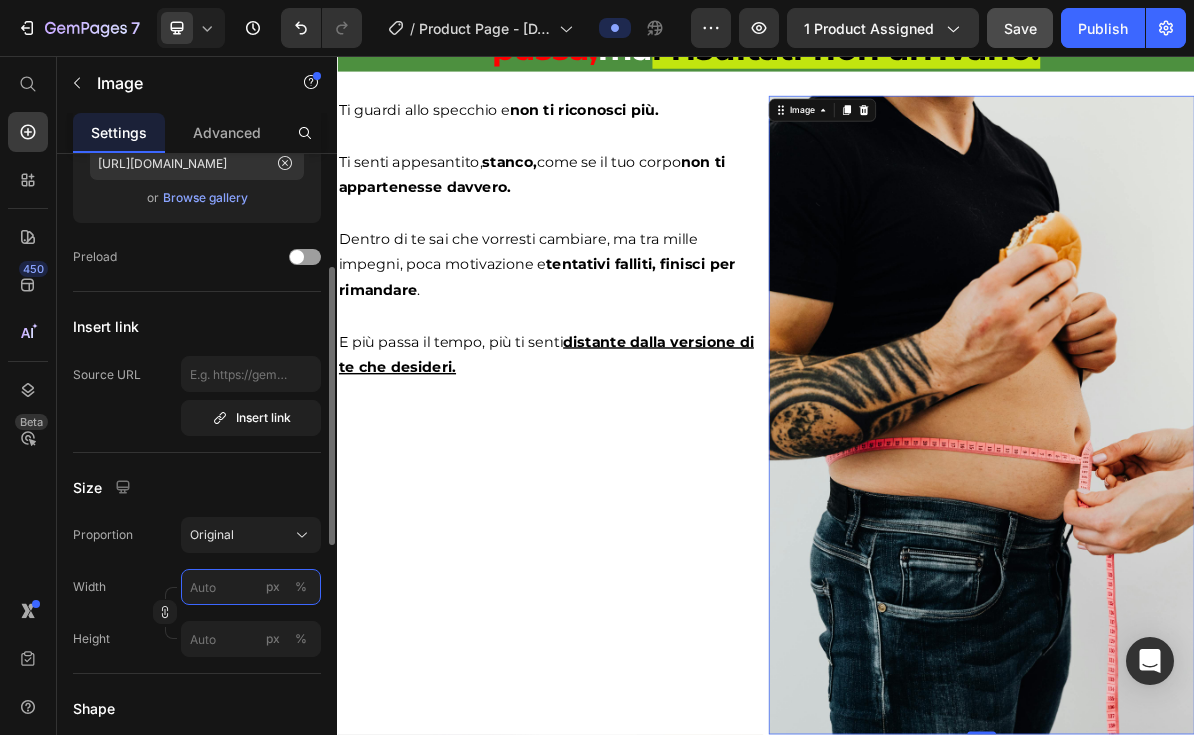 click on "px %" at bounding box center [251, 587] 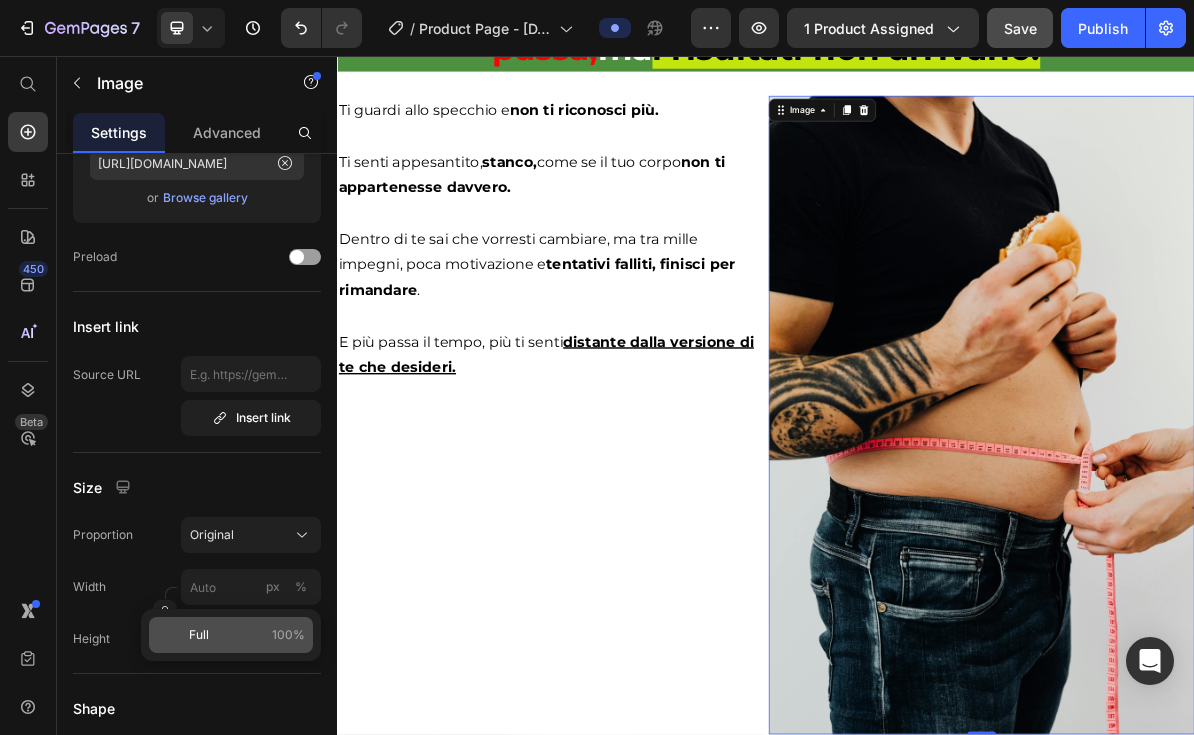 click on "Full 100%" at bounding box center (247, 635) 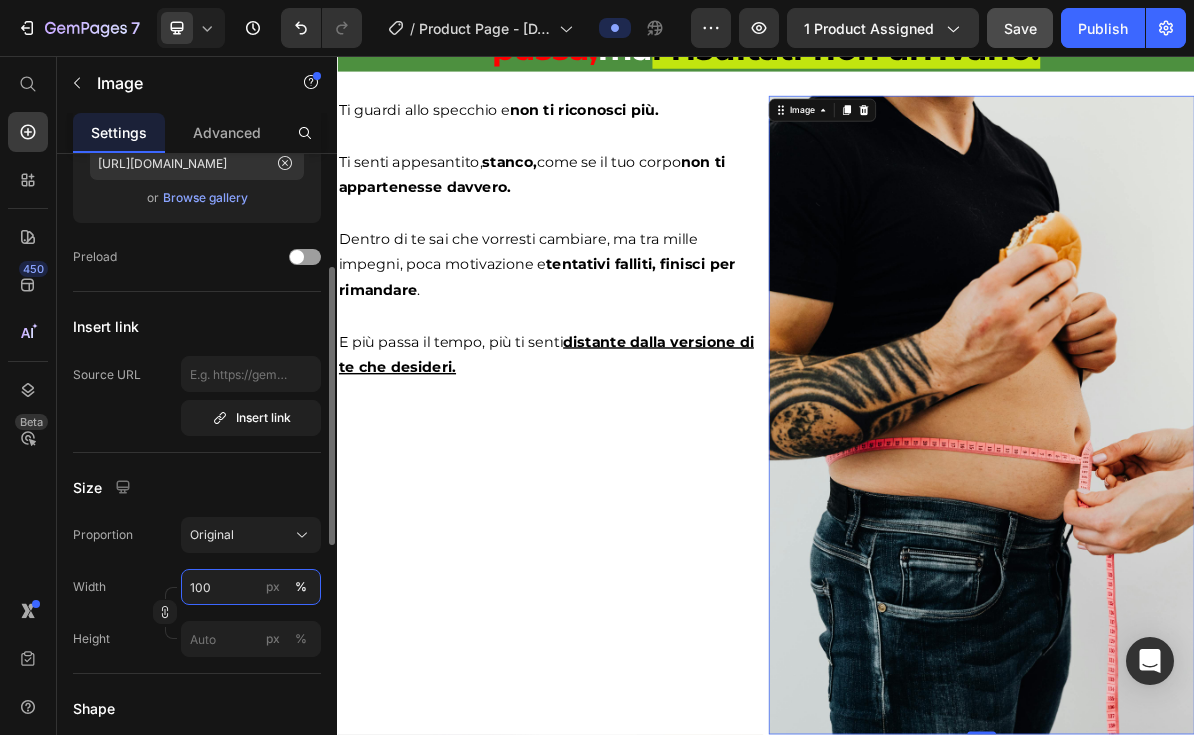click on "100" at bounding box center (251, 587) 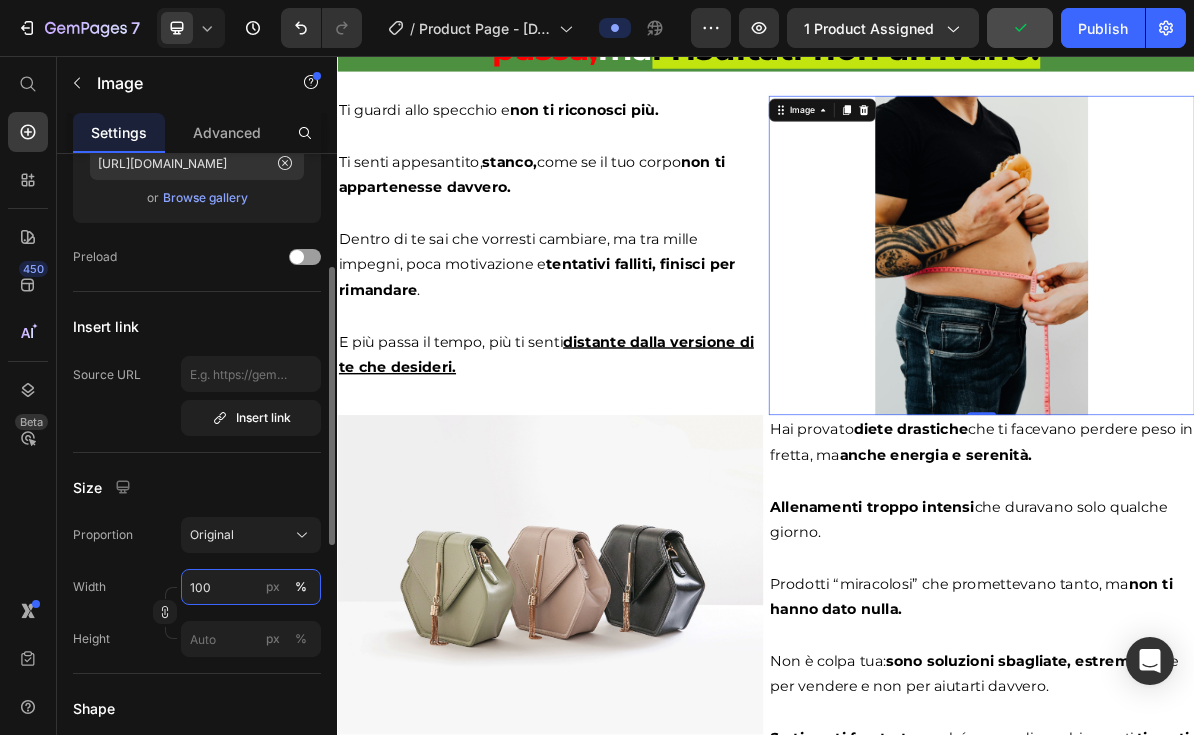 type on "50" 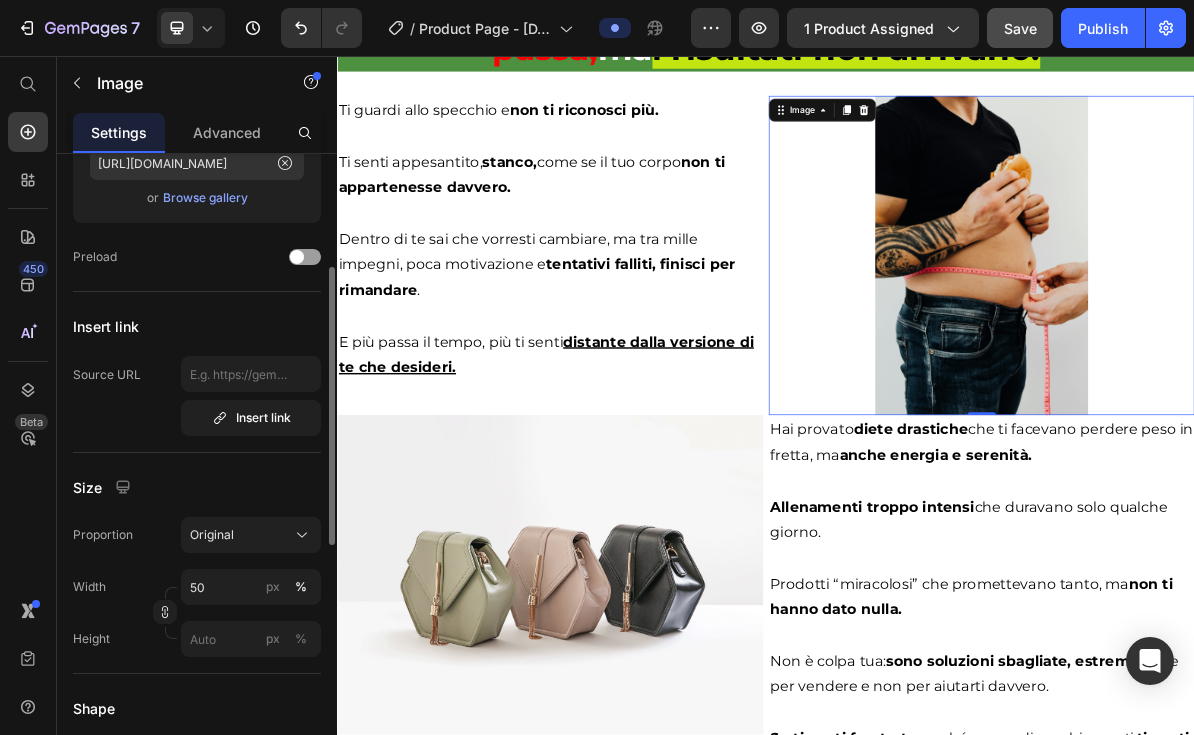 click on "Size" at bounding box center [197, 487] 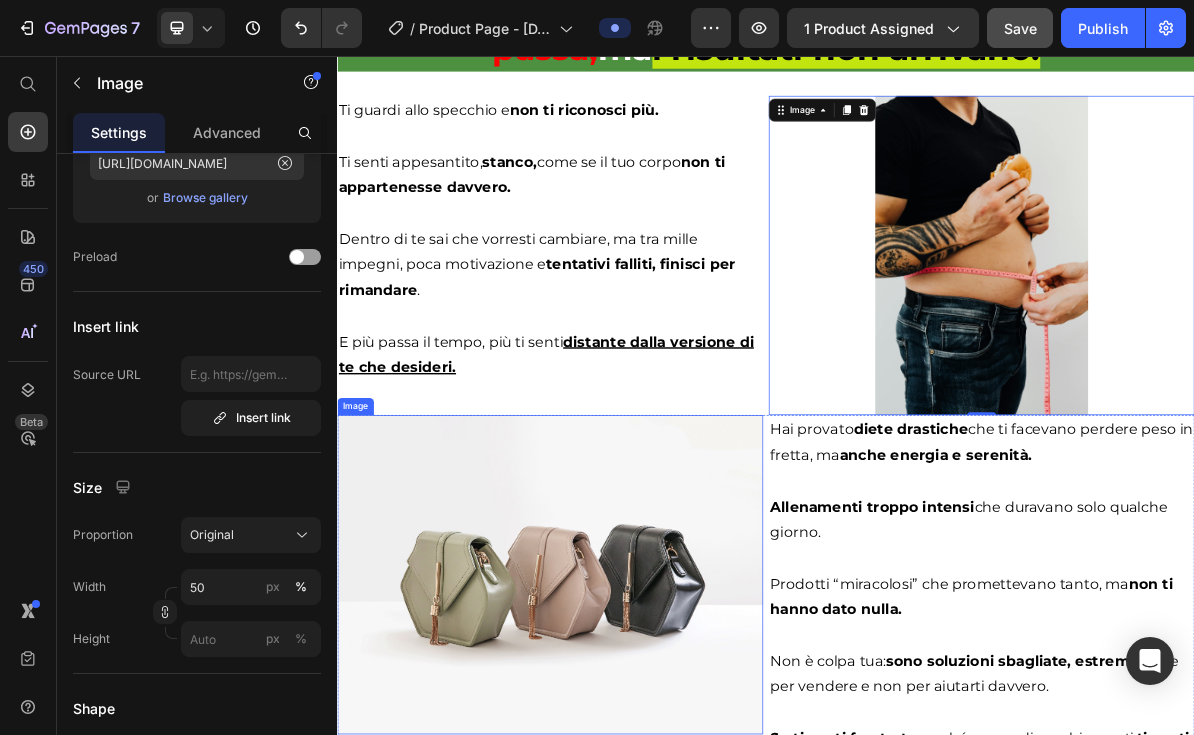 click at bounding box center [635, 528] 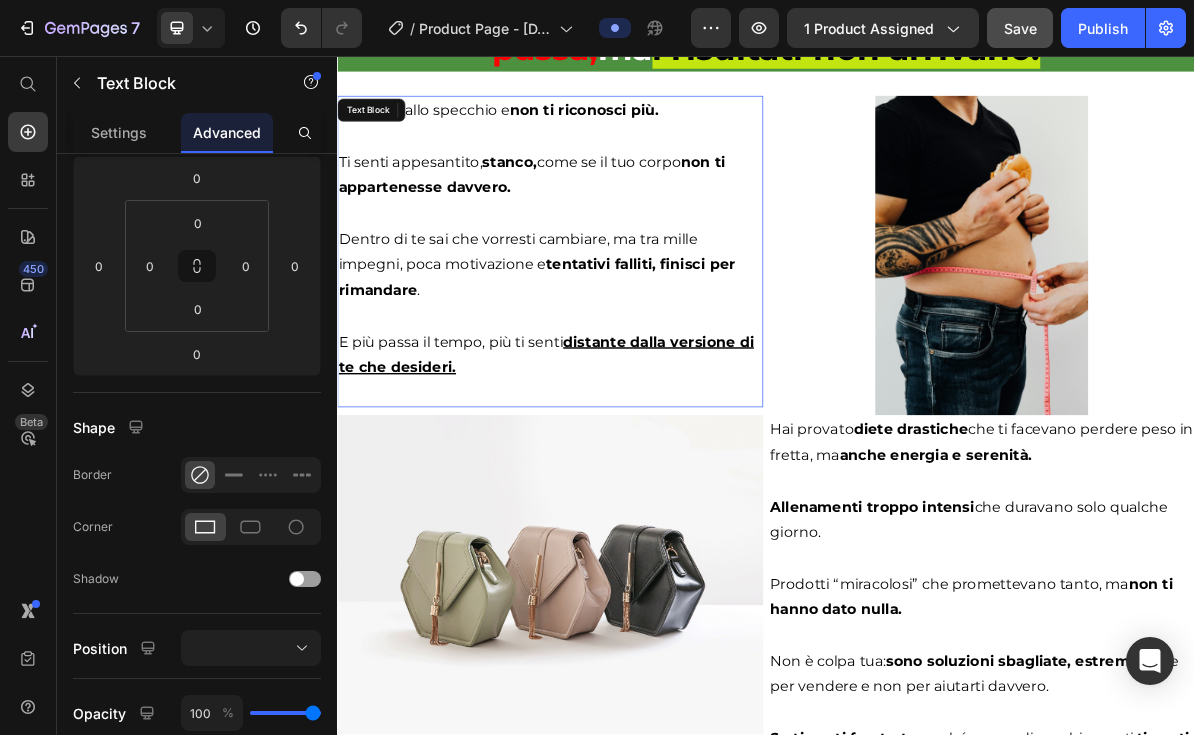 scroll, scrollTop: 0, scrollLeft: 0, axis: both 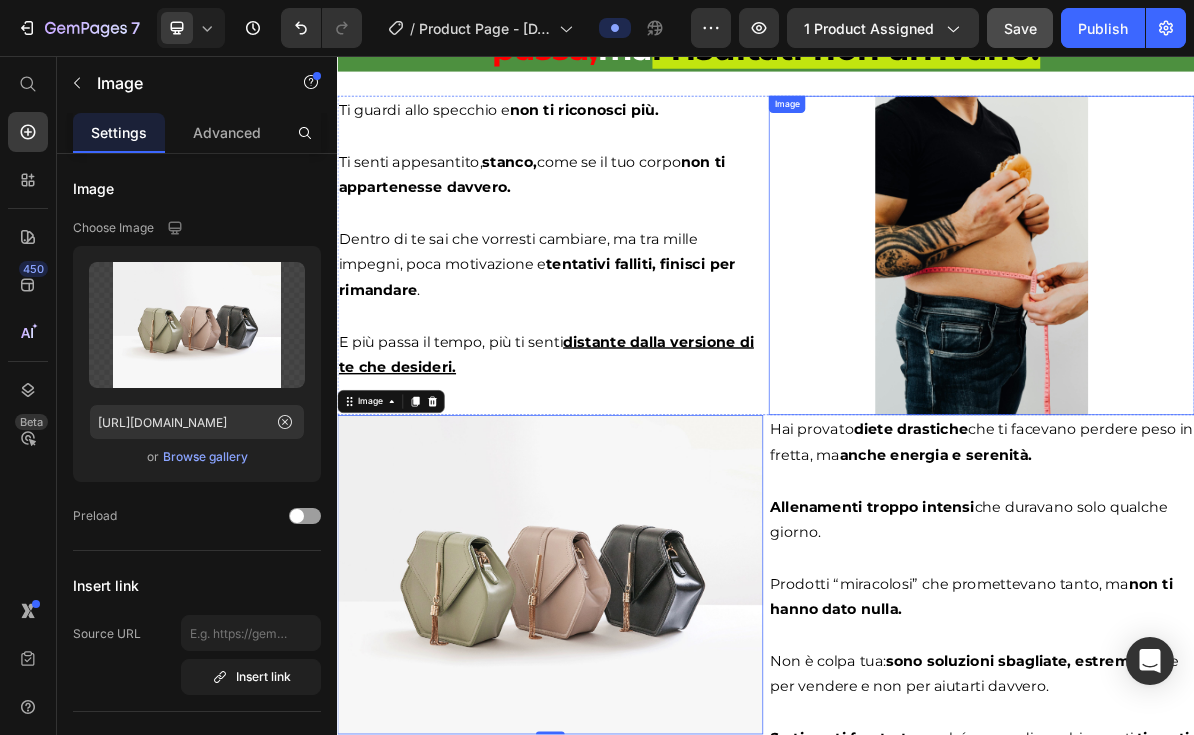 click at bounding box center [1239, 335] 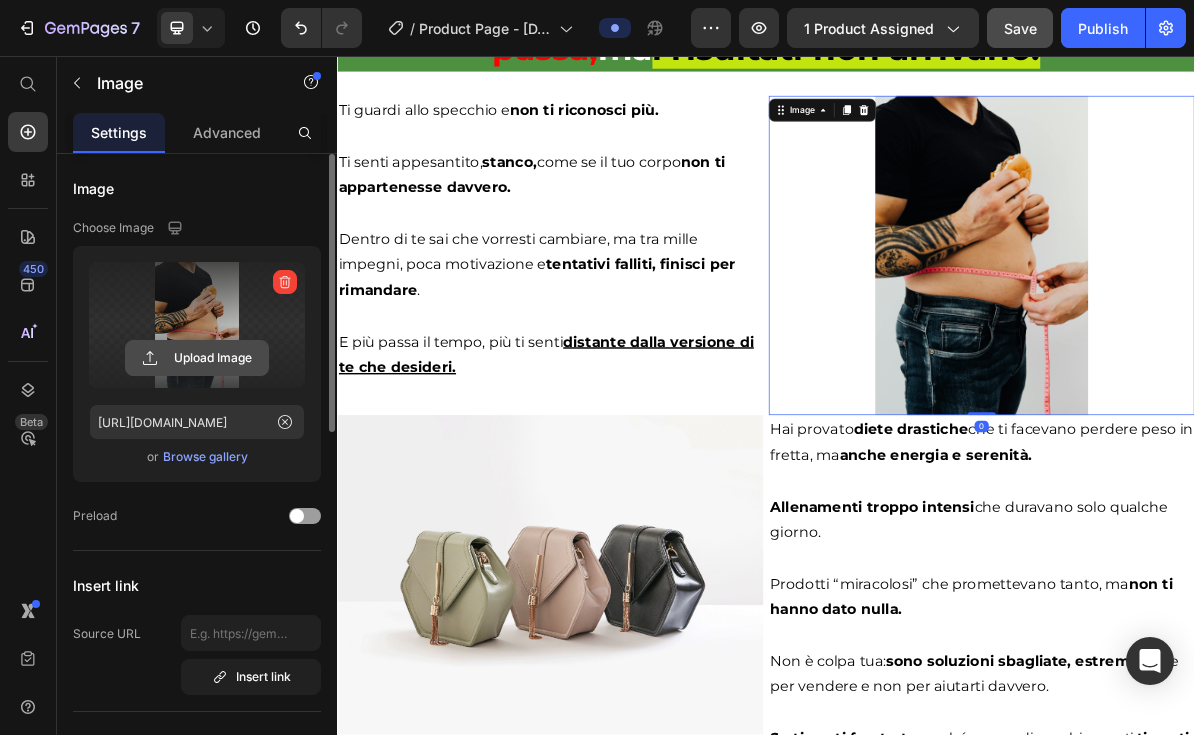 click 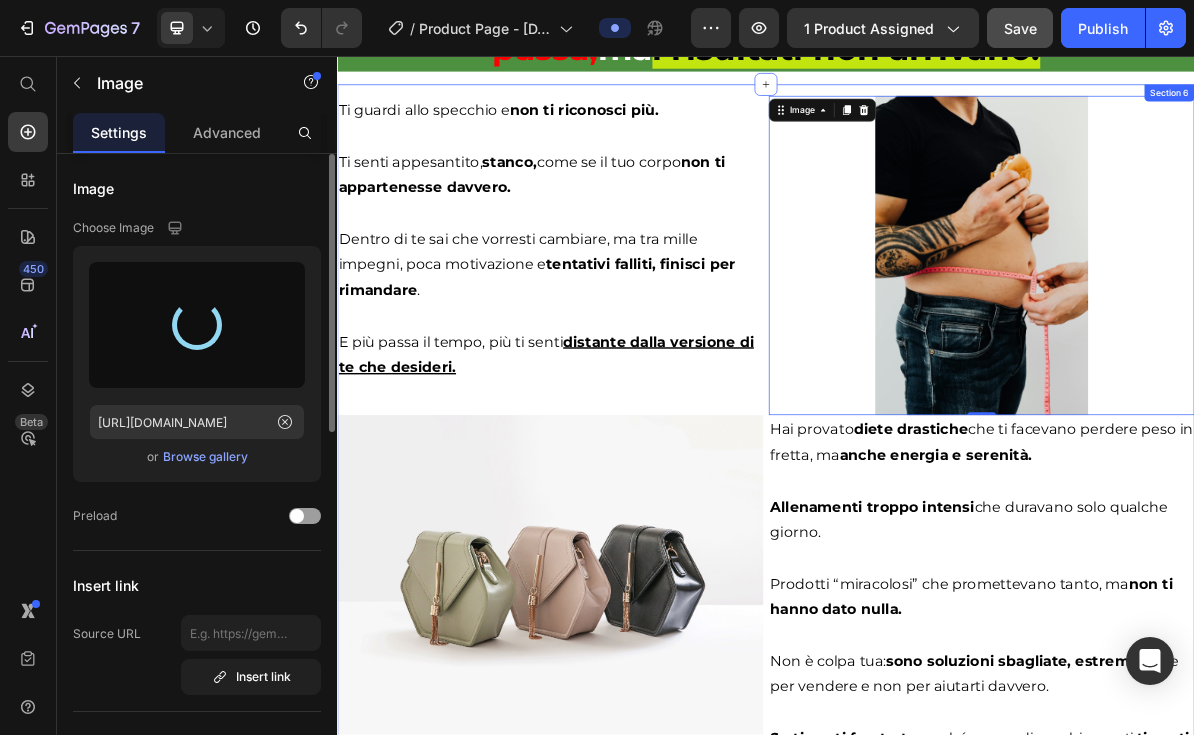 type on "[URL][DOMAIN_NAME]" 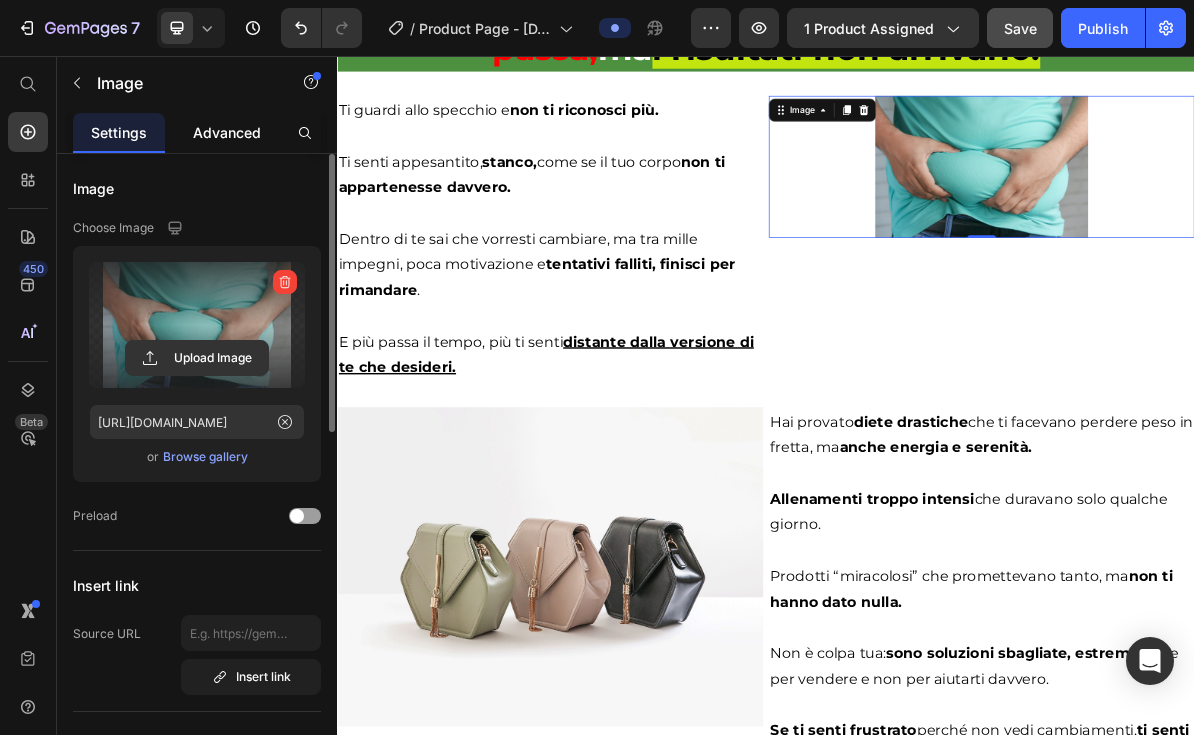 click on "Advanced" at bounding box center (227, 132) 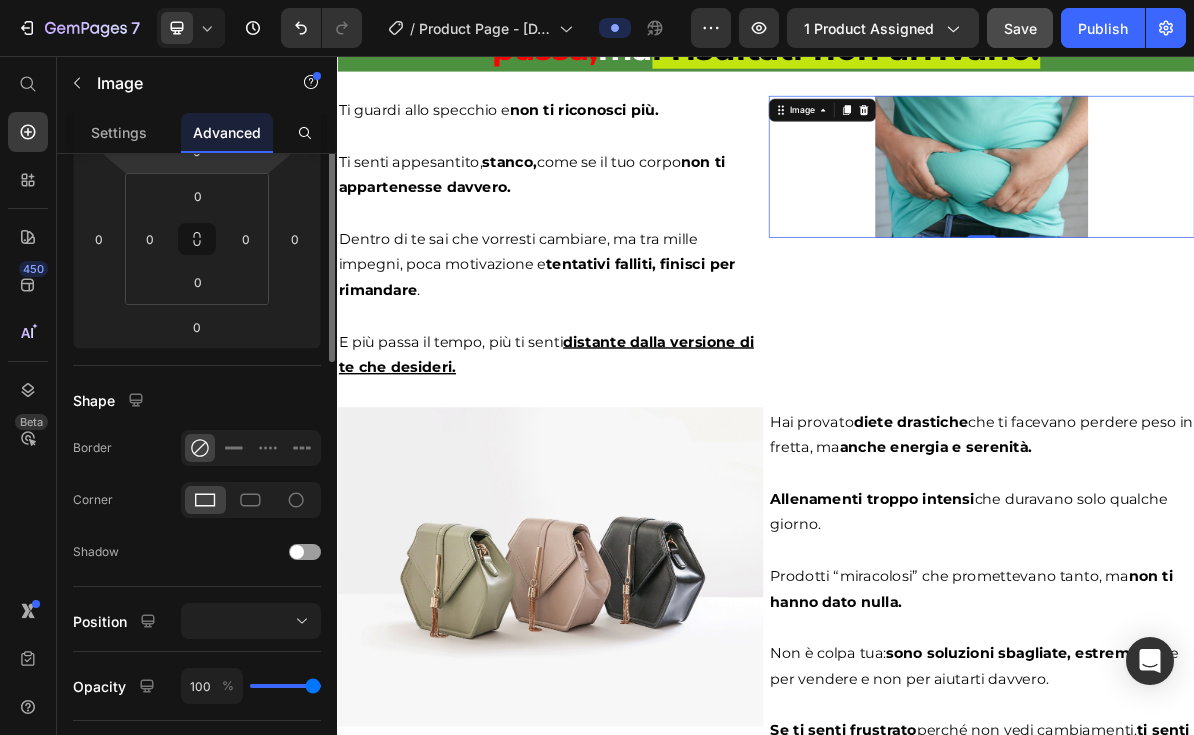 scroll, scrollTop: 123, scrollLeft: 0, axis: vertical 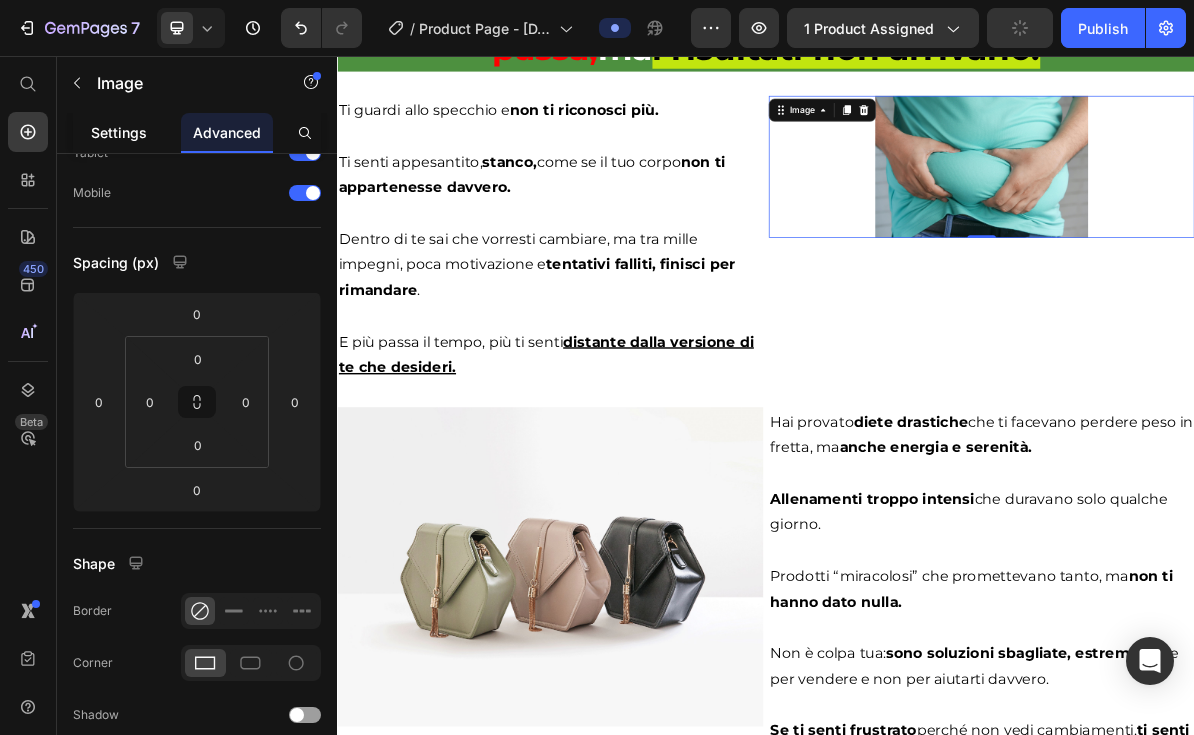 click on "Settings" 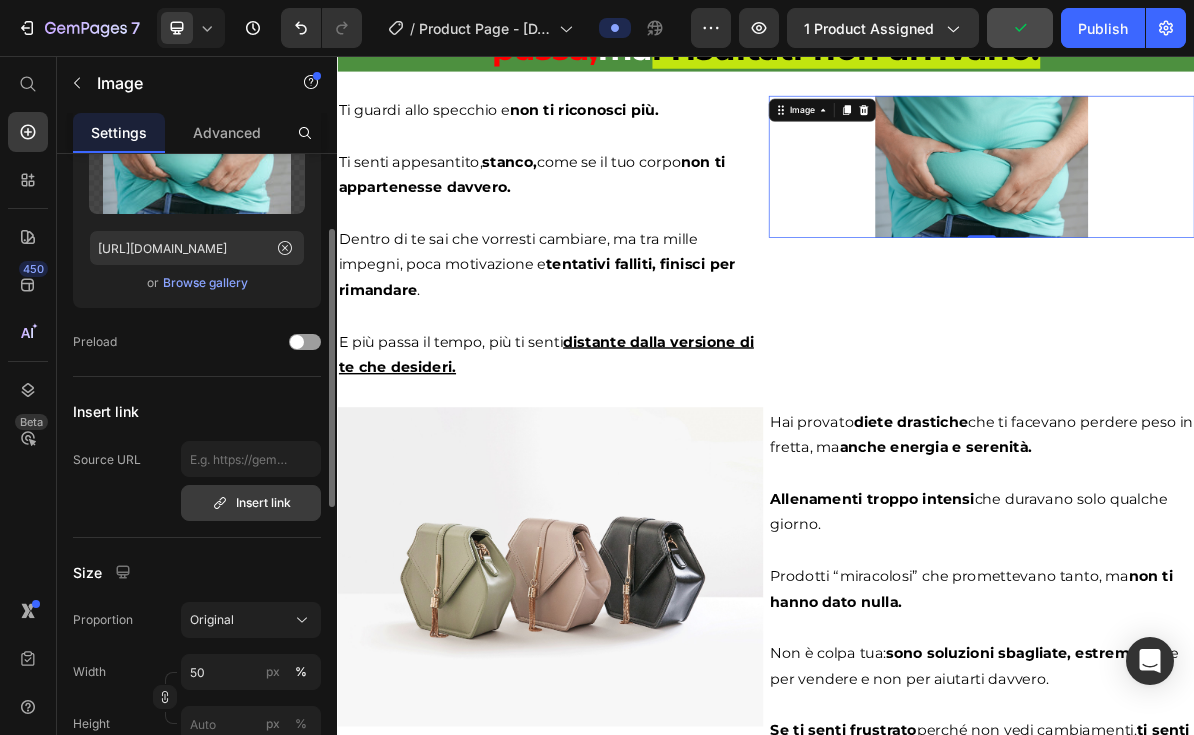 scroll, scrollTop: 342, scrollLeft: 0, axis: vertical 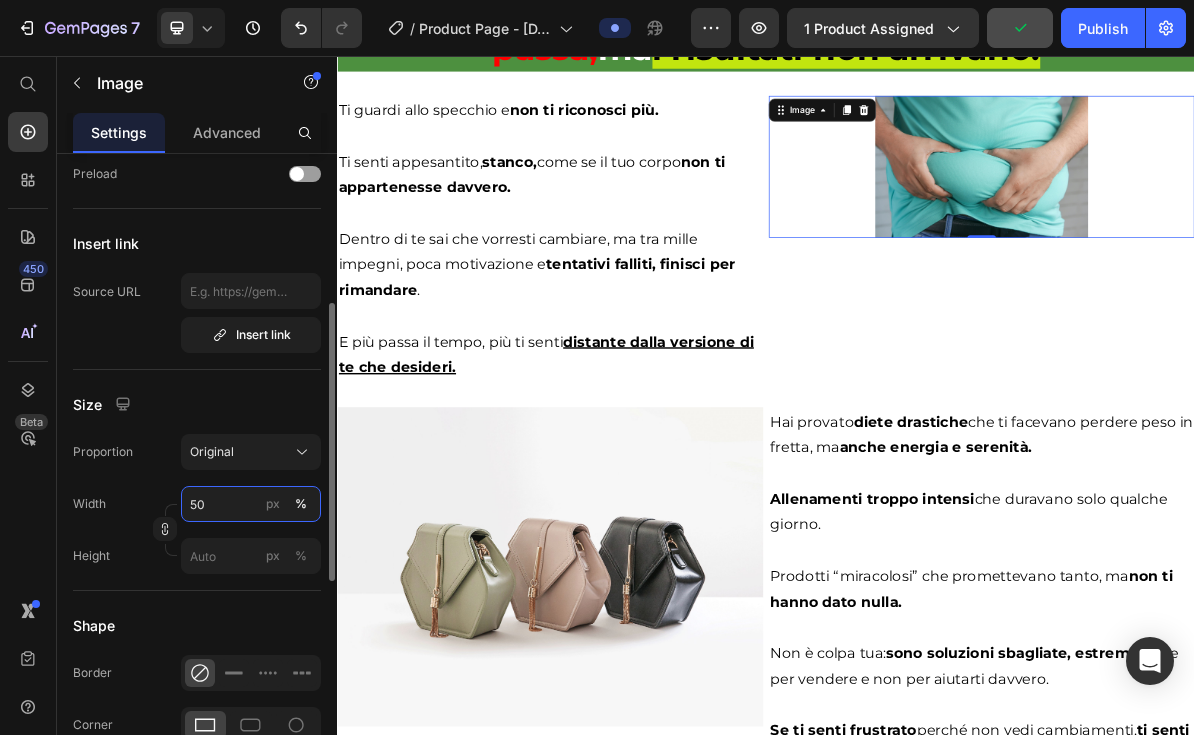 click on "50" at bounding box center (251, 504) 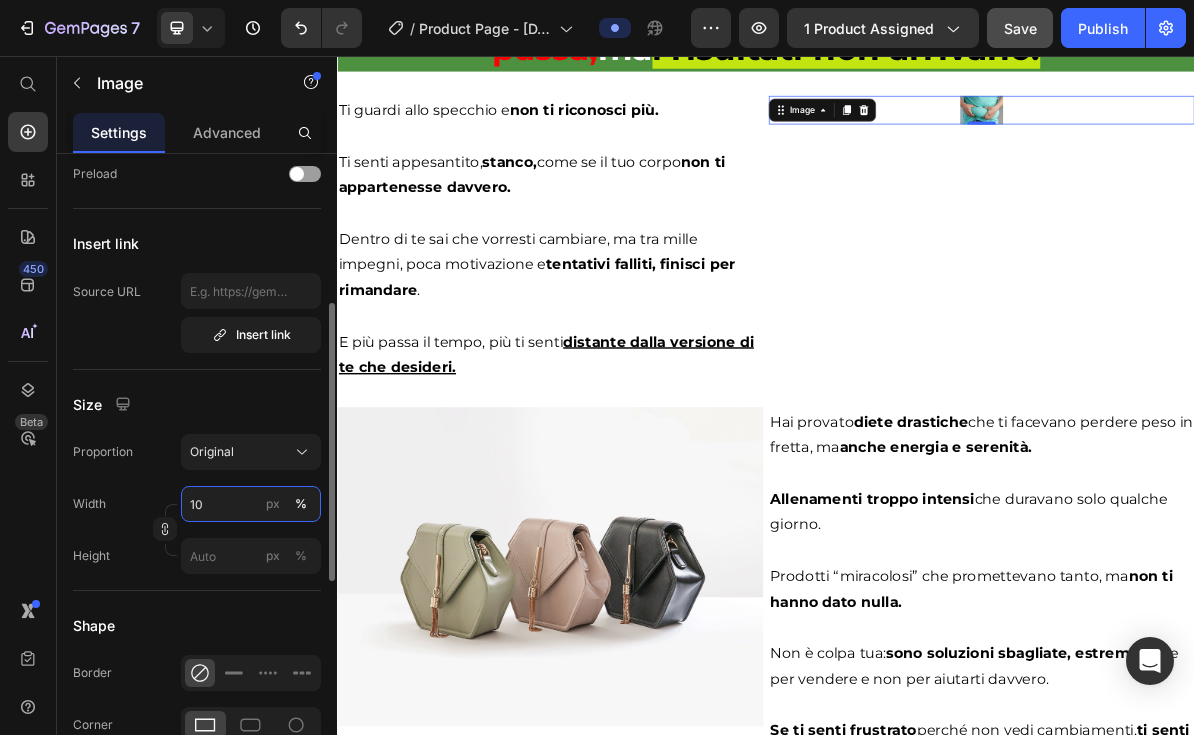 type on "100" 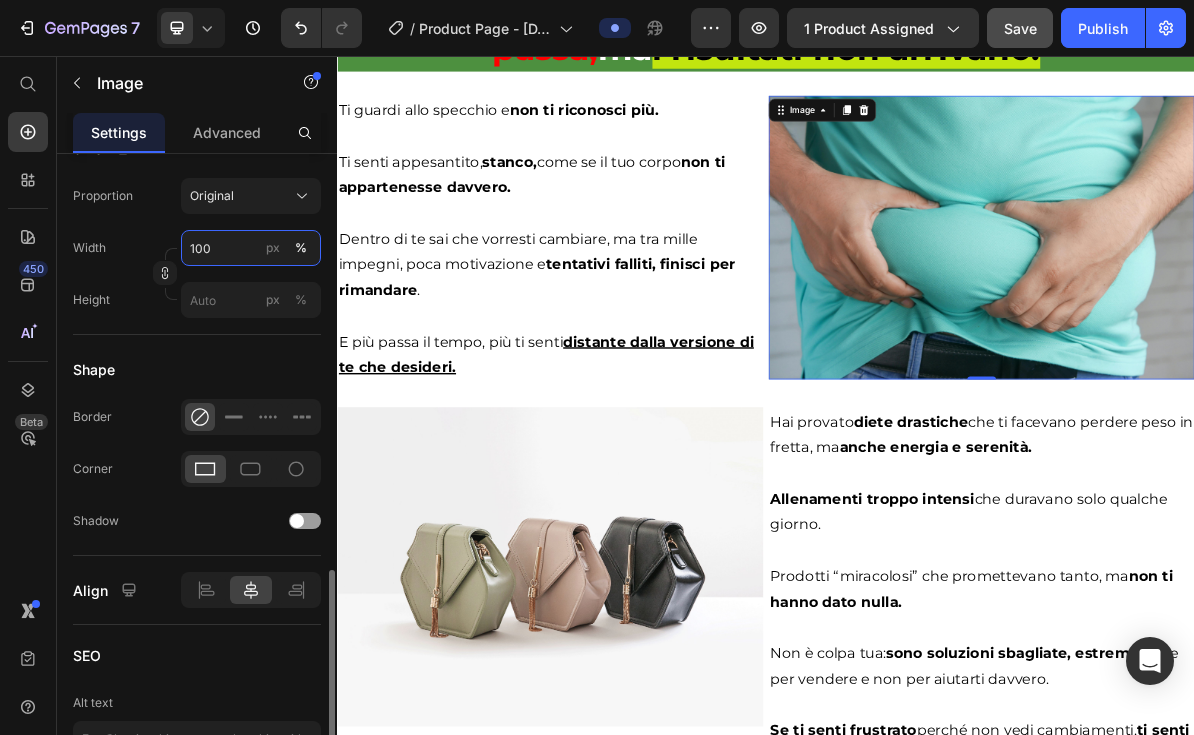 scroll, scrollTop: 767, scrollLeft: 0, axis: vertical 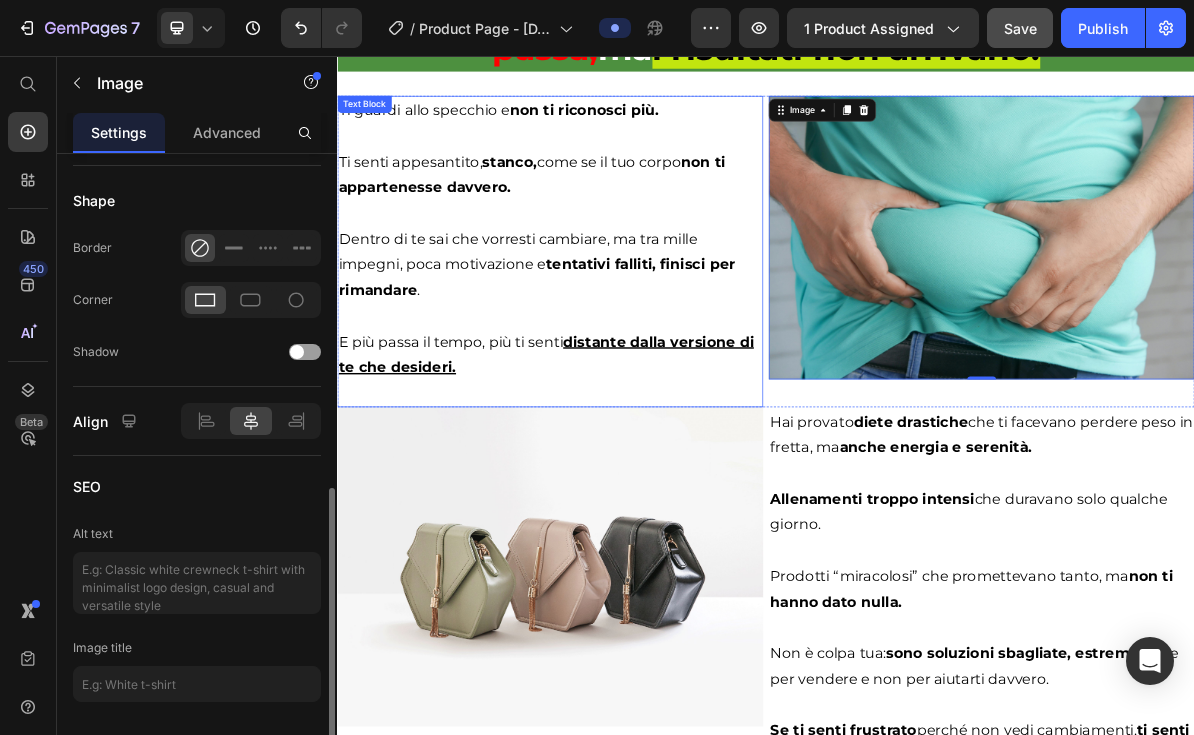click at bounding box center (635, 528) 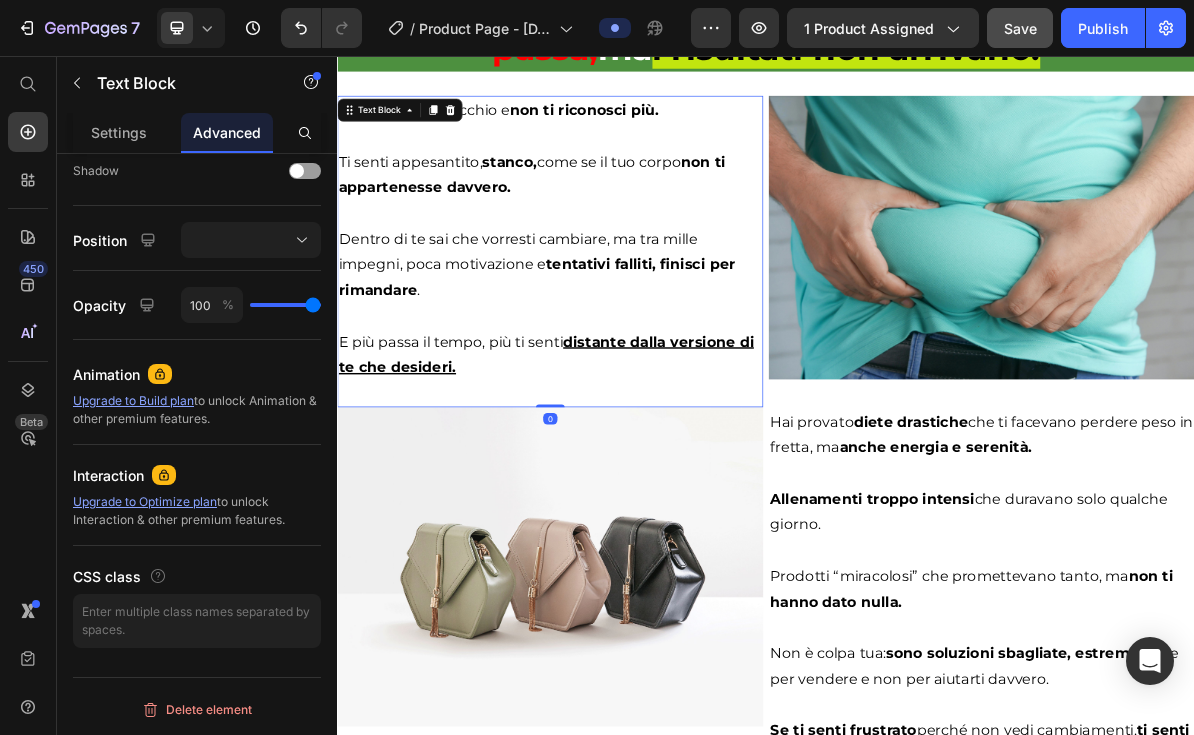 scroll, scrollTop: 0, scrollLeft: 0, axis: both 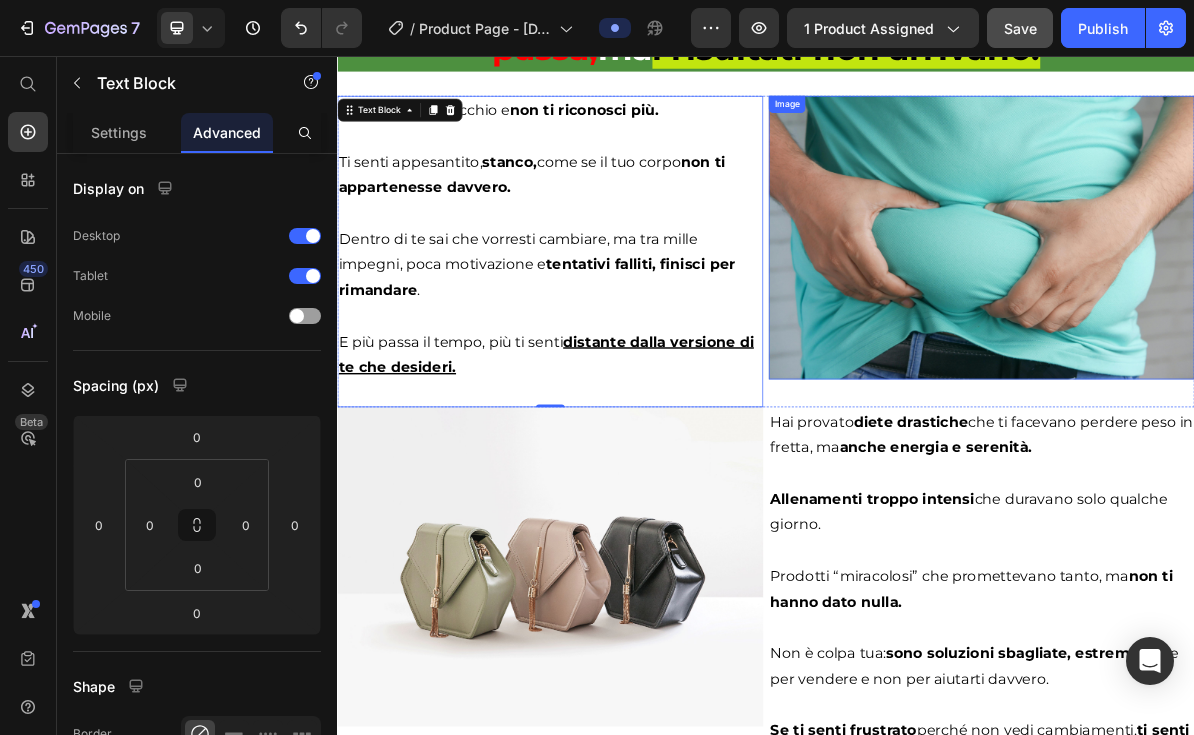 click at bounding box center [1239, 311] 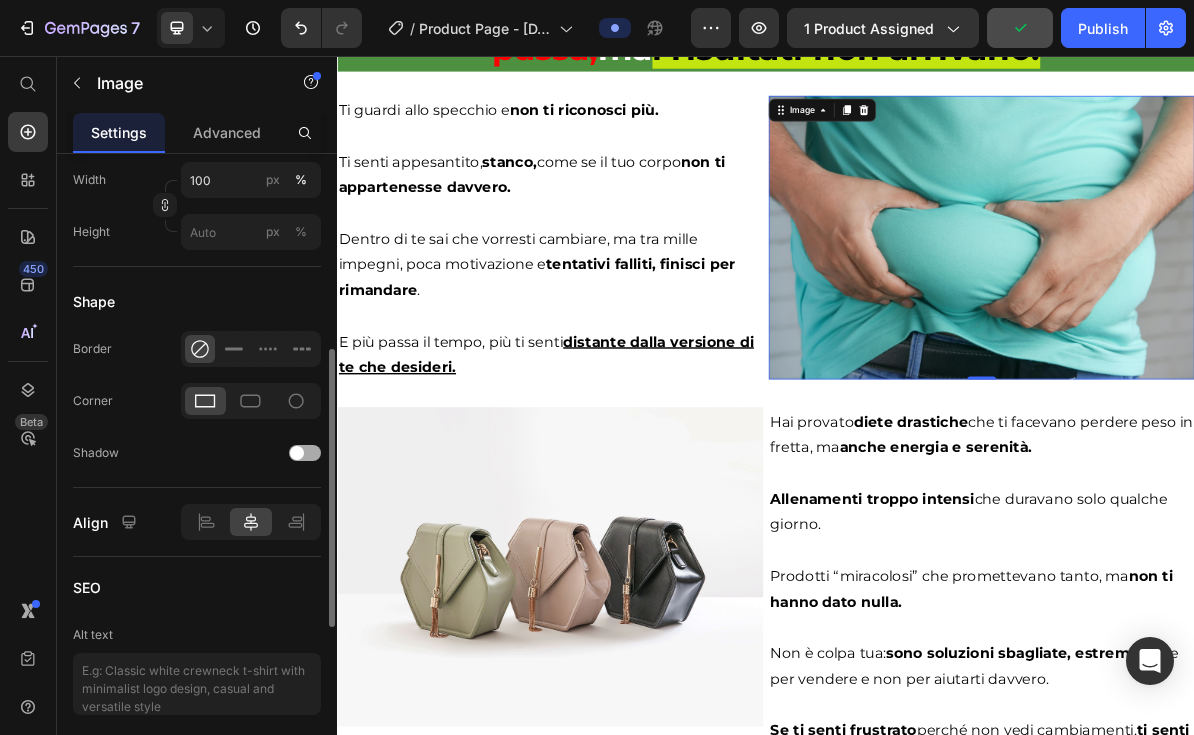 scroll, scrollTop: 600, scrollLeft: 0, axis: vertical 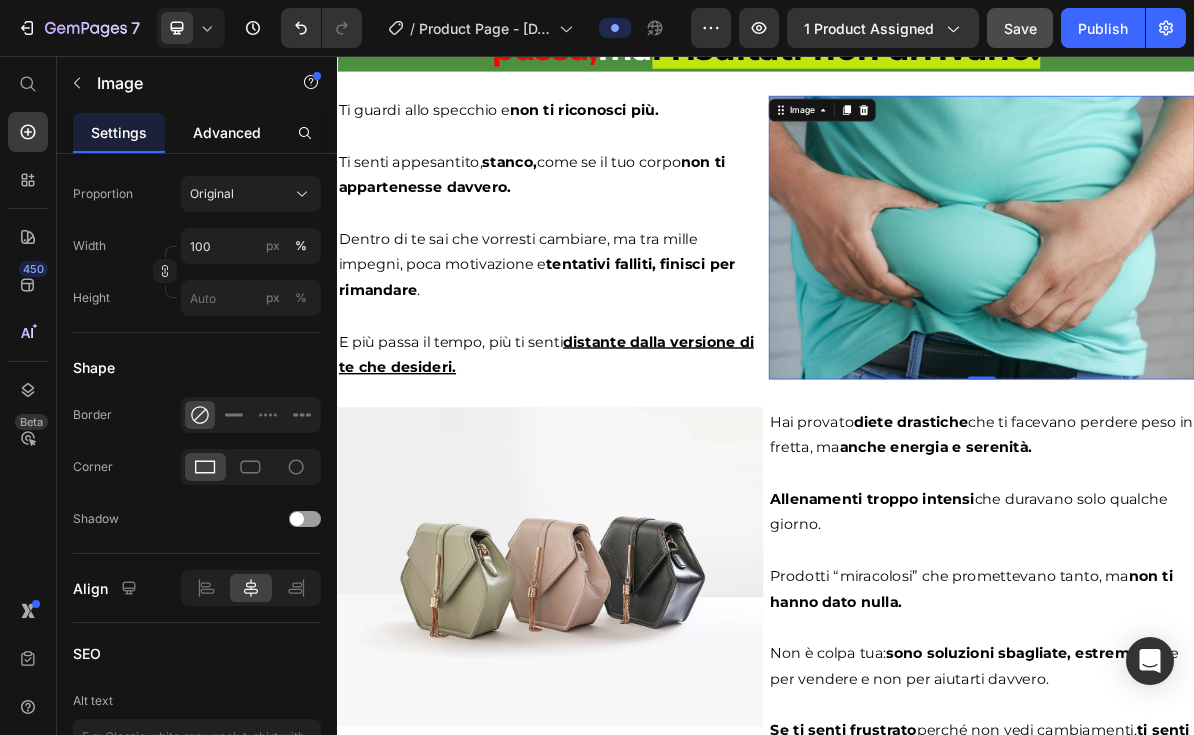 click on "Advanced" at bounding box center (227, 132) 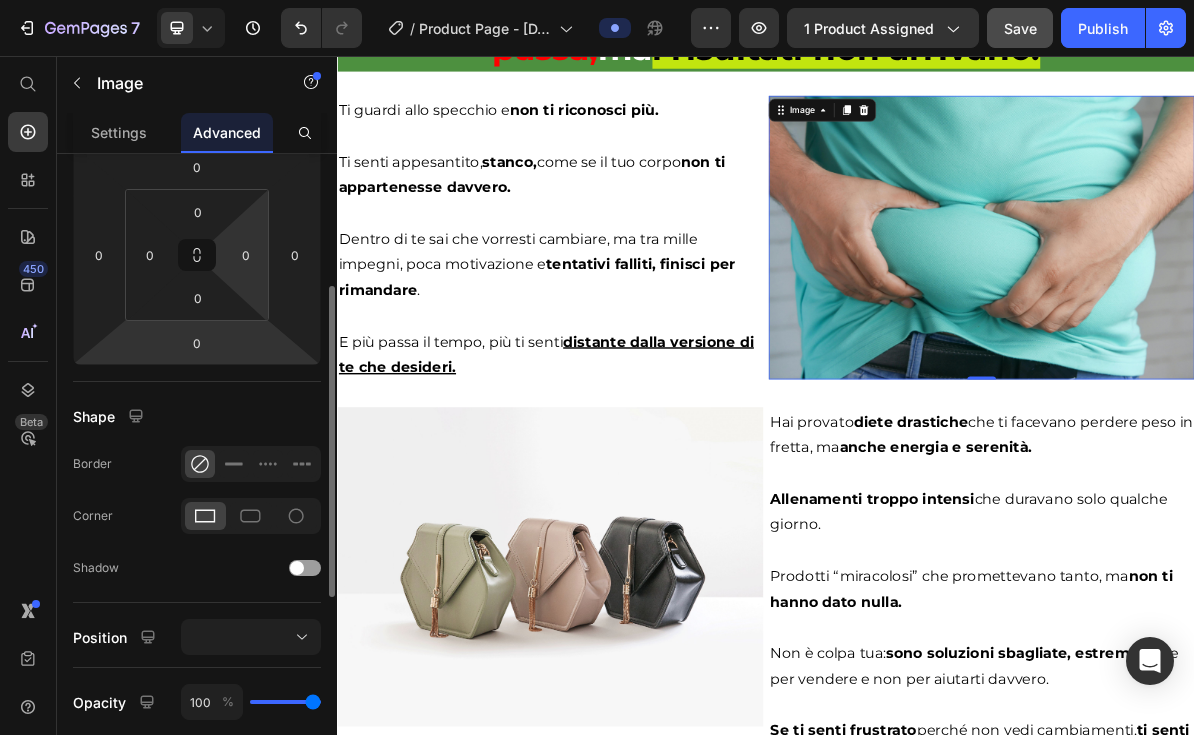 scroll, scrollTop: 358, scrollLeft: 0, axis: vertical 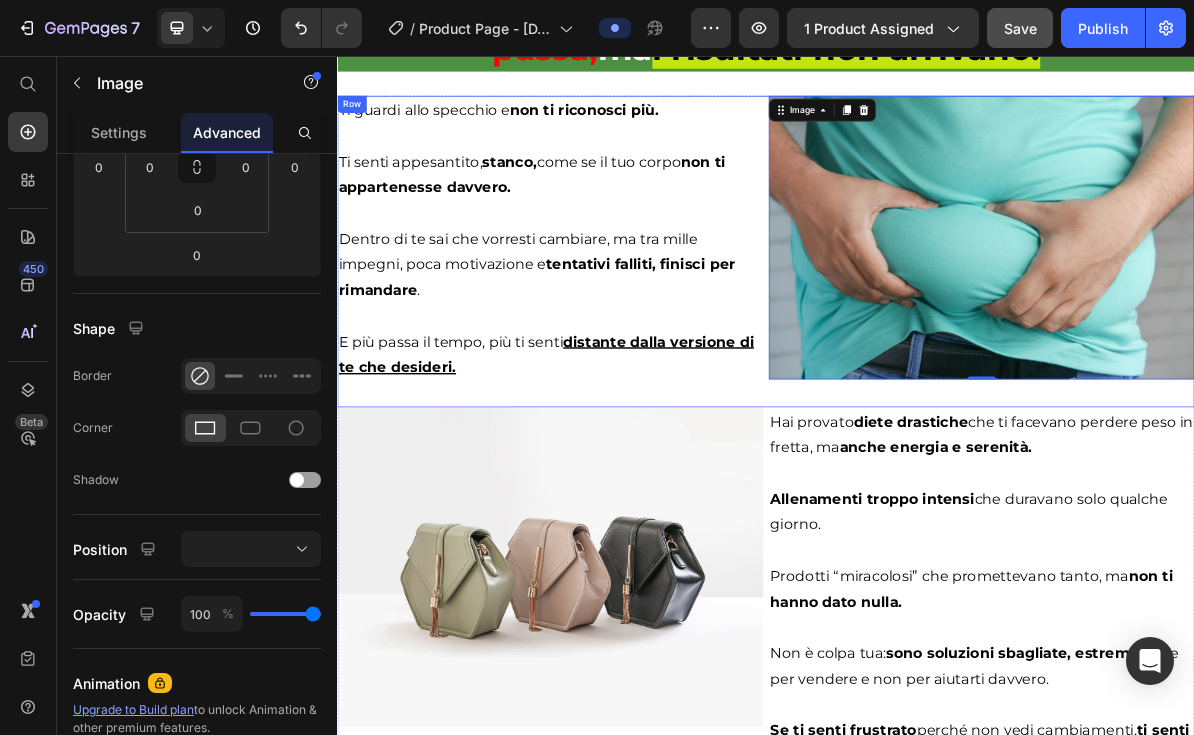 click on "Image   0" at bounding box center (1239, 330) 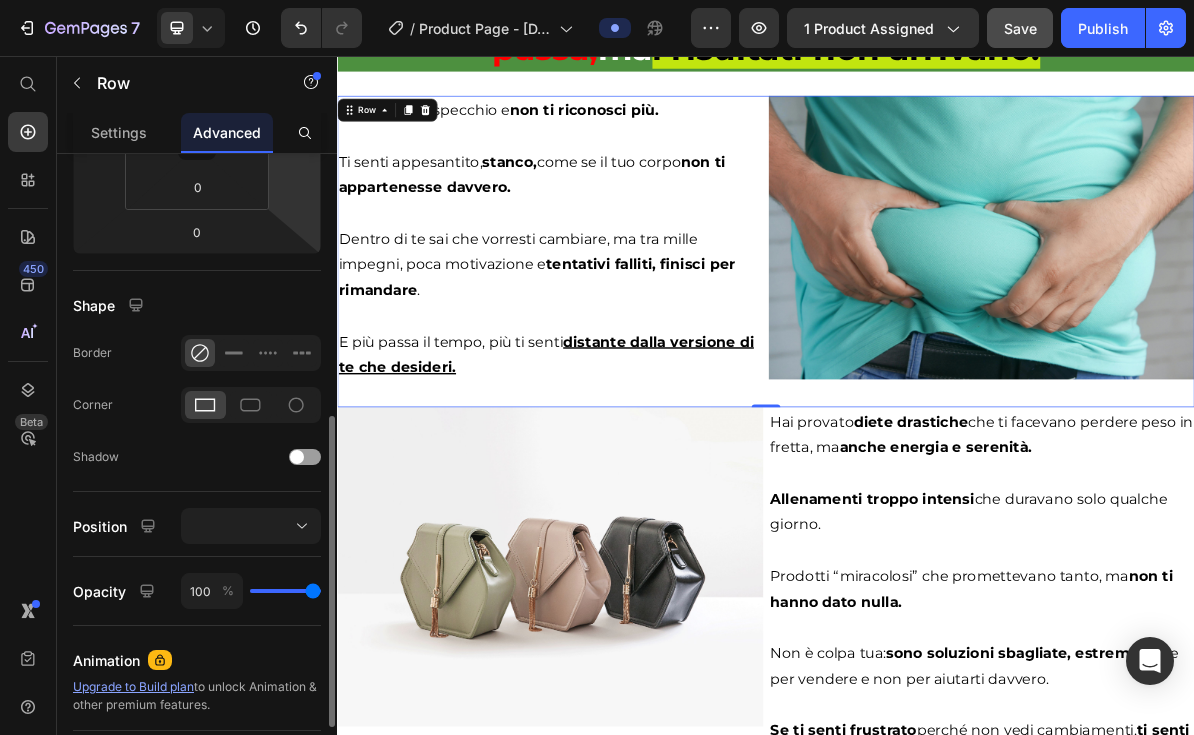 scroll, scrollTop: 552, scrollLeft: 0, axis: vertical 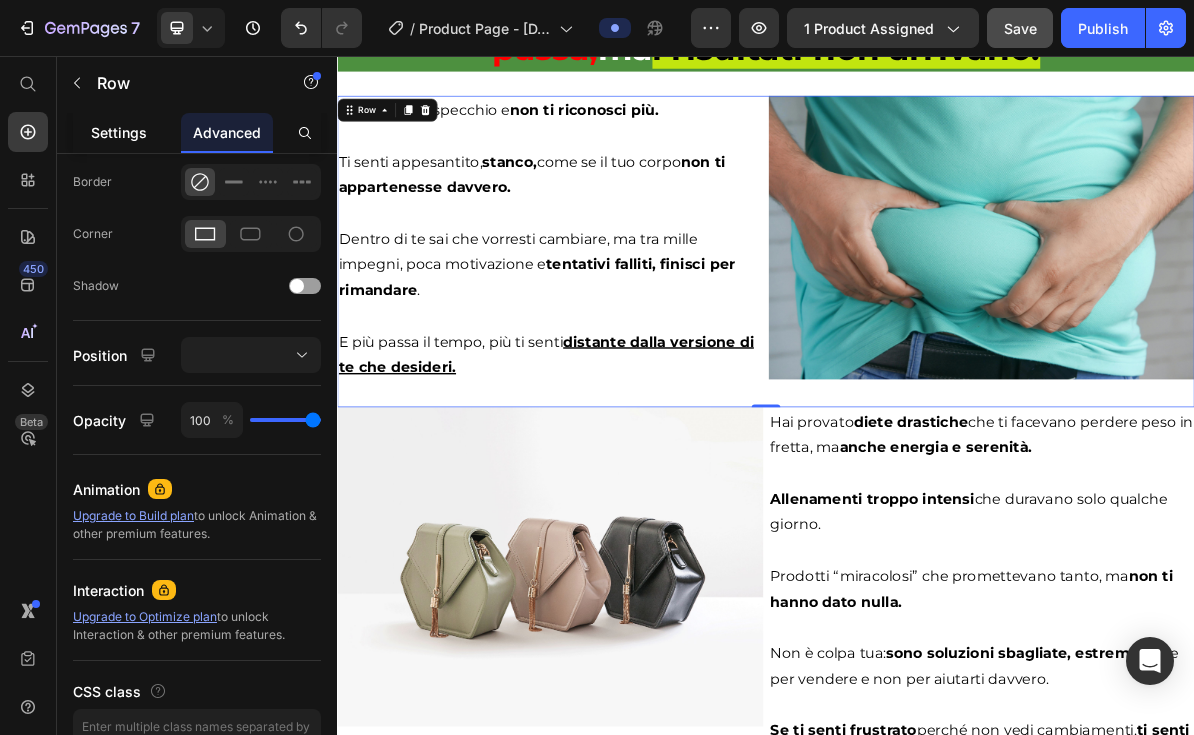 click on "Settings" 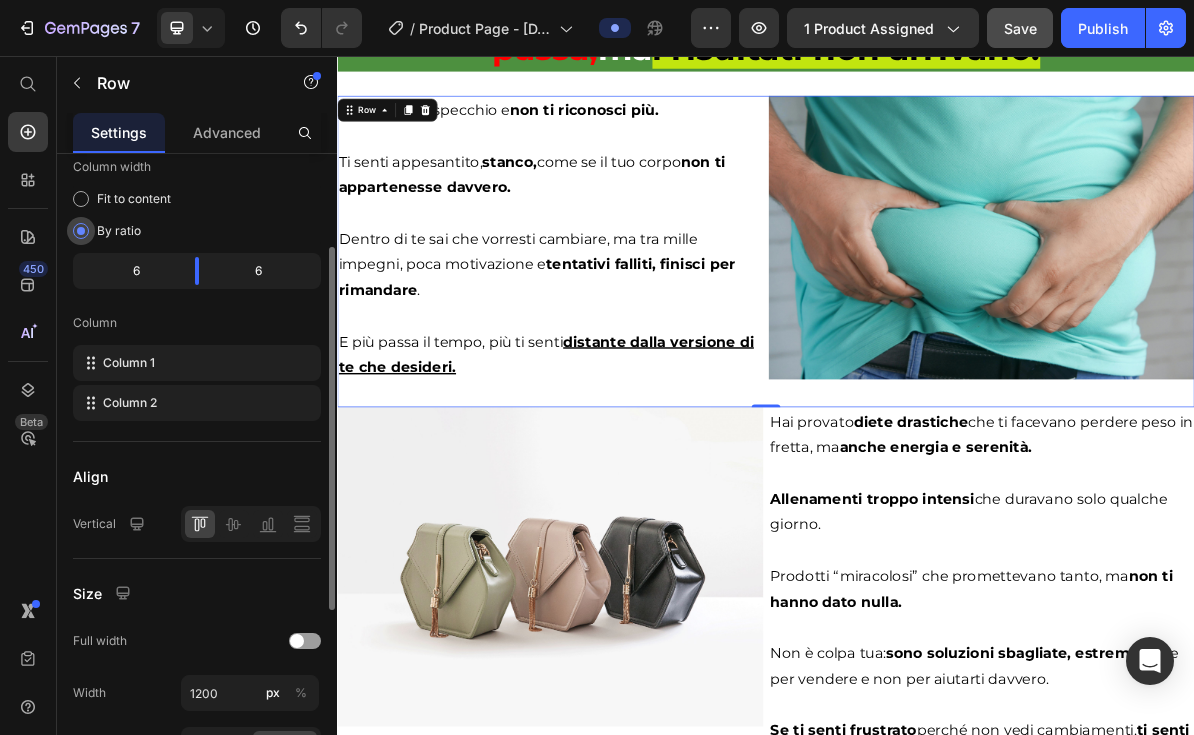 scroll, scrollTop: 270, scrollLeft: 0, axis: vertical 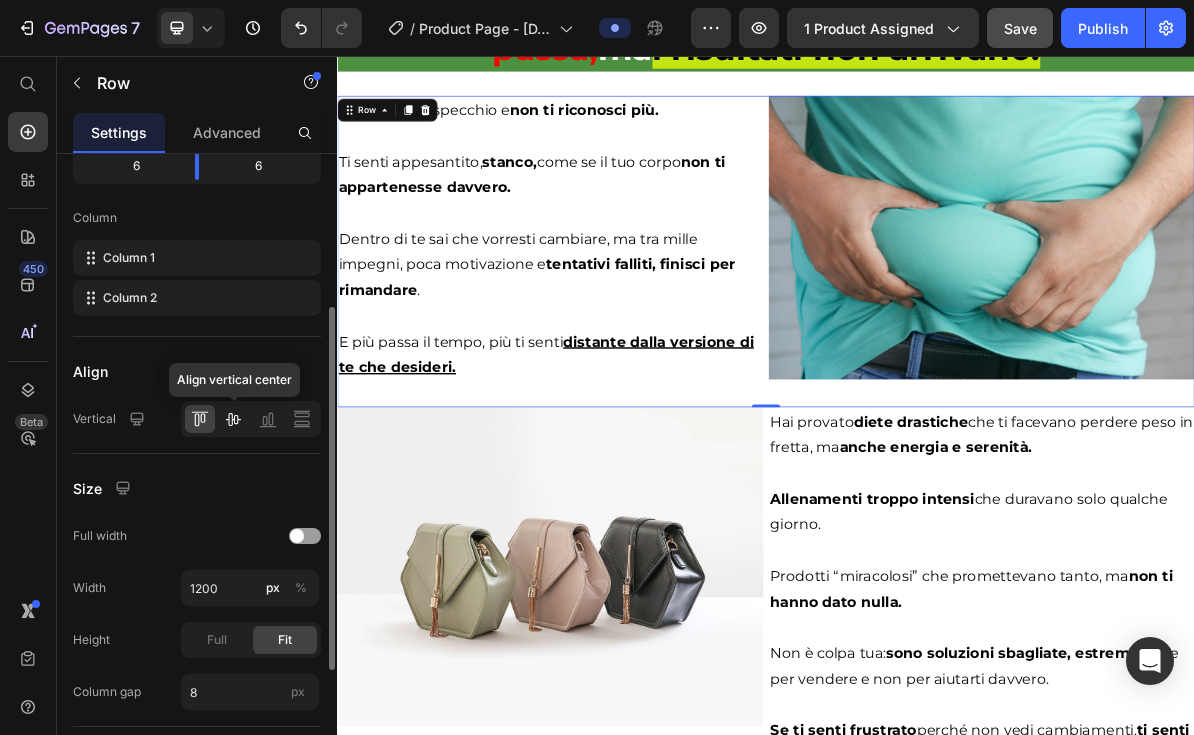click 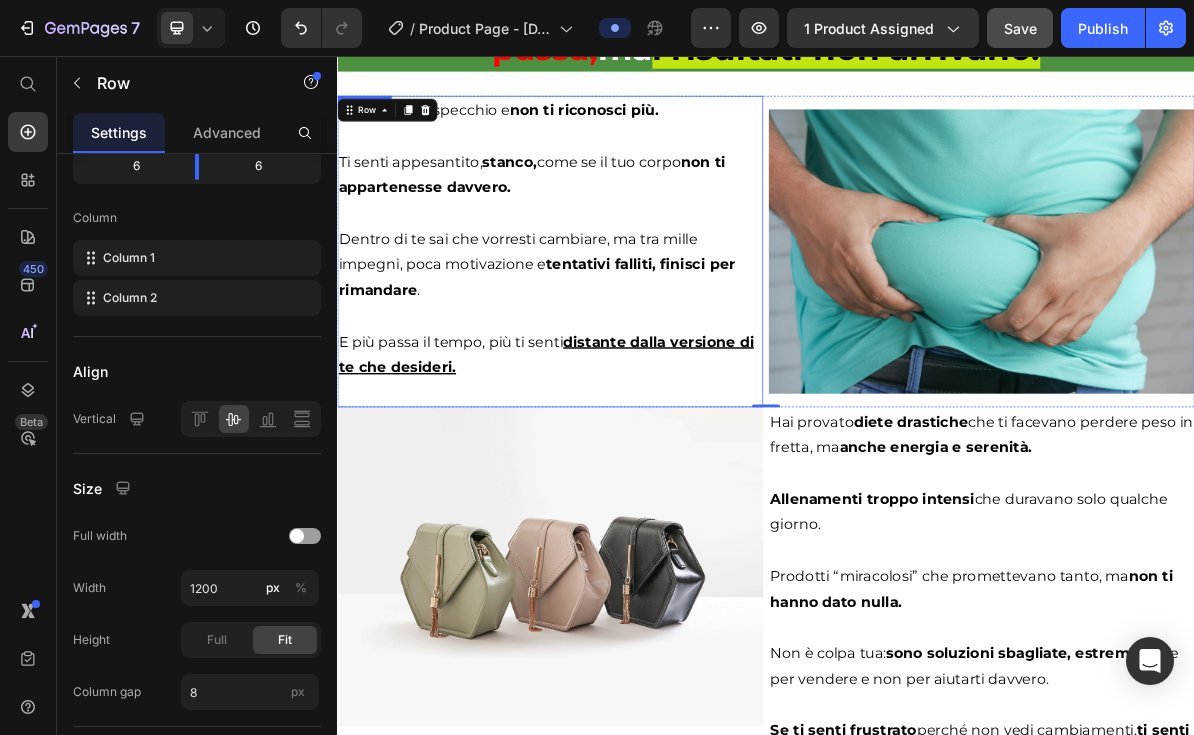click at bounding box center [635, 528] 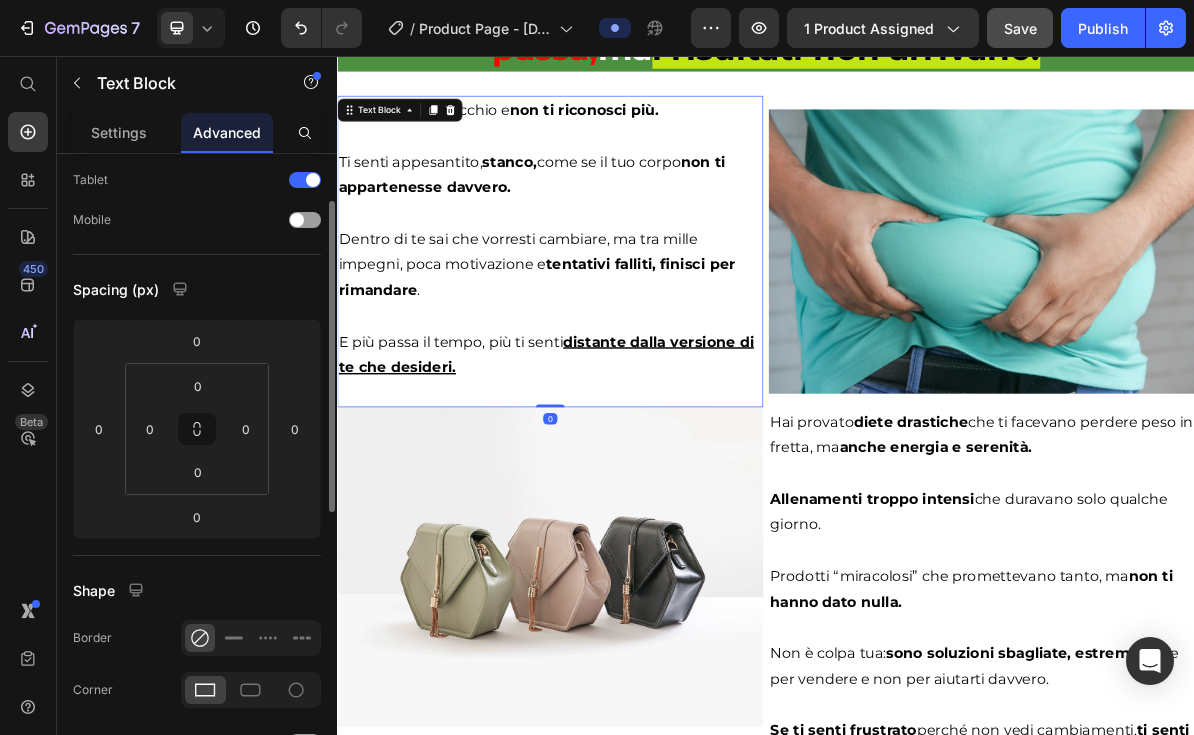 scroll, scrollTop: 202, scrollLeft: 0, axis: vertical 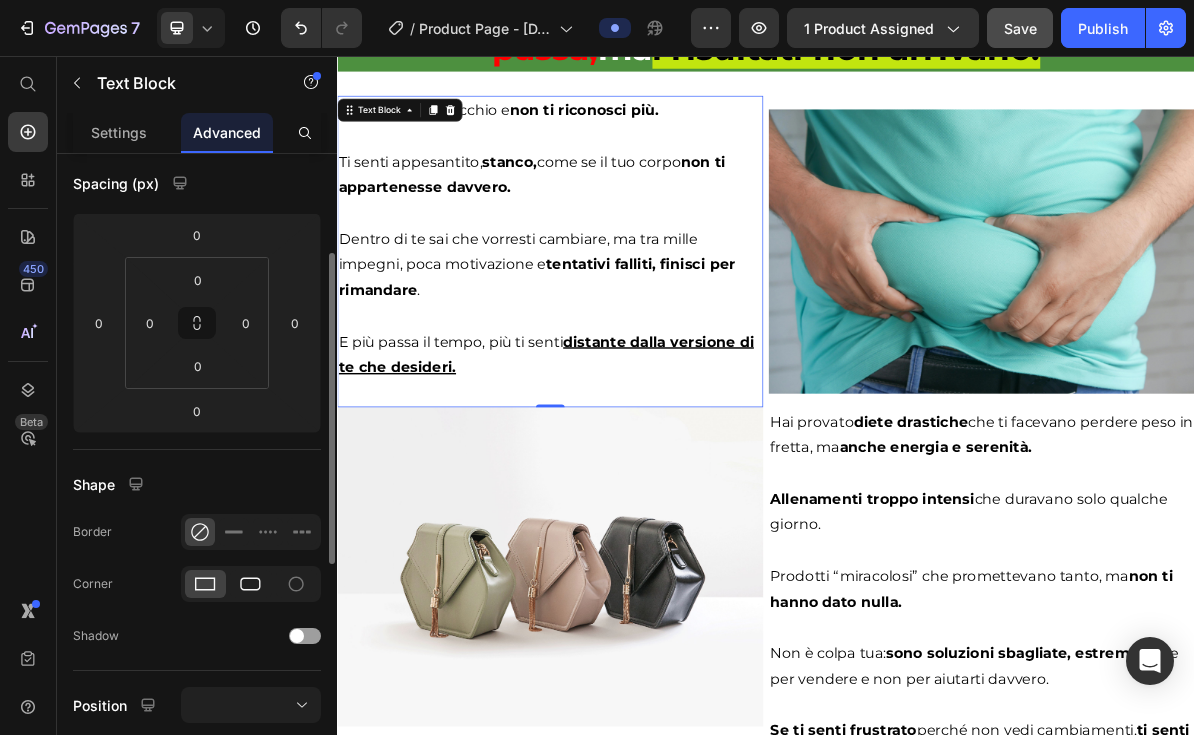 click 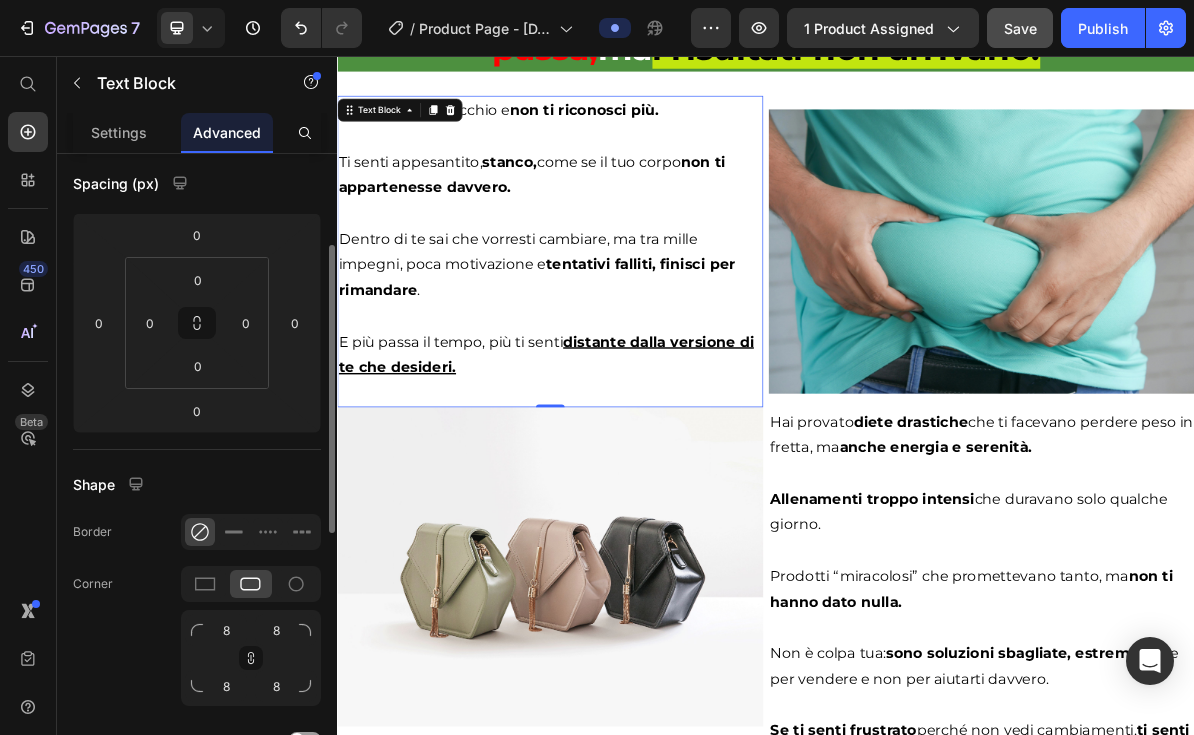 scroll, scrollTop: 303, scrollLeft: 0, axis: vertical 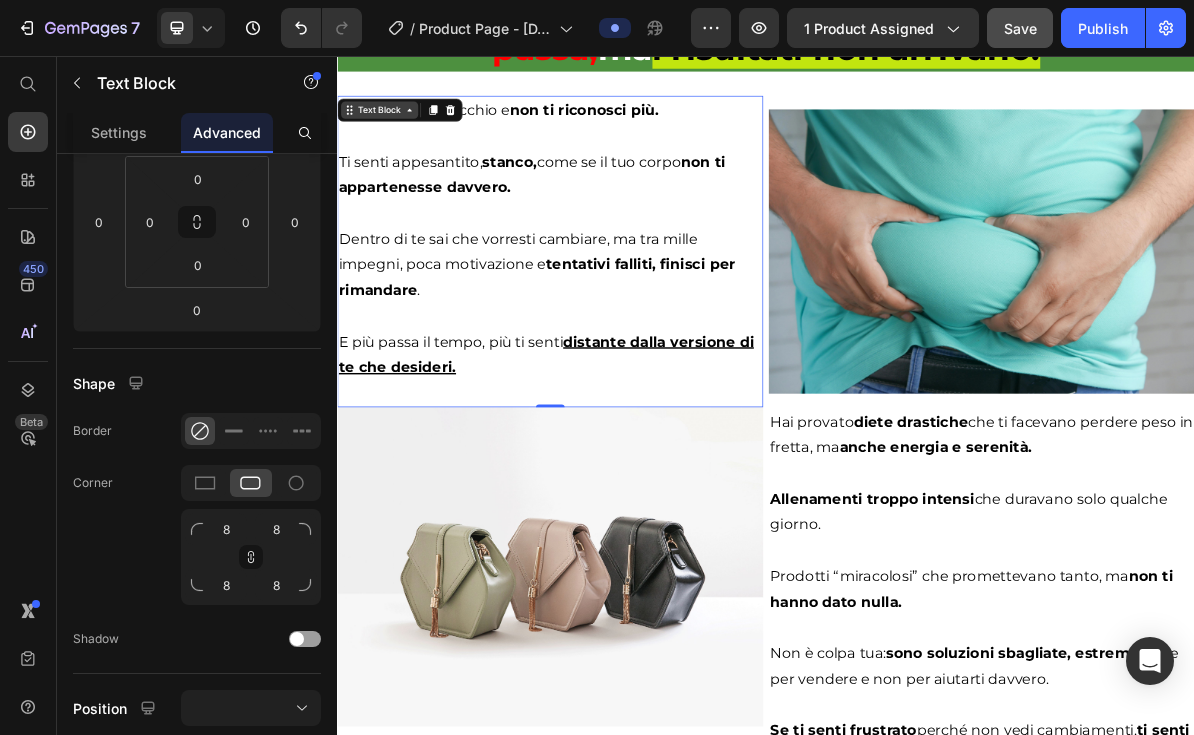 click on "Text Block" at bounding box center [396, 132] 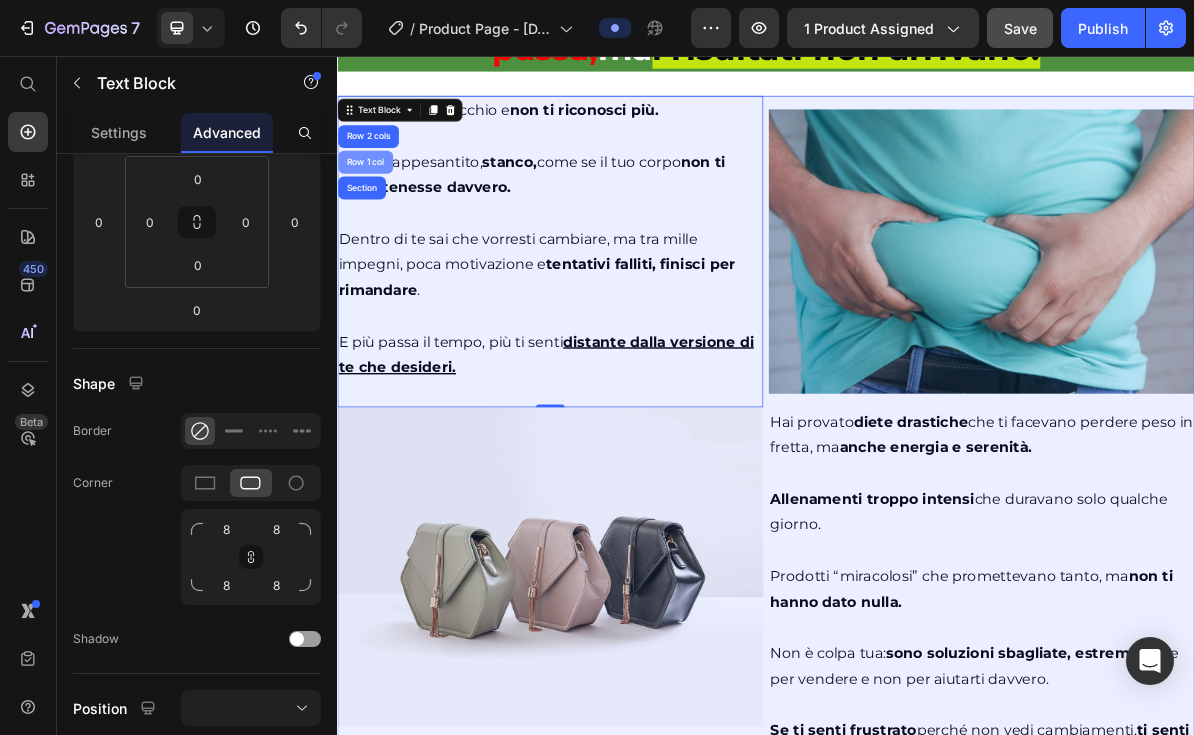 click on "Row 1 col" at bounding box center (376, 205) 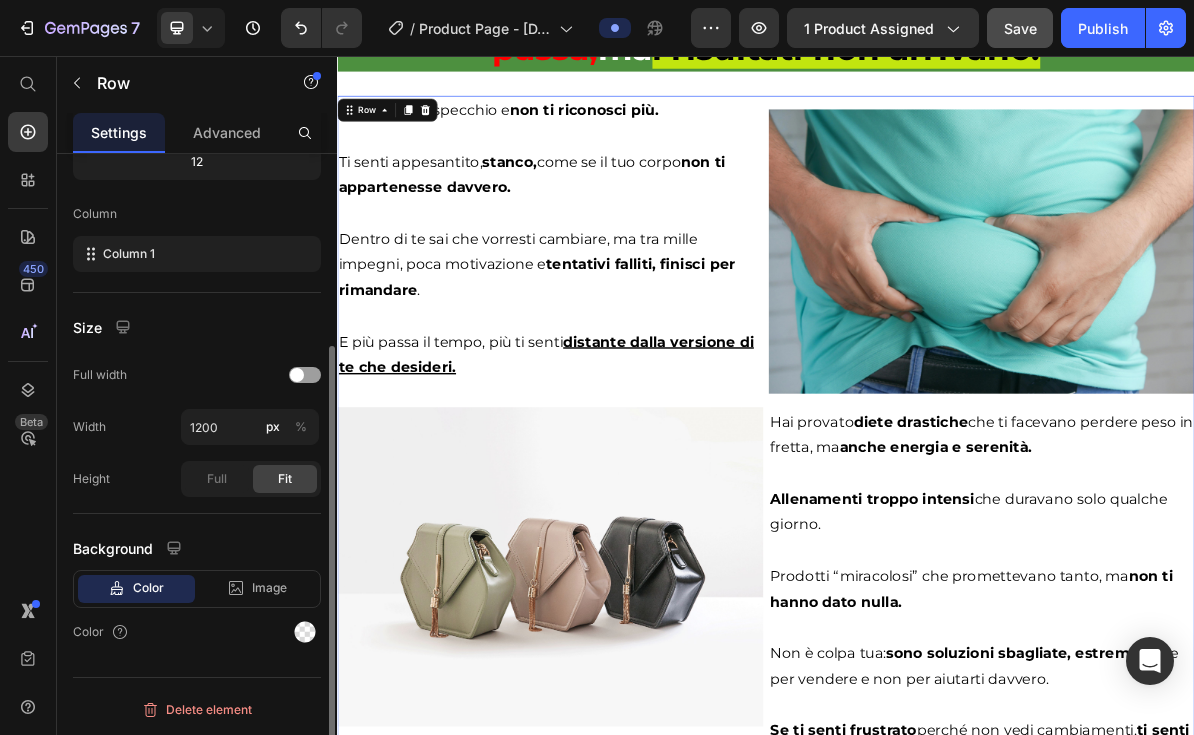 scroll, scrollTop: 0, scrollLeft: 0, axis: both 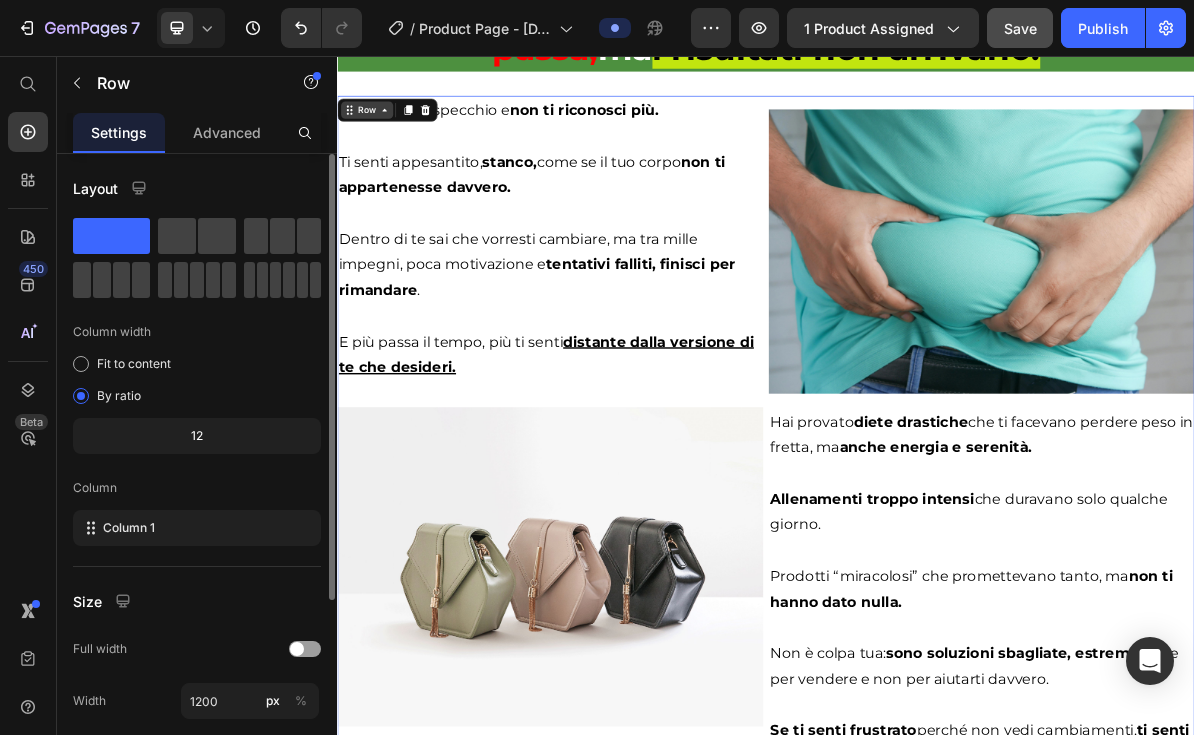 click 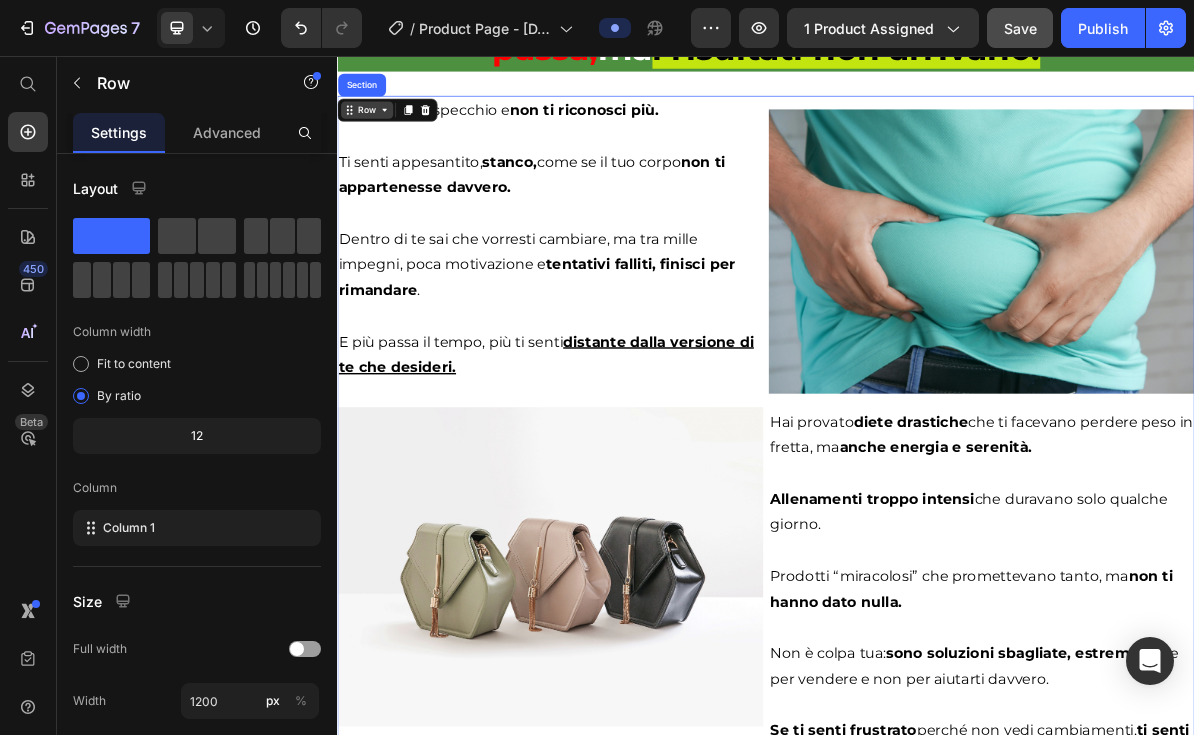 click on "Row" at bounding box center (378, 132) 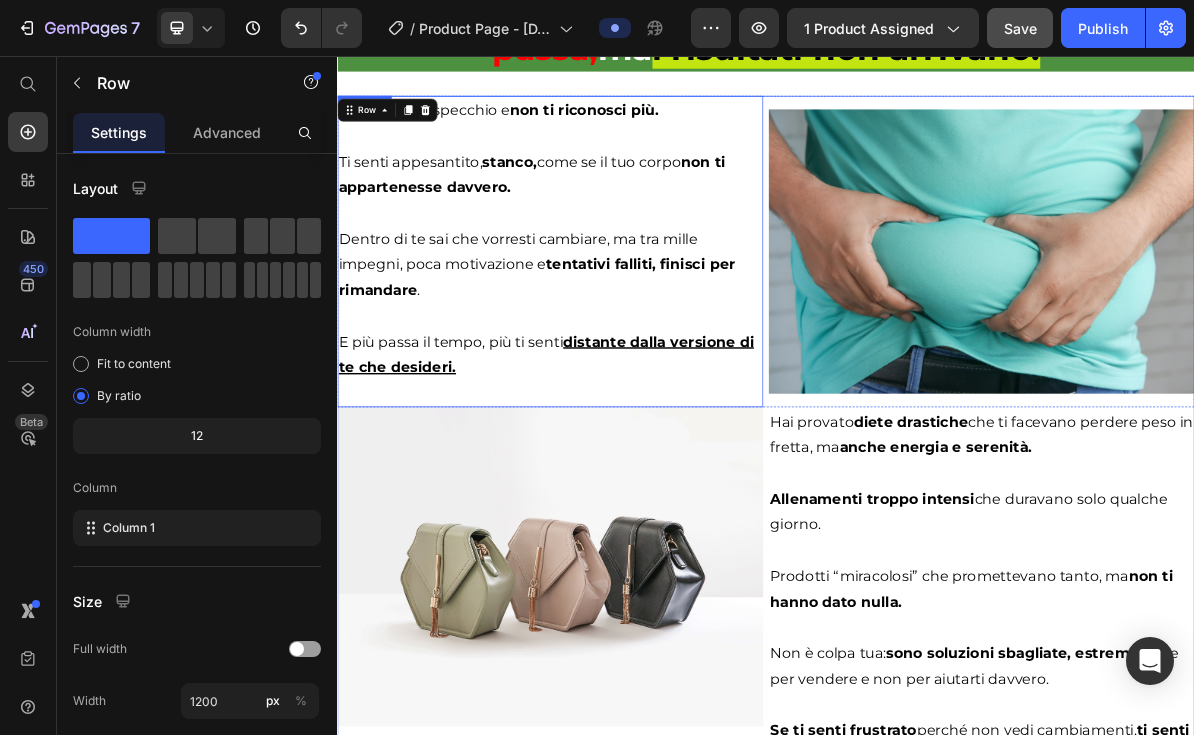 click on "Ti senti appesantito,  stanco,  come se il tuo corpo  non ti appartenesse davvero." at bounding box center (609, 222) 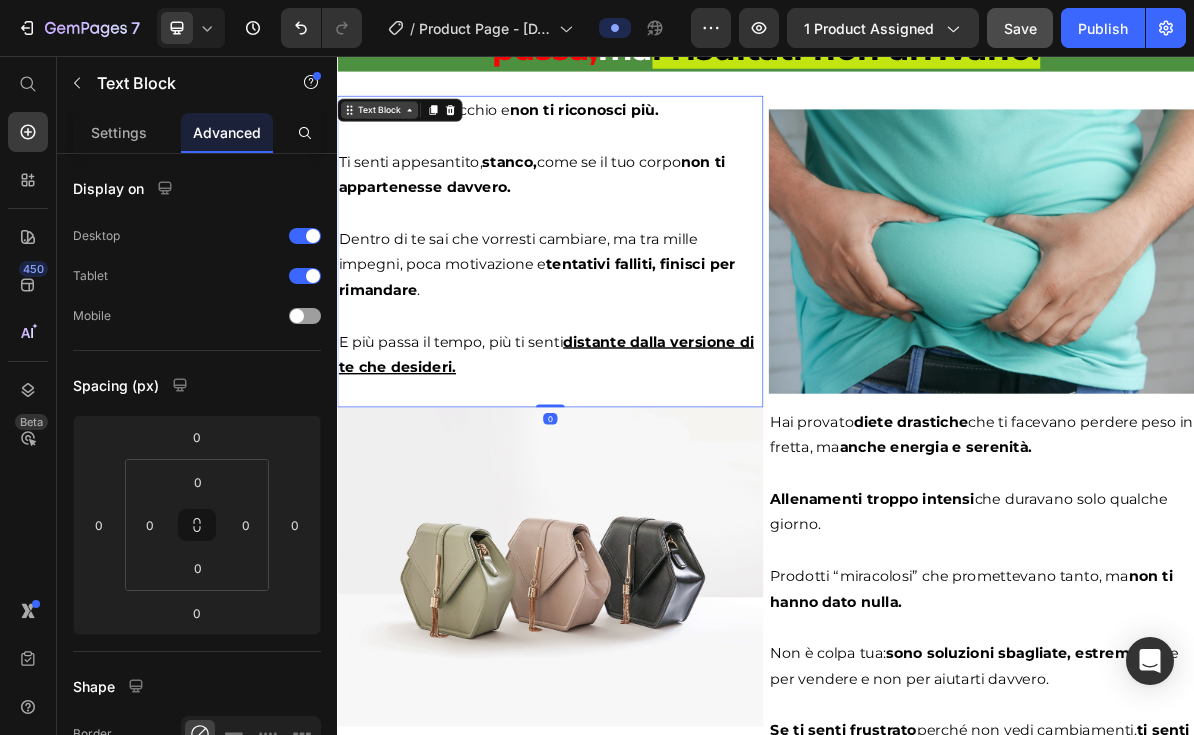 click on "Text Block" at bounding box center (396, 132) 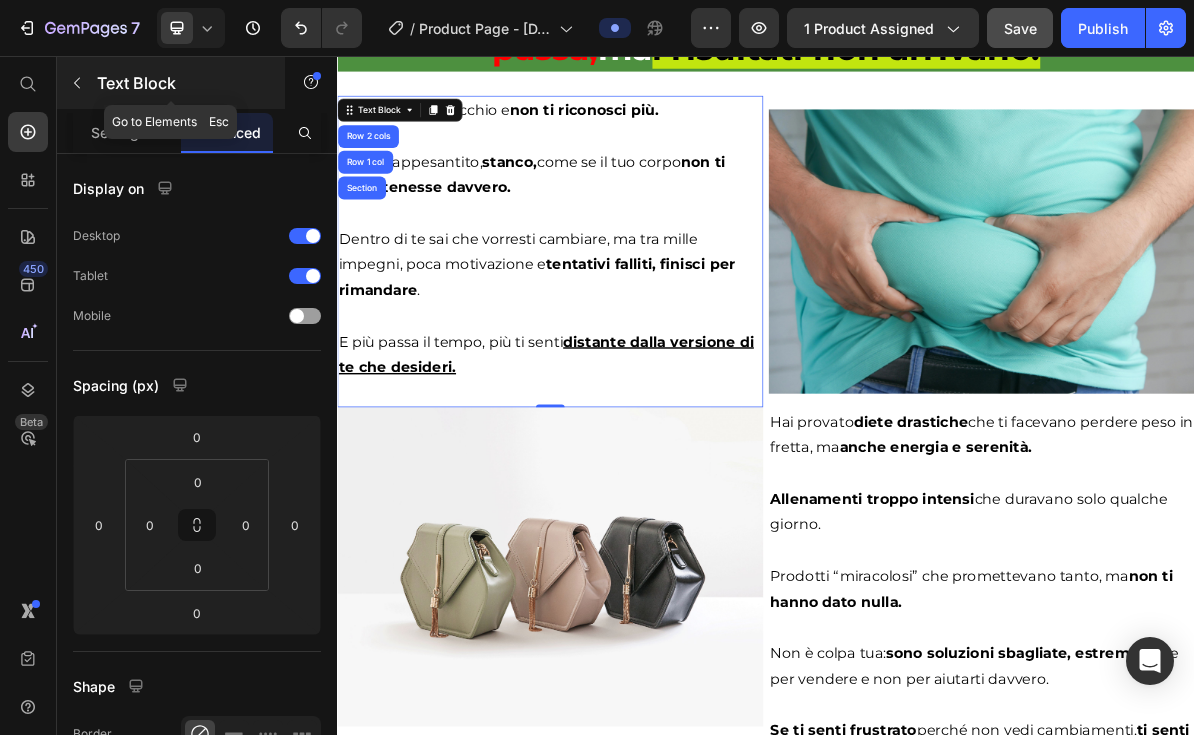 click at bounding box center (77, 83) 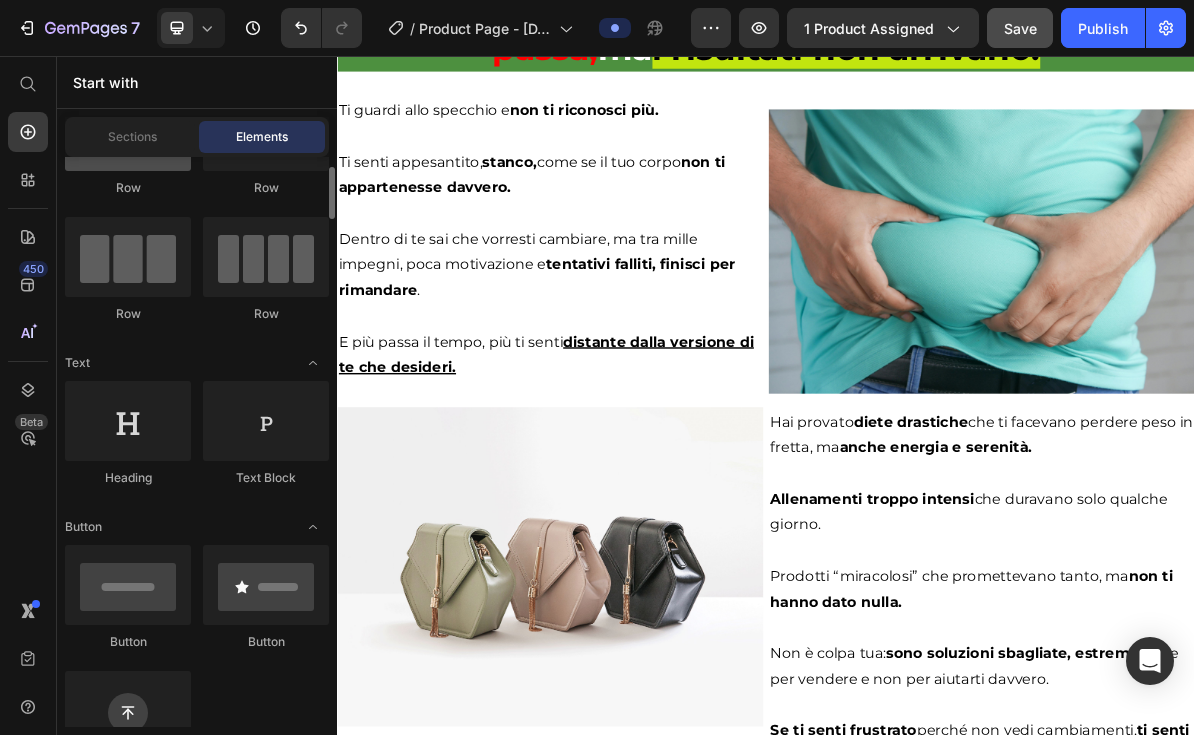 scroll, scrollTop: 0, scrollLeft: 0, axis: both 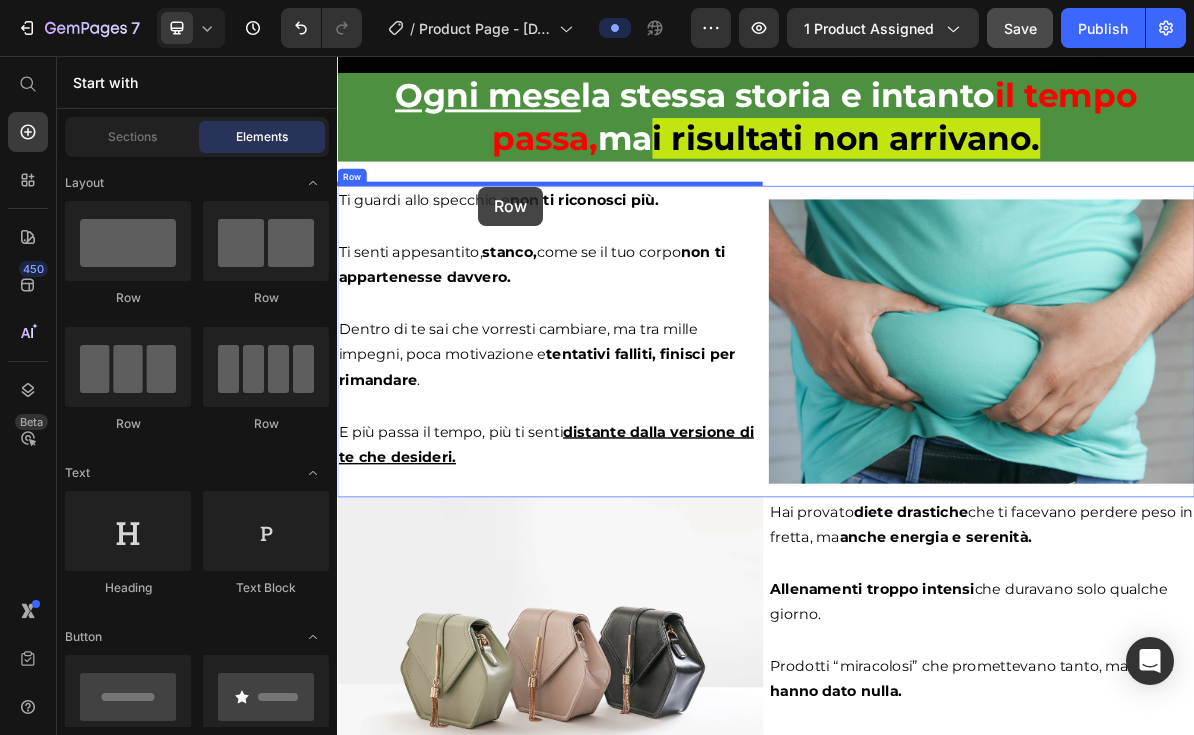 drag, startPoint x: 454, startPoint y: 298, endPoint x: 534, endPoint y: 239, distance: 99.40322 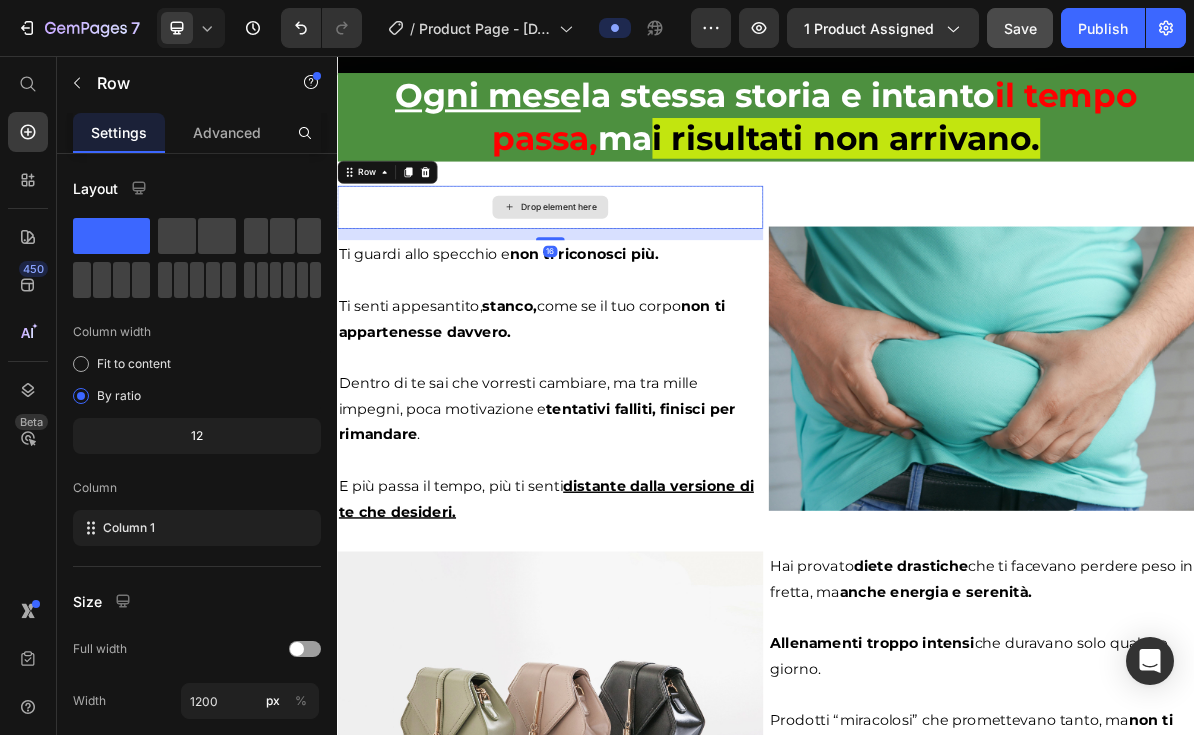 click on "Ti senti appesantito,  stanco,  come se il tuo corpo  non ti appartenesse davvero." at bounding box center (635, 424) 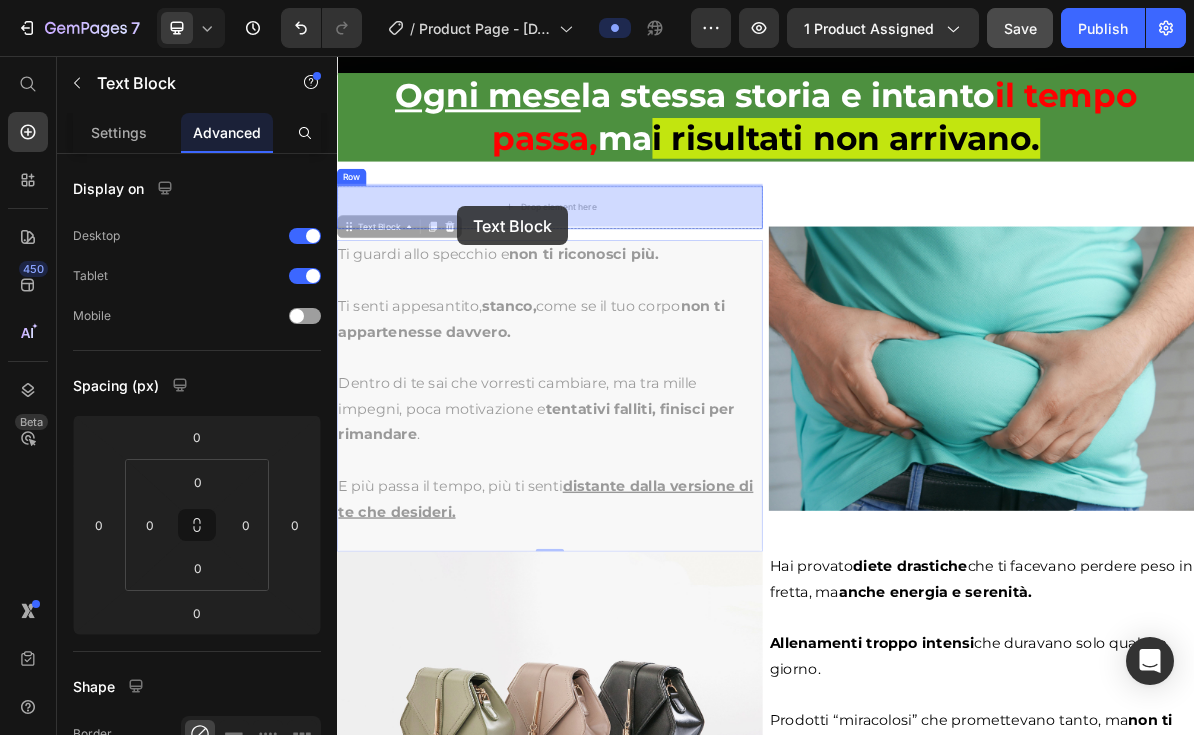 drag, startPoint x: 397, startPoint y: 298, endPoint x: 505, endPoint y: 266, distance: 112.64102 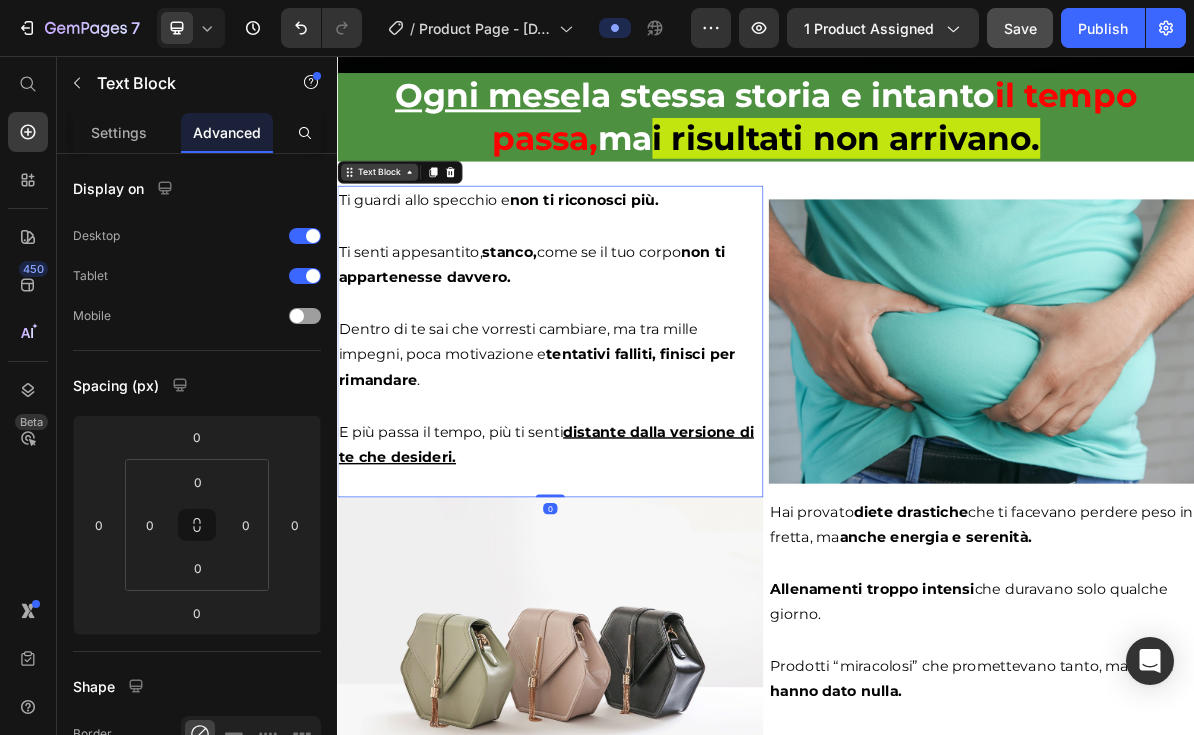 click 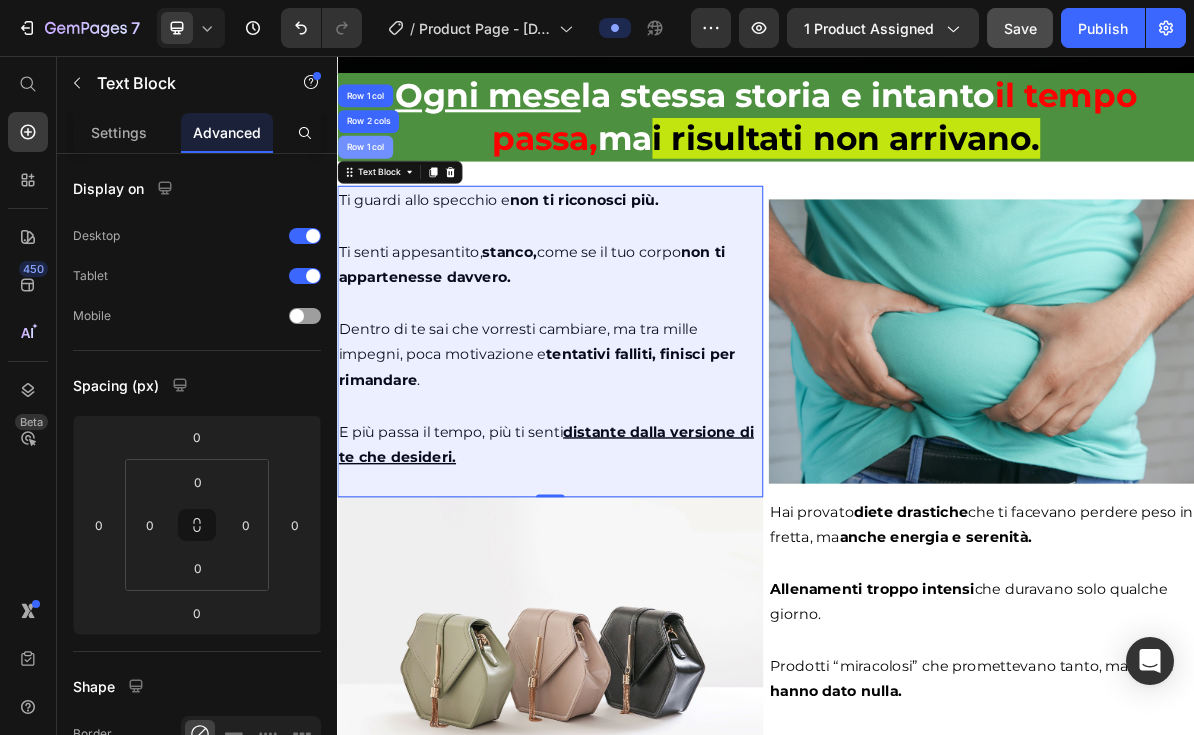 click on "Row 1 col" at bounding box center (376, 184) 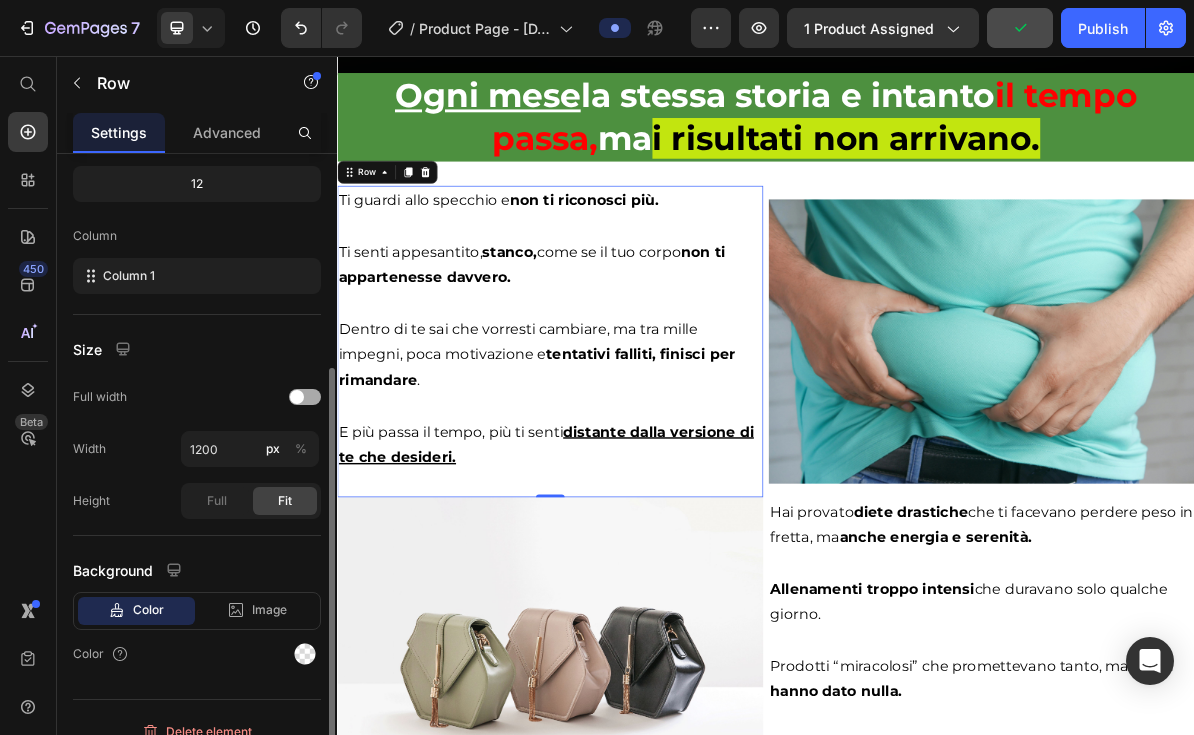 scroll, scrollTop: 274, scrollLeft: 0, axis: vertical 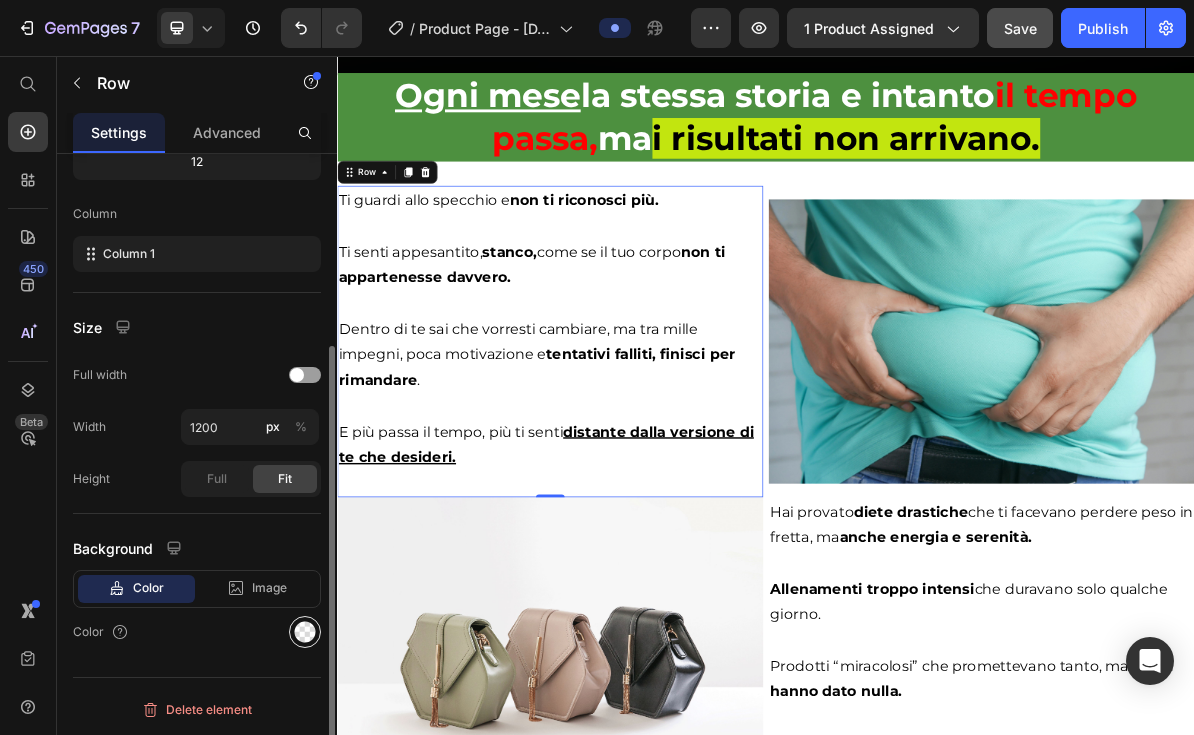 click at bounding box center [305, 632] 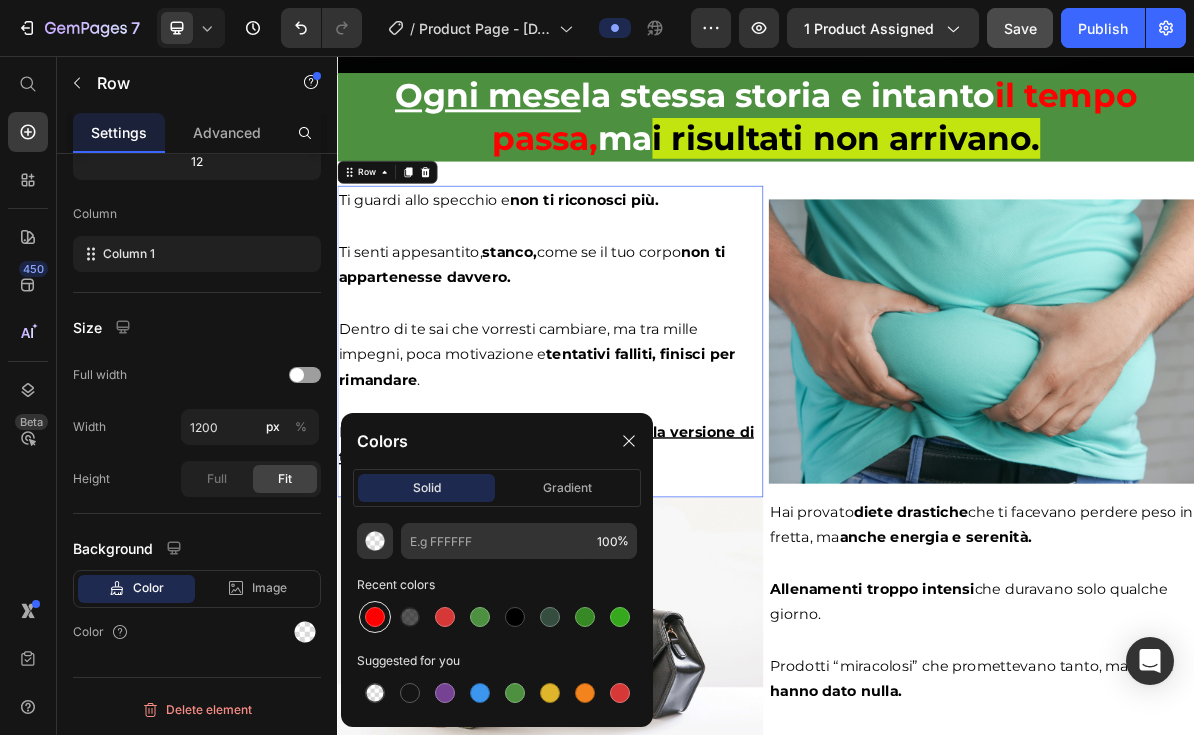 click at bounding box center (375, 617) 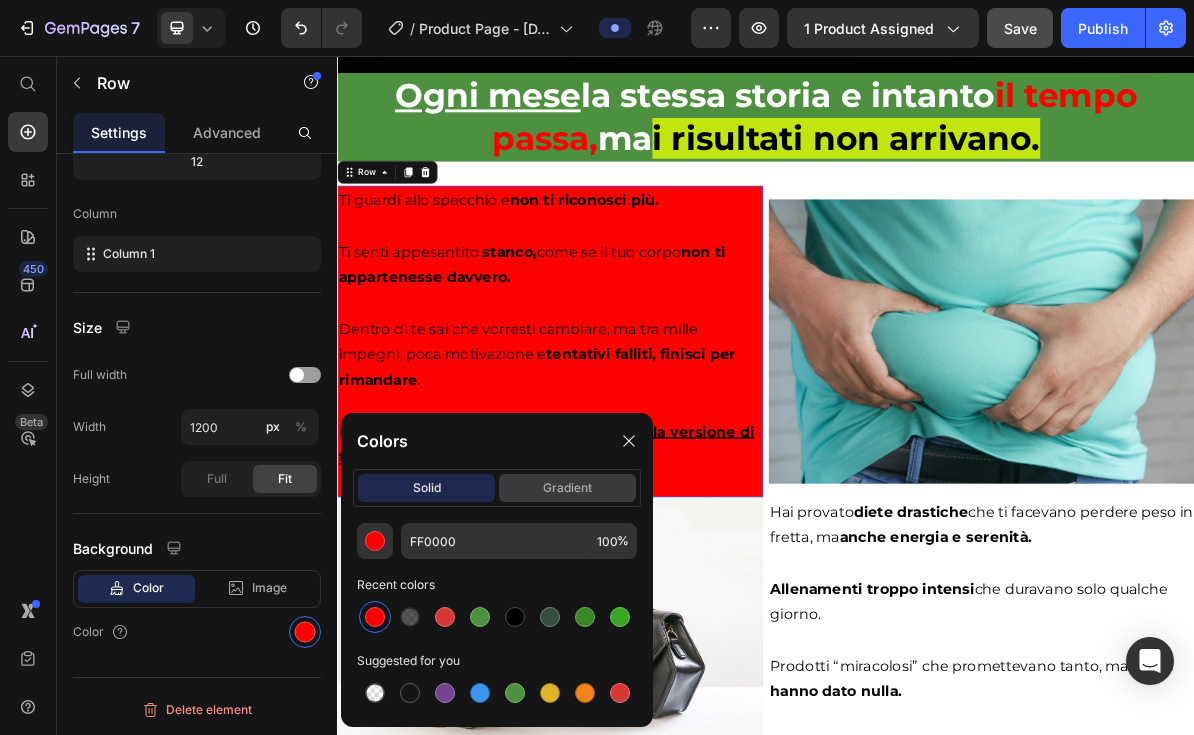 click on "gradient" 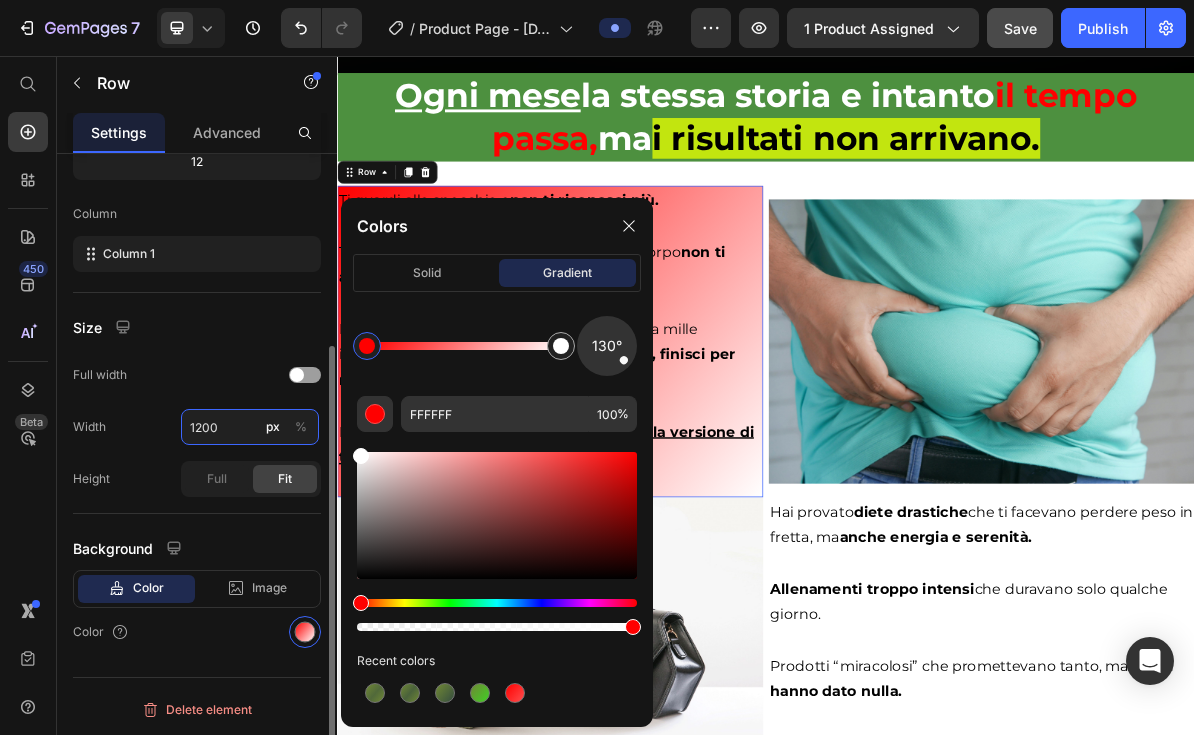 drag, startPoint x: 586, startPoint y: 492, endPoint x: 317, endPoint y: 432, distance: 275.61023 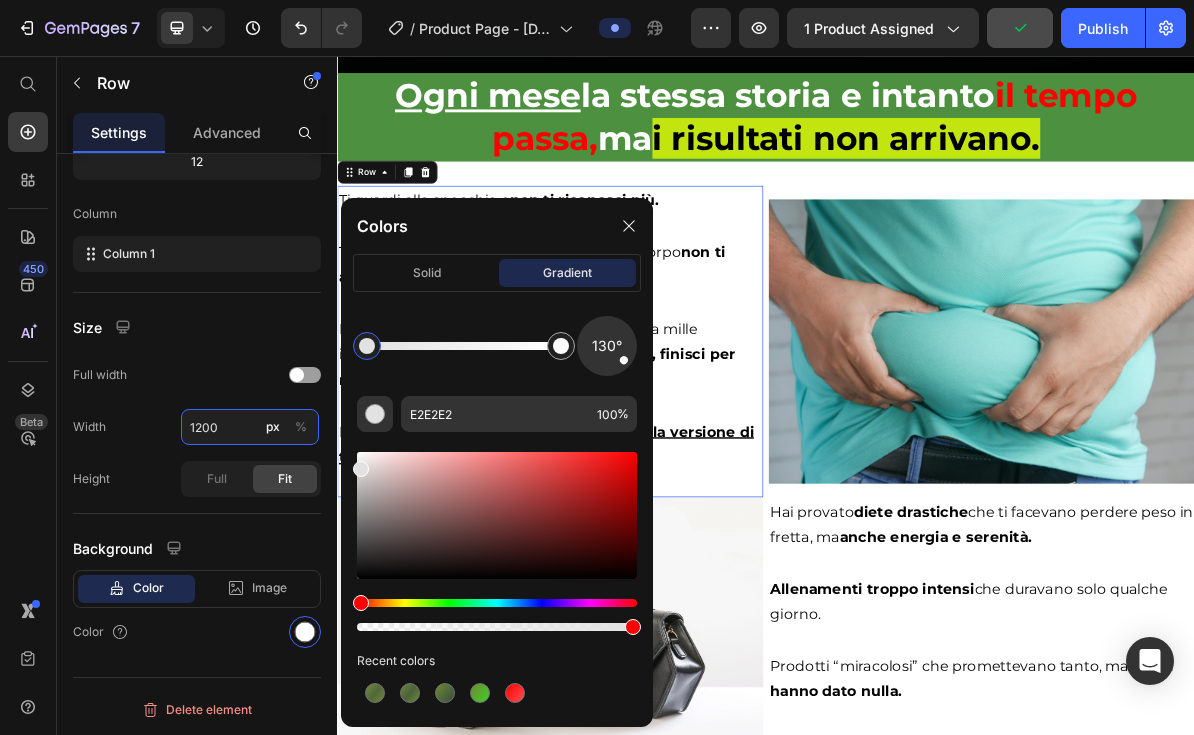 click at bounding box center [497, 515] 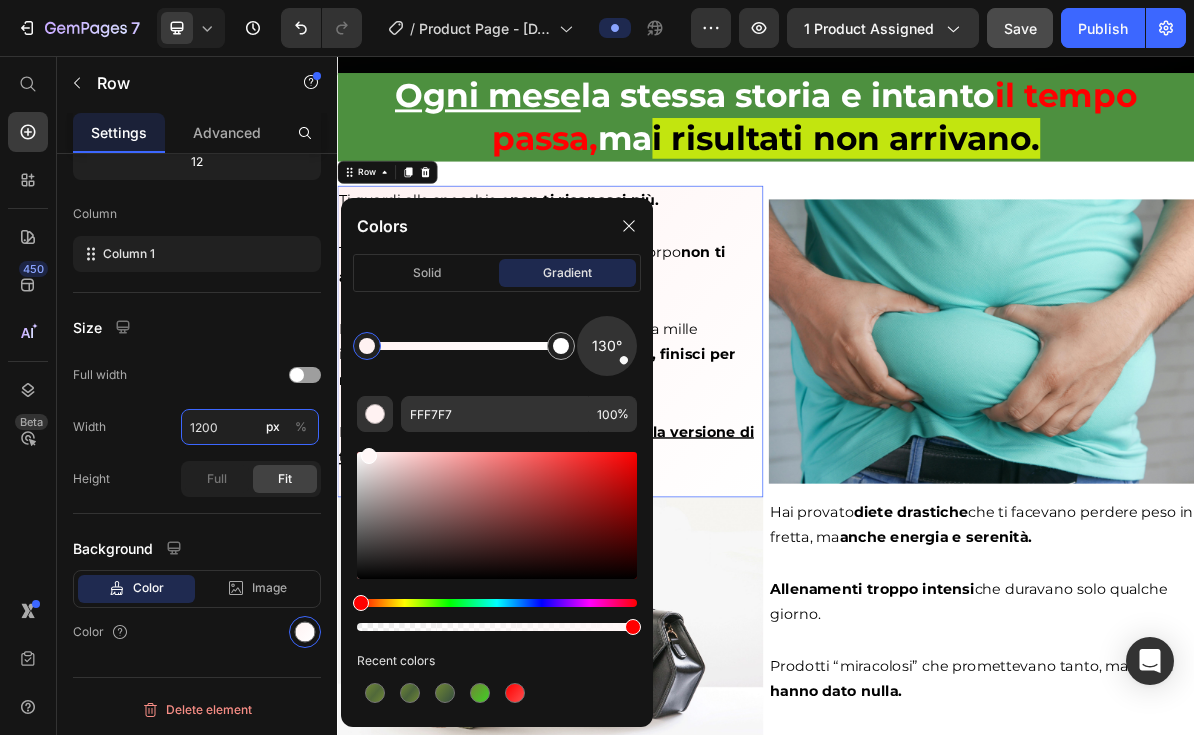 drag, startPoint x: 359, startPoint y: 470, endPoint x: 366, endPoint y: 450, distance: 21.189621 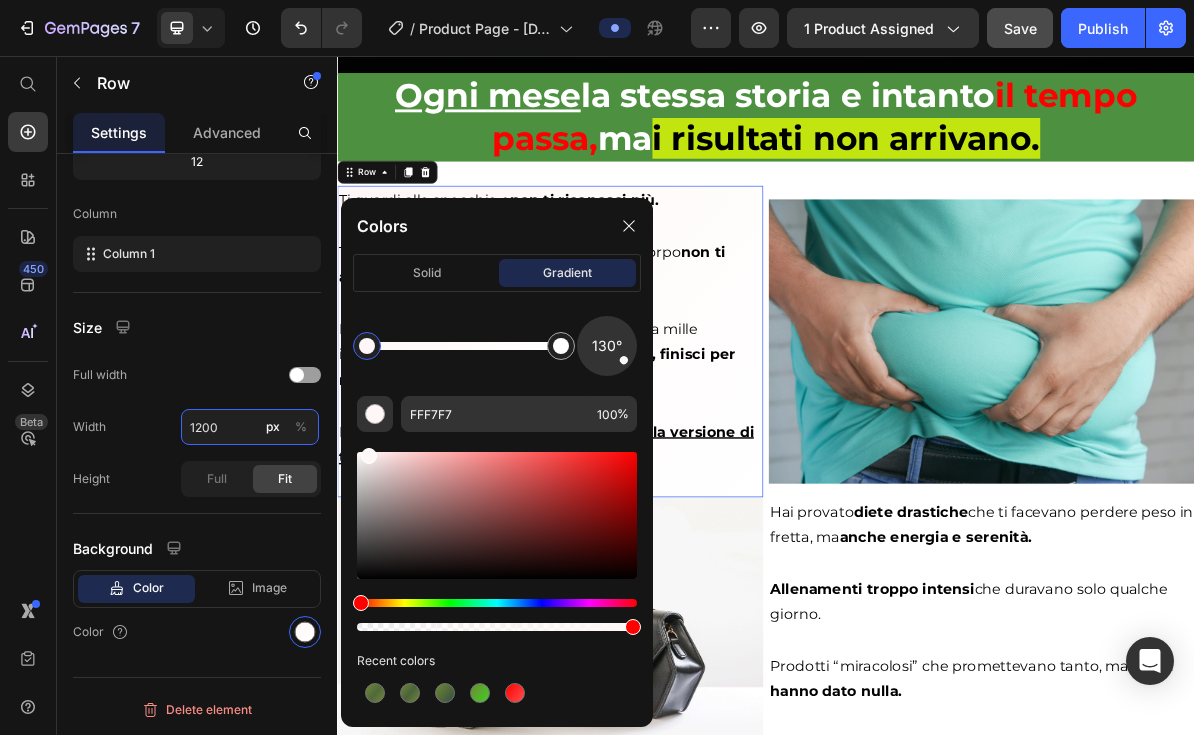 click at bounding box center [497, 603] 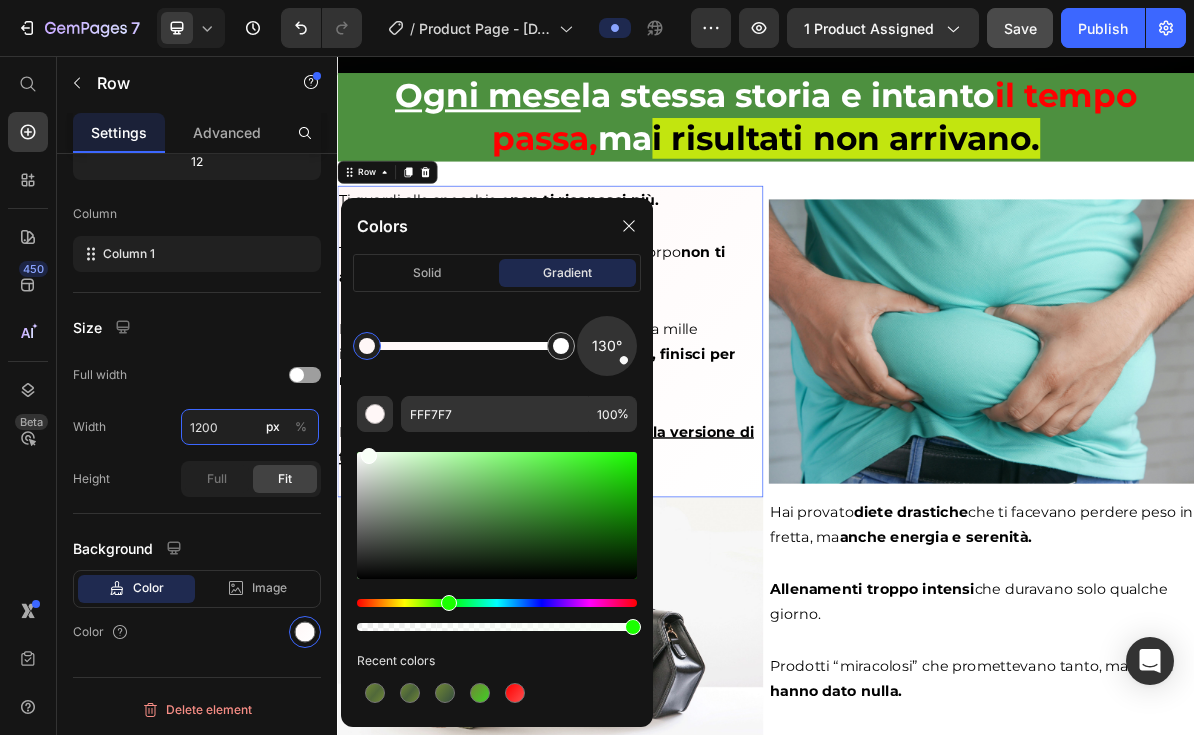 type on "F8FFF7" 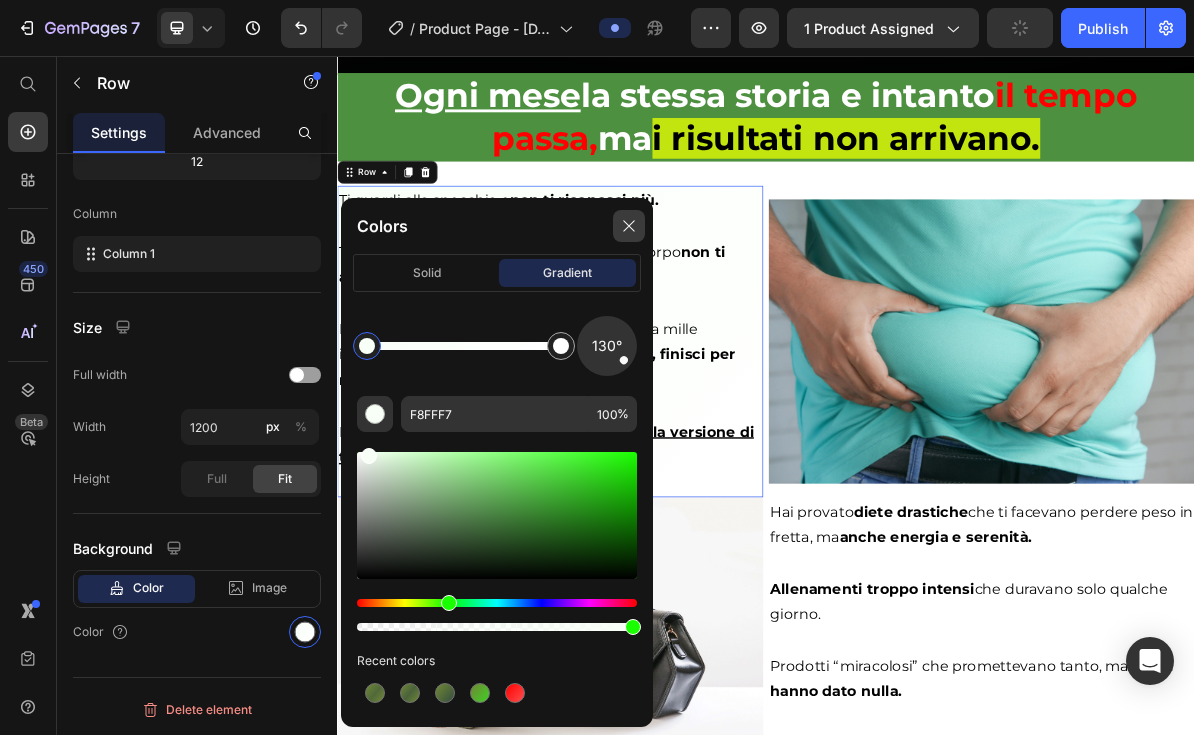 click at bounding box center [629, 226] 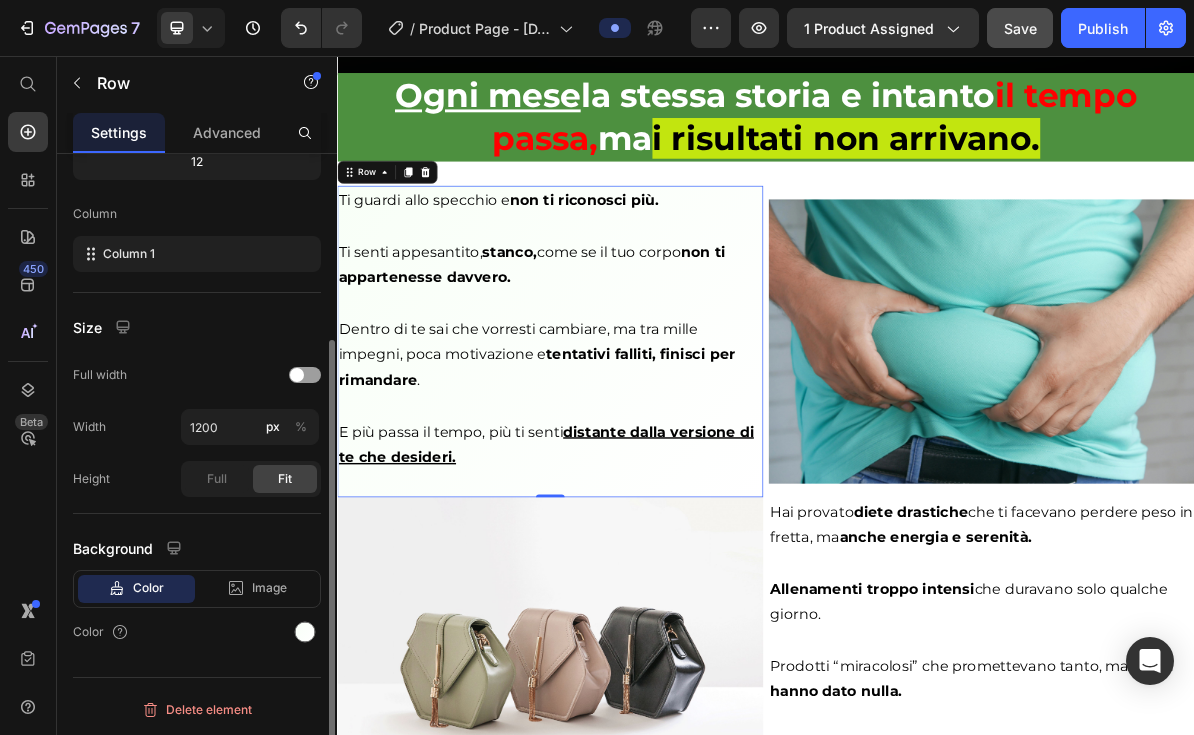 scroll, scrollTop: 271, scrollLeft: 0, axis: vertical 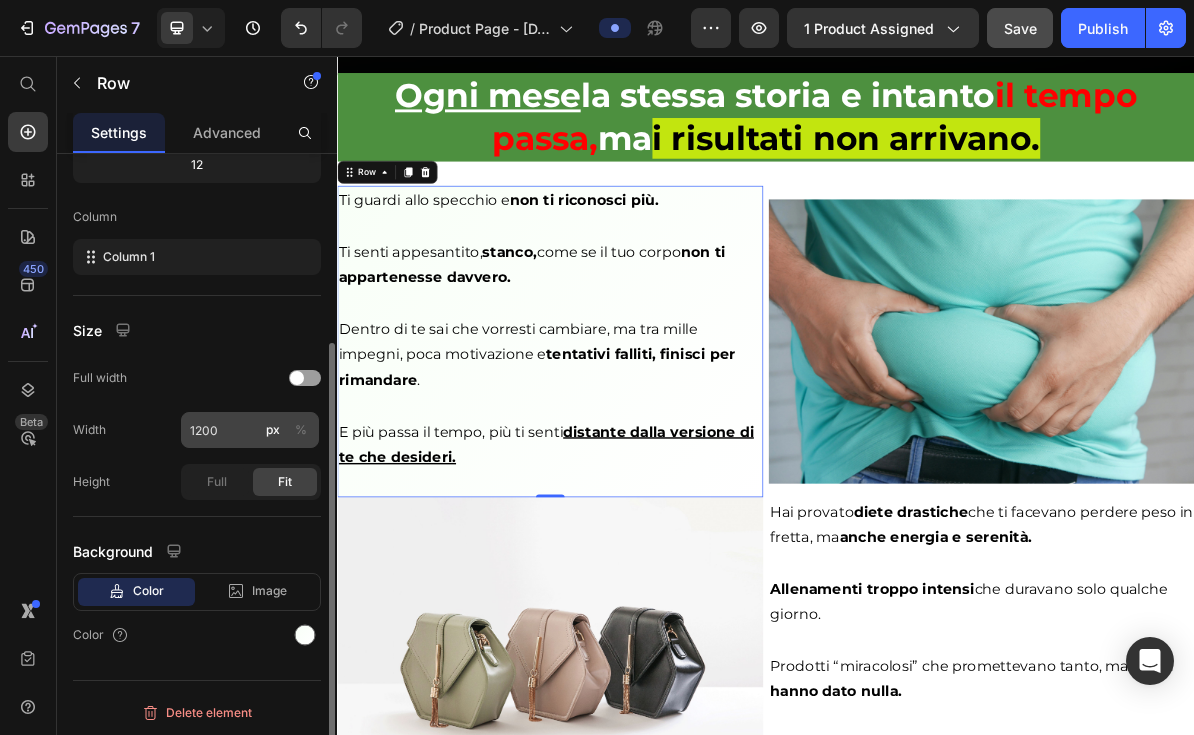 click on "%" at bounding box center (301, 430) 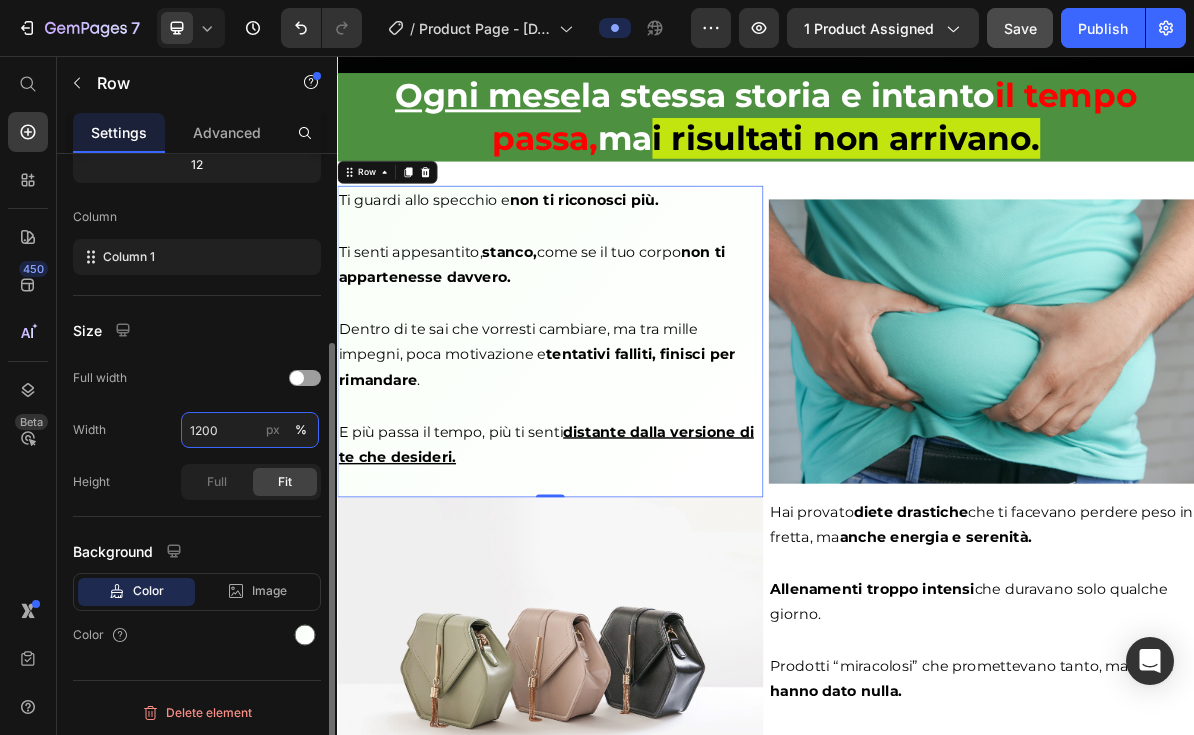 click on "1200" at bounding box center (250, 430) 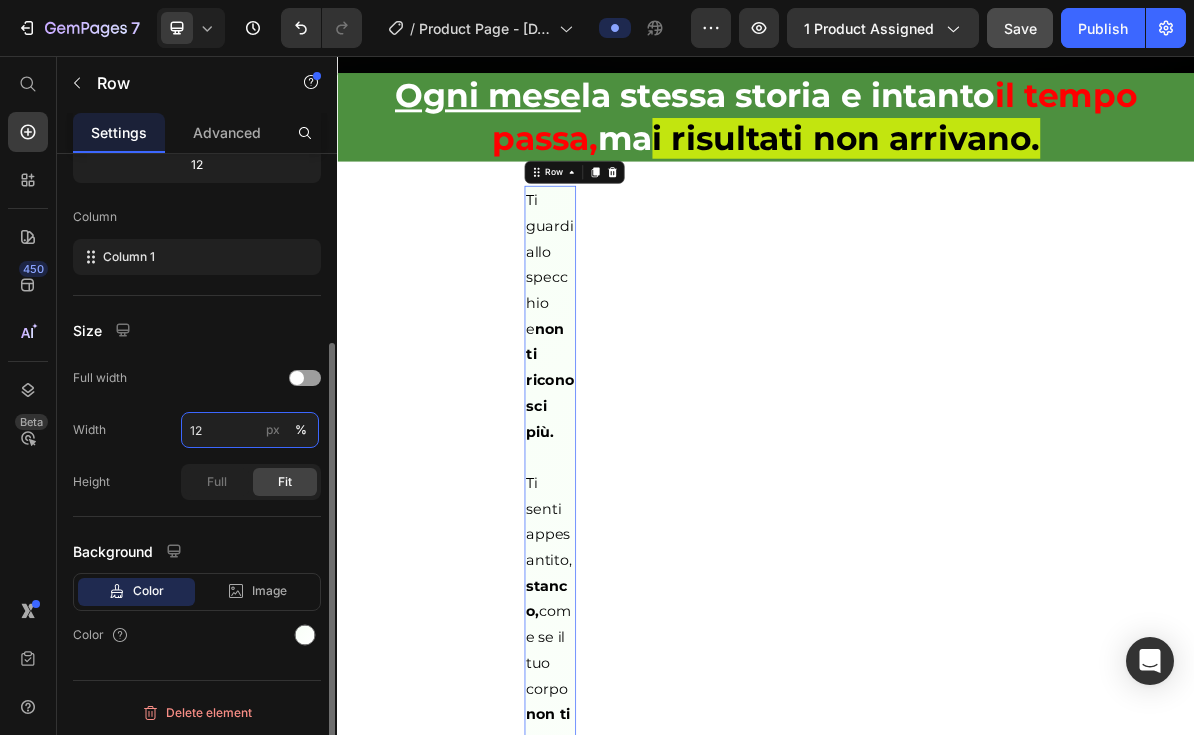 type on "1" 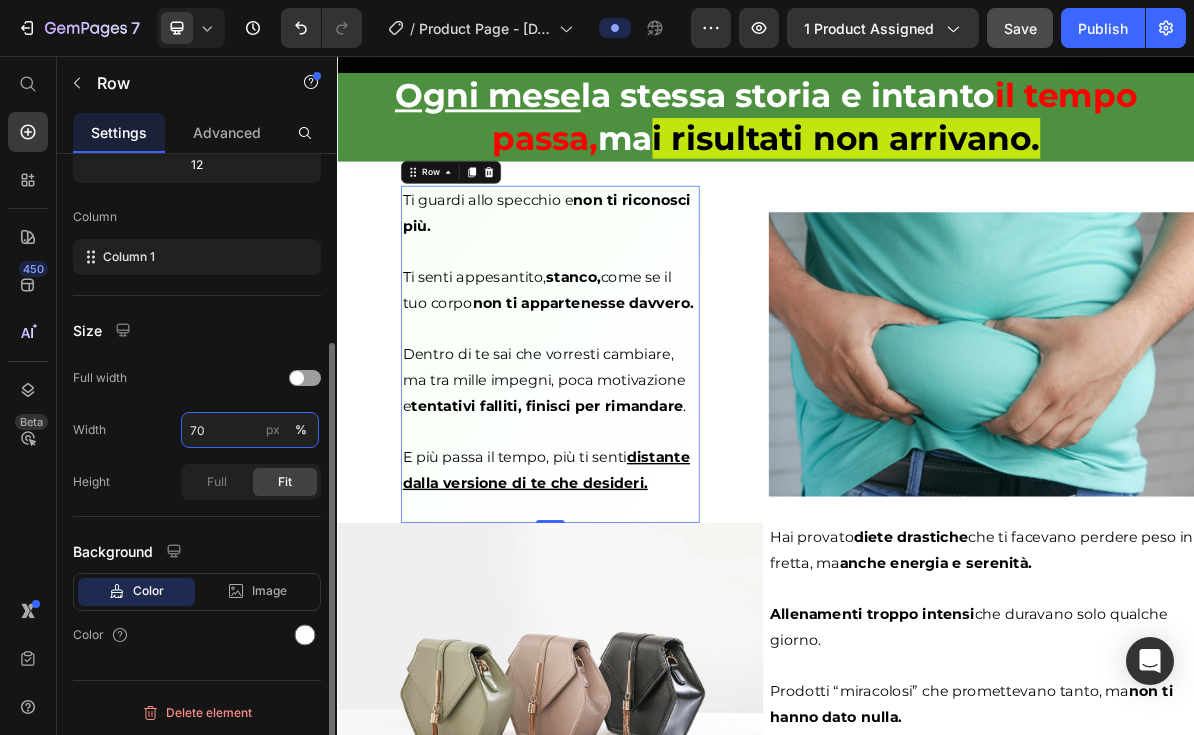 type on "7" 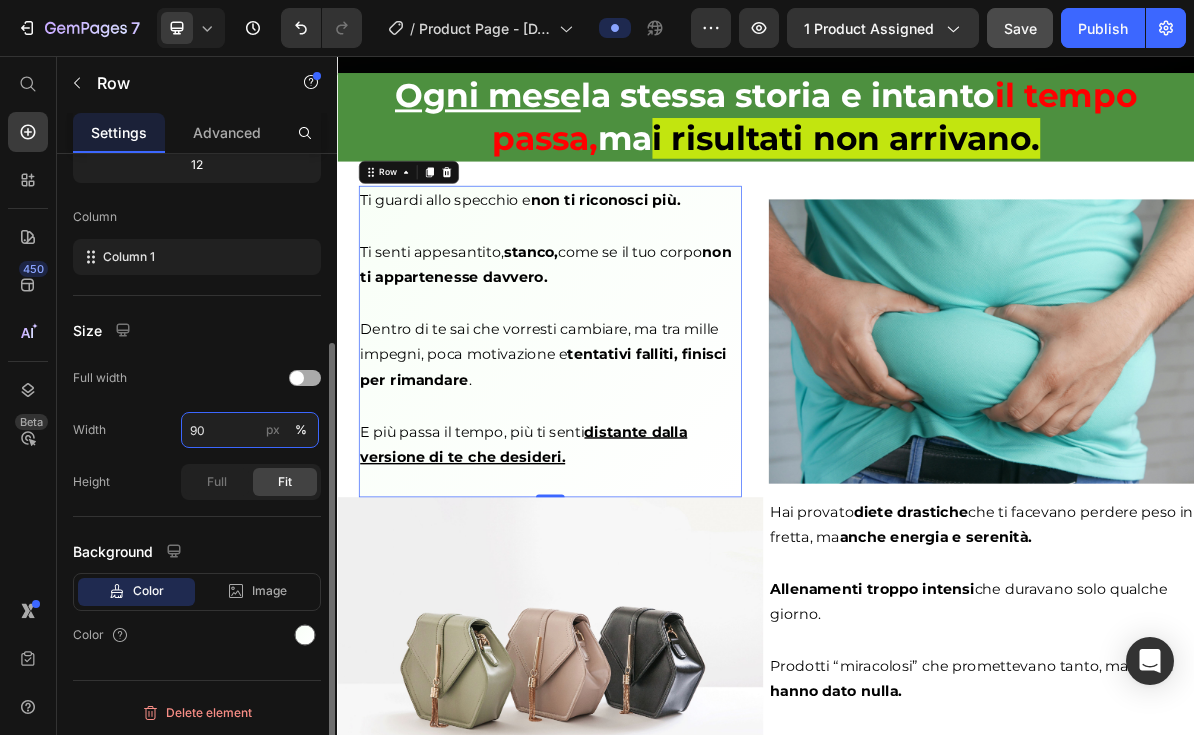 type on "90" 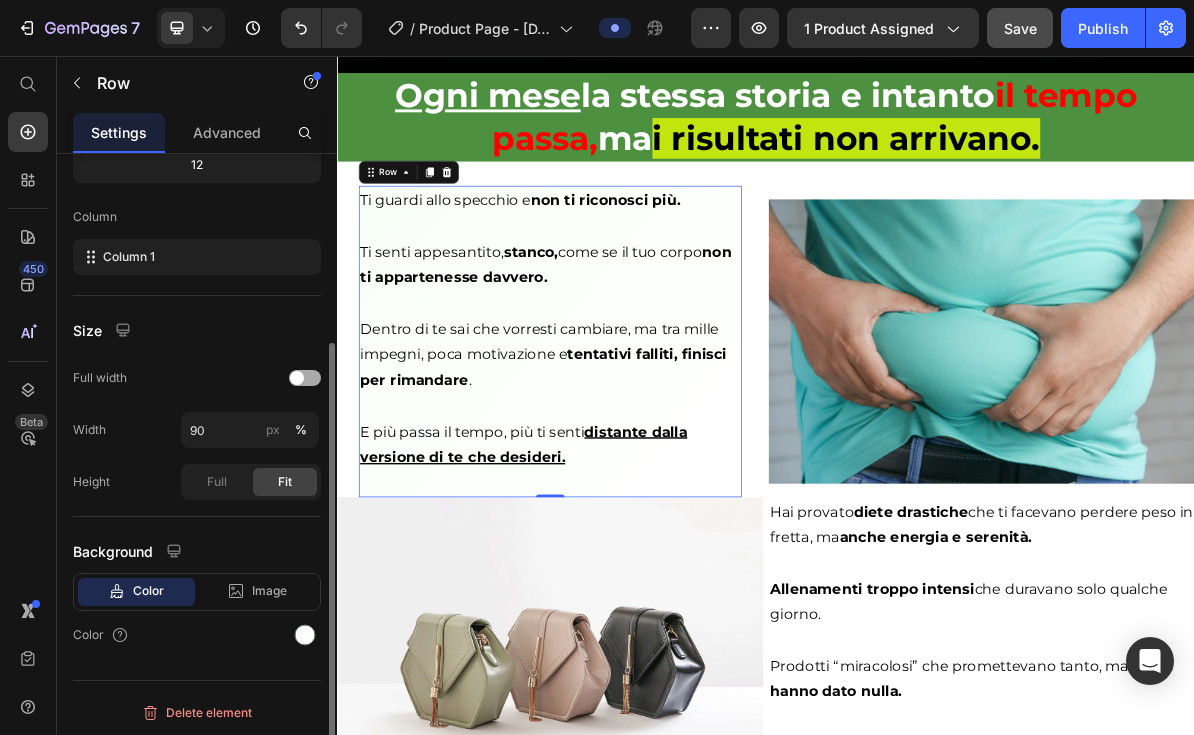 click on "Full width" 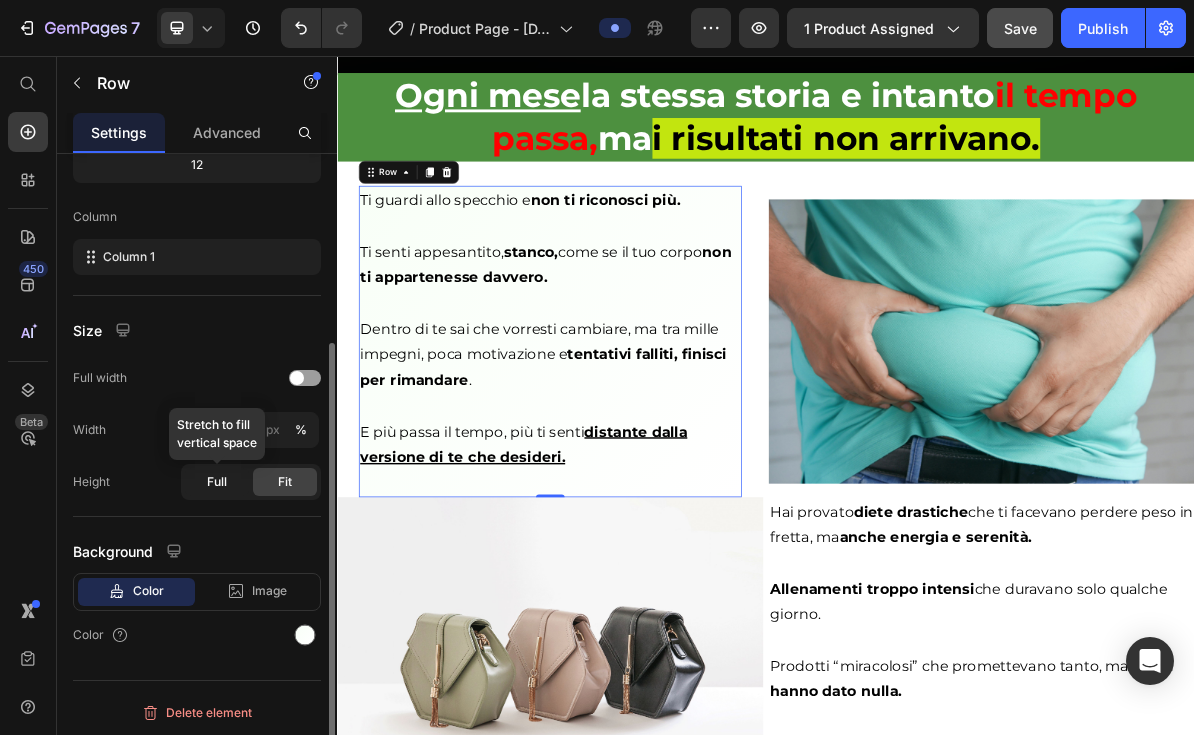 click on "Full" 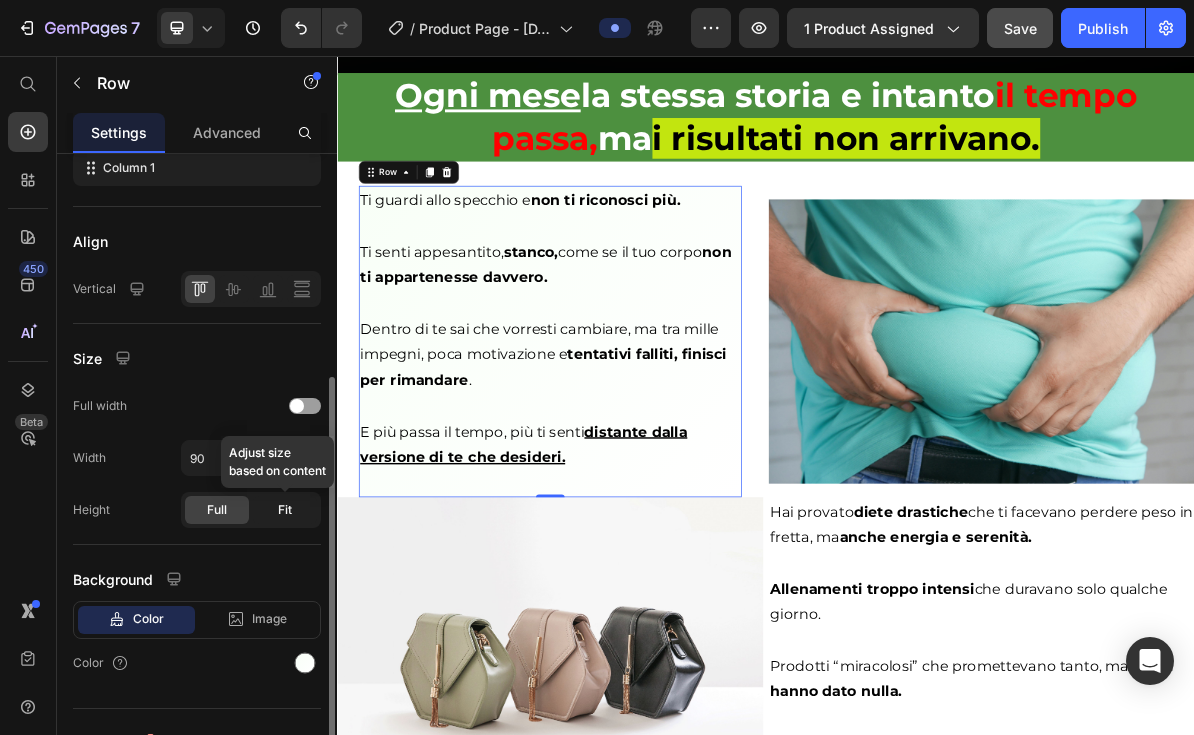 click on "Fit" 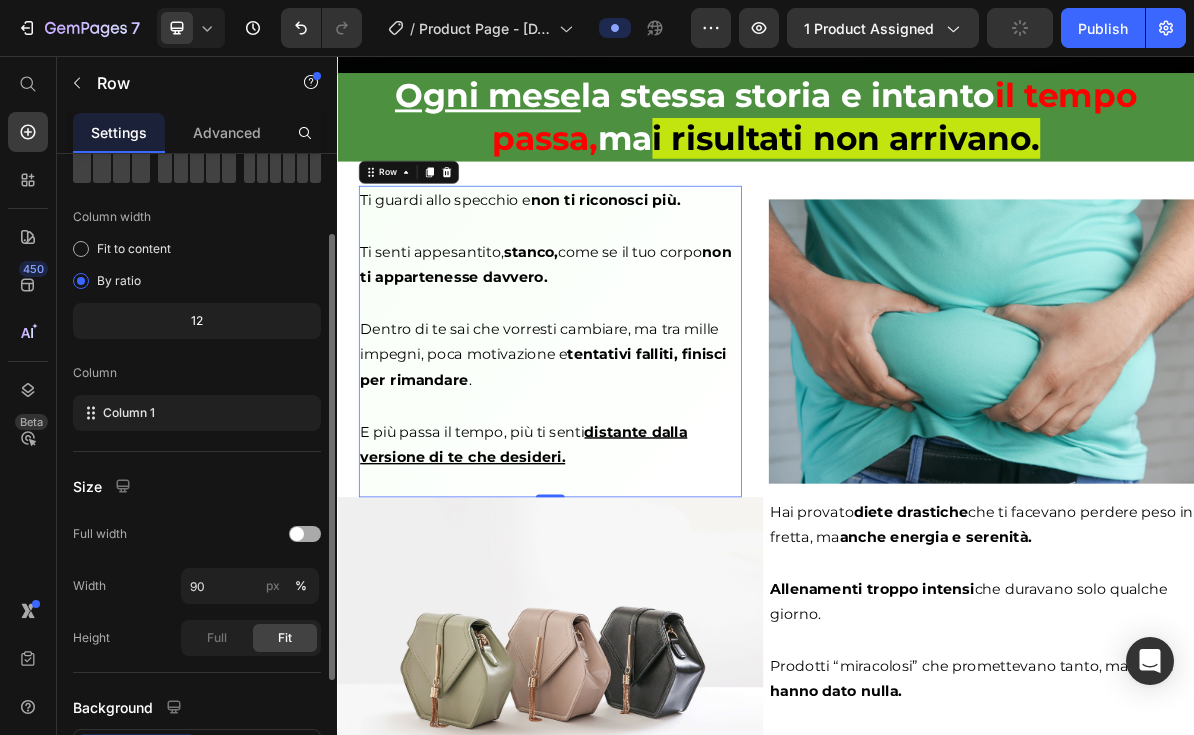 scroll, scrollTop: 274, scrollLeft: 0, axis: vertical 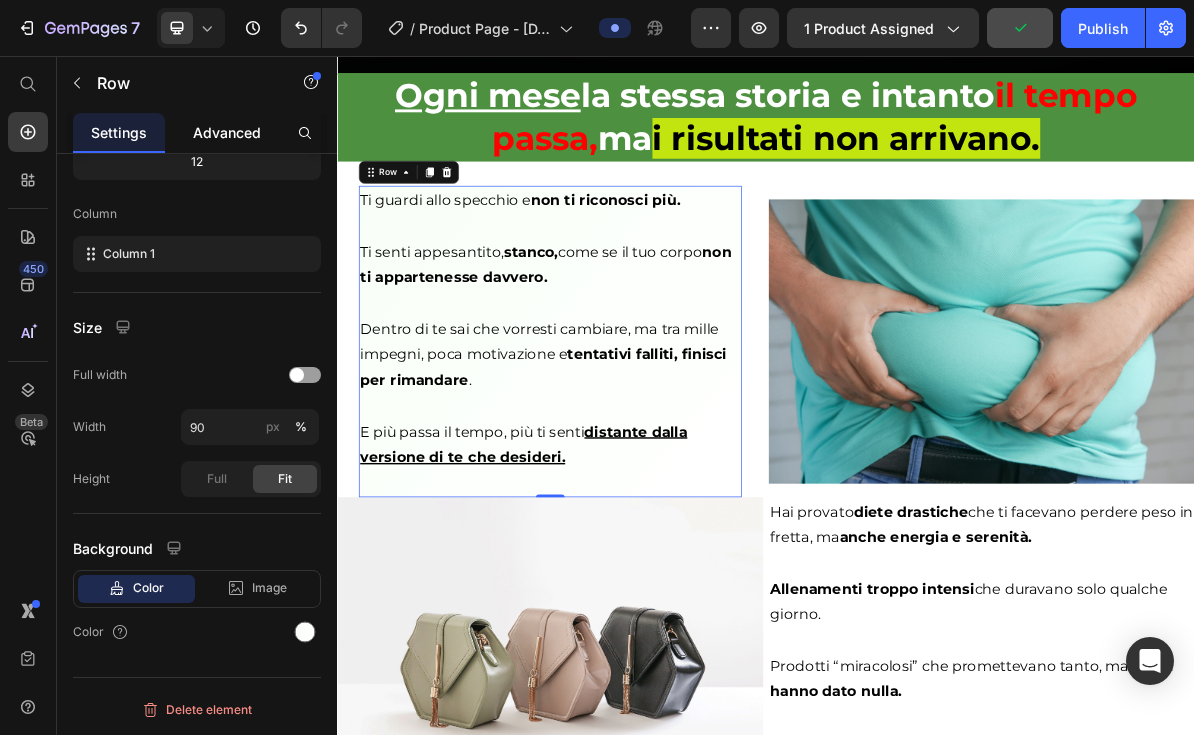 click on "Advanced" 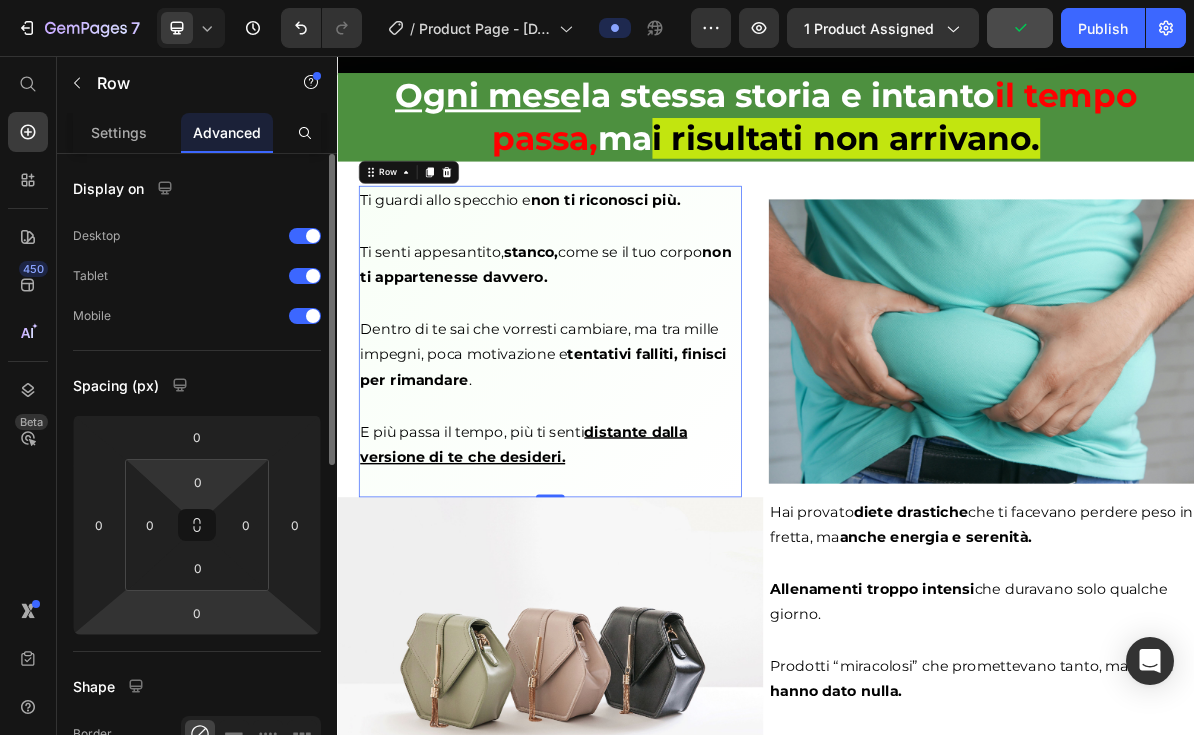 scroll, scrollTop: 132, scrollLeft: 0, axis: vertical 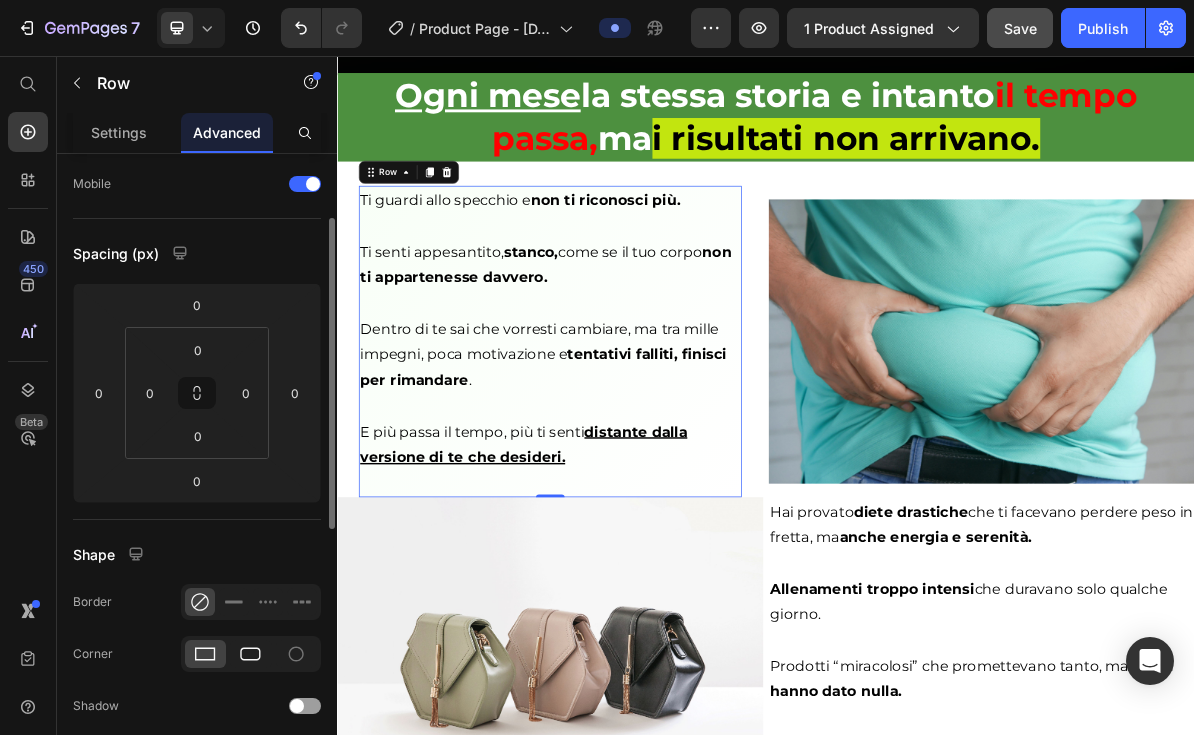 click 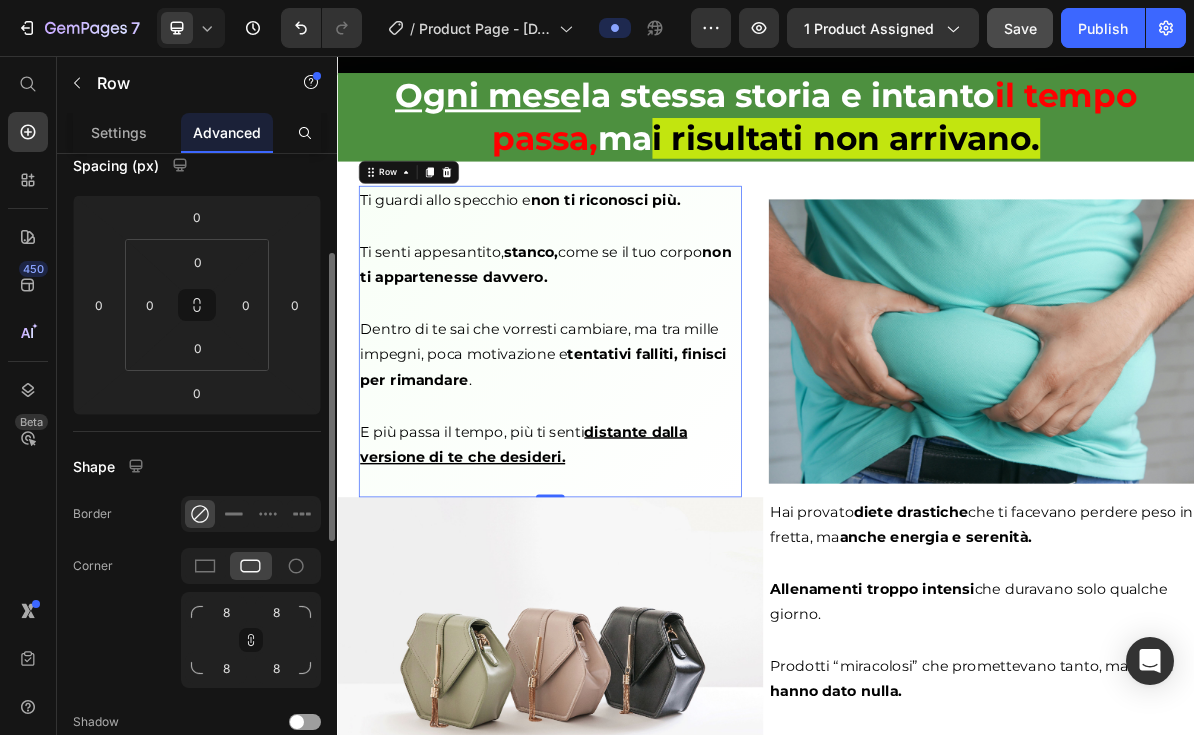 scroll, scrollTop: 320, scrollLeft: 0, axis: vertical 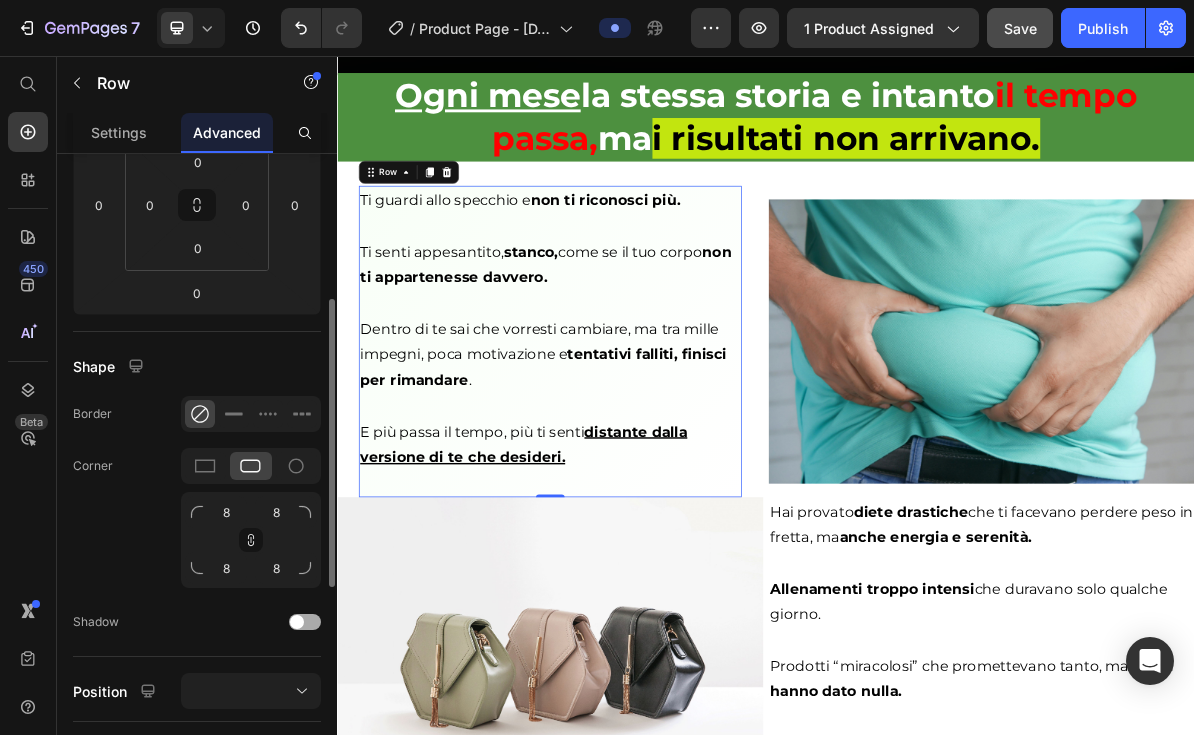 click at bounding box center (297, 622) 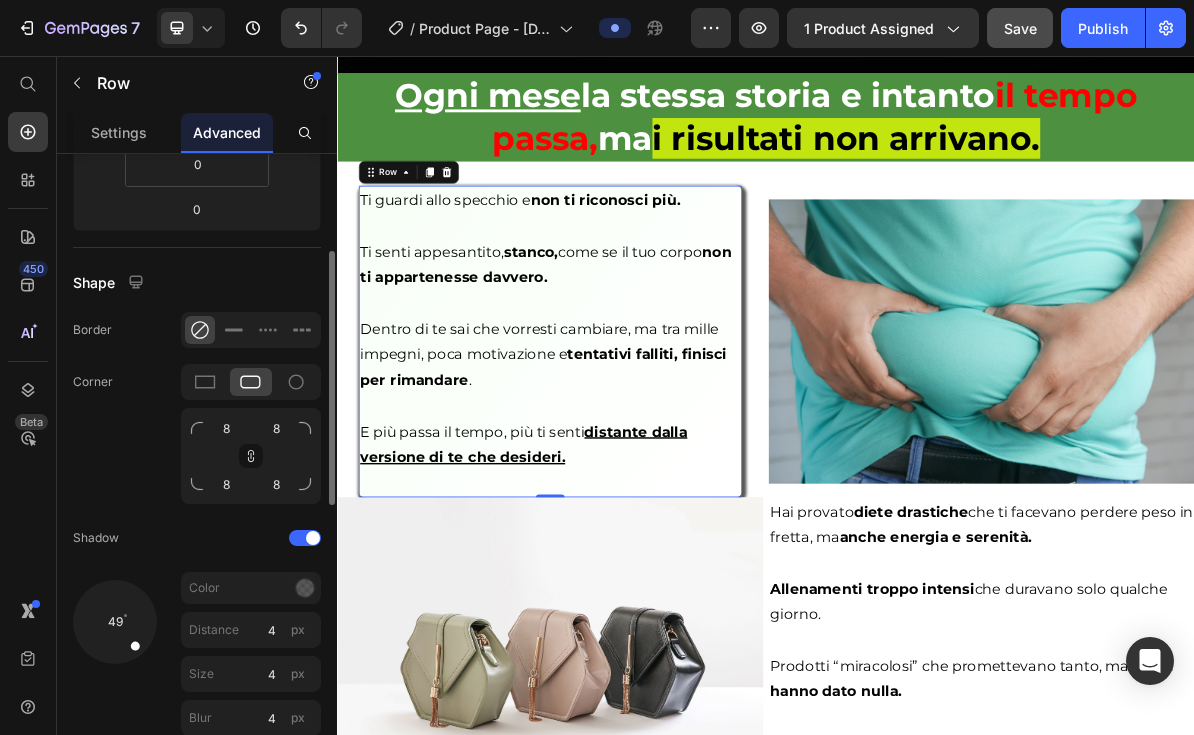 scroll, scrollTop: 446, scrollLeft: 0, axis: vertical 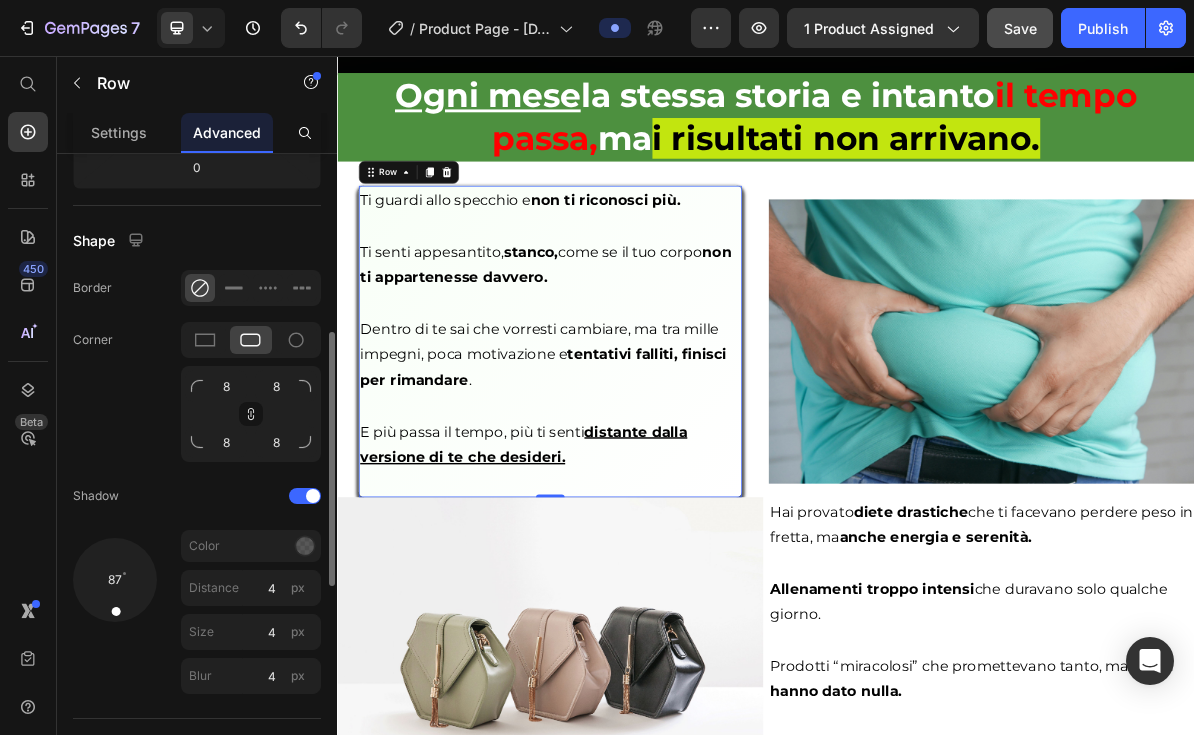 drag, startPoint x: 132, startPoint y: 609, endPoint x: 115, endPoint y: 635, distance: 31.06445 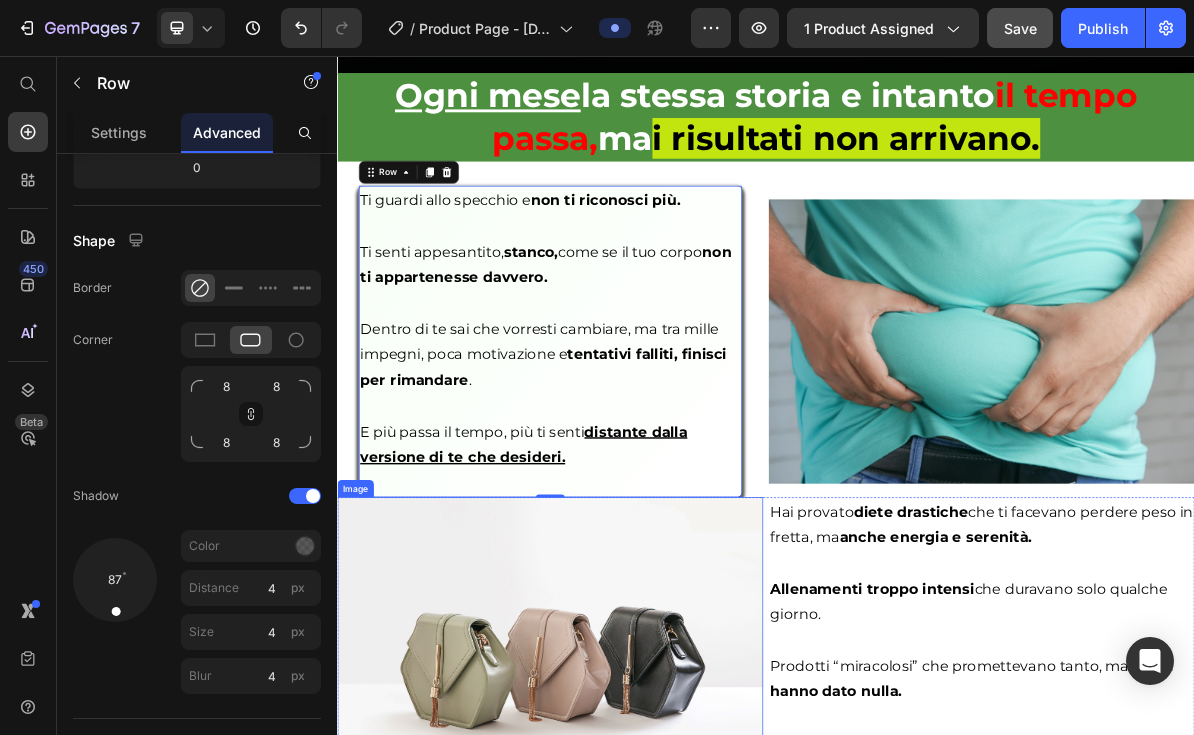 scroll, scrollTop: 2815, scrollLeft: 0, axis: vertical 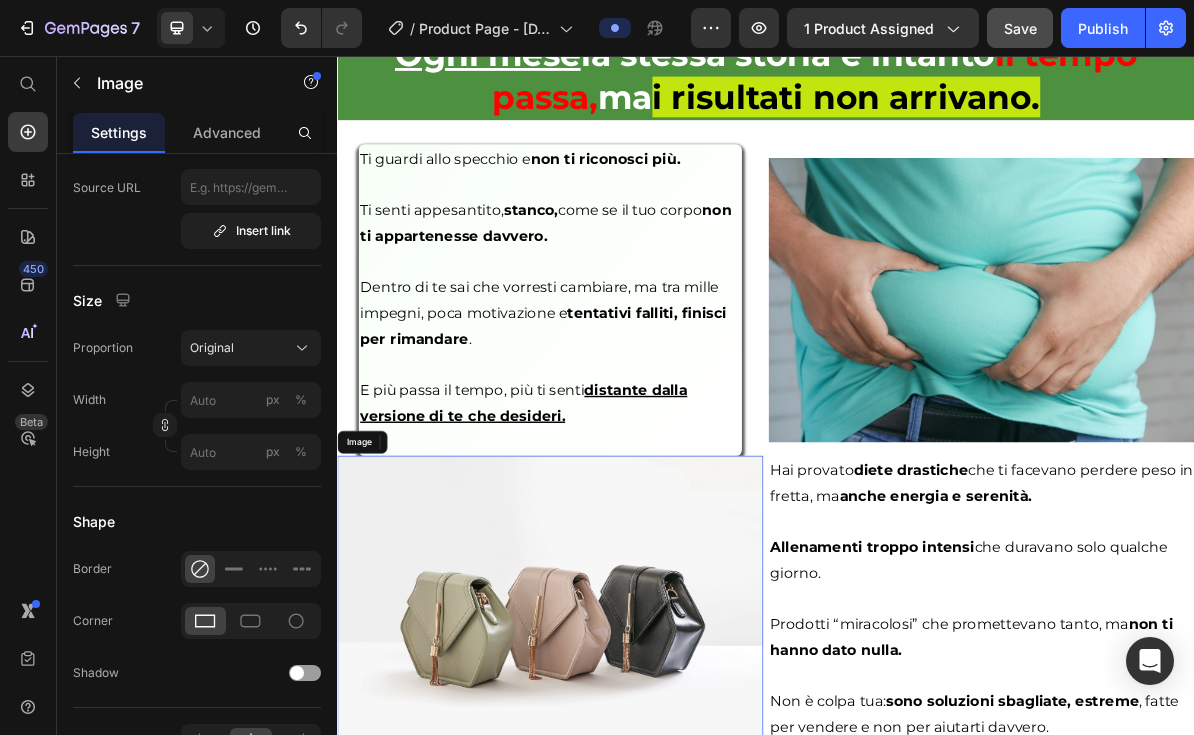 click at bounding box center (635, 839) 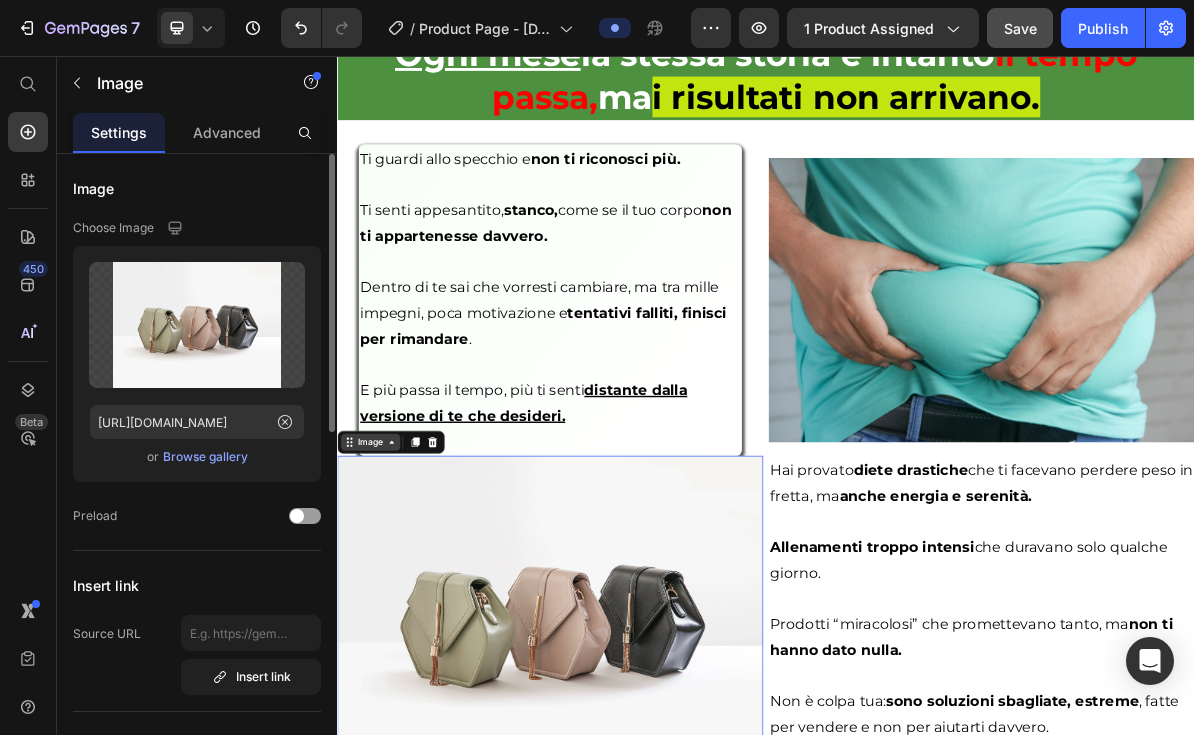 click on "Image" at bounding box center [383, 597] 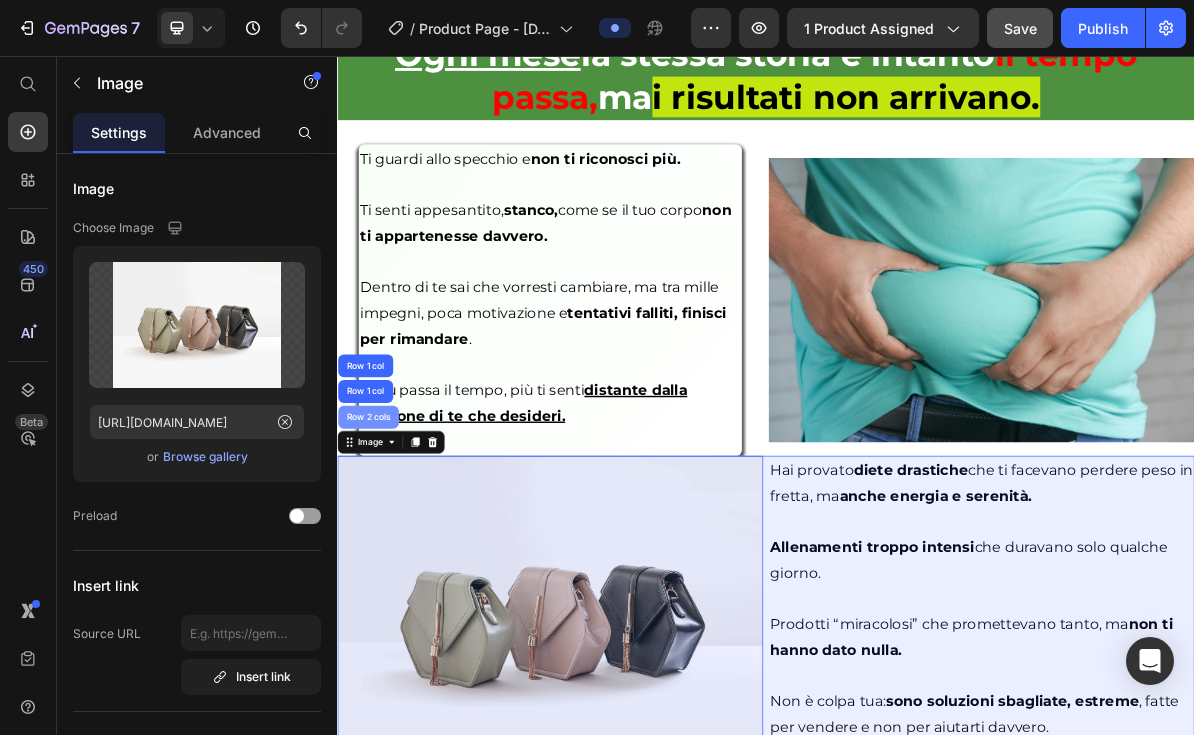 click on "Row 2 cols" at bounding box center (380, 562) 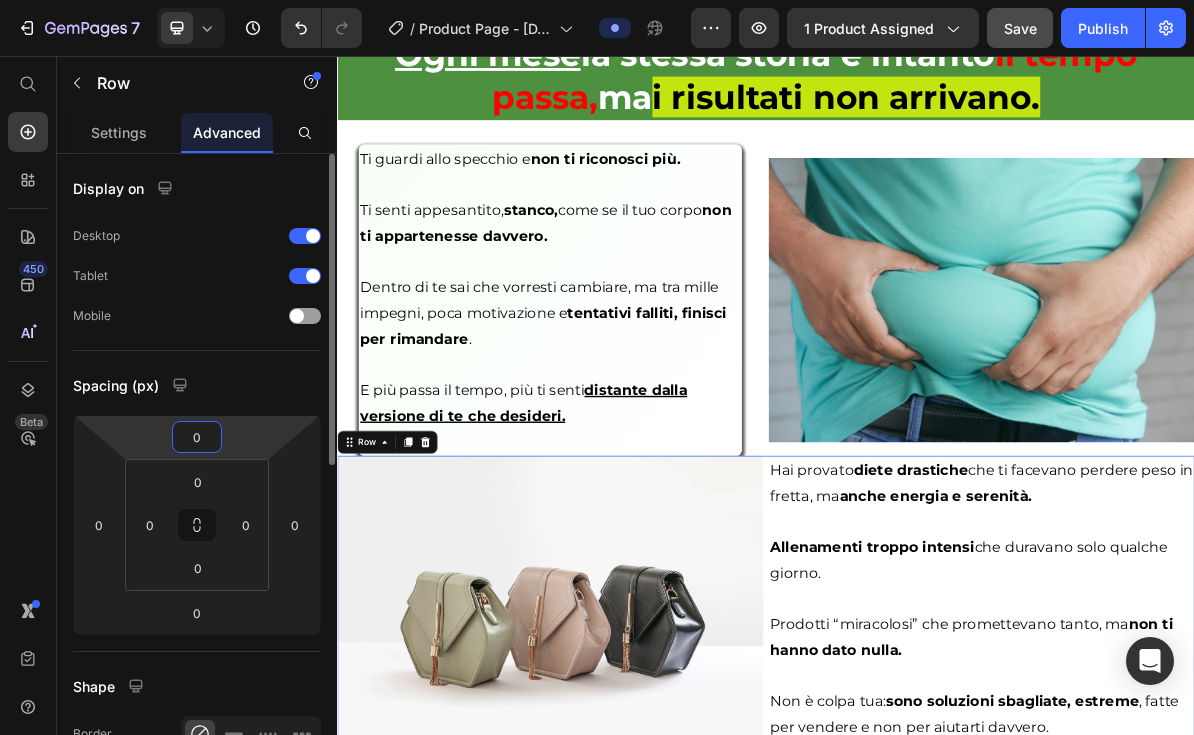 click on "0" at bounding box center (197, 437) 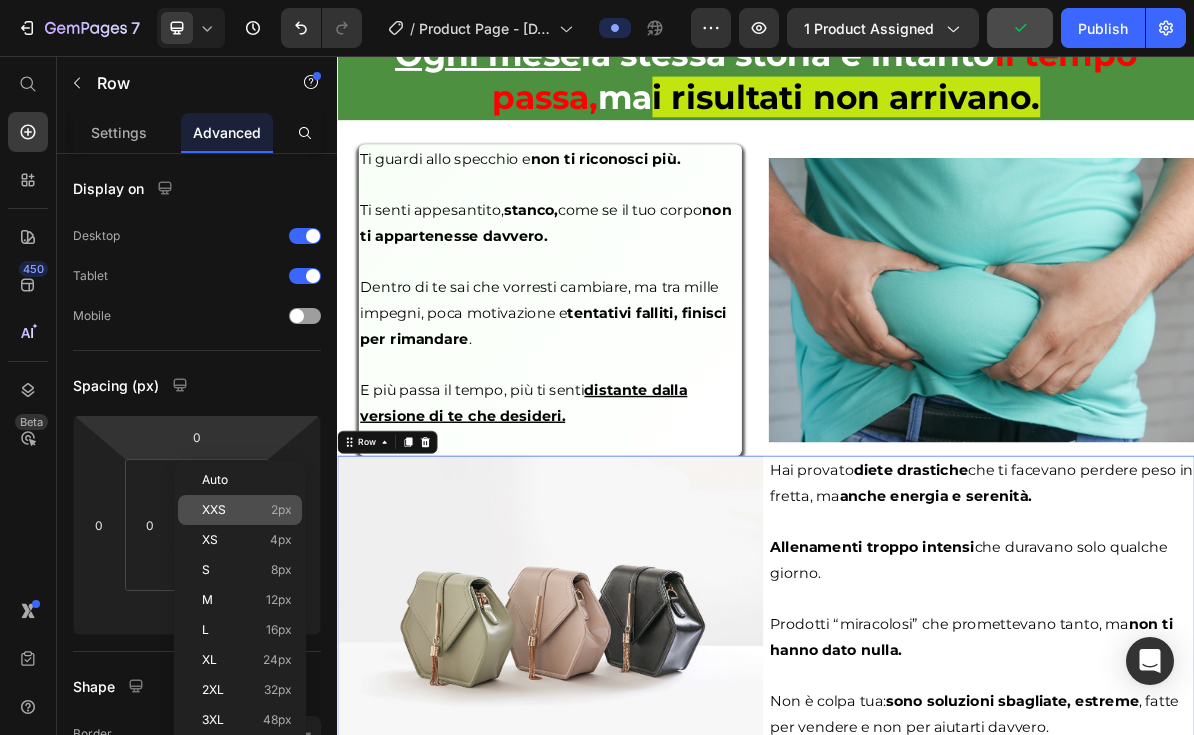 click on "XXS 2px" at bounding box center (247, 510) 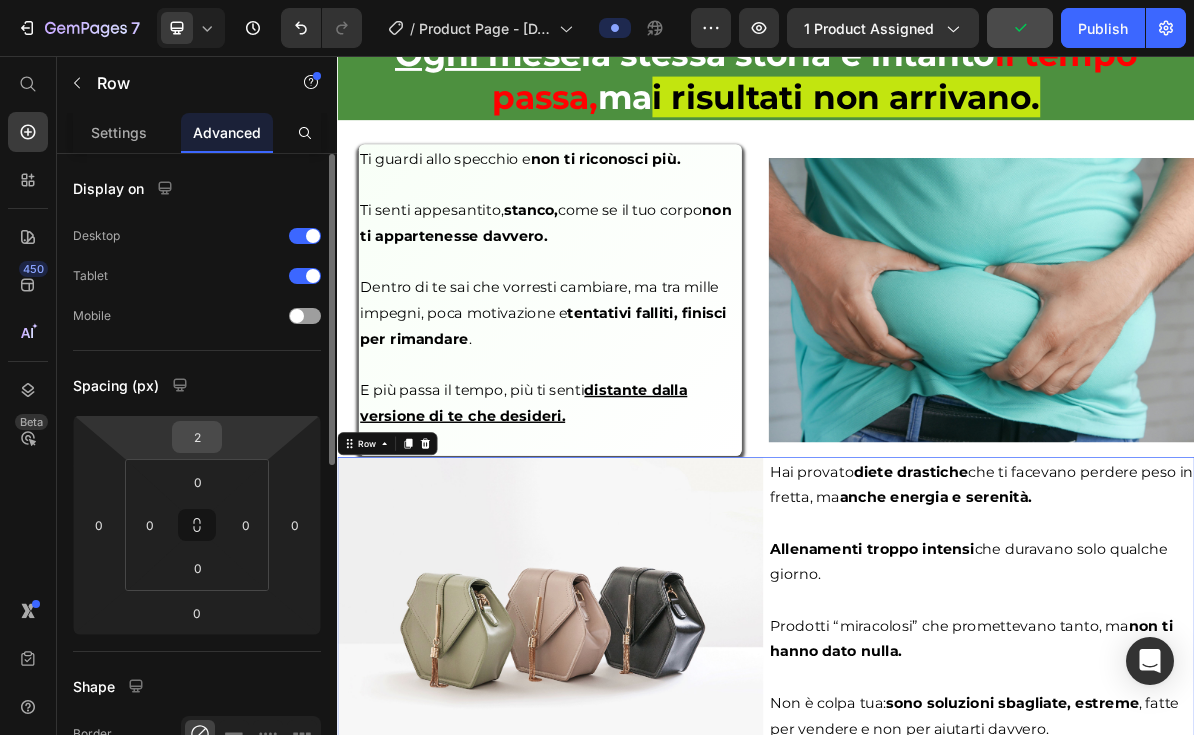 click on "2" at bounding box center [197, 437] 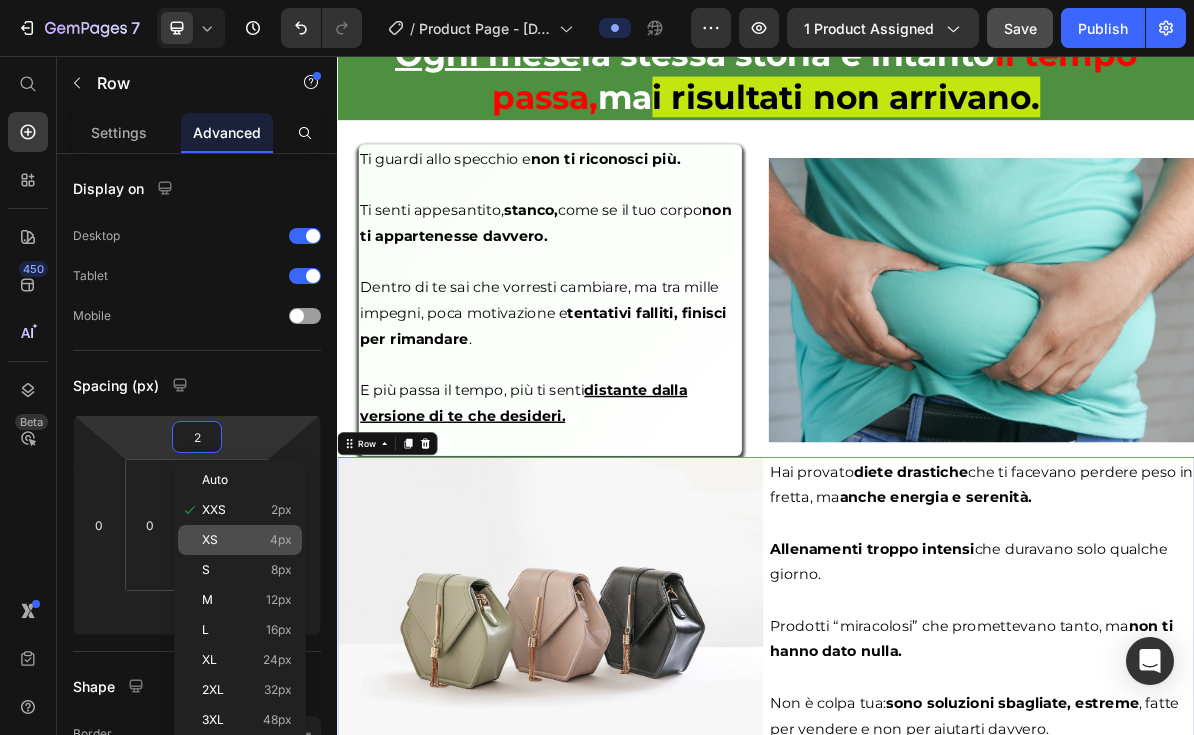 click on "XS 4px" at bounding box center [247, 540] 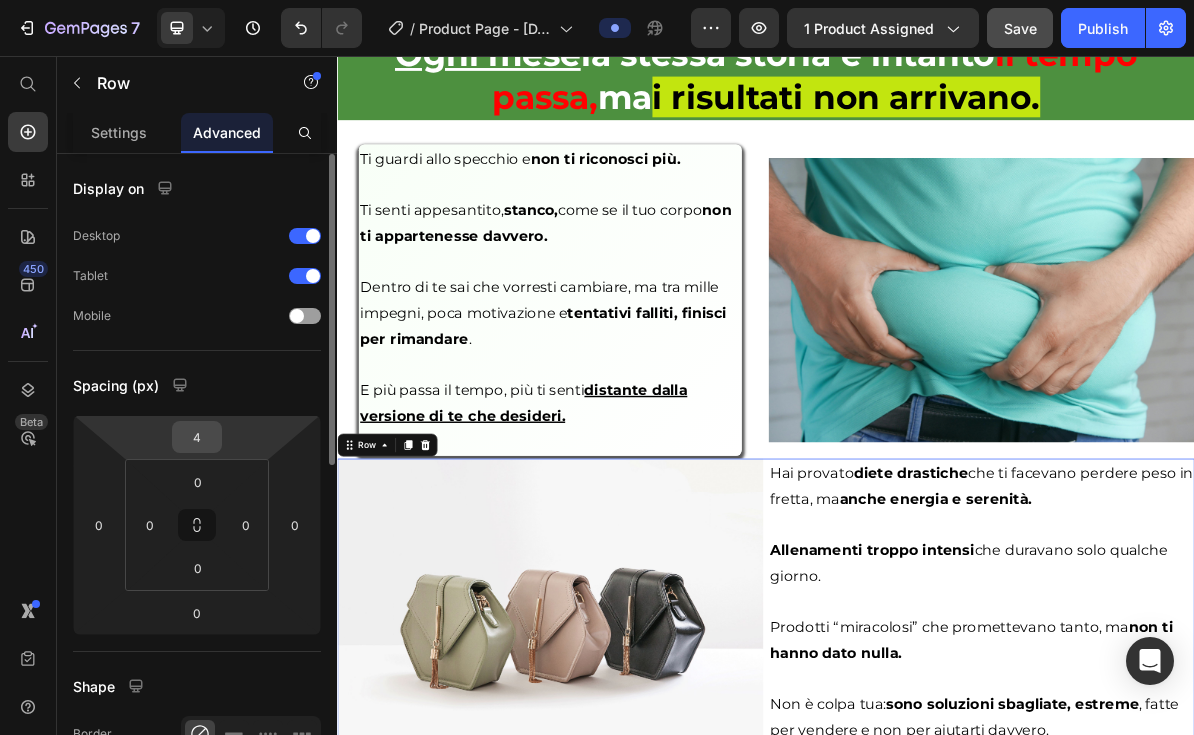 click on "4" at bounding box center (197, 437) 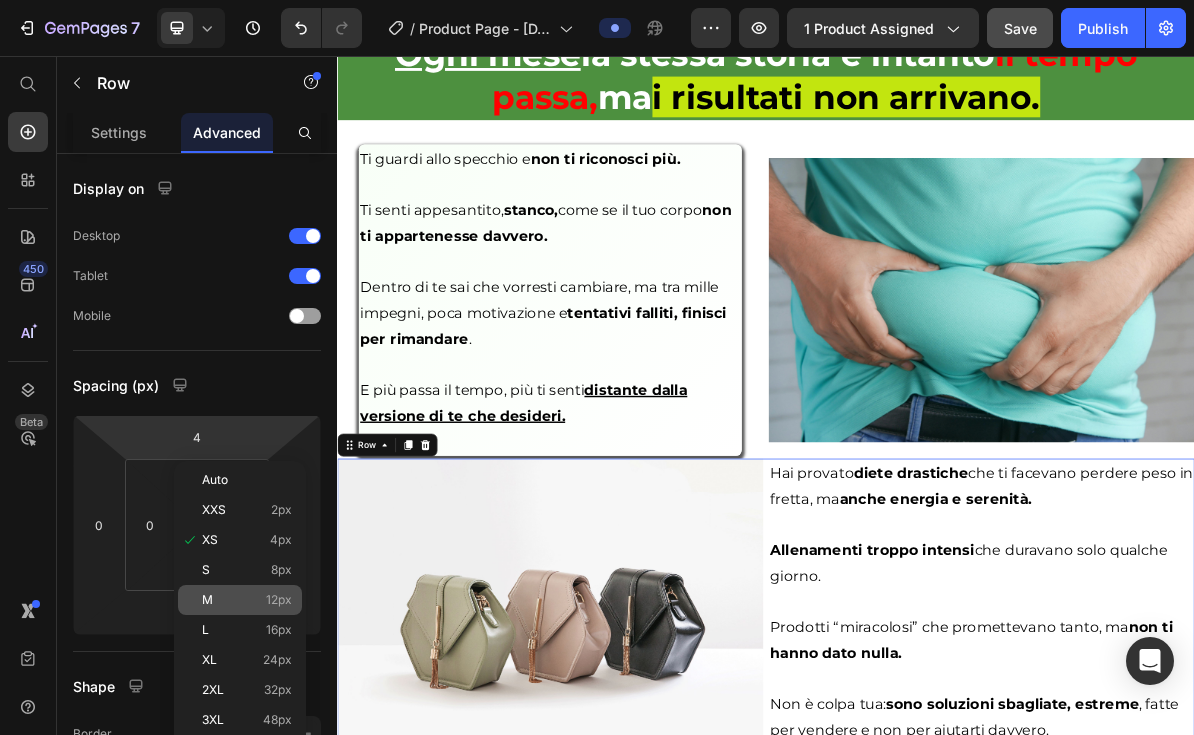 click on "M 12px" 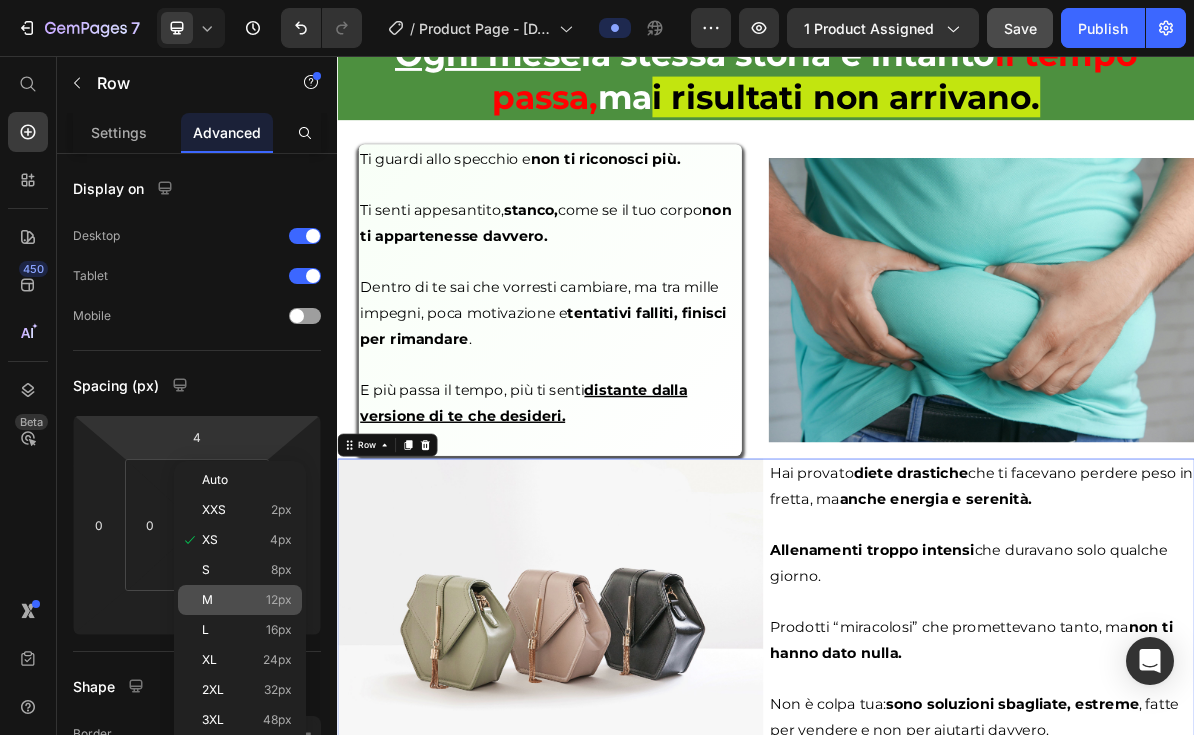 type on "12" 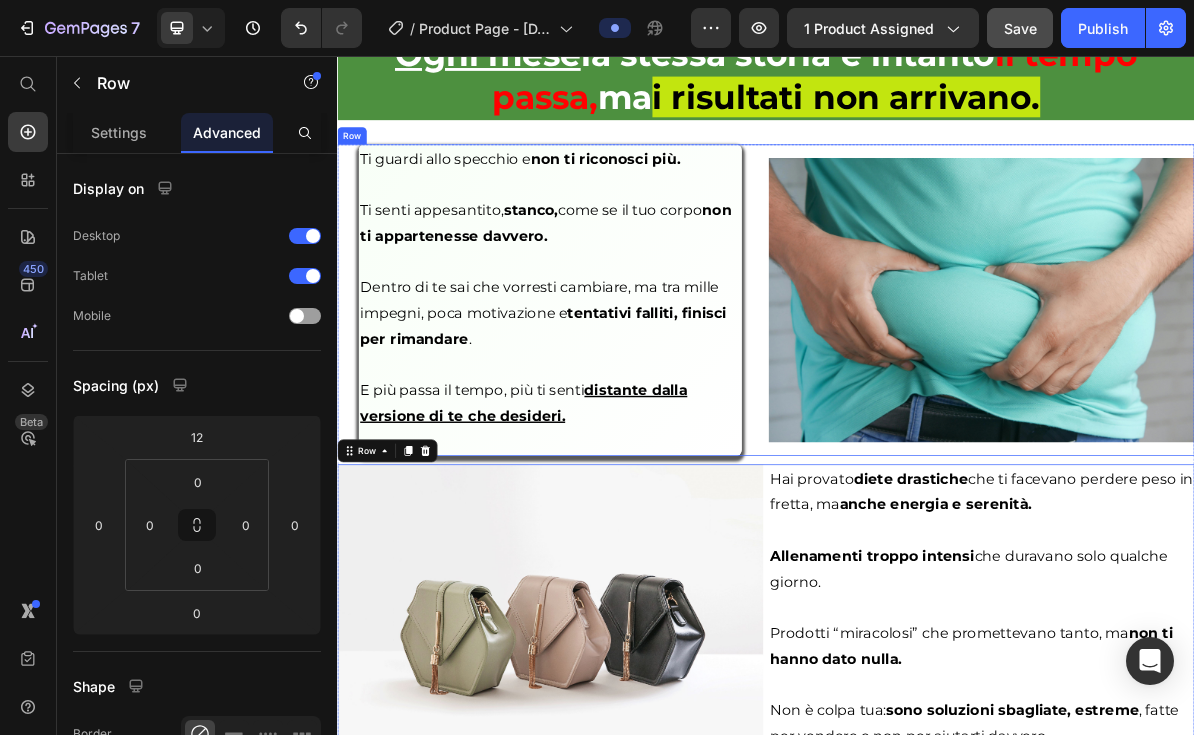 click at bounding box center (1239, 398) 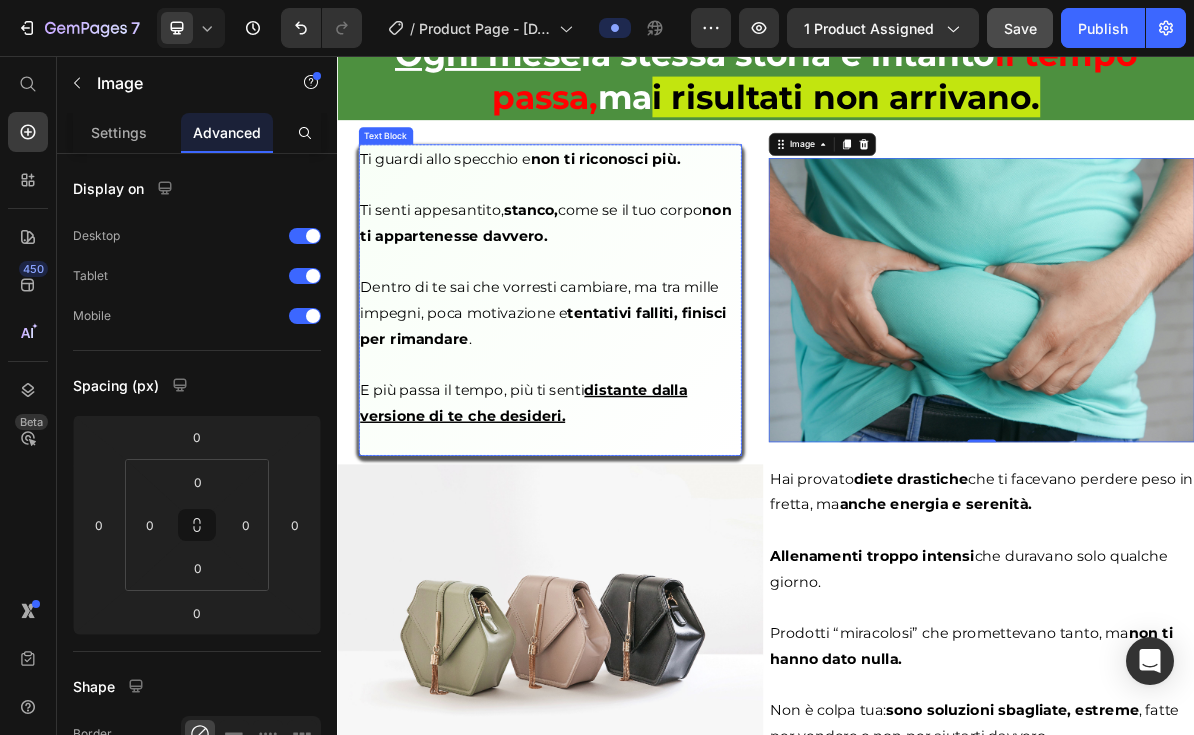 click on "E più passa il tempo, più ti senti  distante dalla versione di te che desideri." at bounding box center (635, 542) 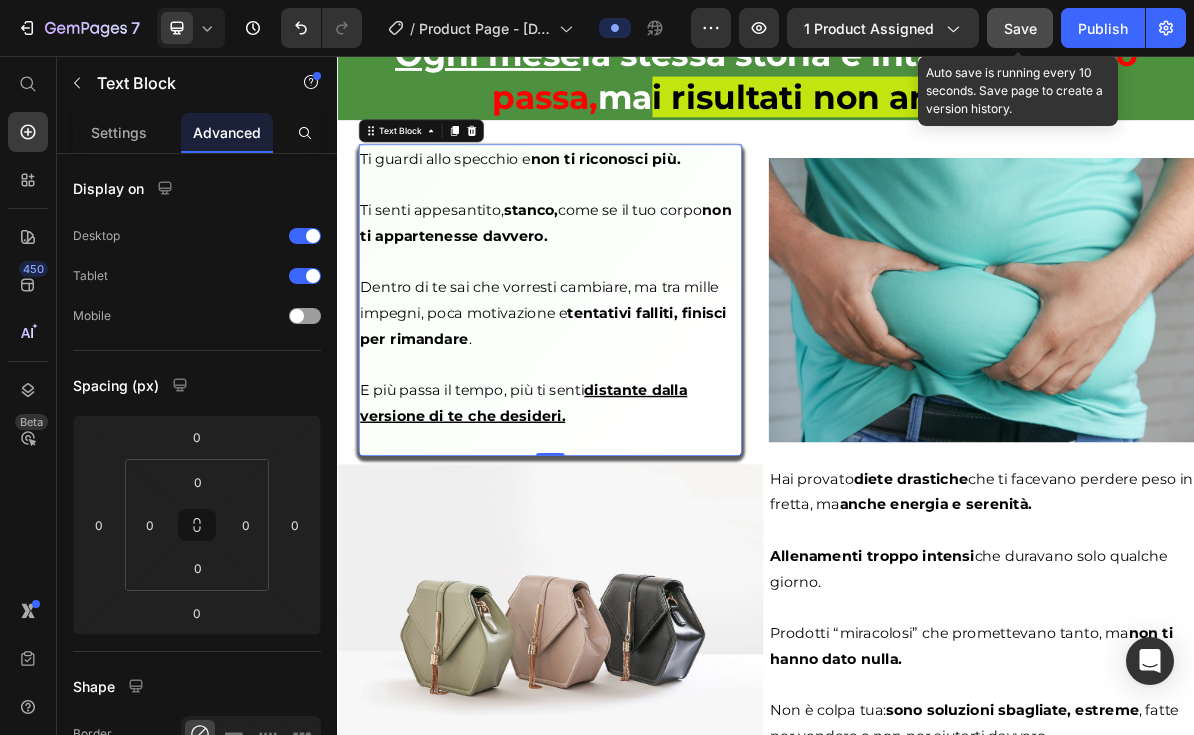 click on "Save" 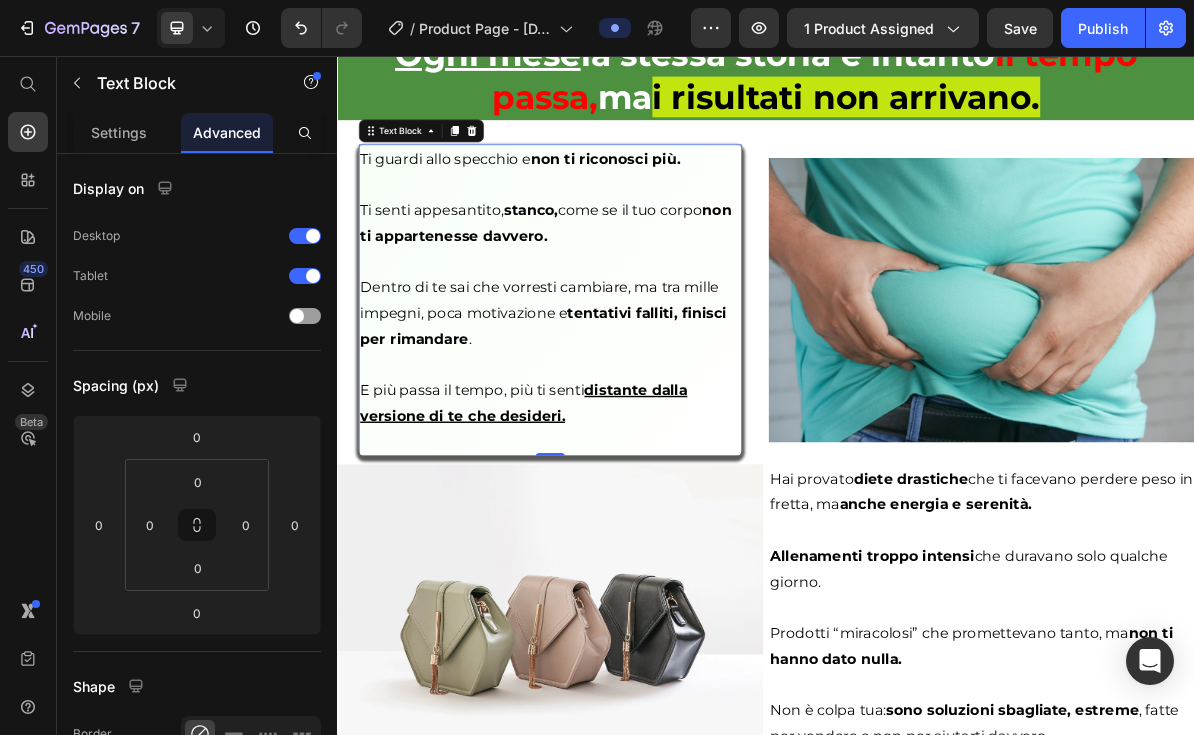click on "Save" at bounding box center [1020, 28] 